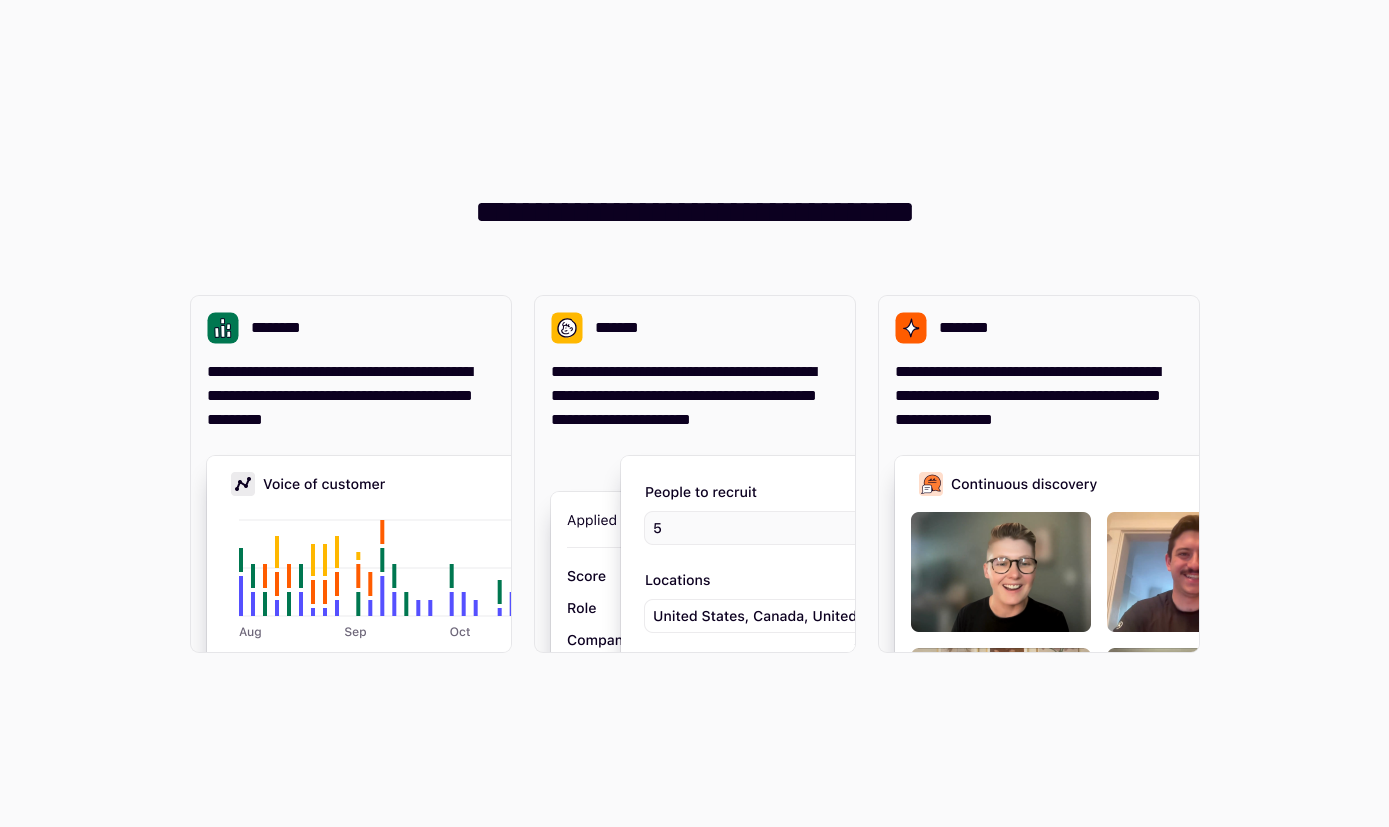 scroll, scrollTop: 0, scrollLeft: 0, axis: both 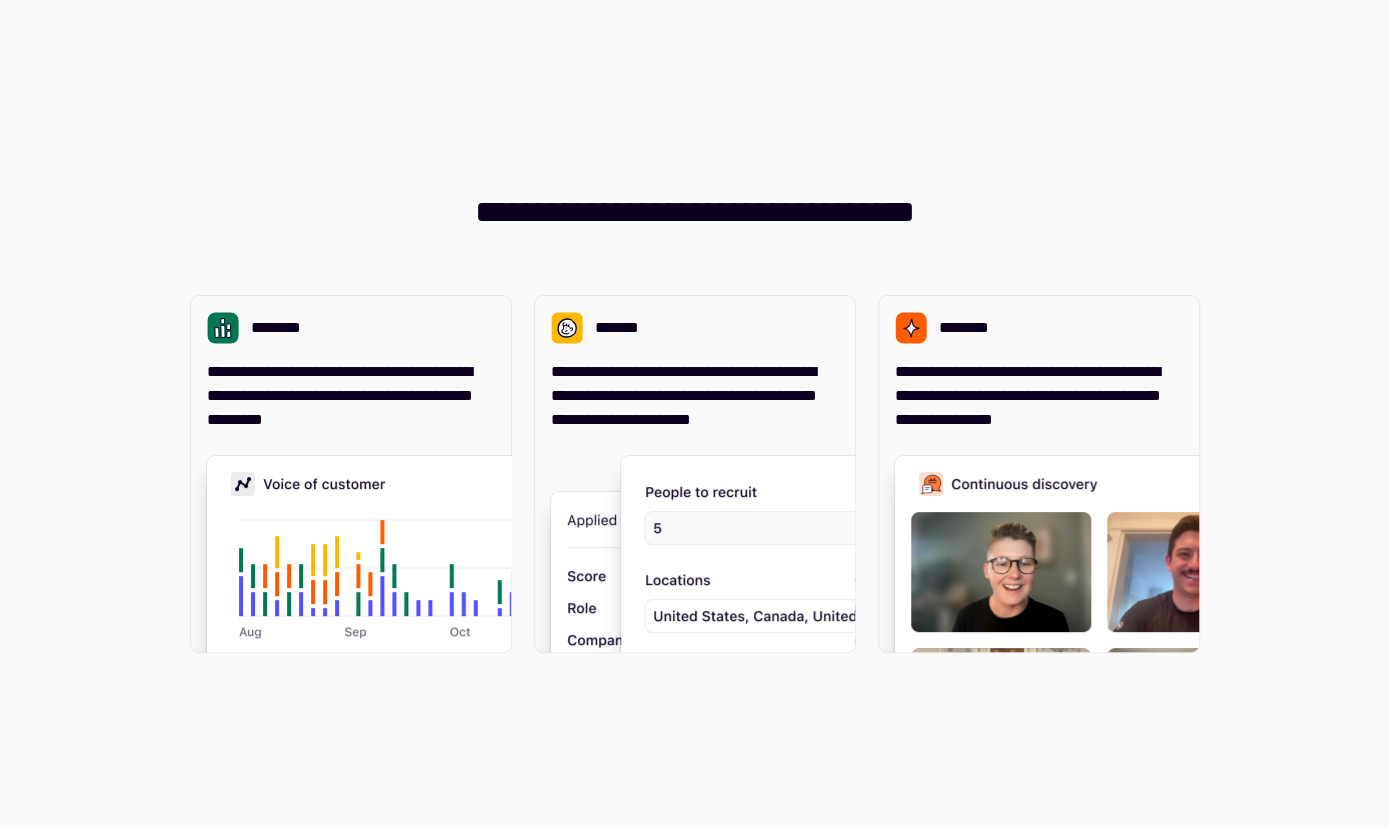 click on "**********" at bounding box center (694, 413) 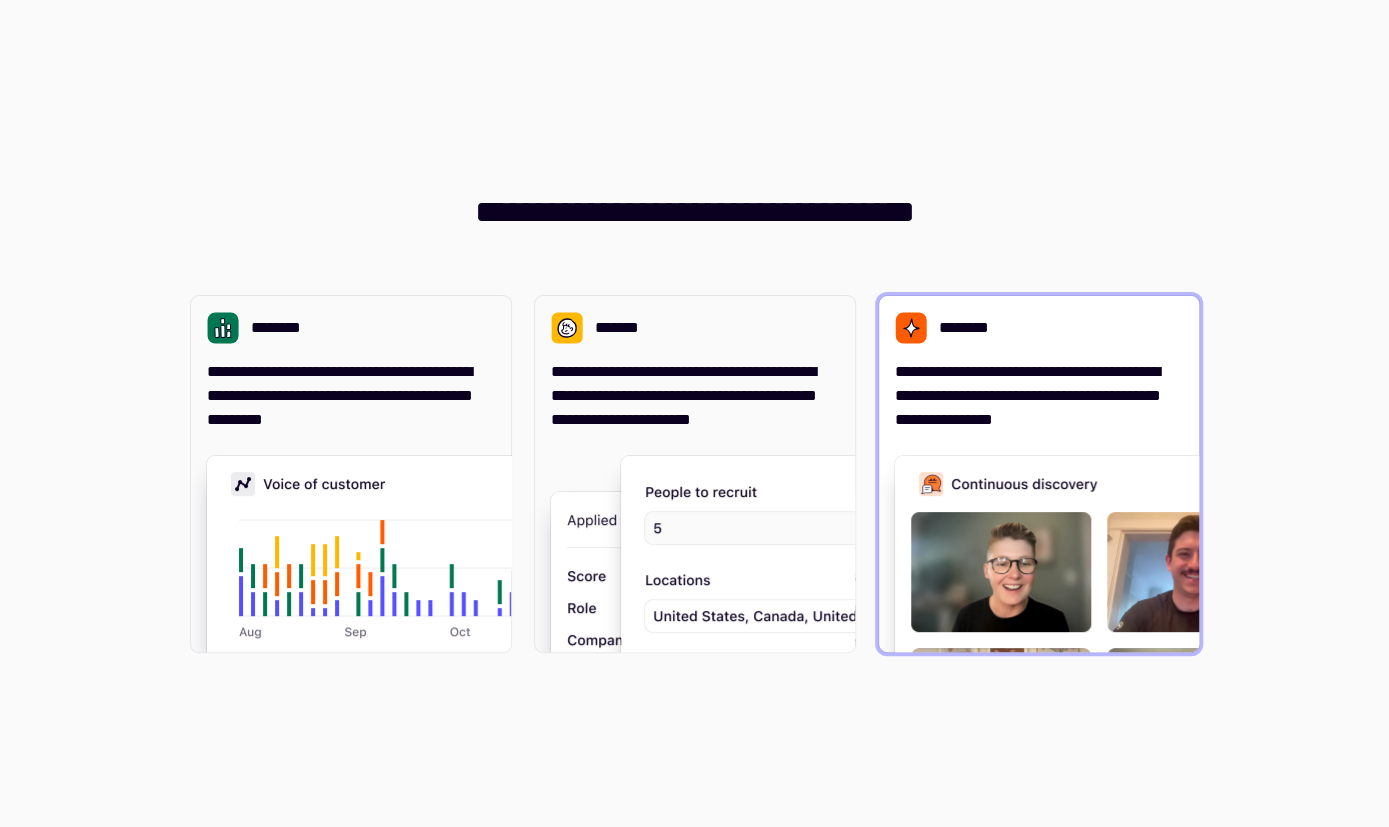 click on "**********" at bounding box center [1039, 396] 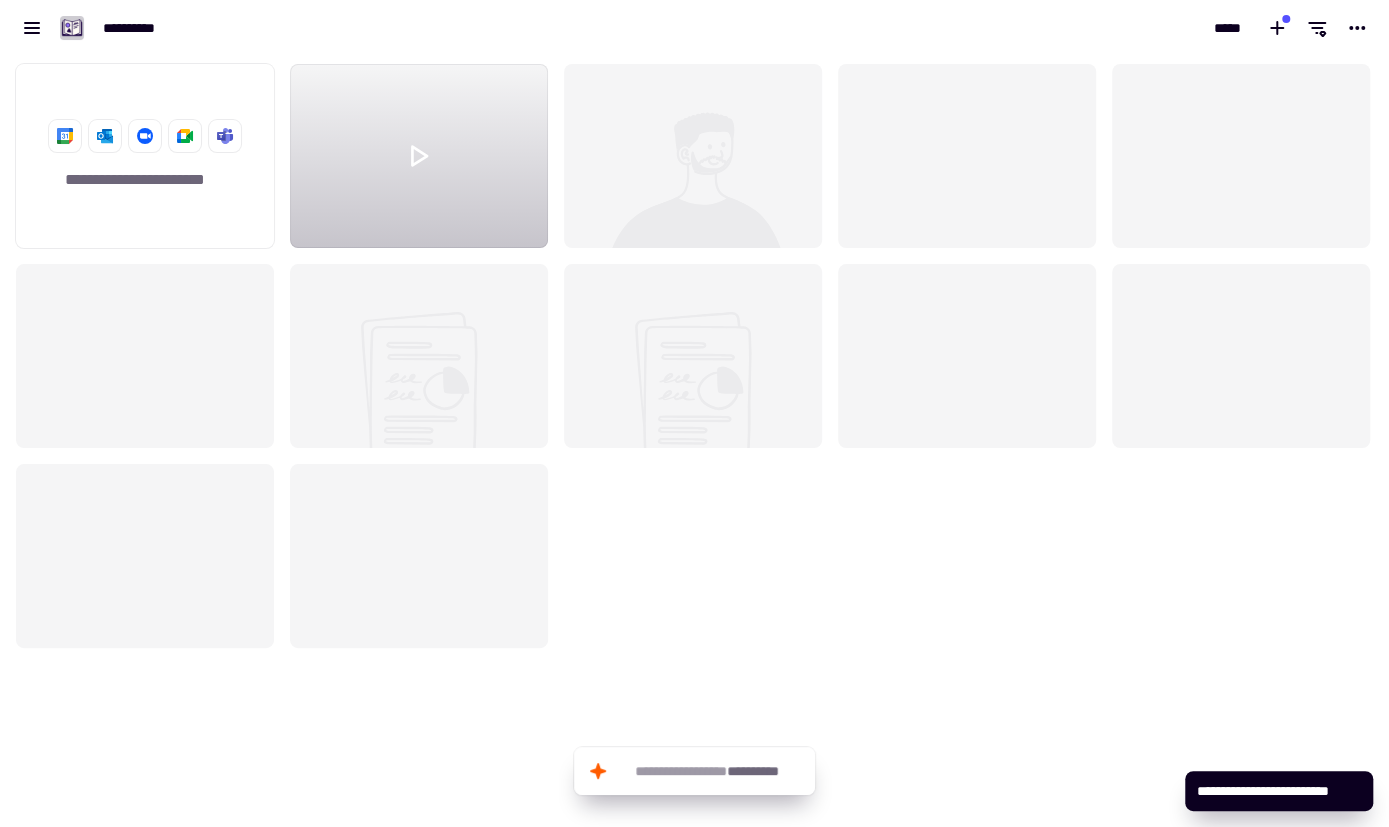 scroll, scrollTop: 0, scrollLeft: 1, axis: horizontal 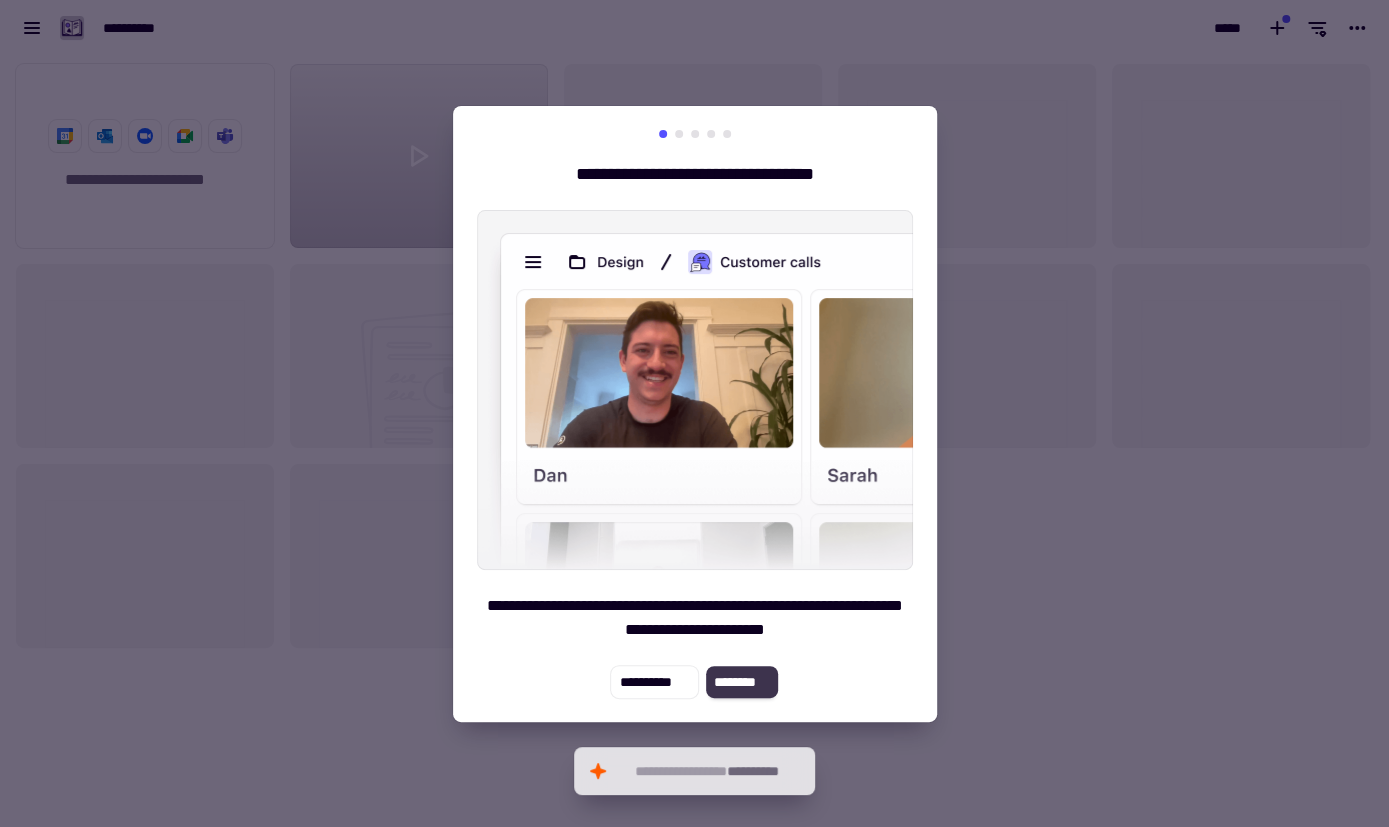 click on "********" 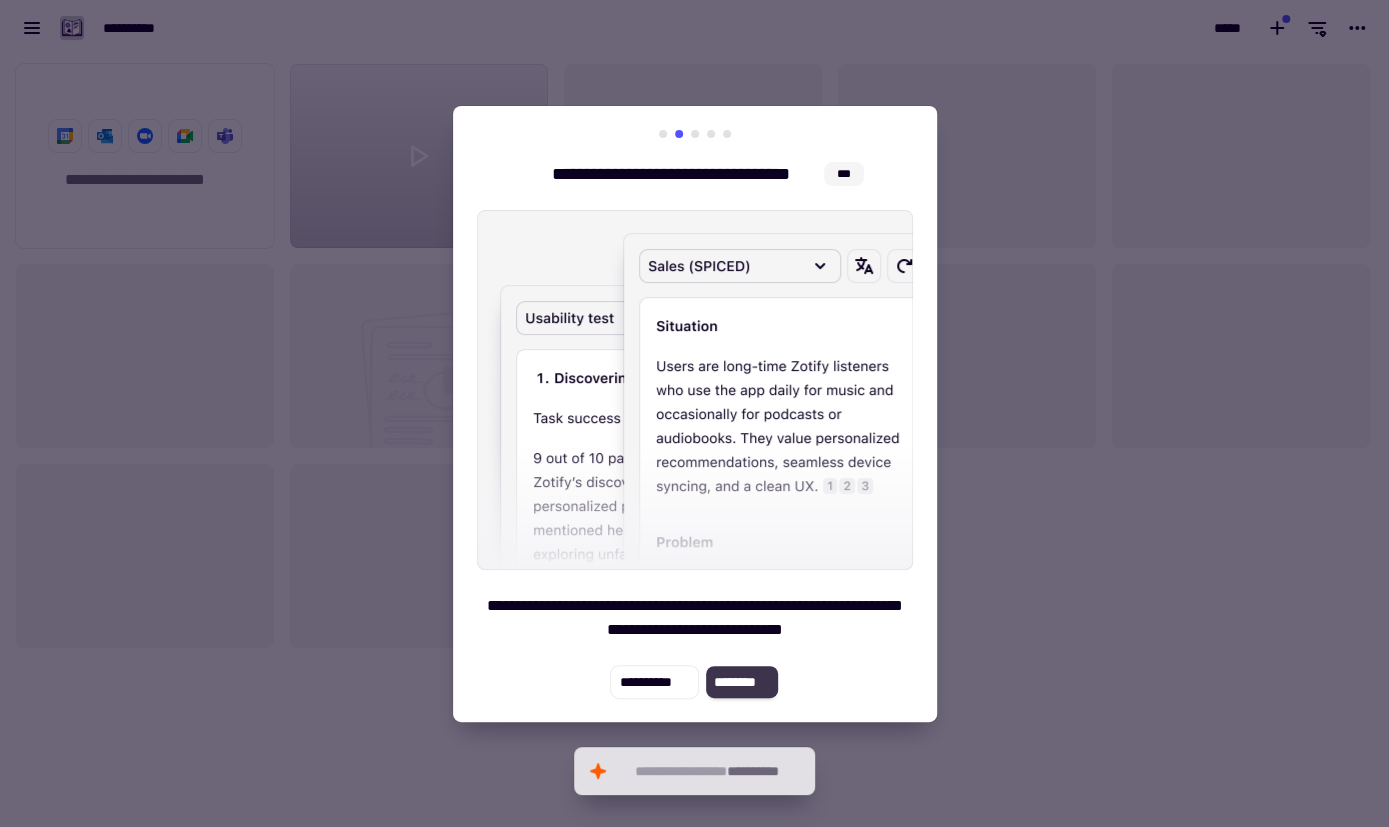 click on "********" 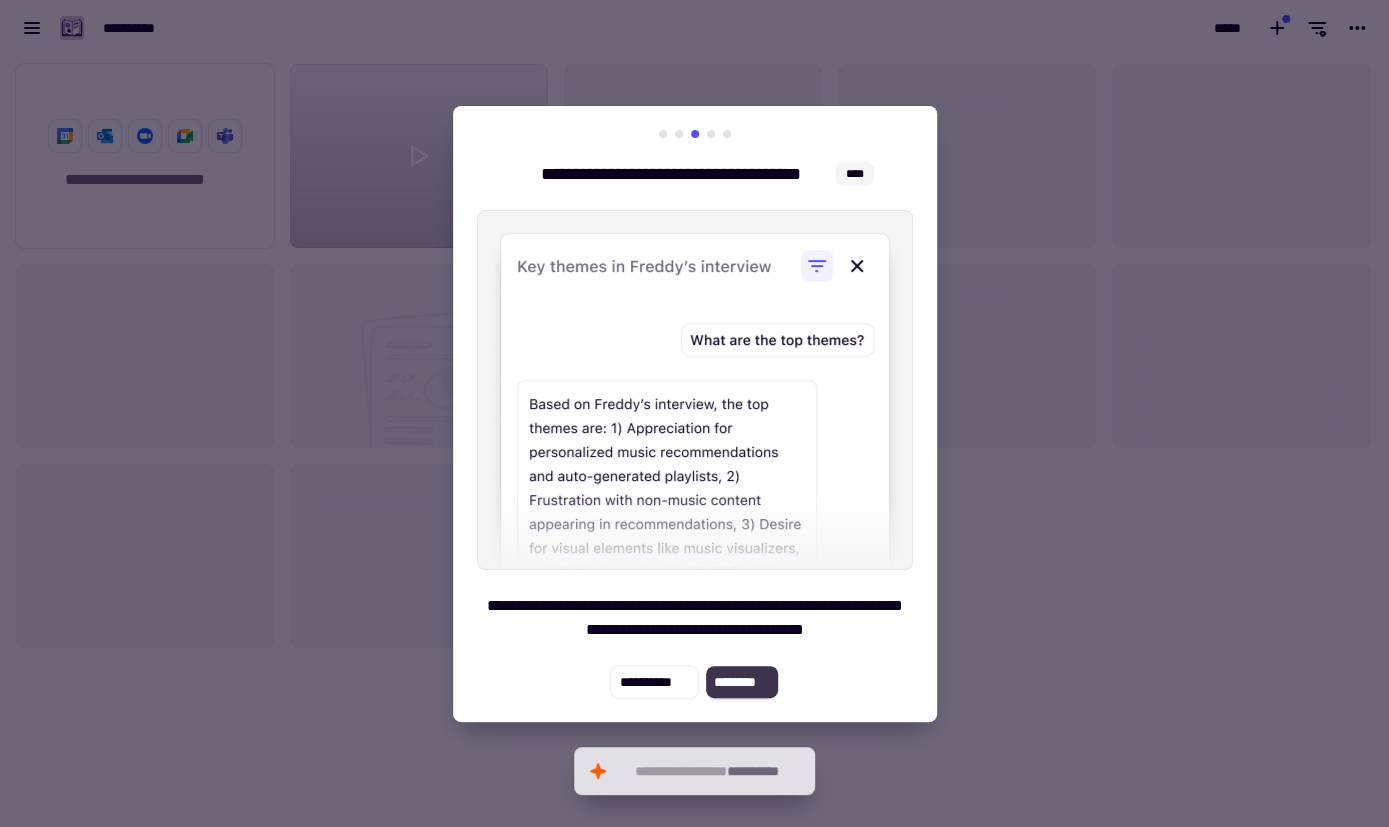 click on "********" 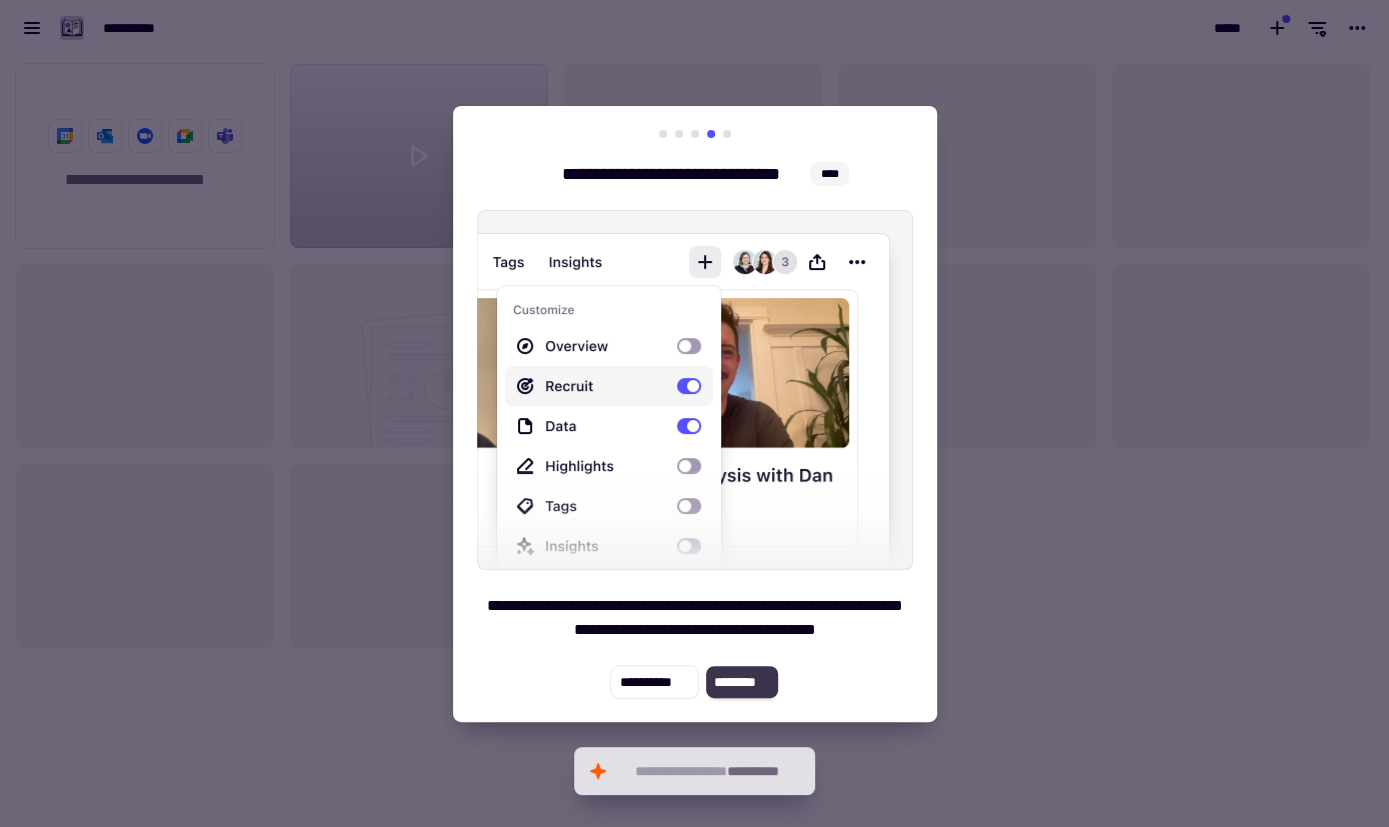 click on "********" 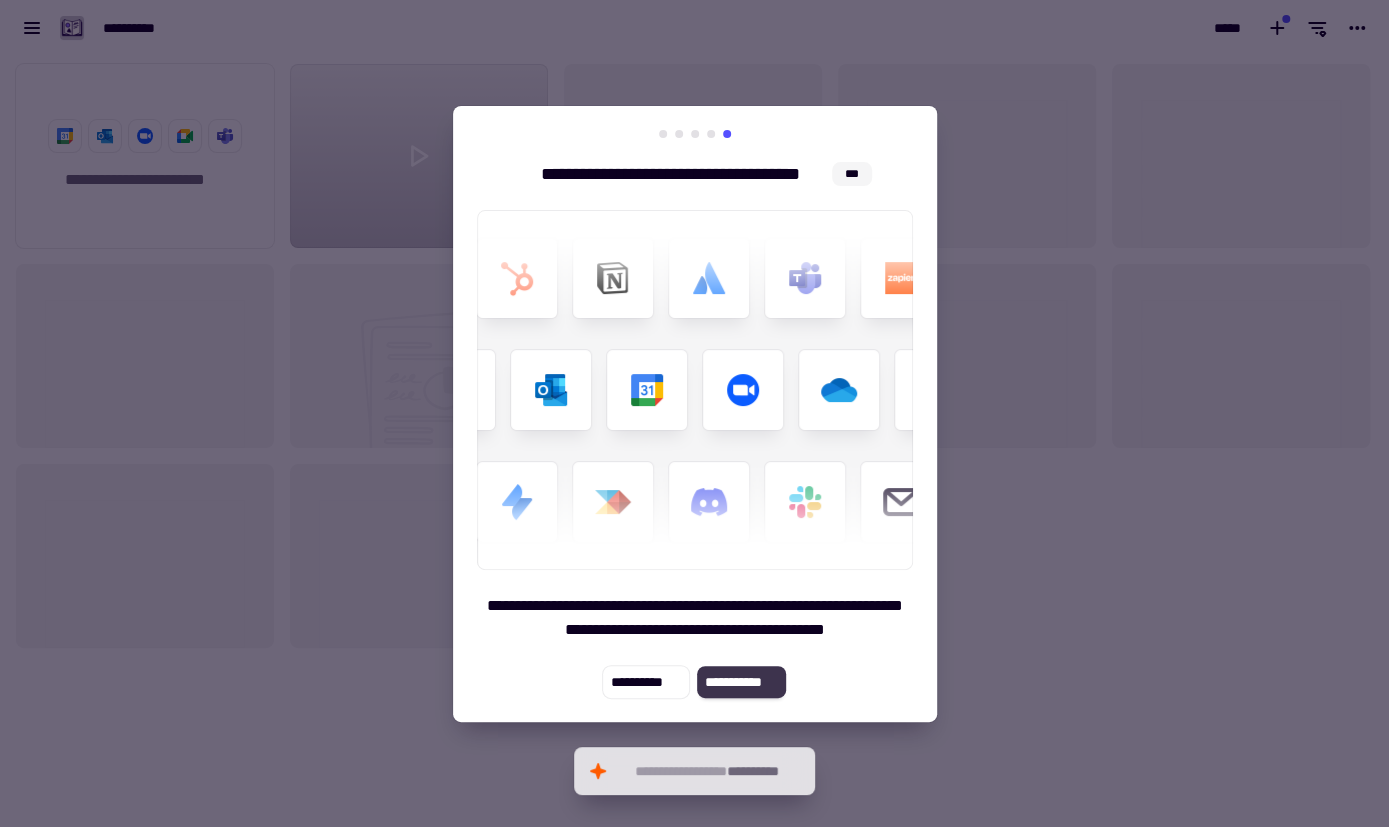 click on "**********" 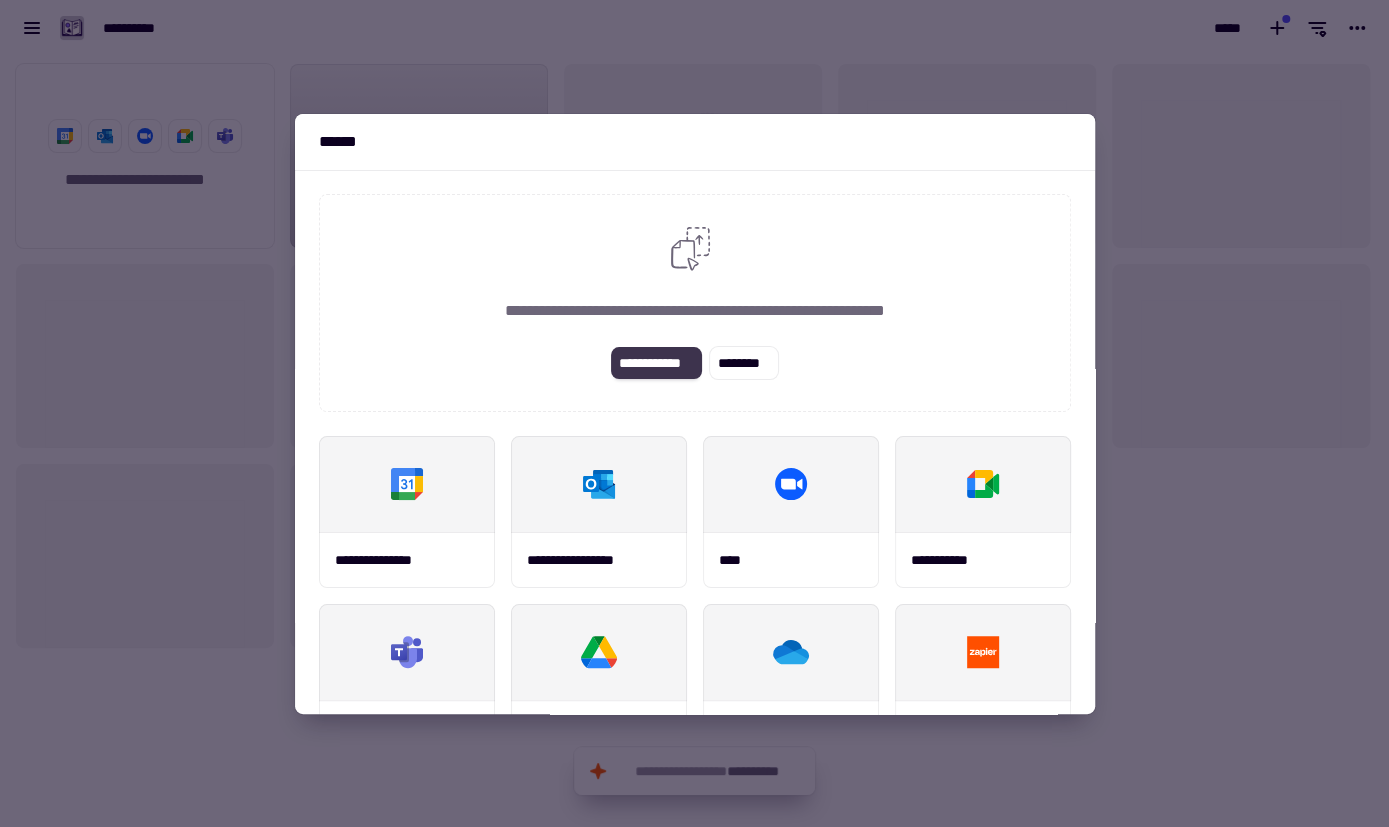 click on "**********" 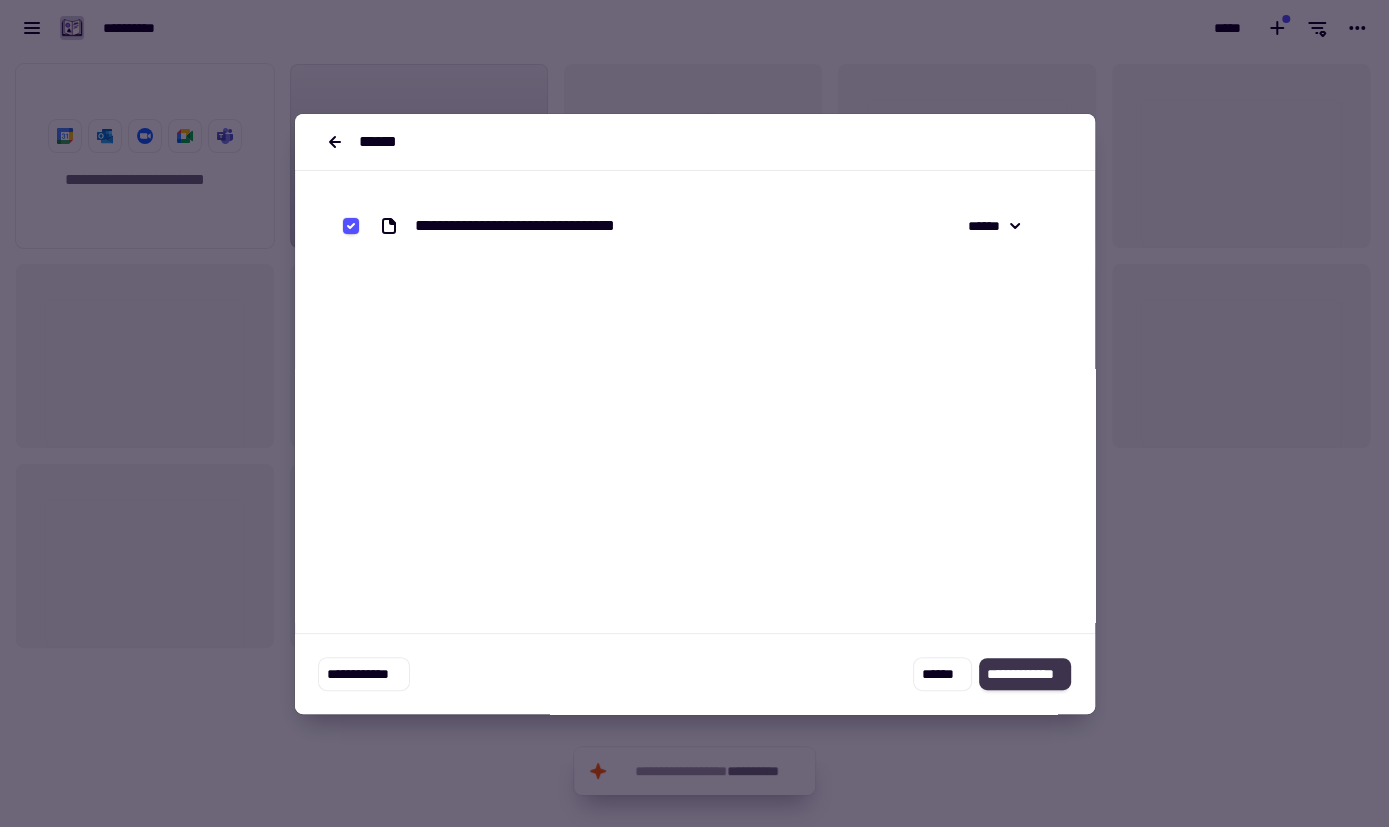 click on "**********" 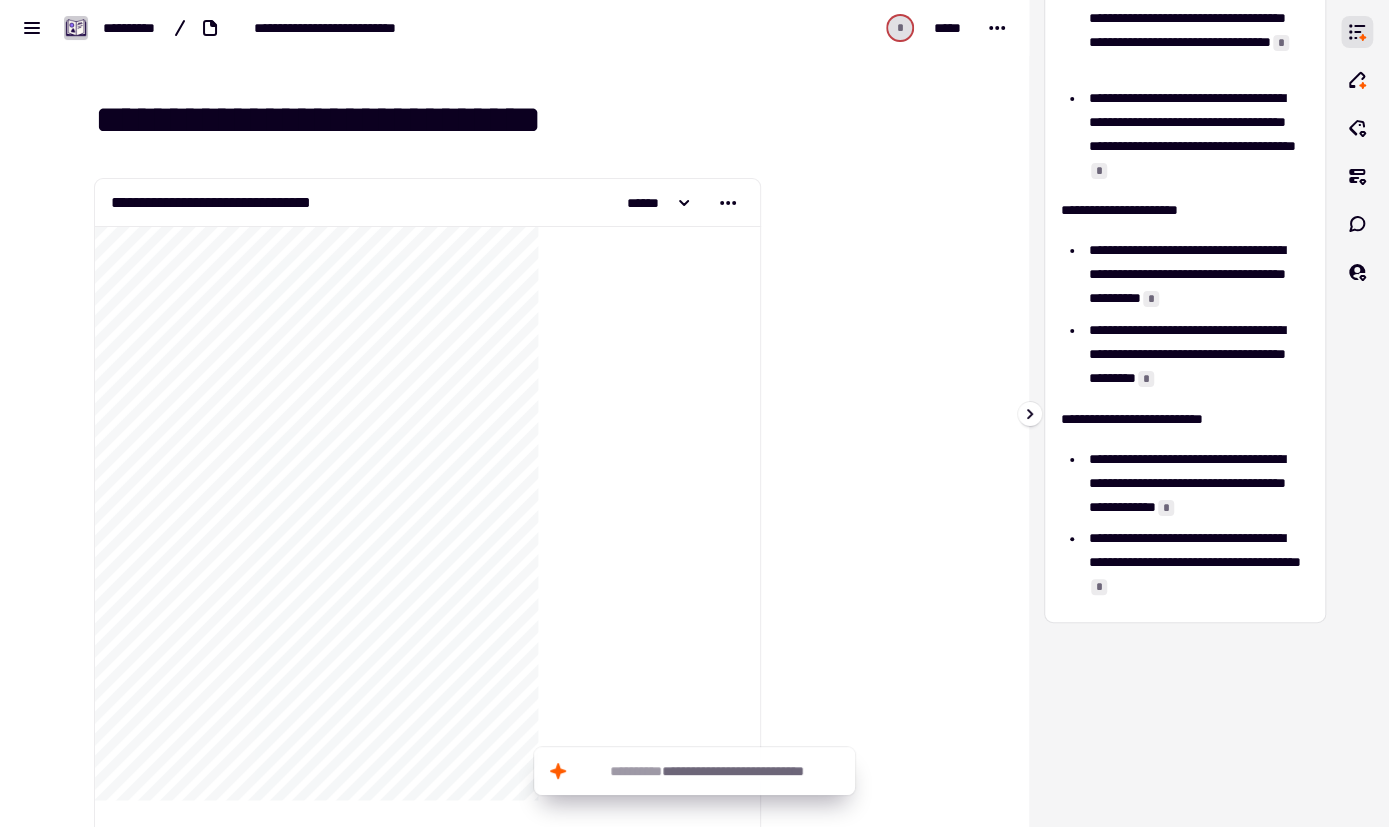 scroll, scrollTop: 164, scrollLeft: 0, axis: vertical 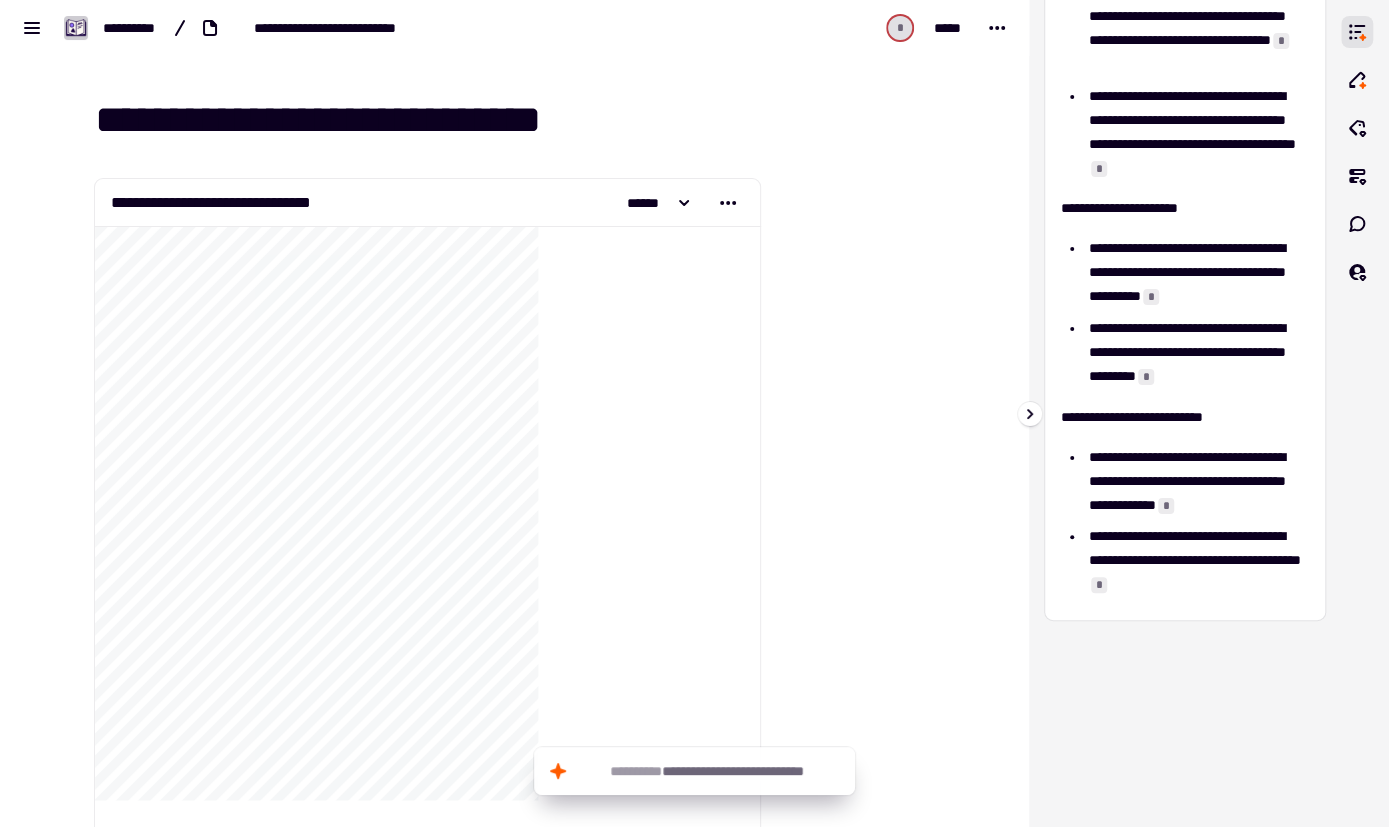 click on "*" at bounding box center [1099, 169] 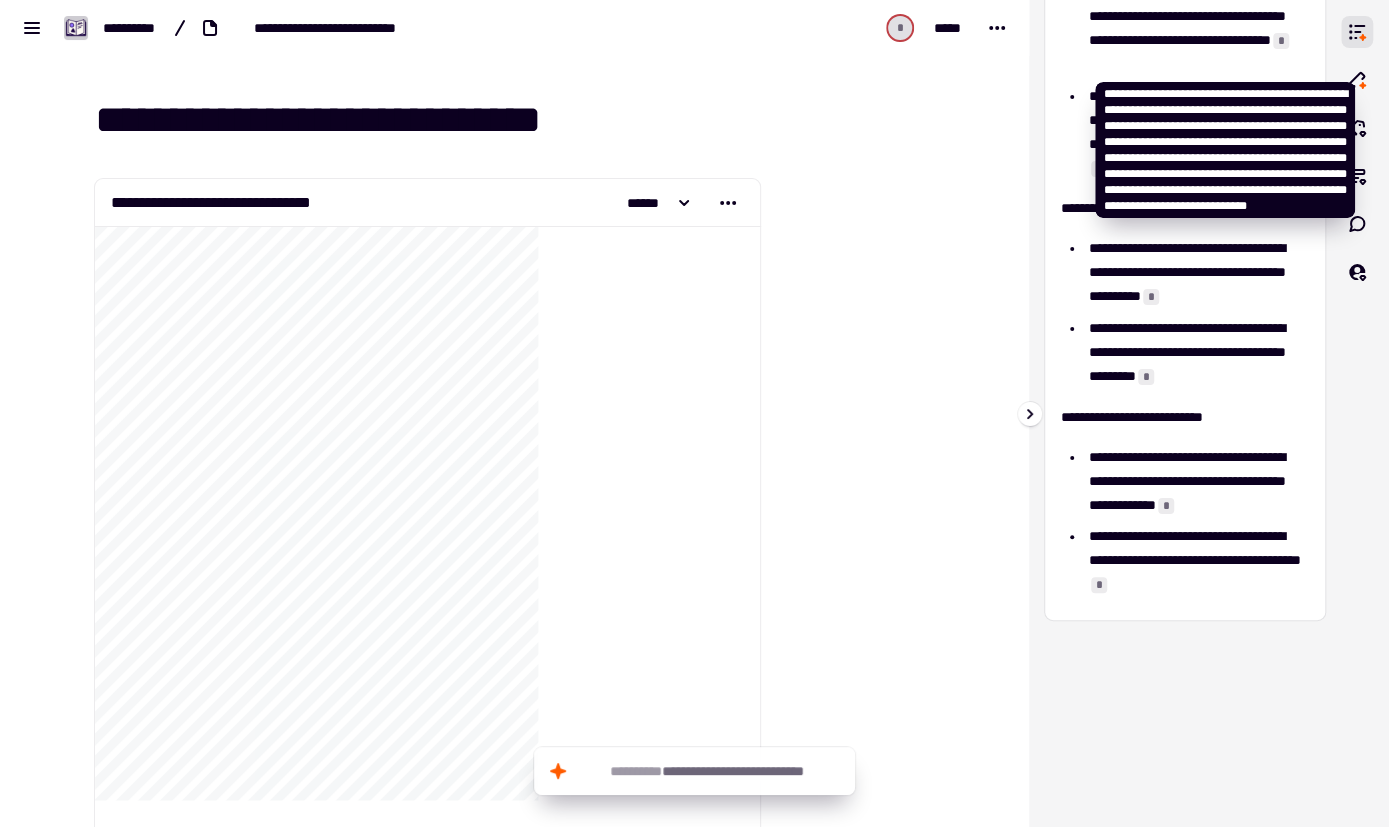 click on "*" at bounding box center [1281, 41] 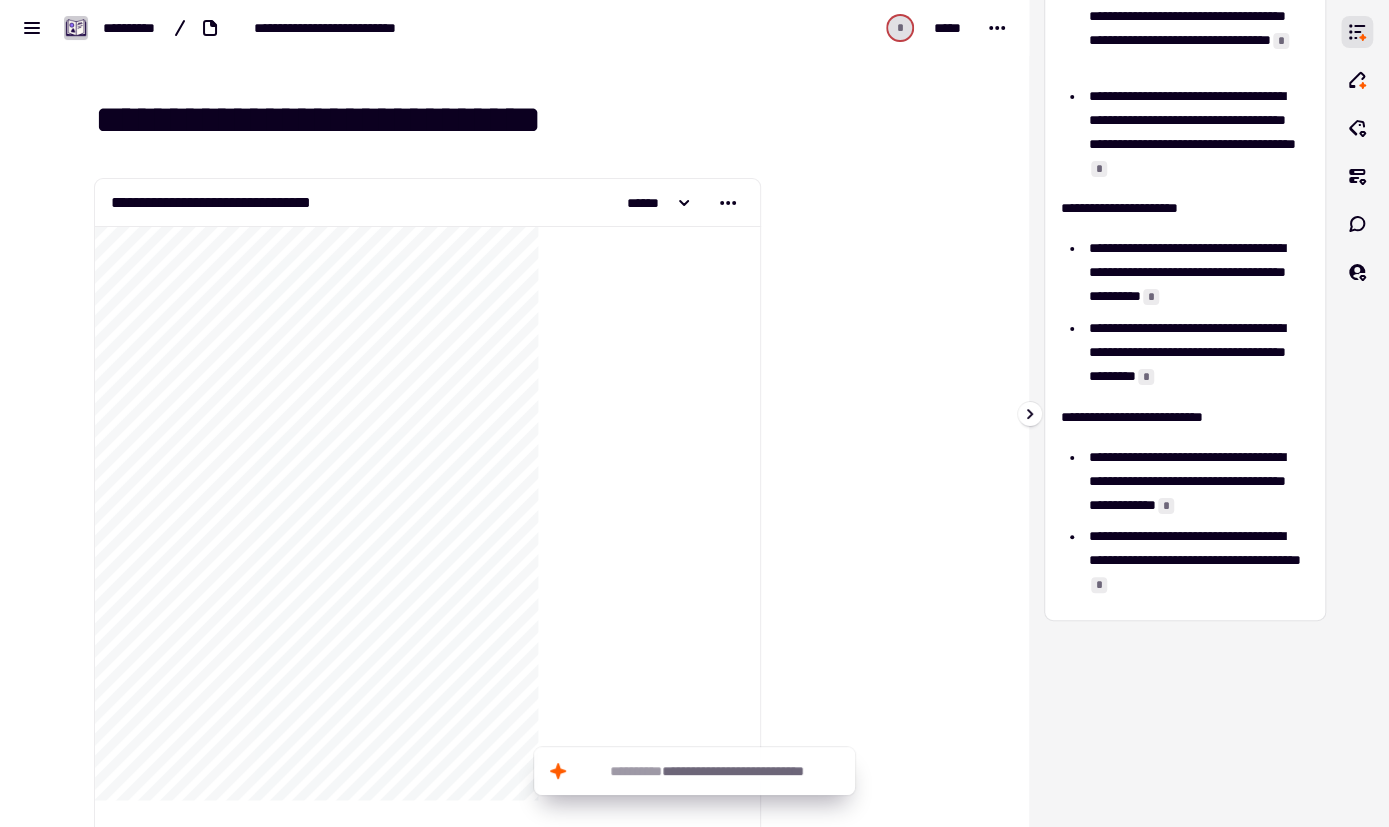 scroll, scrollTop: 23, scrollLeft: 0, axis: vertical 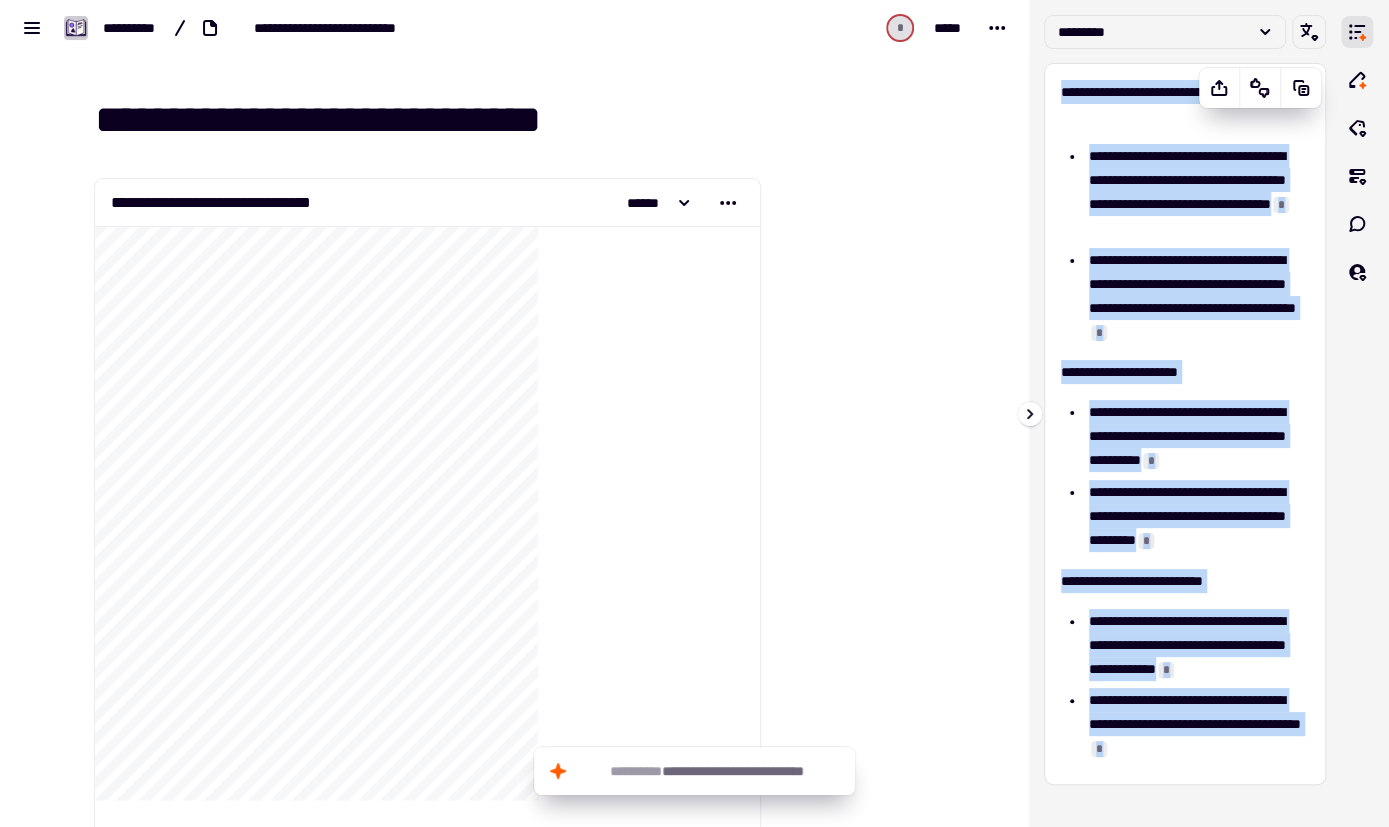 drag, startPoint x: 1057, startPoint y: 90, endPoint x: 1199, endPoint y: 781, distance: 705.4396 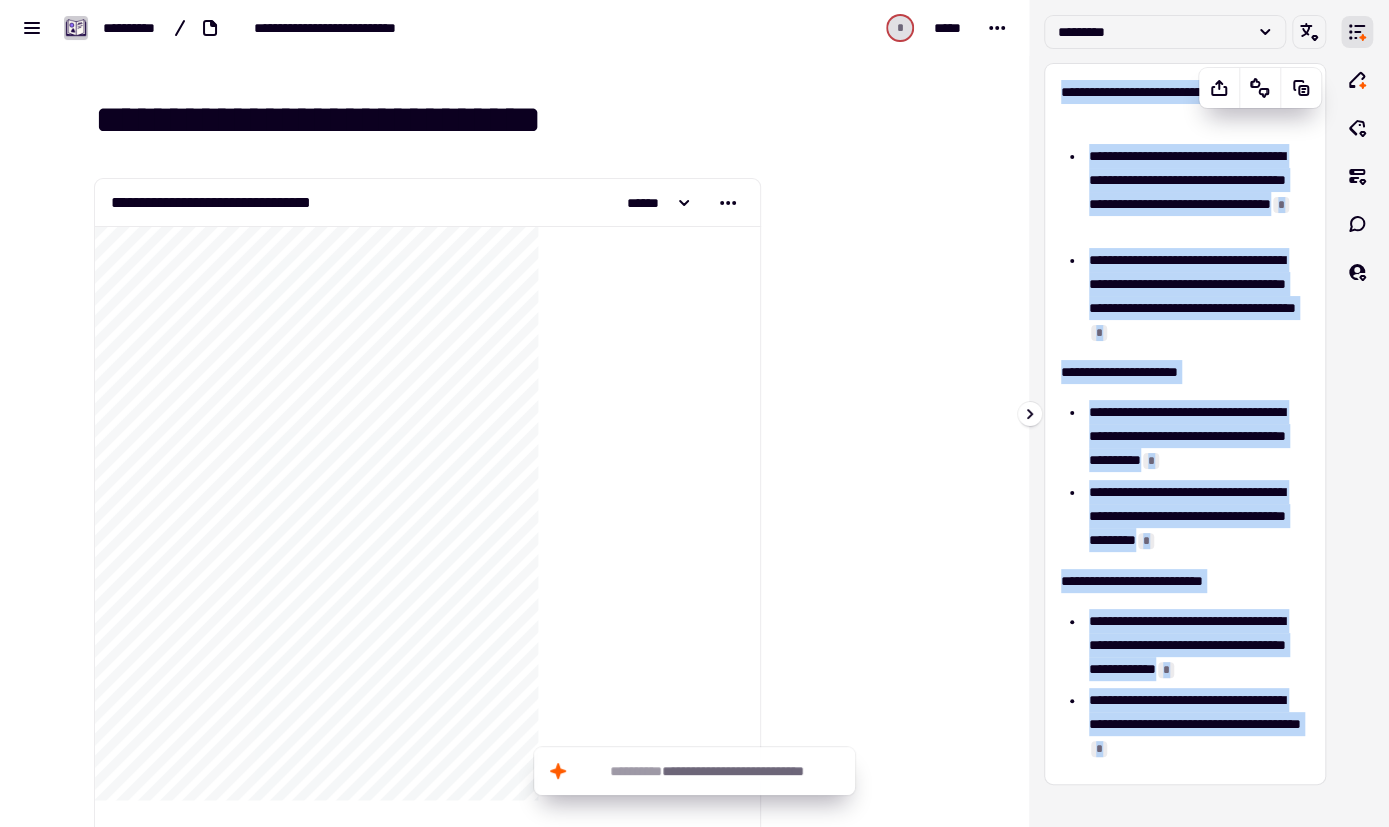 click on "**********" at bounding box center (1185, 424) 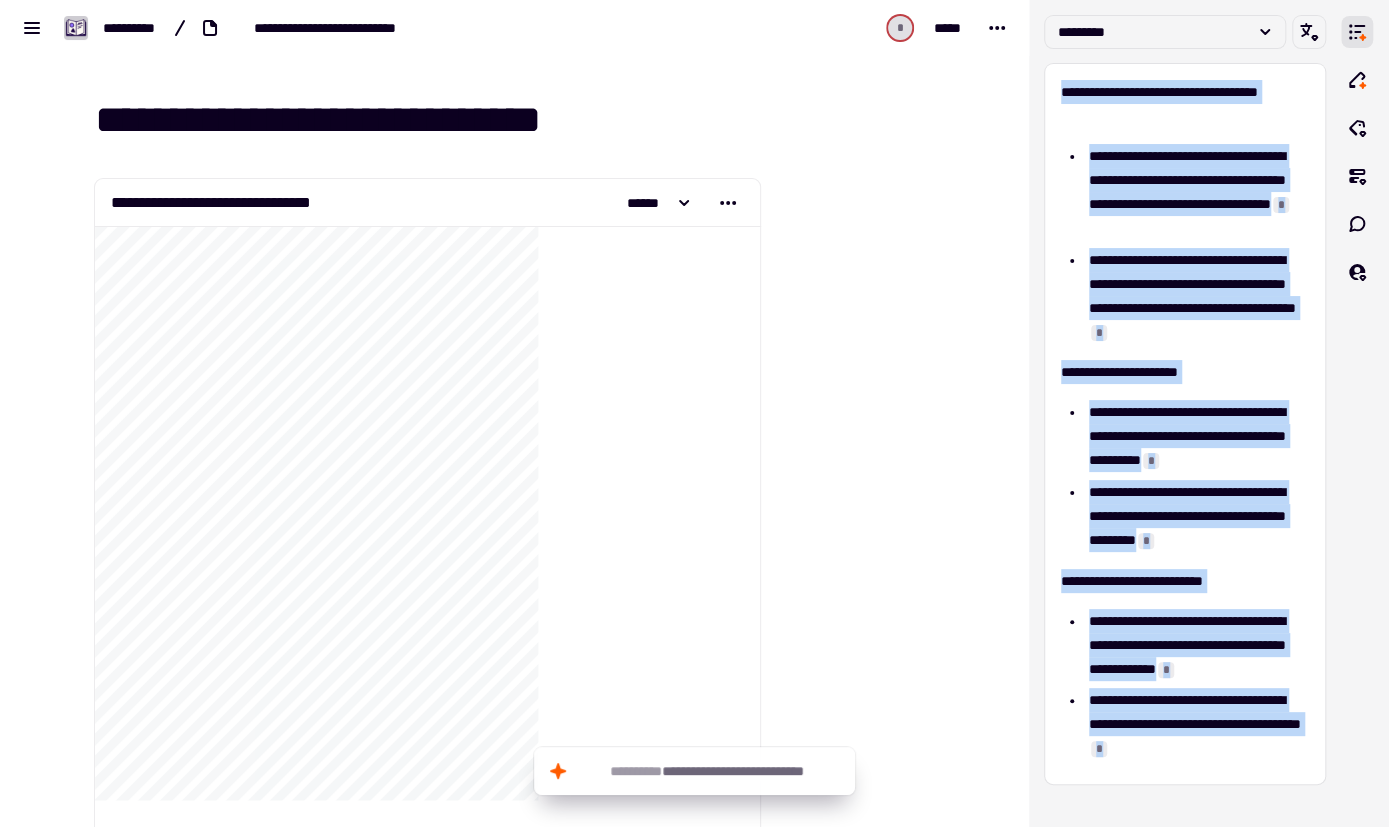 copy on "**********" 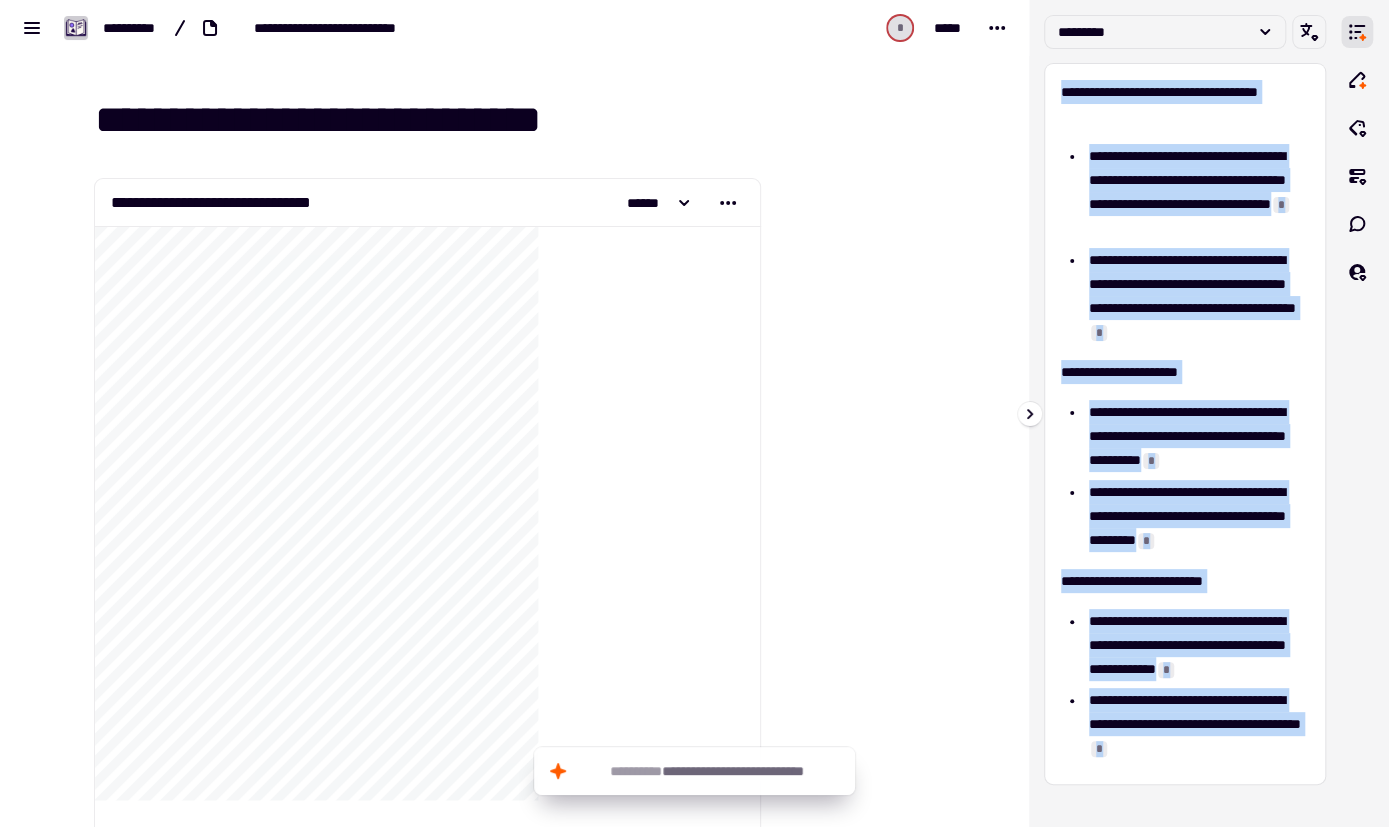scroll, scrollTop: 164, scrollLeft: 0, axis: vertical 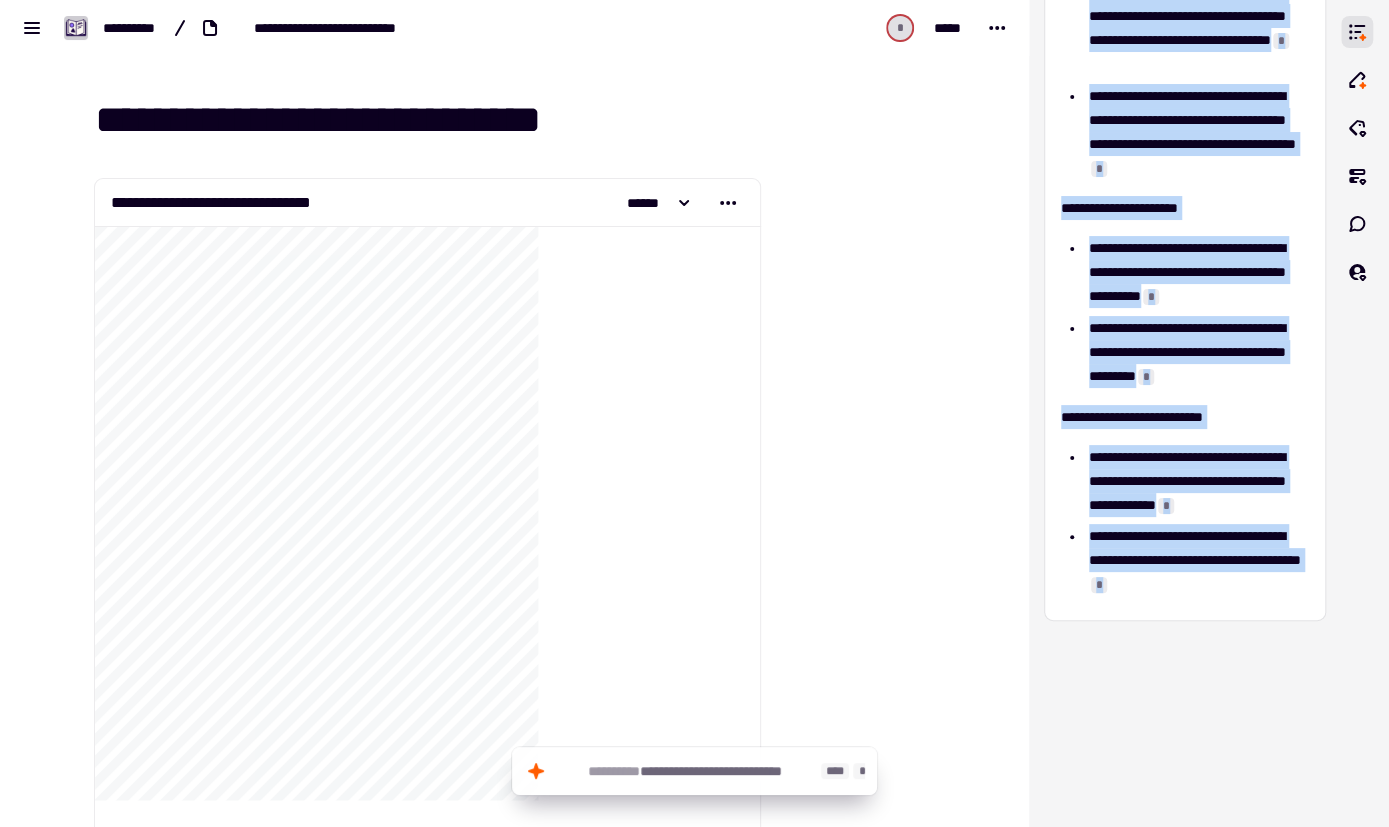 click on "**********" 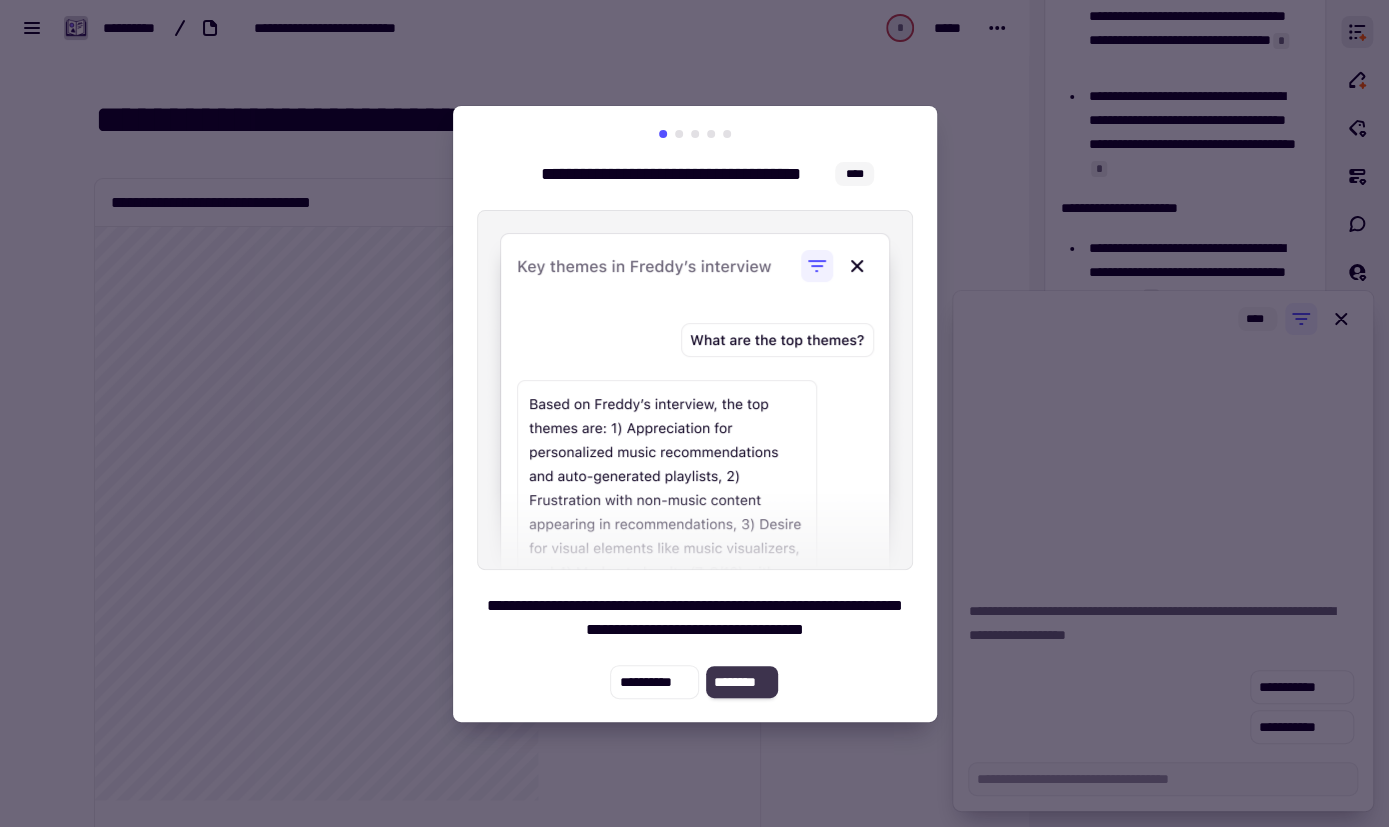 click on "********" 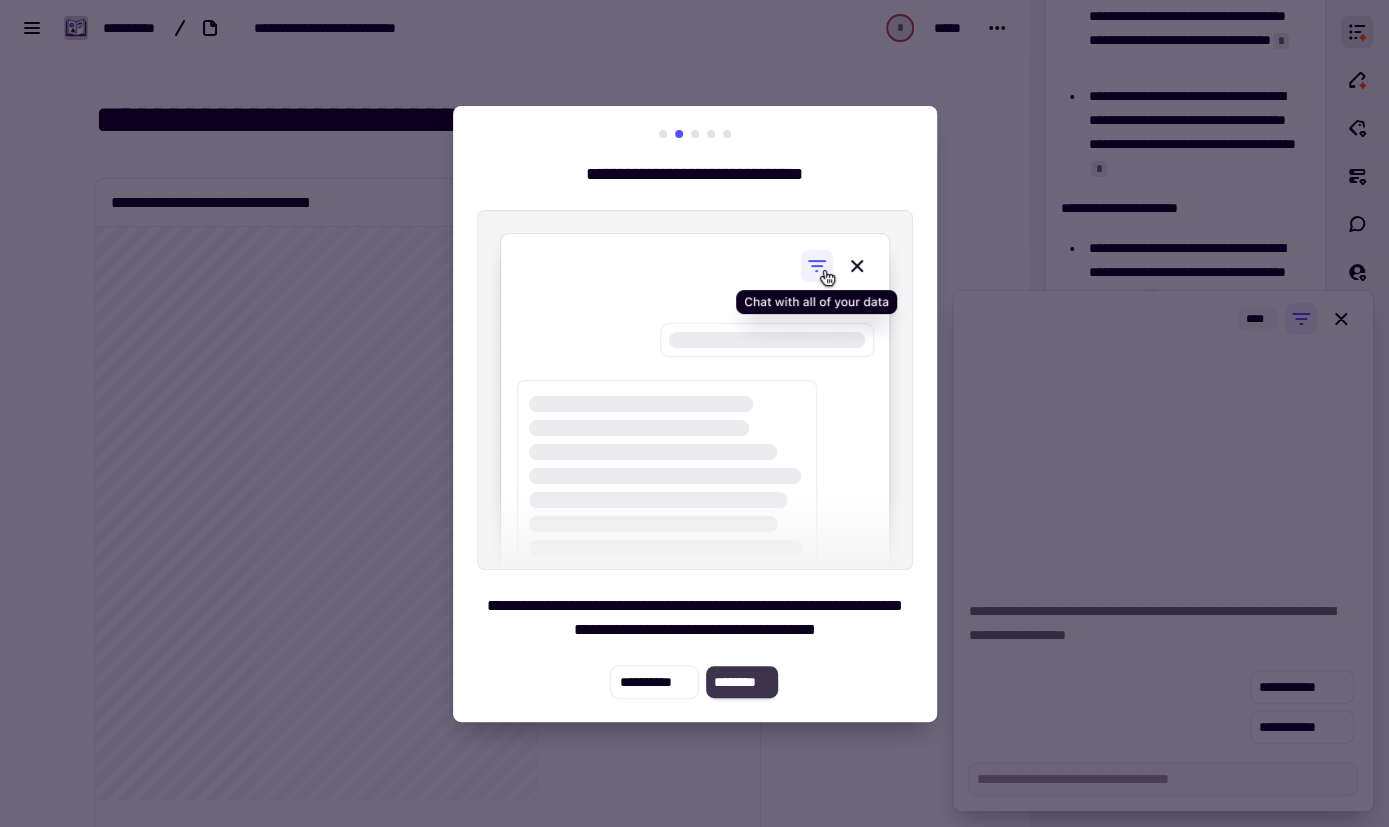 click on "********" 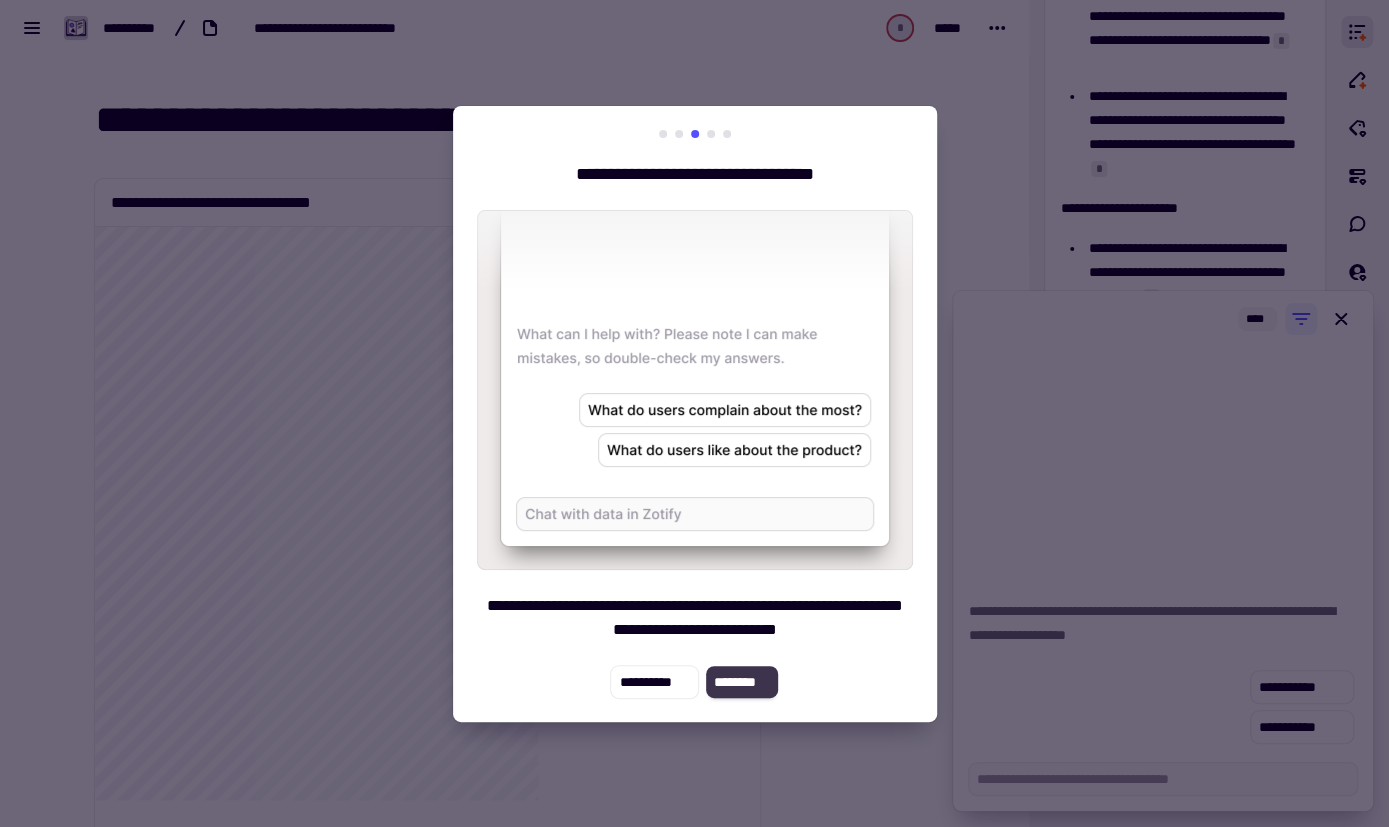 click on "********" 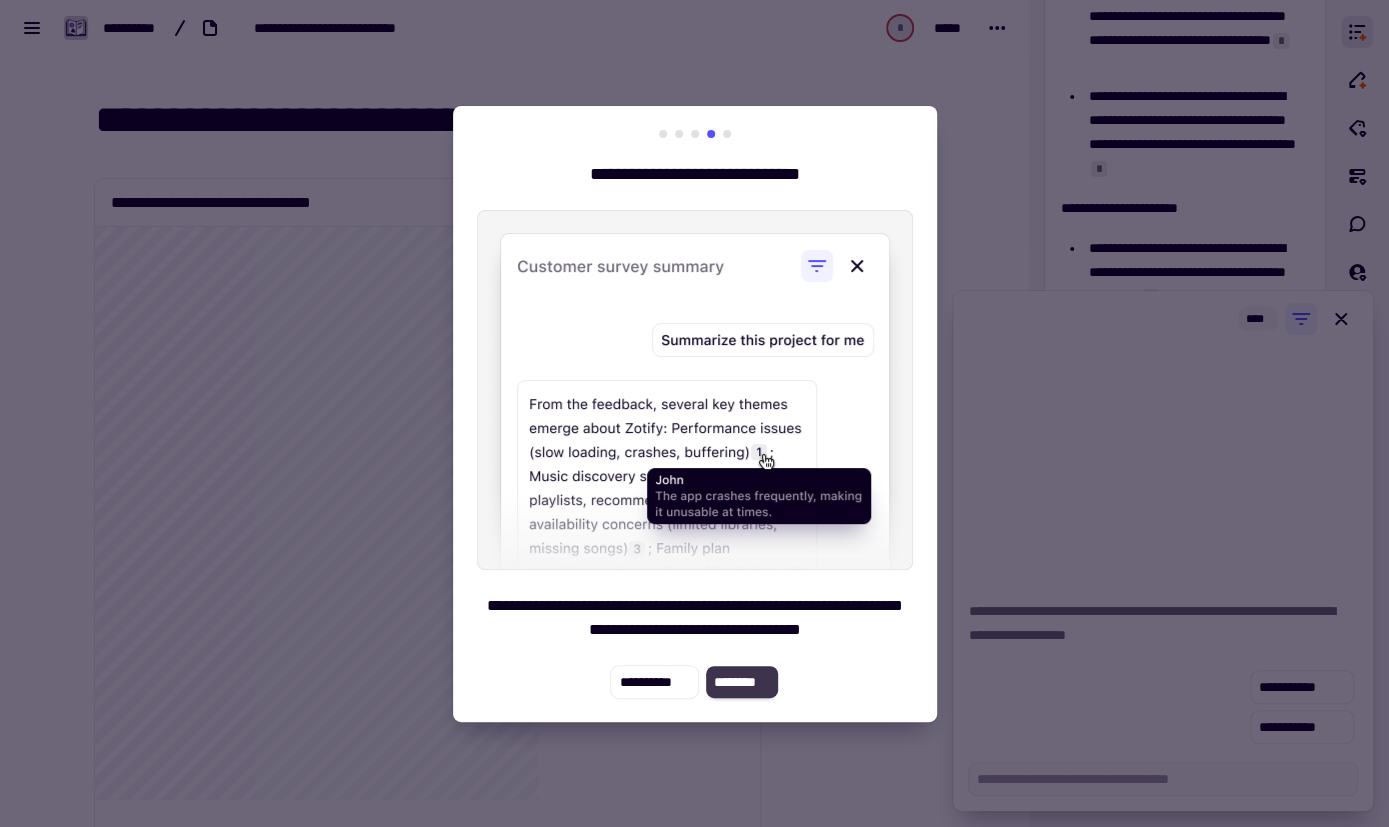 click on "********" 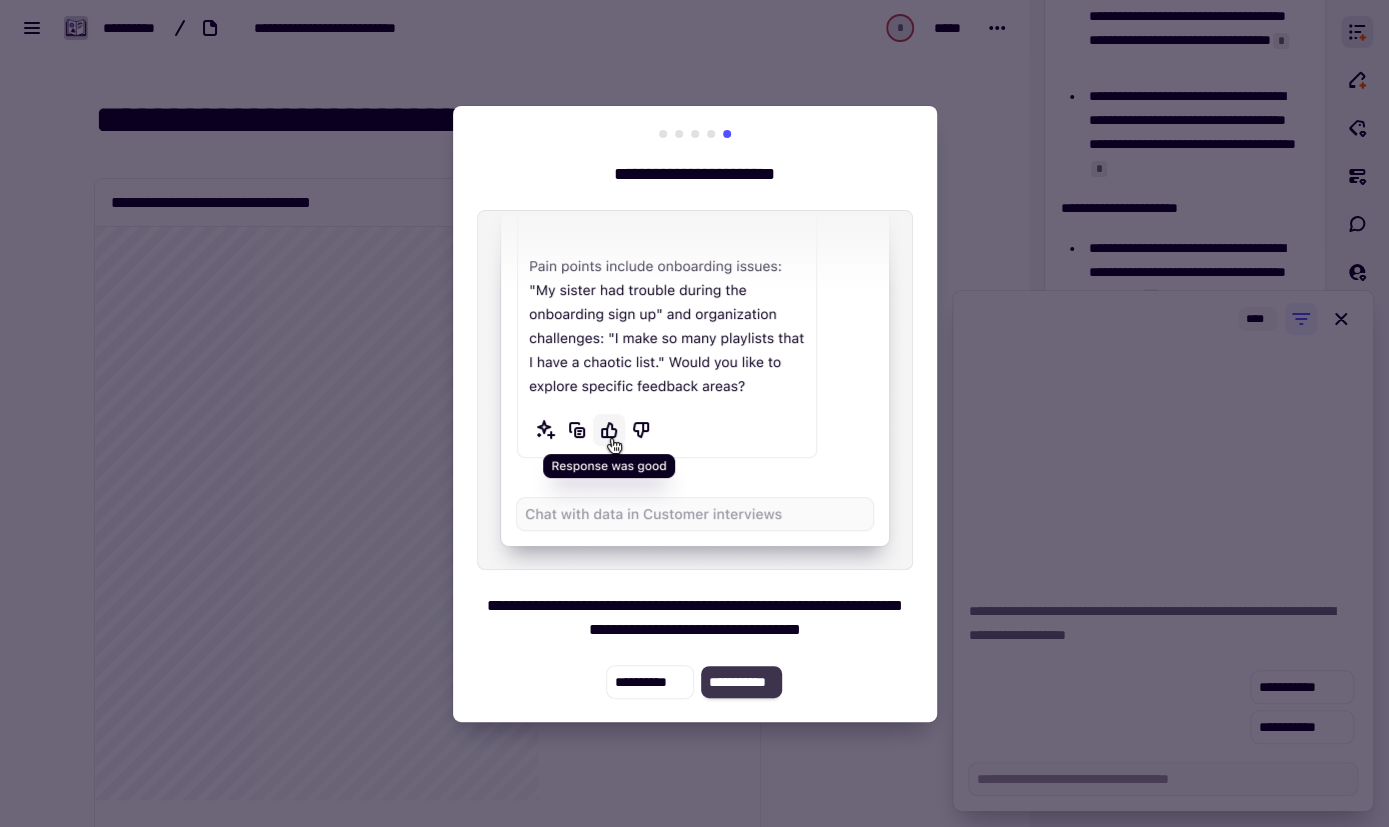 click on "**********" 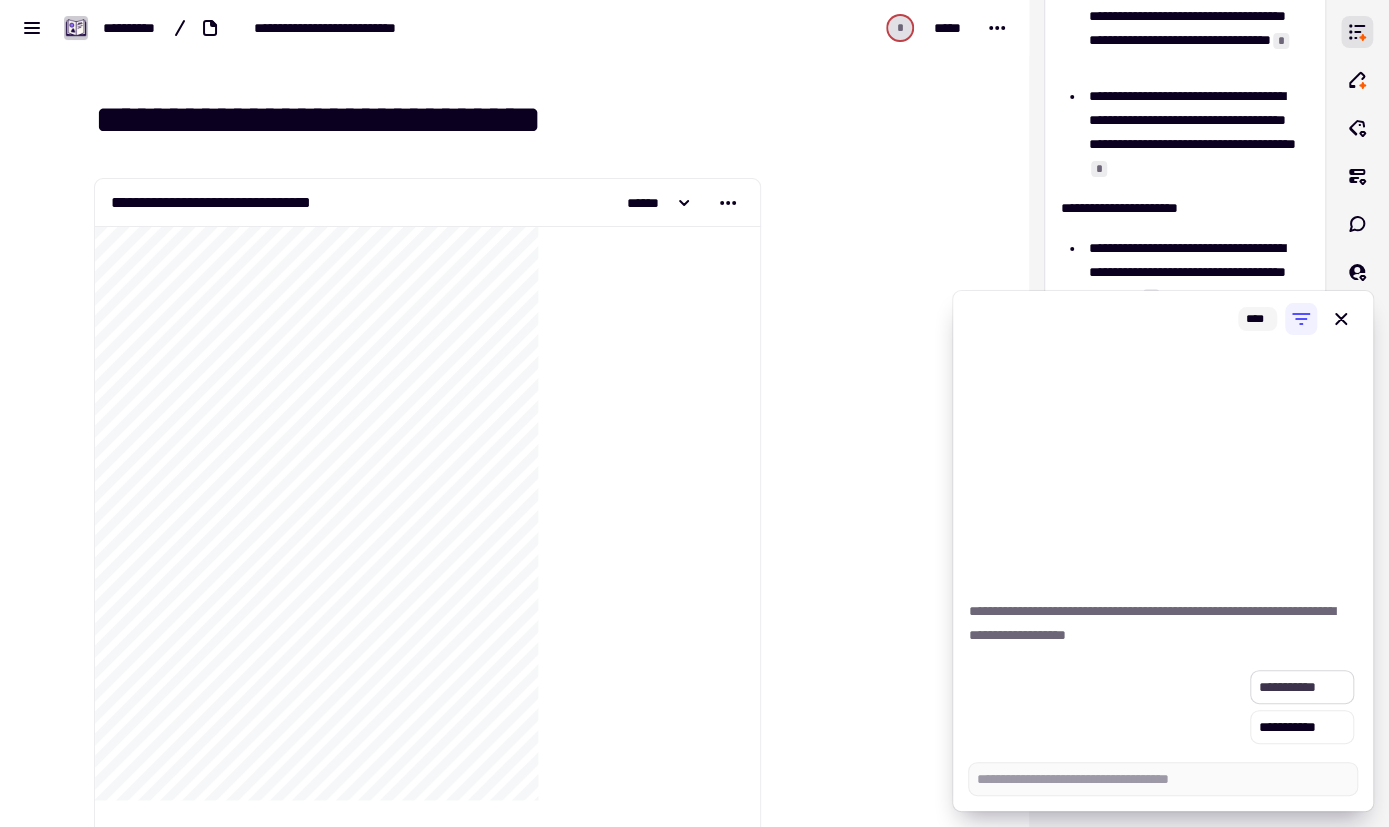 click on "**********" at bounding box center [1302, 687] 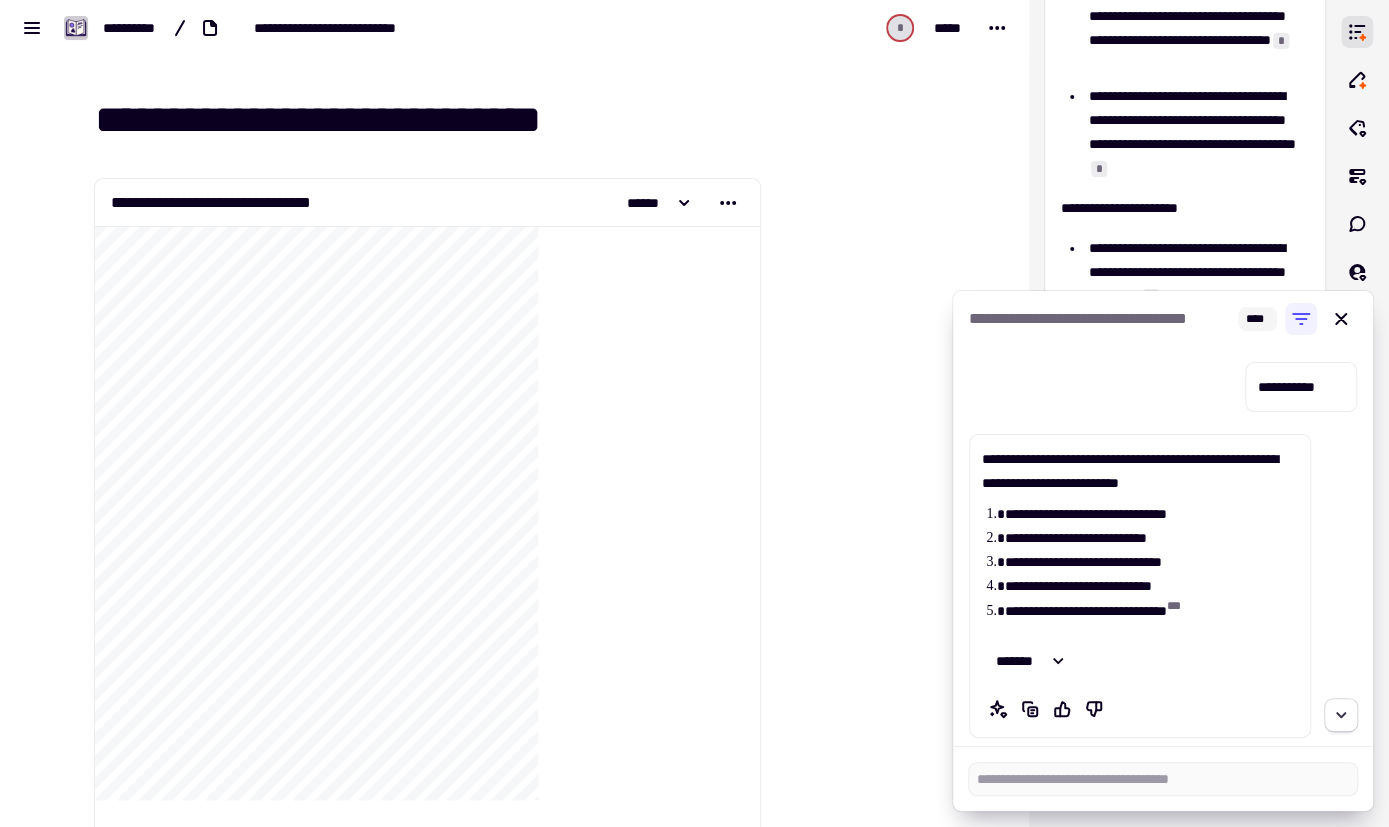 click 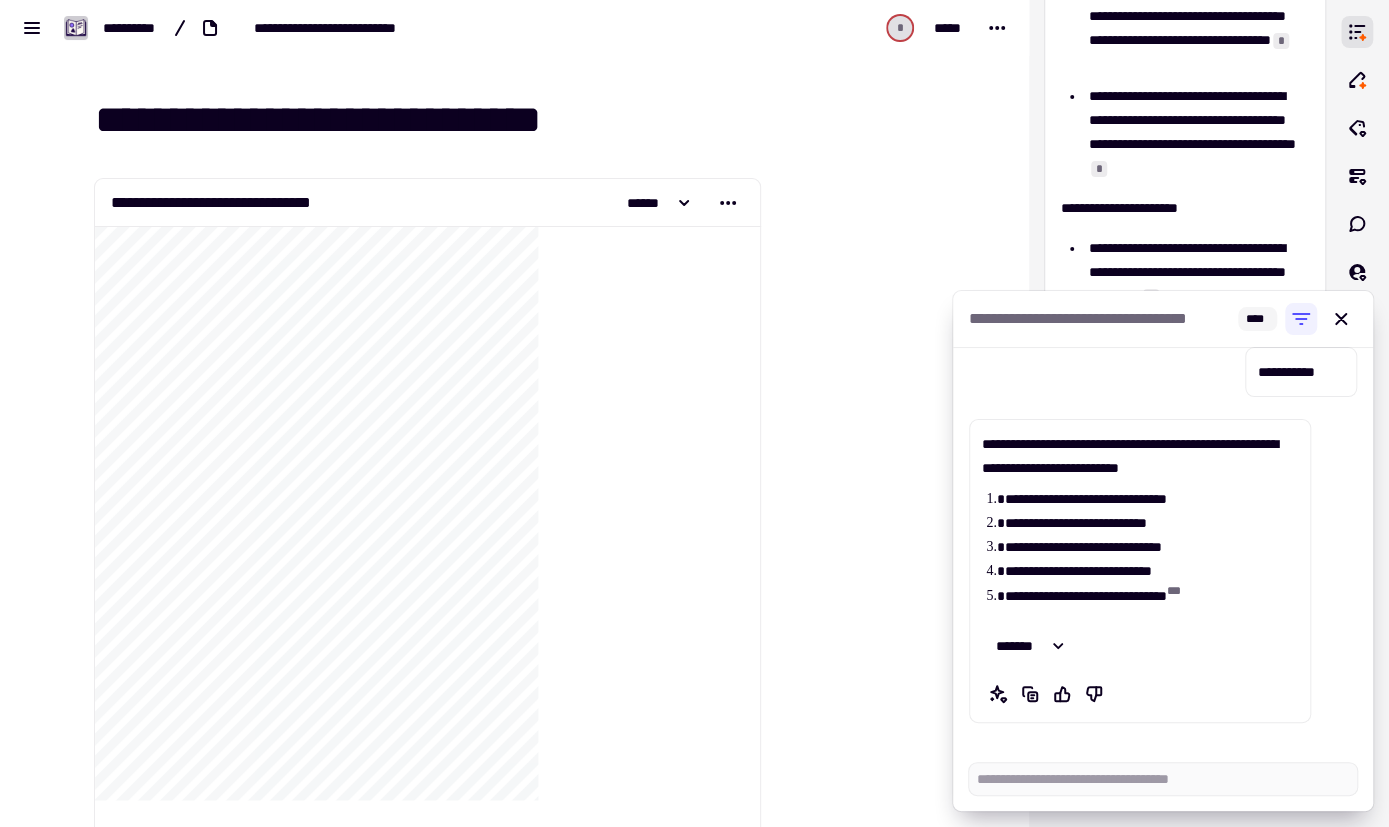 scroll, scrollTop: 16, scrollLeft: 0, axis: vertical 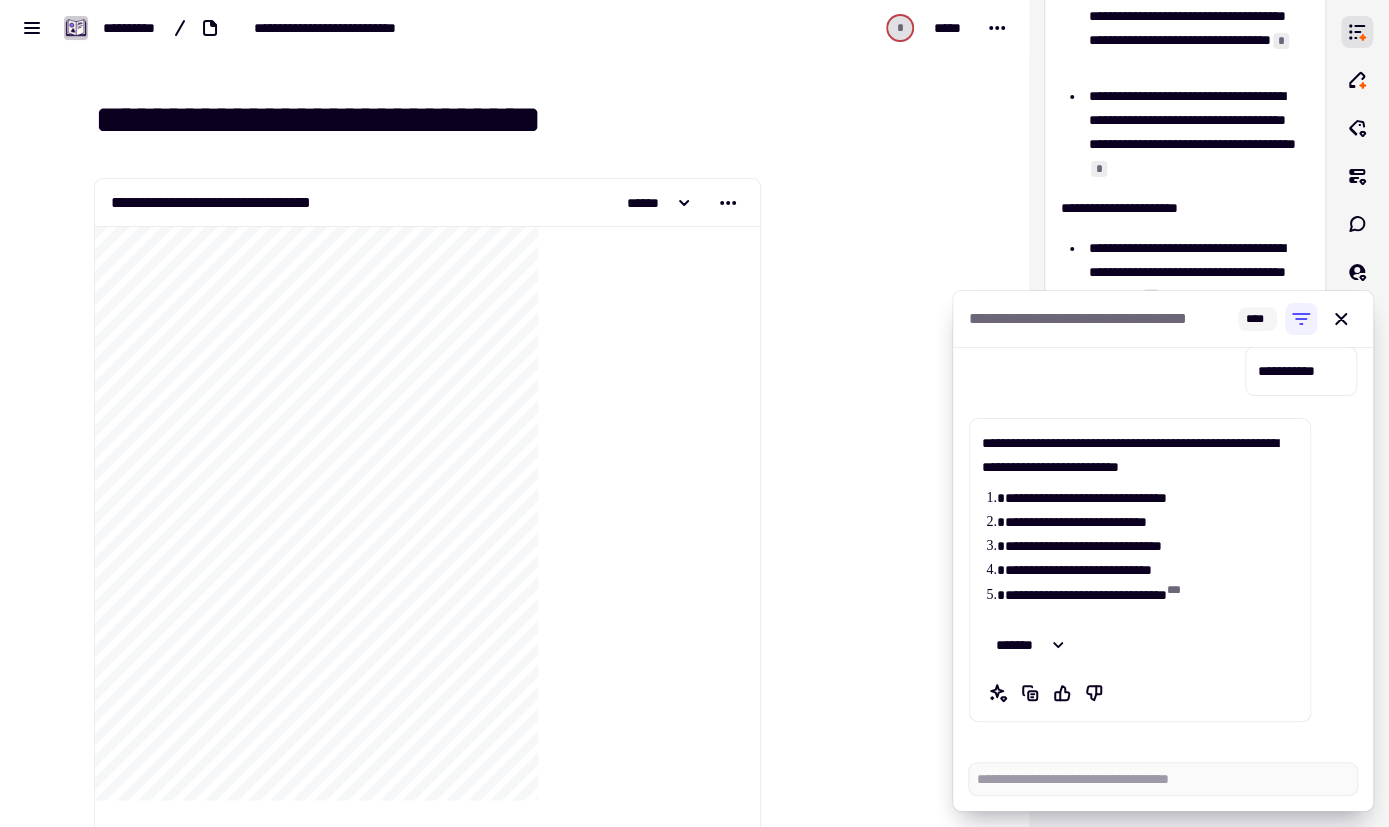 click on "**********" at bounding box center [1163, 538] 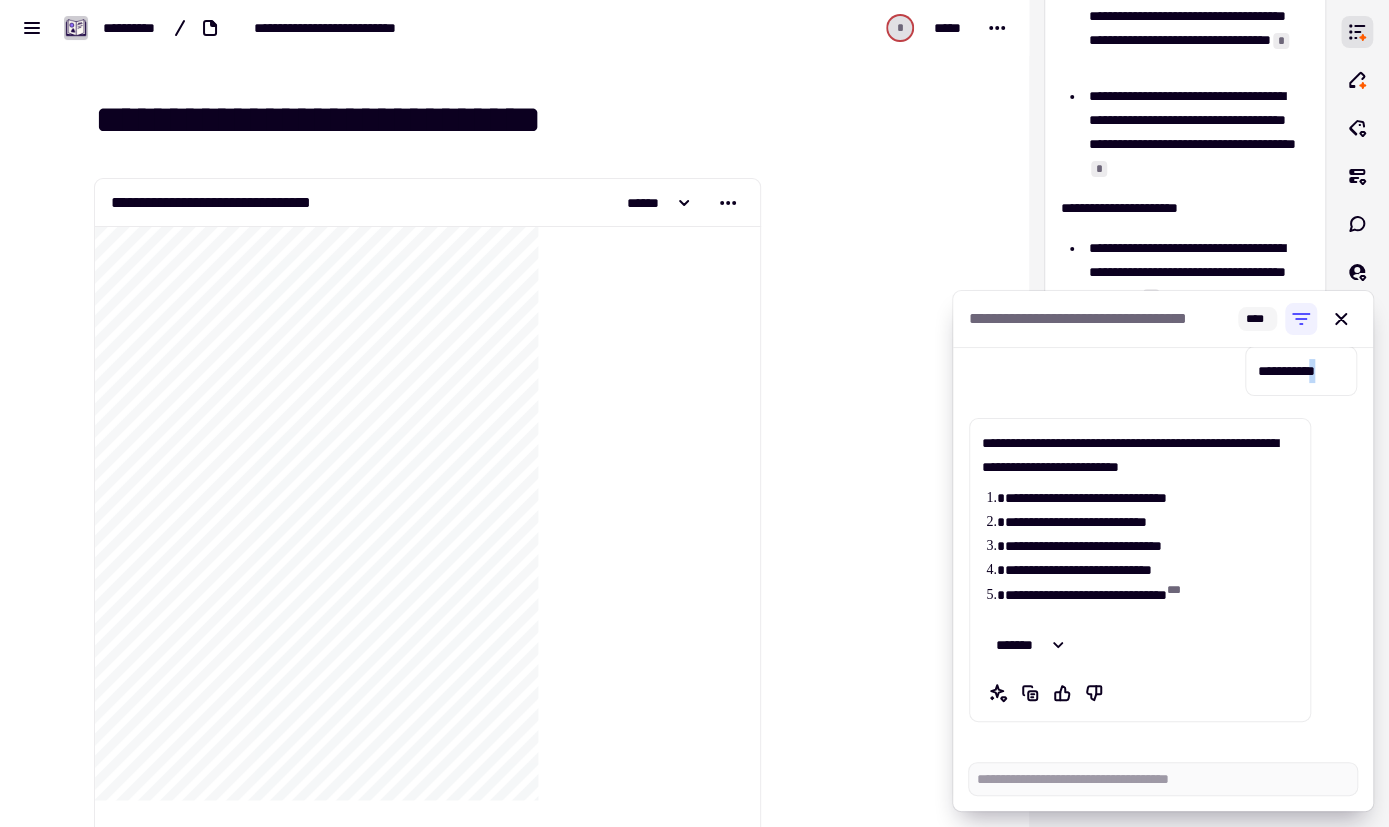 click on "**********" at bounding box center [1163, 538] 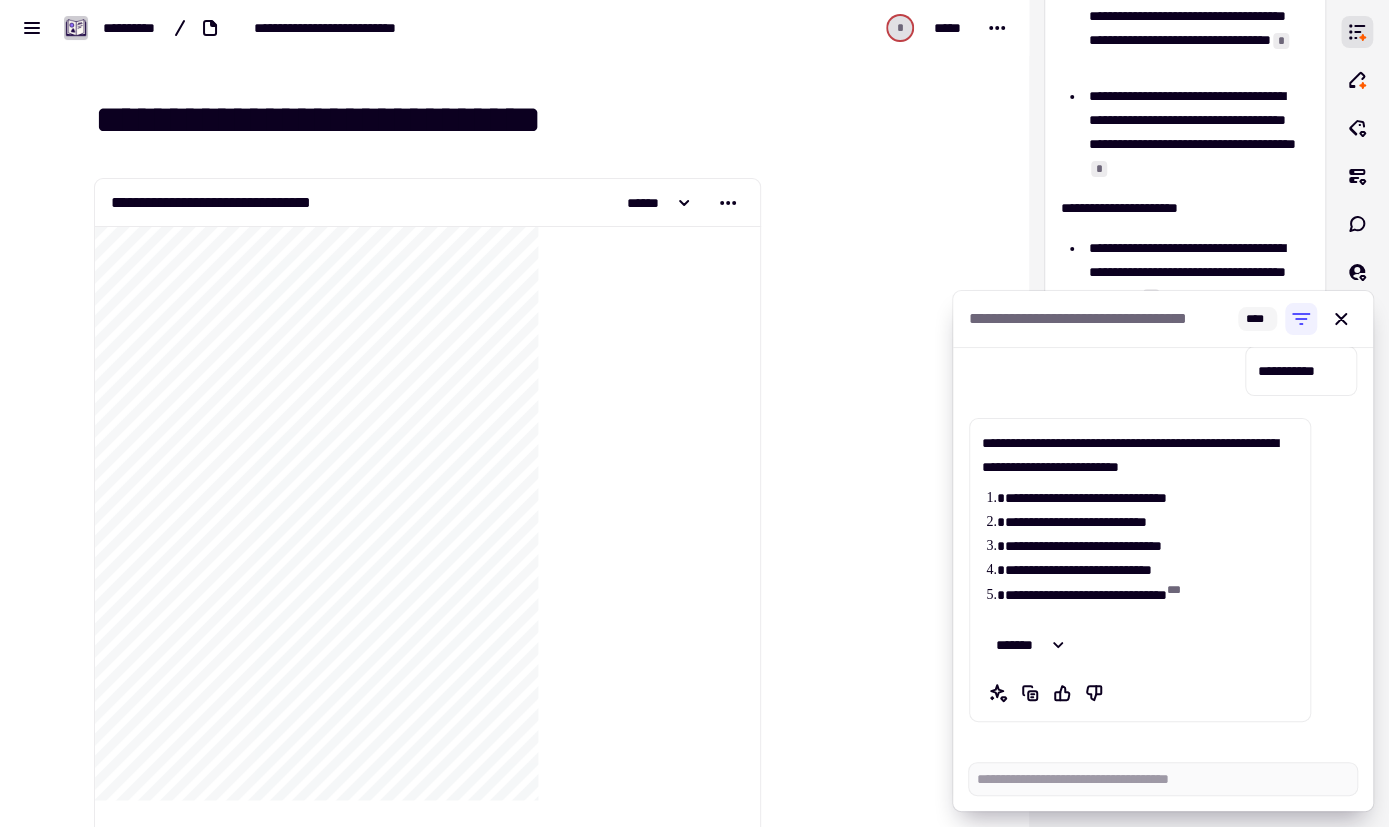 click on "**********" at bounding box center [1163, 538] 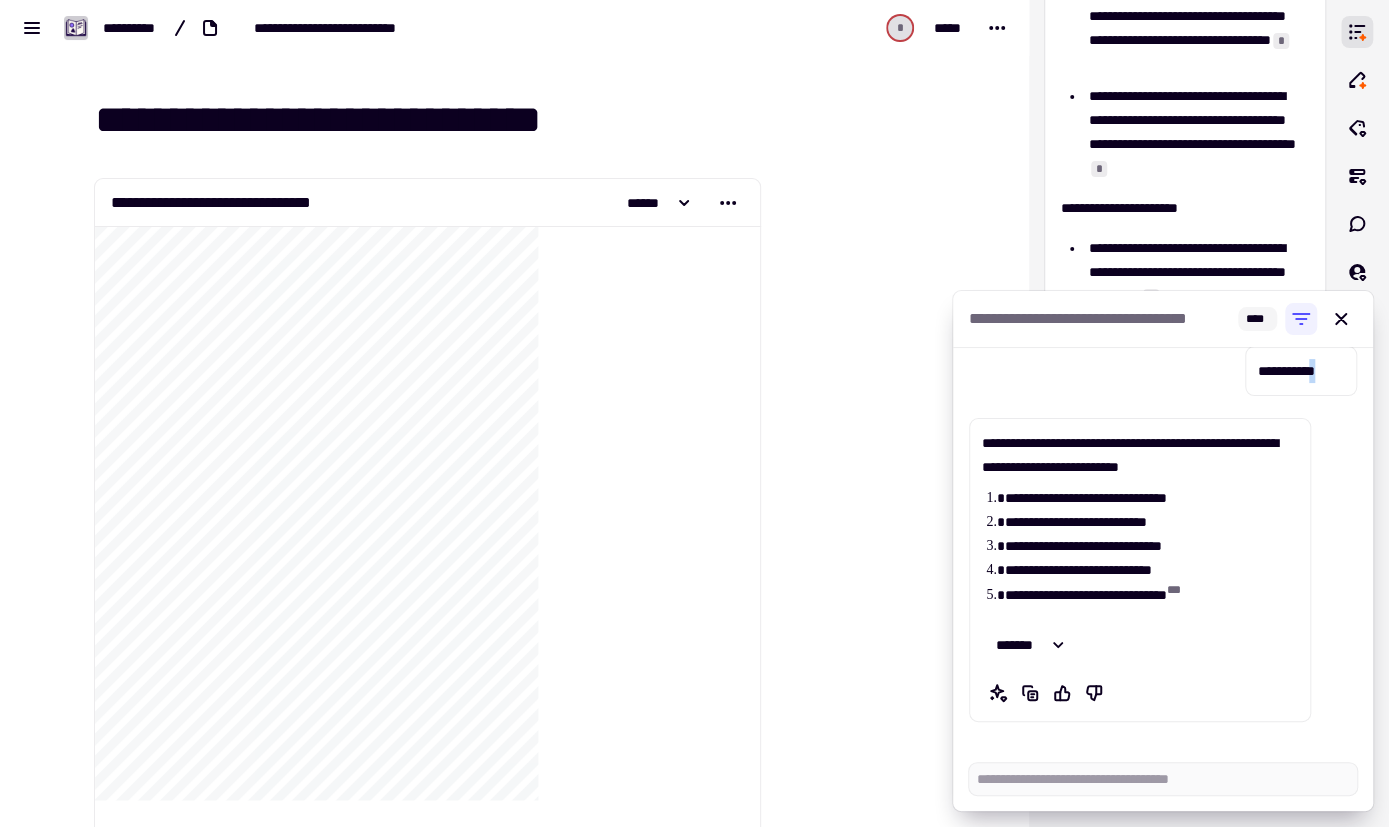 click on "**********" at bounding box center (1163, 538) 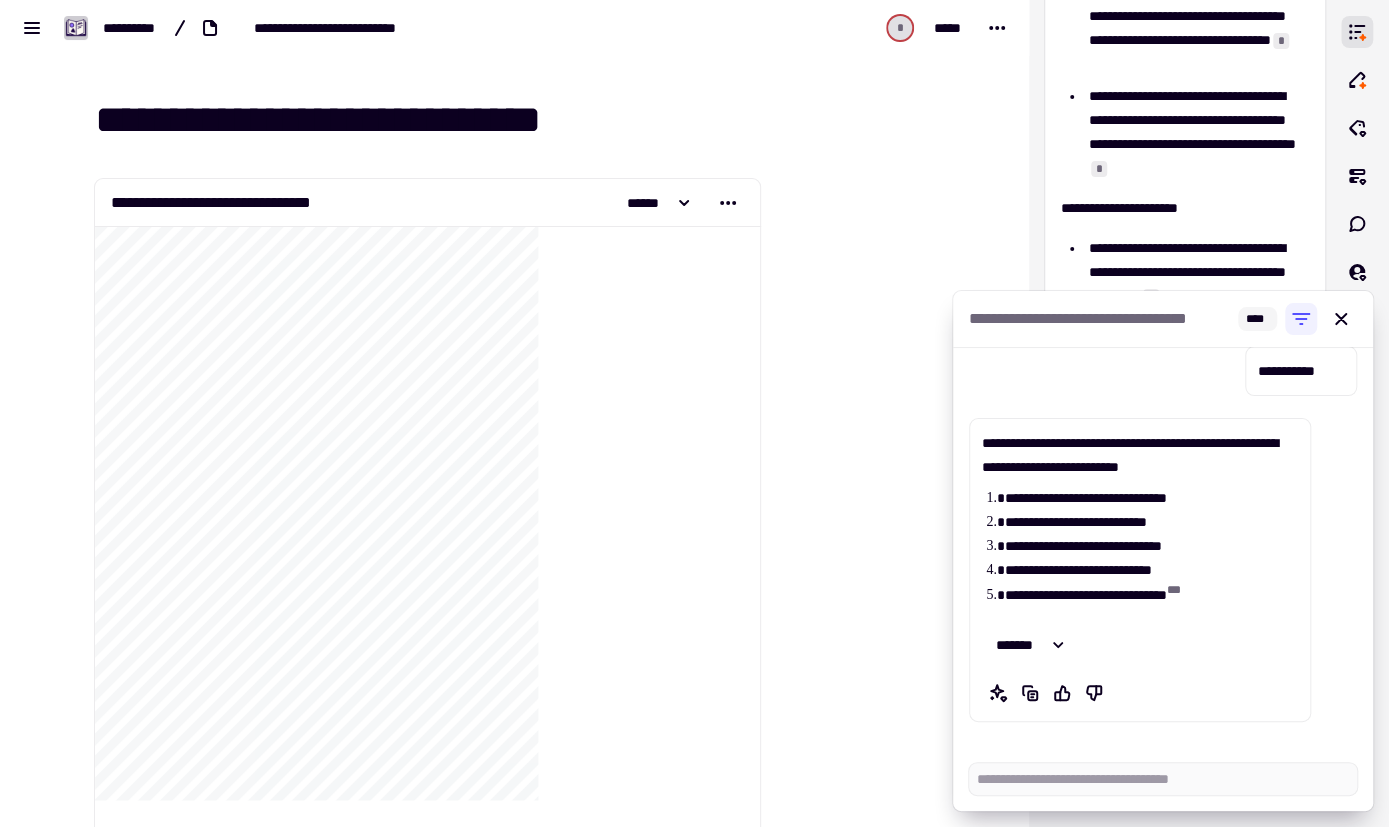click on "**********" at bounding box center [1163, 538] 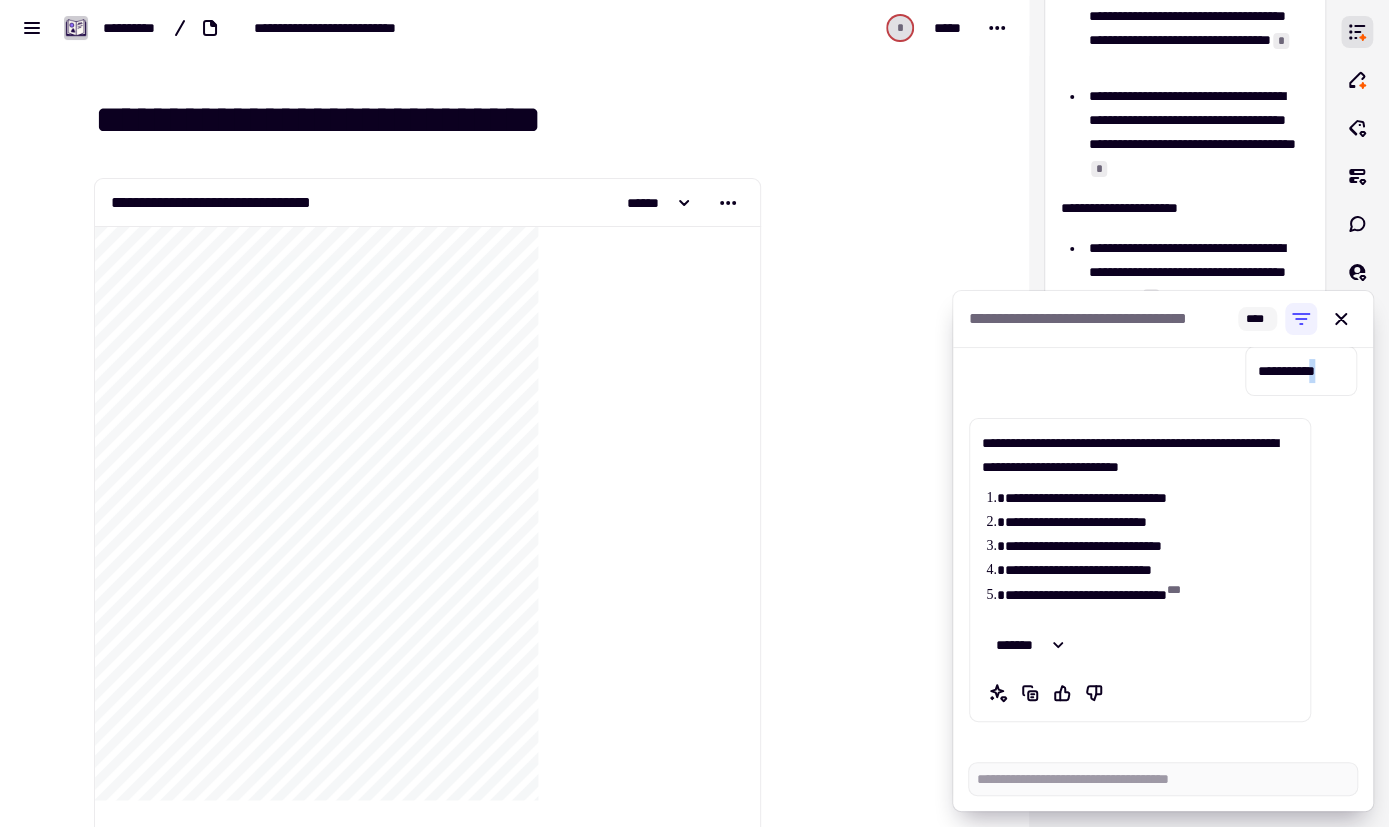 click on "**********" at bounding box center [1163, 538] 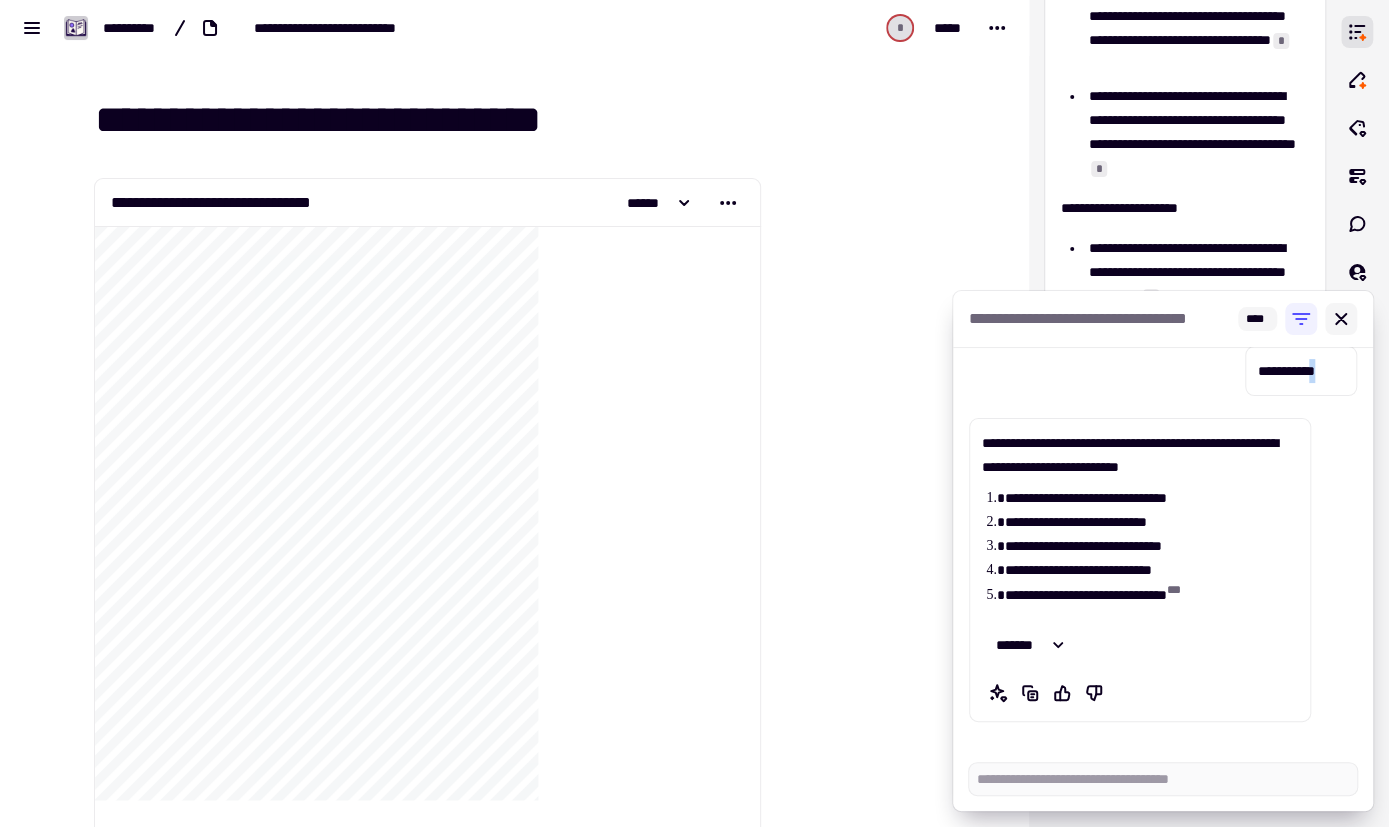 click 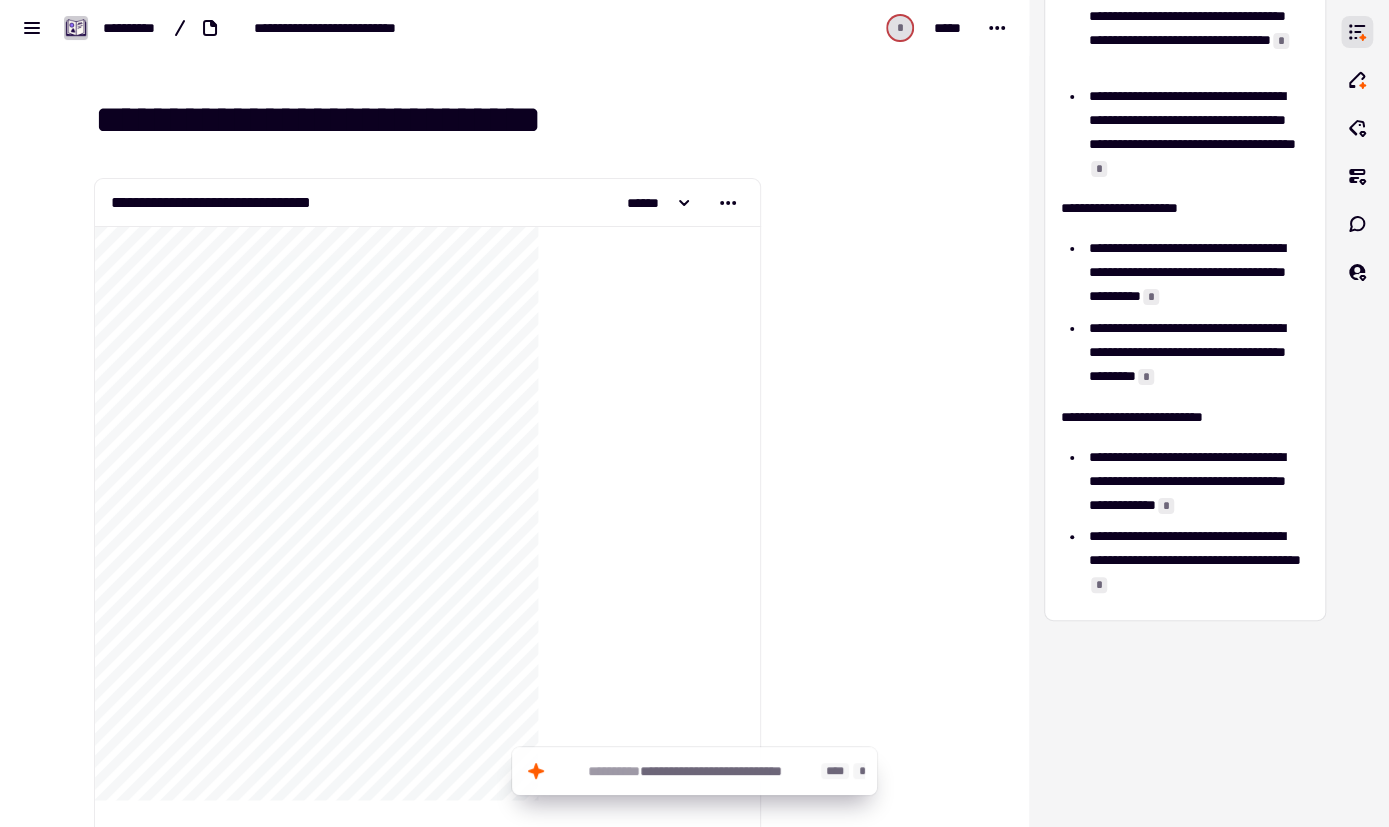 click on "**********" 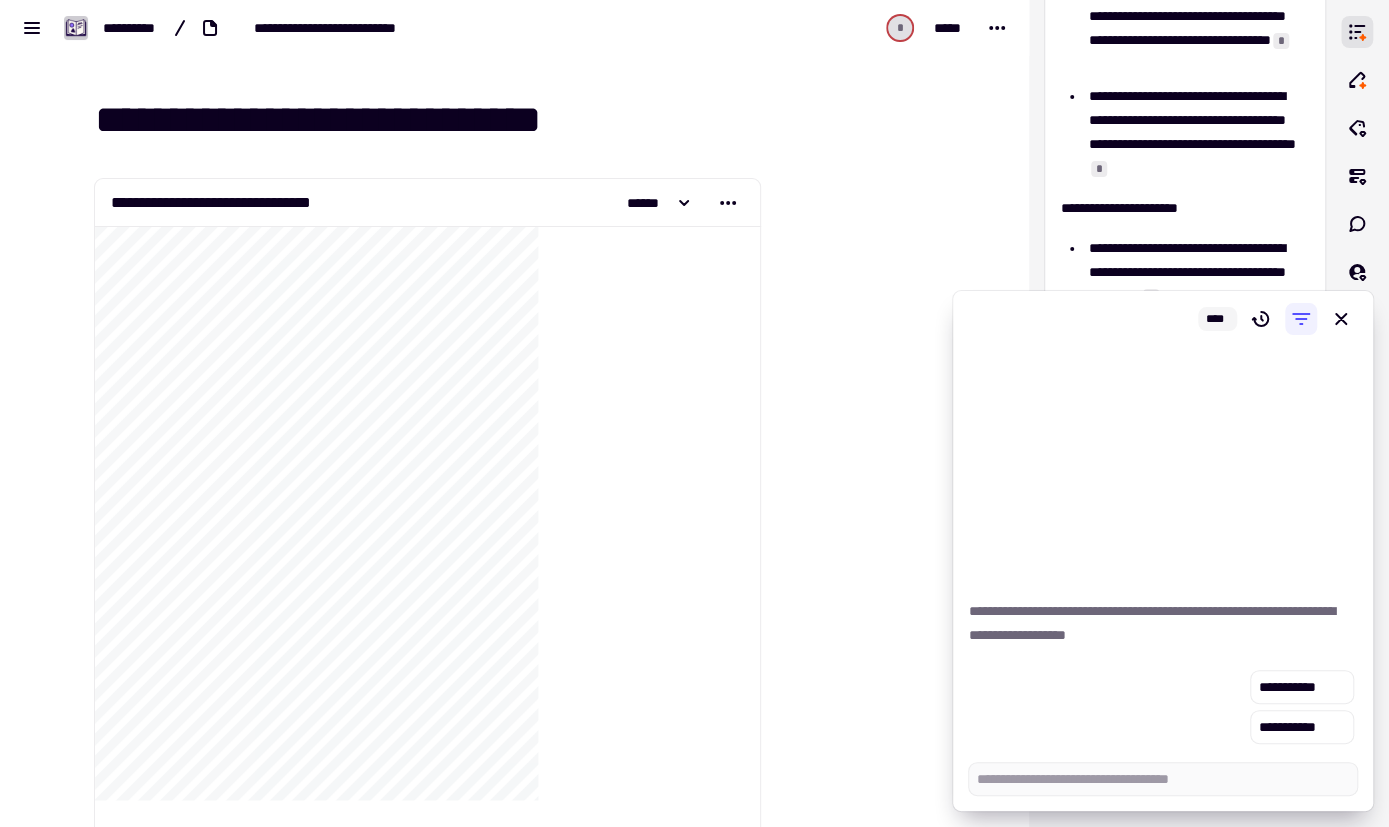 type on "*" 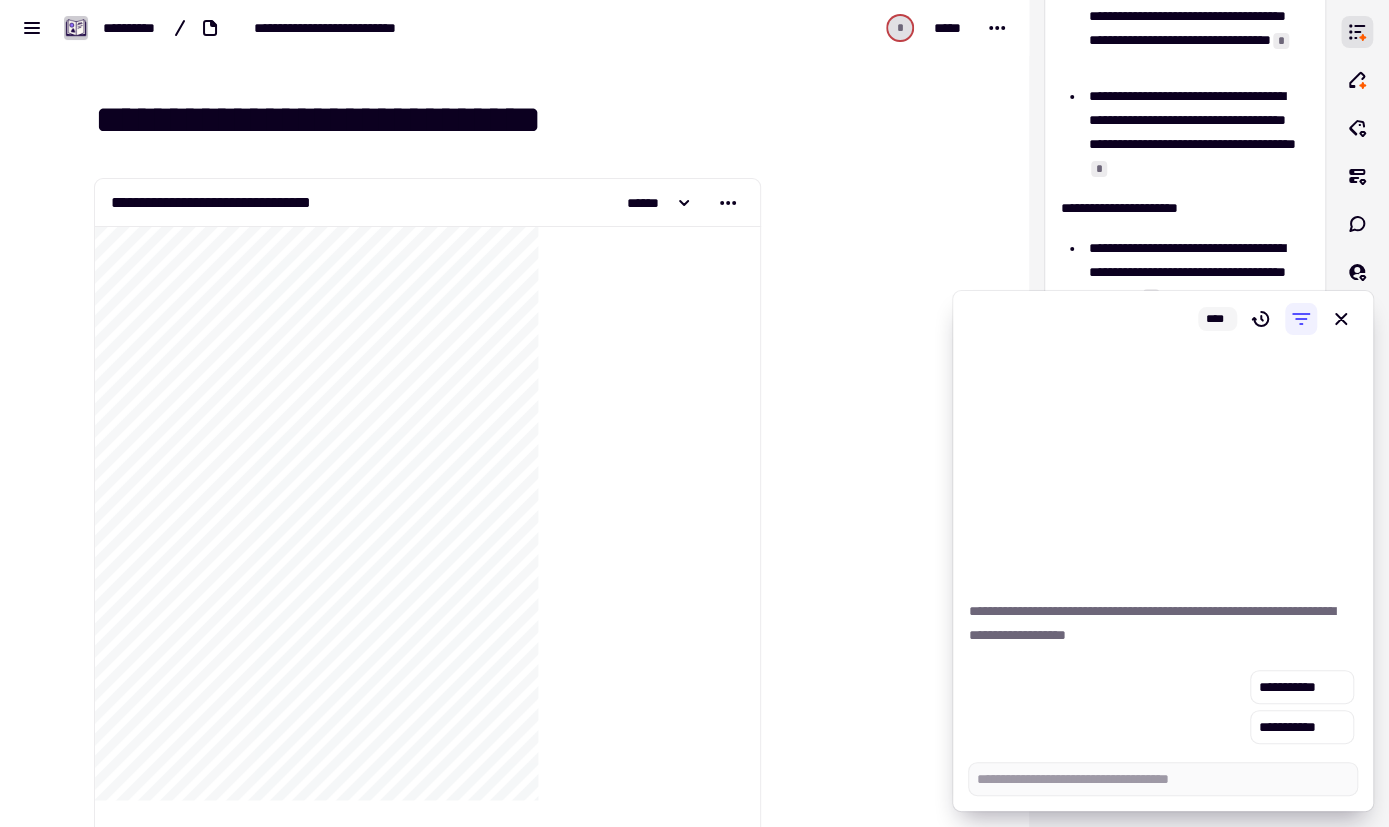 type on "*" 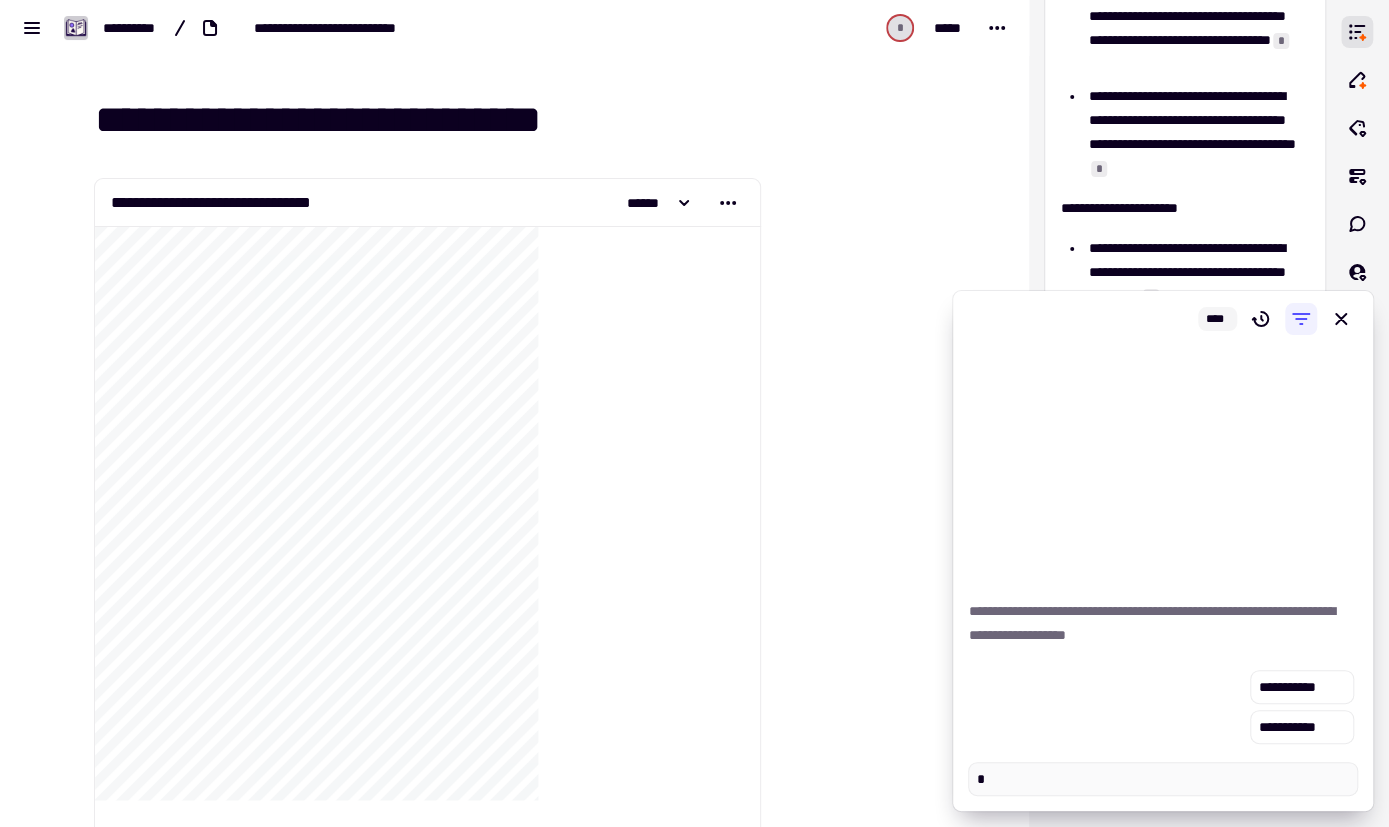 type on "*" 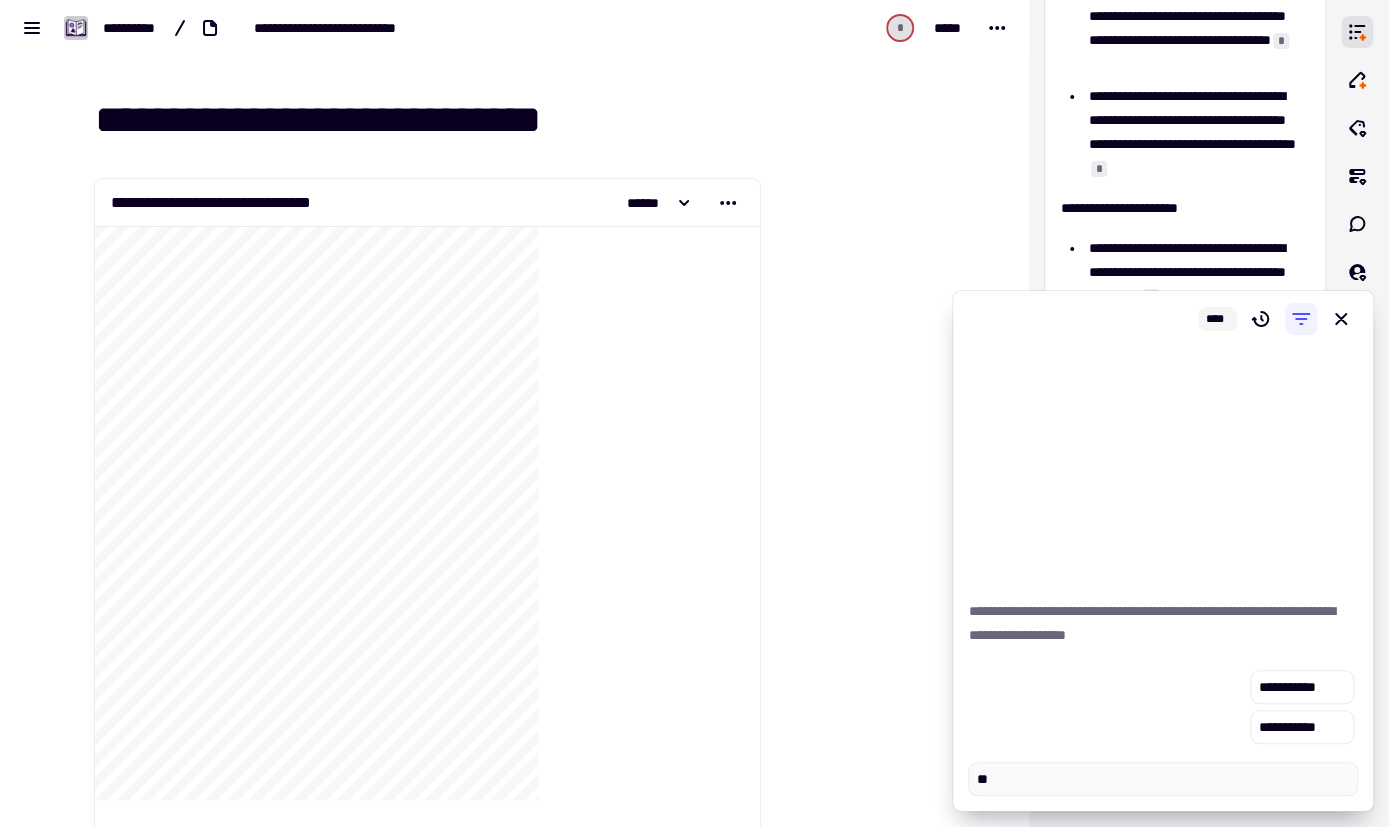 type on "*" 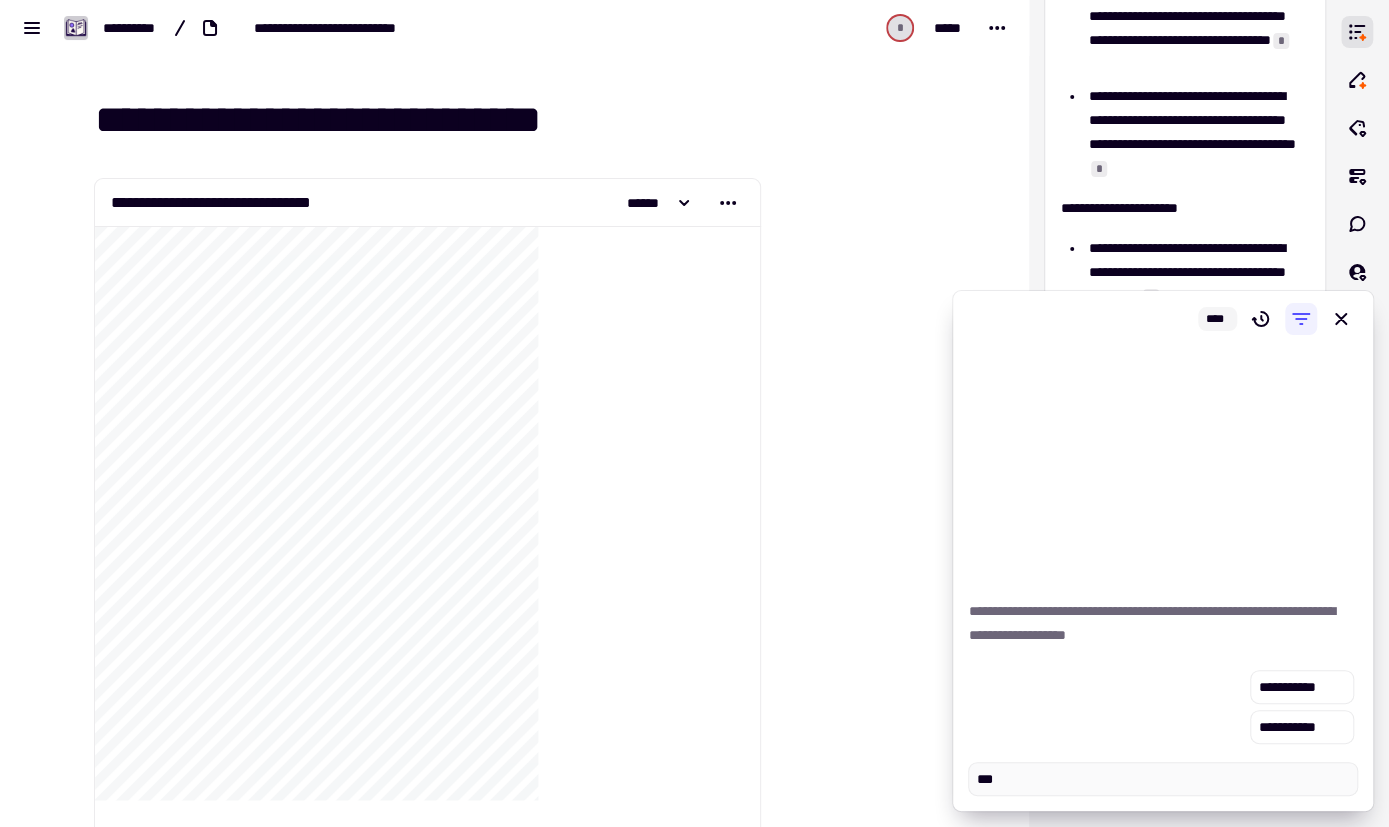 type on "*" 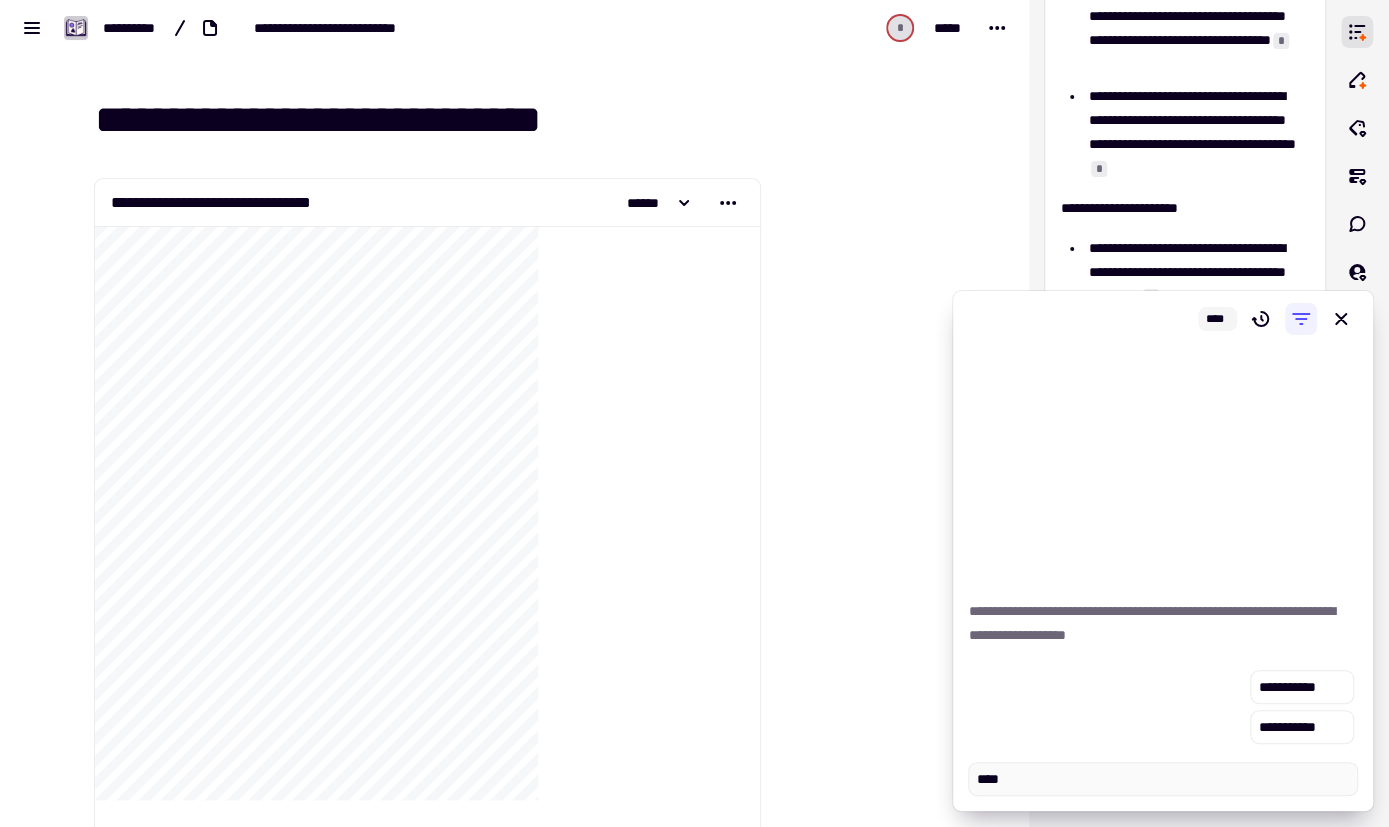 type on "*" 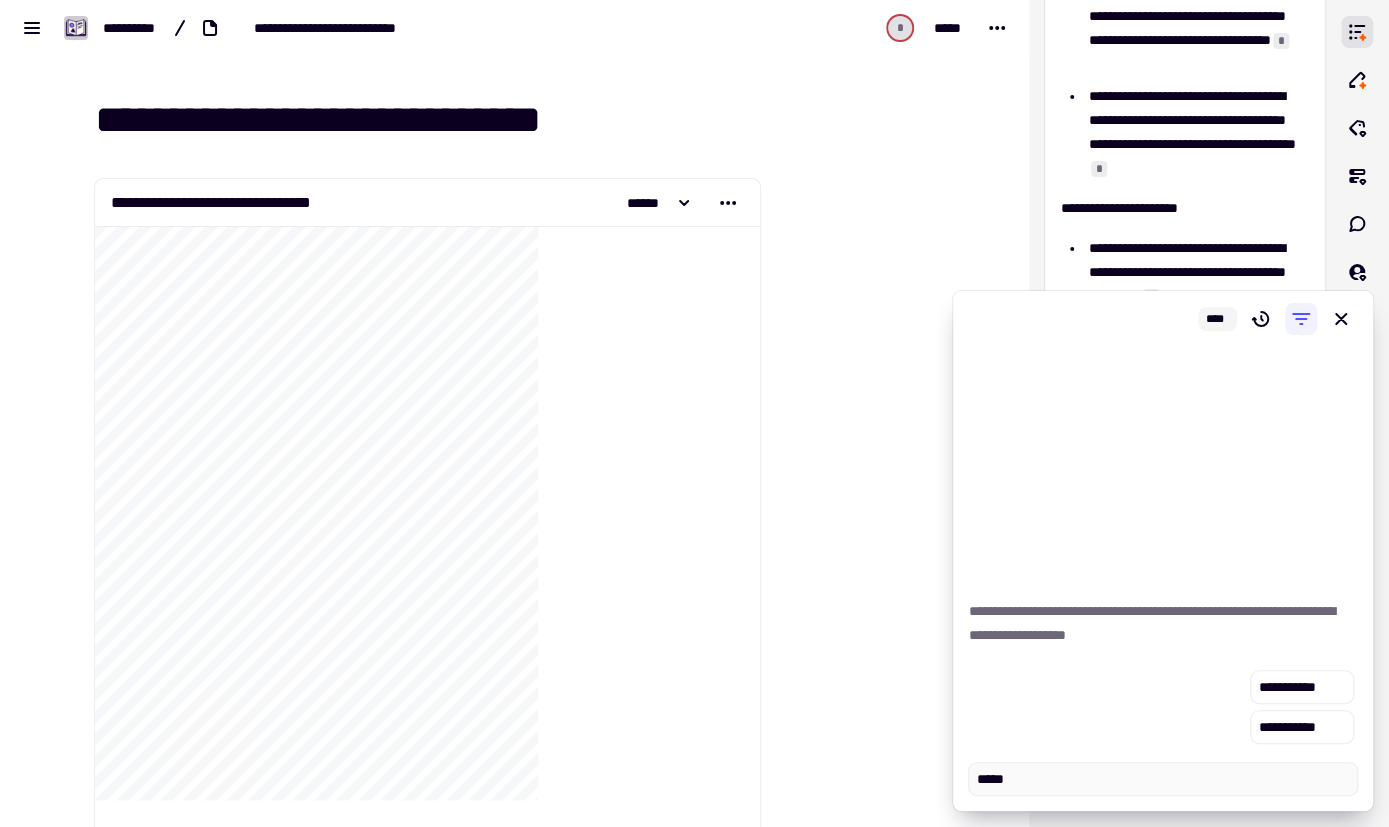 type on "*" 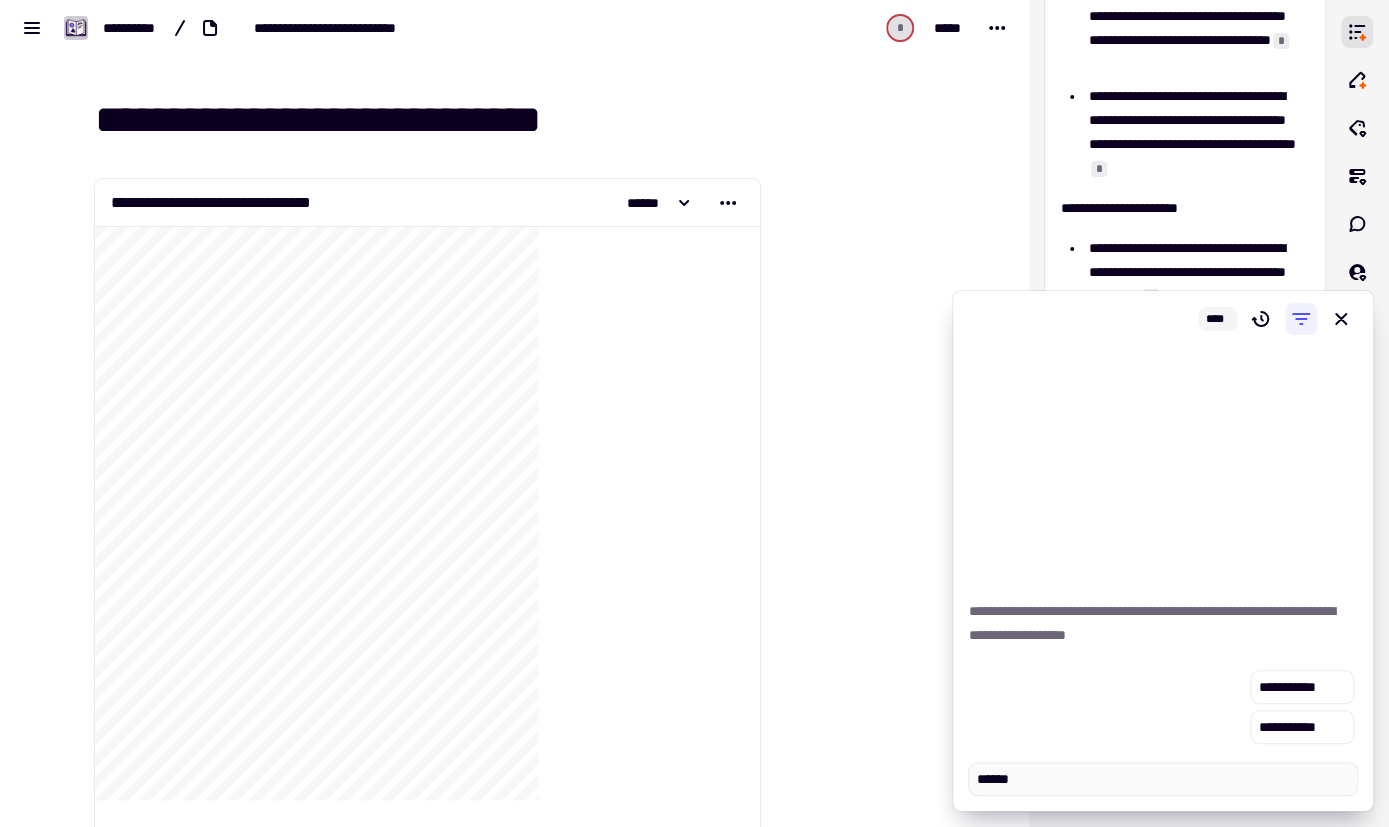 type on "*" 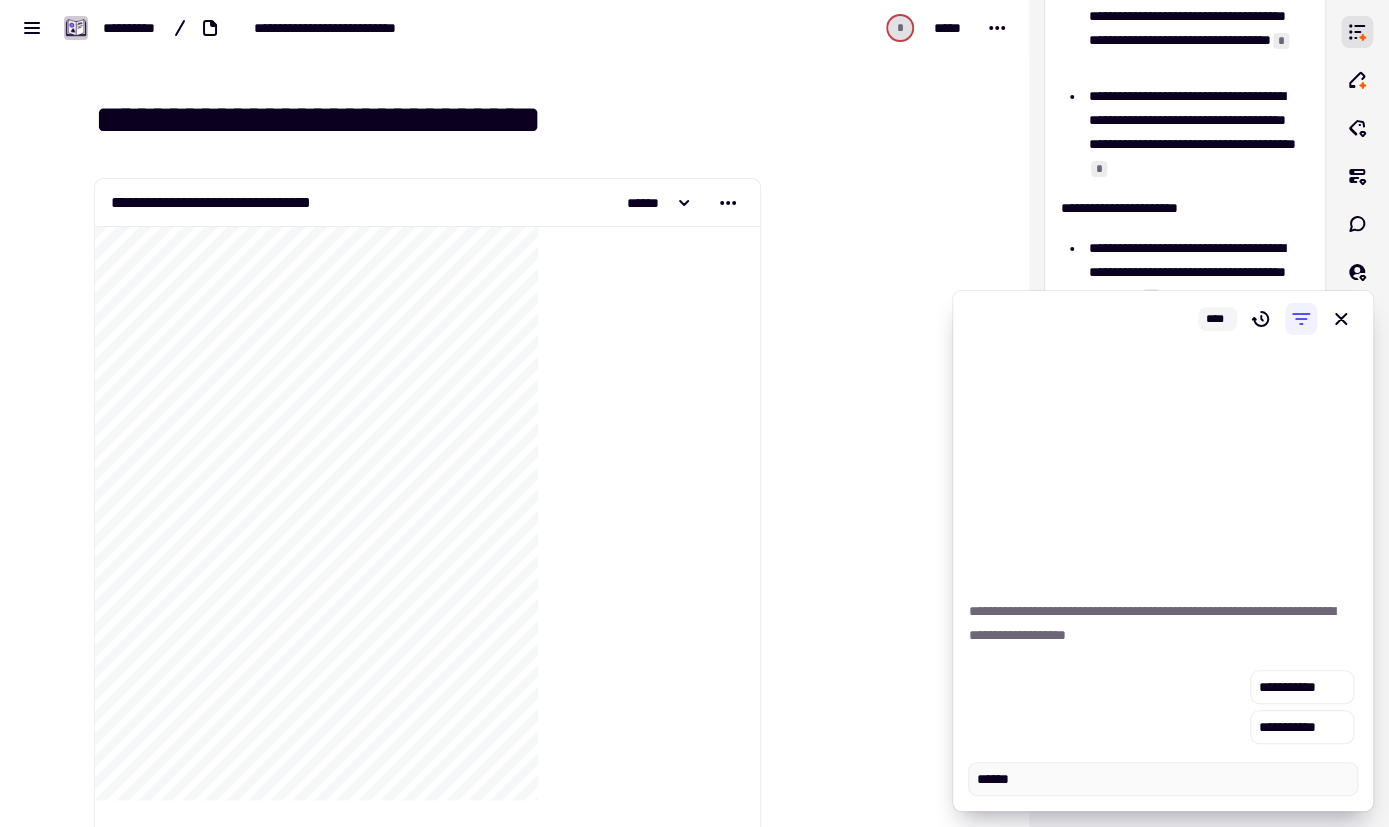 type on "******" 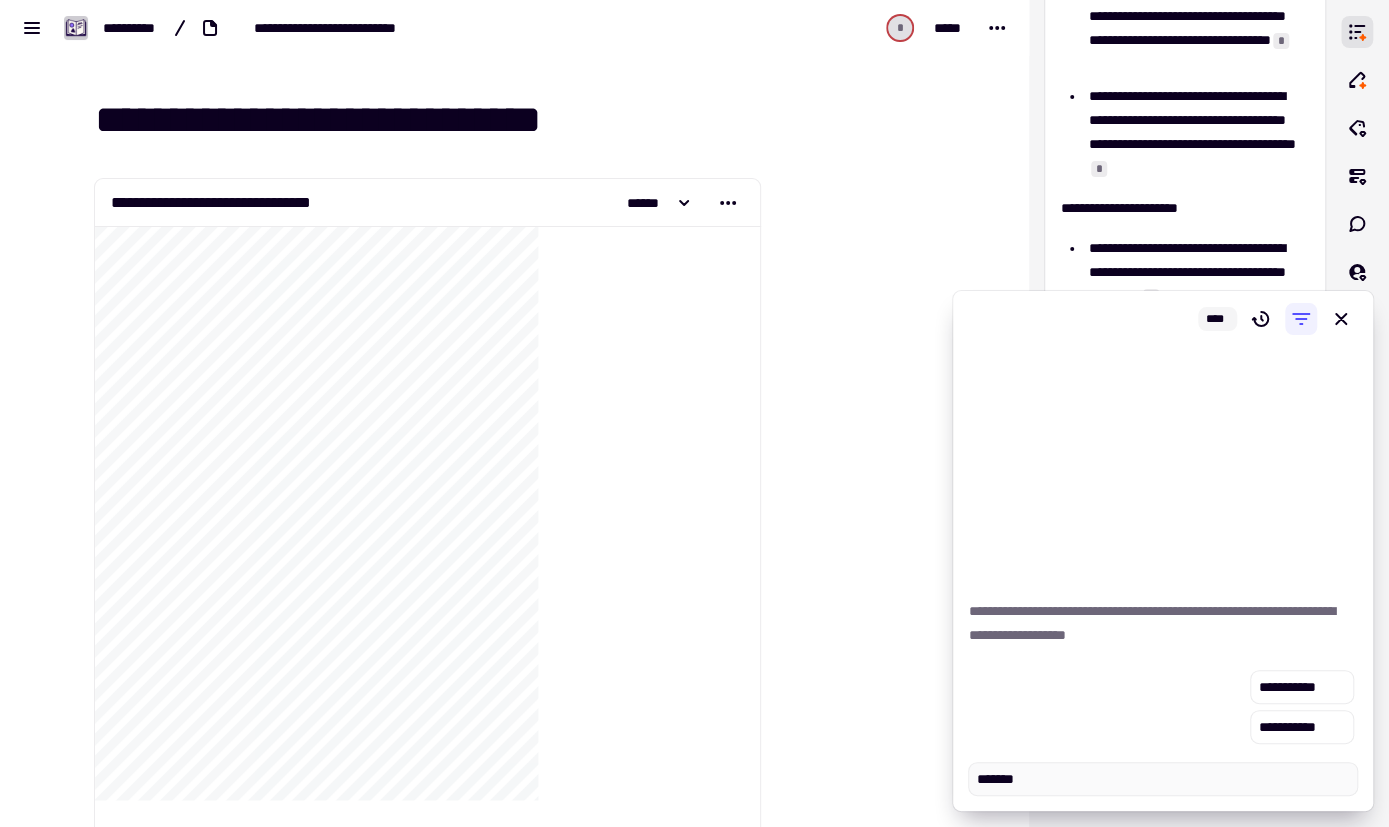 type on "*" 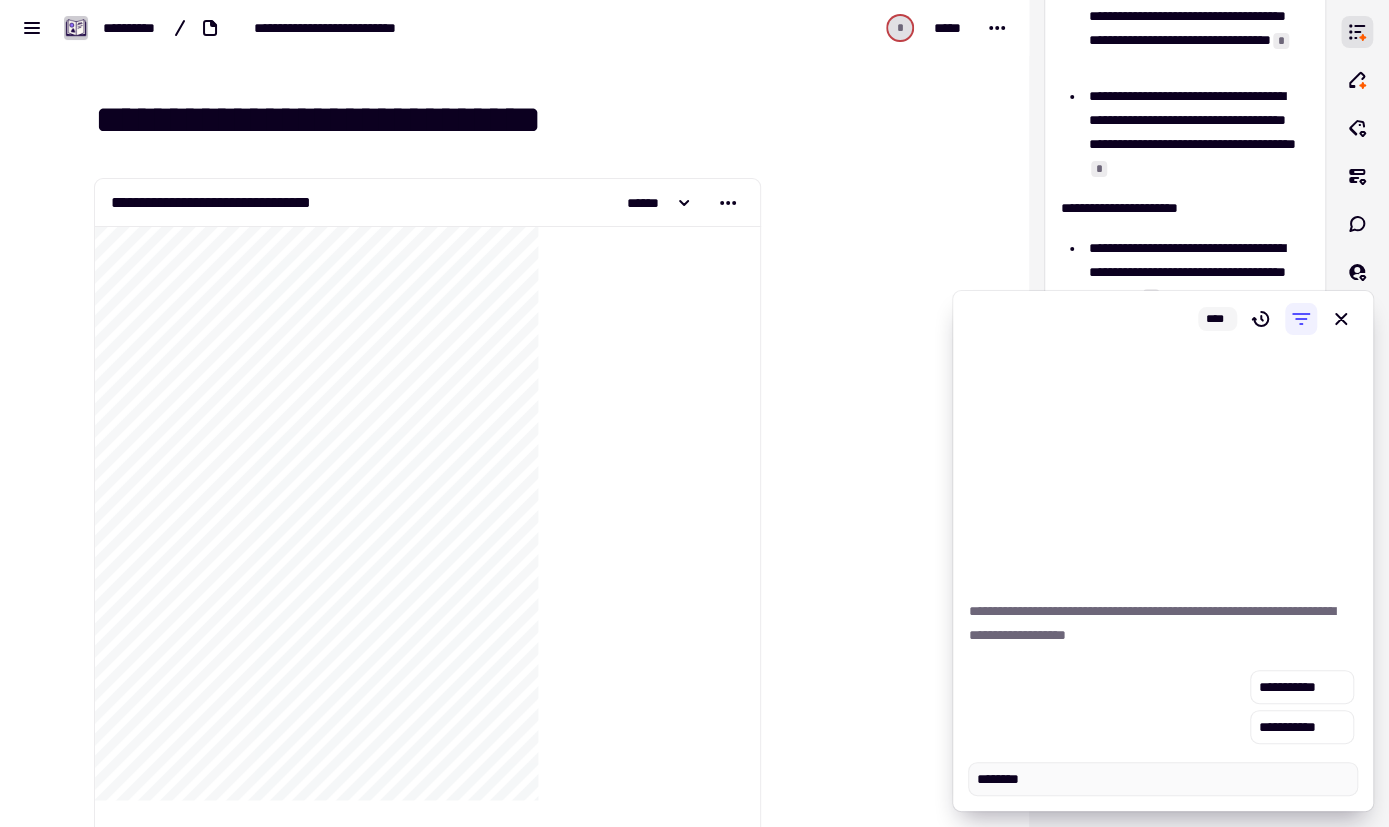 type on "*" 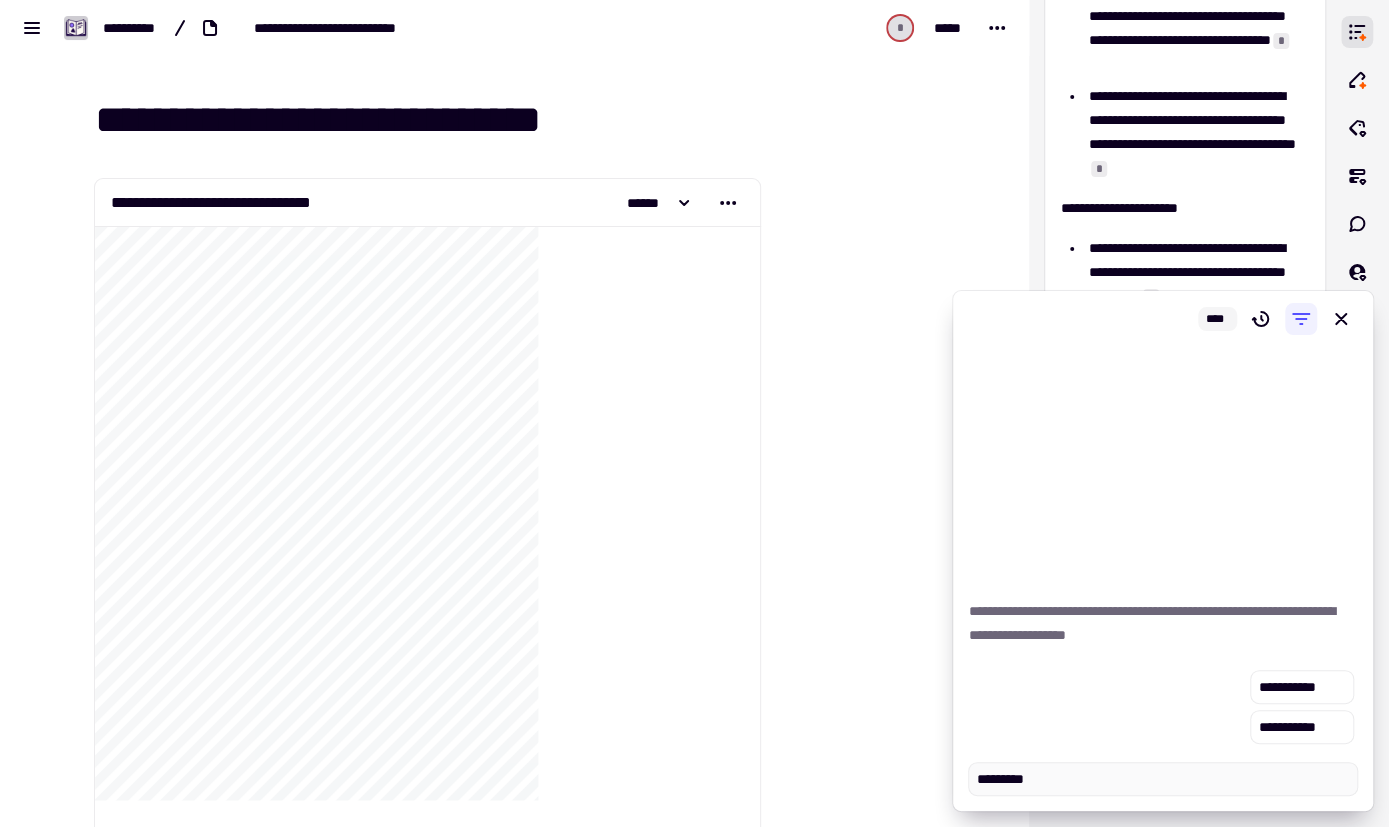 type on "*" 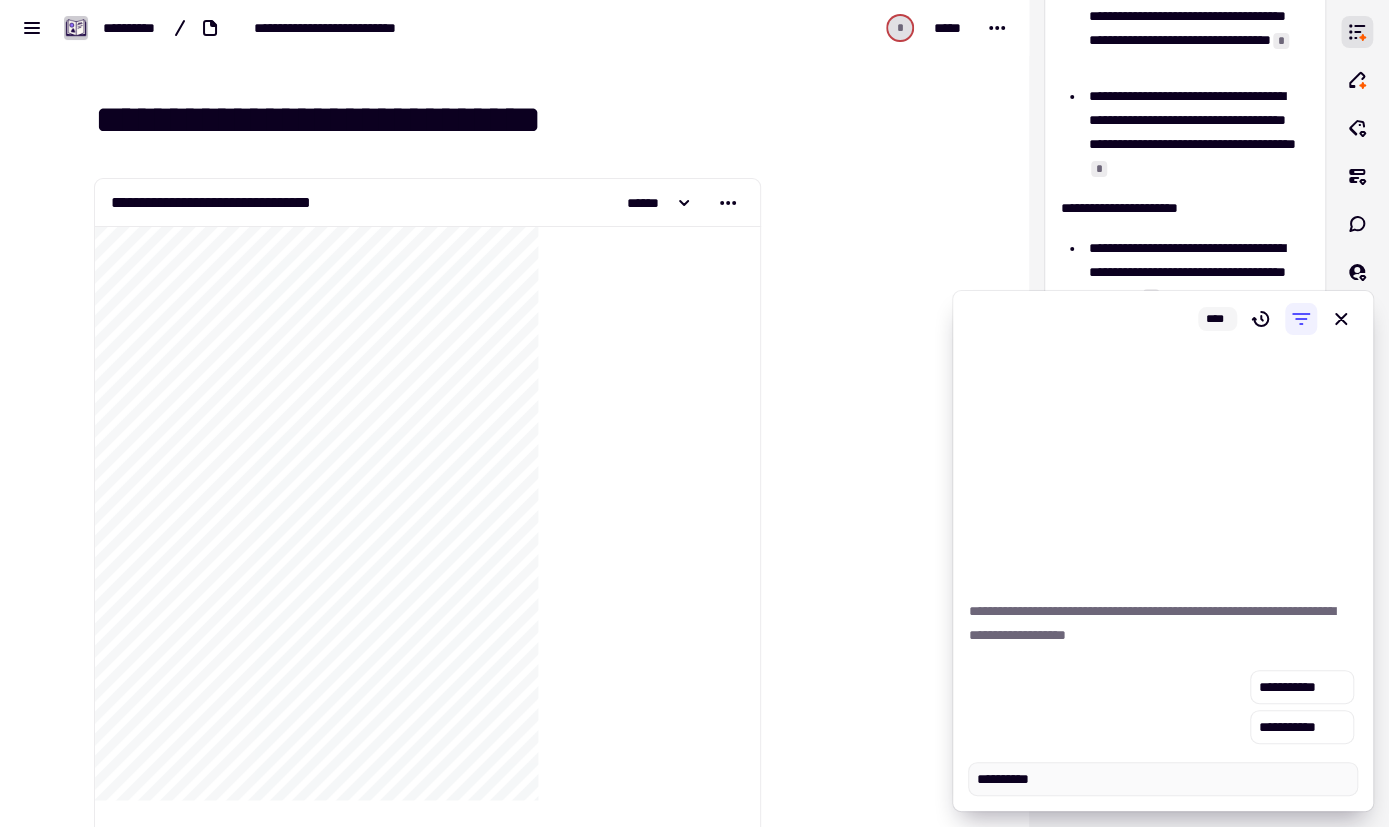type on "*" 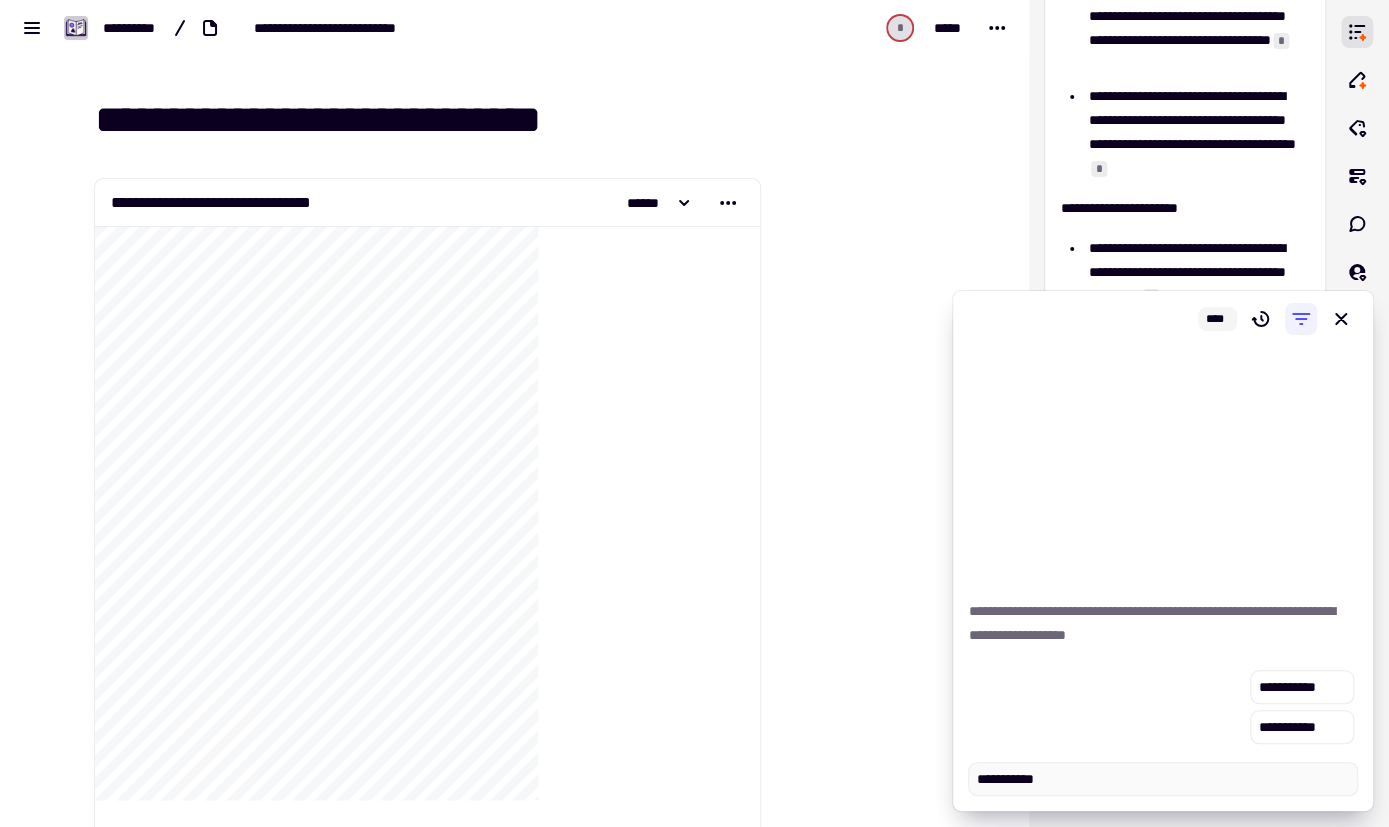type on "*" 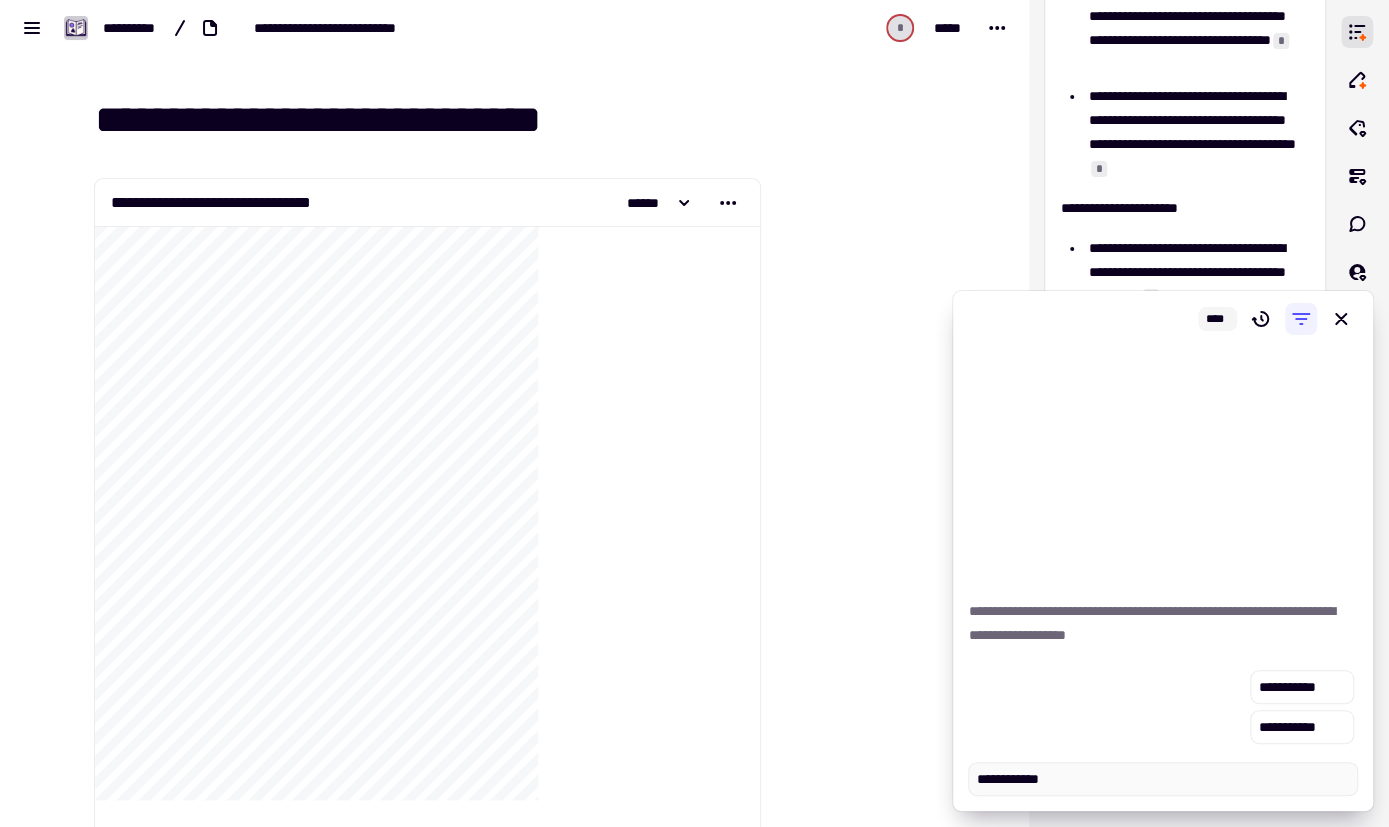type on "*" 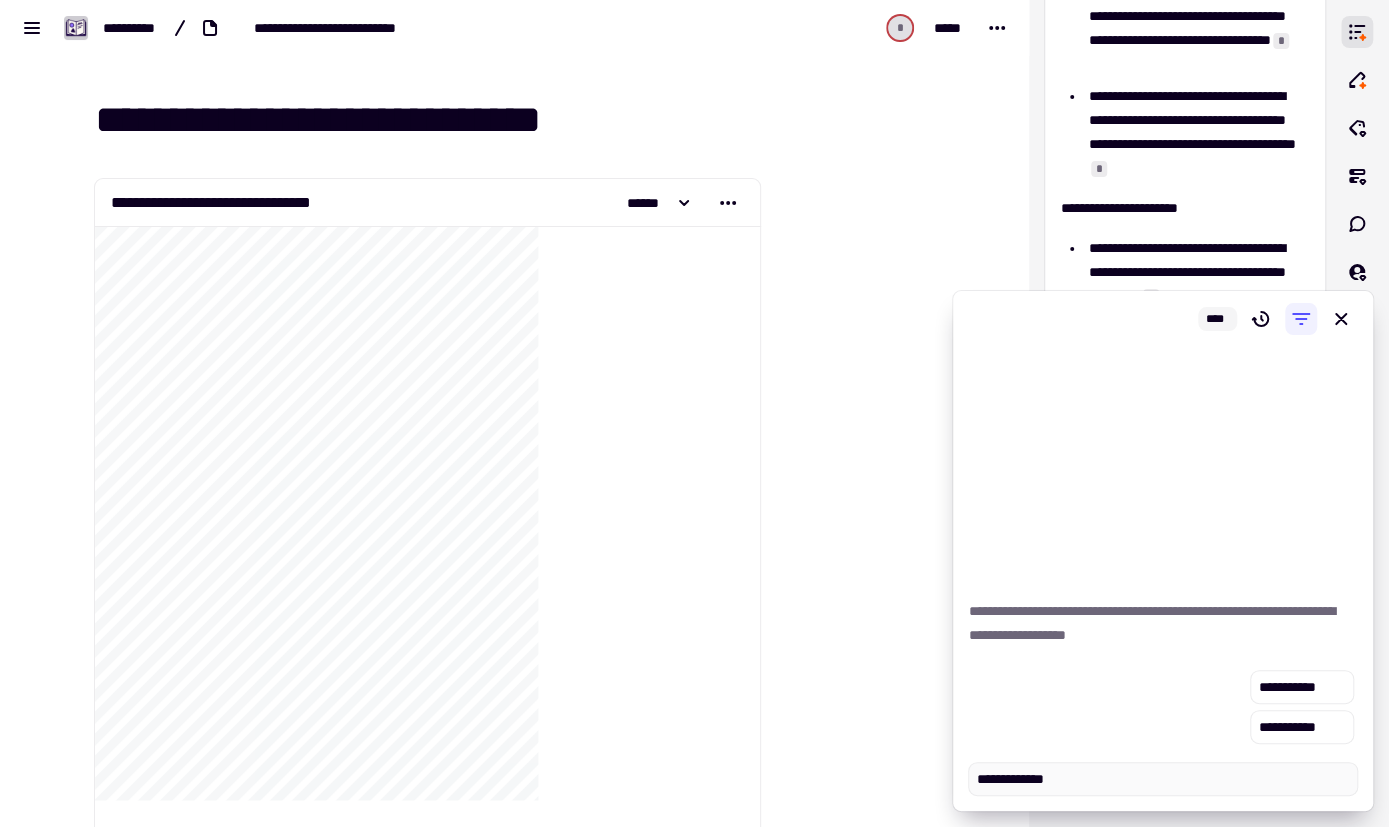 type on "*" 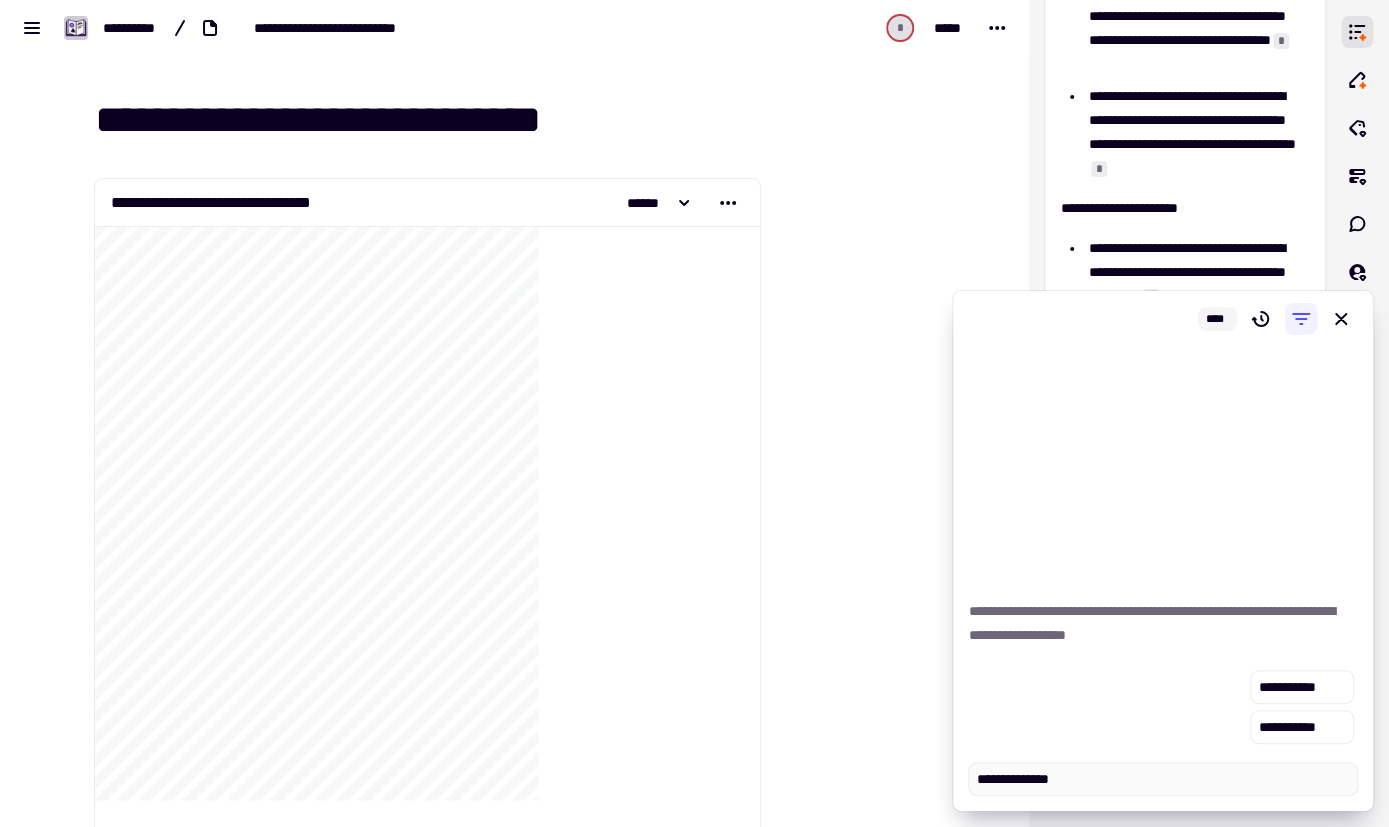 type on "*" 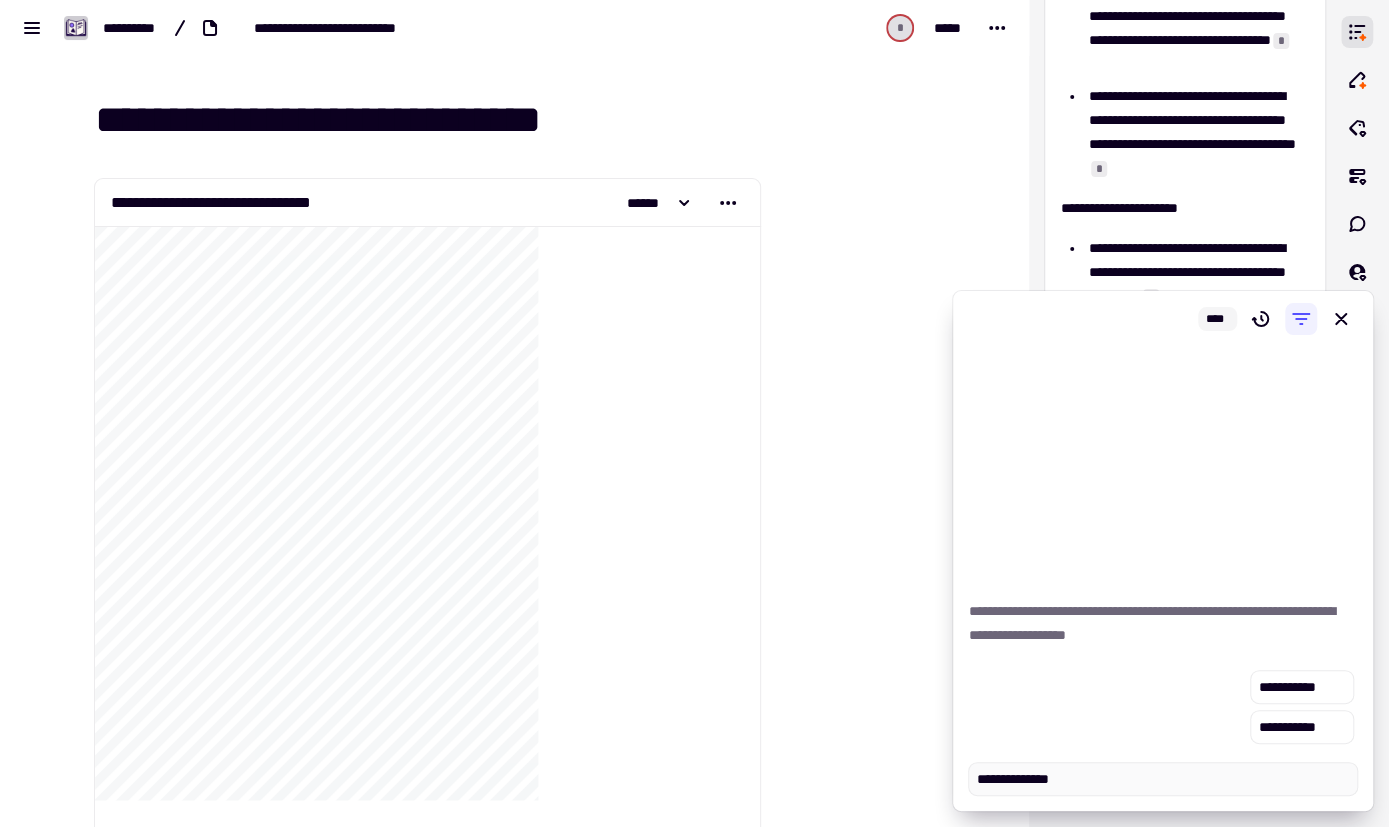 type on "**********" 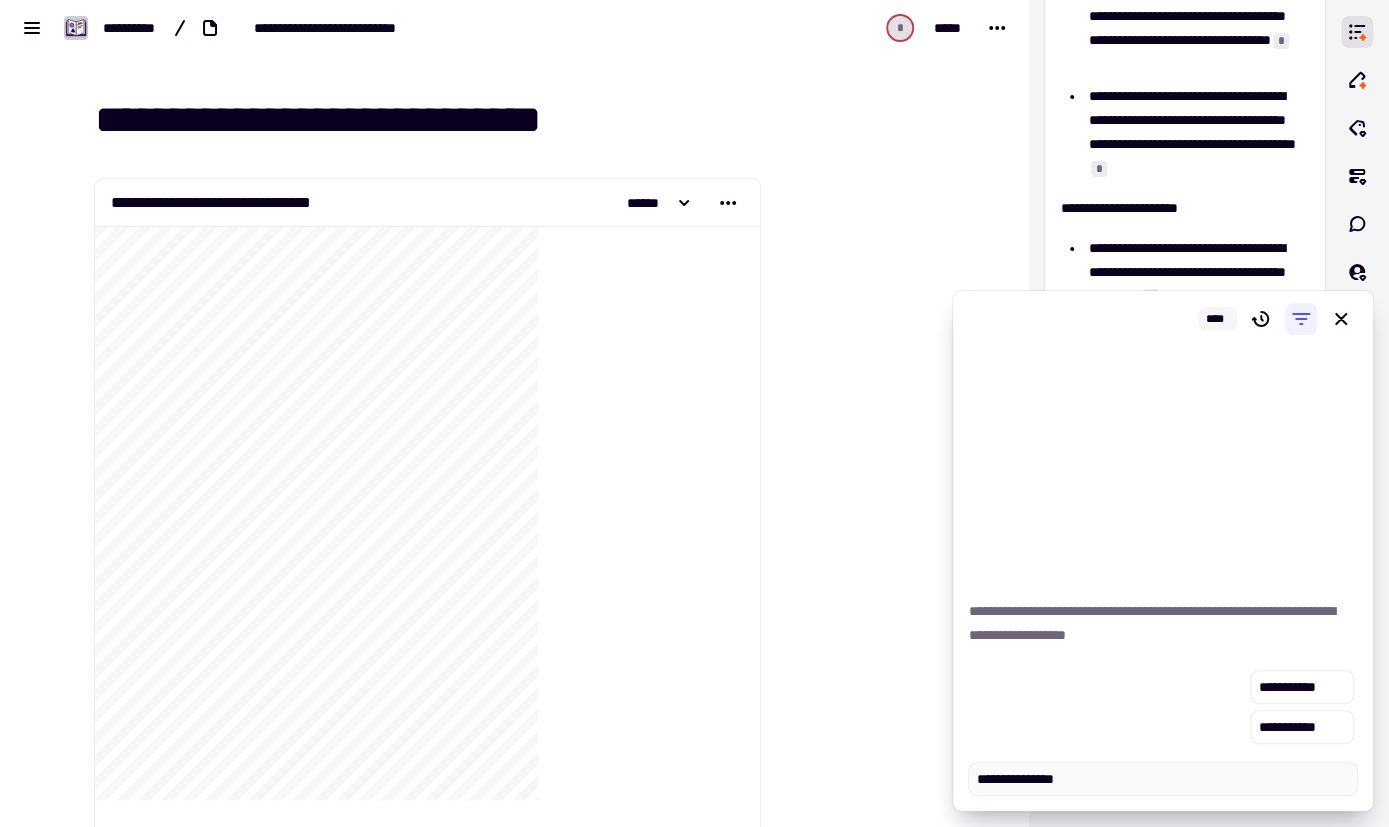 type on "*" 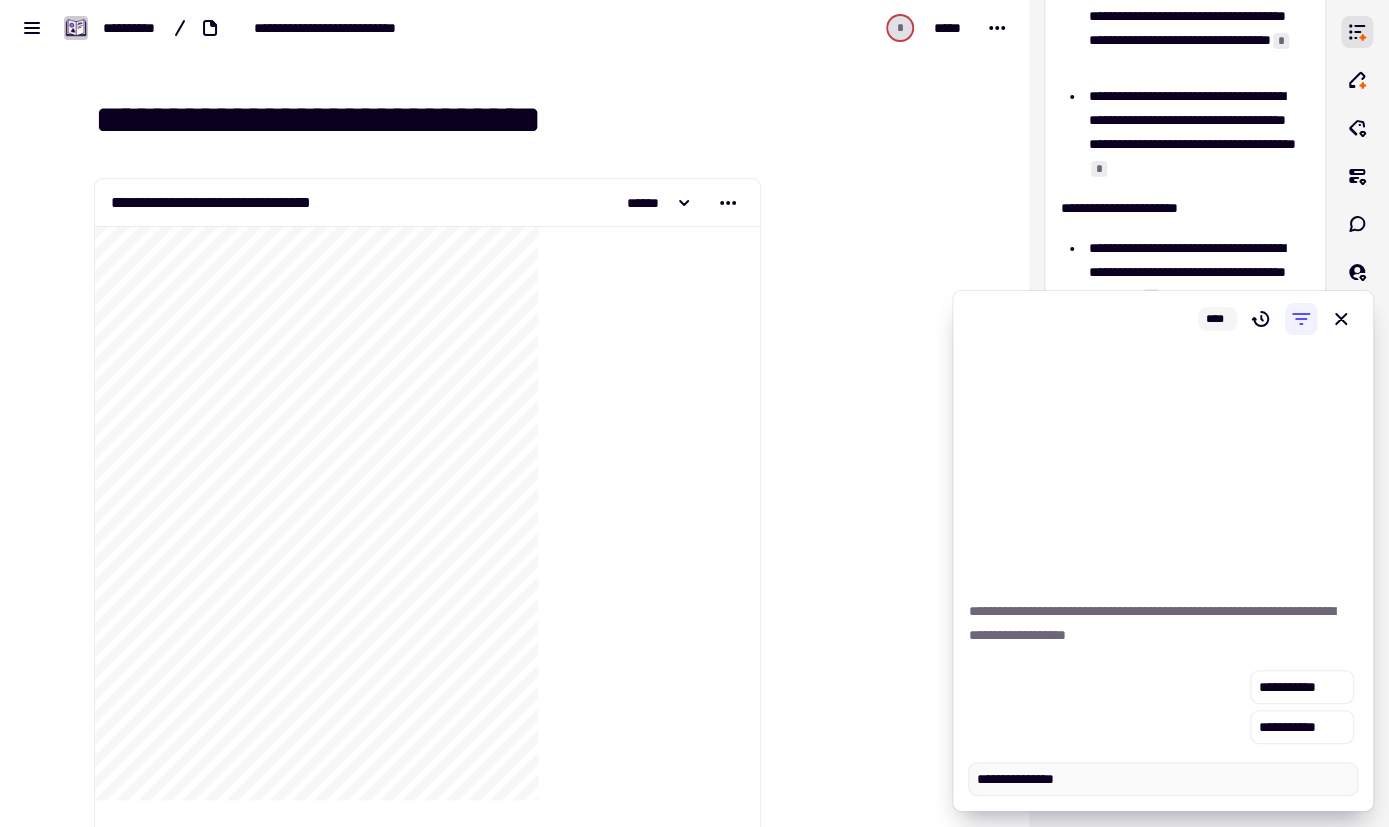 type on "**********" 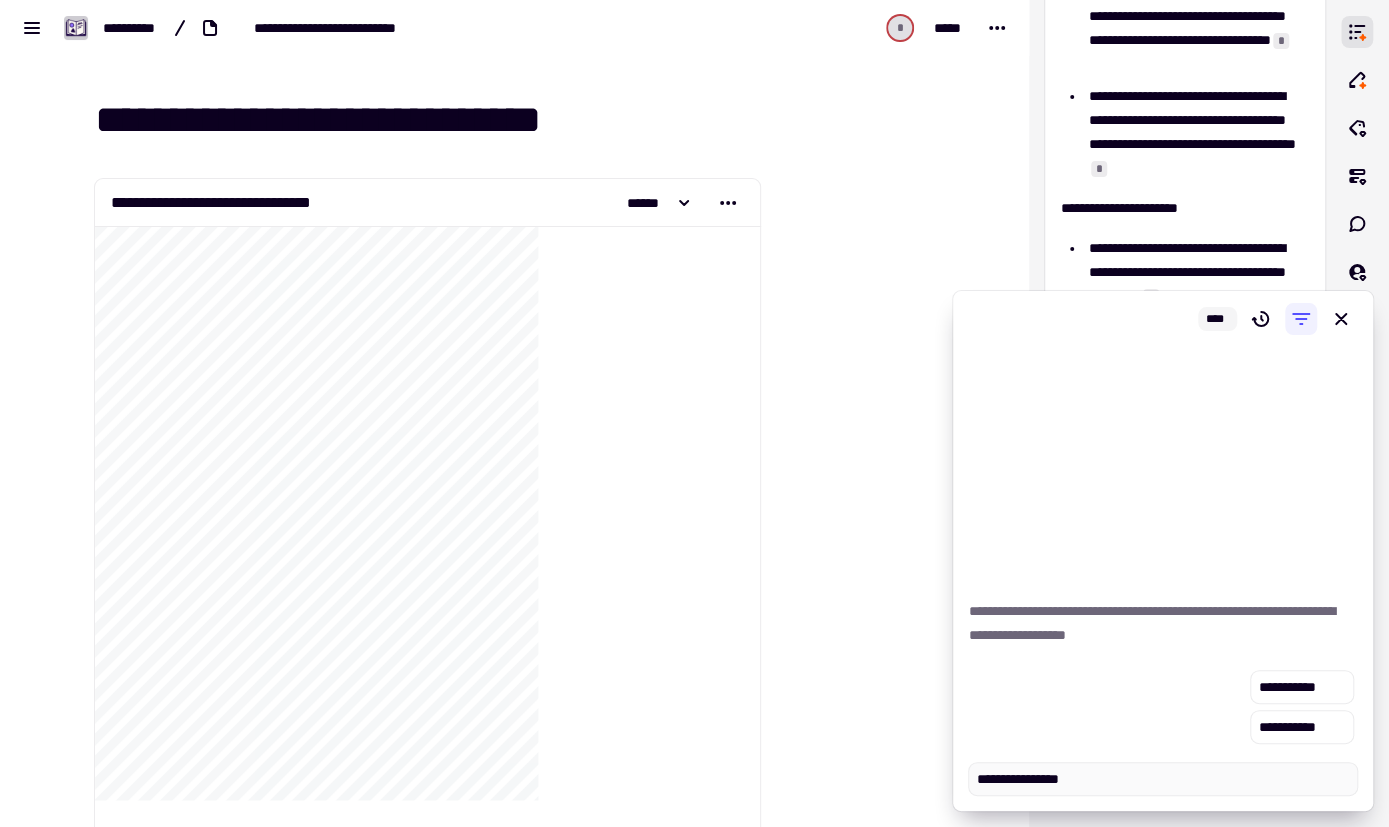 type on "*" 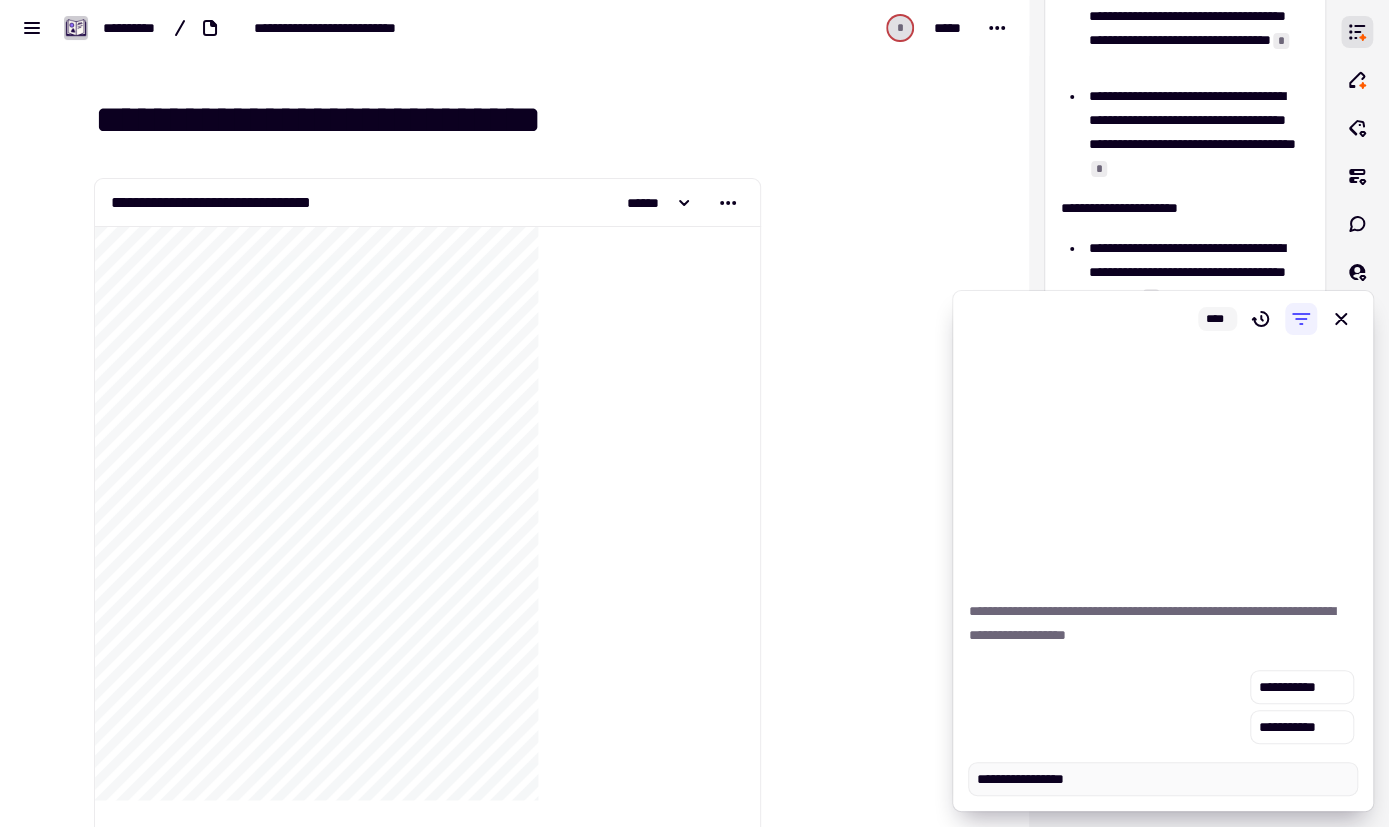 type on "*" 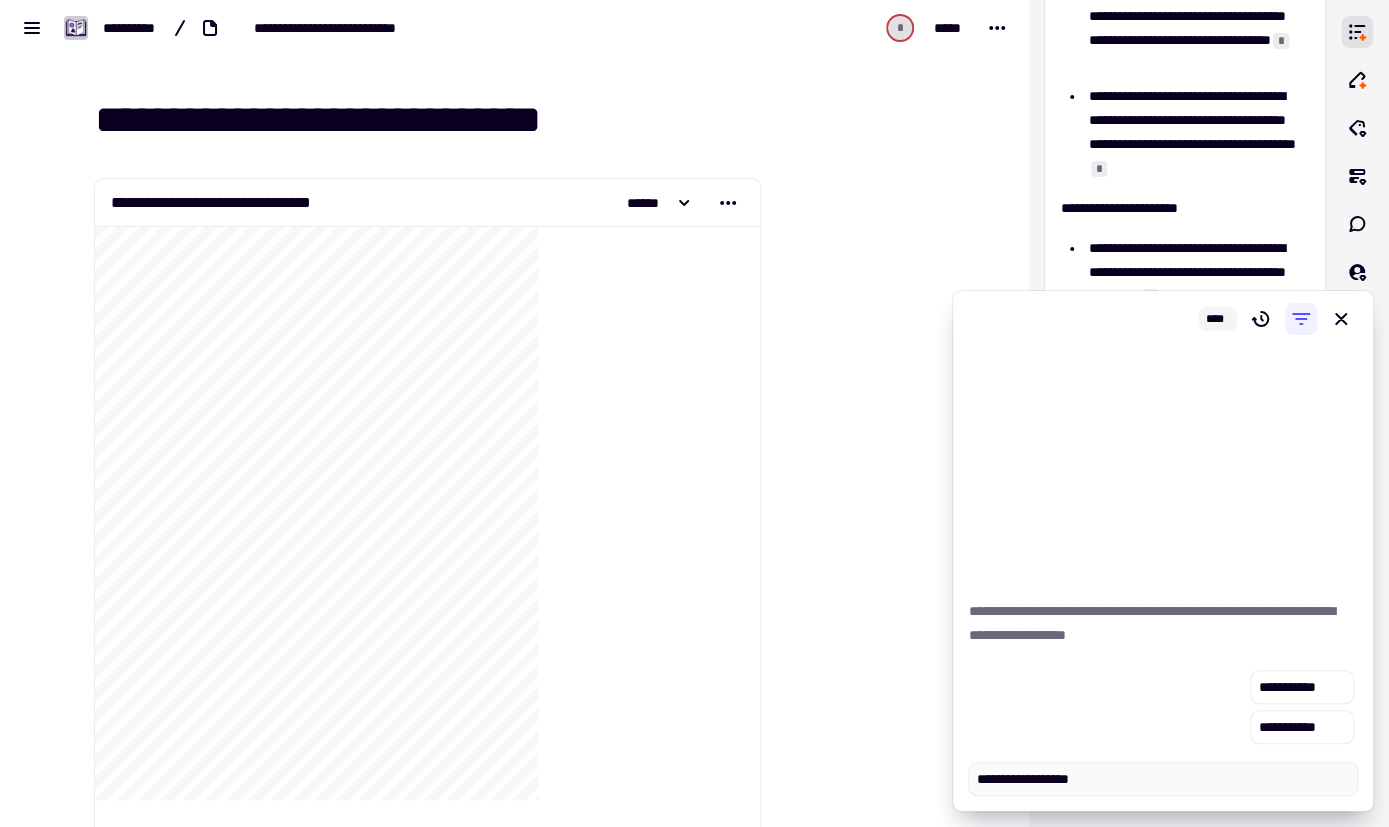 type on "*" 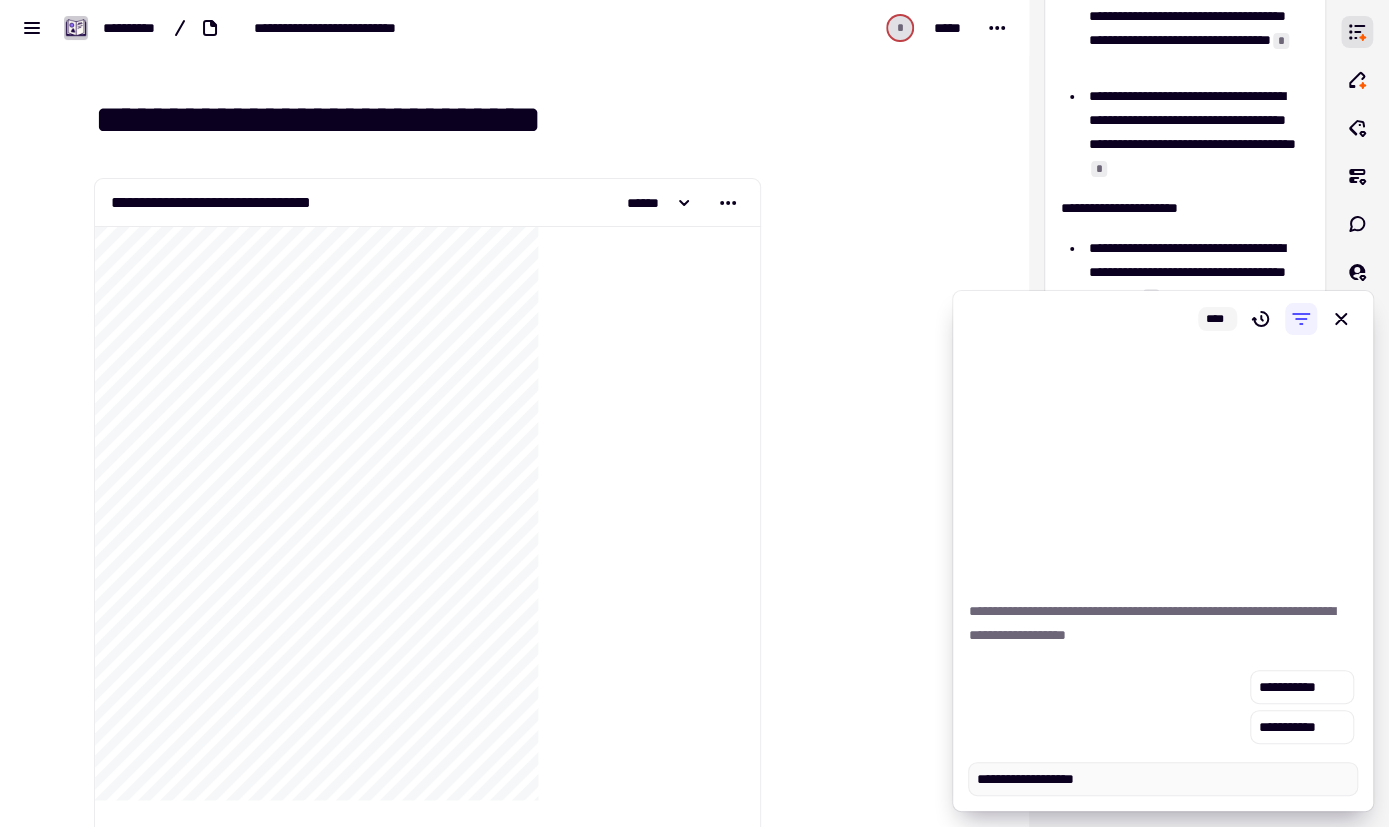 type on "*" 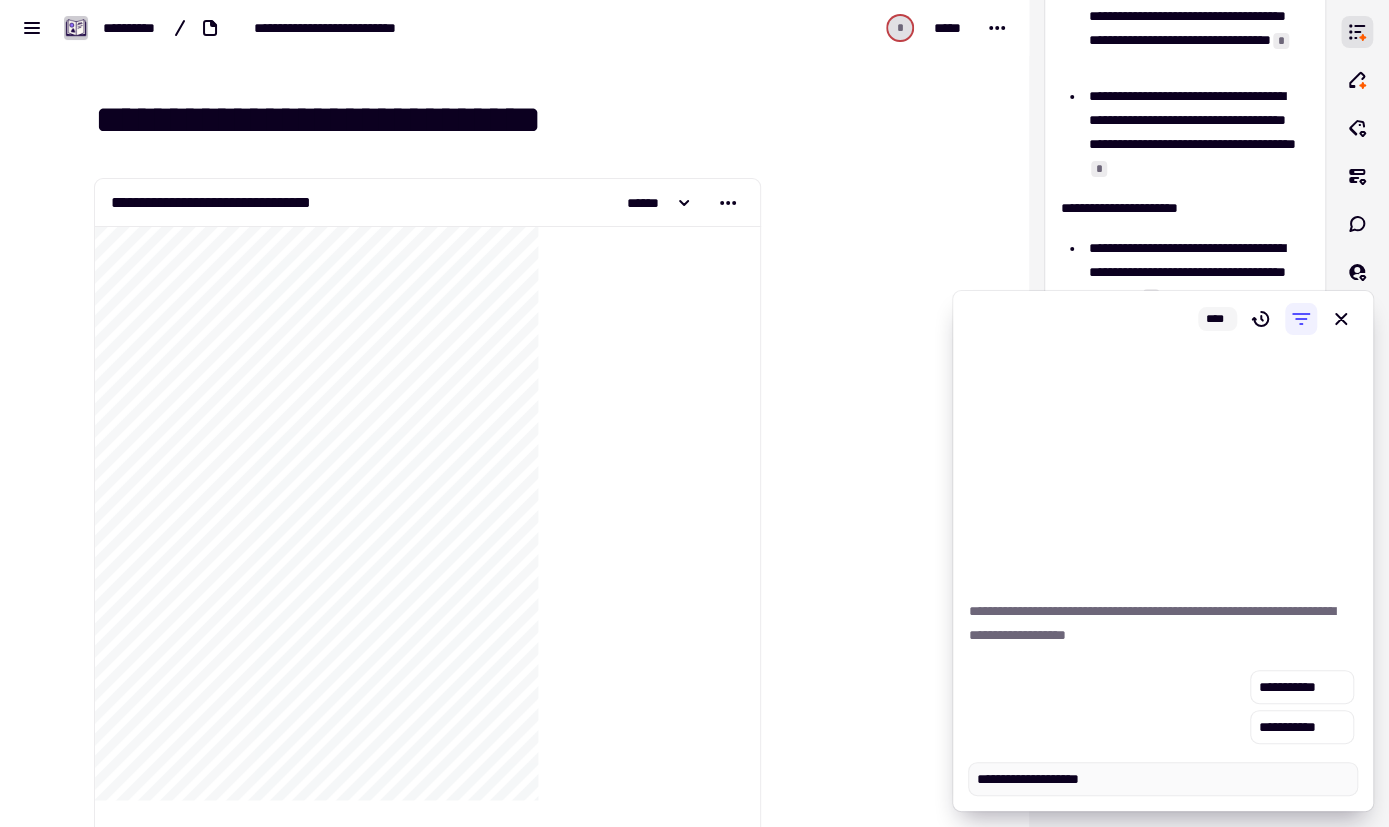type on "*" 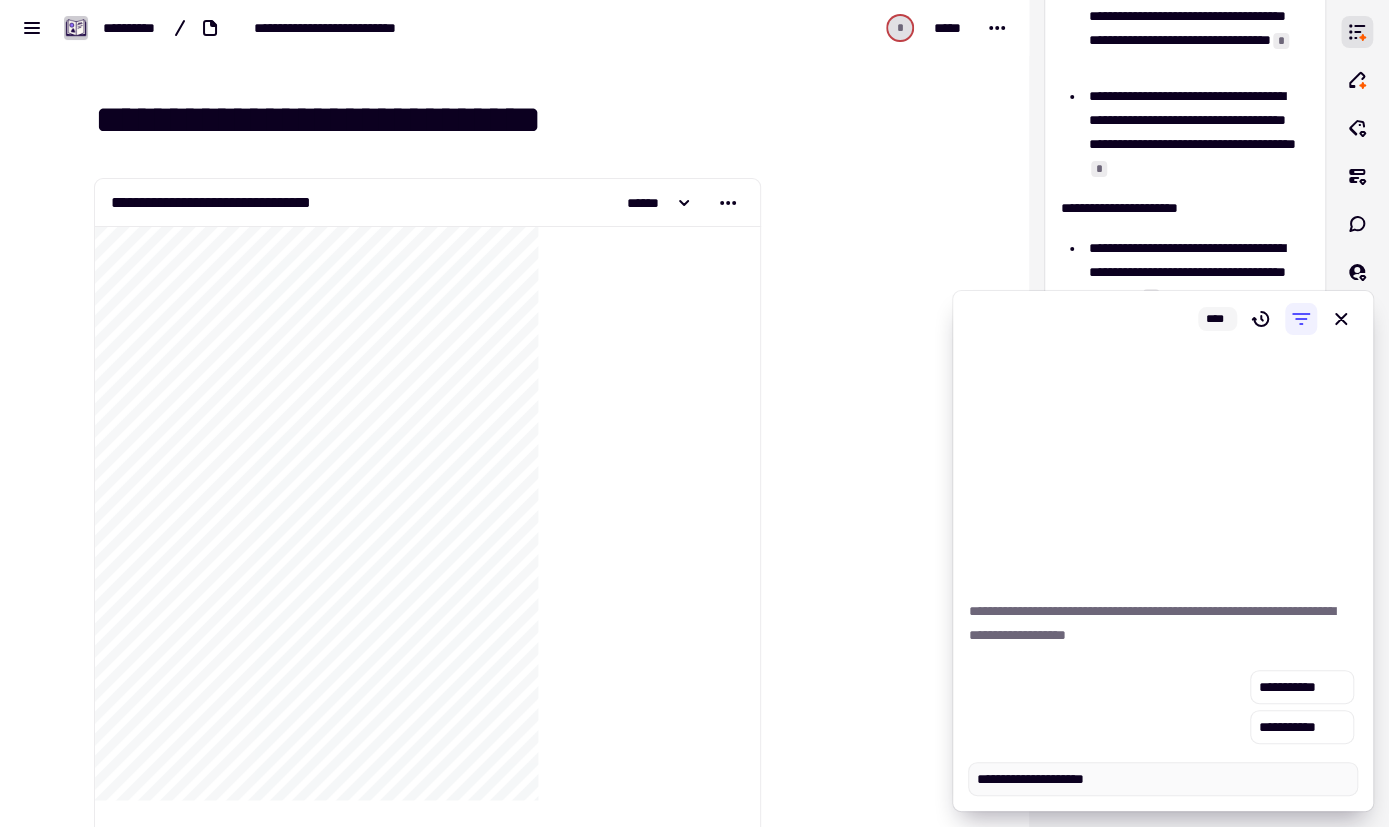type on "*" 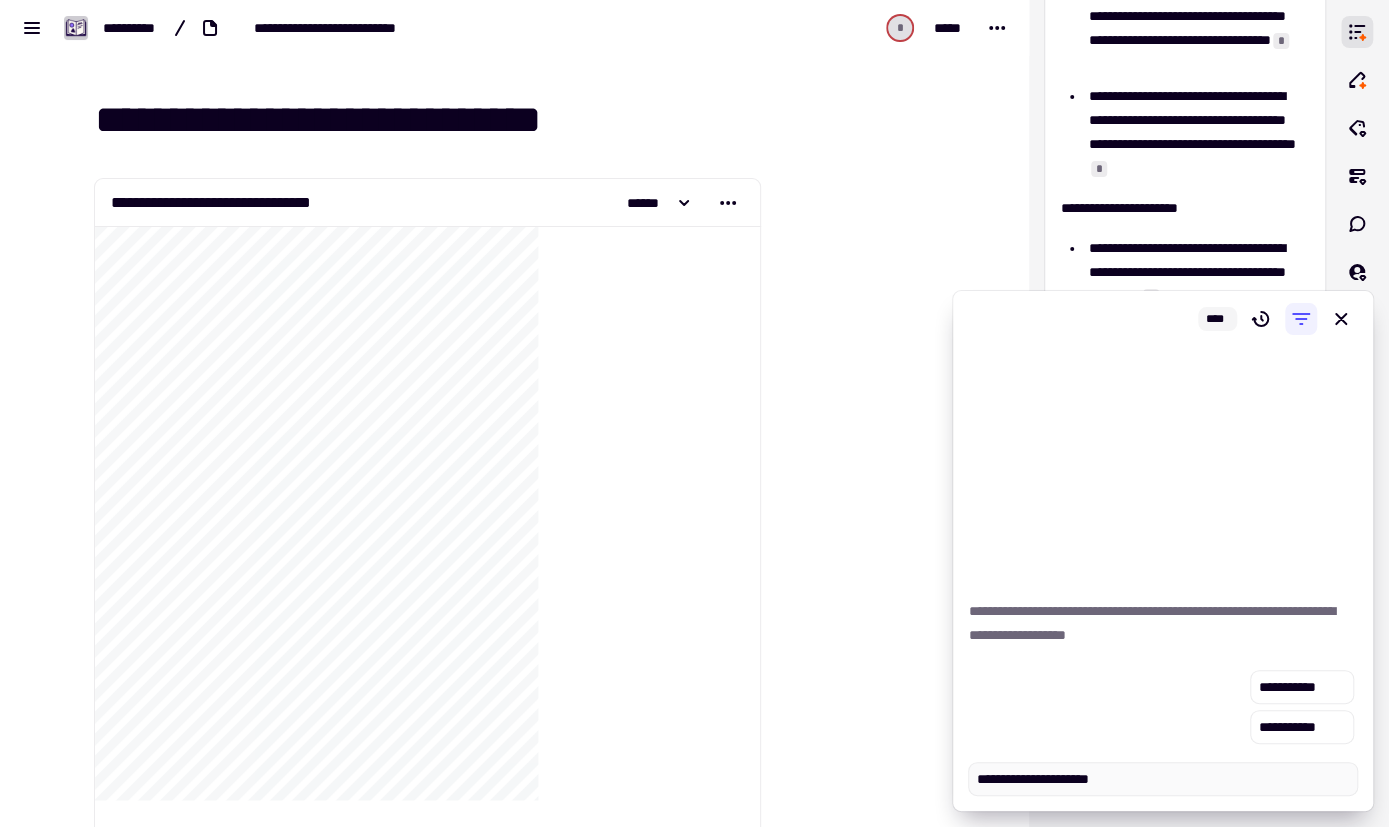 type on "*" 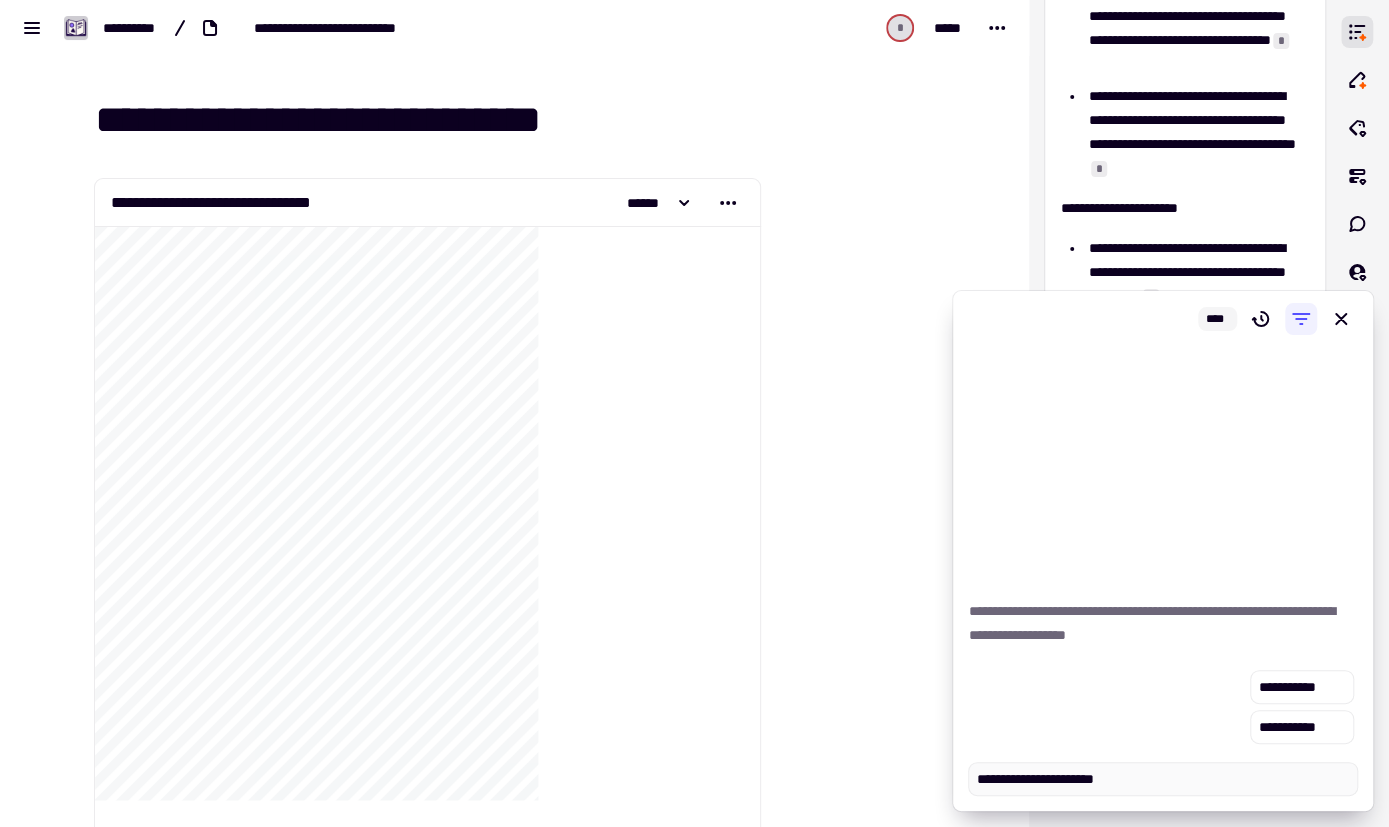 type on "*" 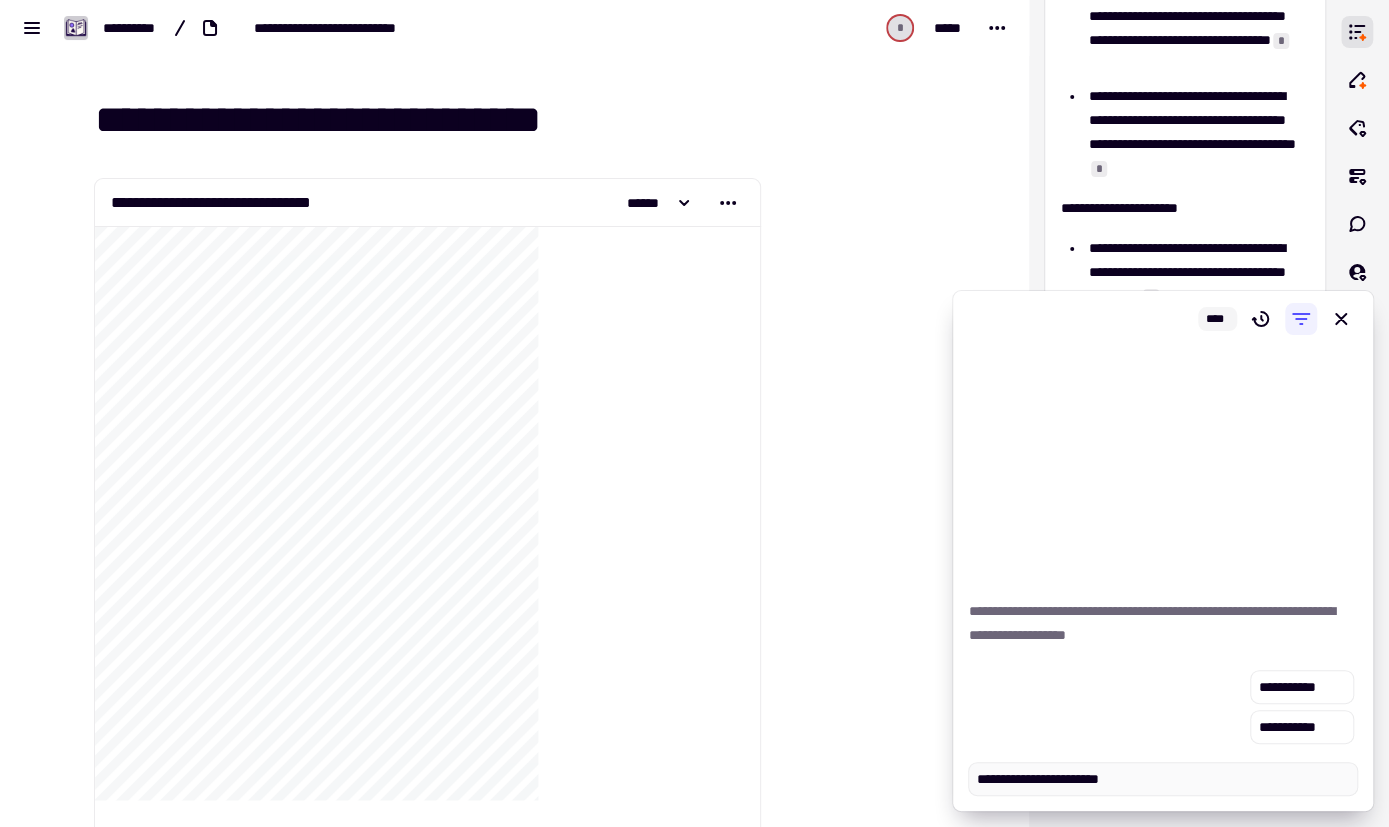 type on "*" 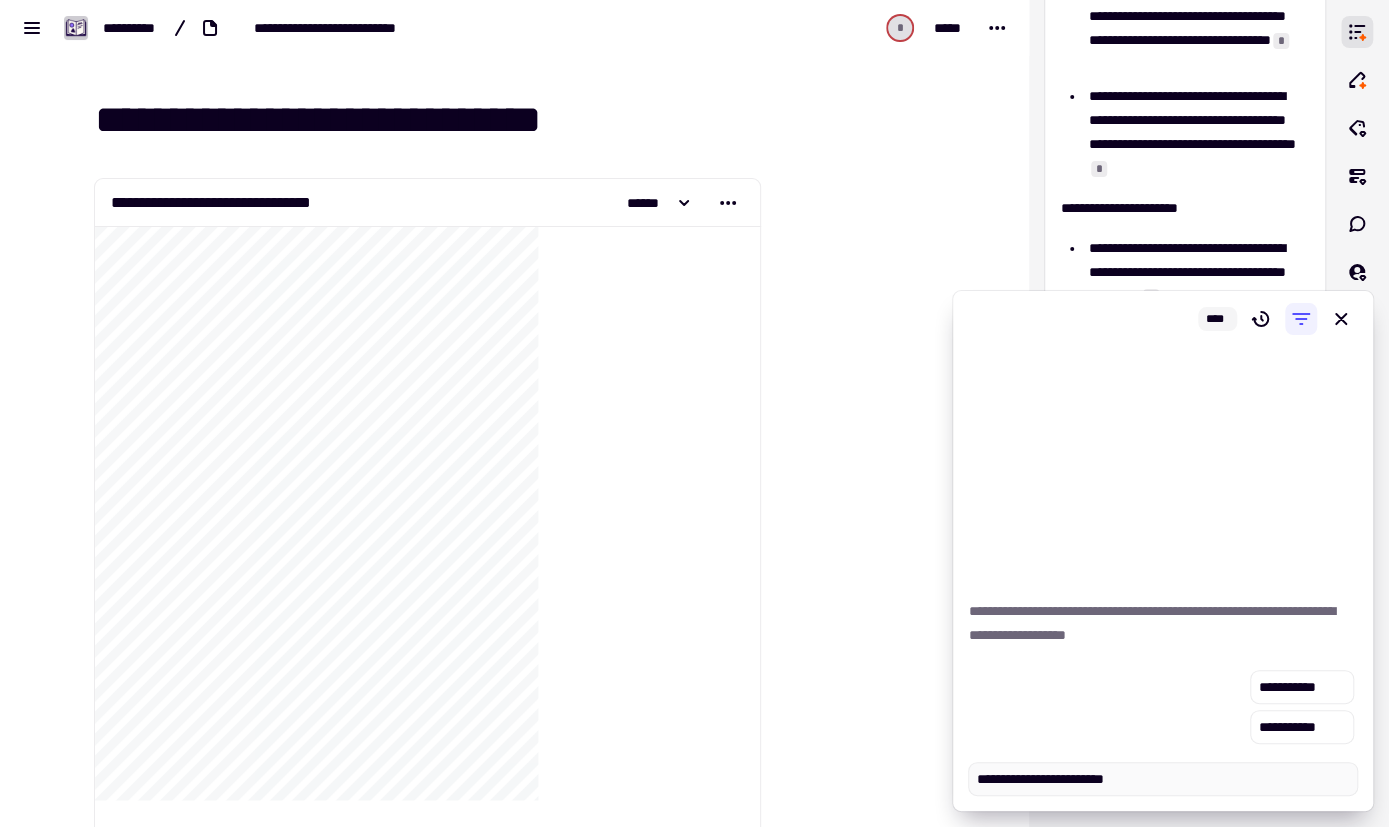type on "*" 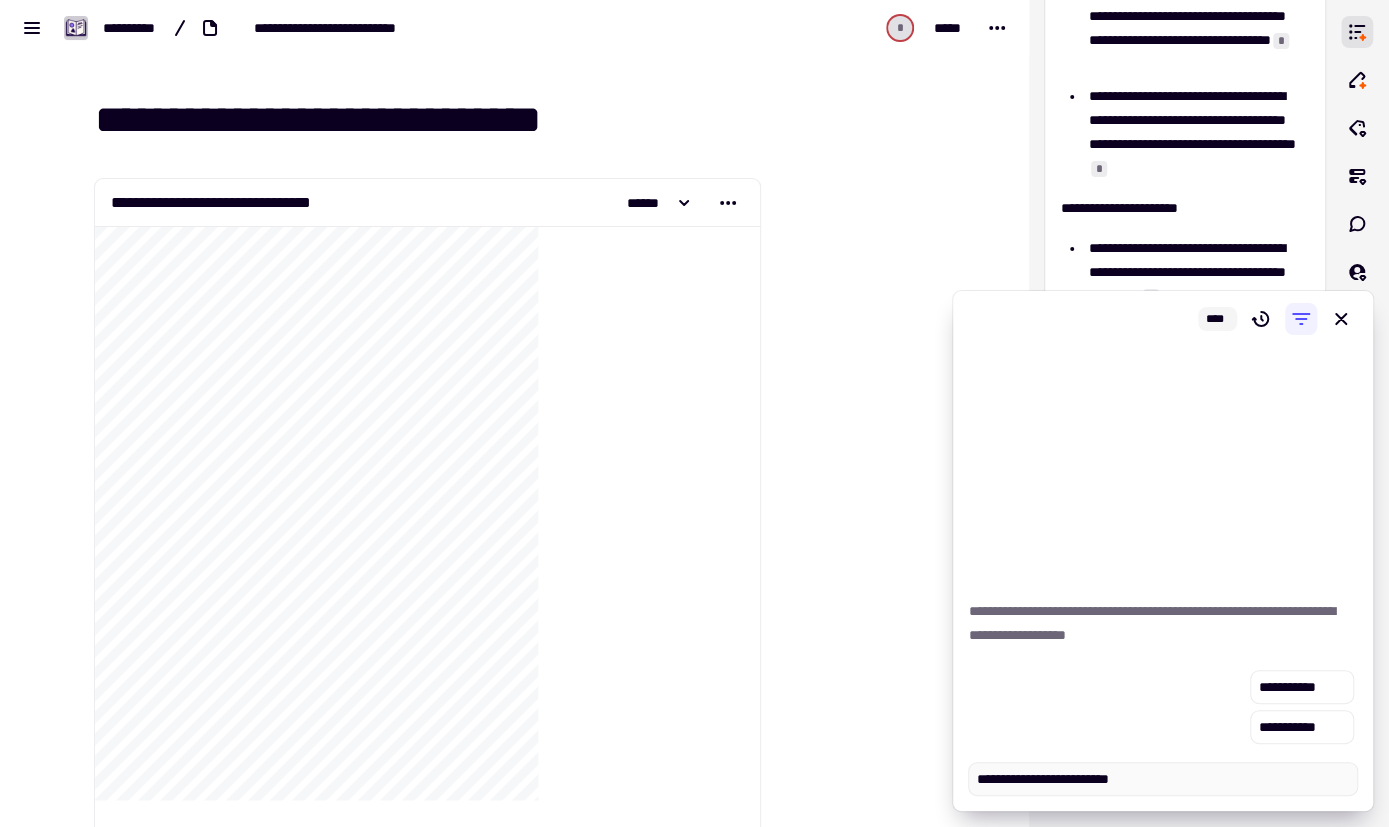 type on "*" 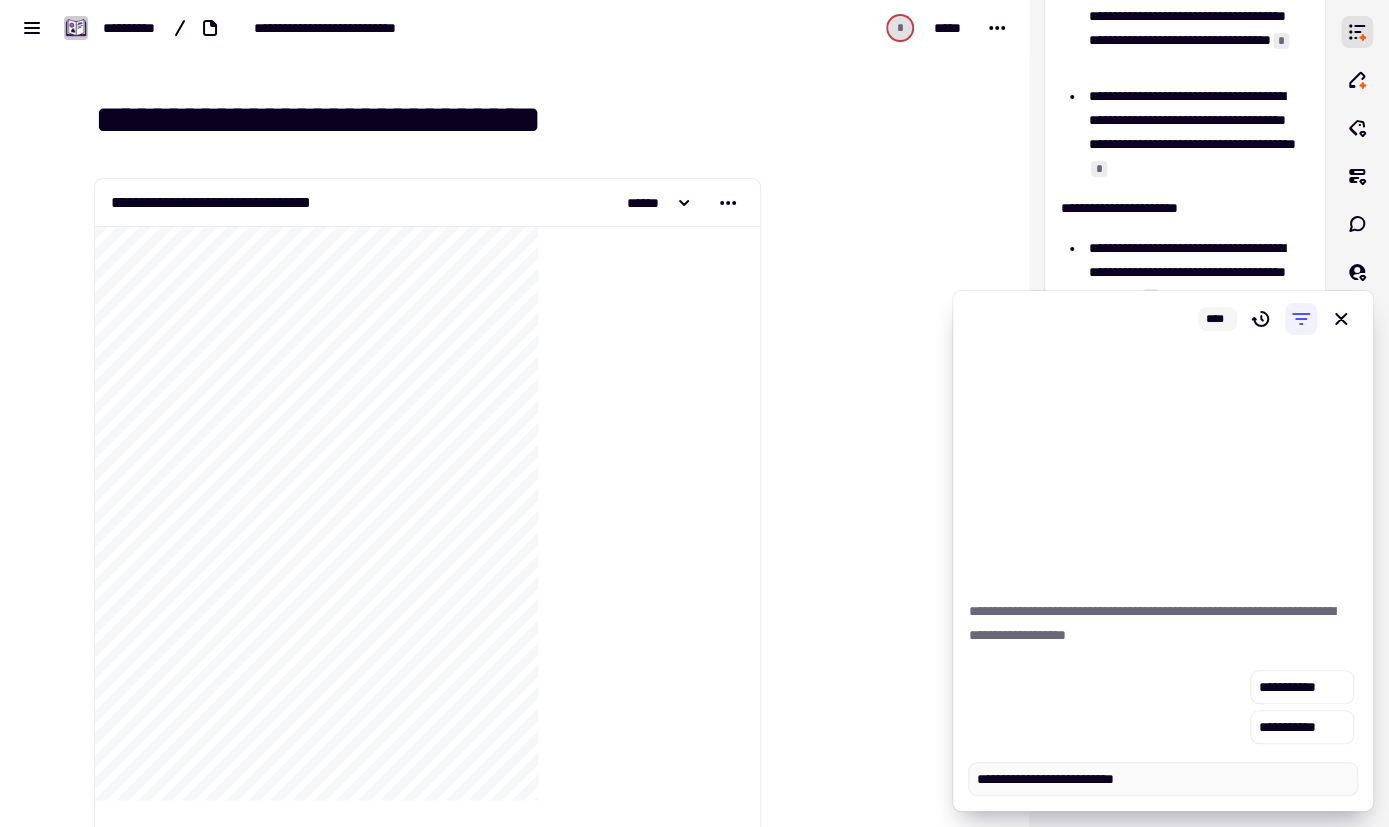 type on "*" 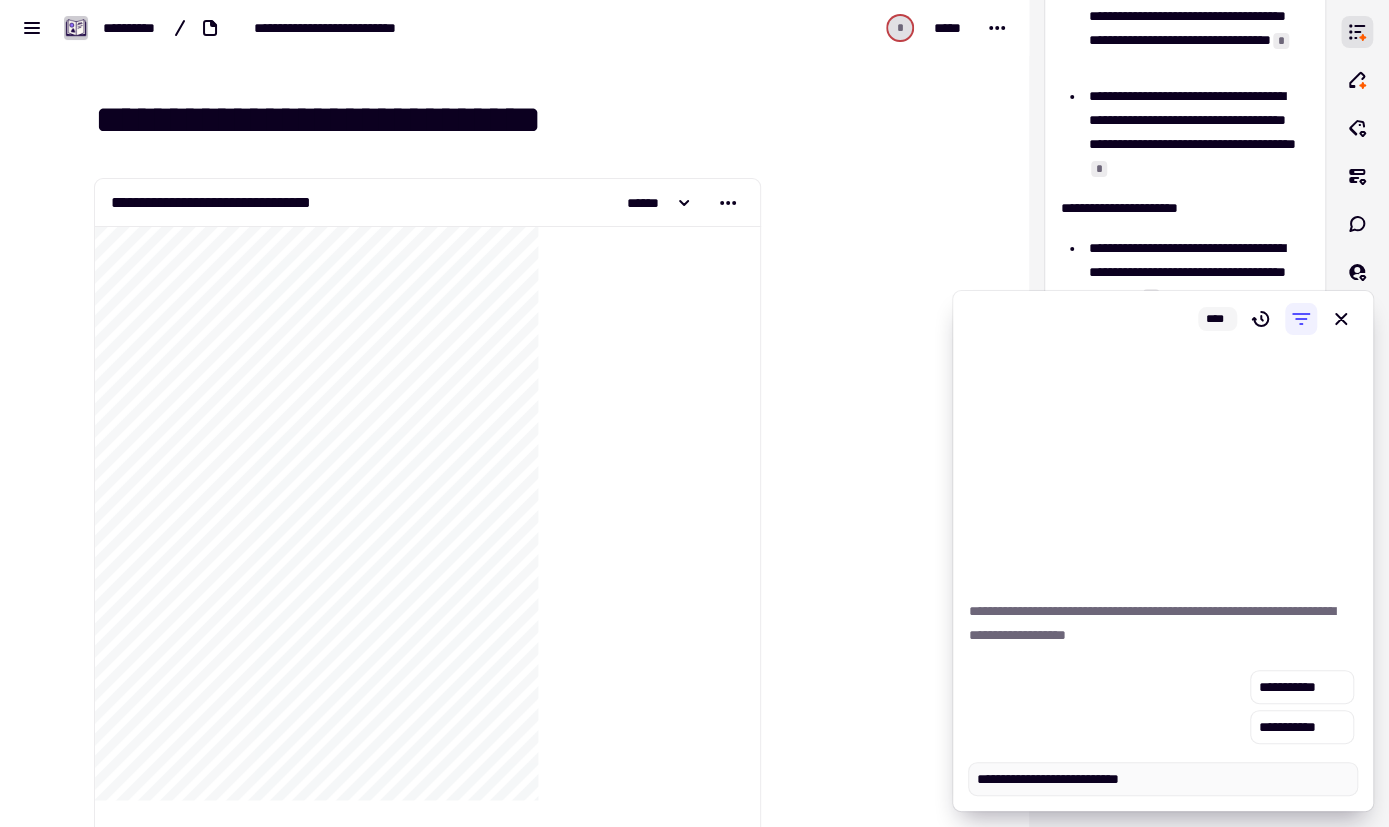 type on "*" 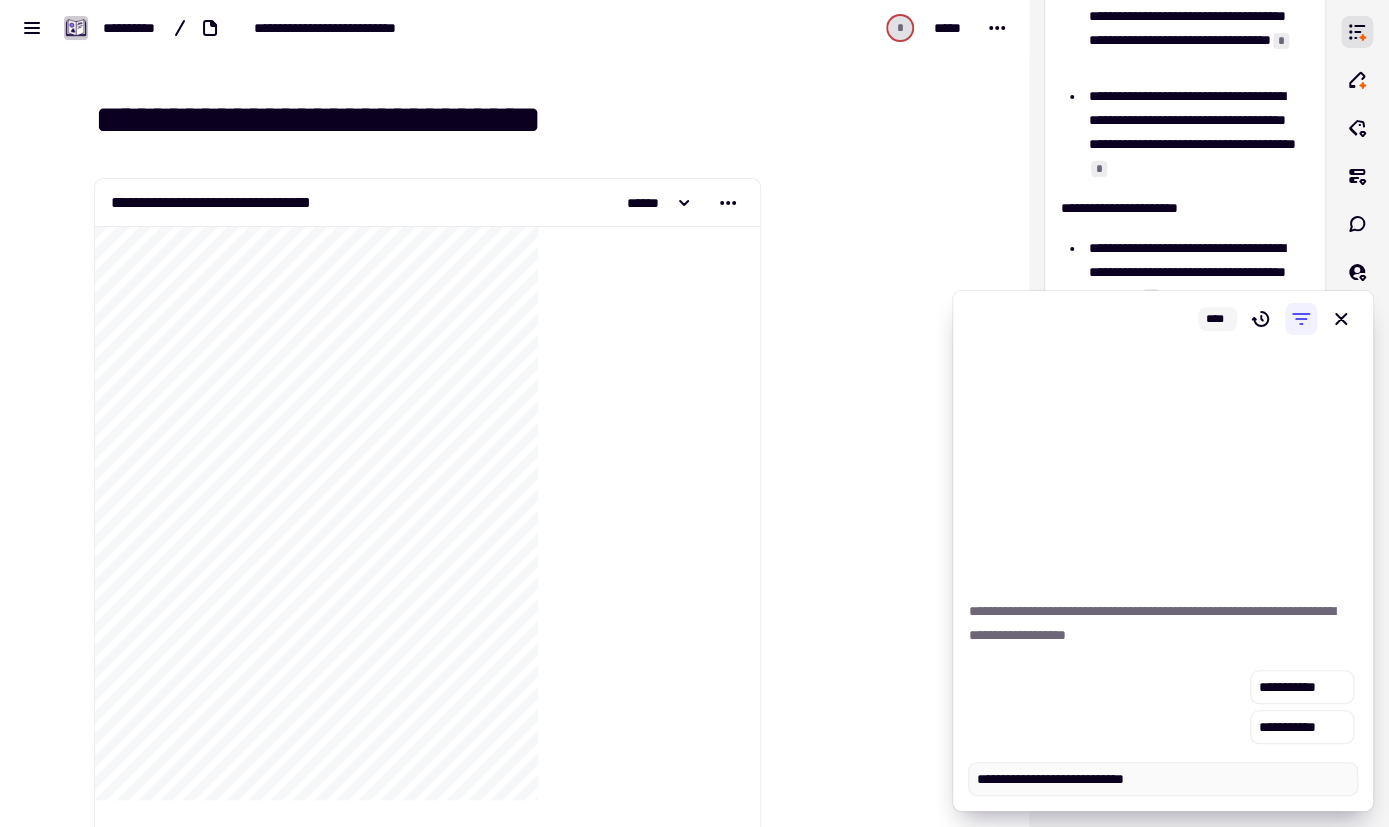type on "*" 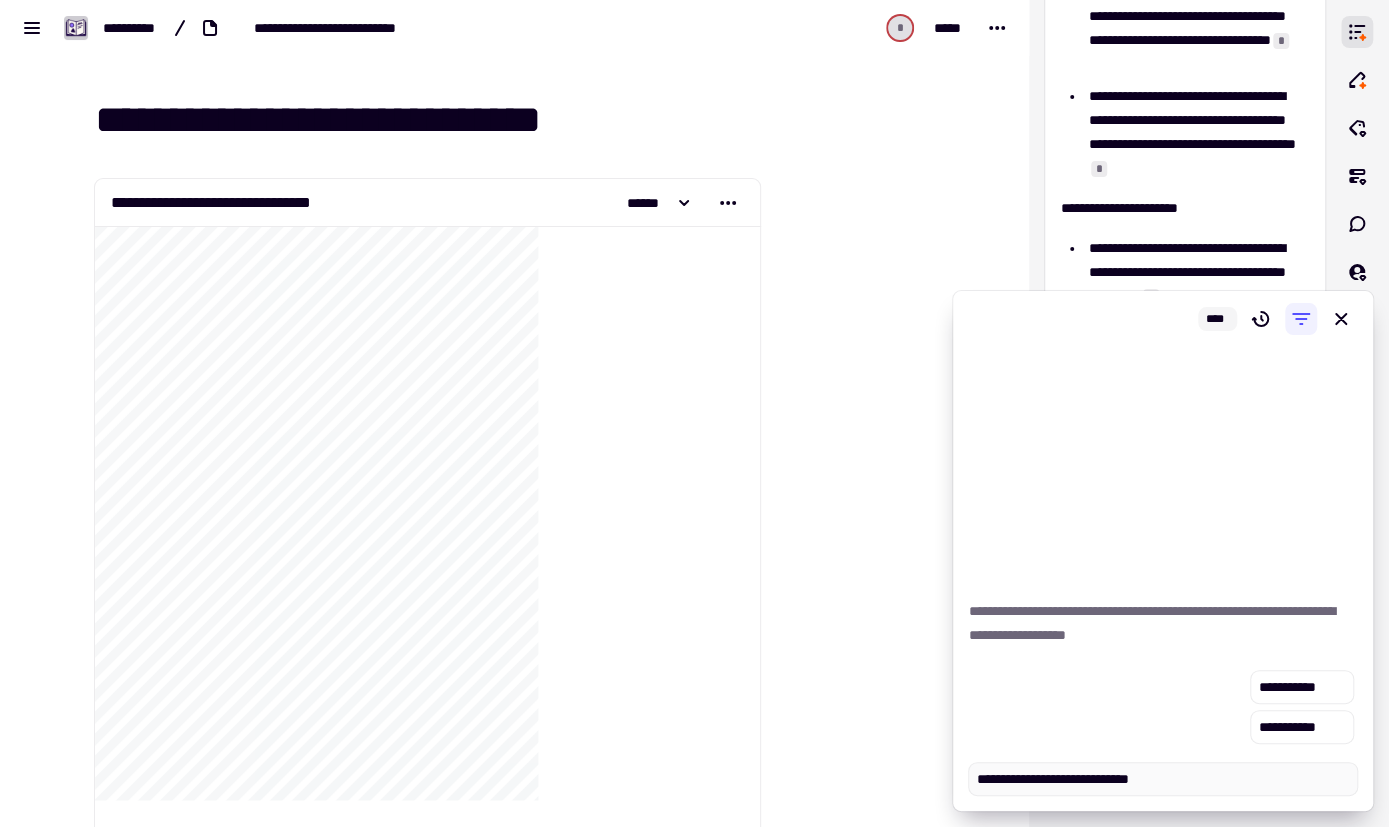 type on "*" 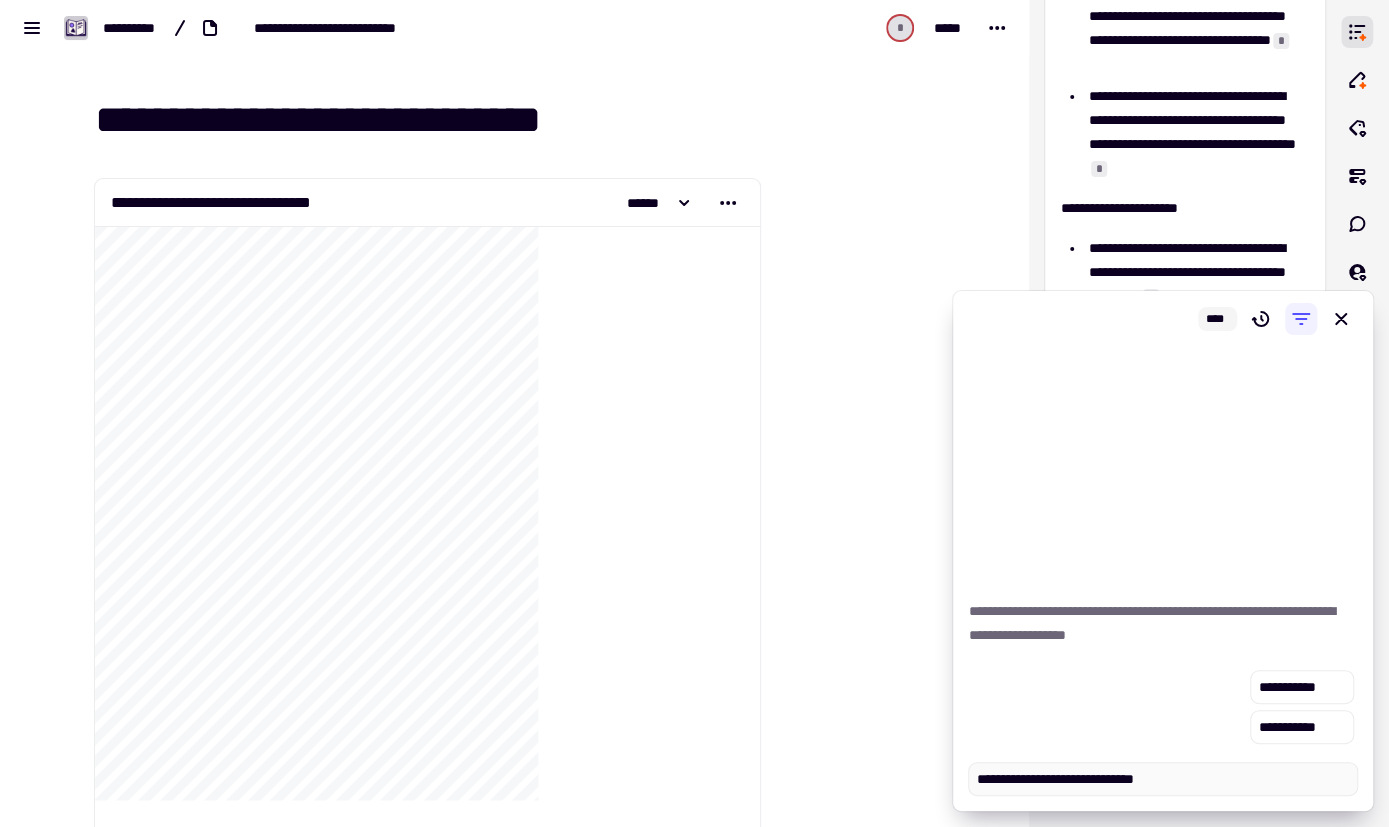 type on "*" 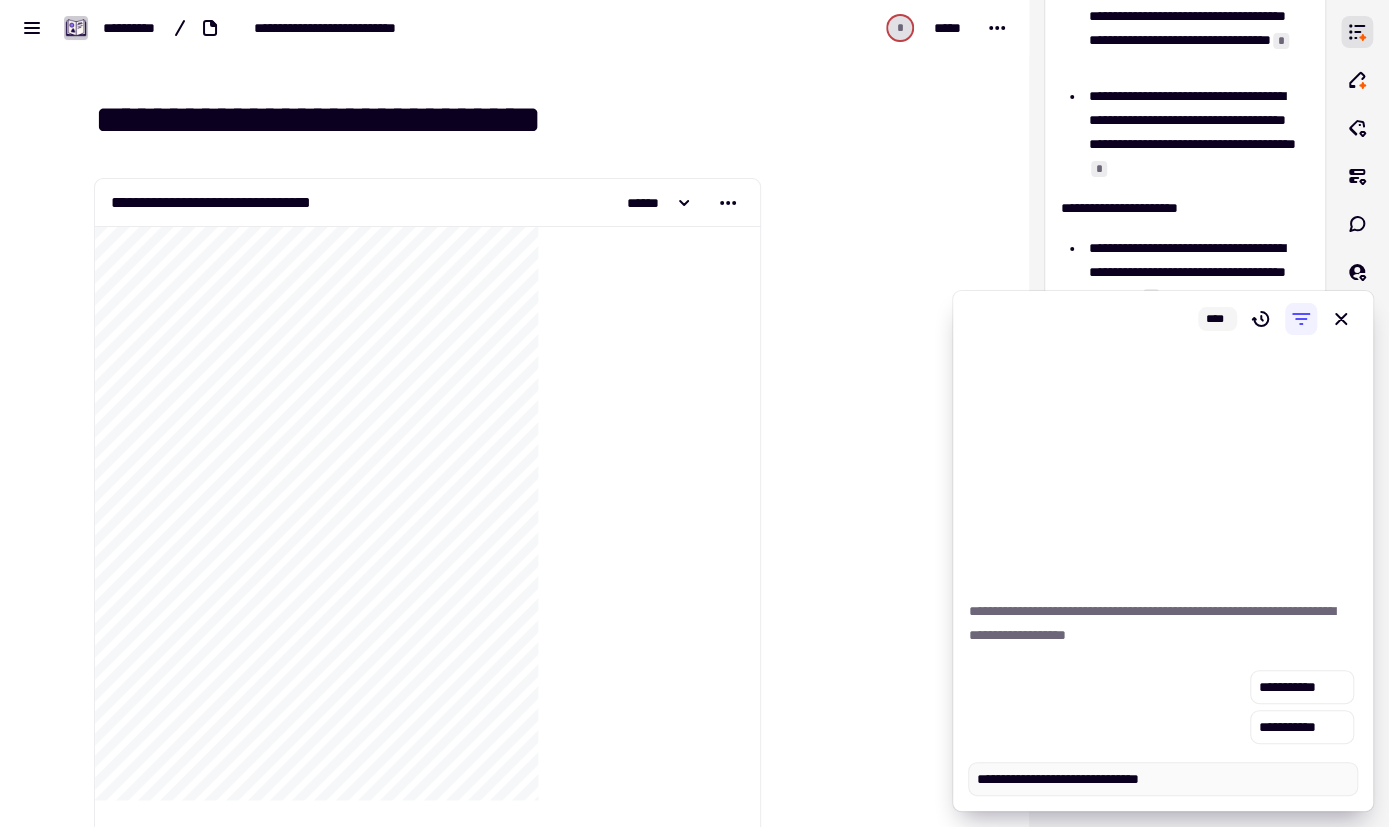 type on "*" 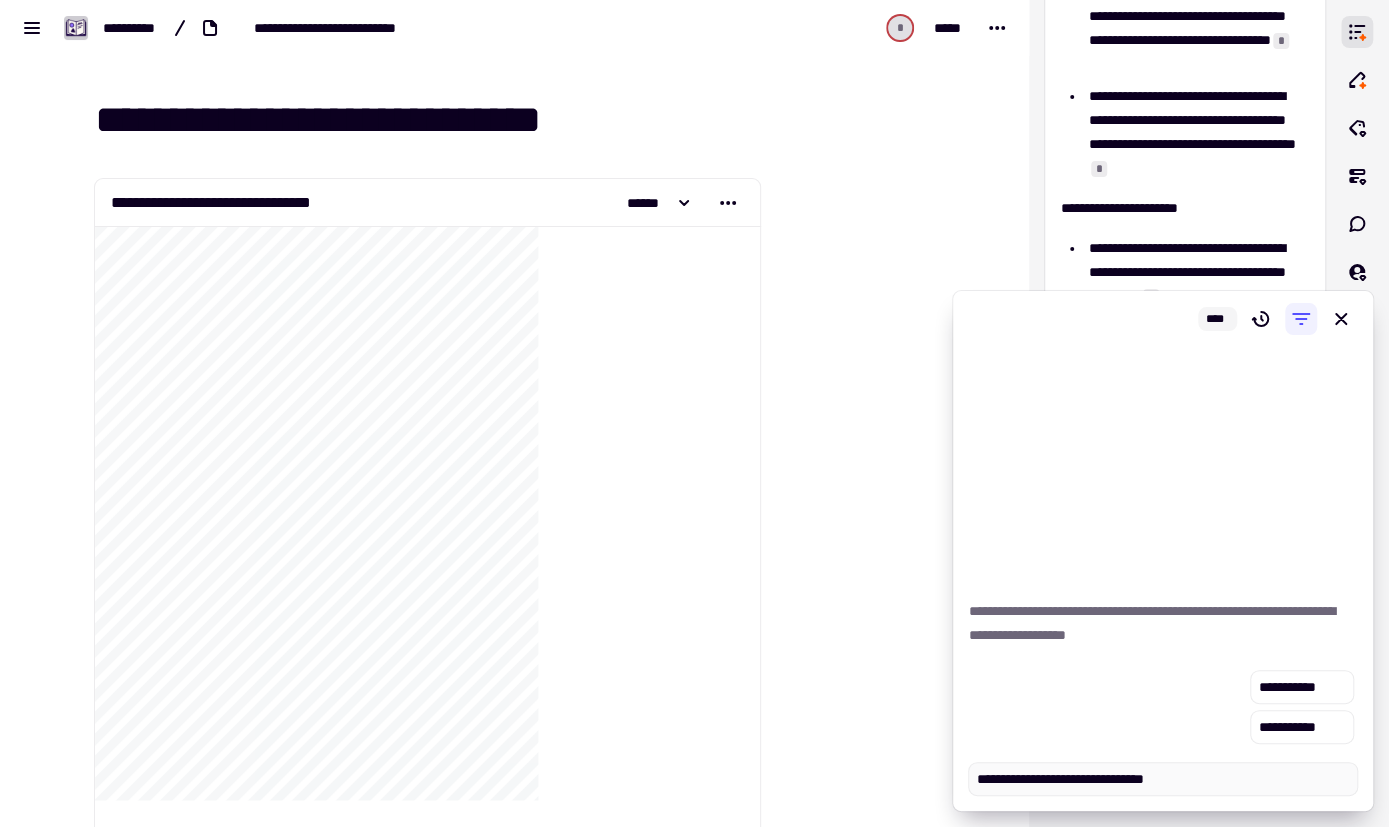 type on "*" 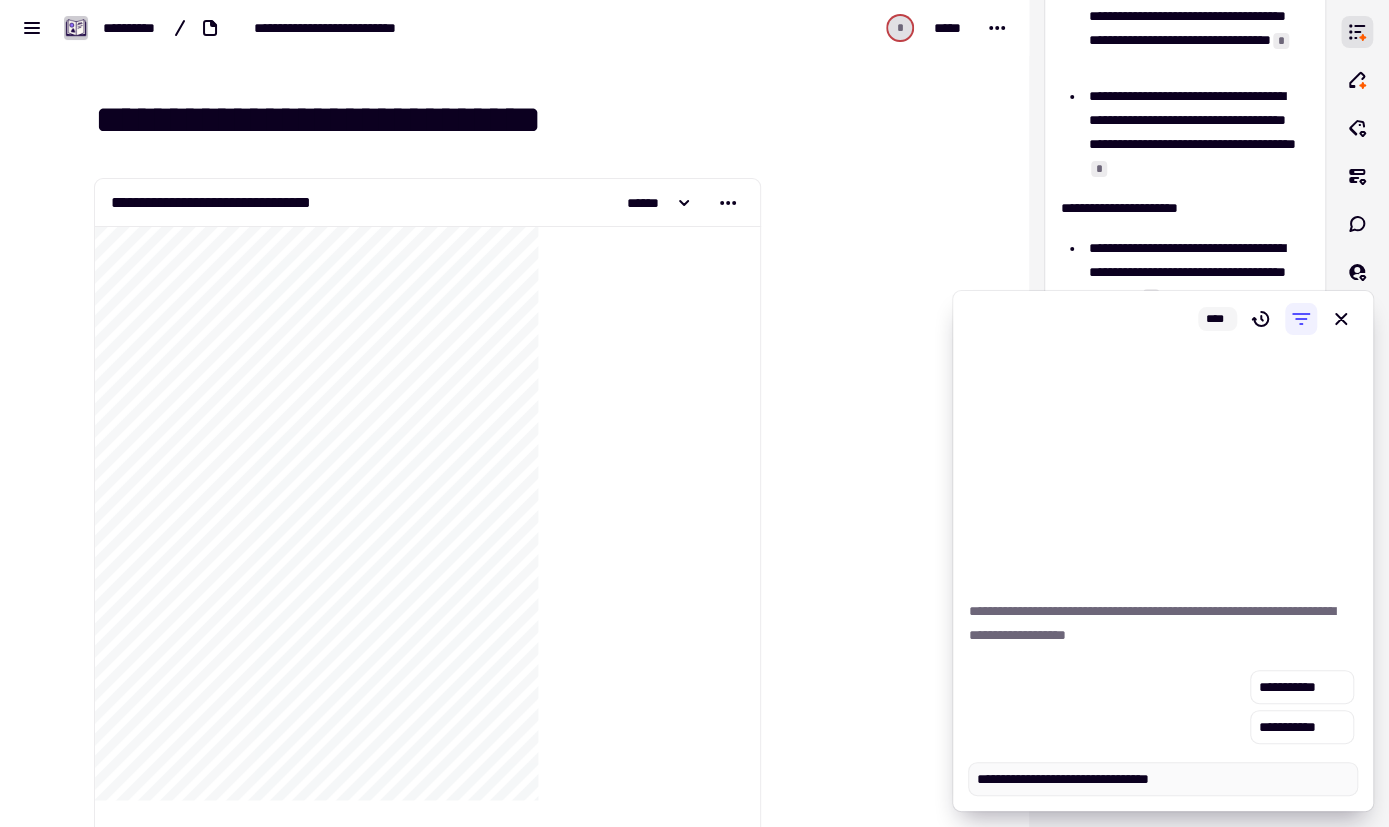 type on "*" 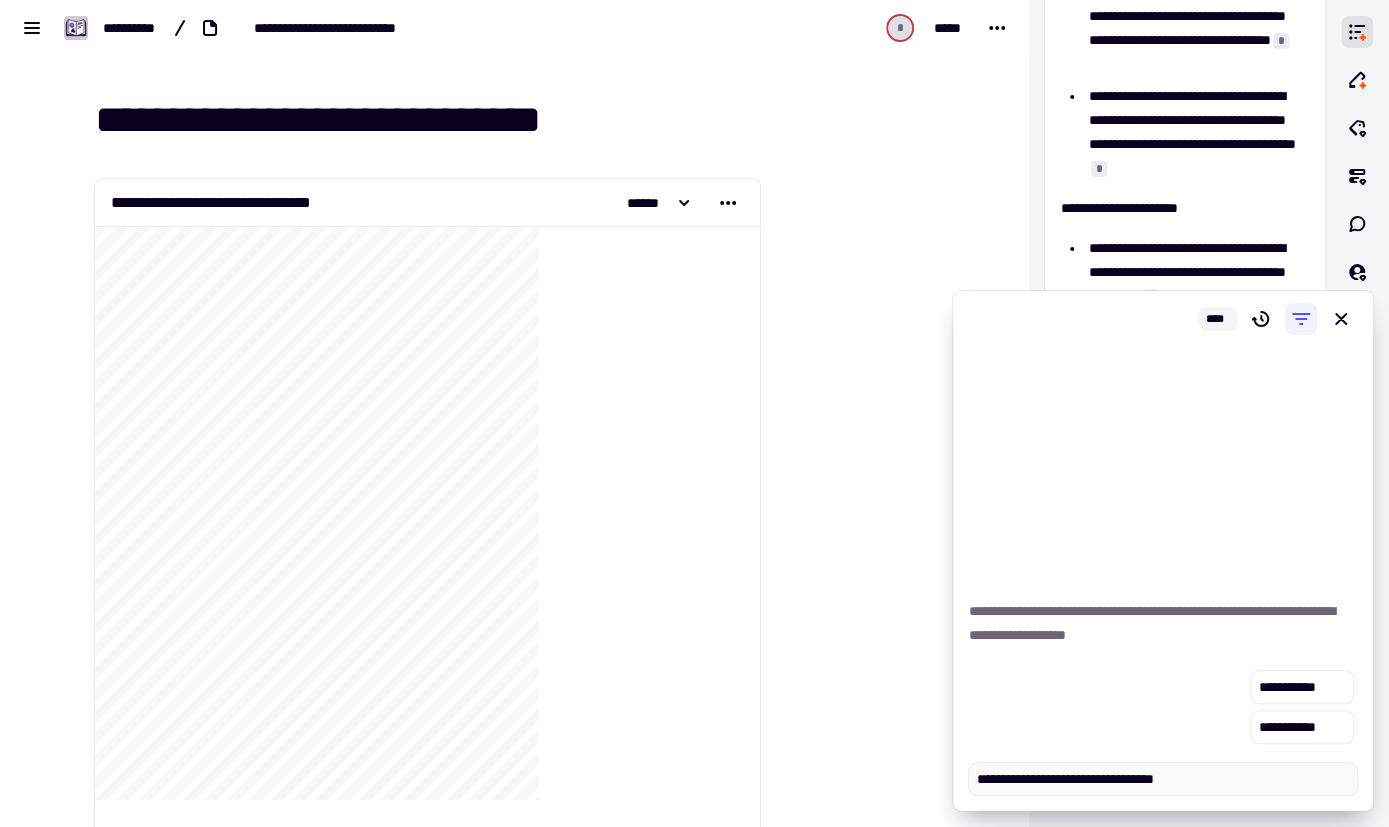 type on "*" 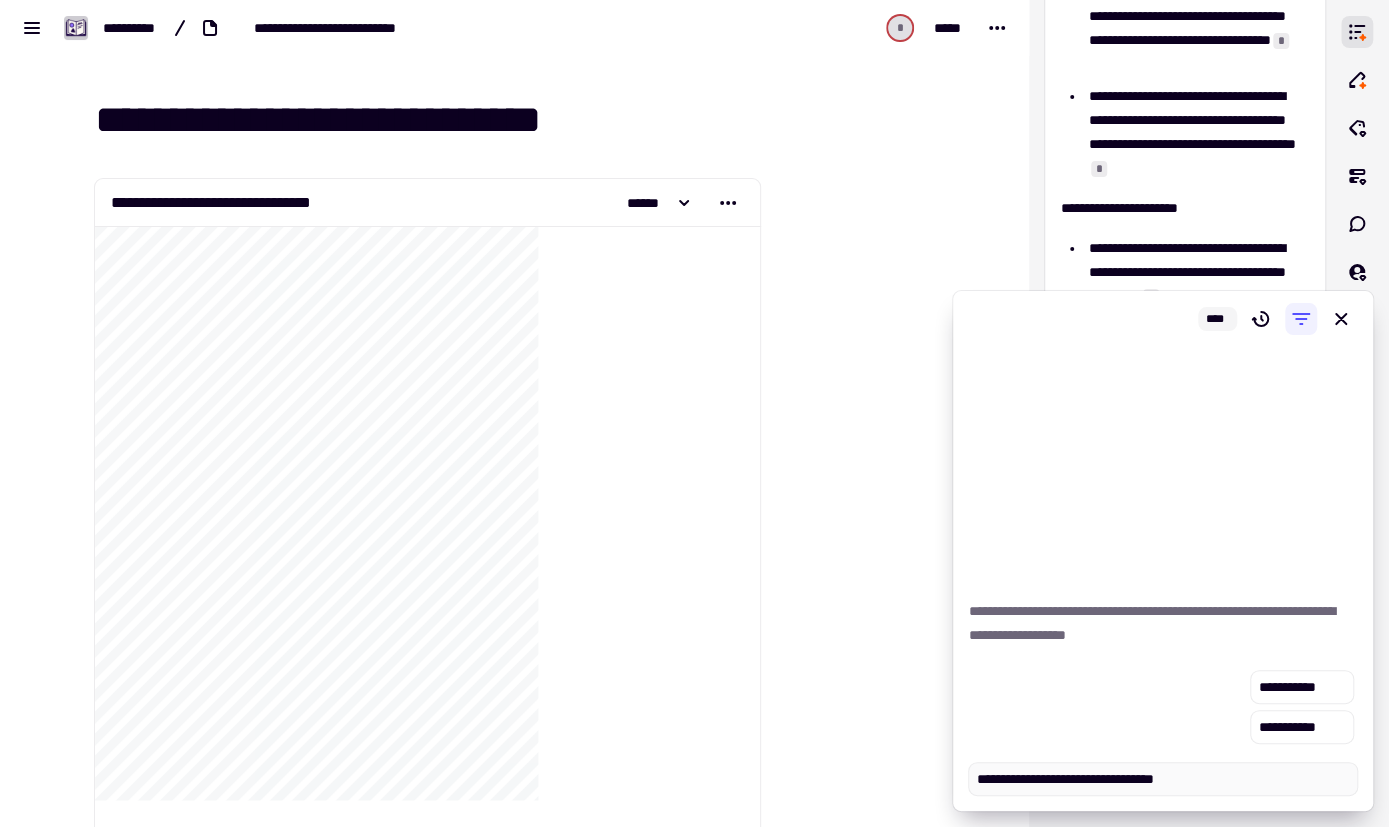 type on "**********" 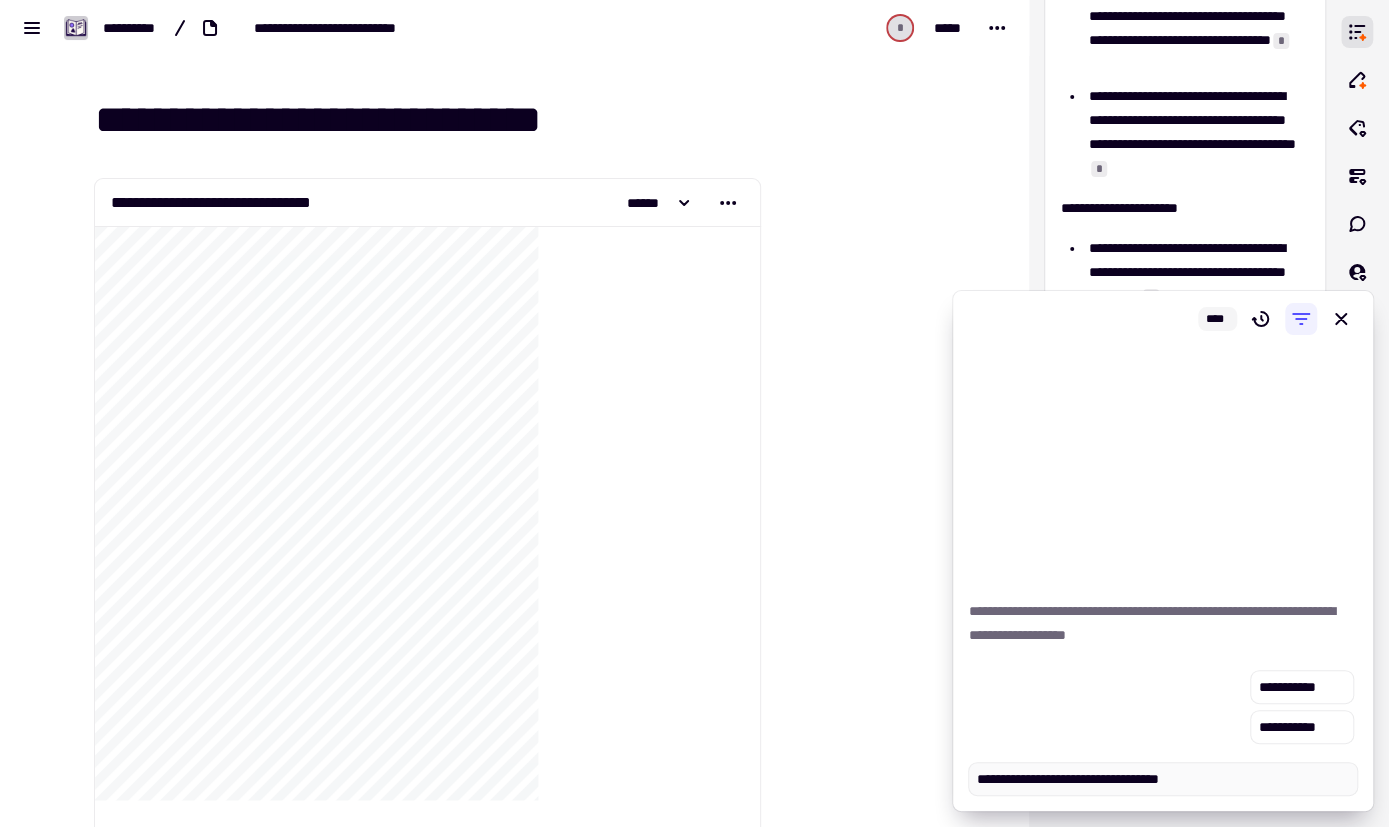 type on "*" 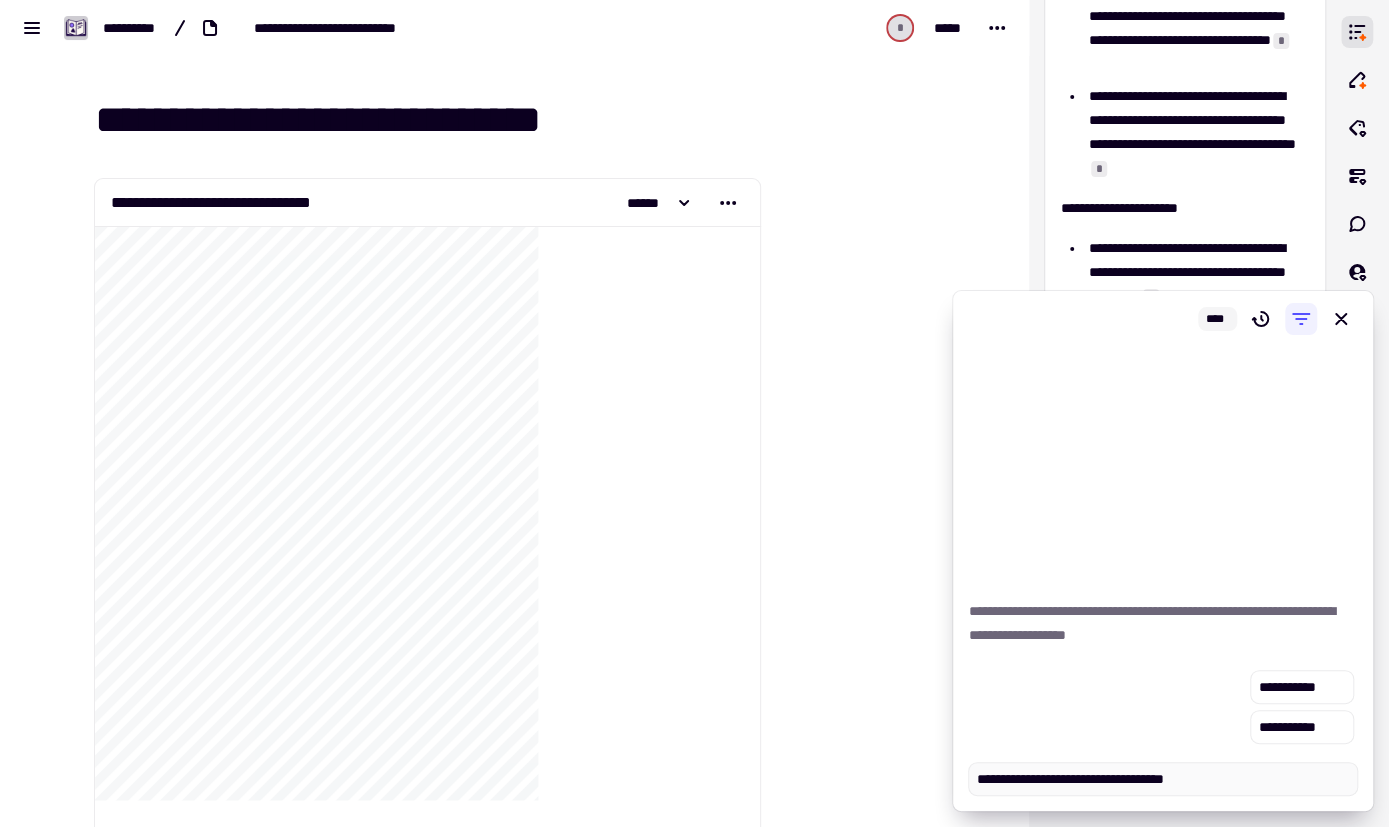 type on "*" 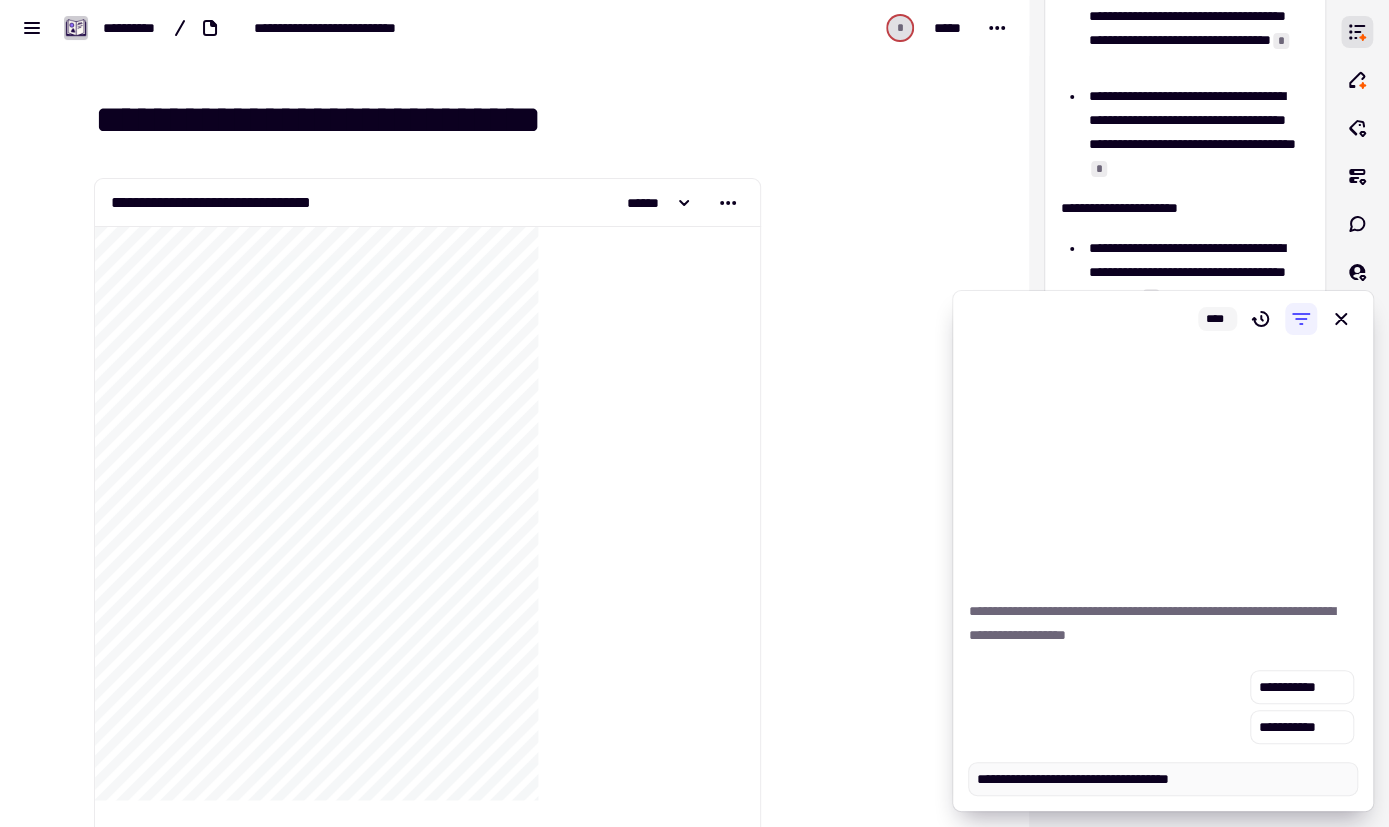 type on "*" 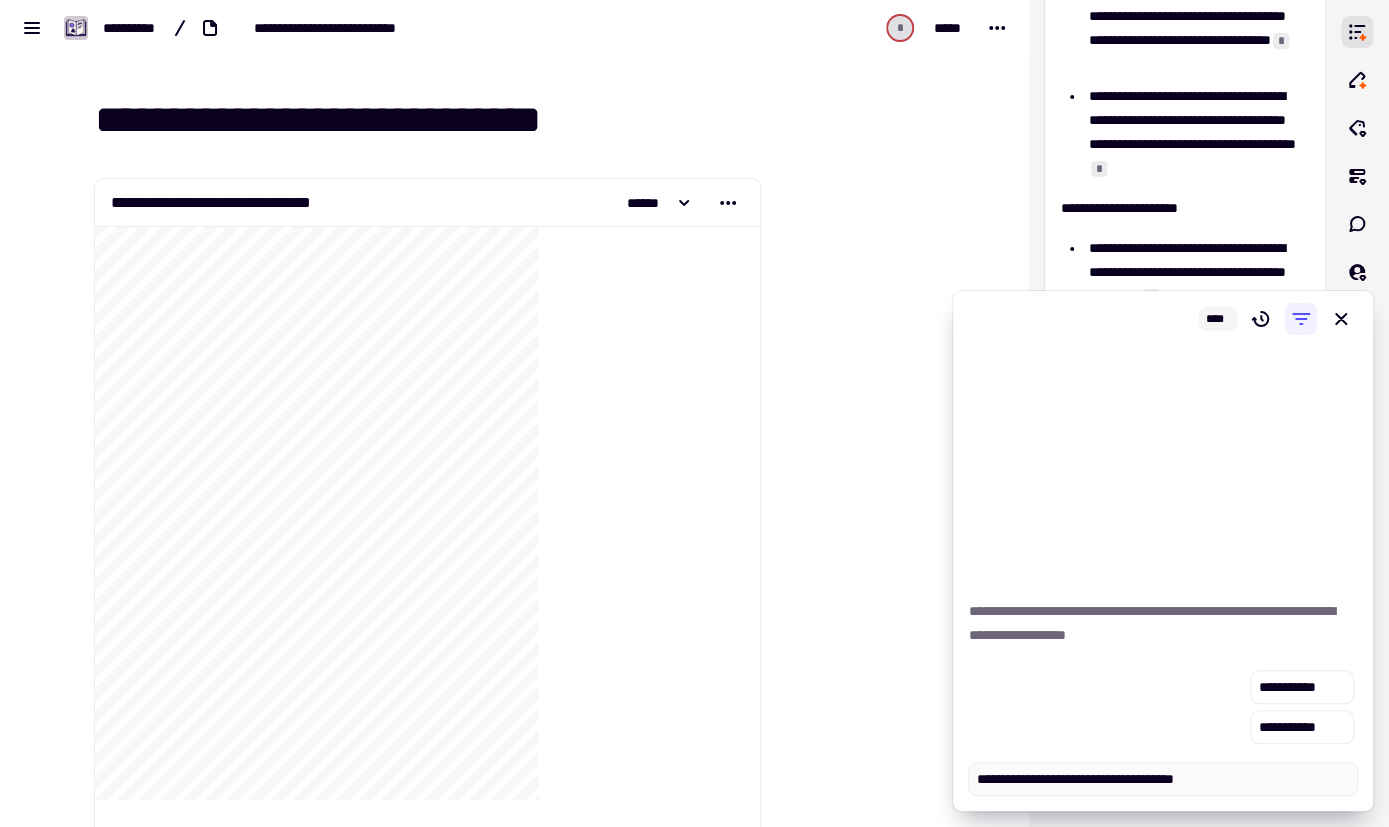 type on "*" 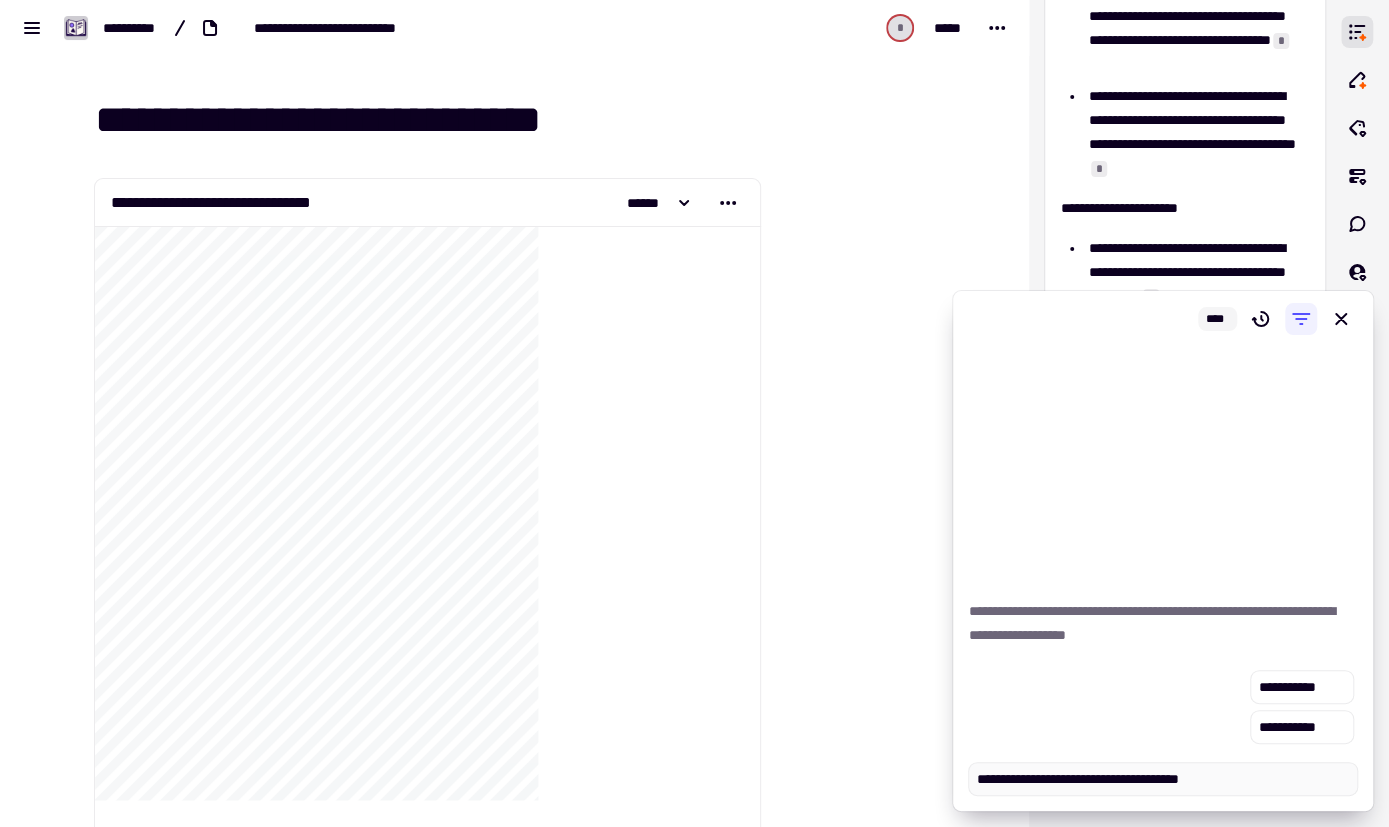 type on "*" 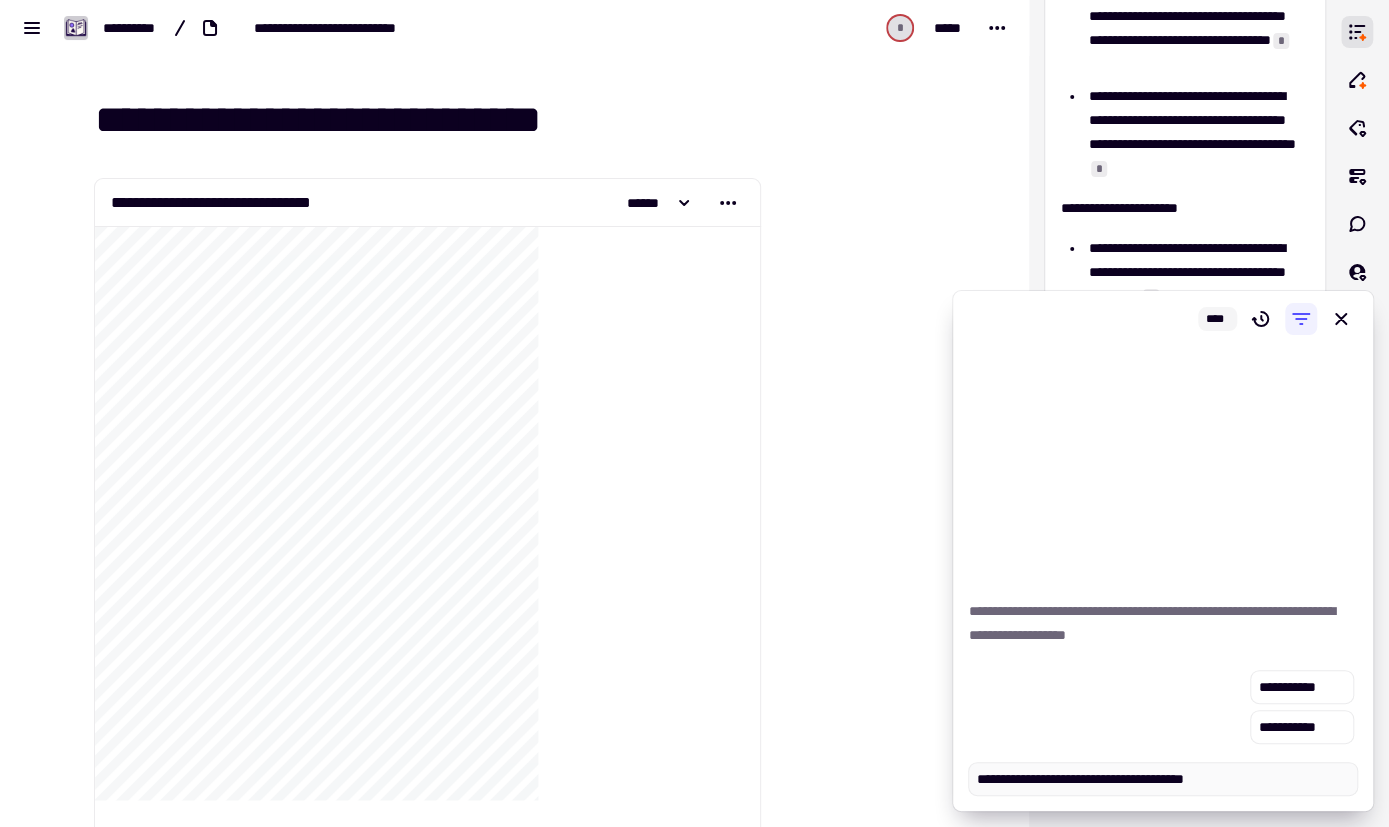 type on "*" 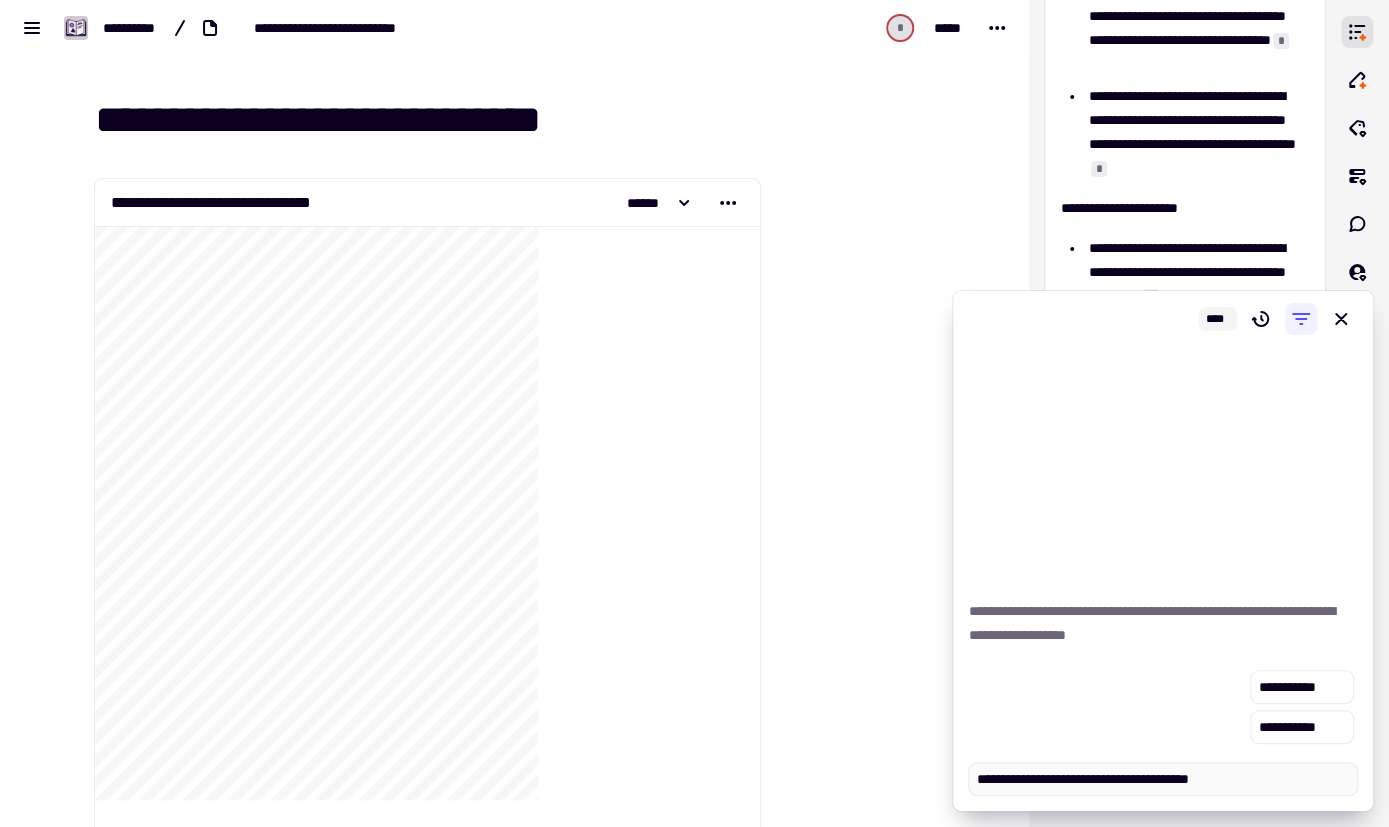 type on "*" 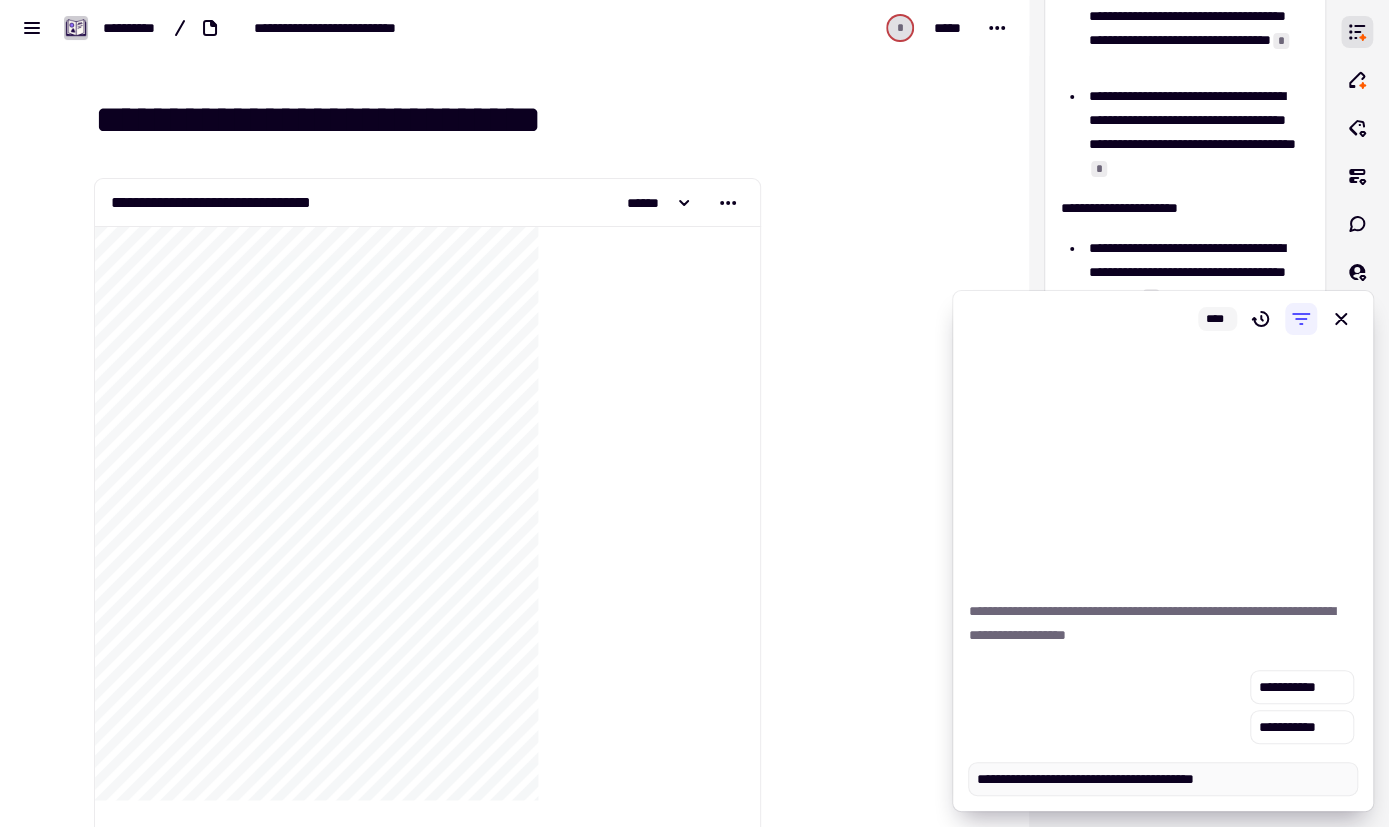 type on "*" 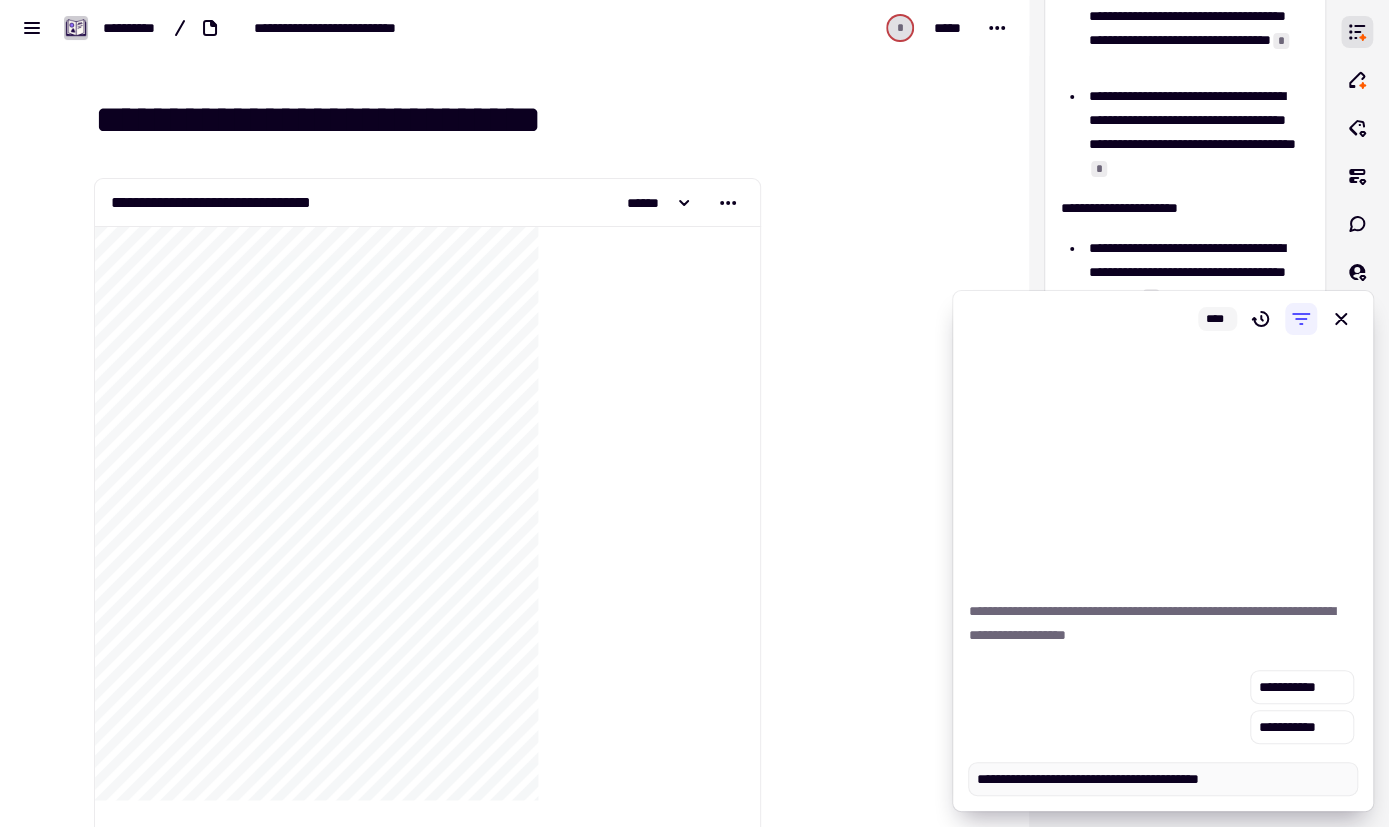 type on "*" 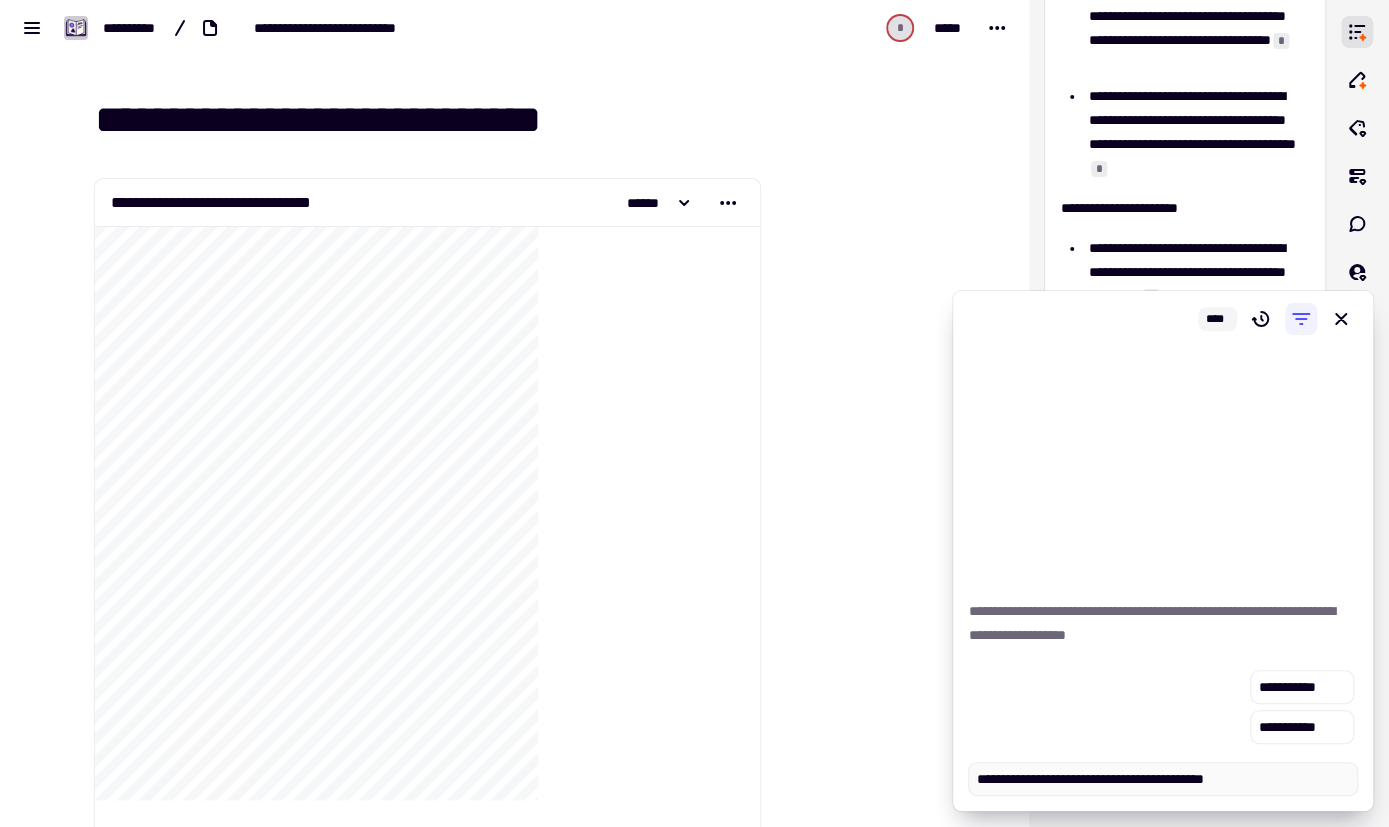 type on "*" 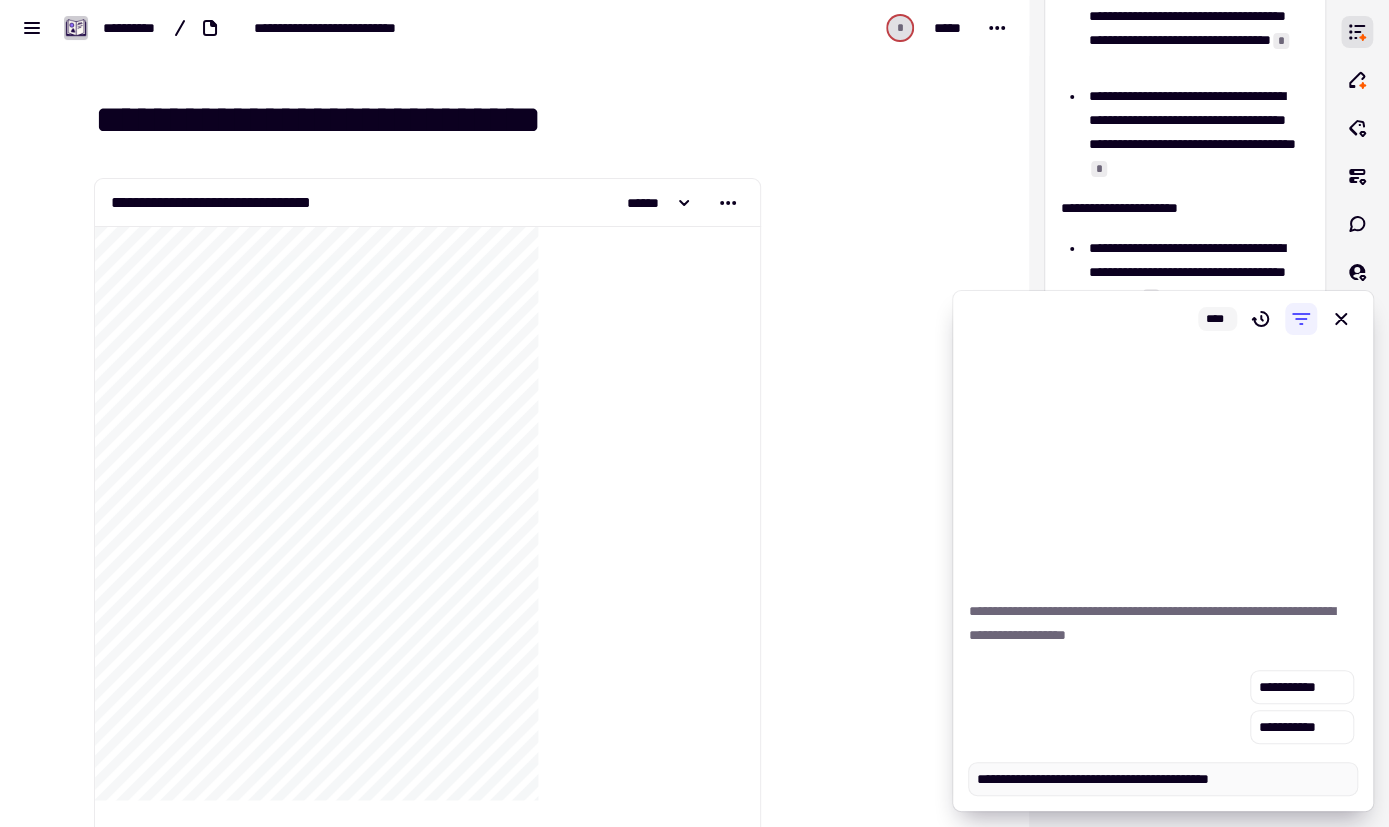 type on "*" 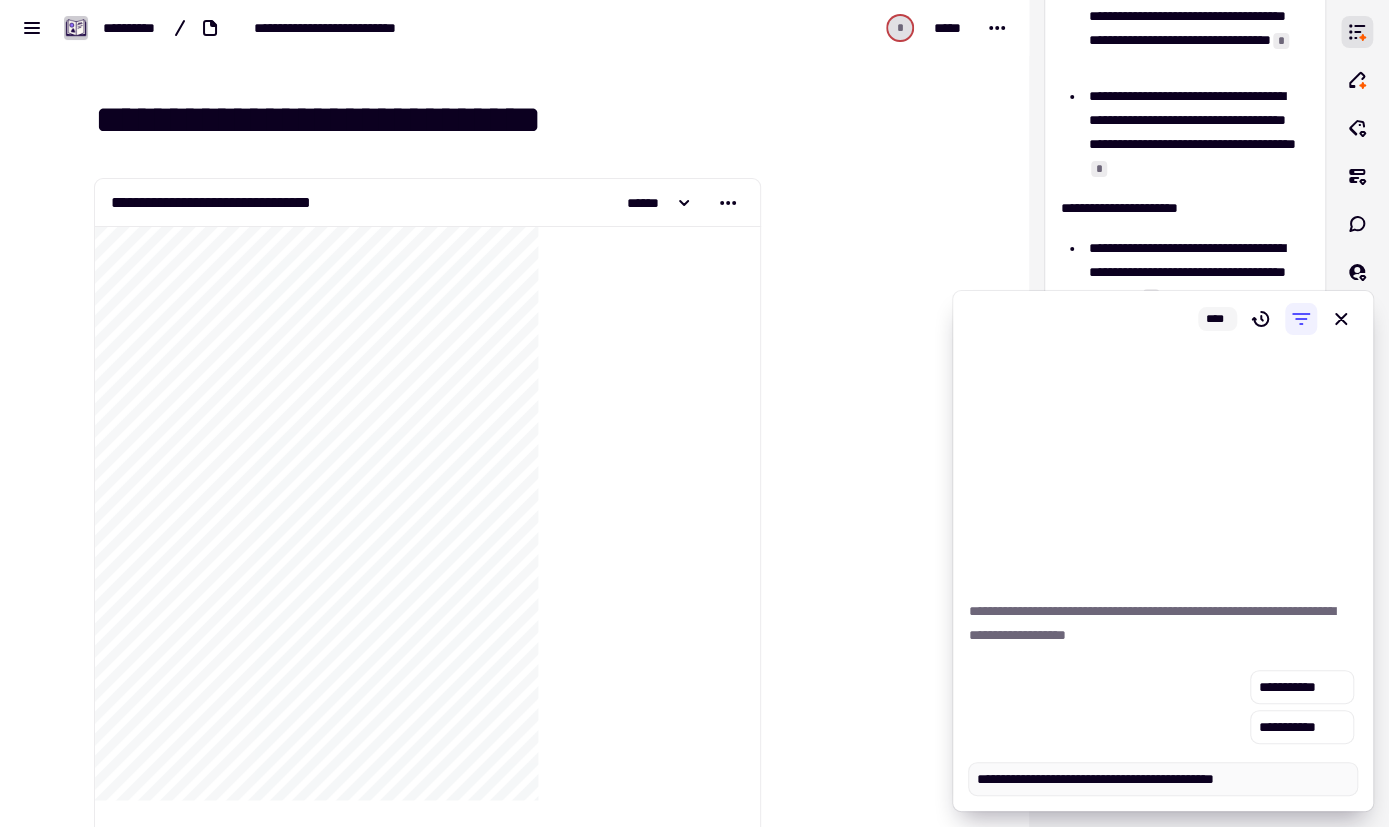 type on "*" 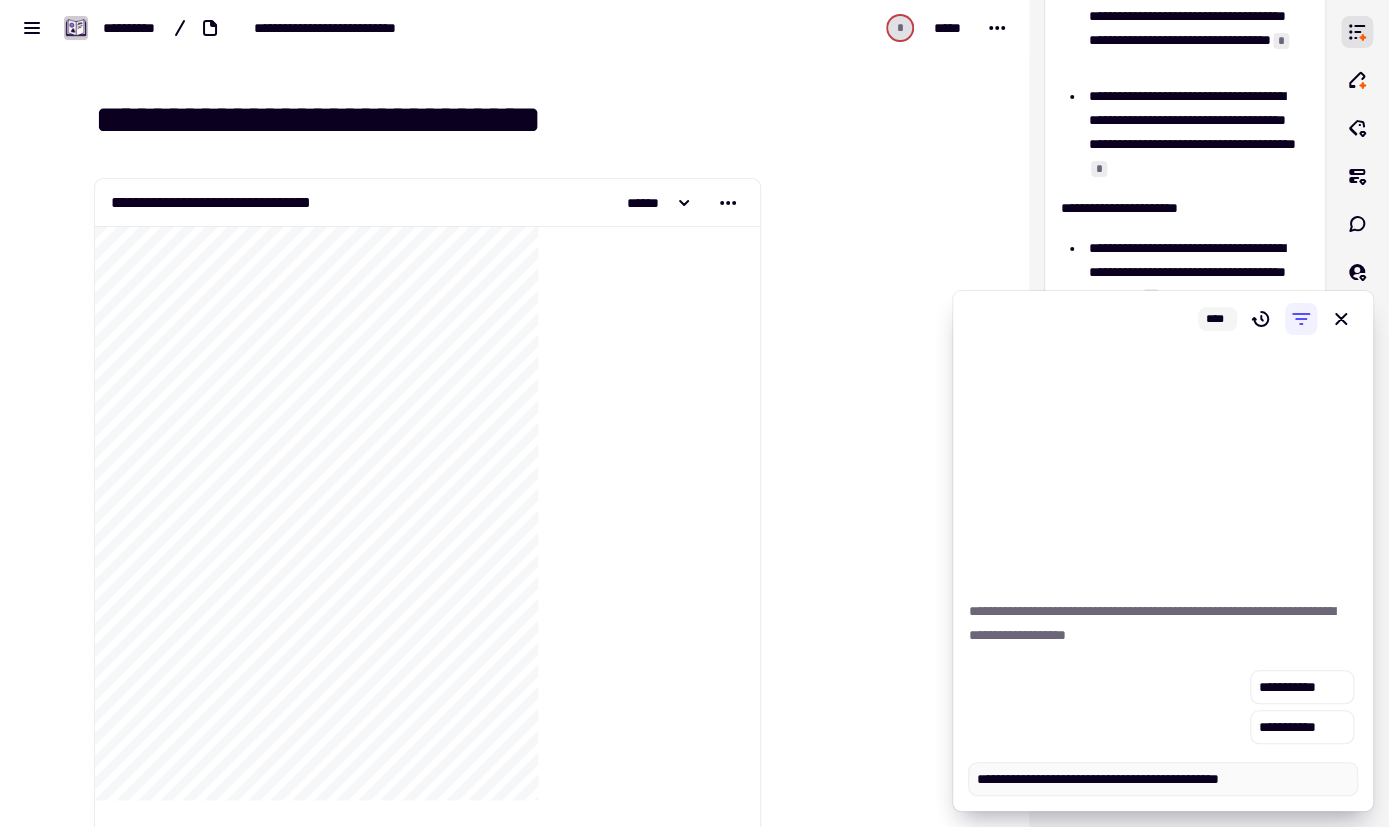type on "*" 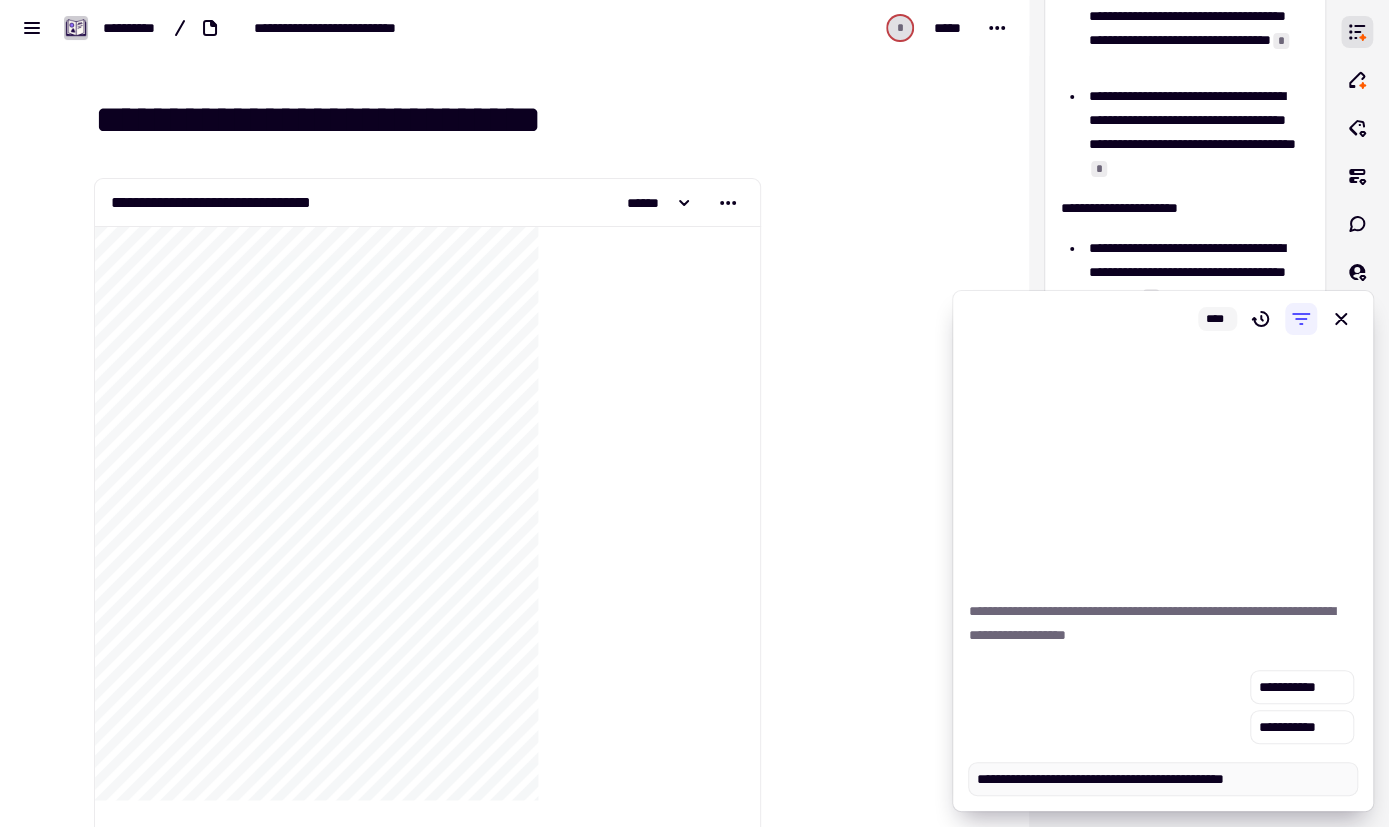 type on "*" 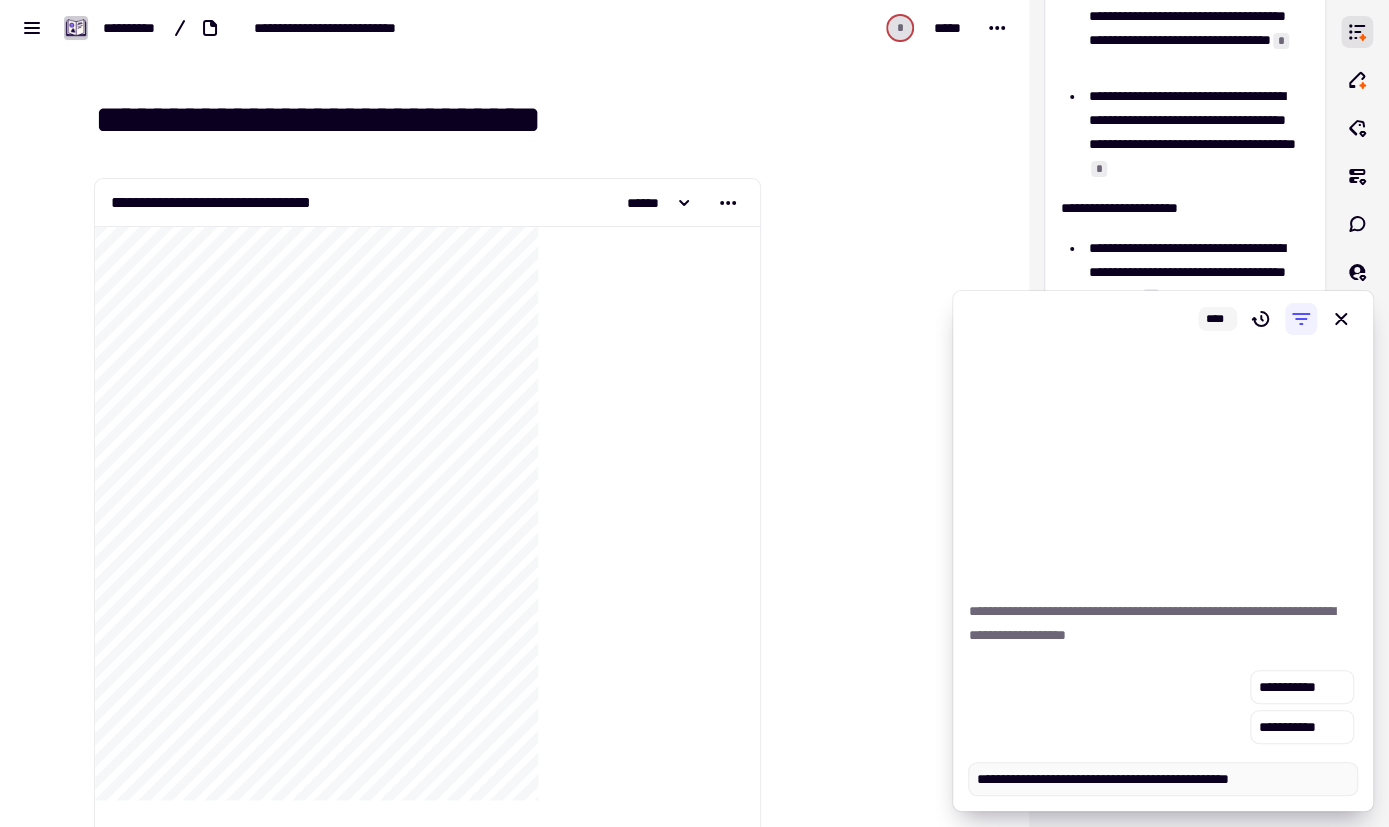 type on "*" 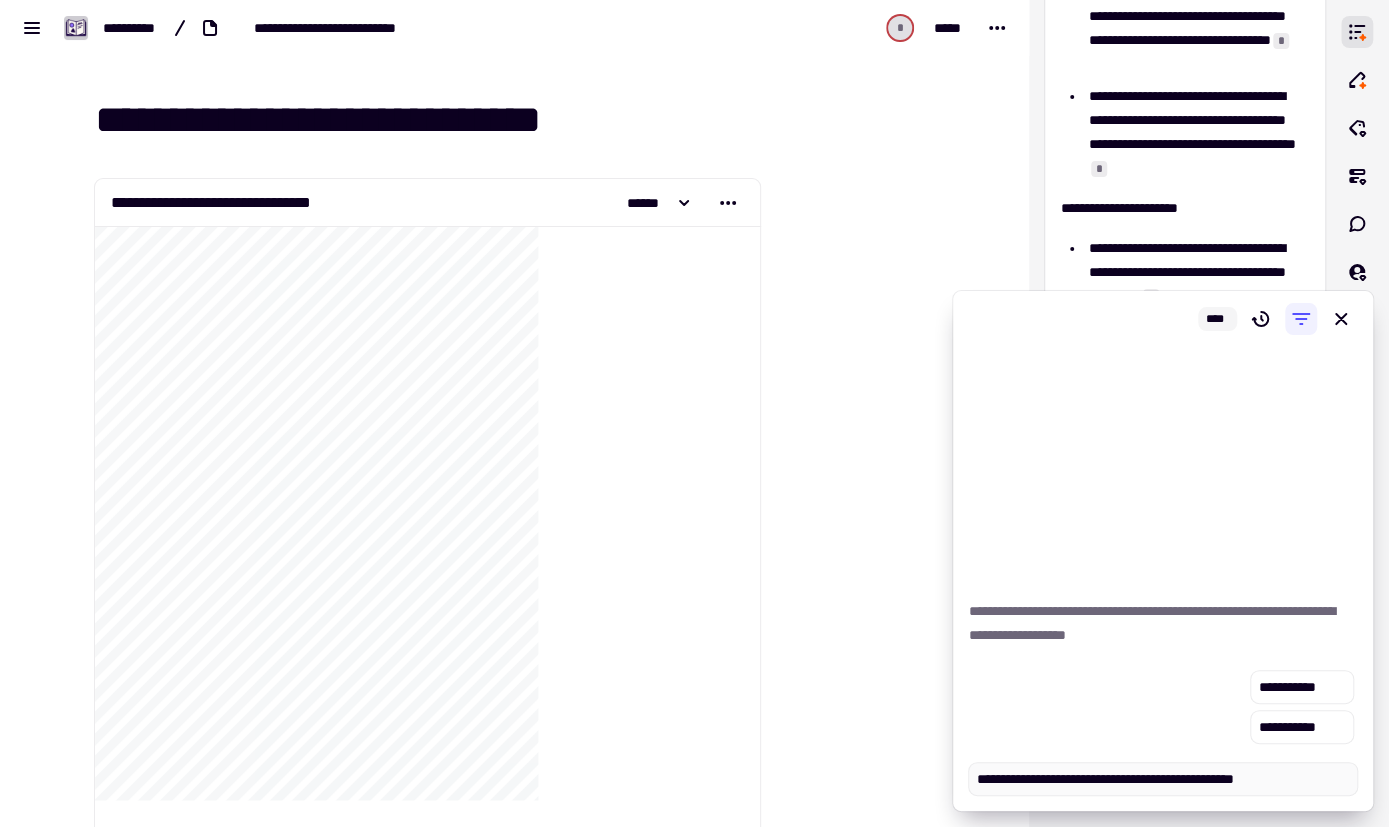 type on "*" 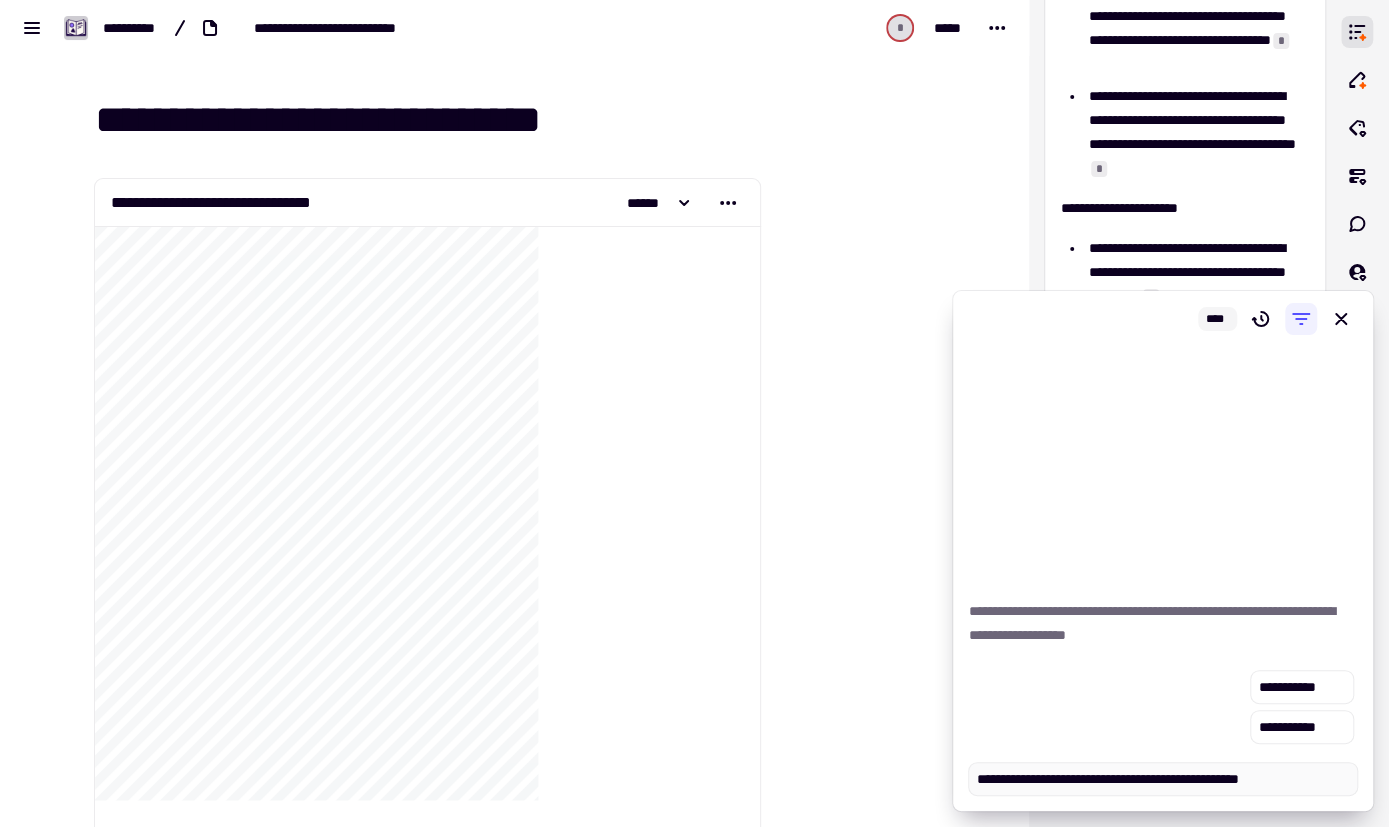 type on "*" 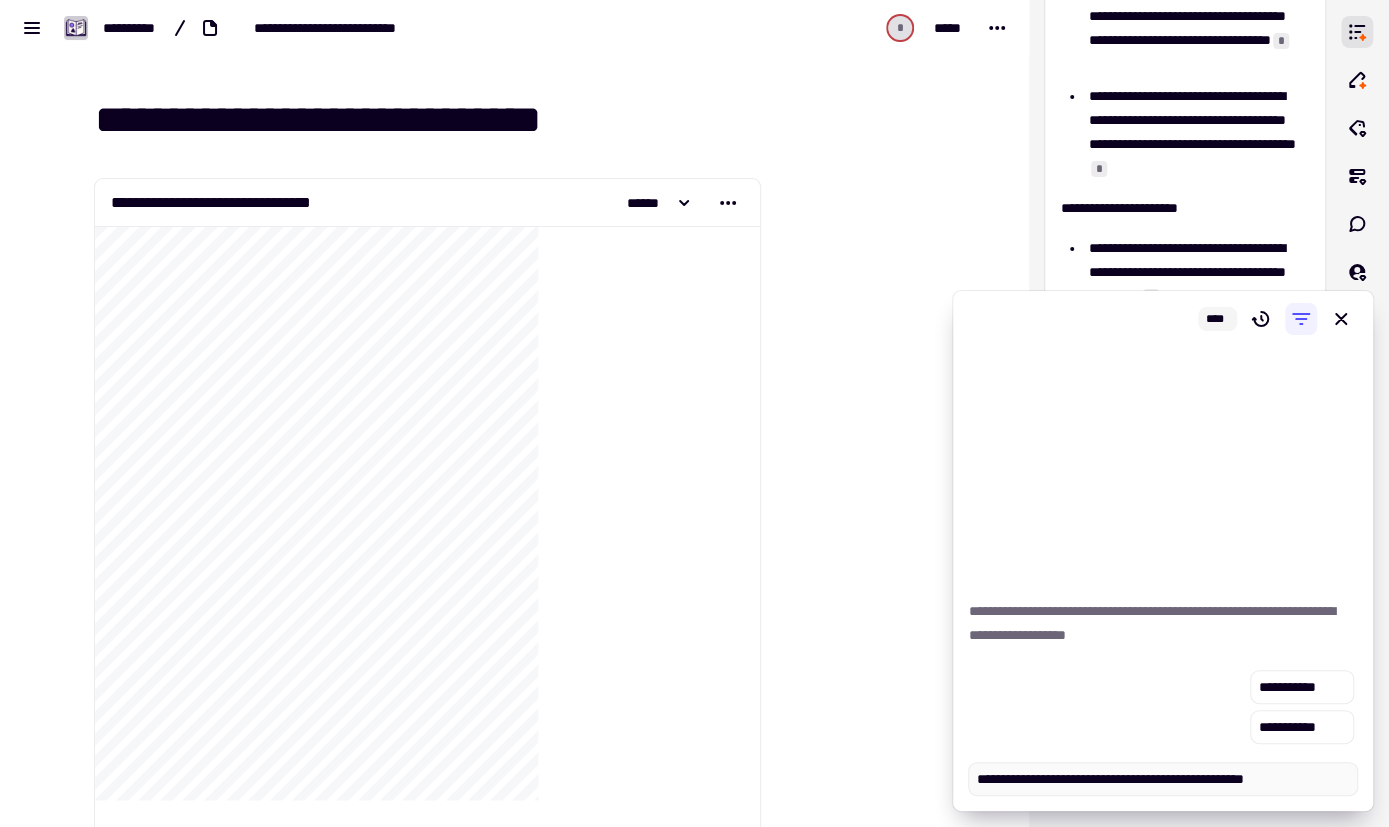 type on "*" 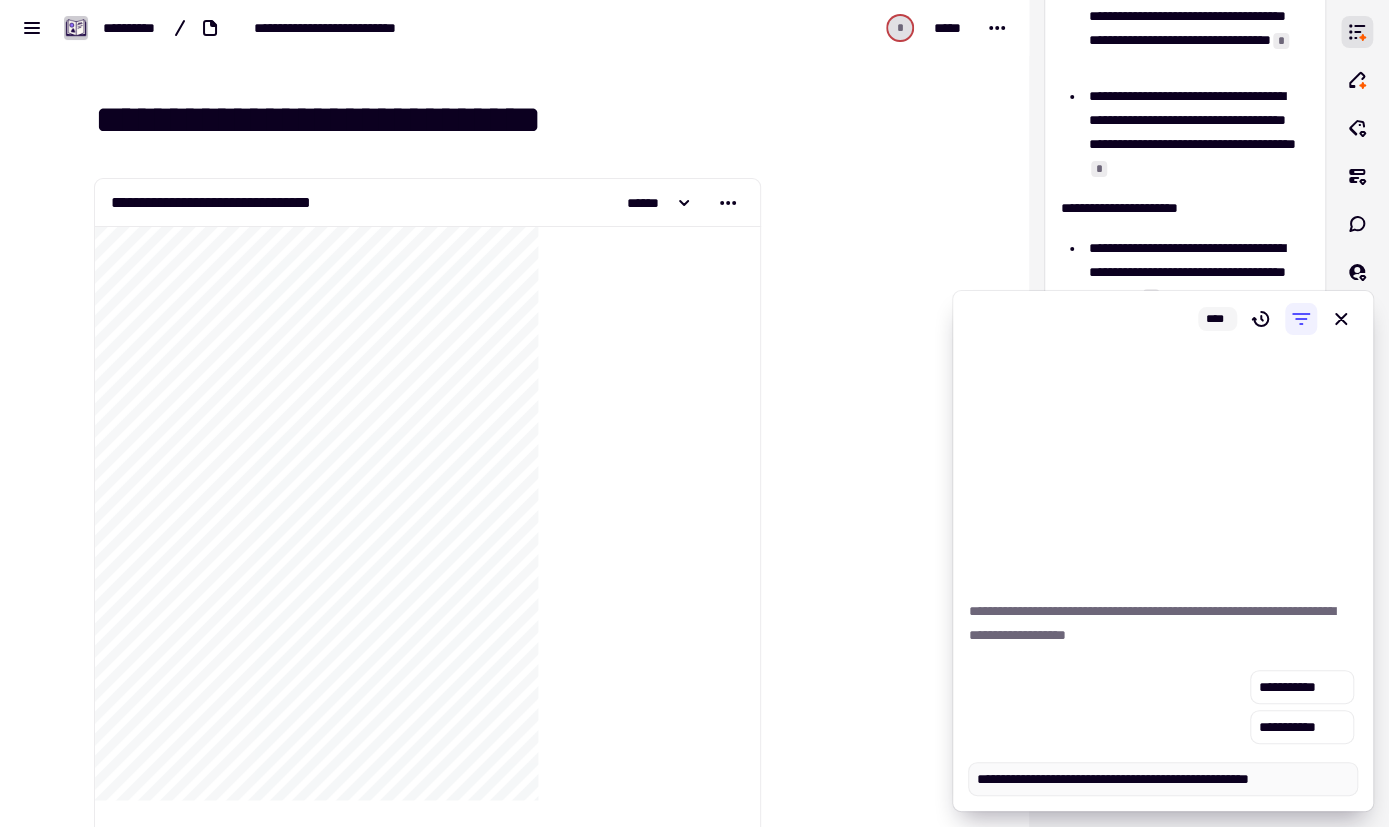 type on "*" 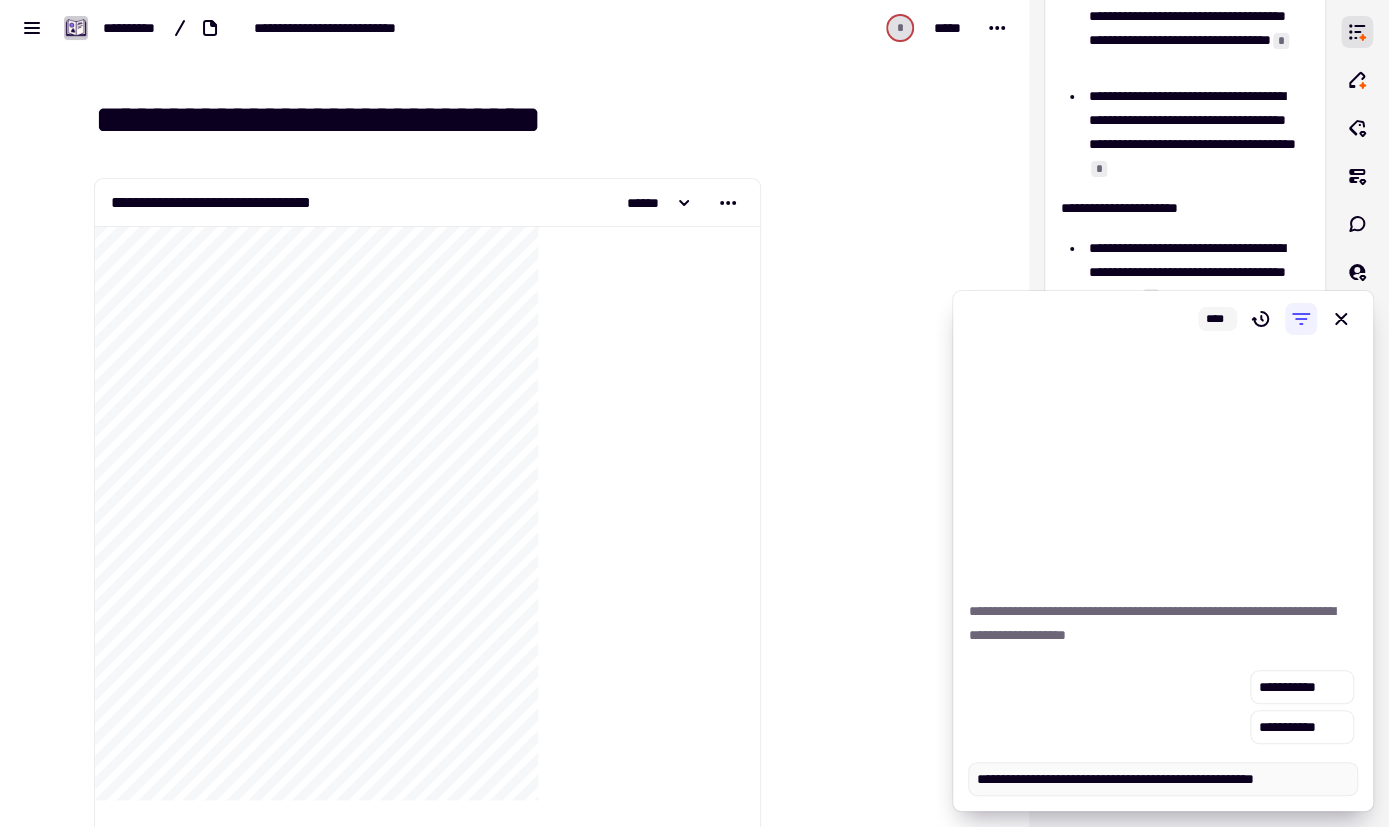 type on "*" 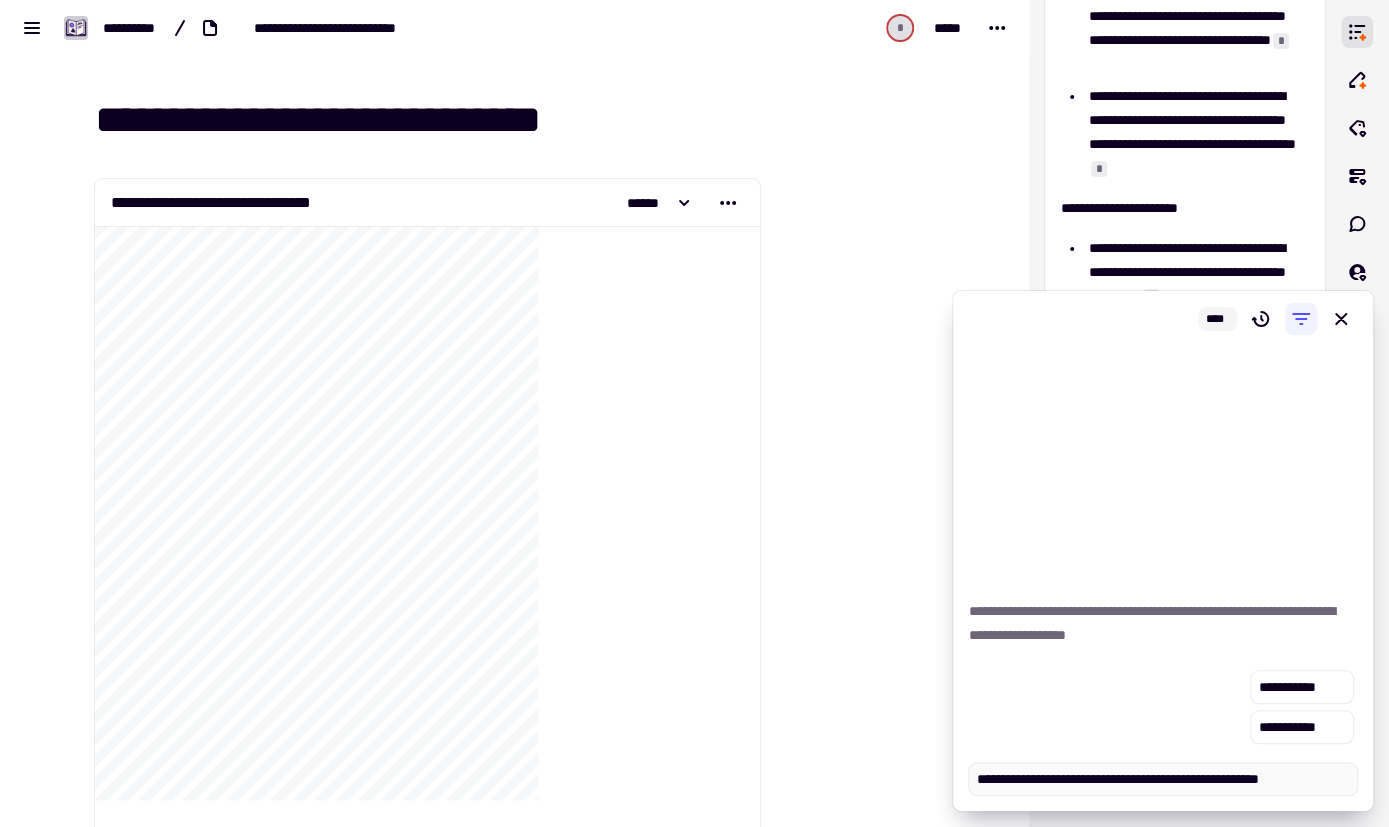type on "*" 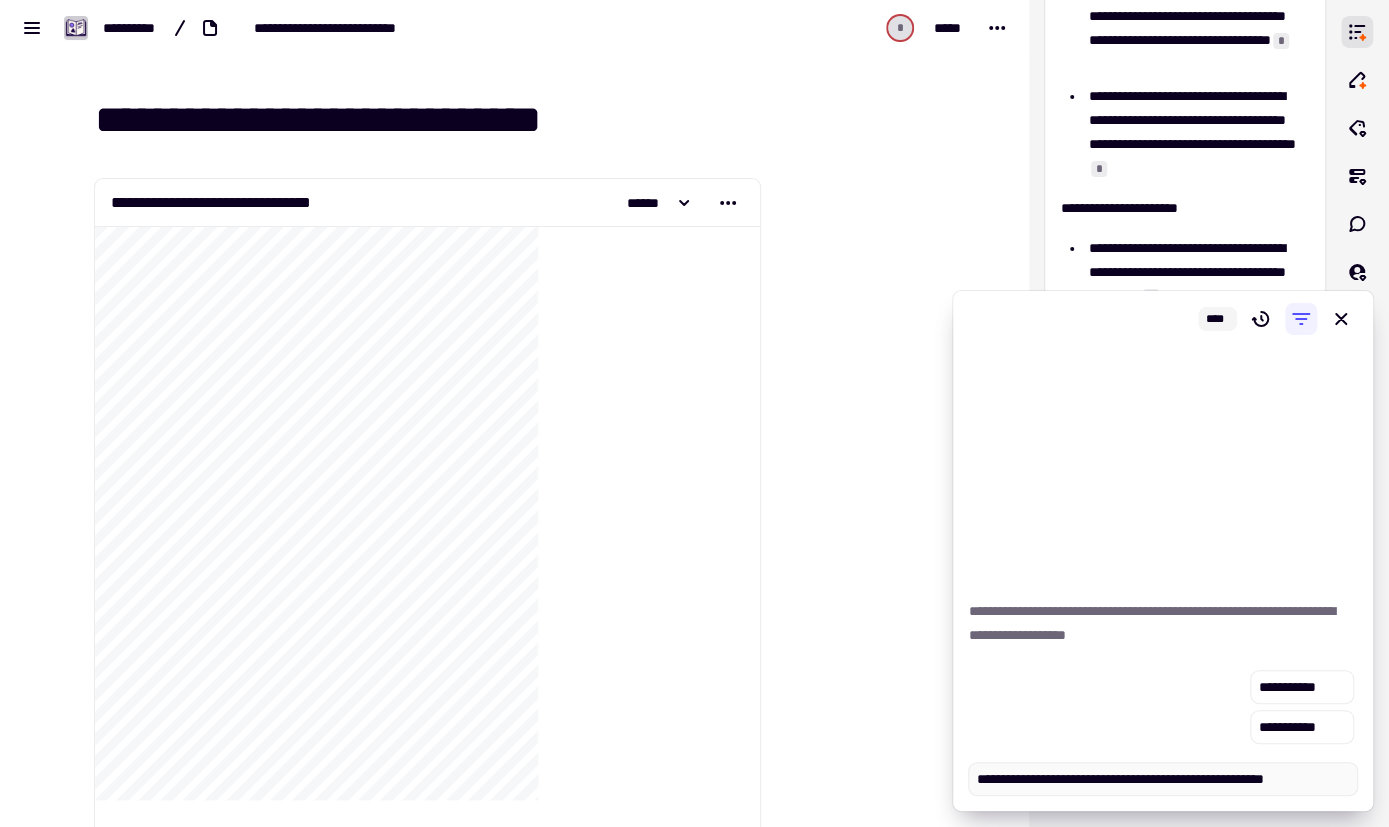 type on "*" 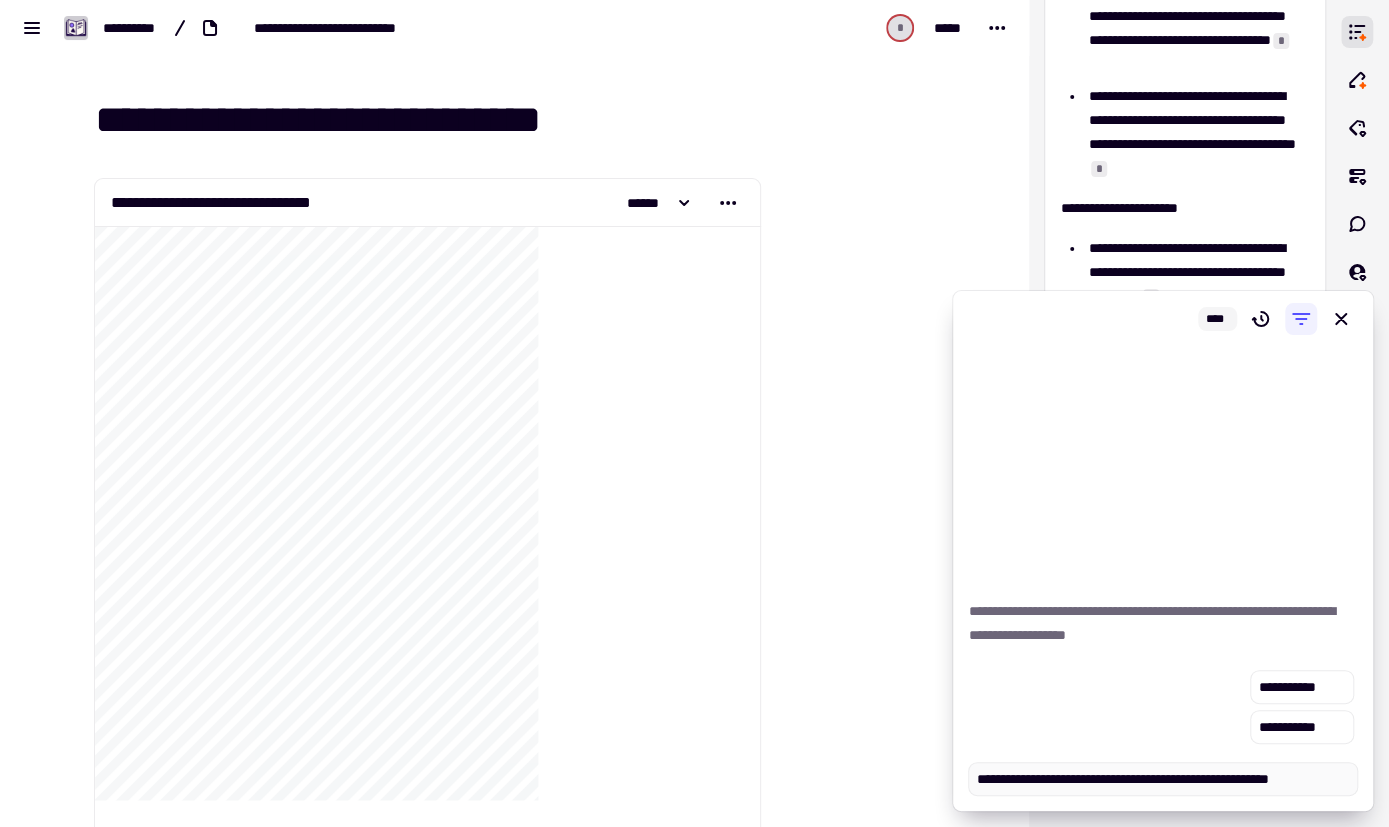 type on "*" 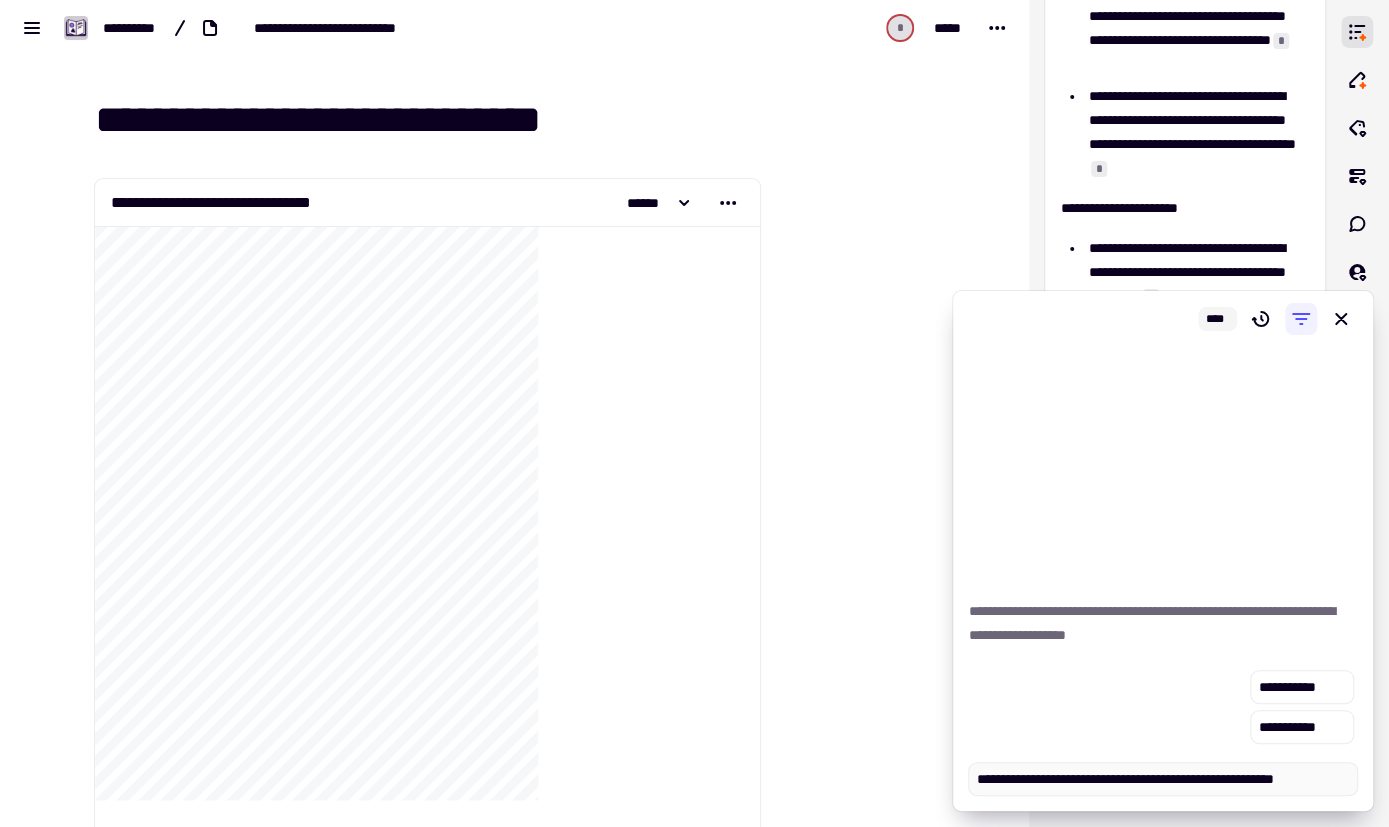 type on "*" 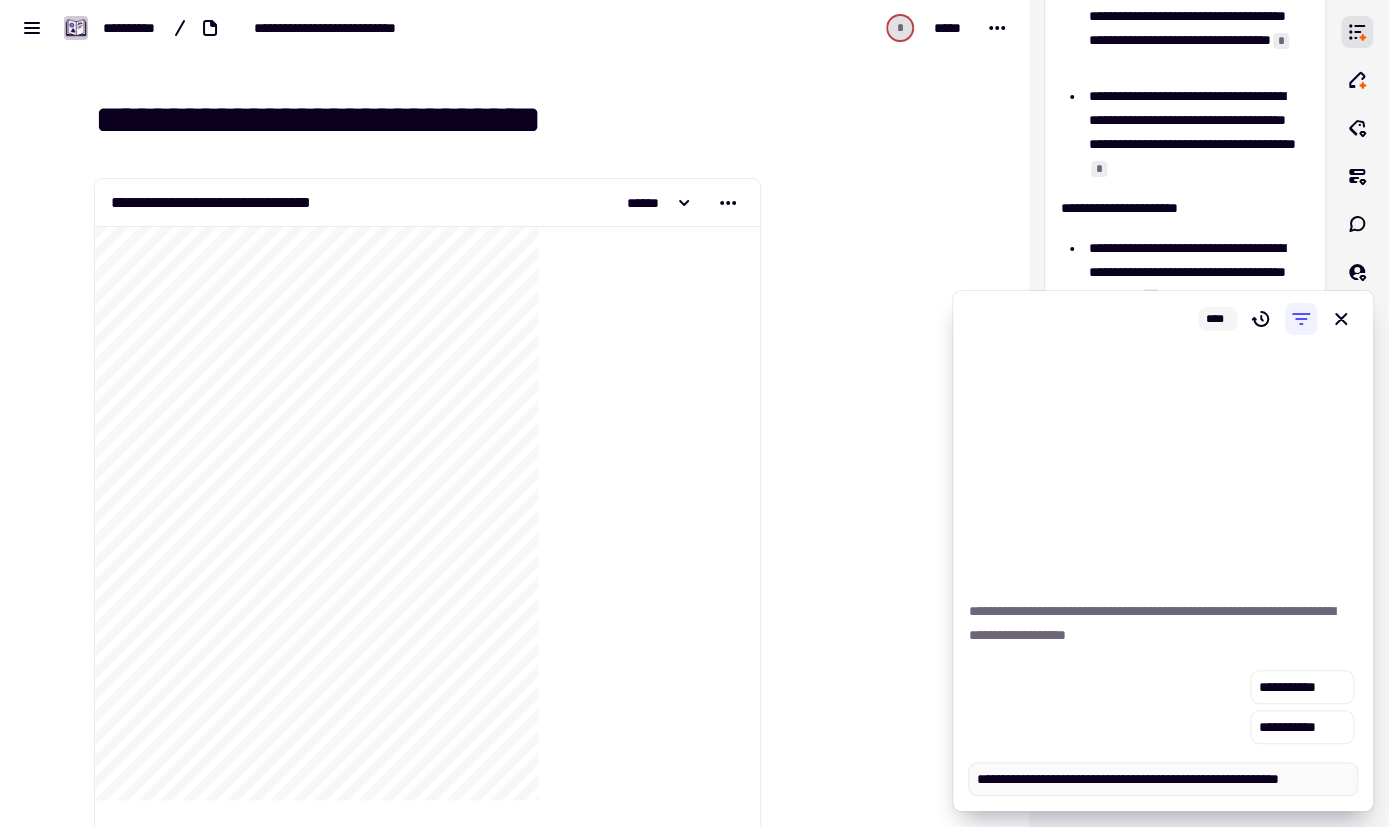 type on "*" 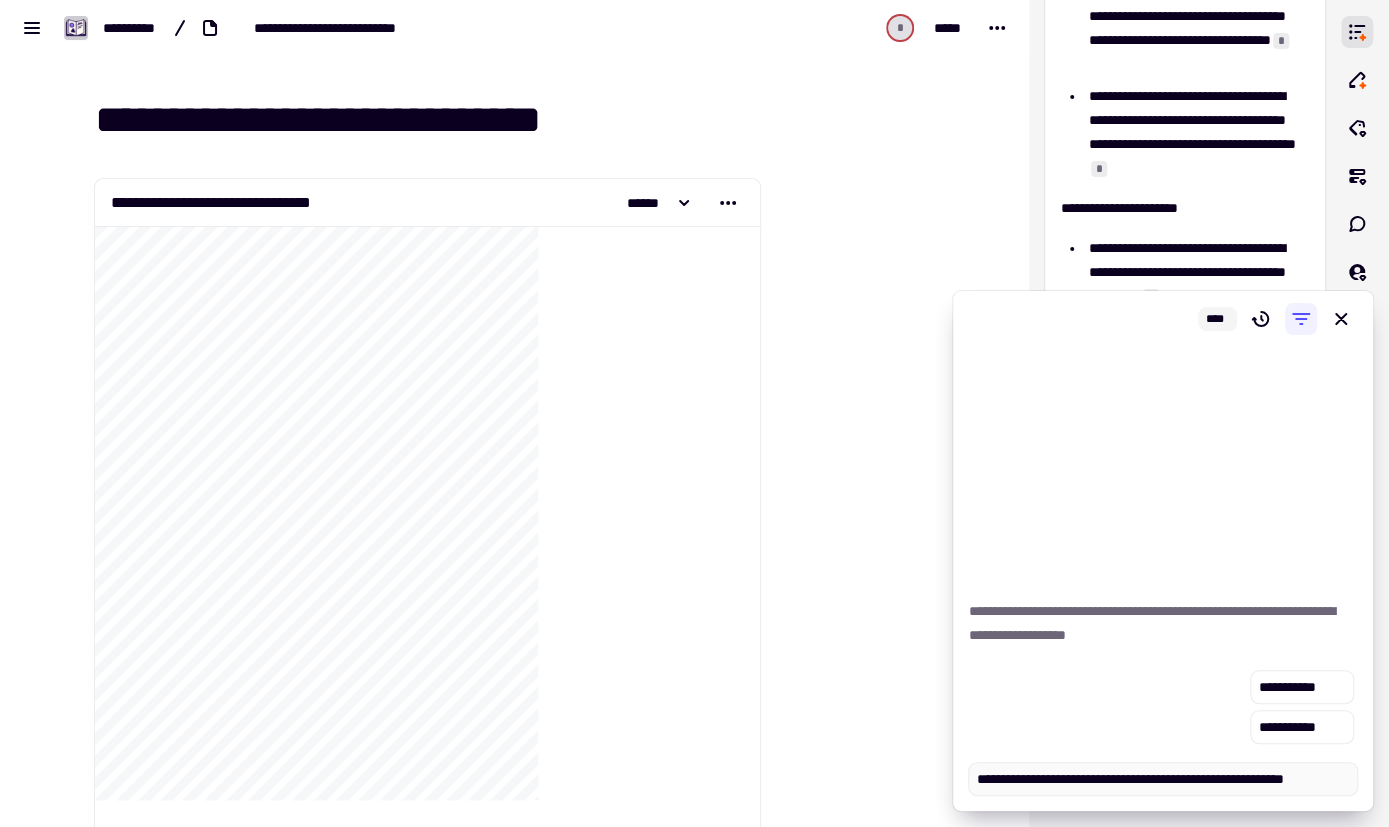 type on "*" 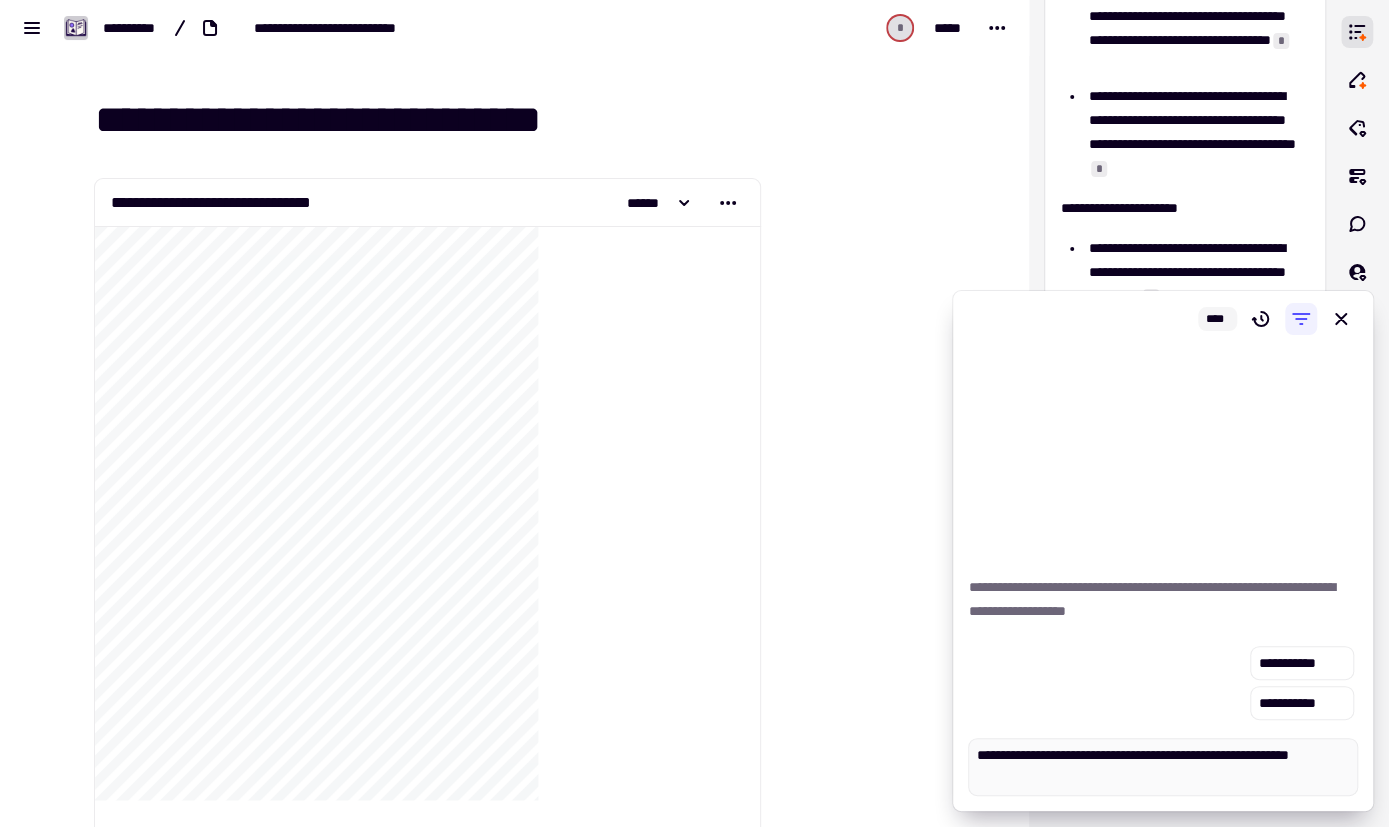 type on "*" 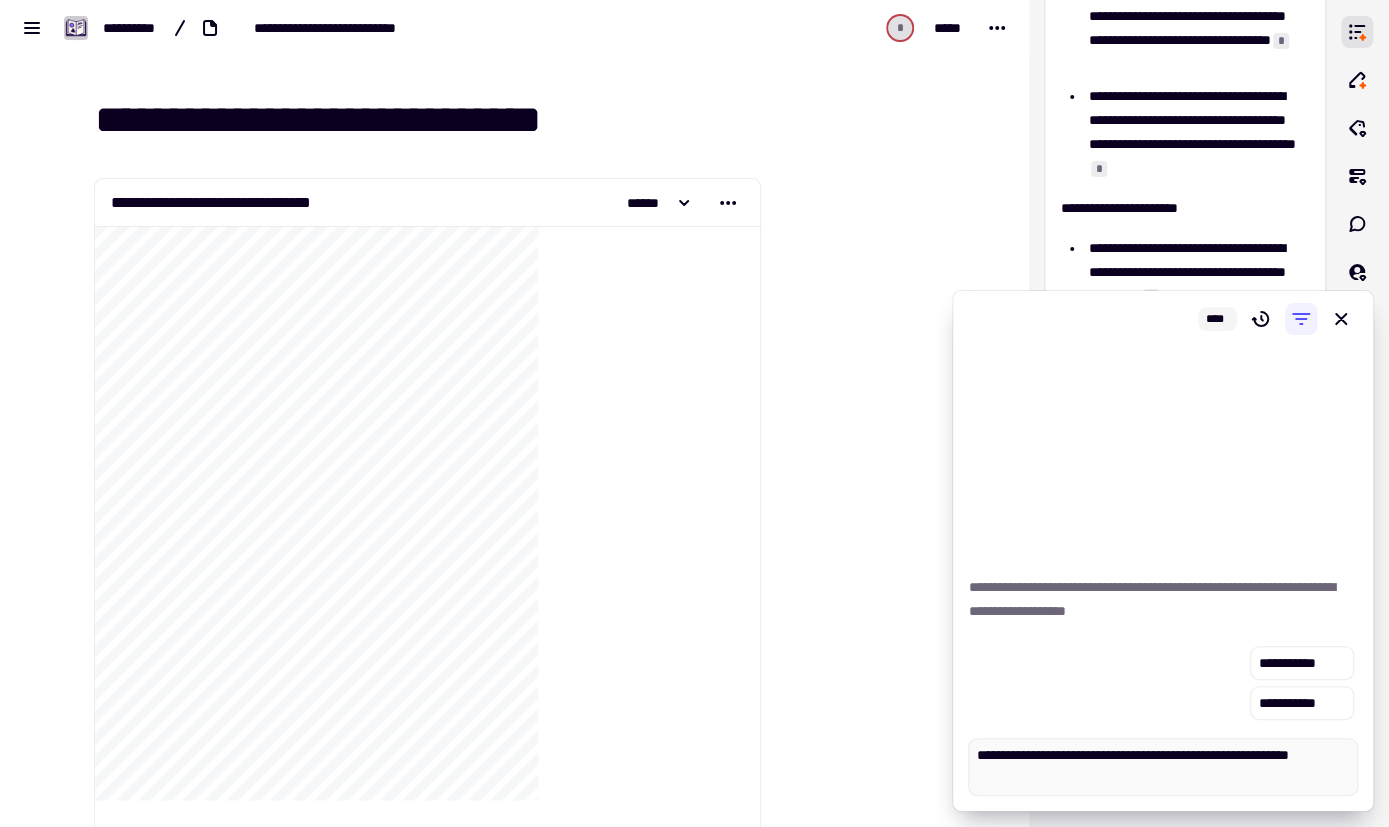 type on "**********" 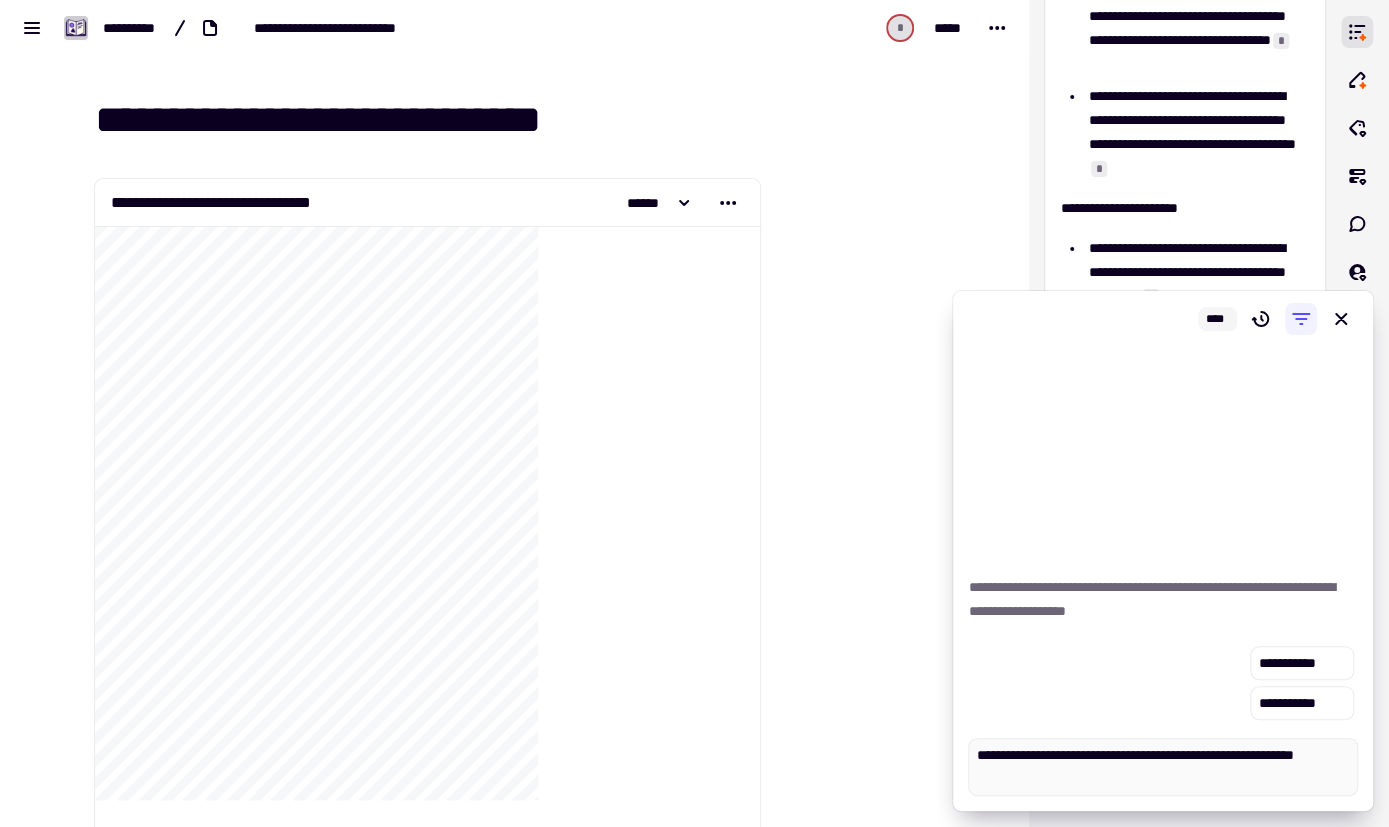 type on "*" 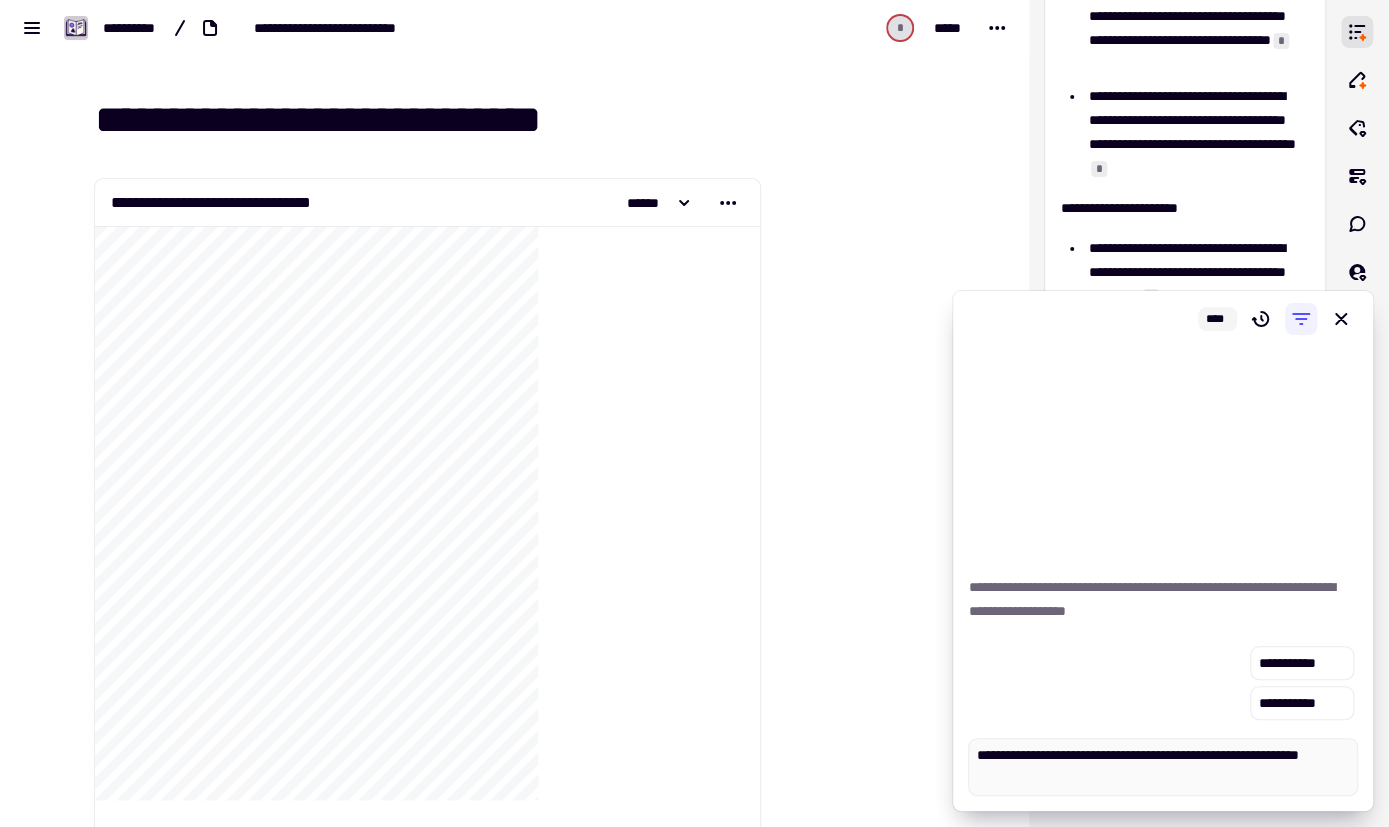 type on "*" 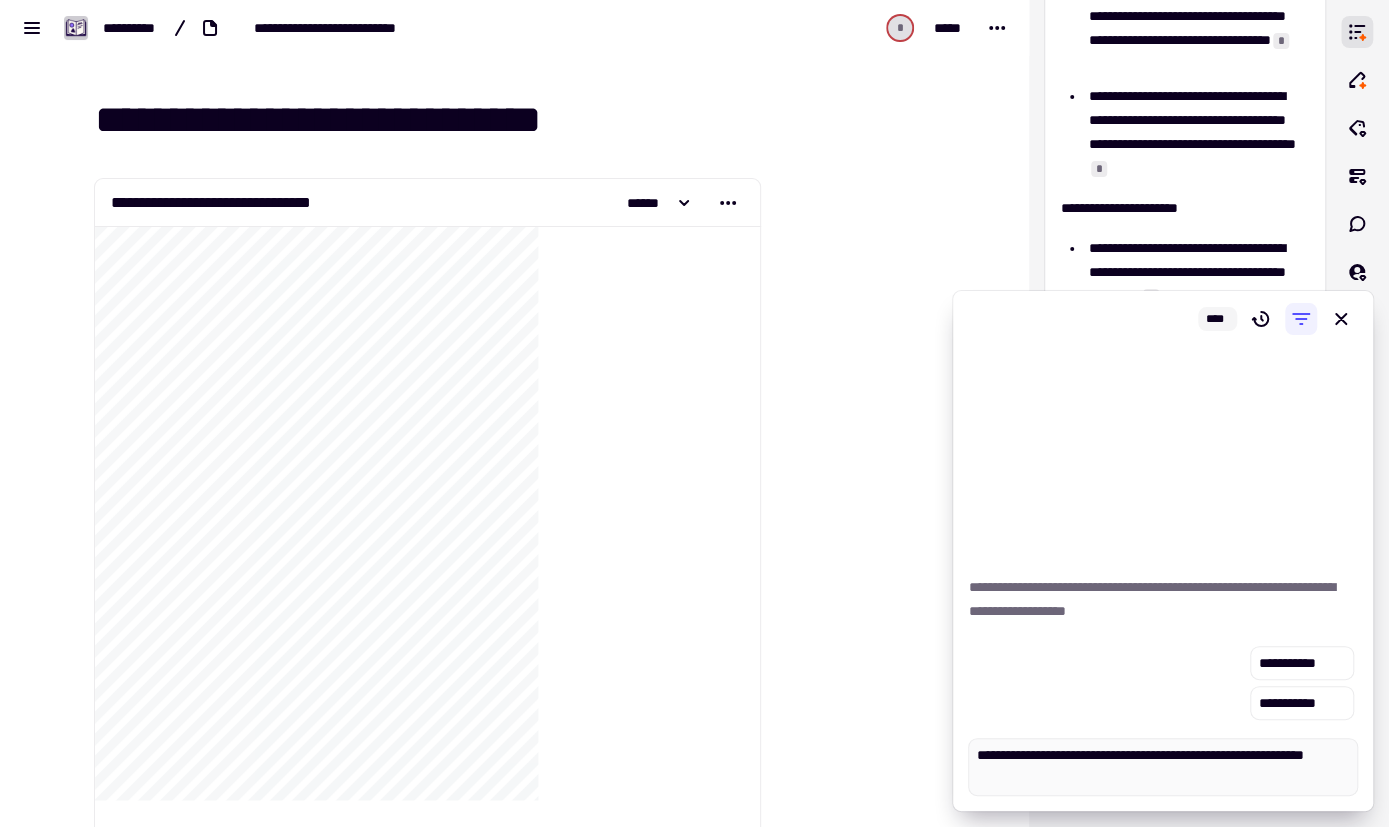 type on "*" 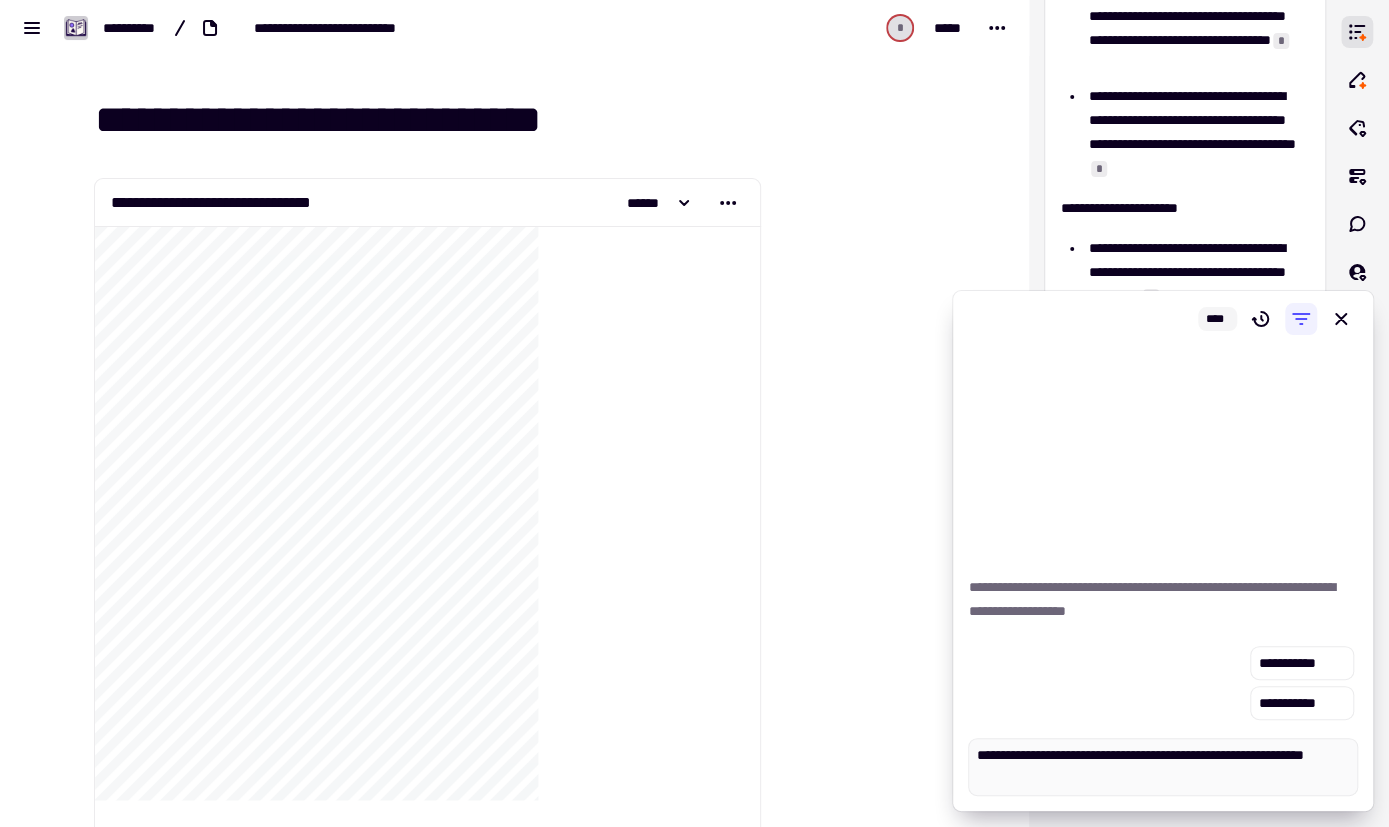type on "**********" 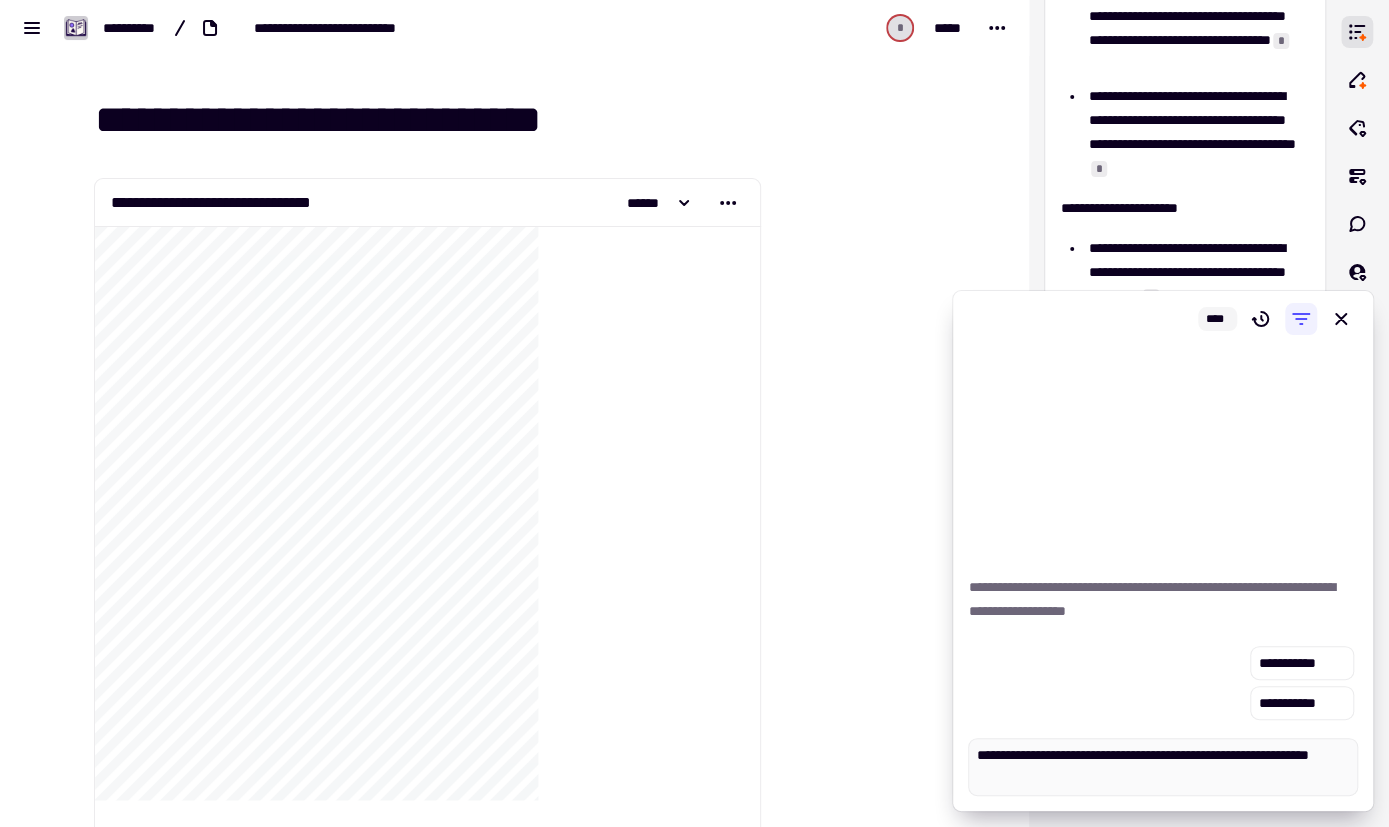 type on "*" 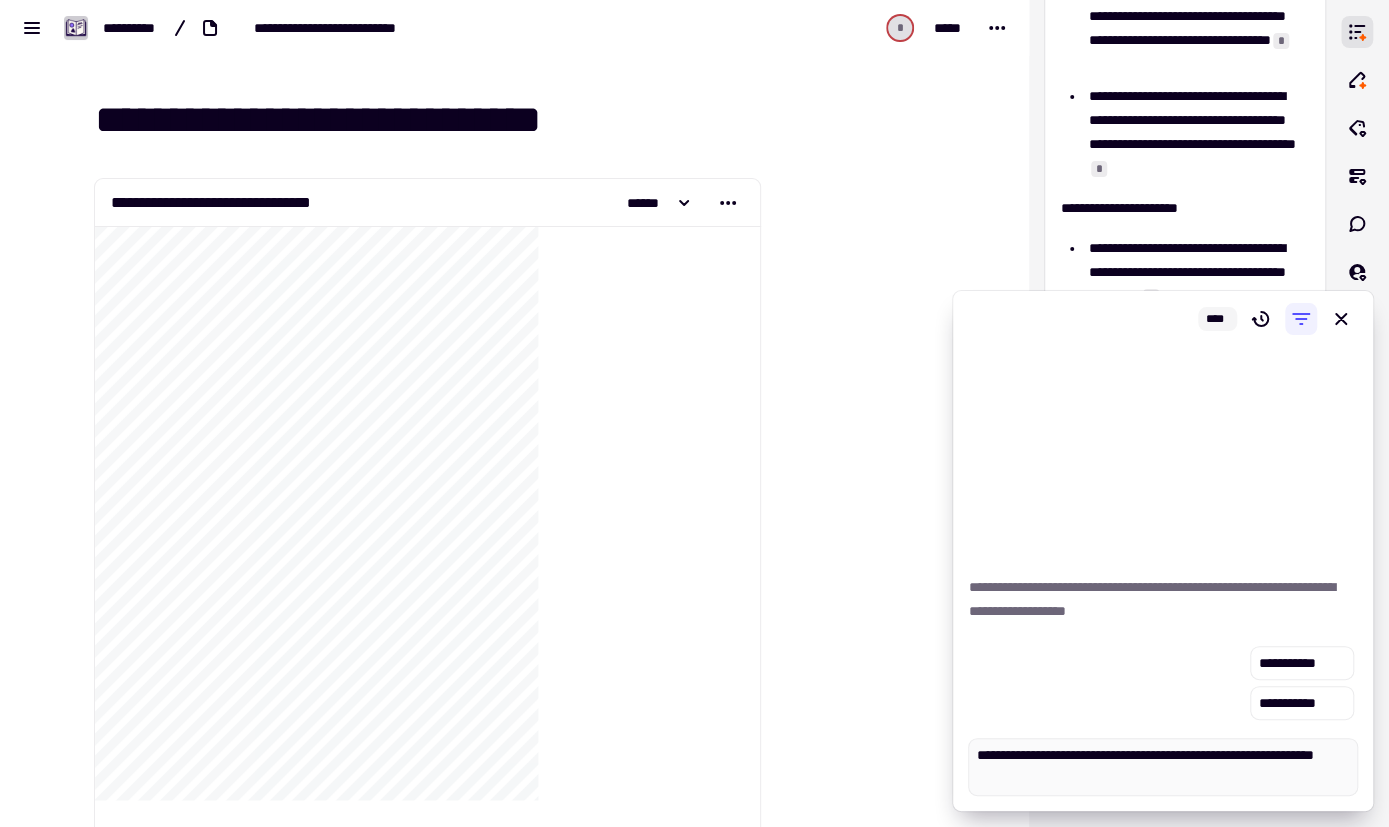 type on "*" 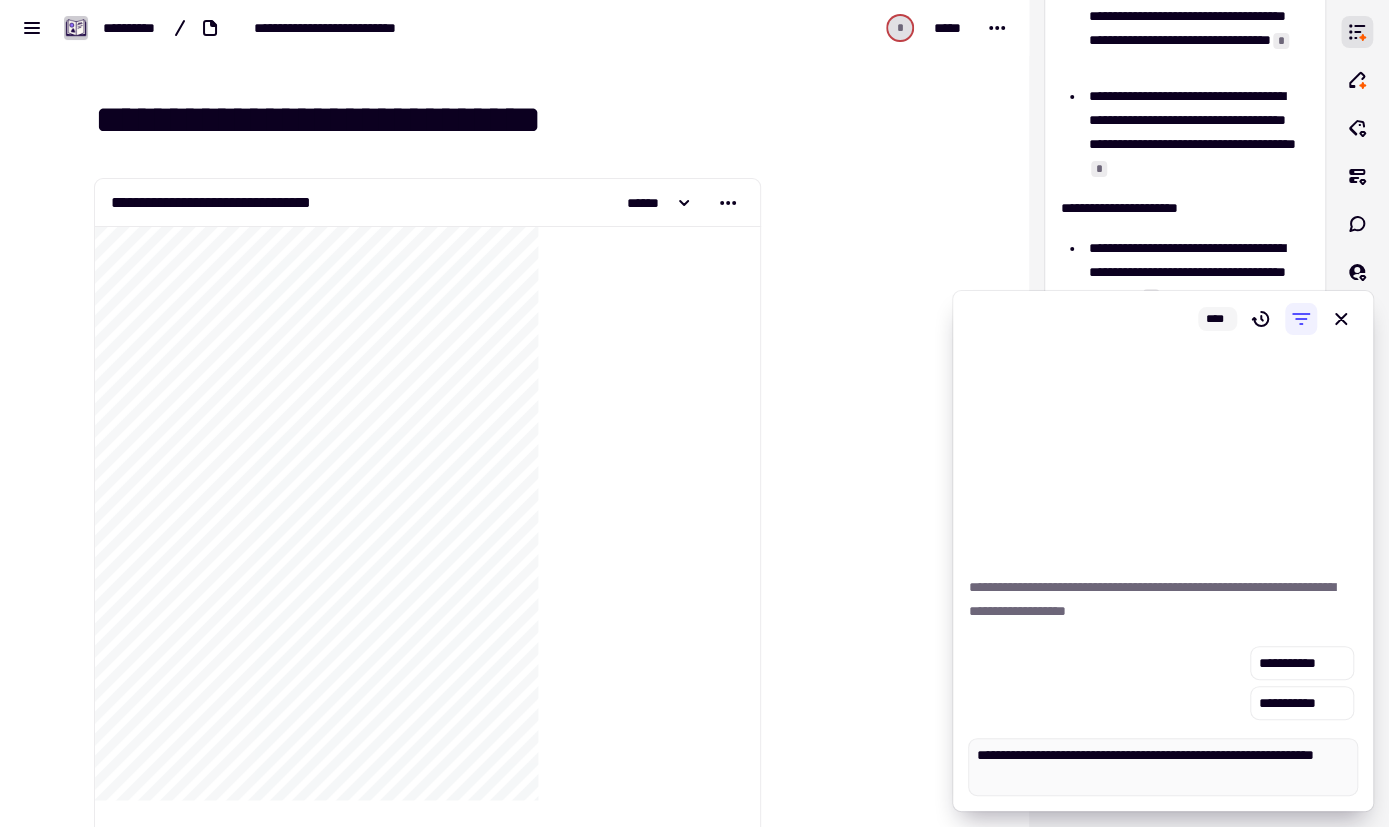 type on "**********" 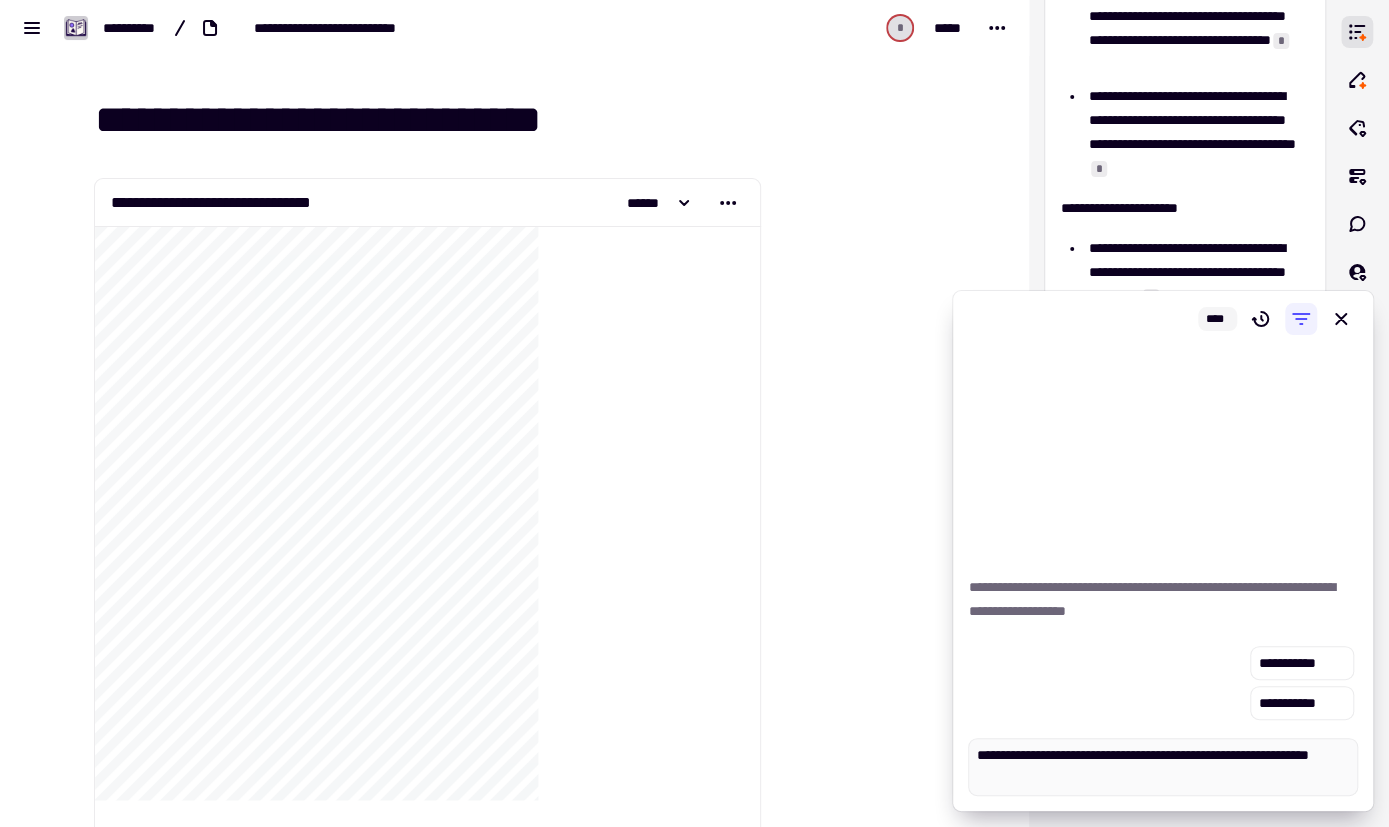 type on "*" 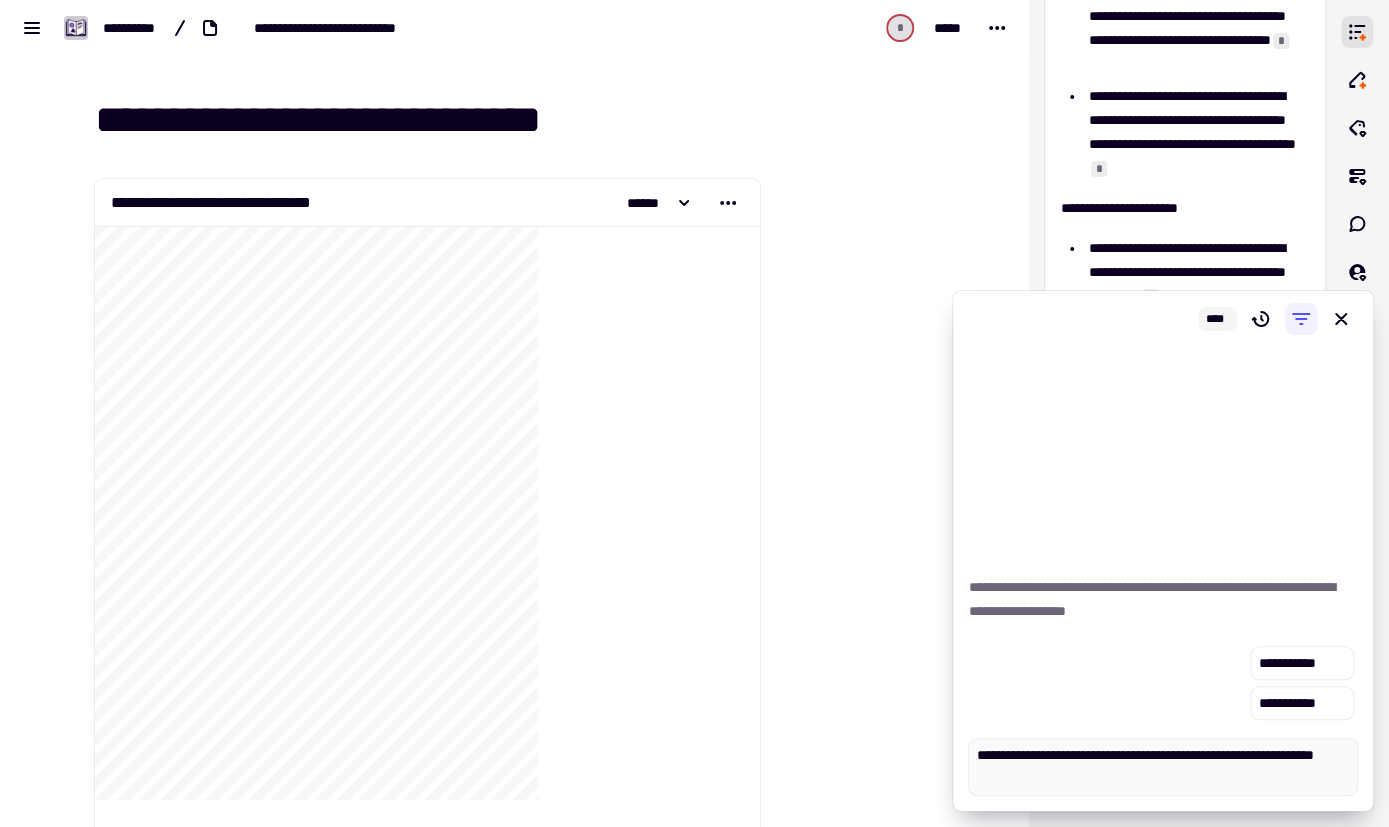 type on "*" 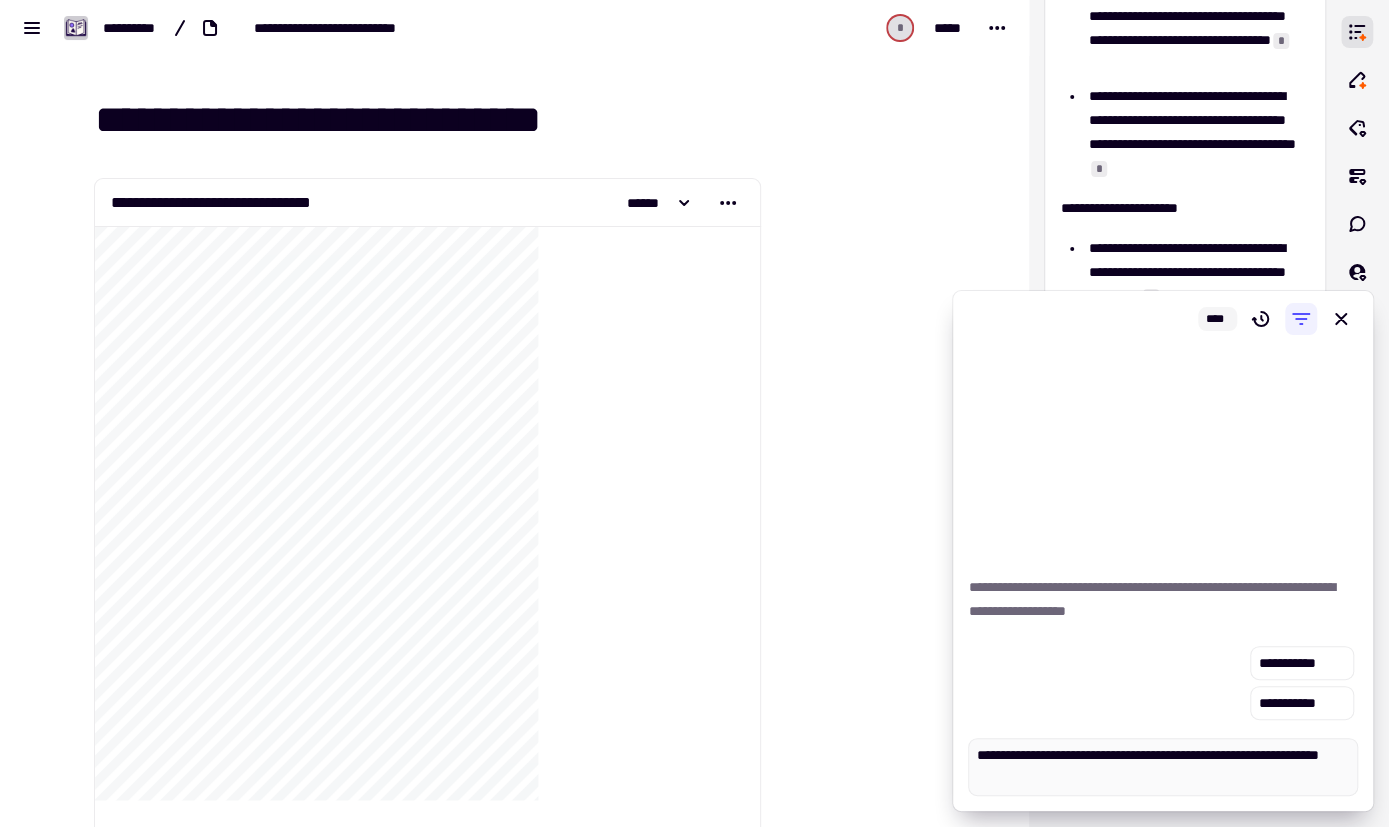 type on "*" 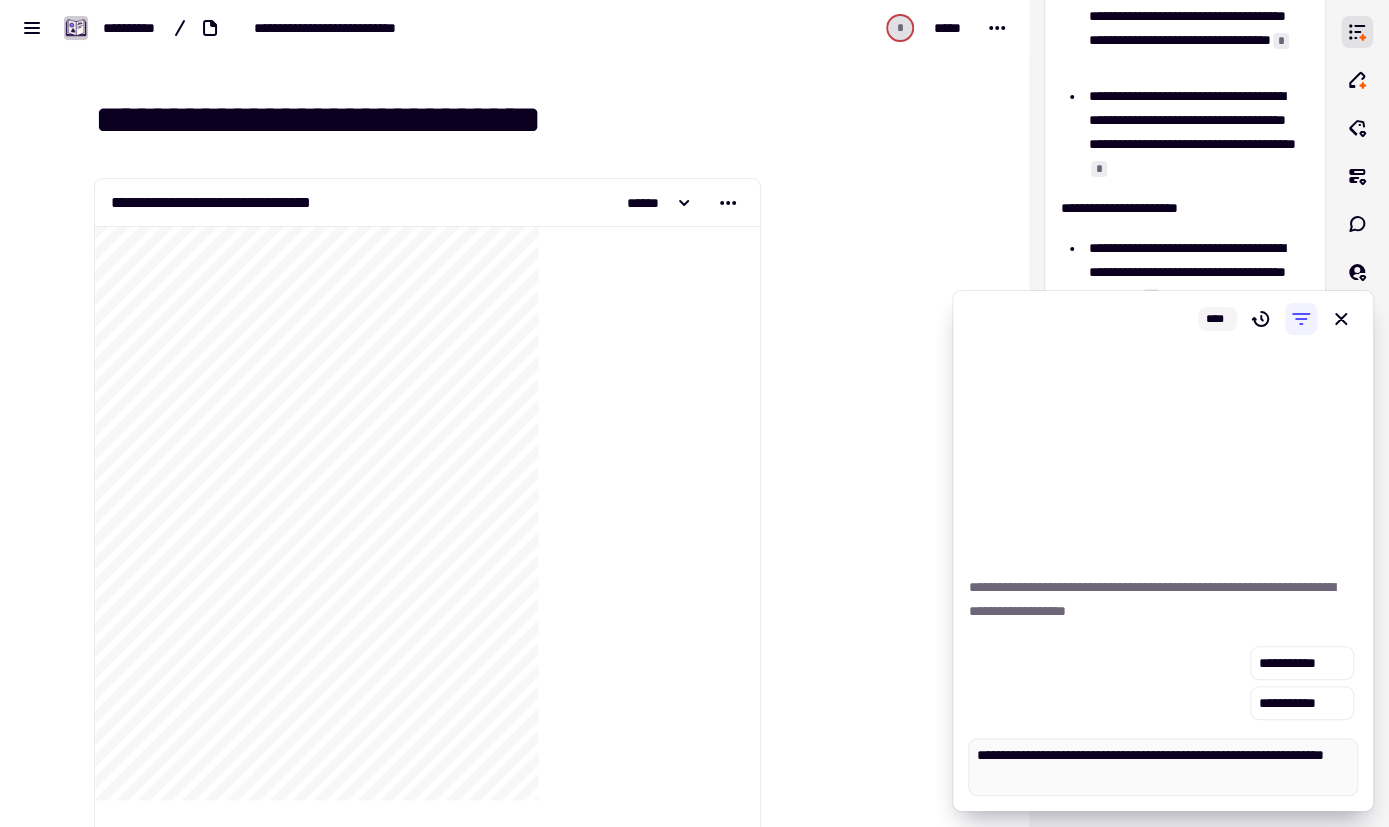 type on "*" 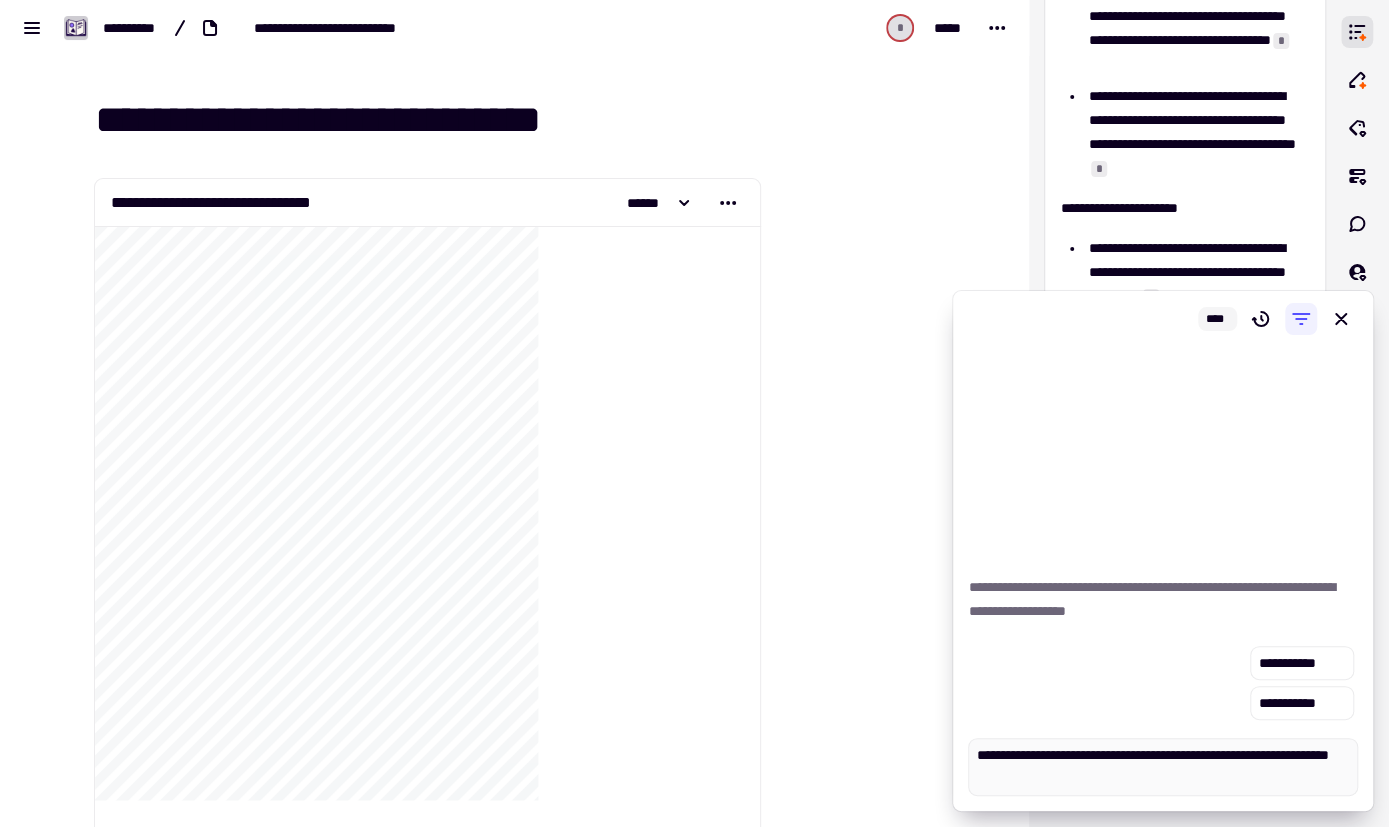 type on "*" 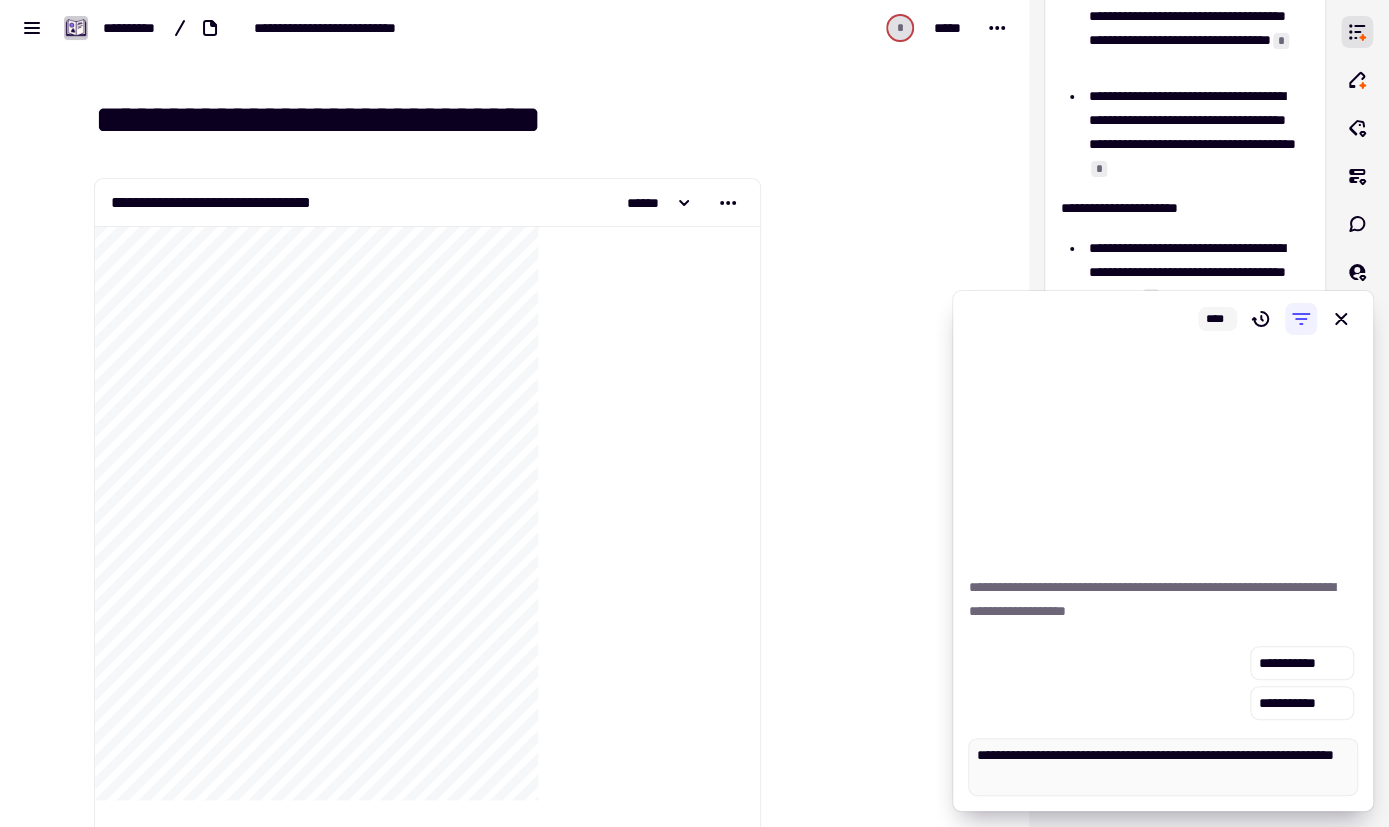 type on "*" 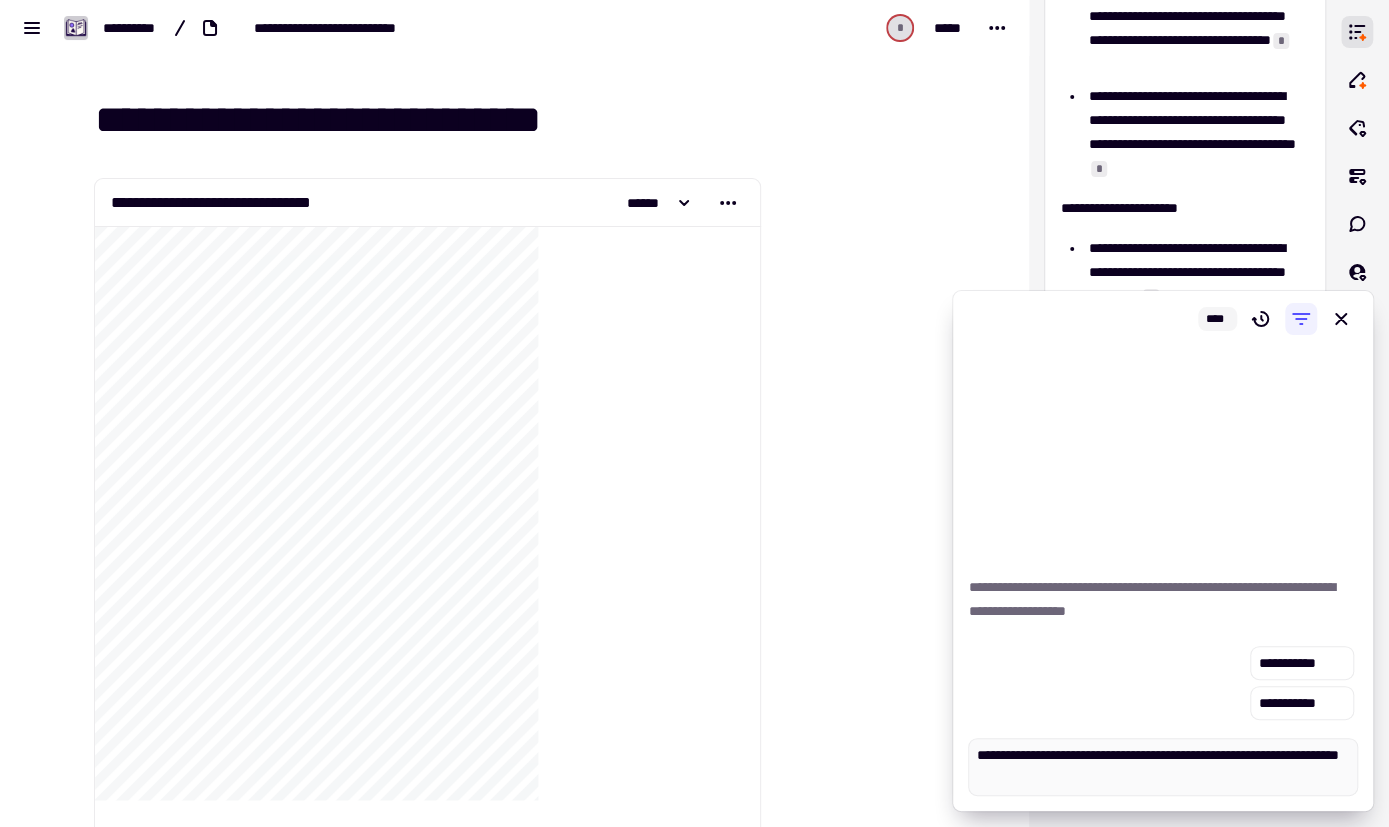 type on "*" 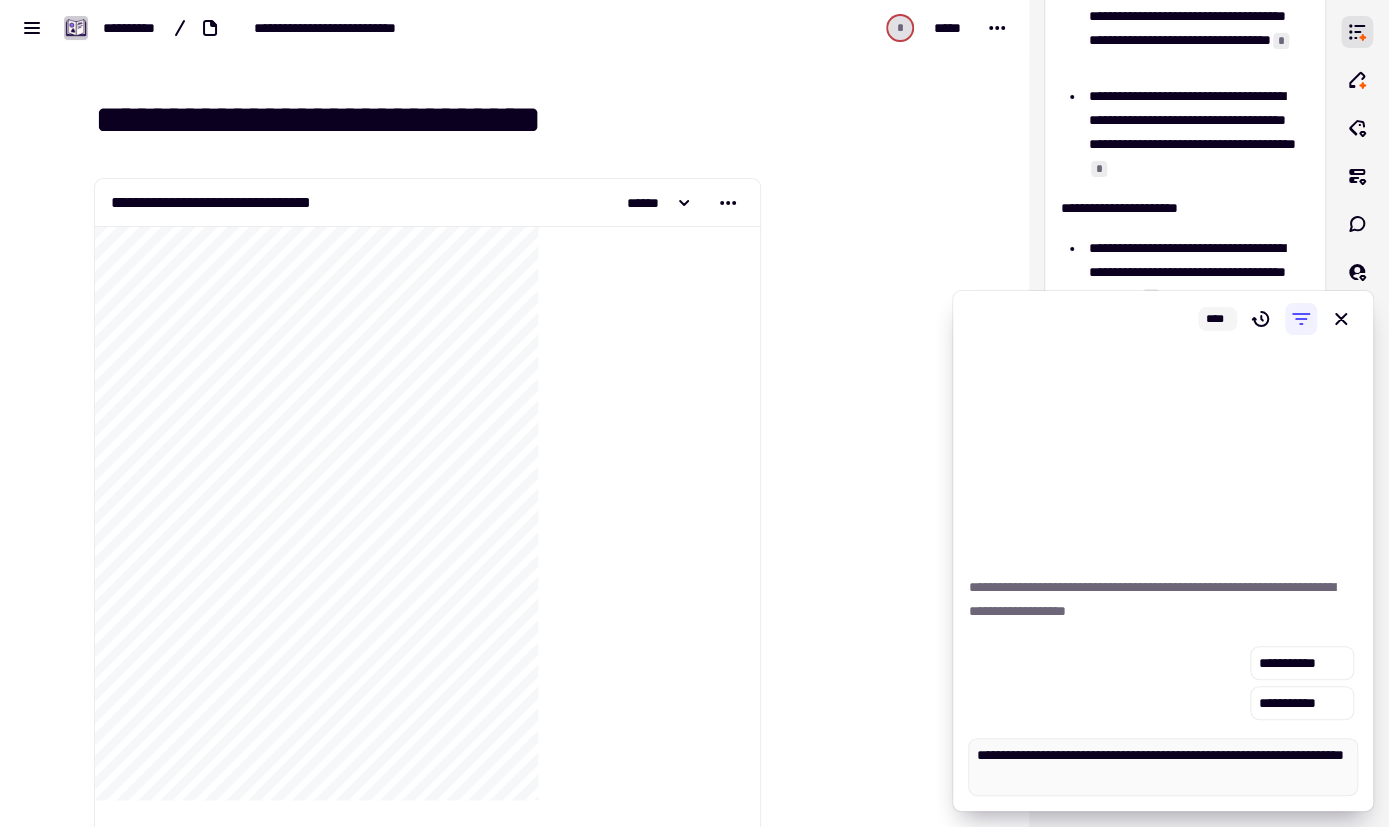 type on "*" 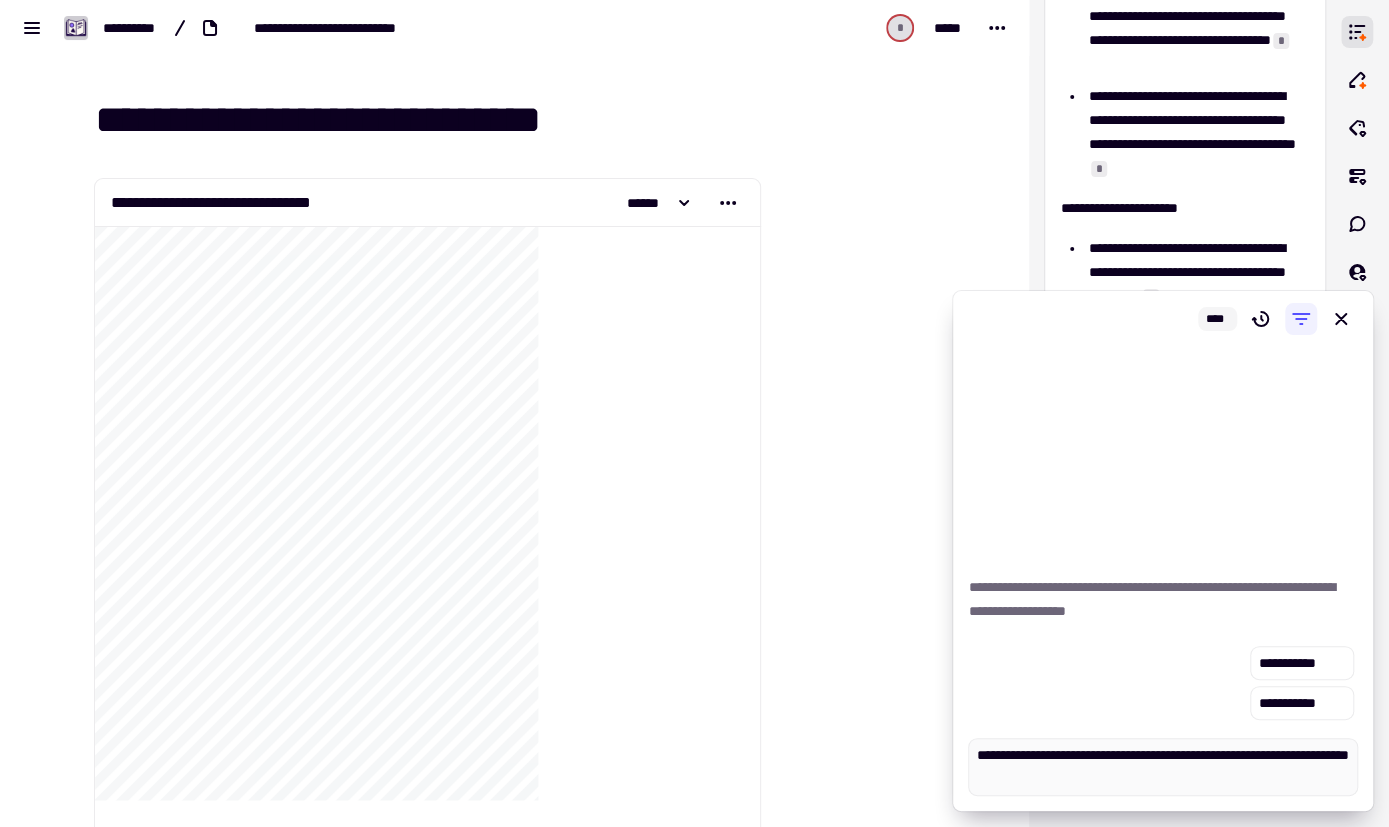 type on "*" 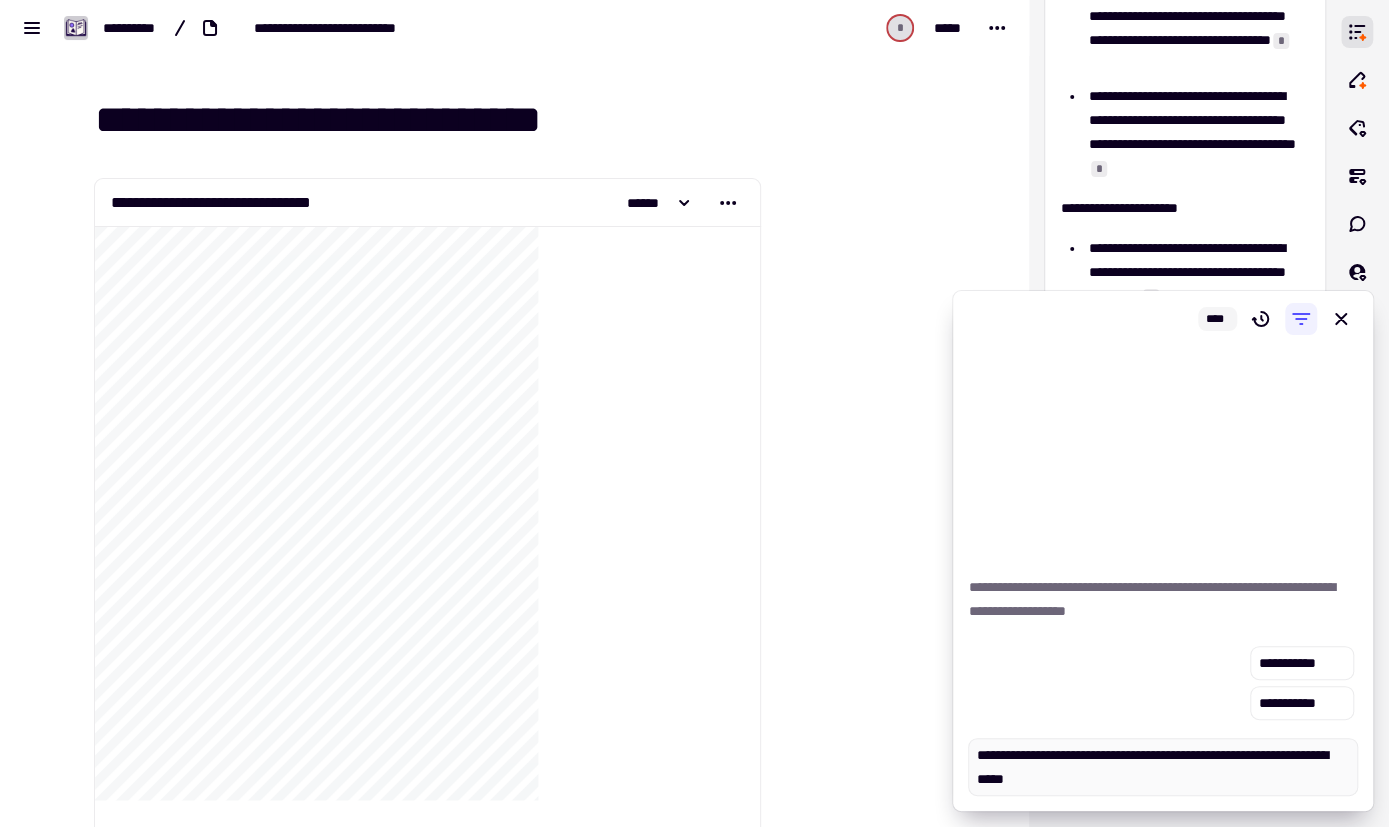 type on "*" 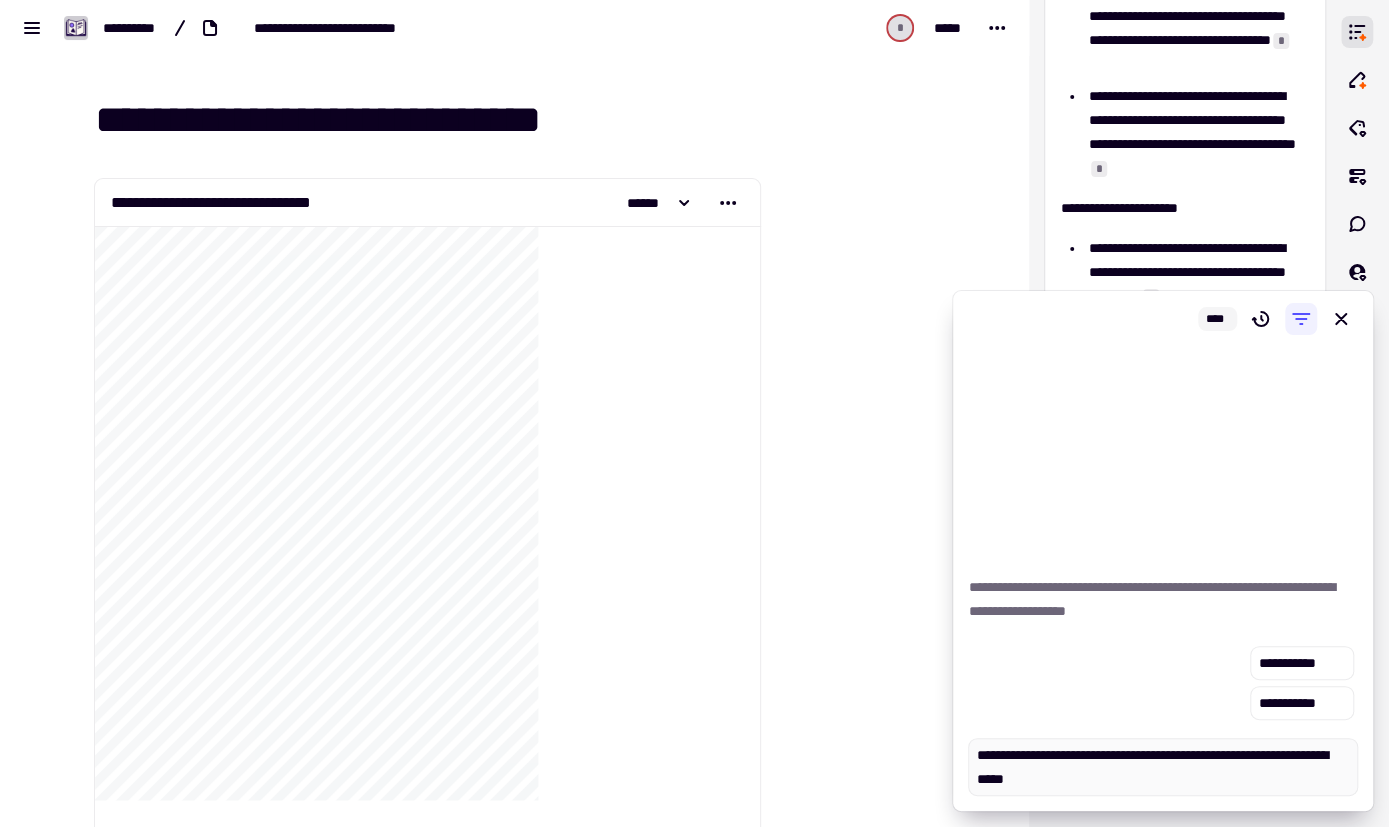 type on "**********" 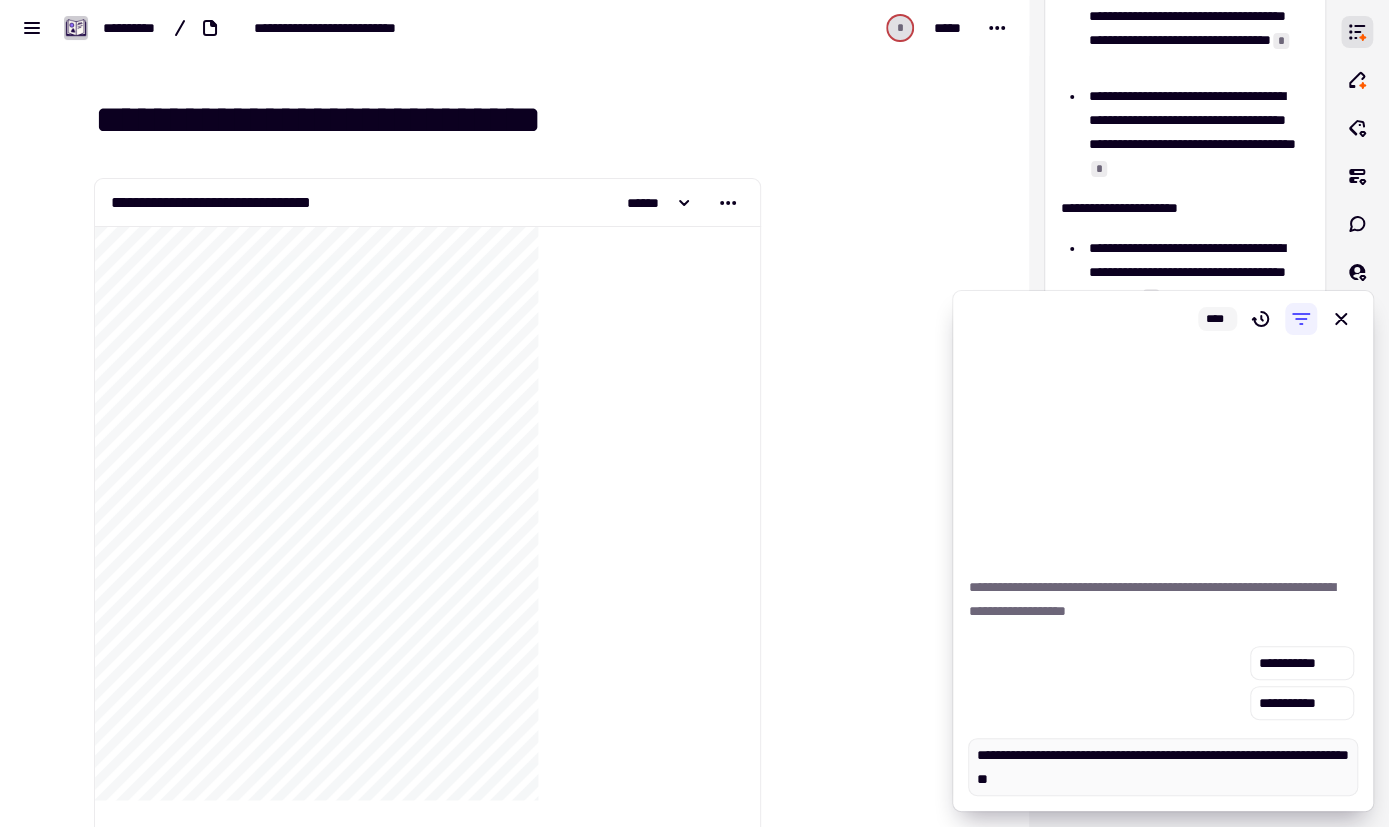 type on "*" 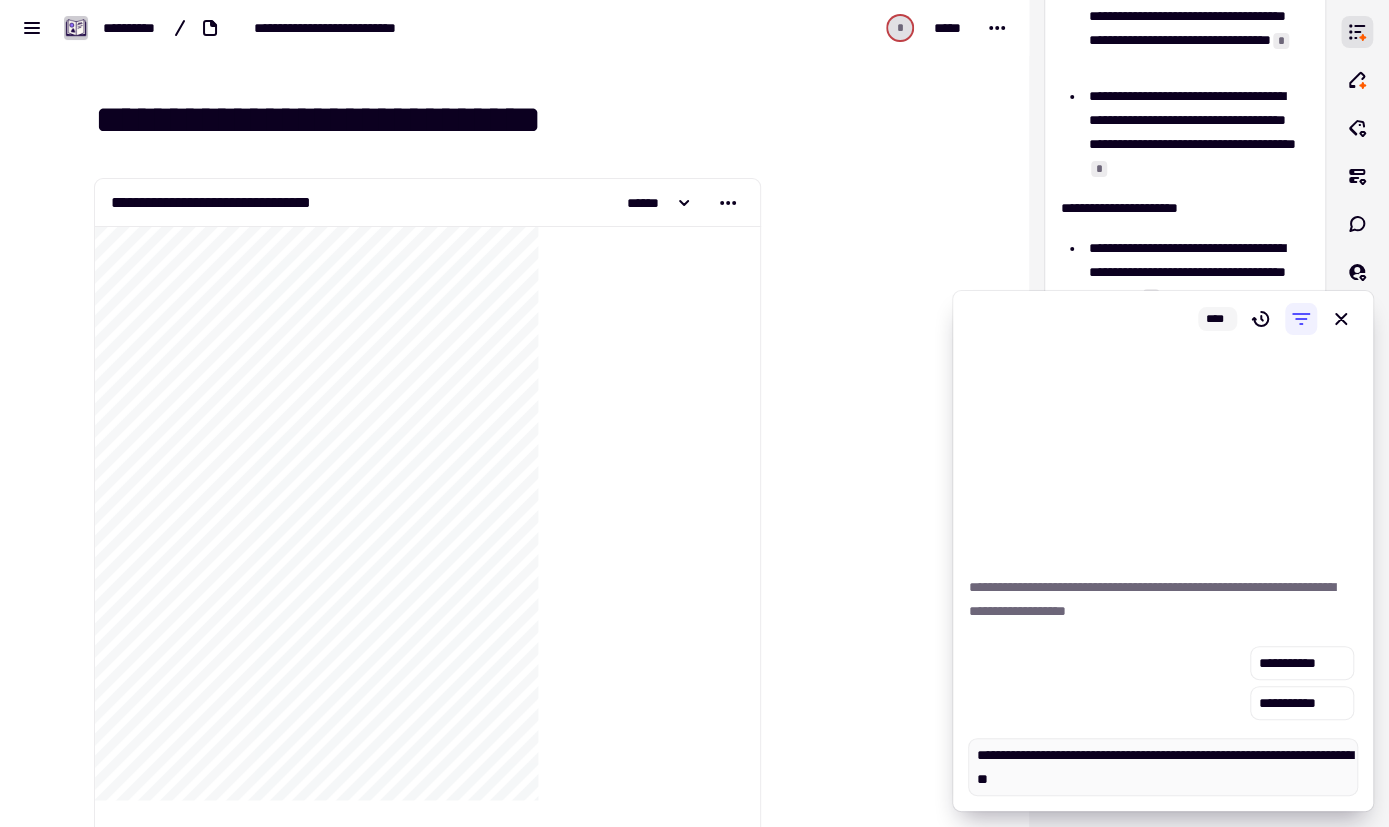 type on "*" 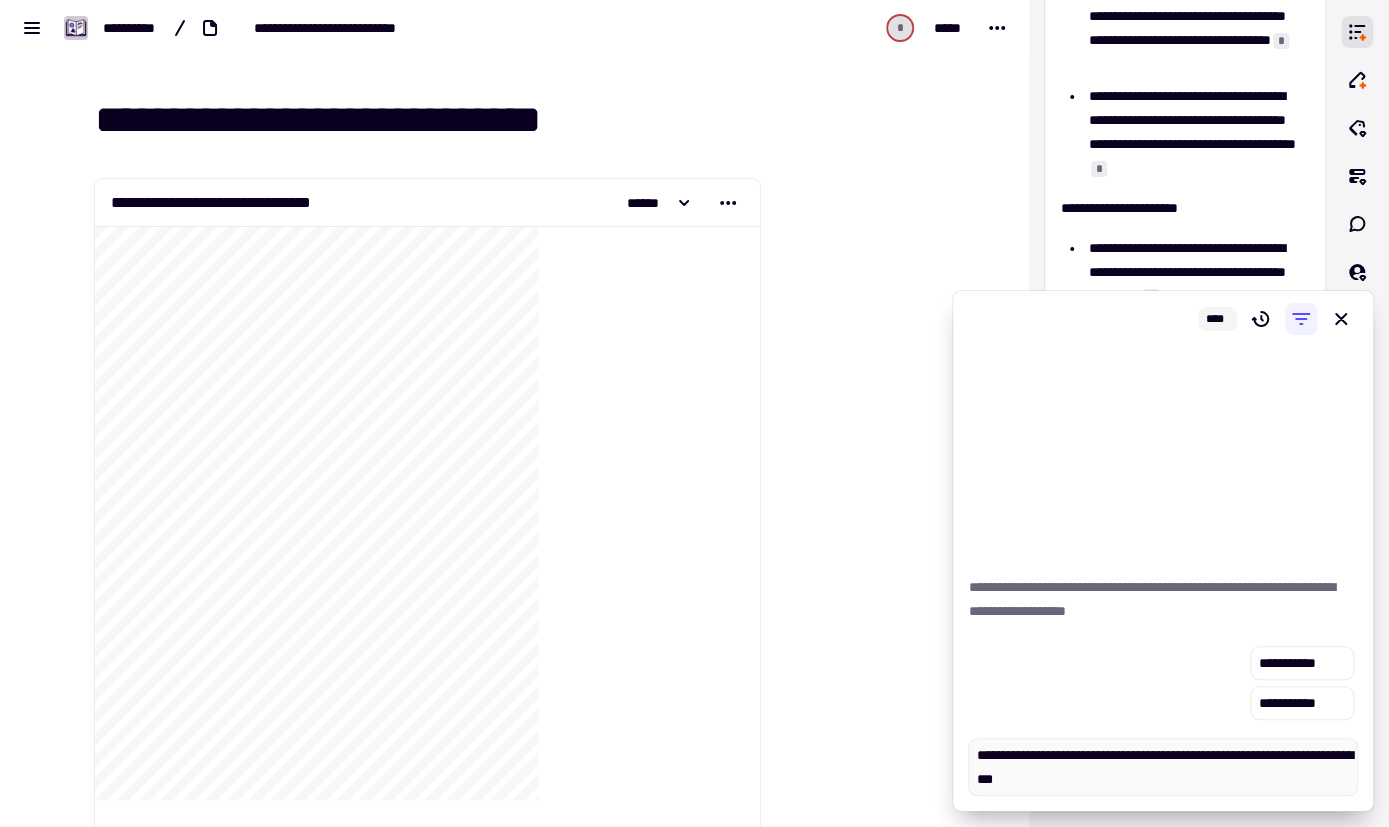 type on "*" 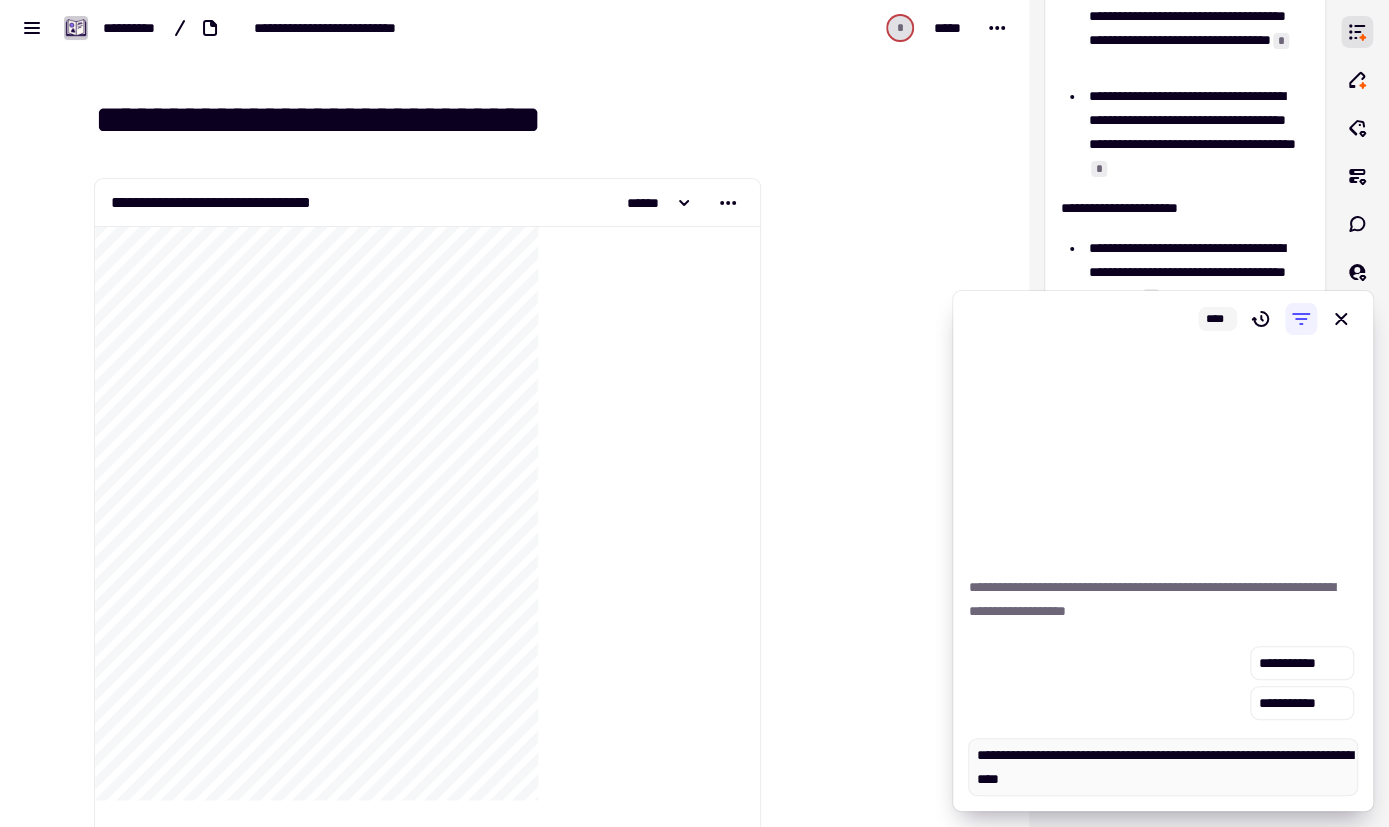 type on "*" 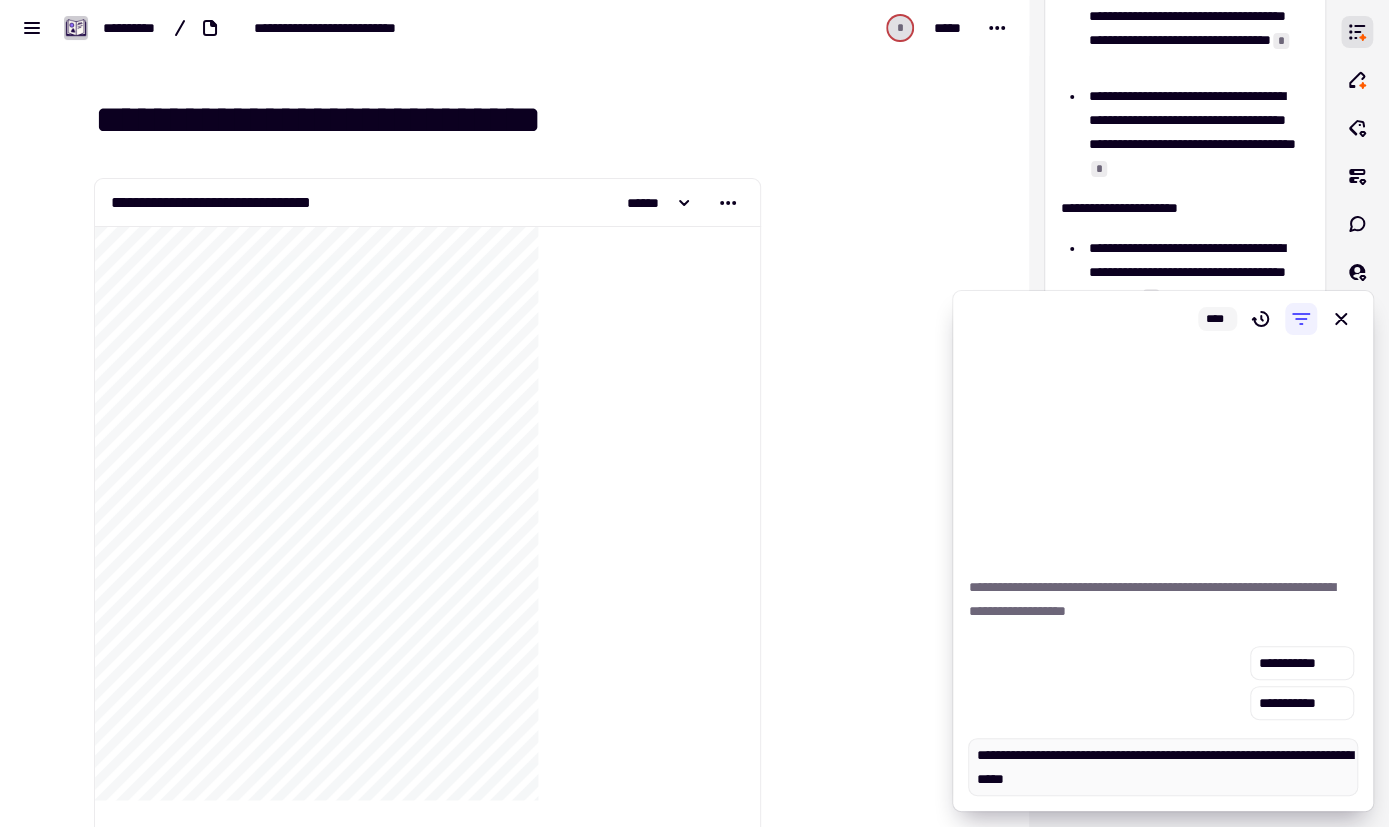 type on "*" 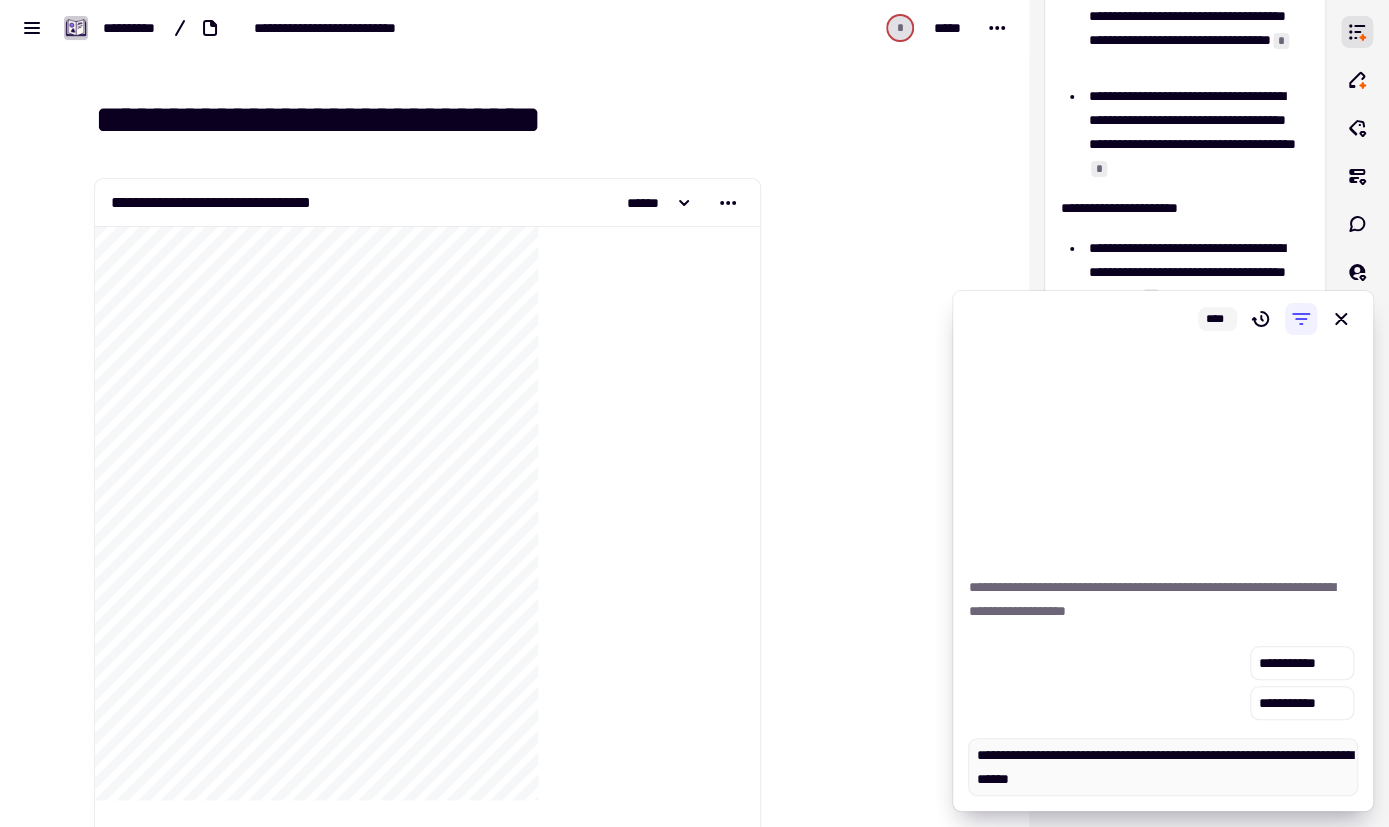type on "*" 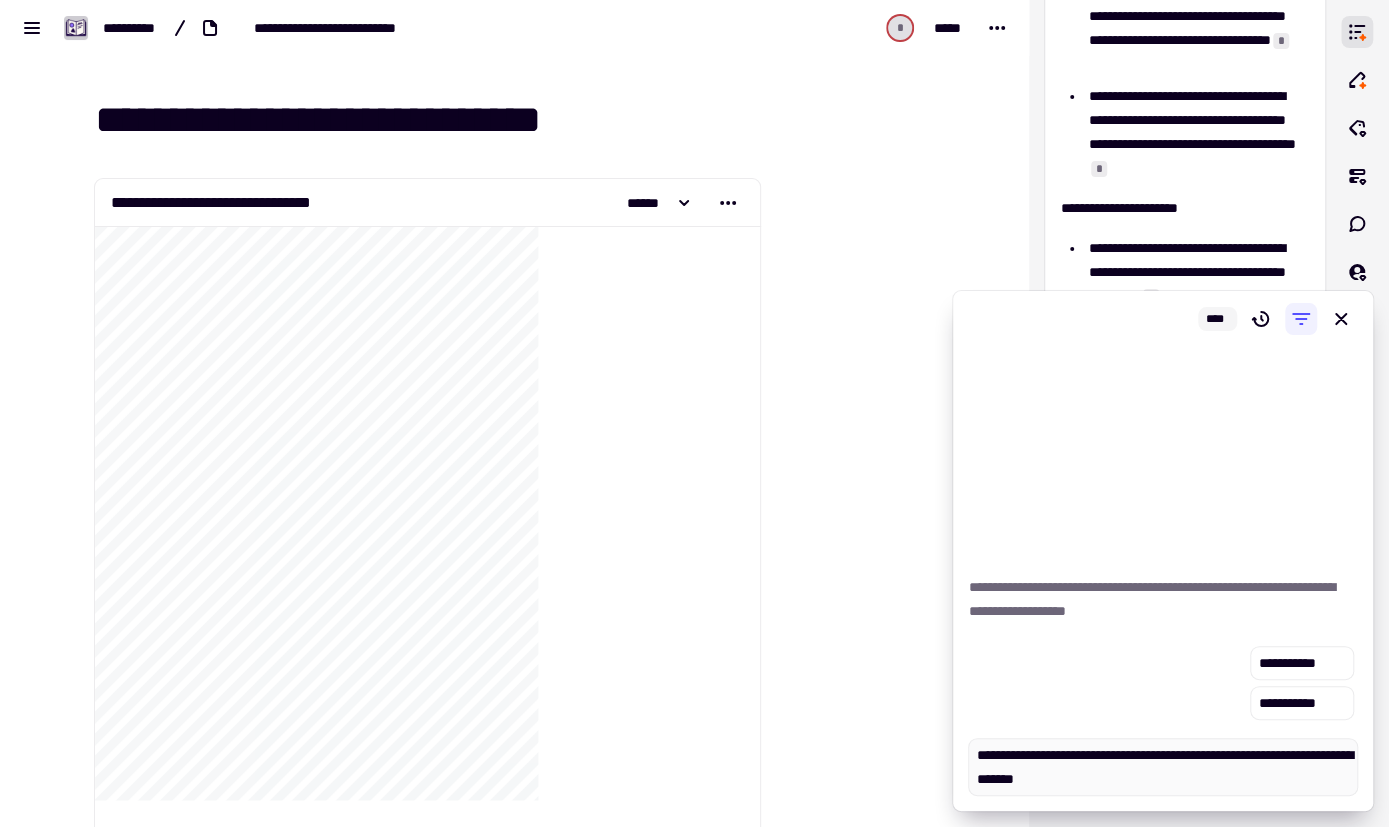 type on "*" 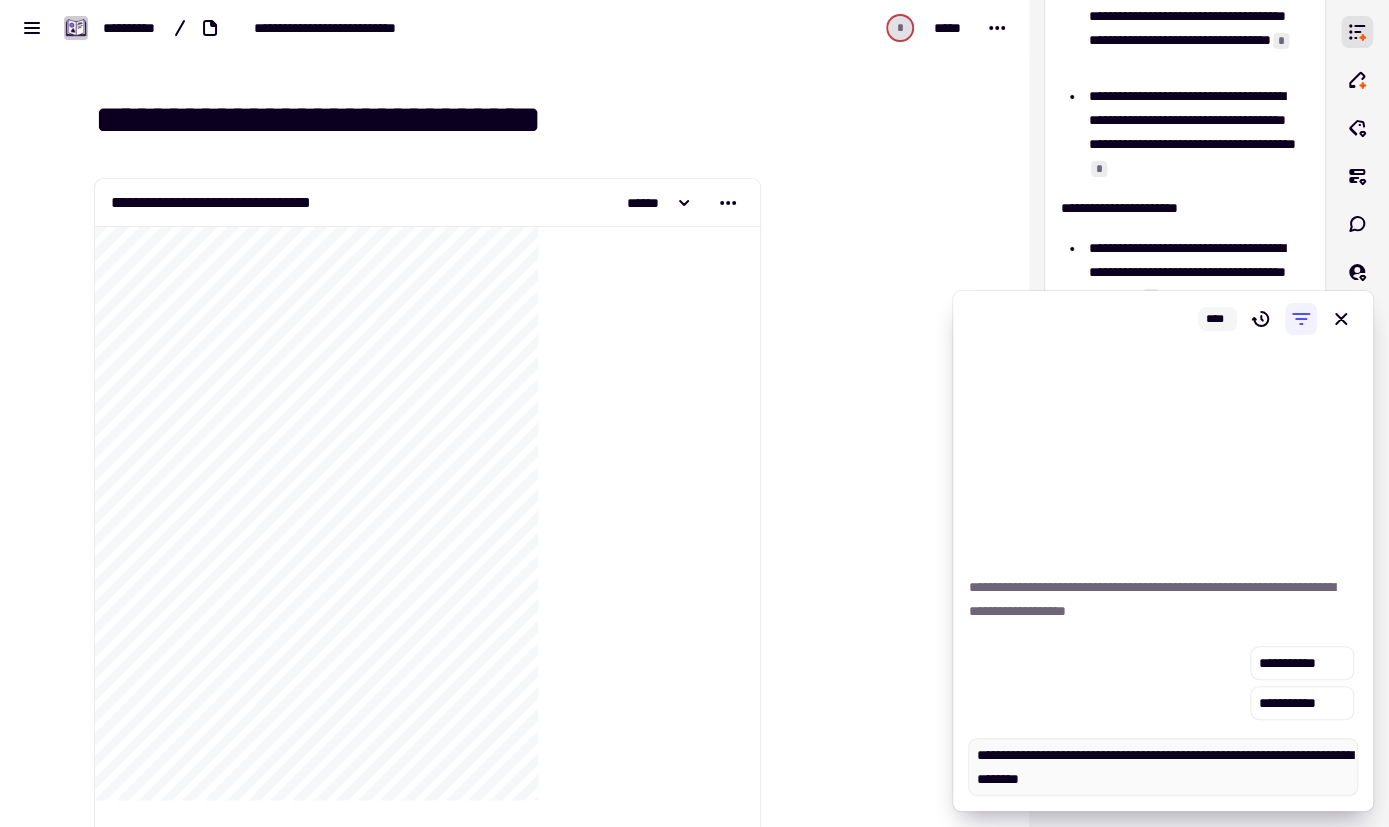 type on "*" 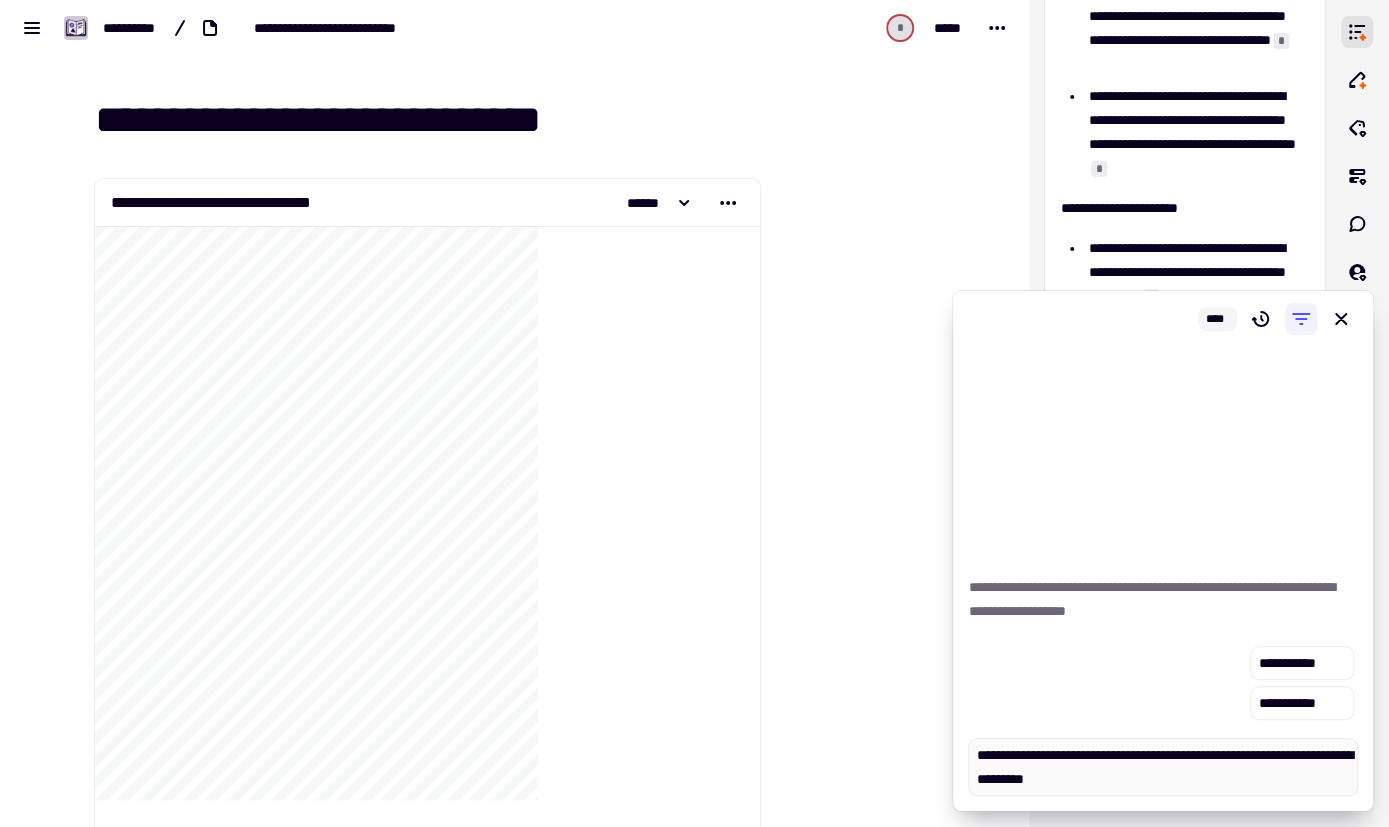 type on "*" 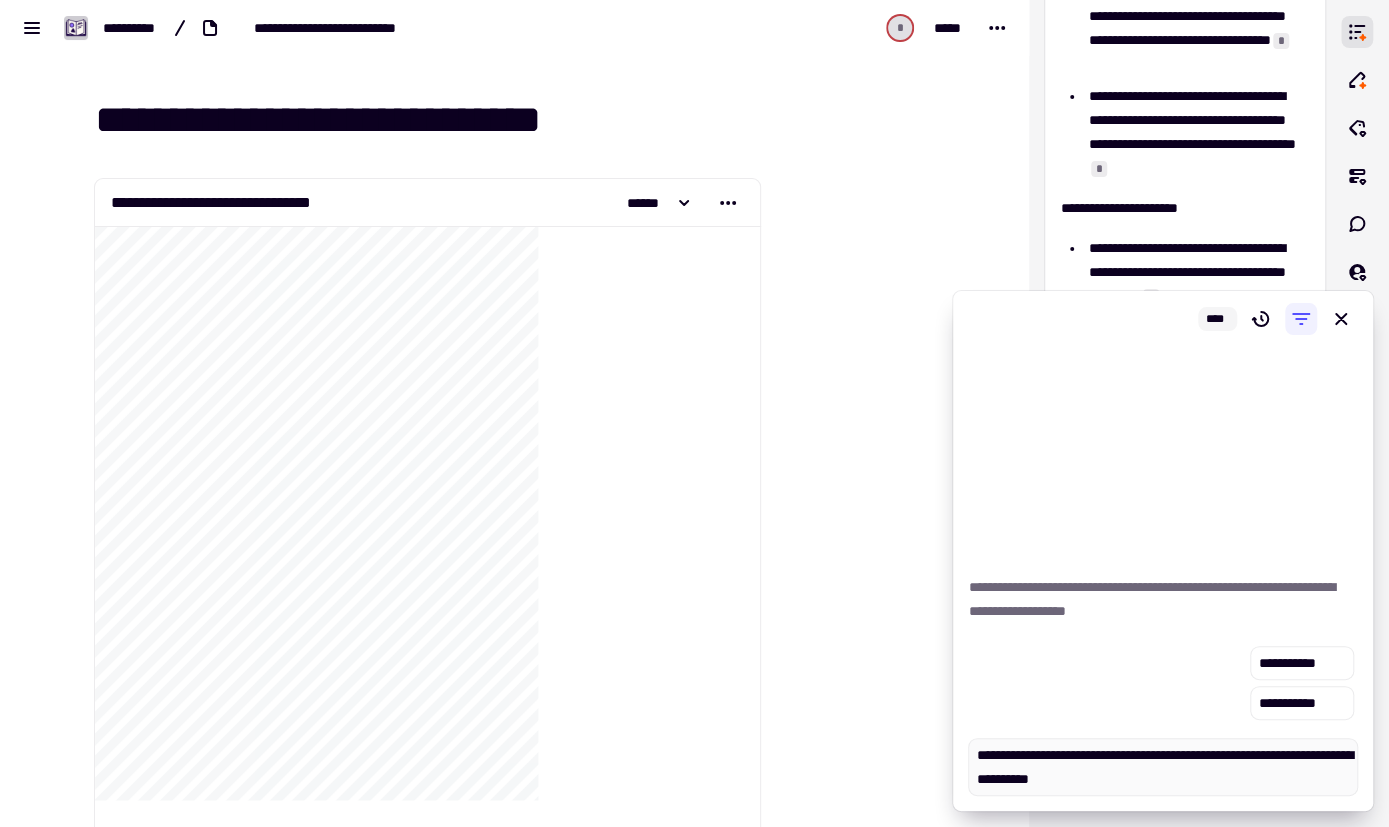 type on "*" 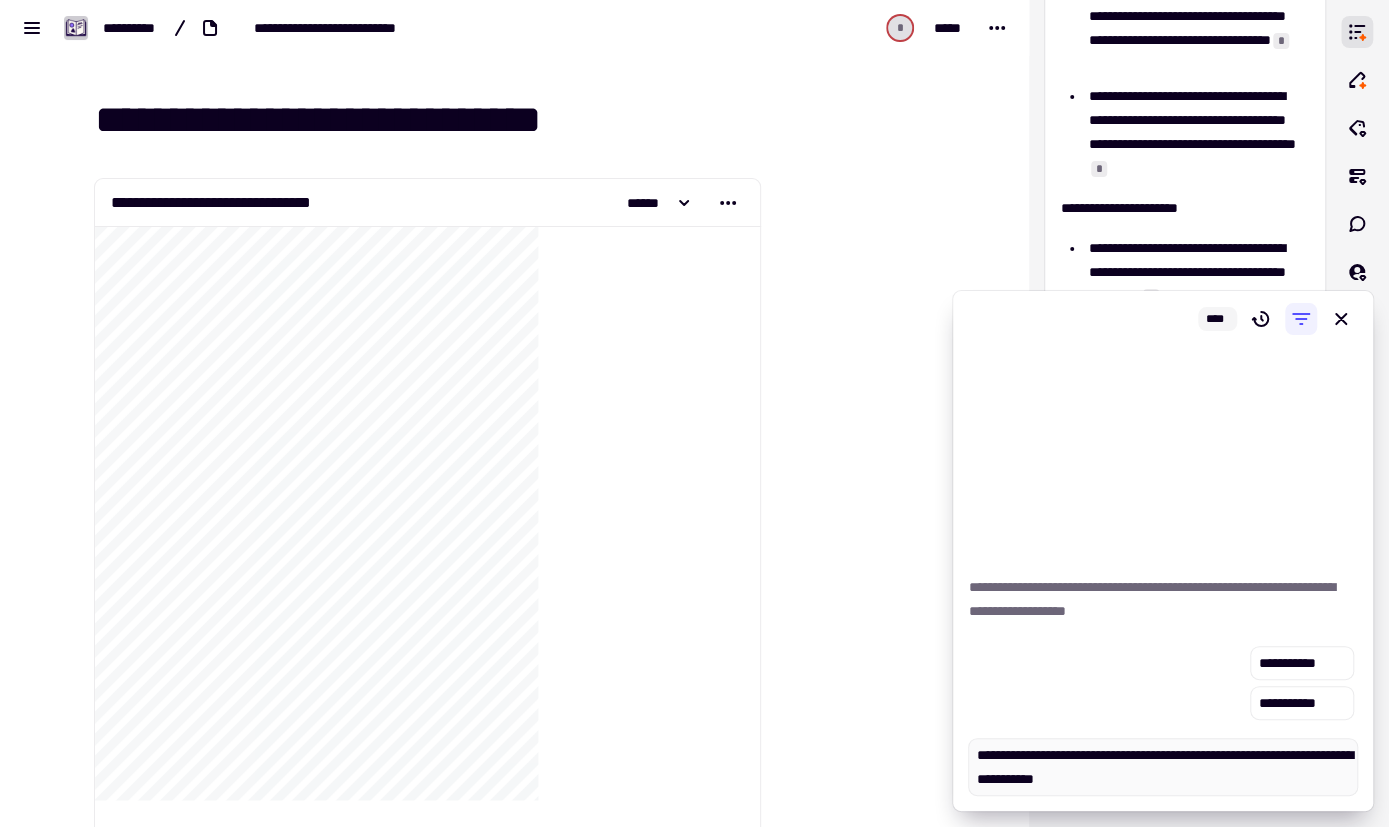 type on "*" 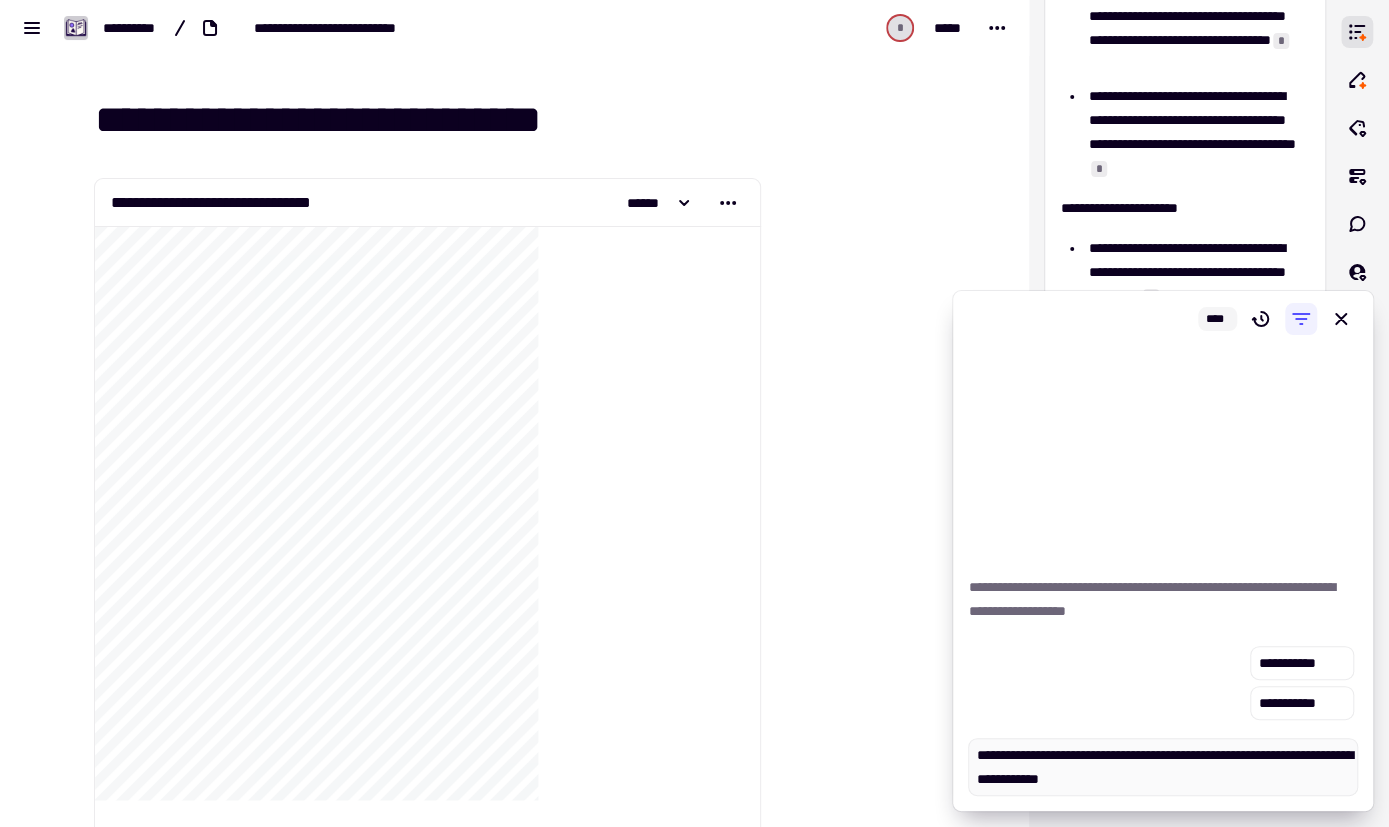 type on "*" 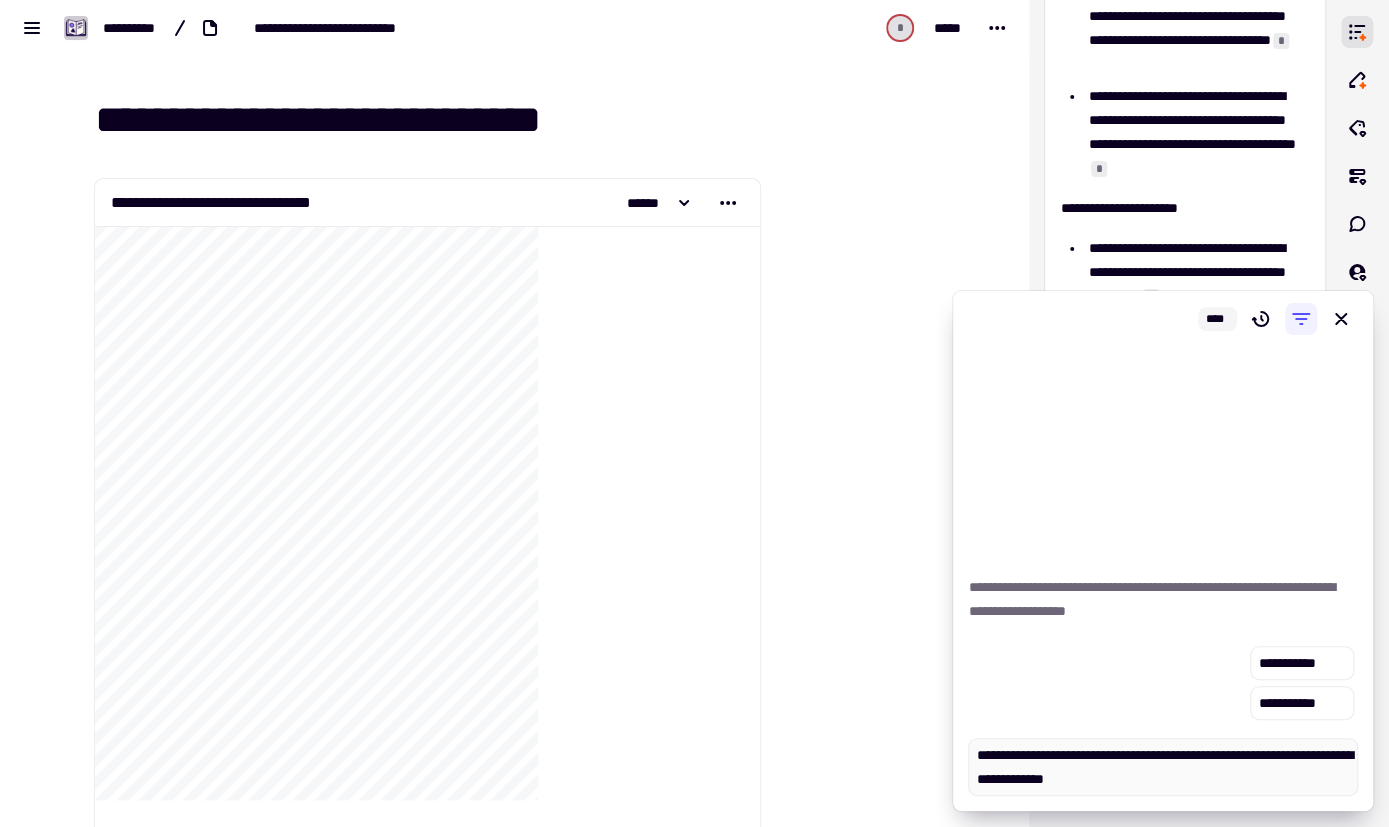 type on "*" 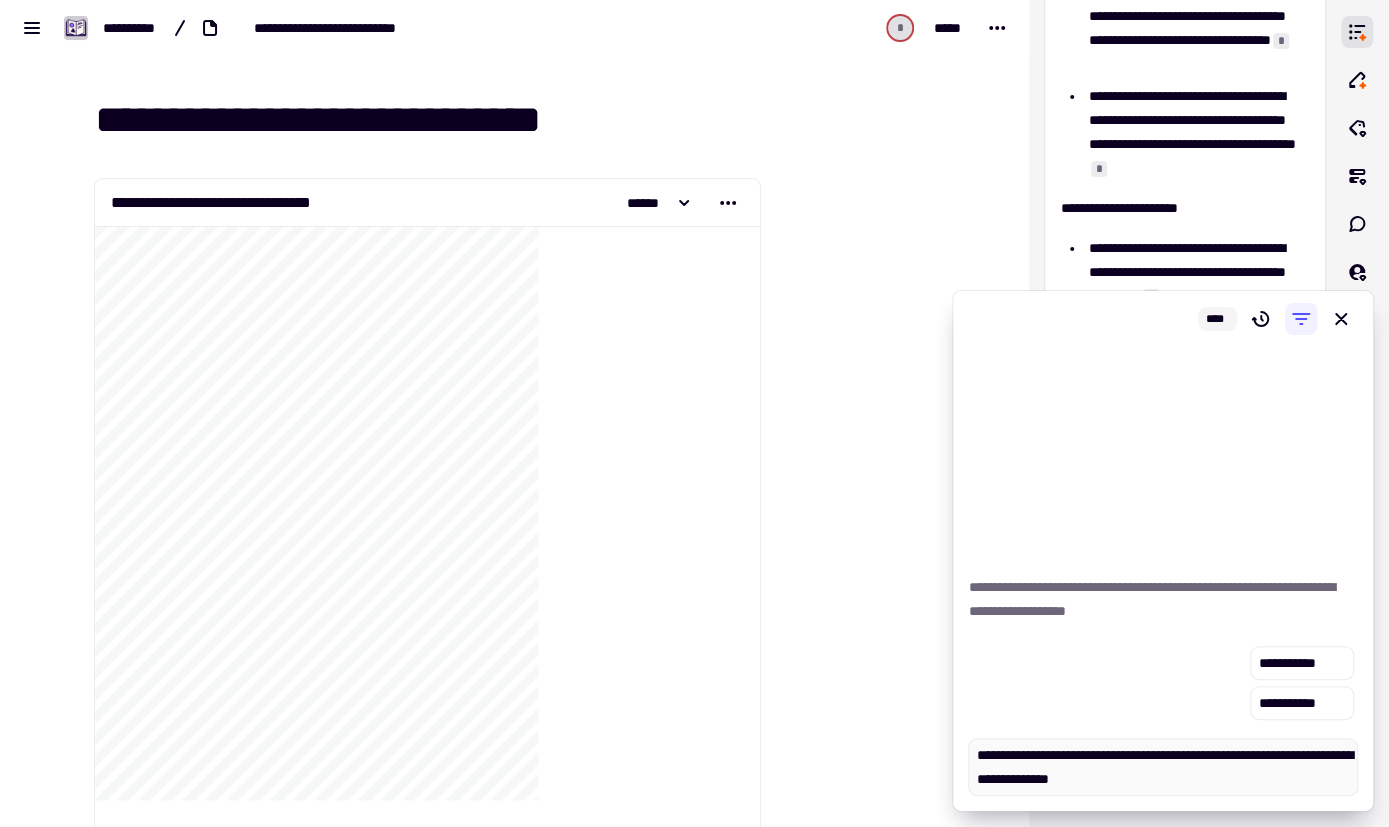 type on "*" 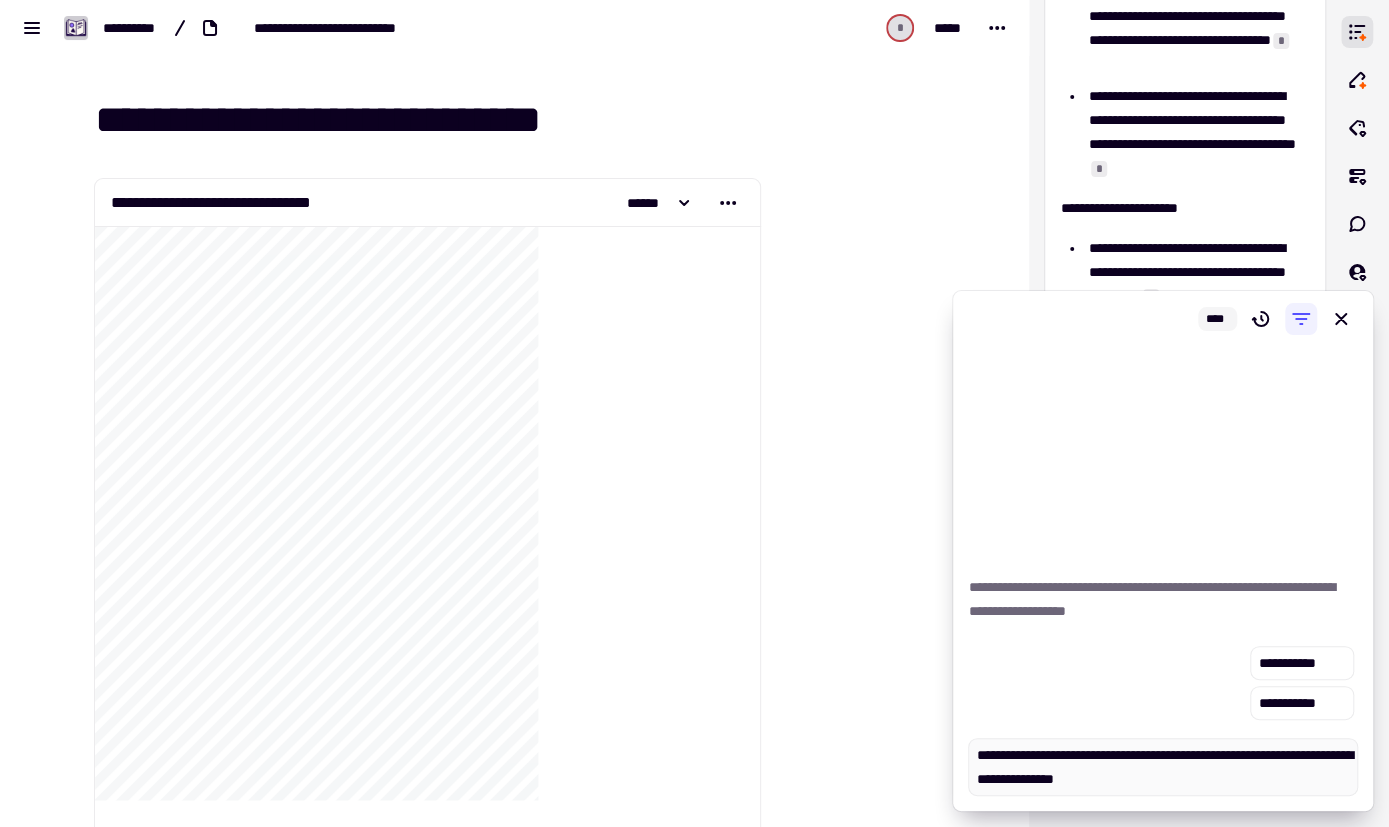 type on "*" 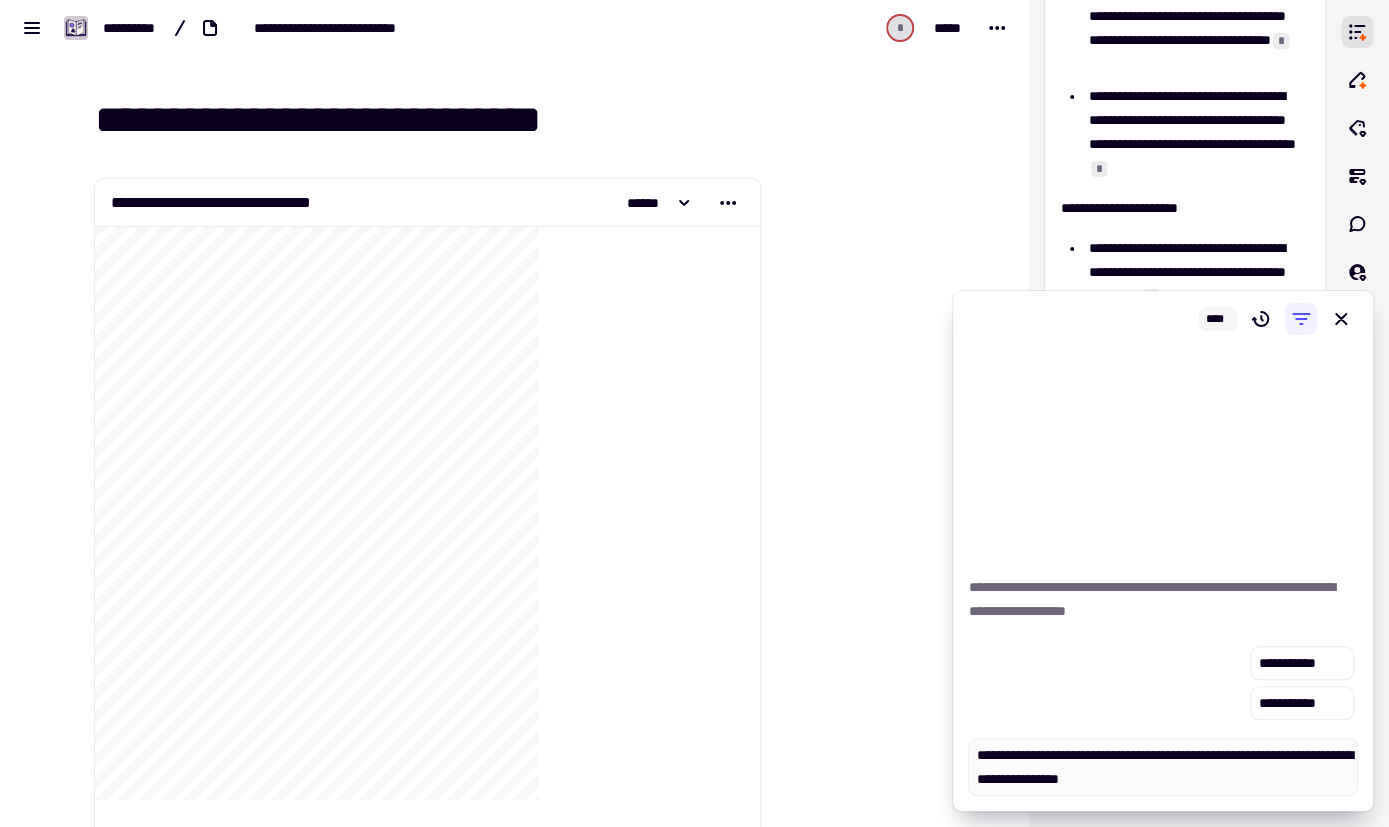 type on "*" 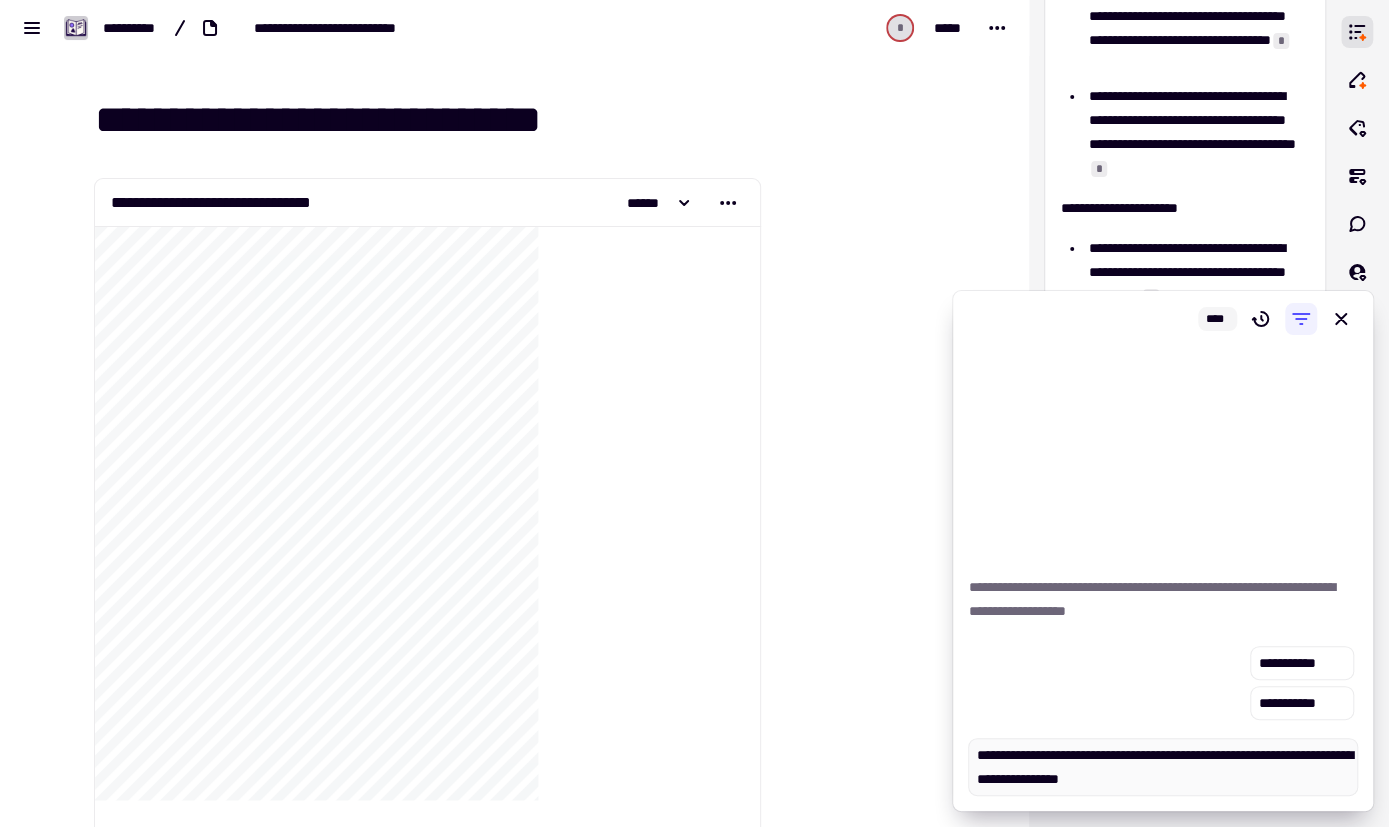 type on "**********" 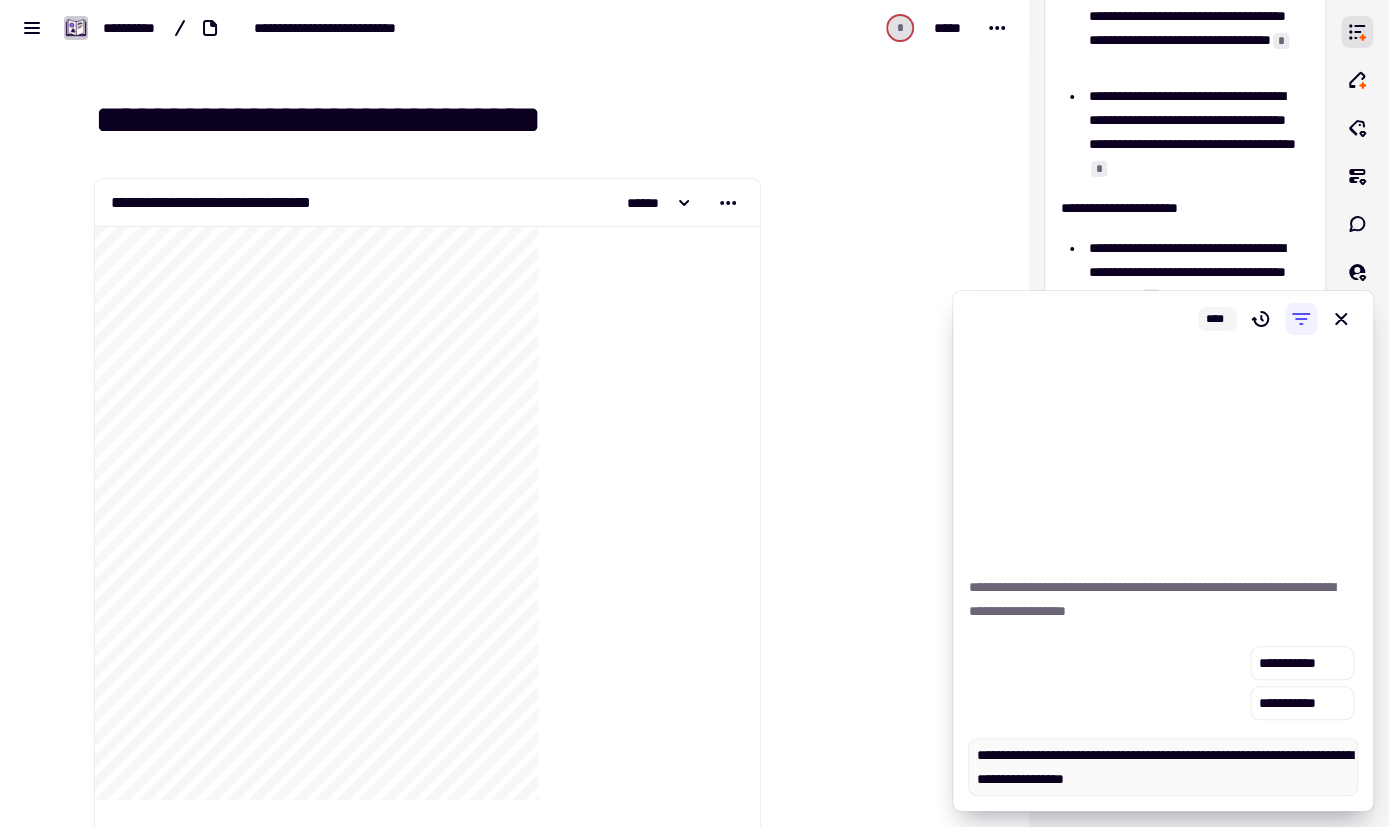 type on "*" 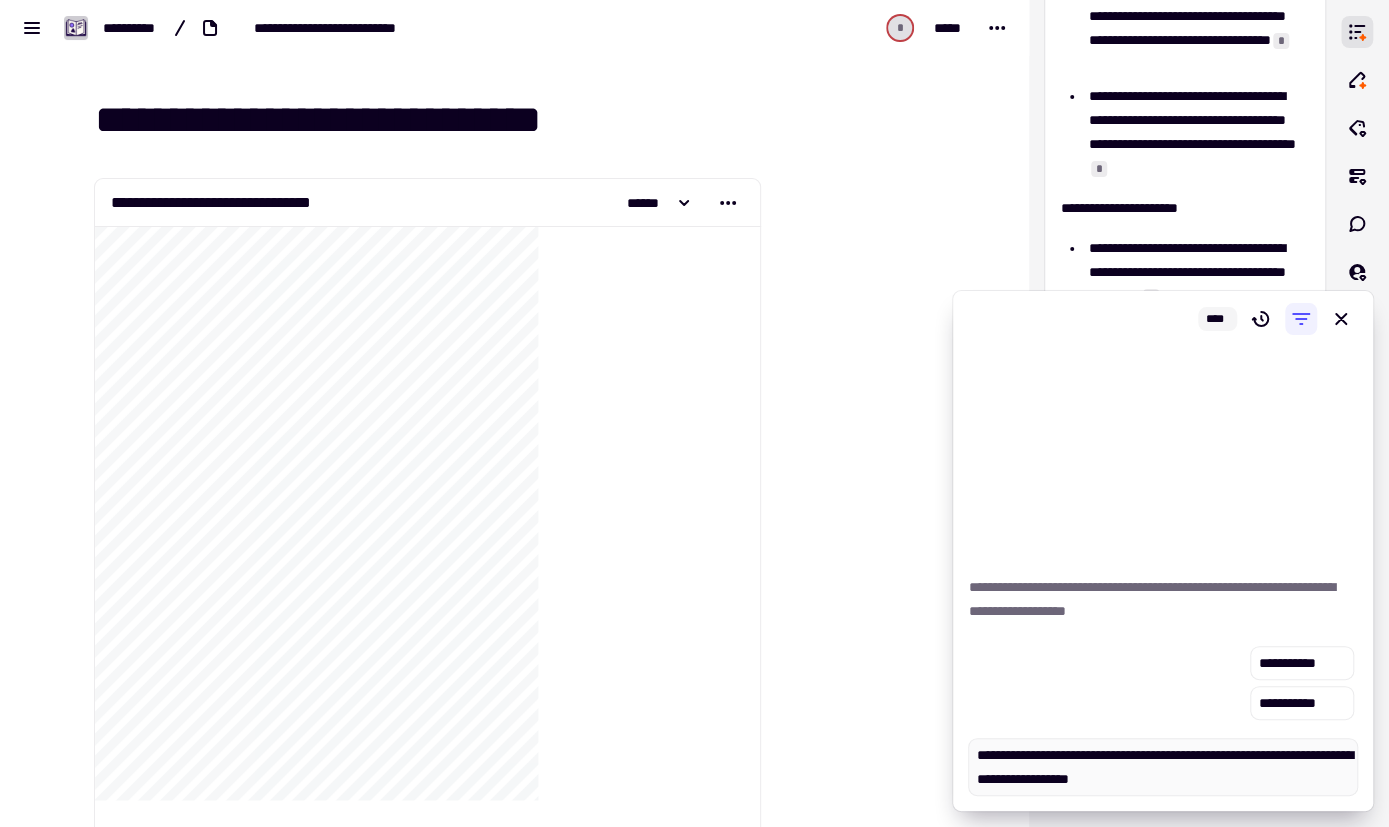 type on "*" 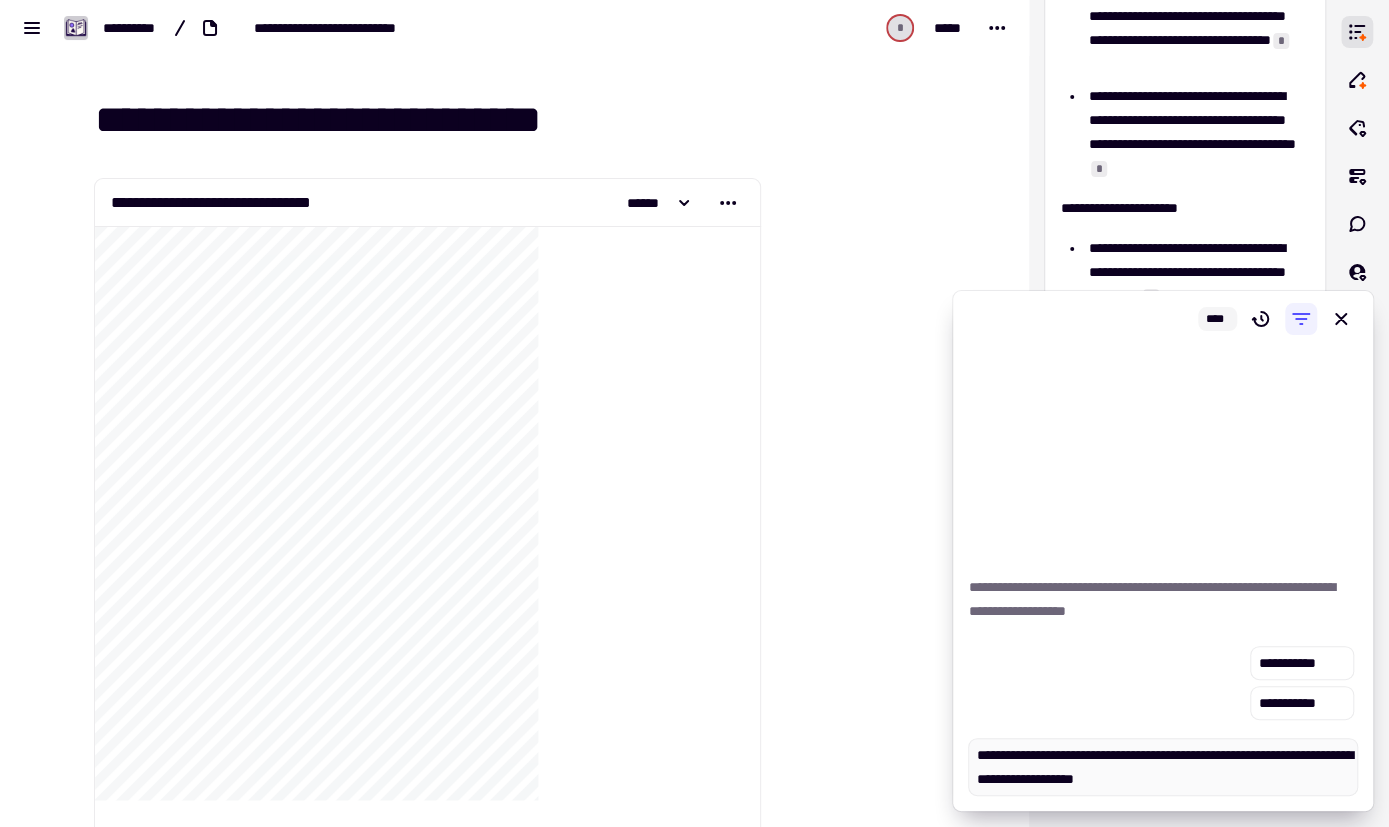 type on "*" 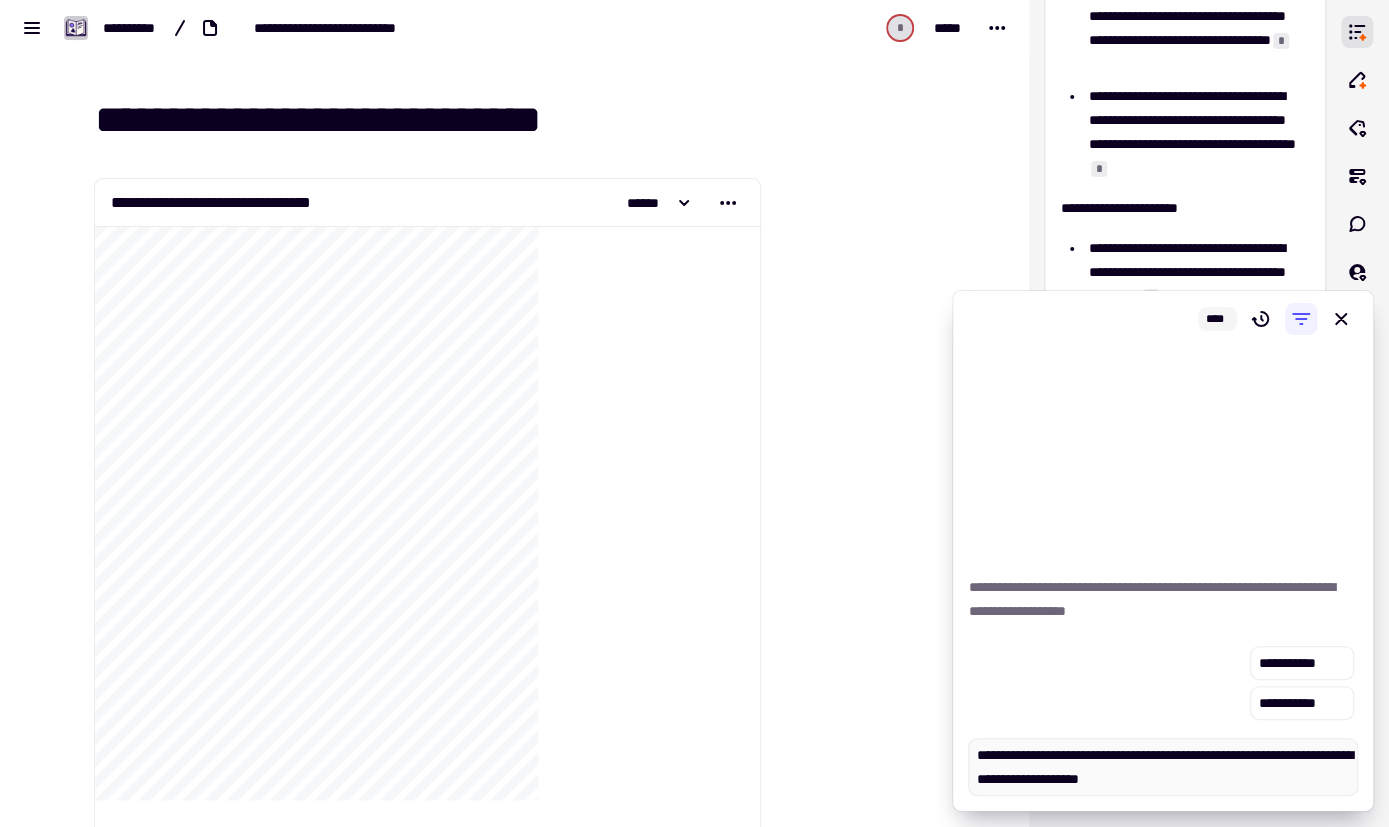 type on "*" 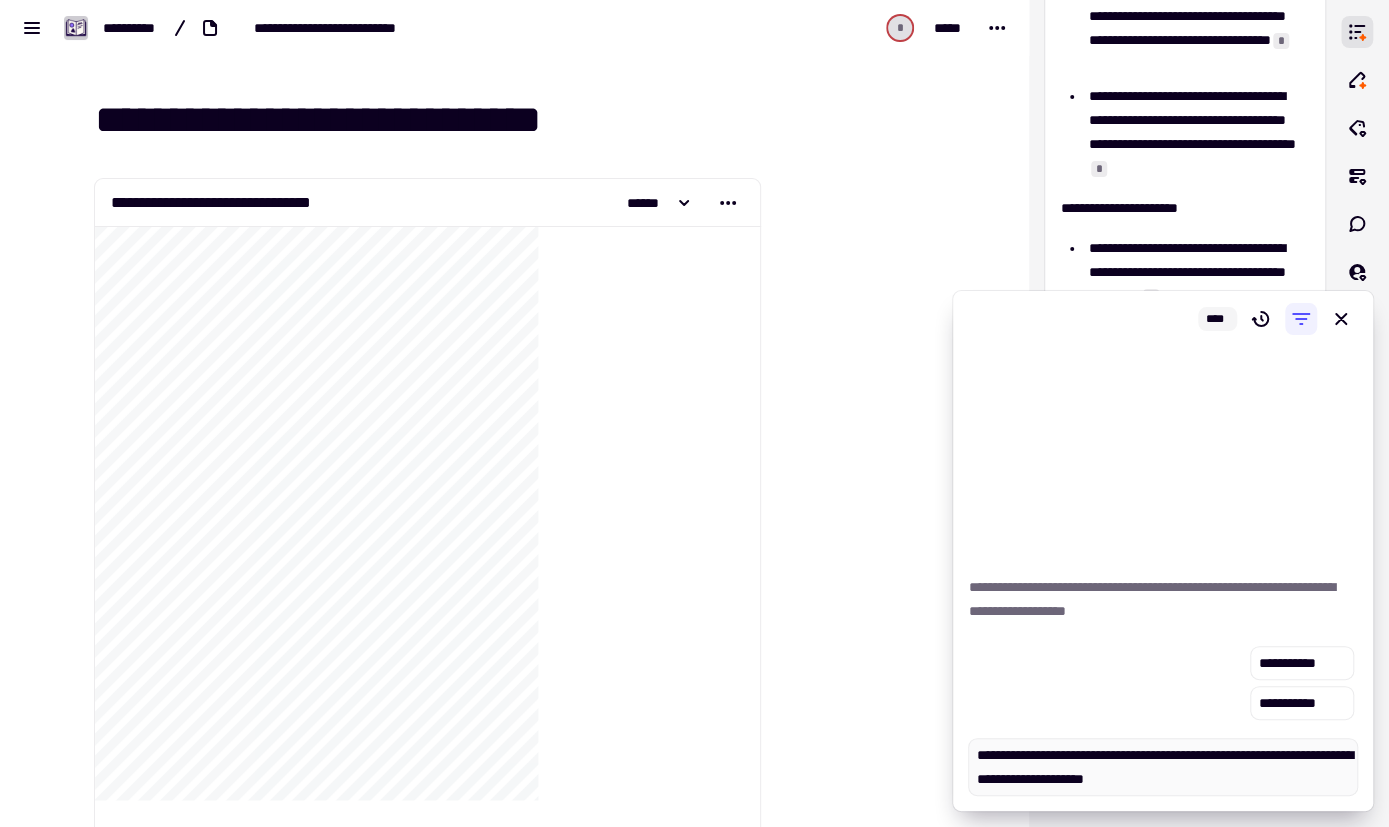 type on "*" 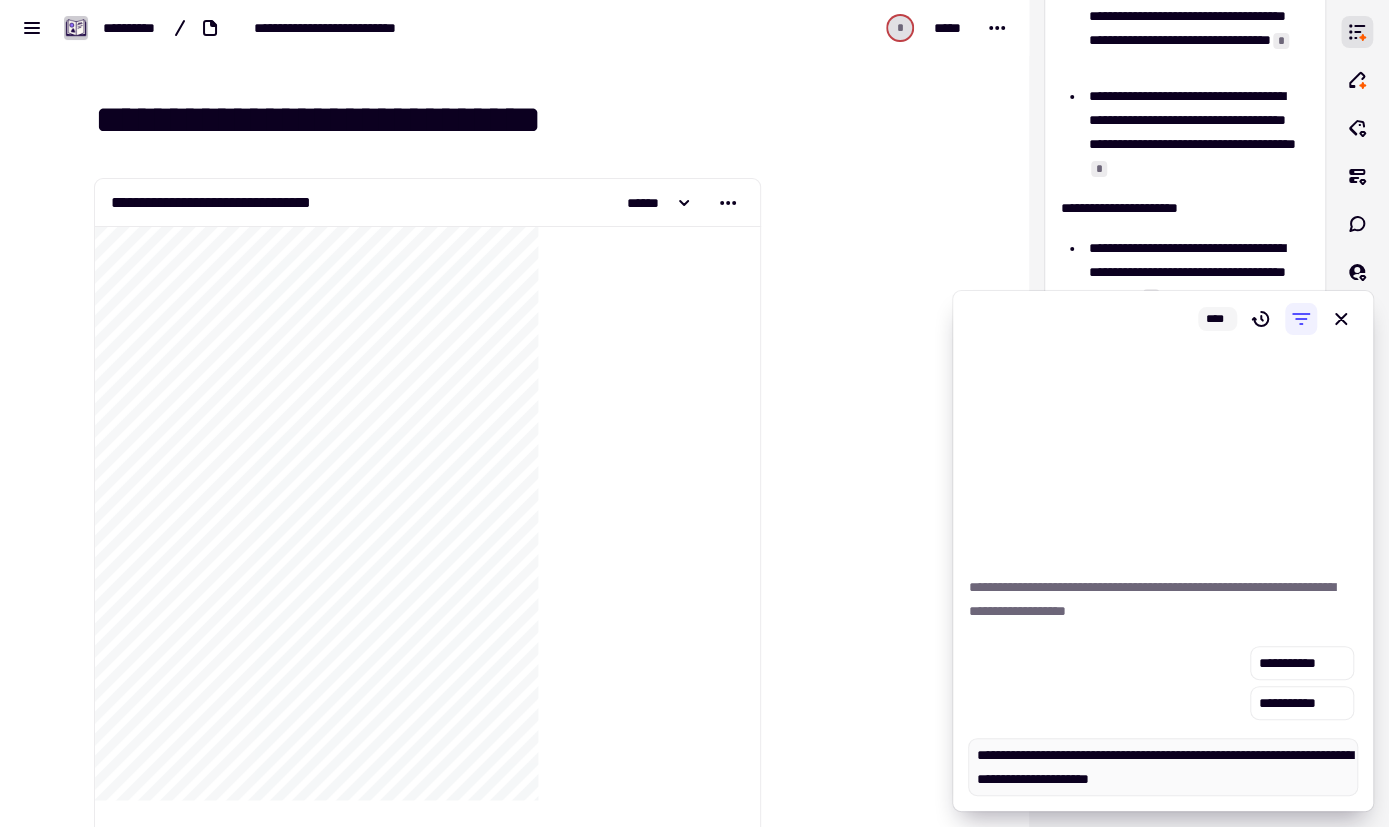 type on "*" 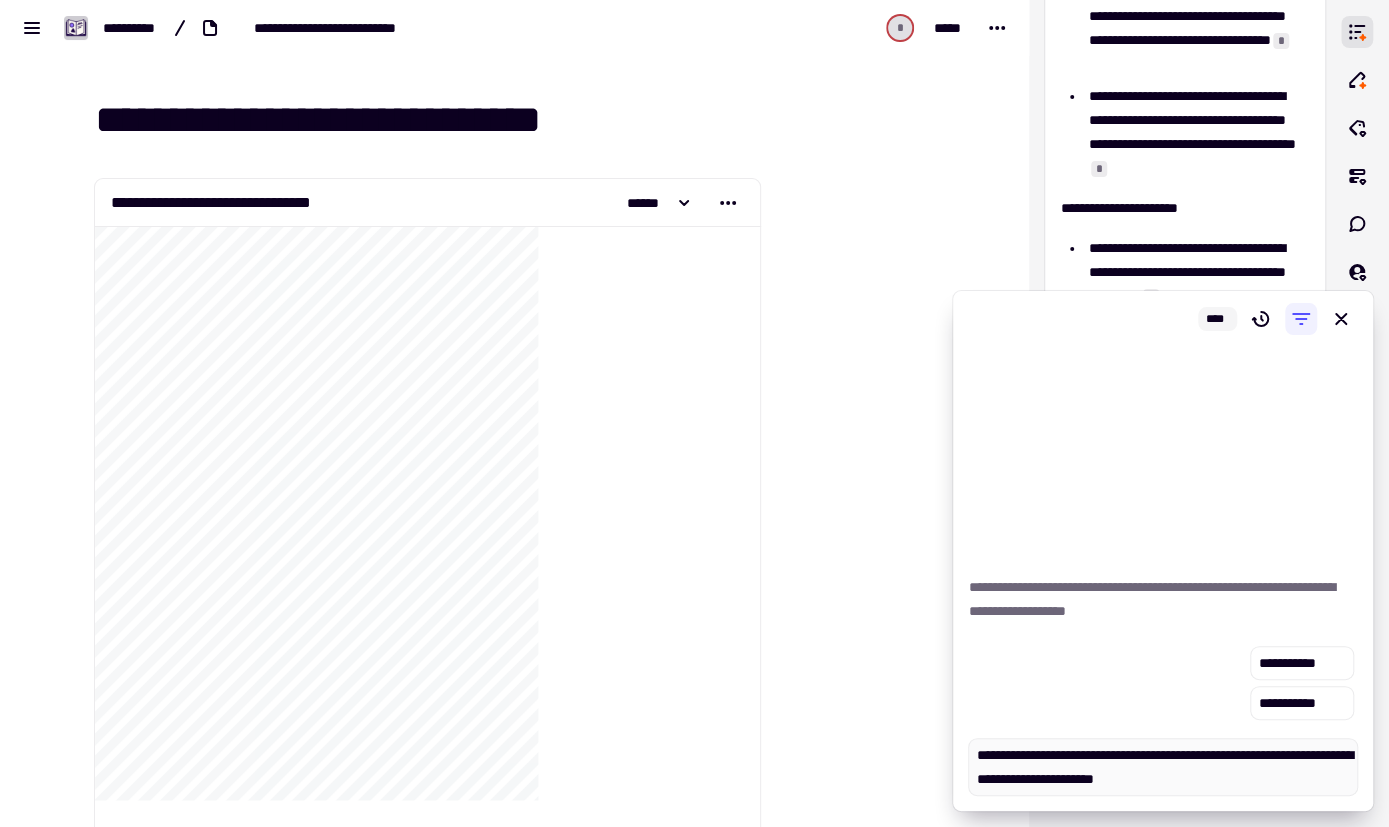 type 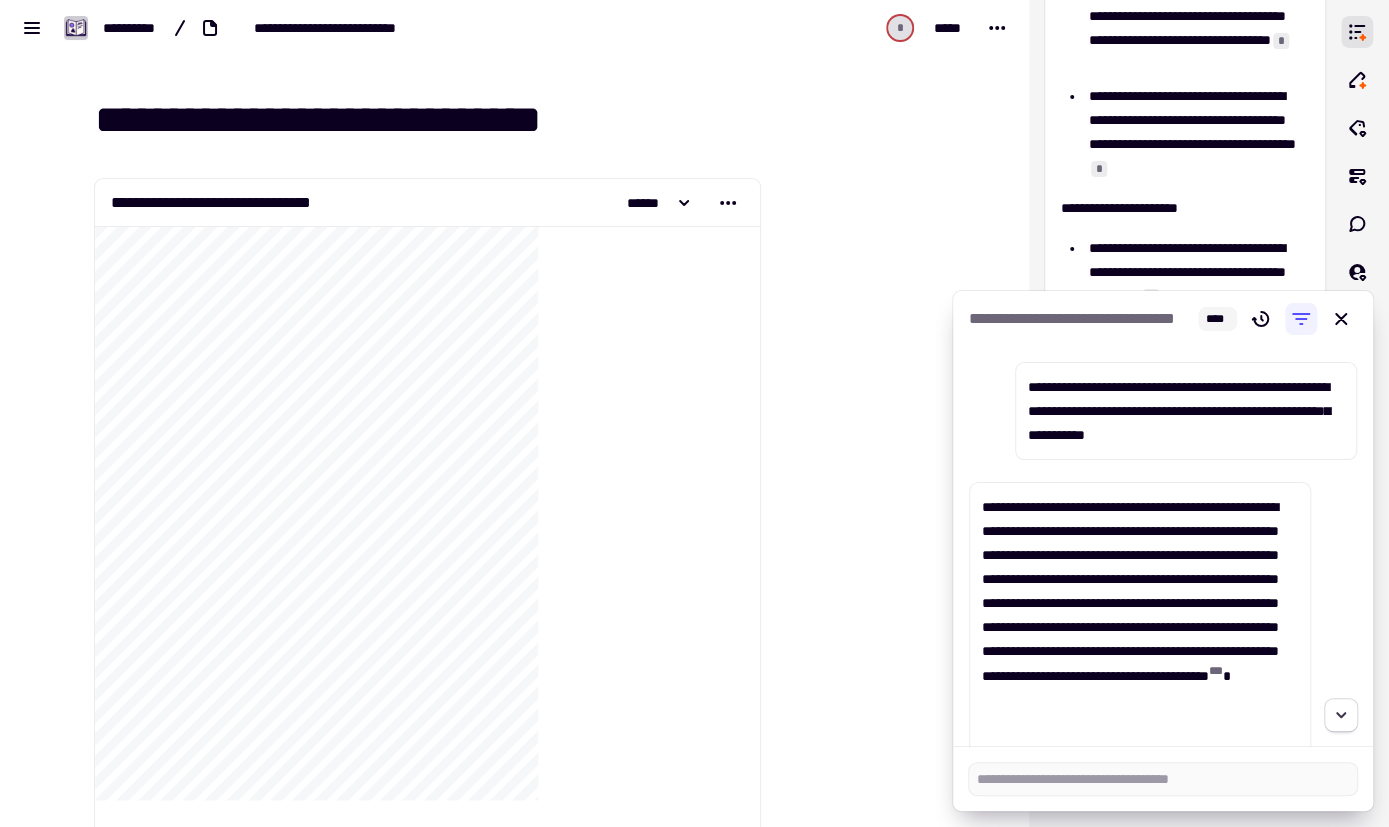 click 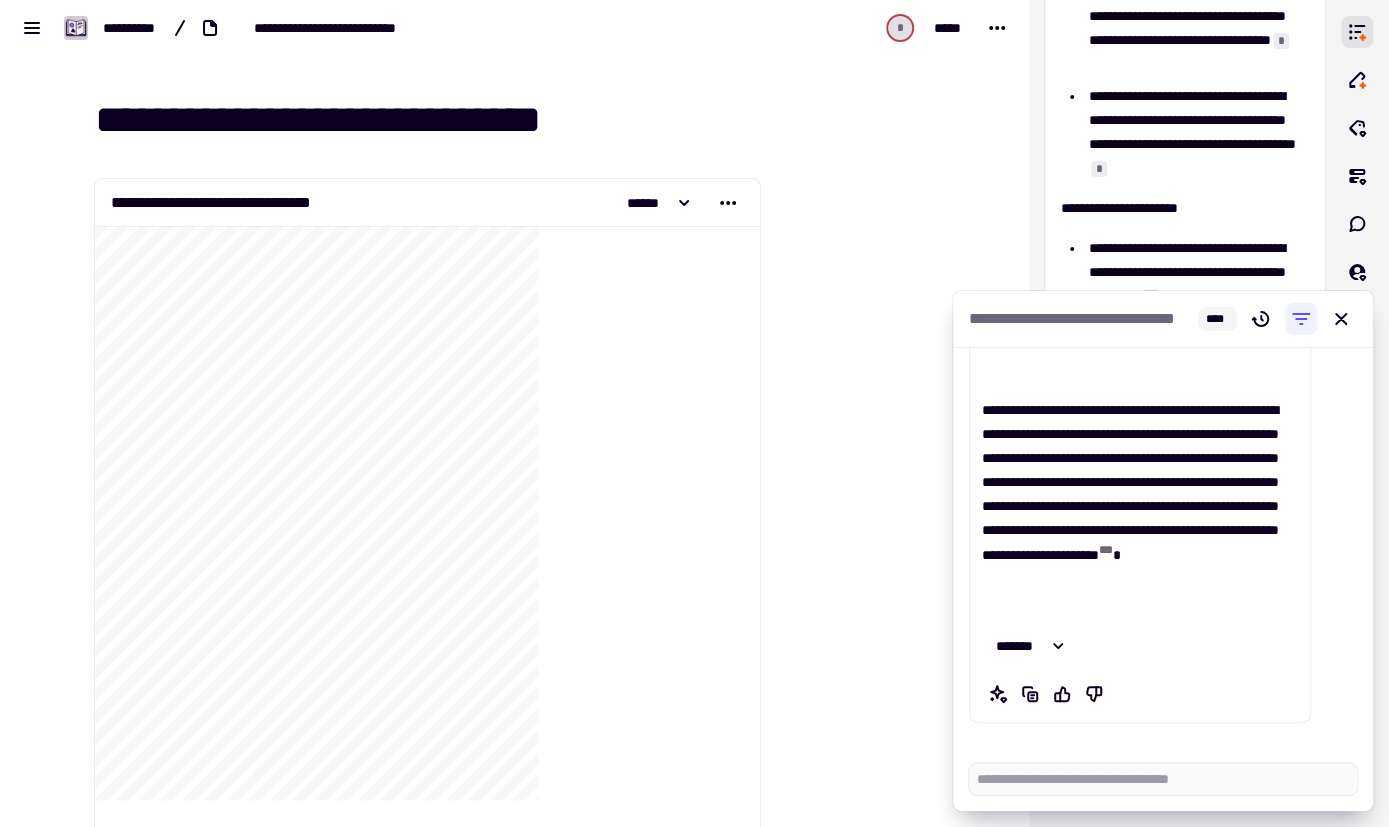 scroll, scrollTop: 345, scrollLeft: 0, axis: vertical 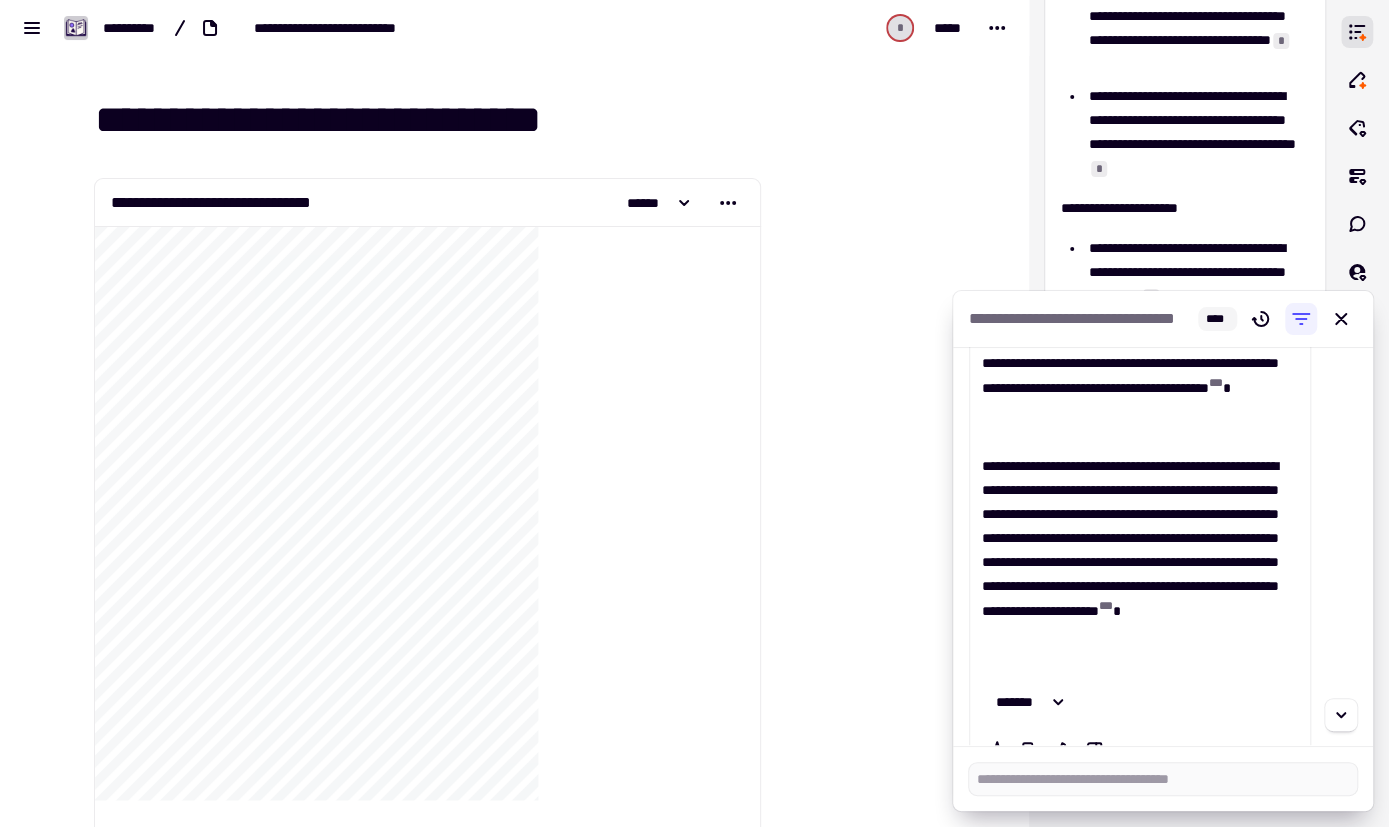 click on "**********" at bounding box center [1163, 546] 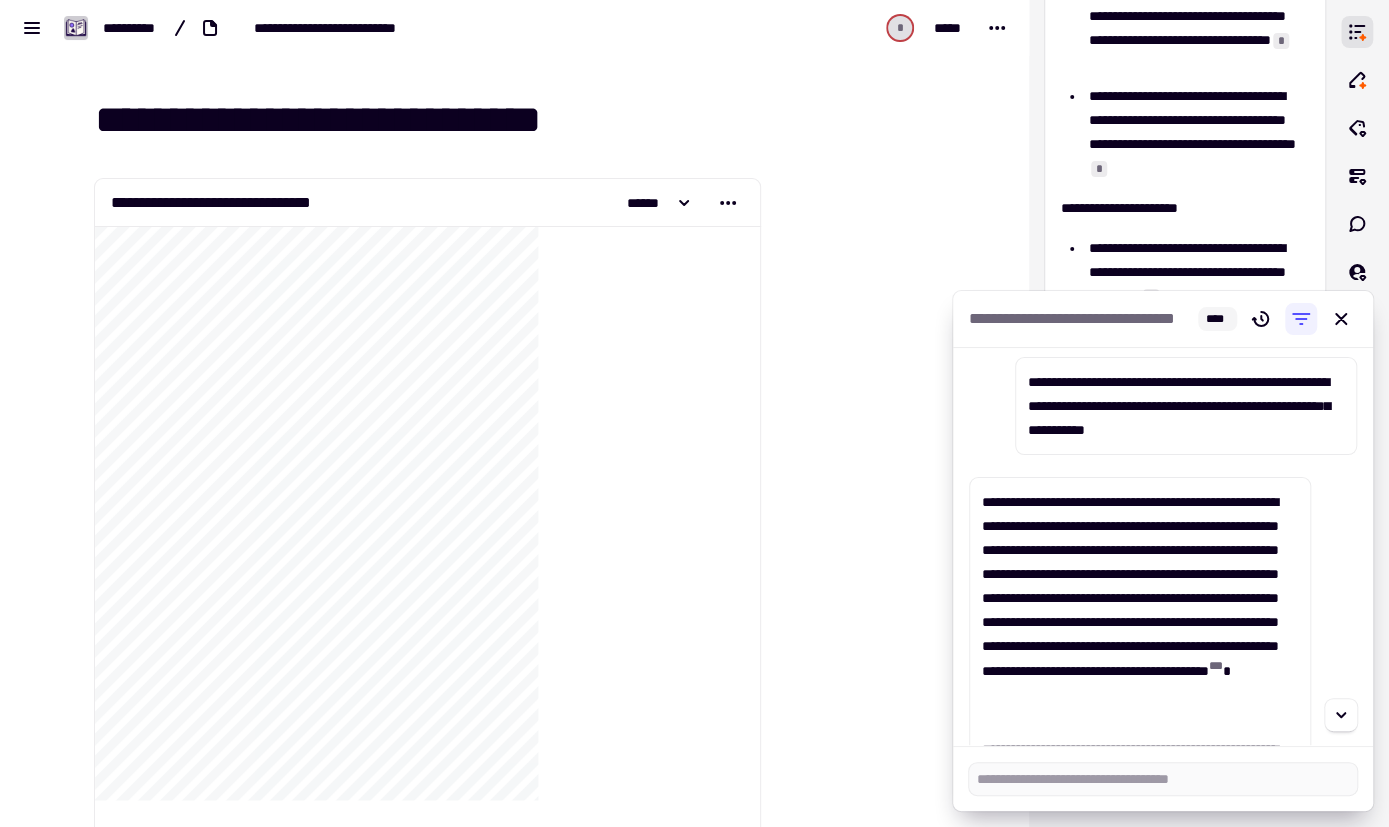 scroll, scrollTop: 0, scrollLeft: 0, axis: both 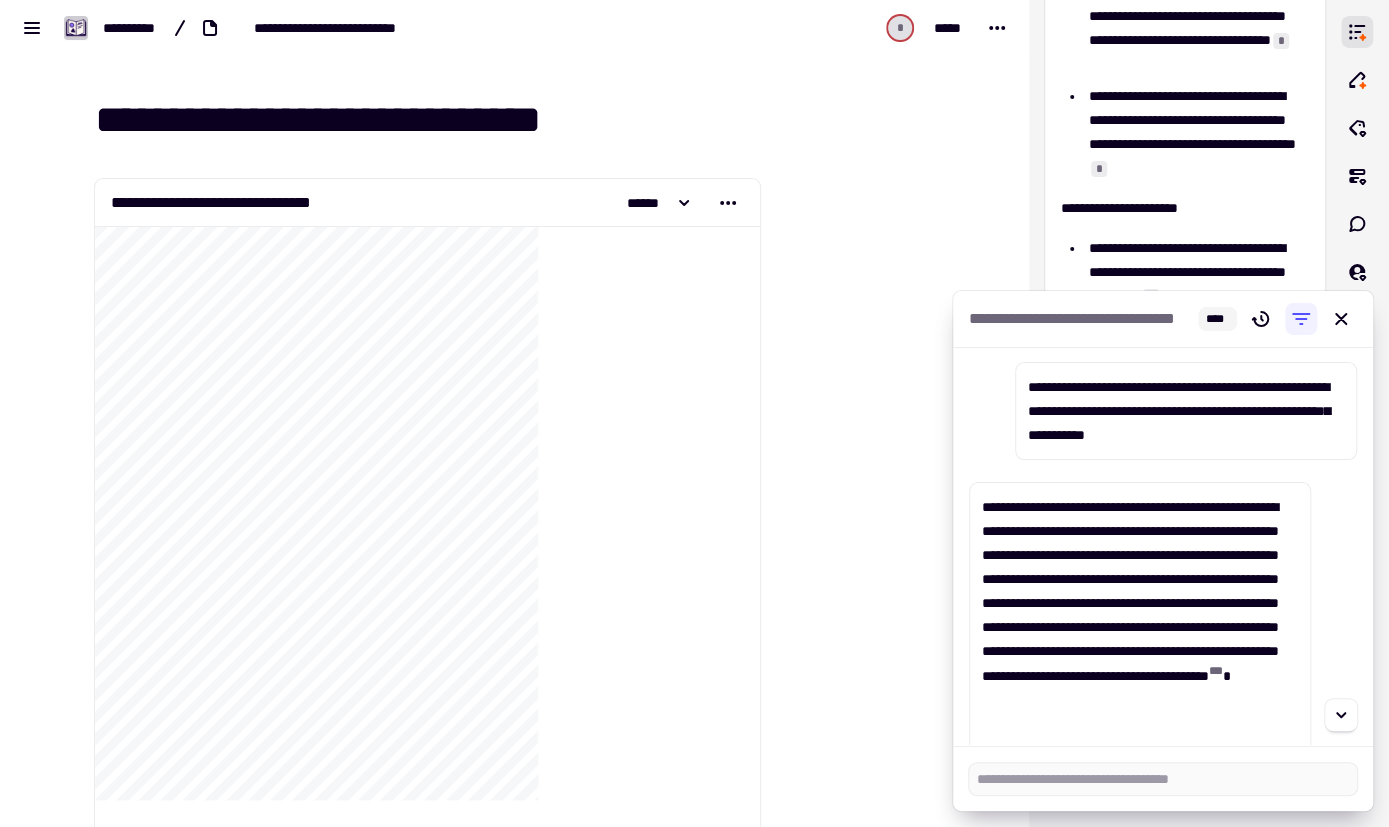 click on "**********" at bounding box center [1163, 546] 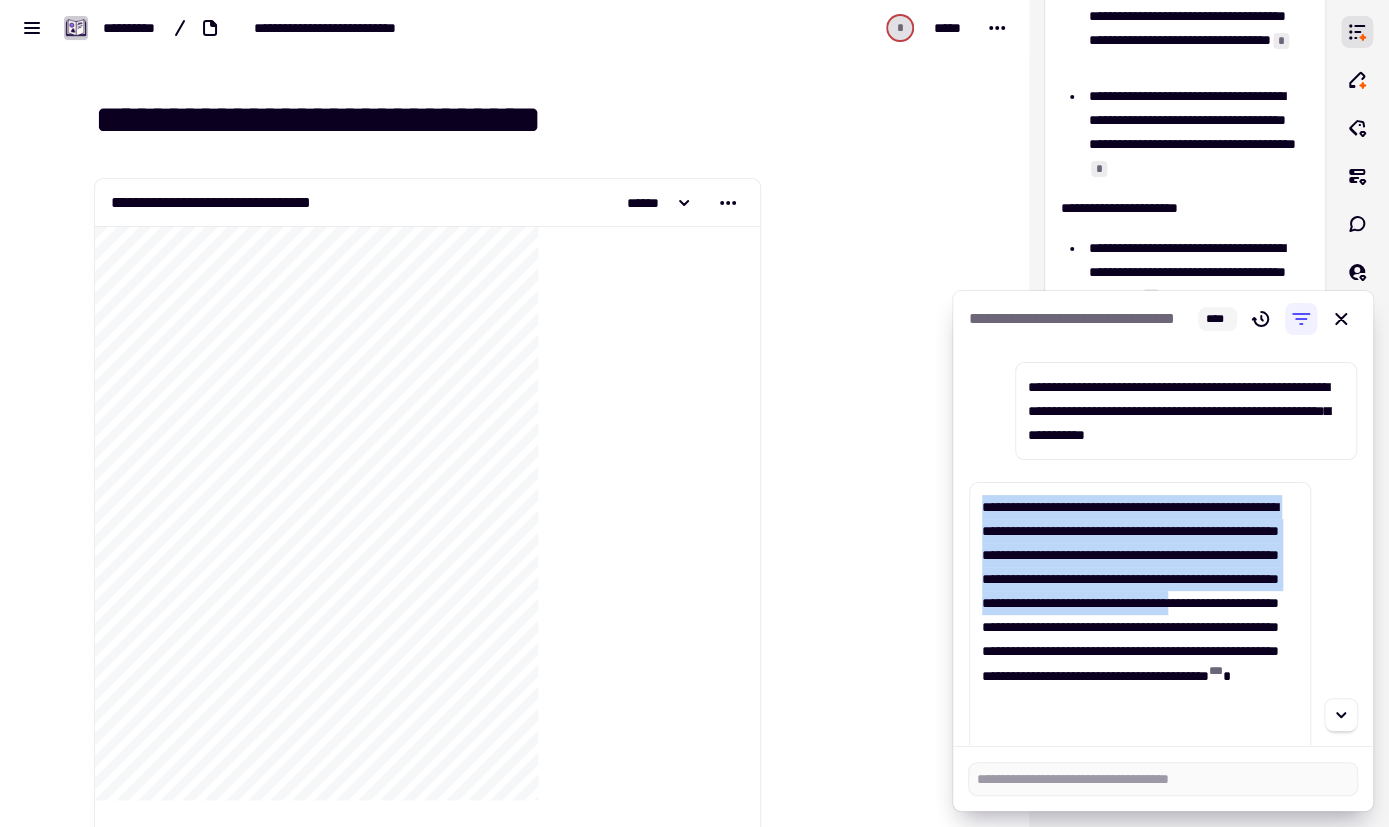 drag, startPoint x: 984, startPoint y: 505, endPoint x: 1237, endPoint y: 625, distance: 280.01608 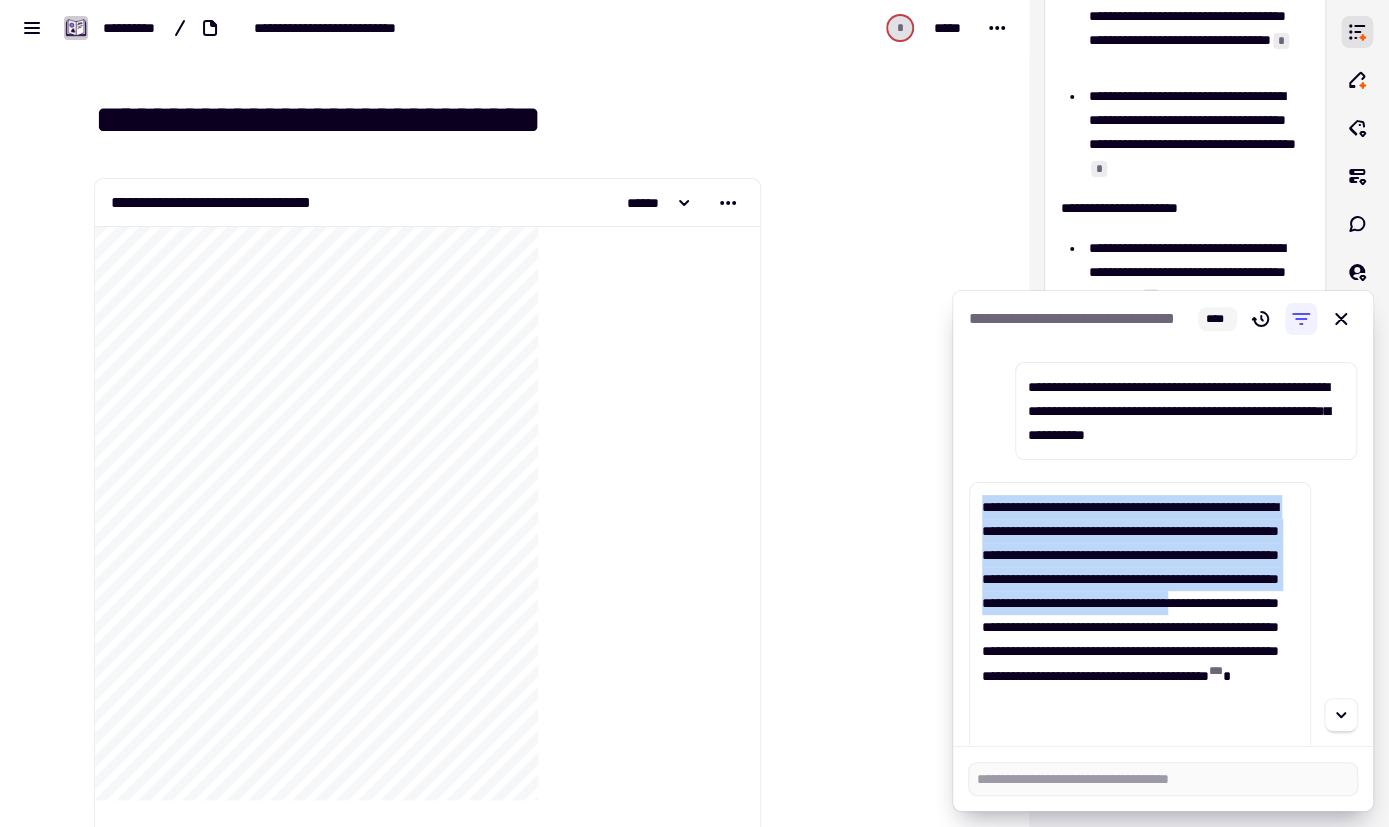 click on "**********" at bounding box center [1140, 615] 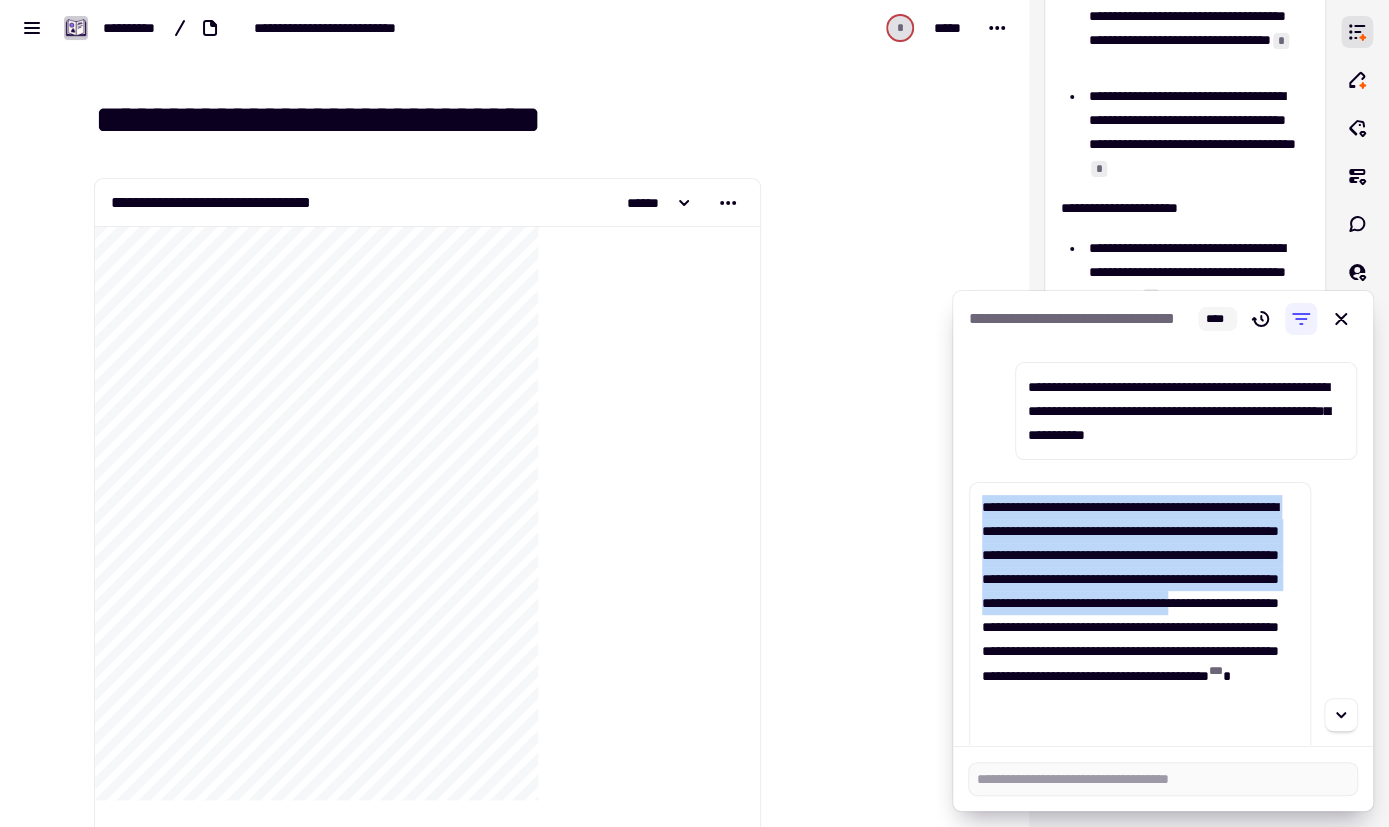 copy on "**********" 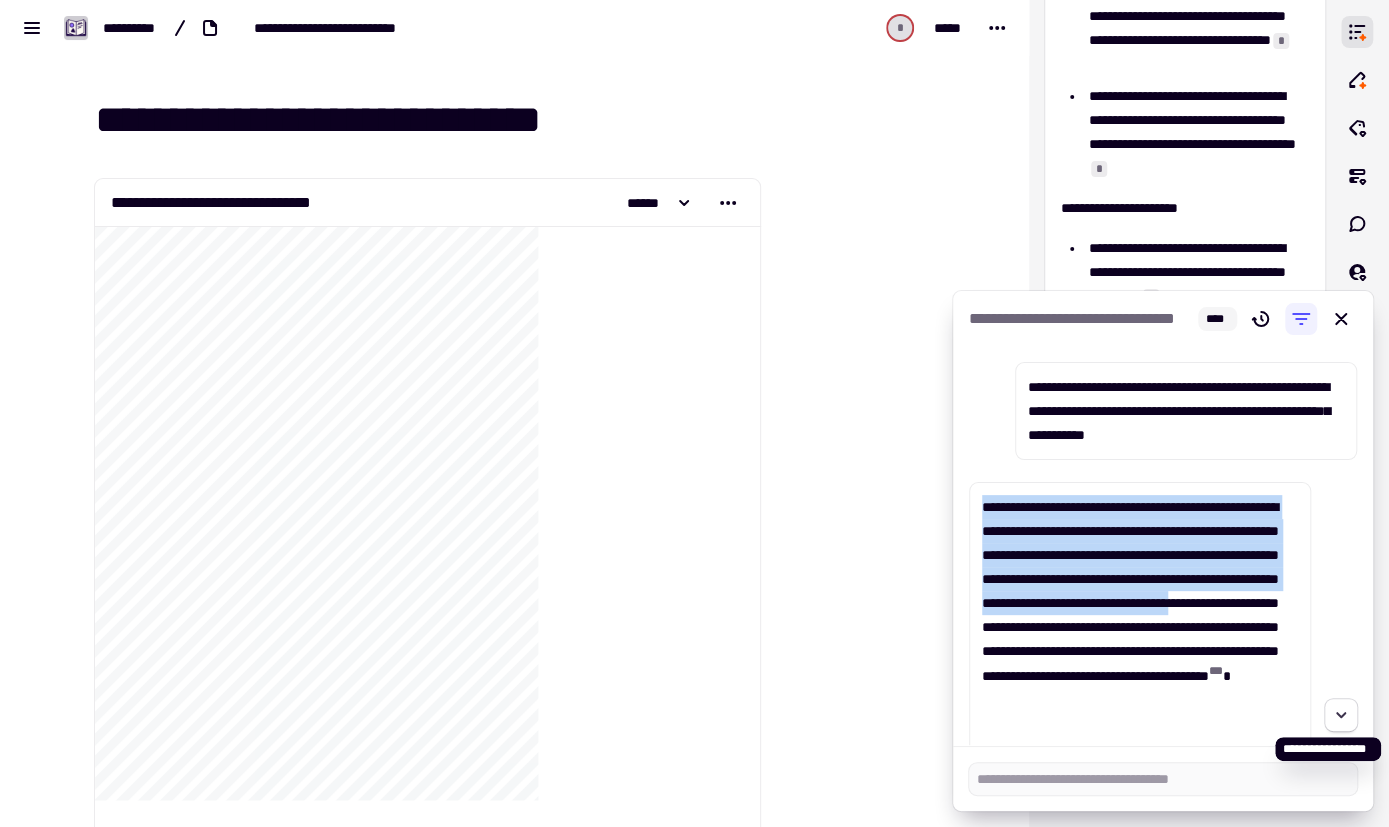 click 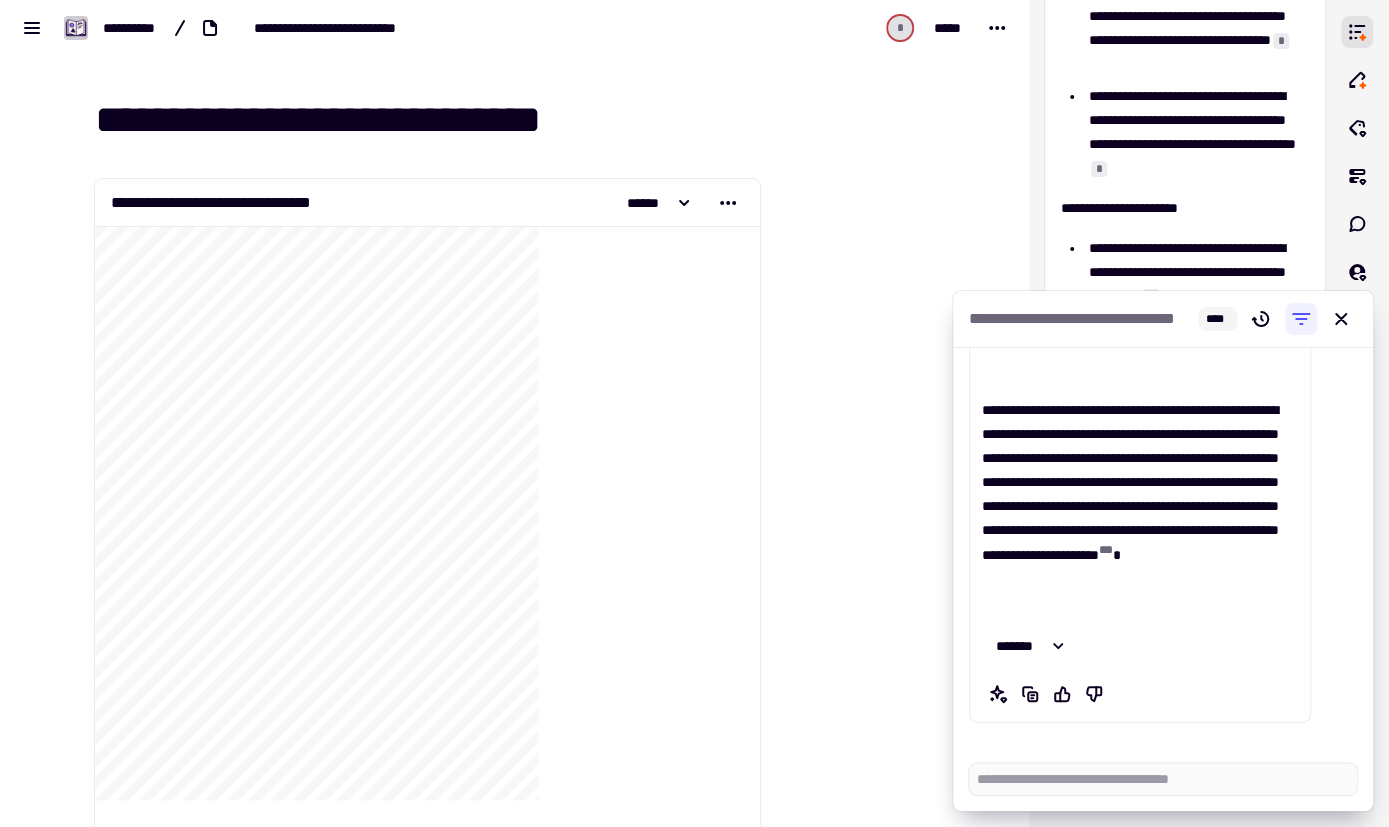 scroll, scrollTop: 345, scrollLeft: 0, axis: vertical 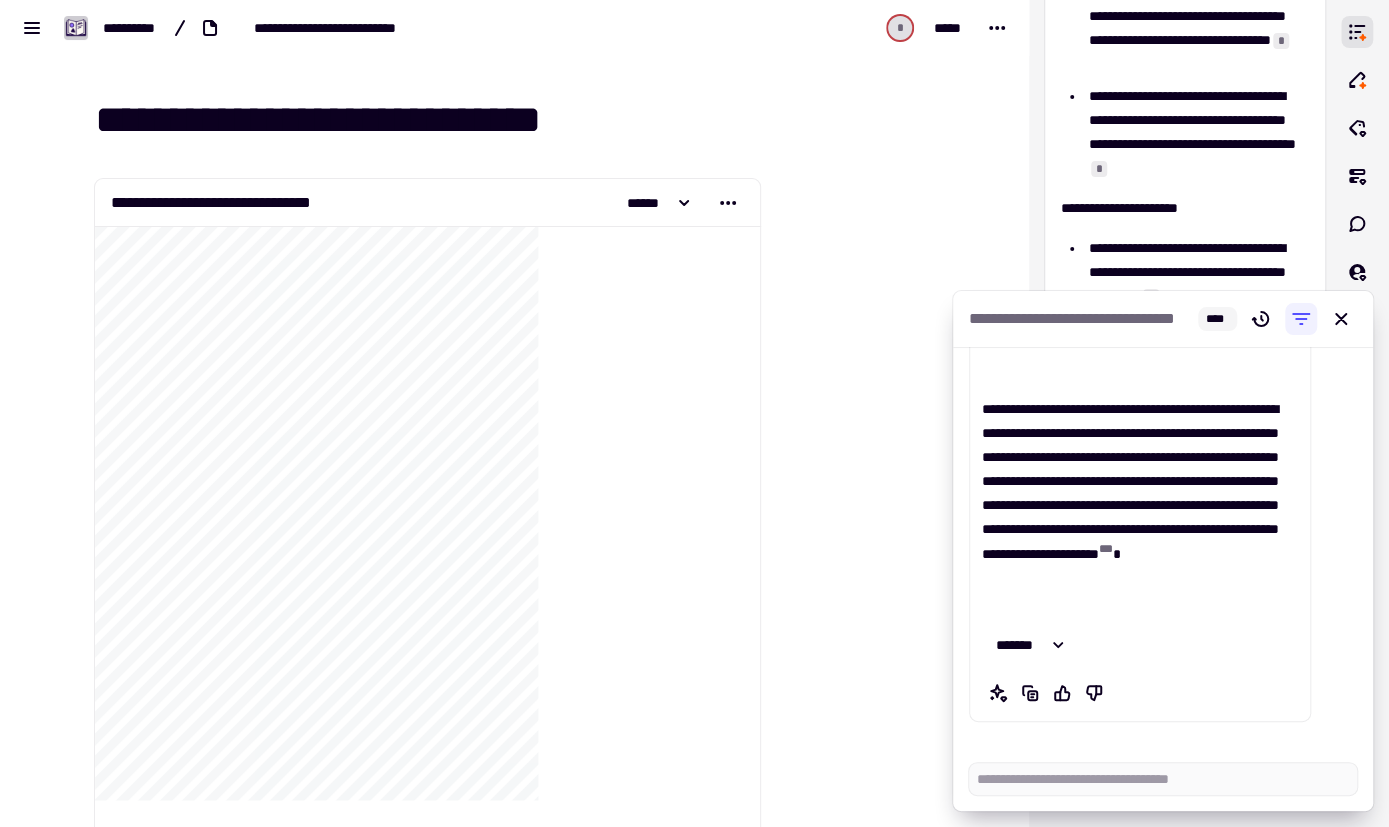 click on "**********" at bounding box center (1140, 429) 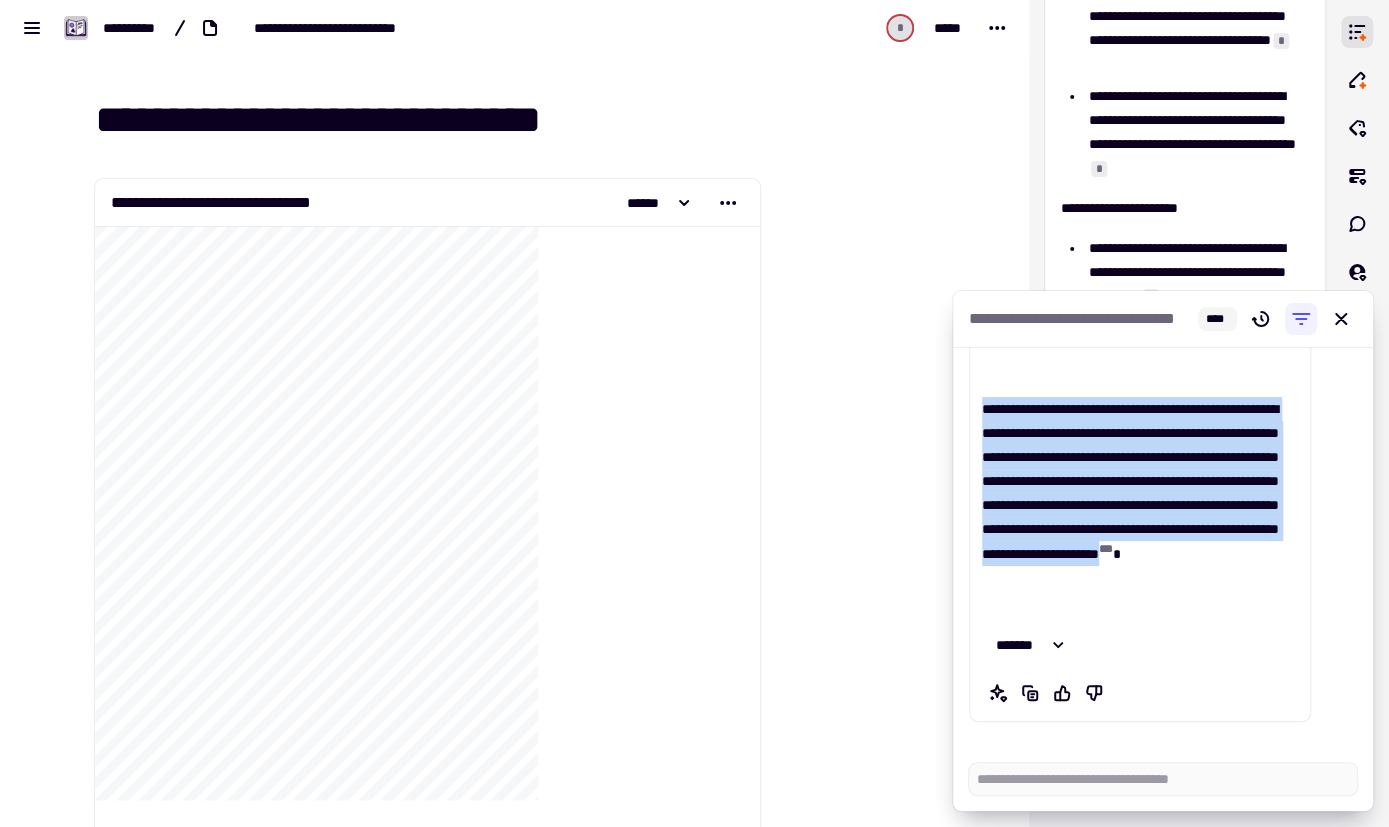 drag, startPoint x: 984, startPoint y: 404, endPoint x: 1306, endPoint y: 577, distance: 365.53113 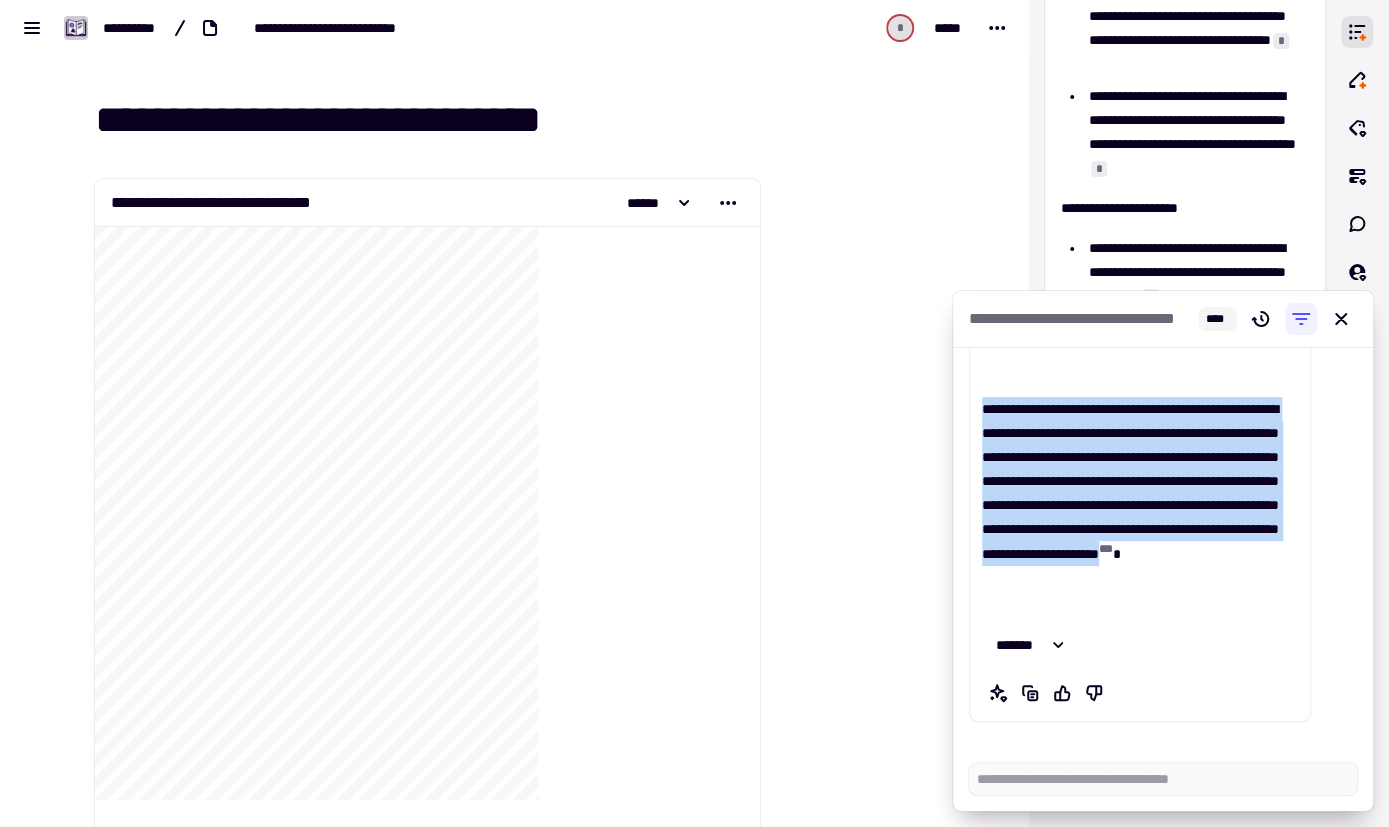 click on "**********" at bounding box center (1140, 429) 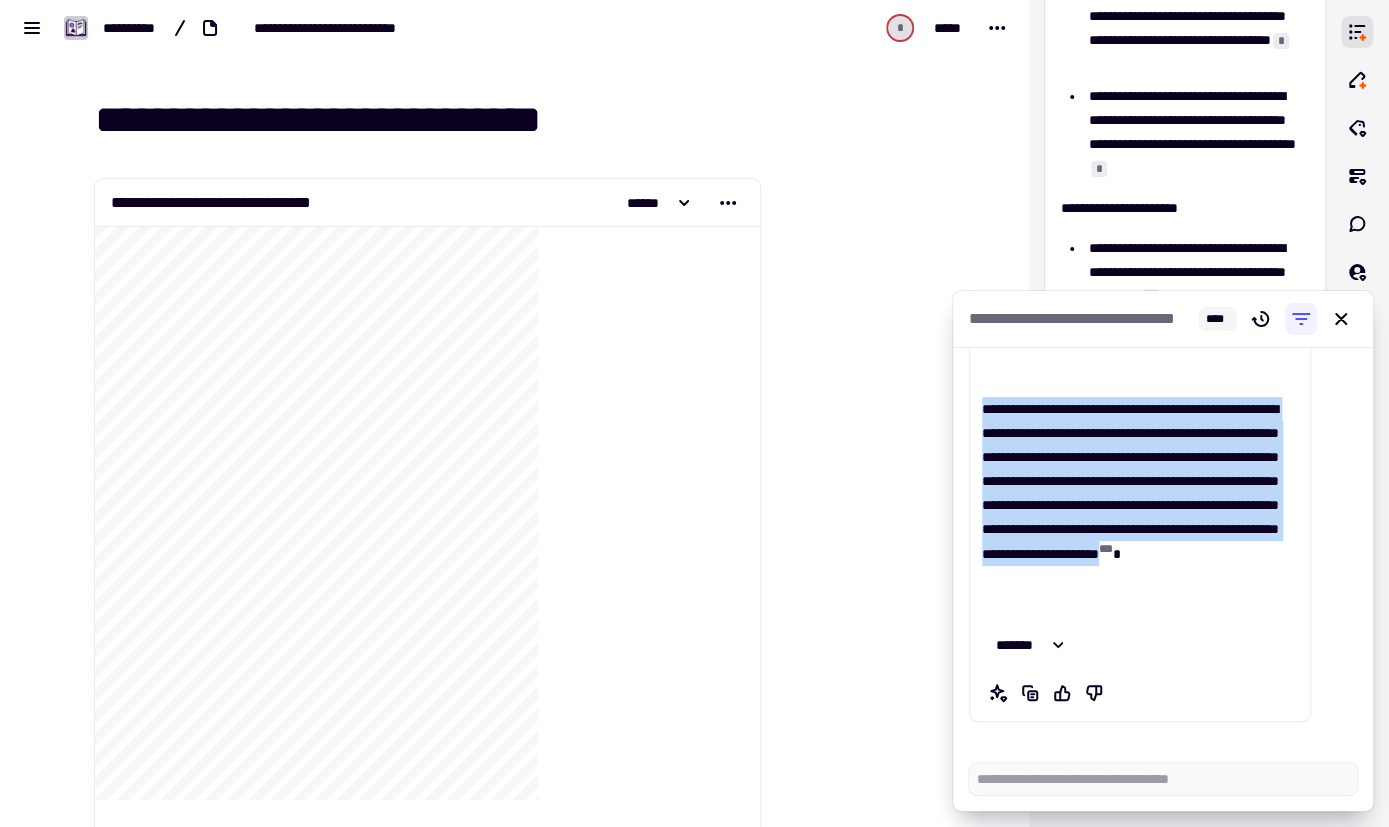 copy on "**********" 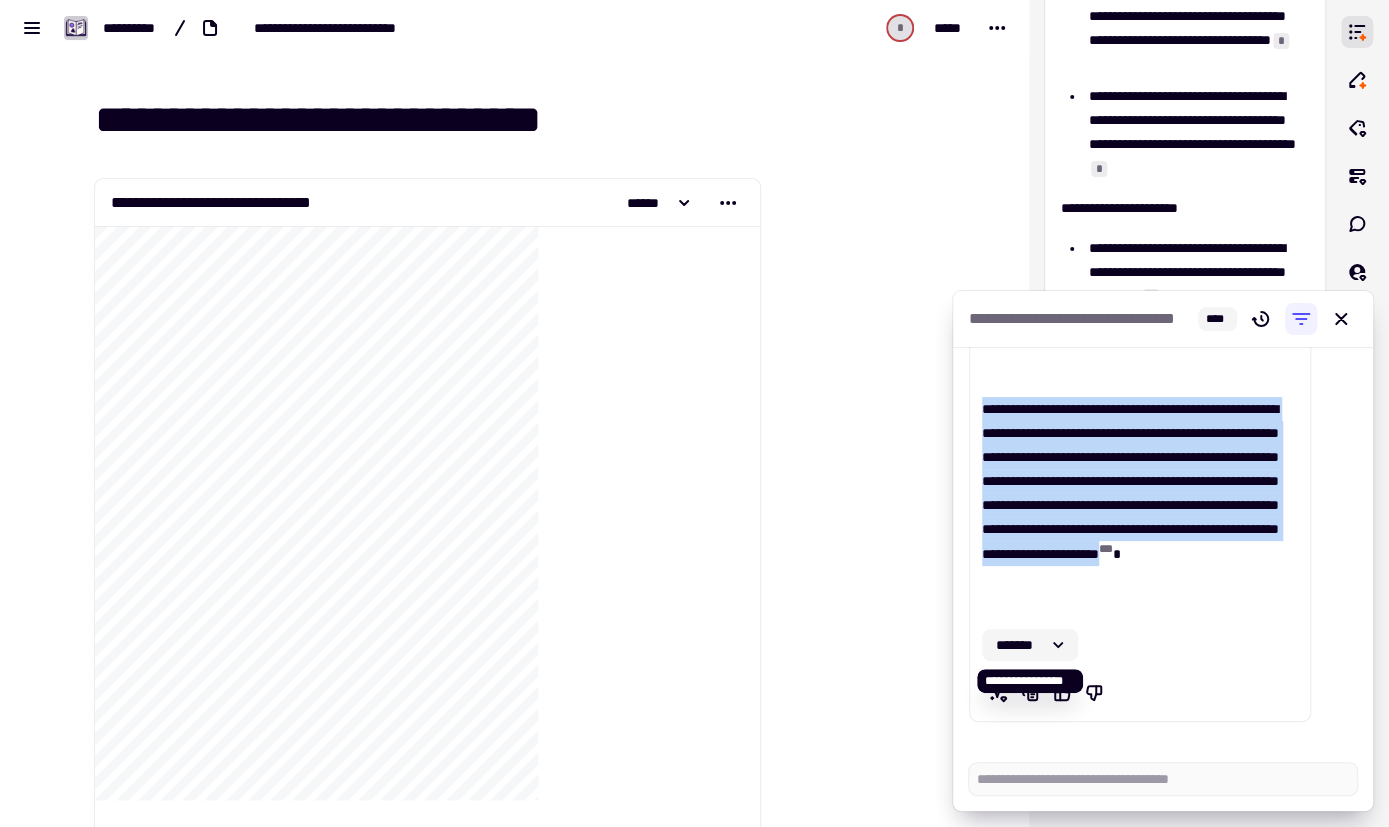 click 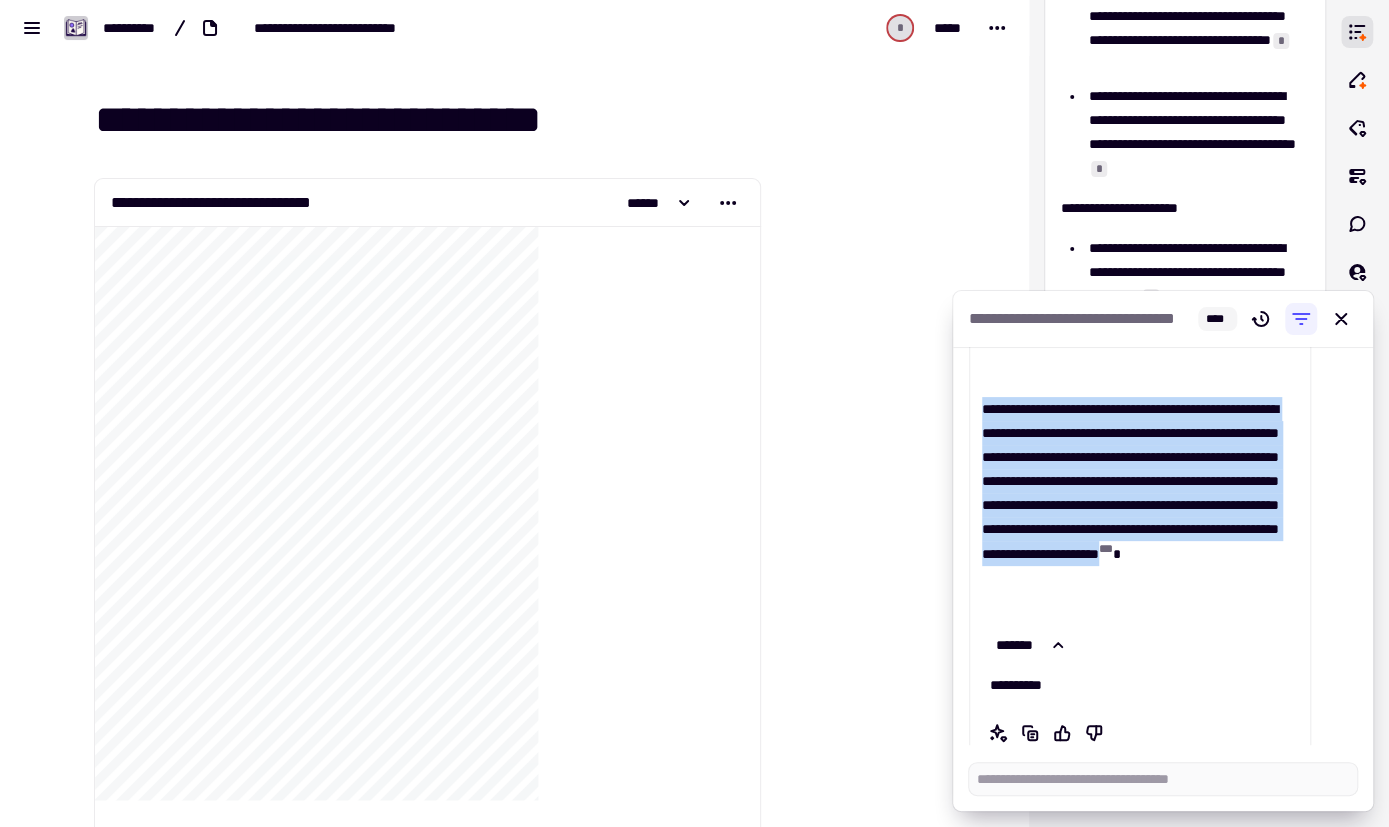 scroll, scrollTop: 344, scrollLeft: 0, axis: vertical 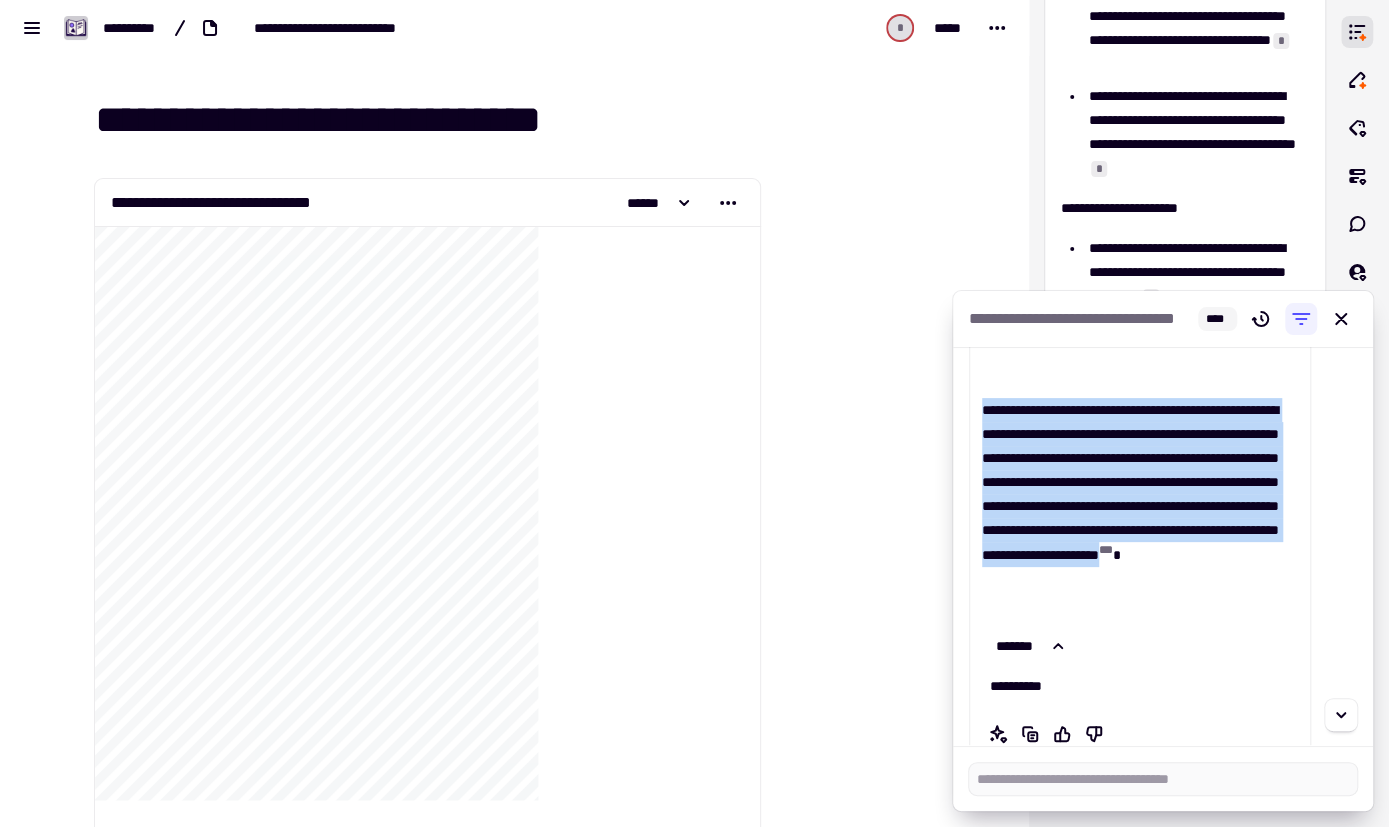 click on "**********" at bounding box center [1163, 546] 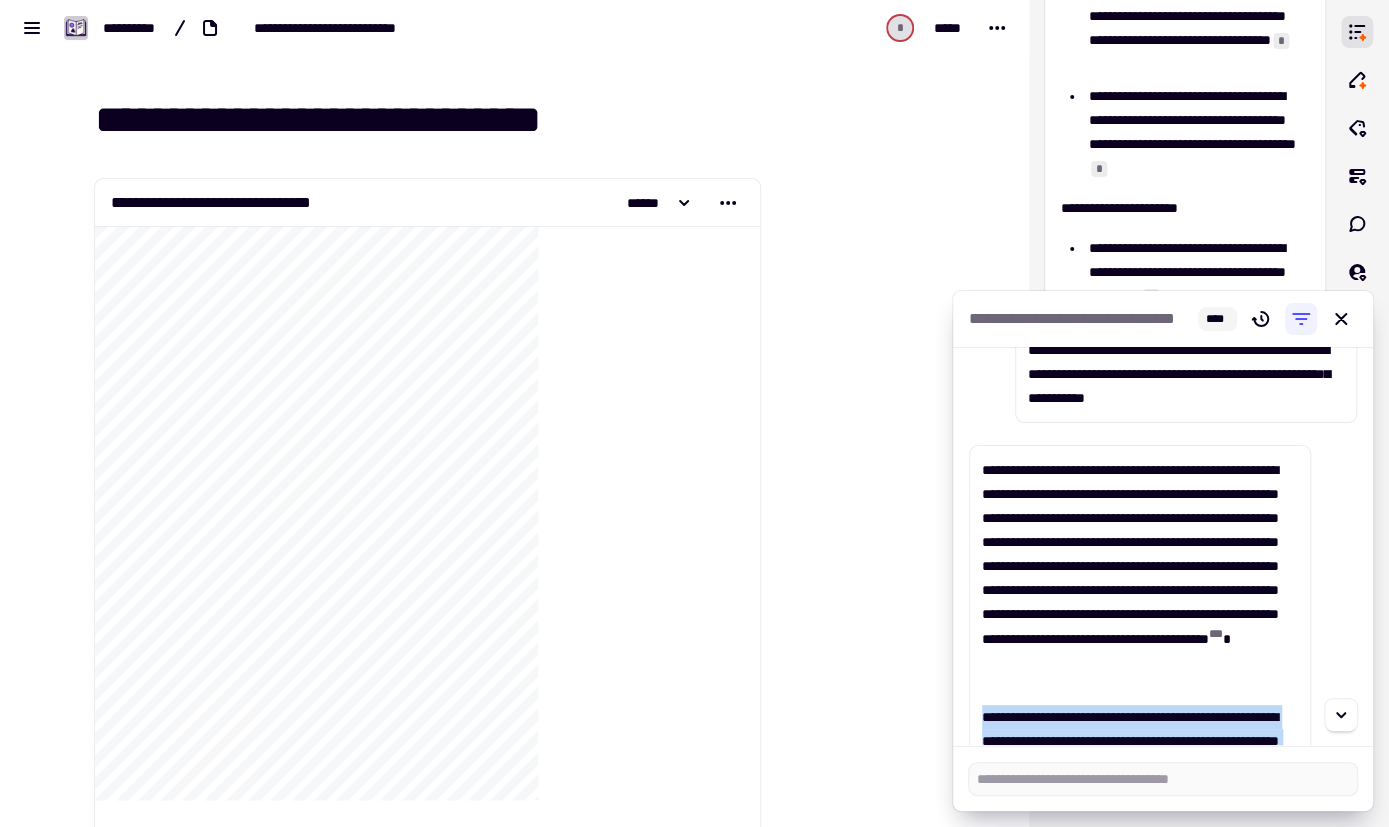 click on "**********" at bounding box center [1163, 546] 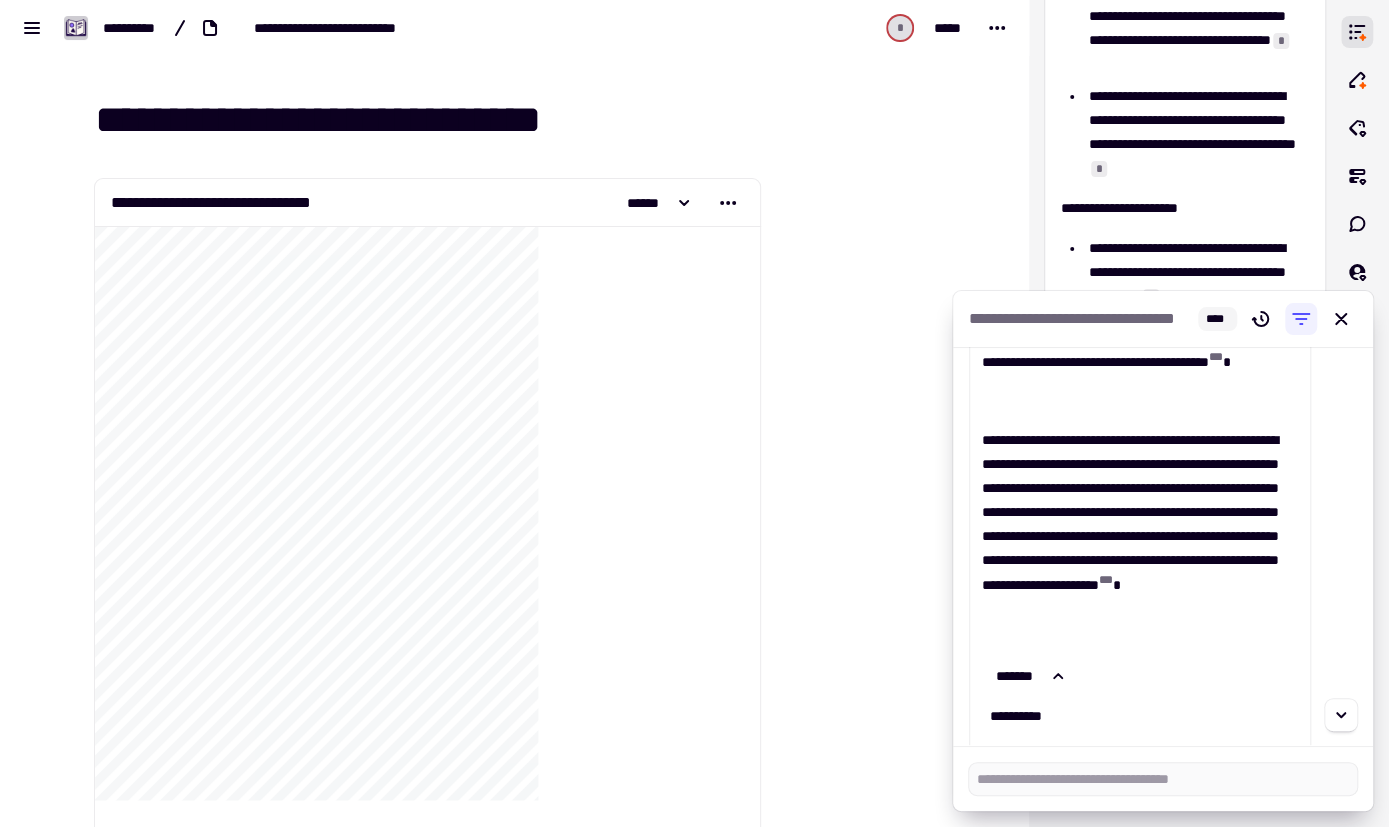 scroll, scrollTop: 385, scrollLeft: 0, axis: vertical 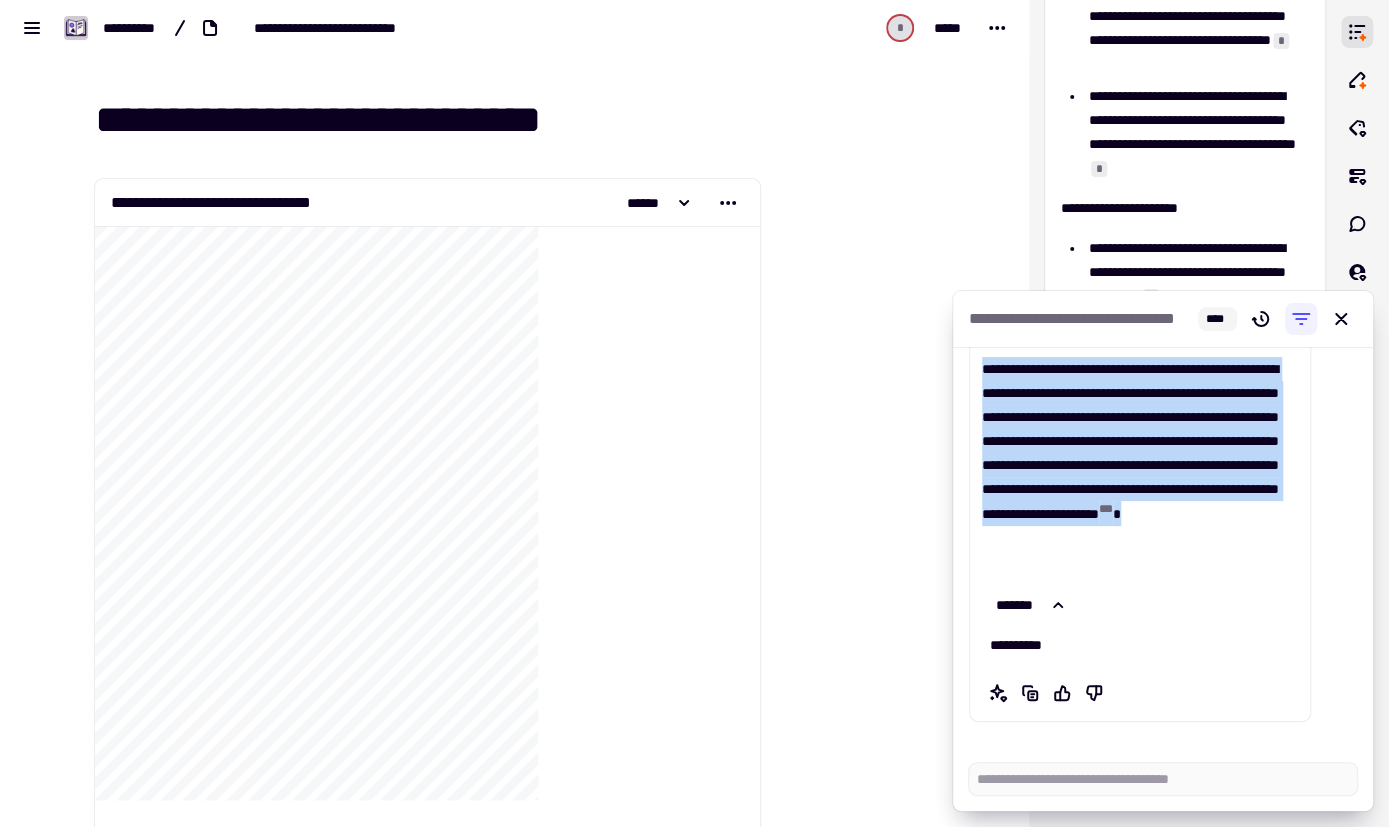 drag, startPoint x: 989, startPoint y: 504, endPoint x: 1224, endPoint y: 559, distance: 241.35037 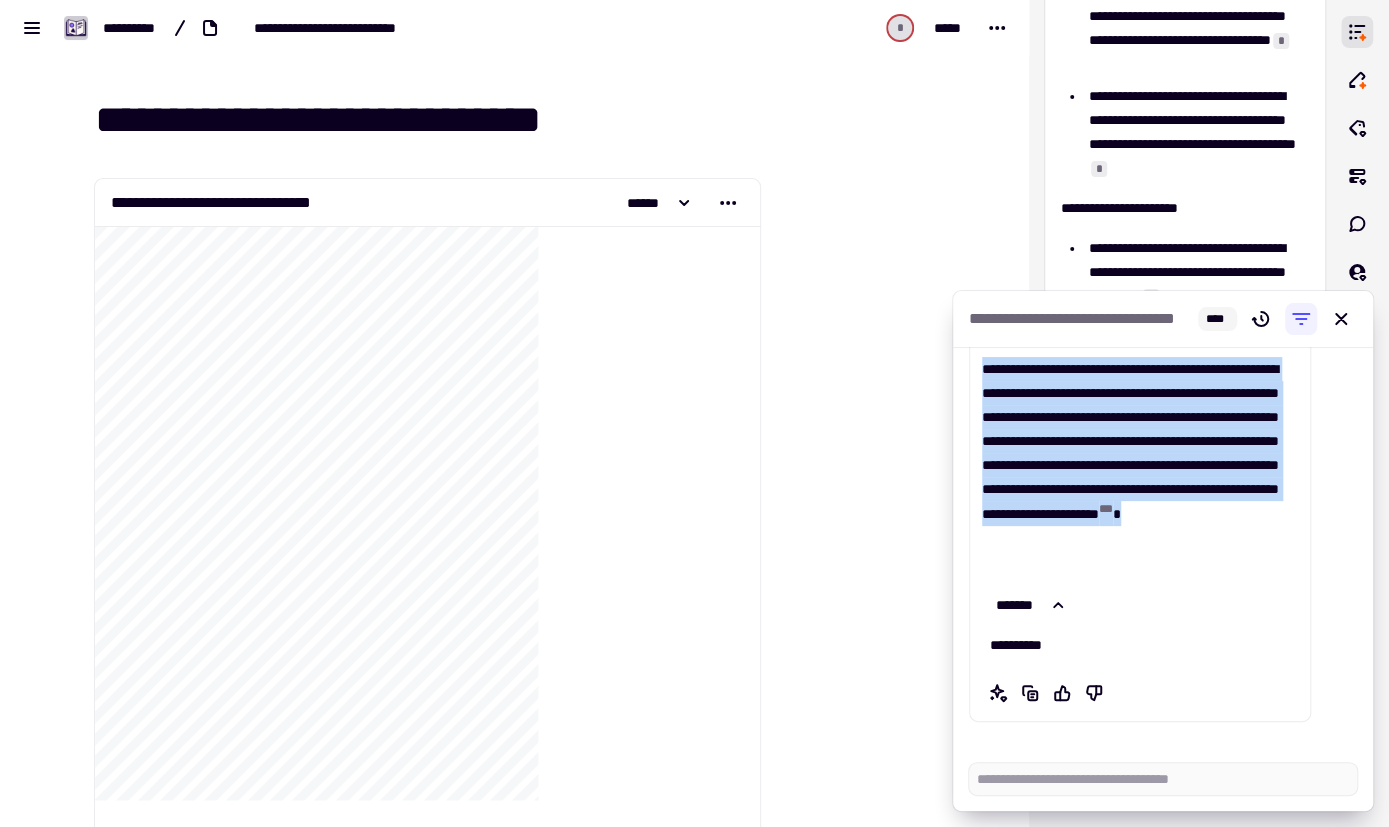 click on "**********" at bounding box center (1140, 341) 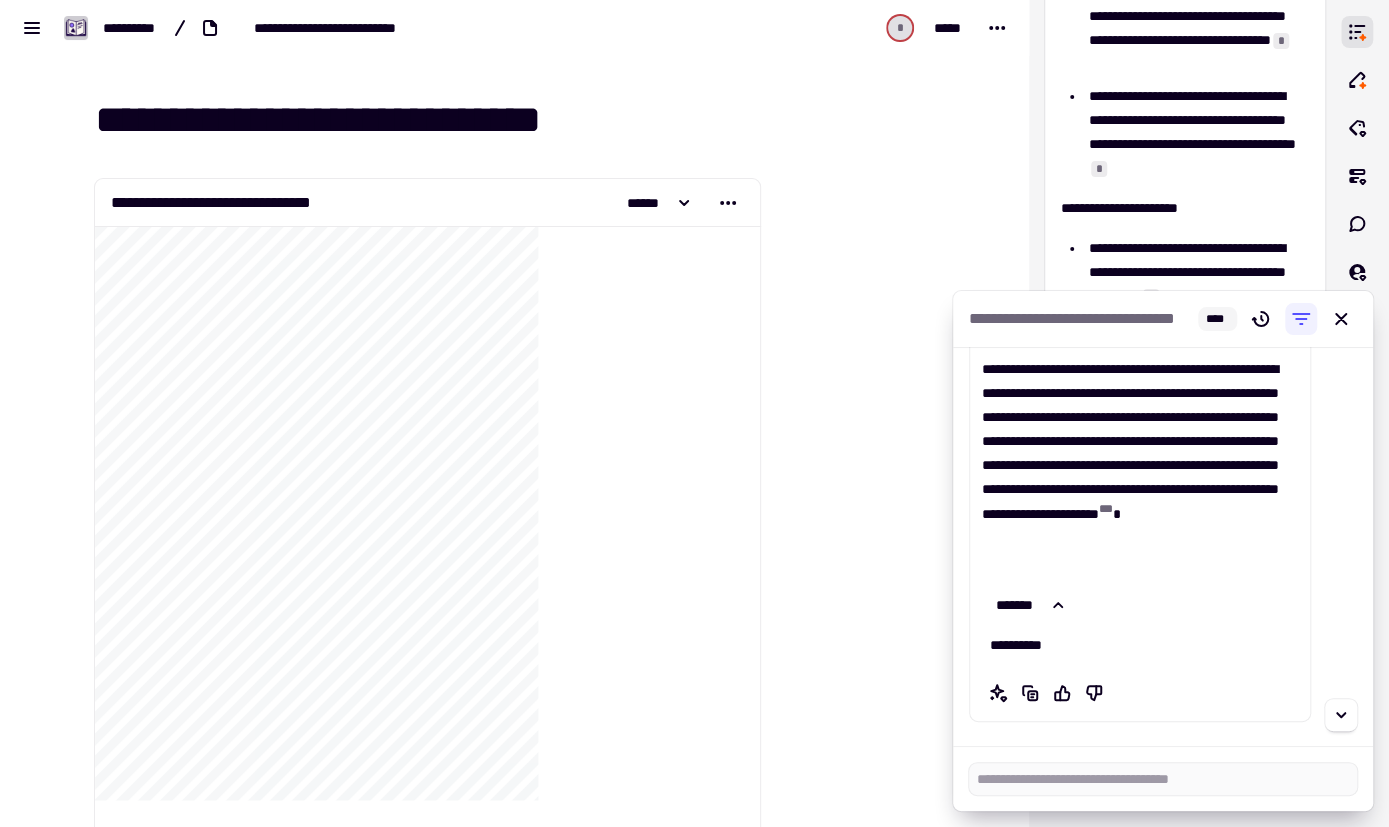 scroll, scrollTop: 16, scrollLeft: 0, axis: vertical 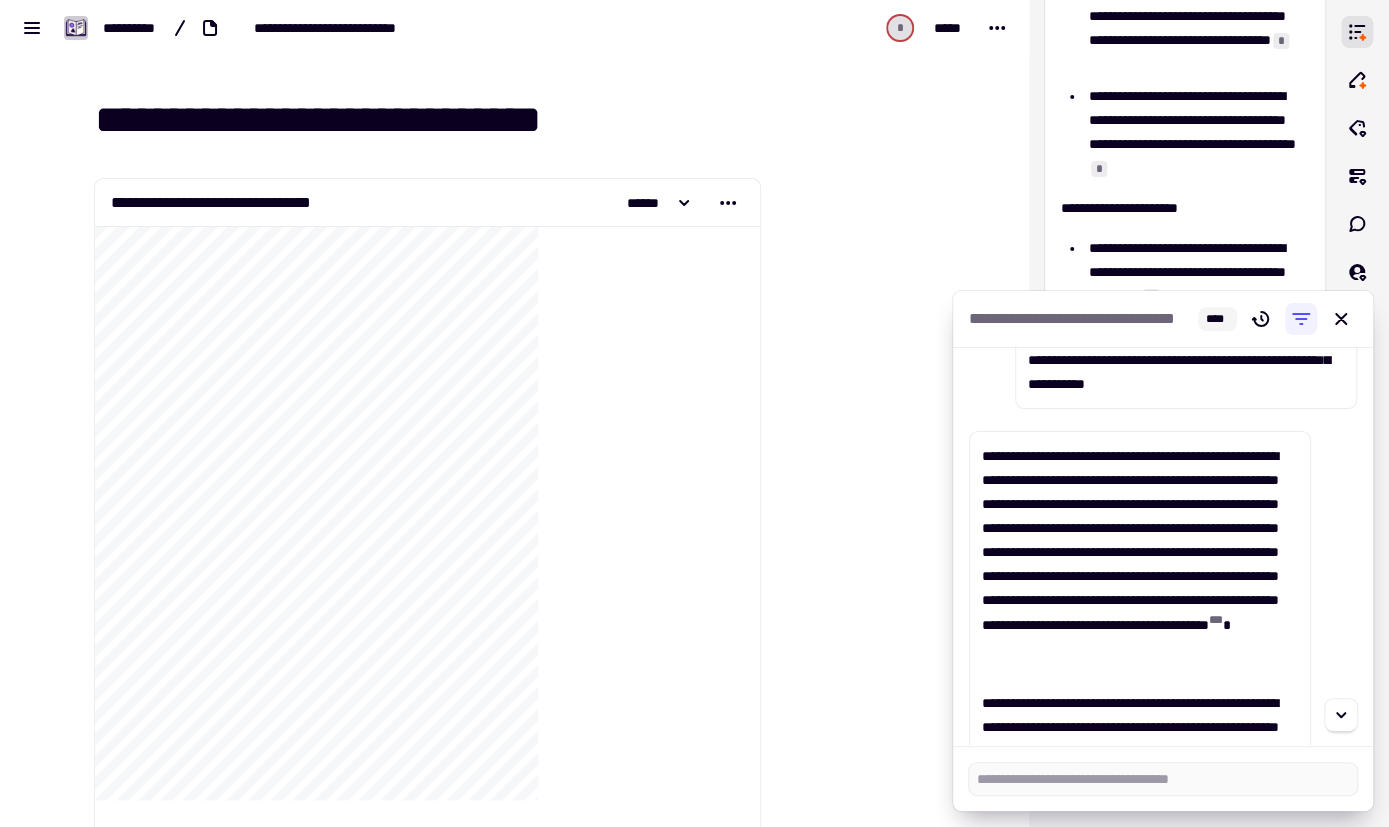 click on "**********" at bounding box center [1163, 546] 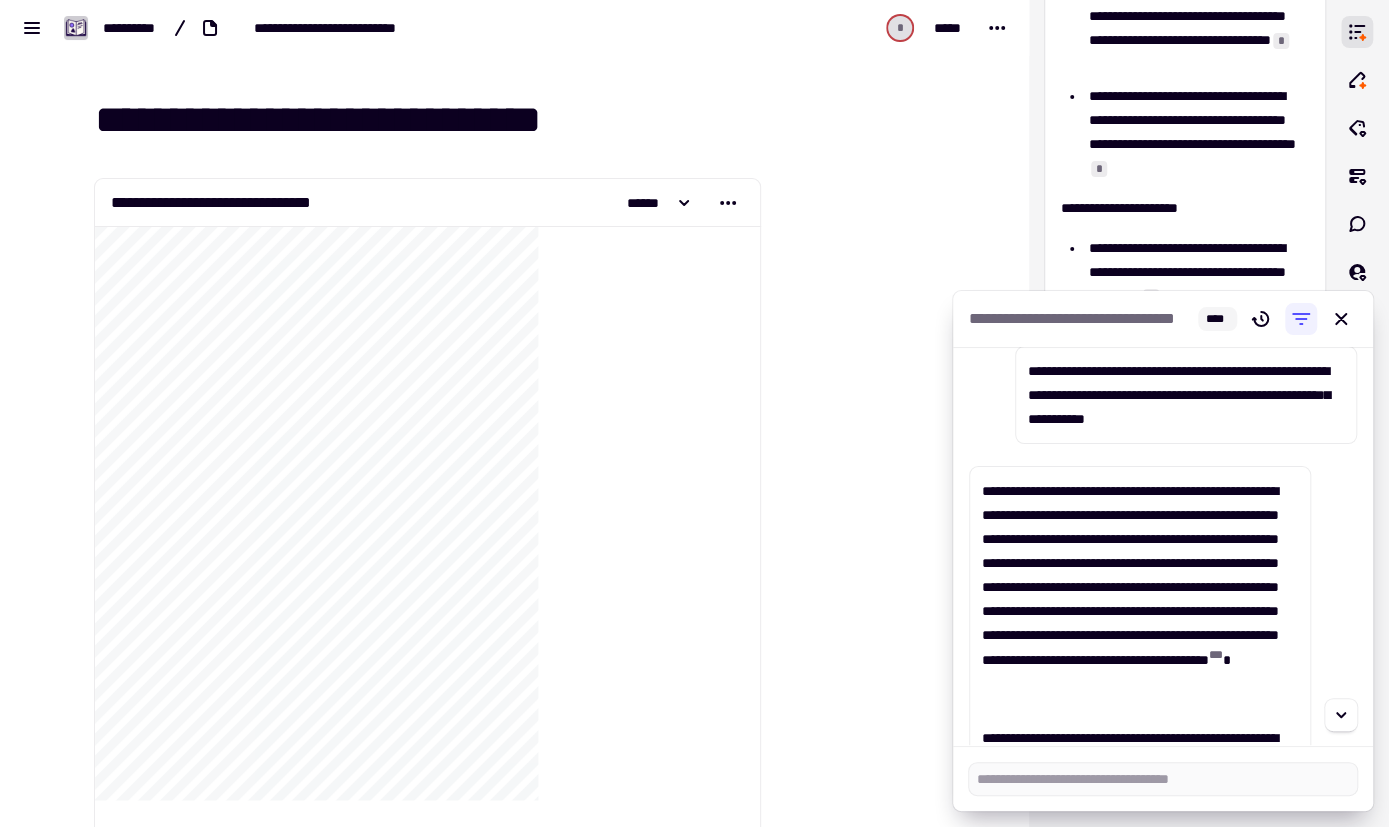 click on "**********" at bounding box center (1163, 546) 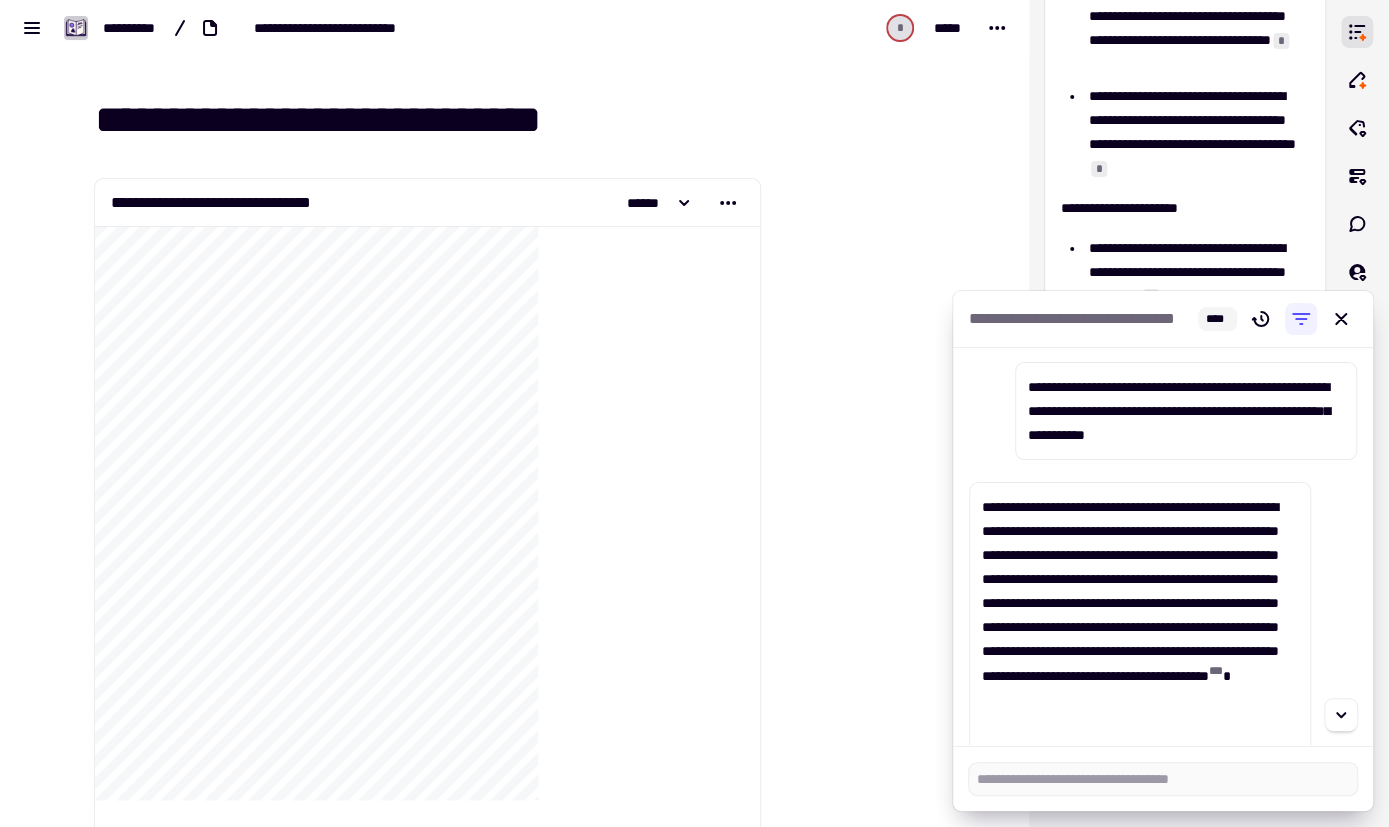 click on "**********" at bounding box center (1163, 546) 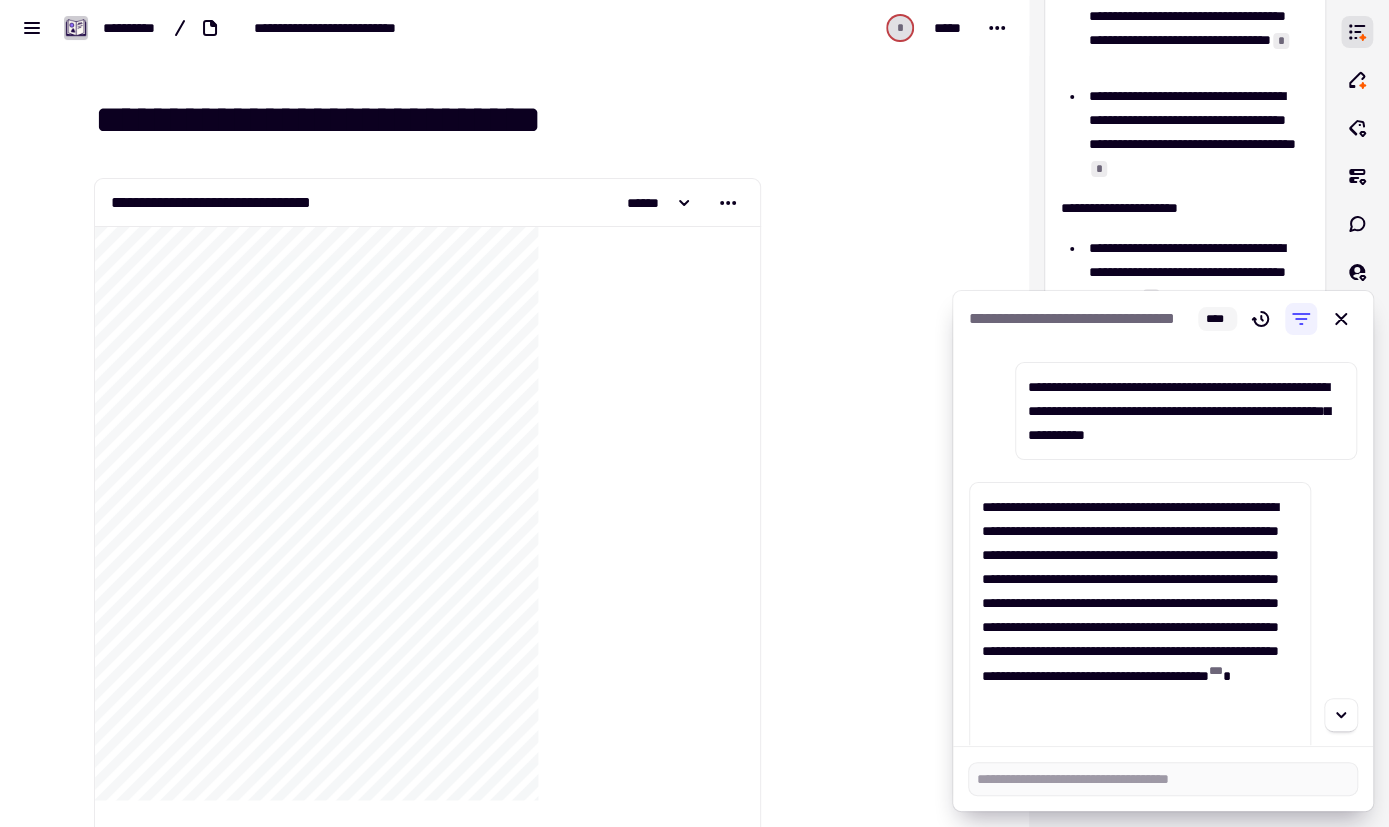 click on "**********" at bounding box center [1163, 546] 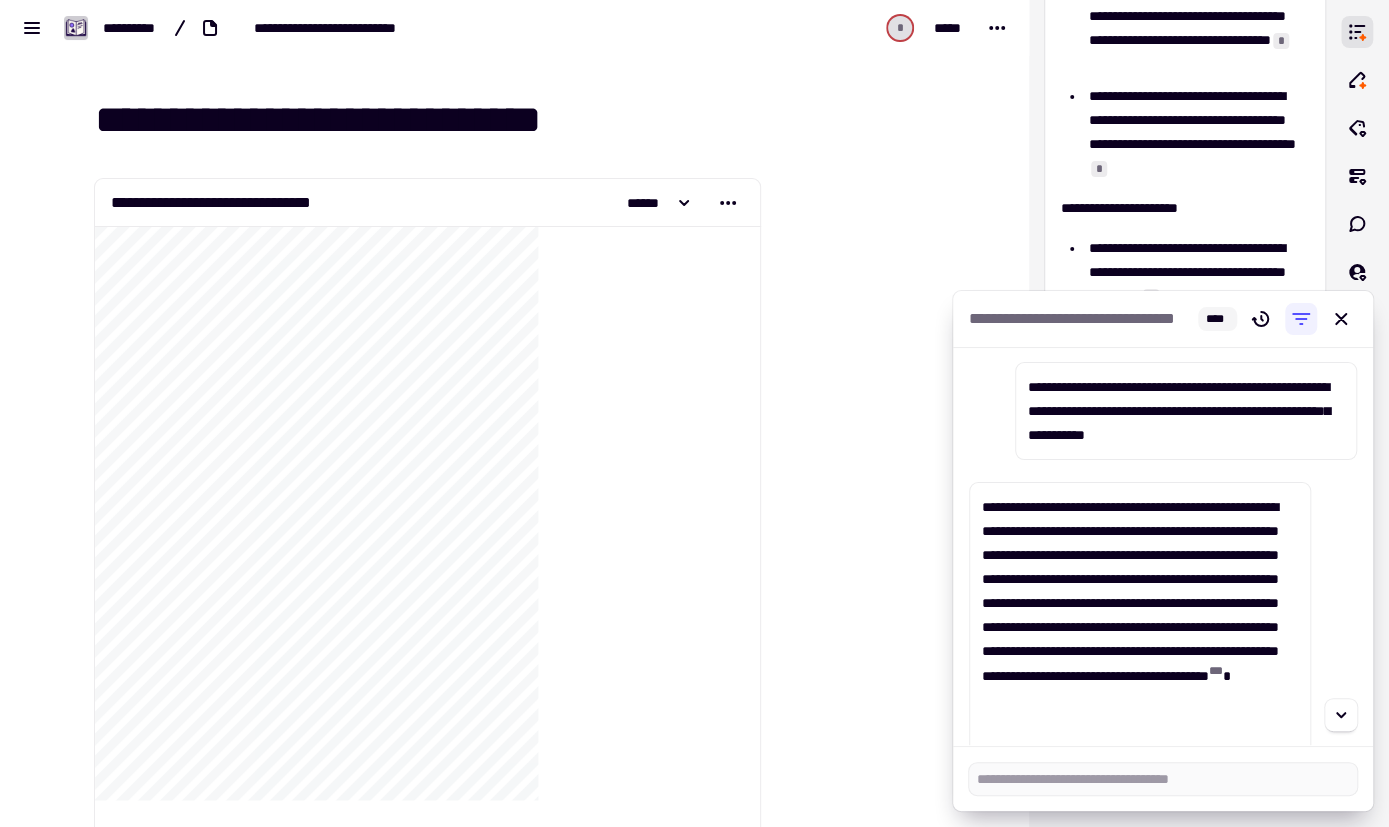click on "**********" at bounding box center (1186, 411) 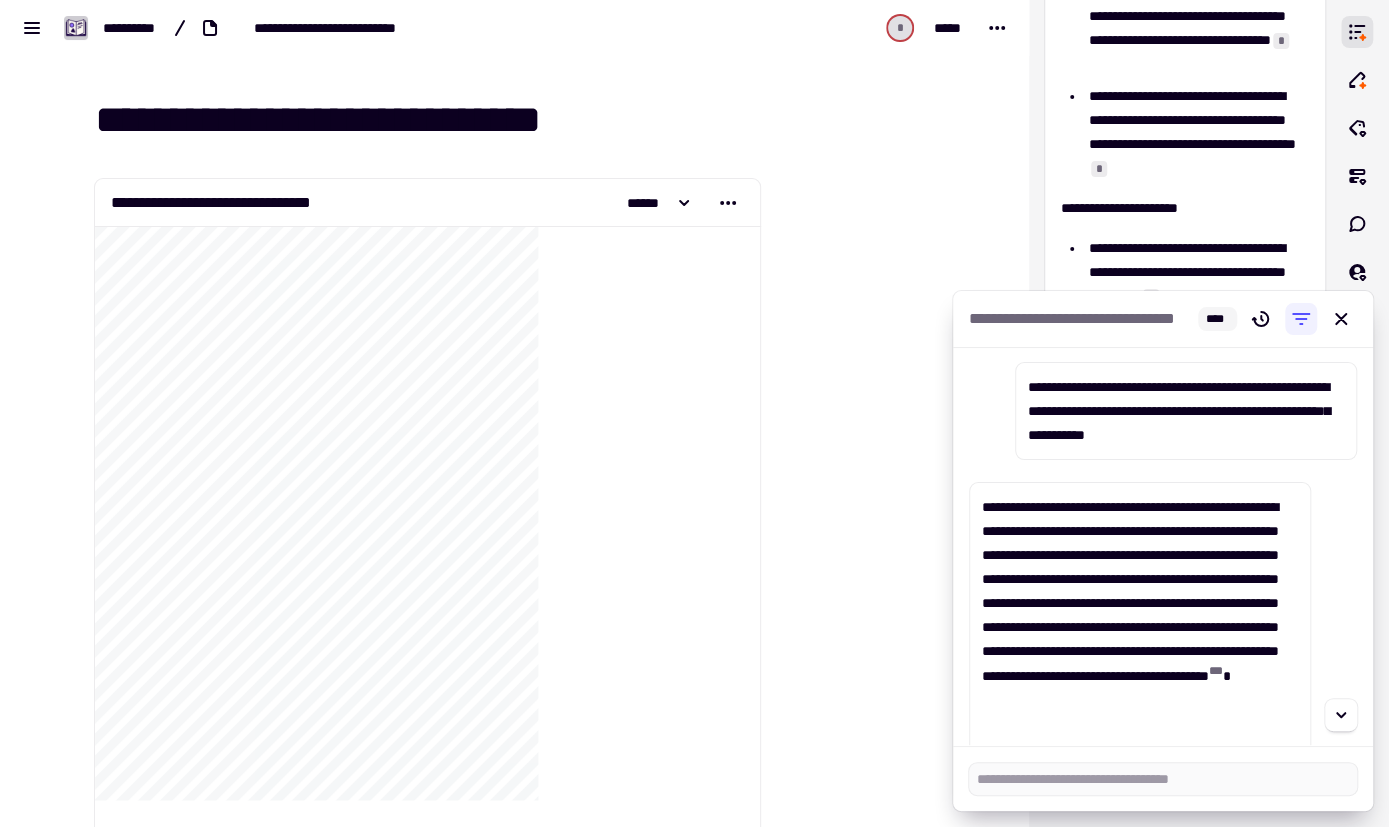 scroll, scrollTop: 0, scrollLeft: 0, axis: both 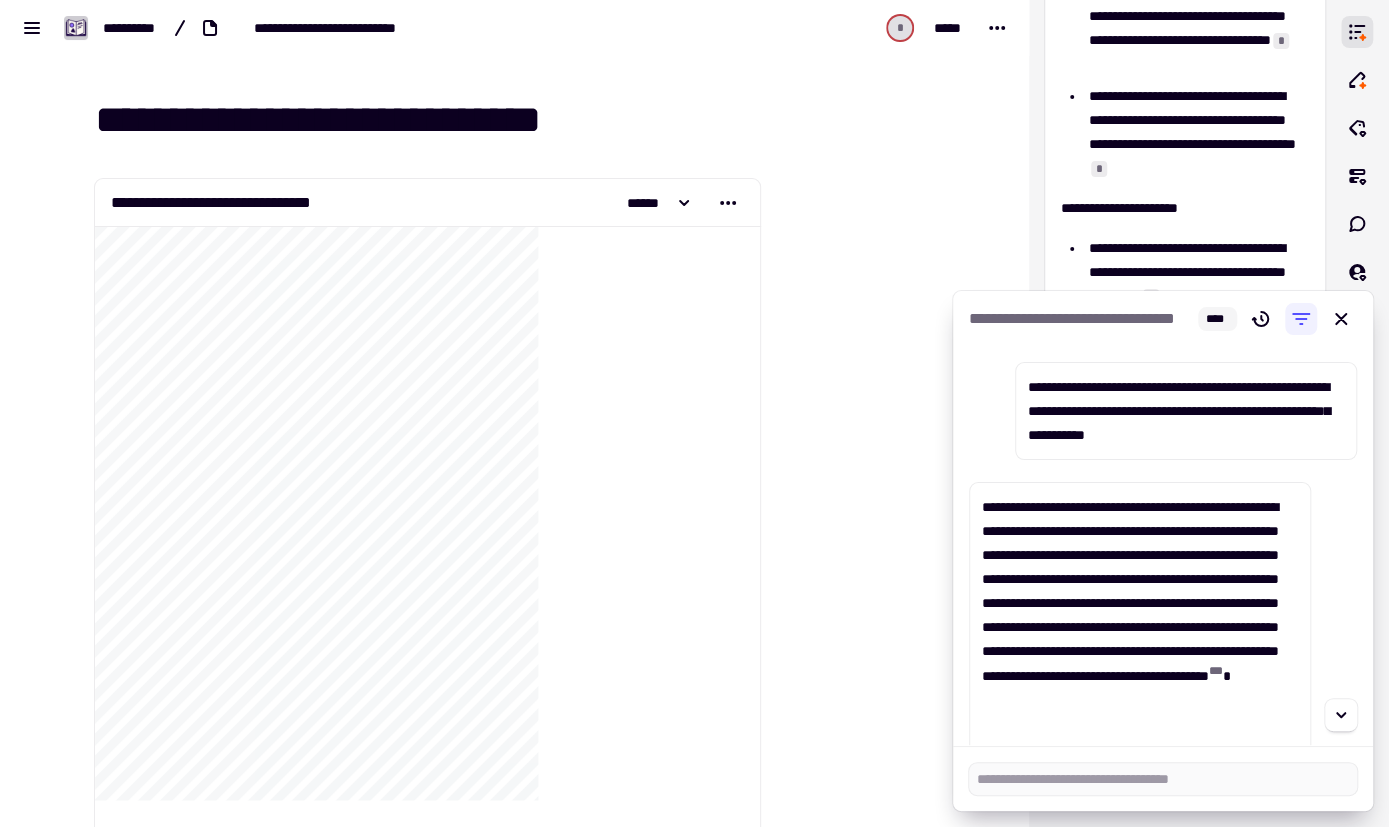 click on "**********" at bounding box center (1186, 411) 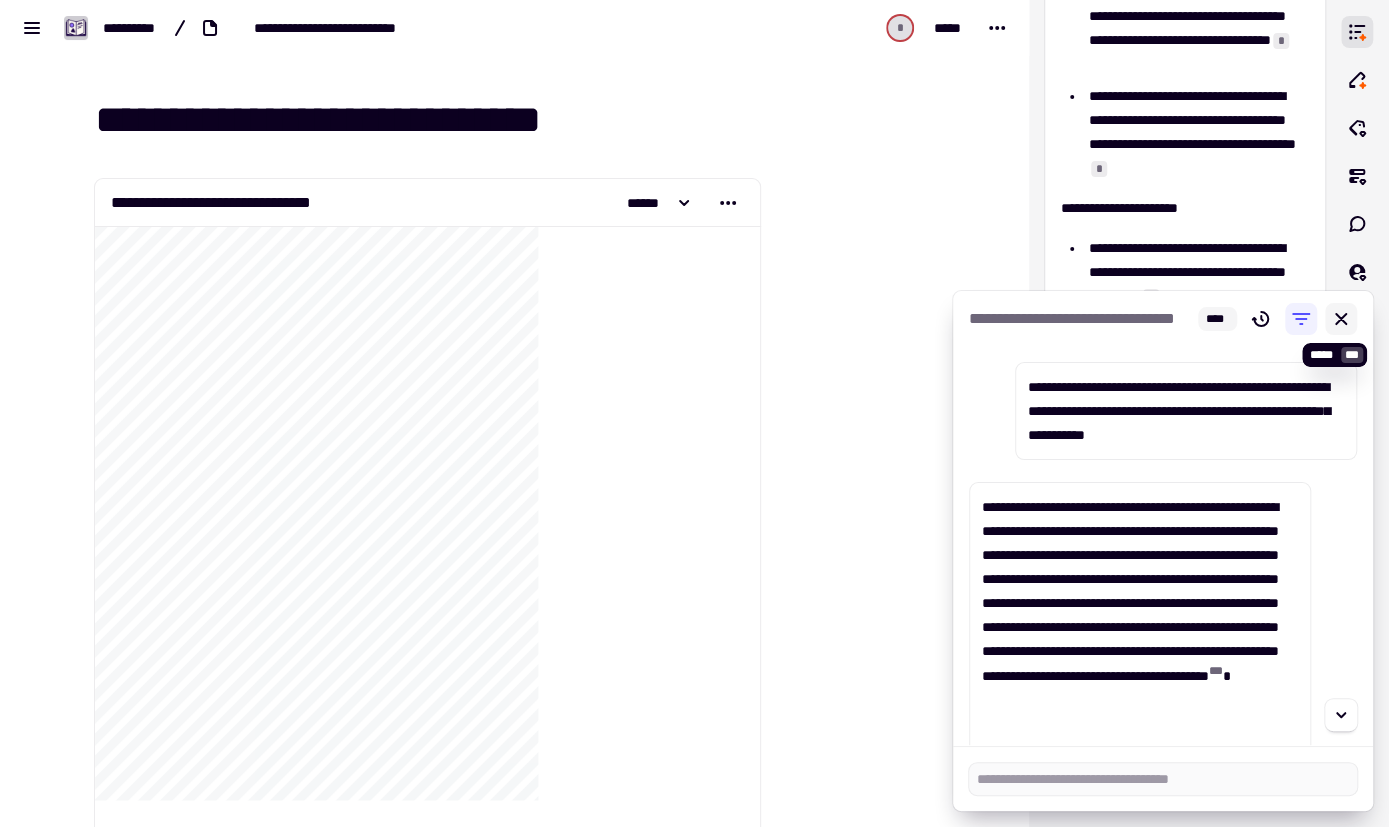 scroll, scrollTop: 0, scrollLeft: 0, axis: both 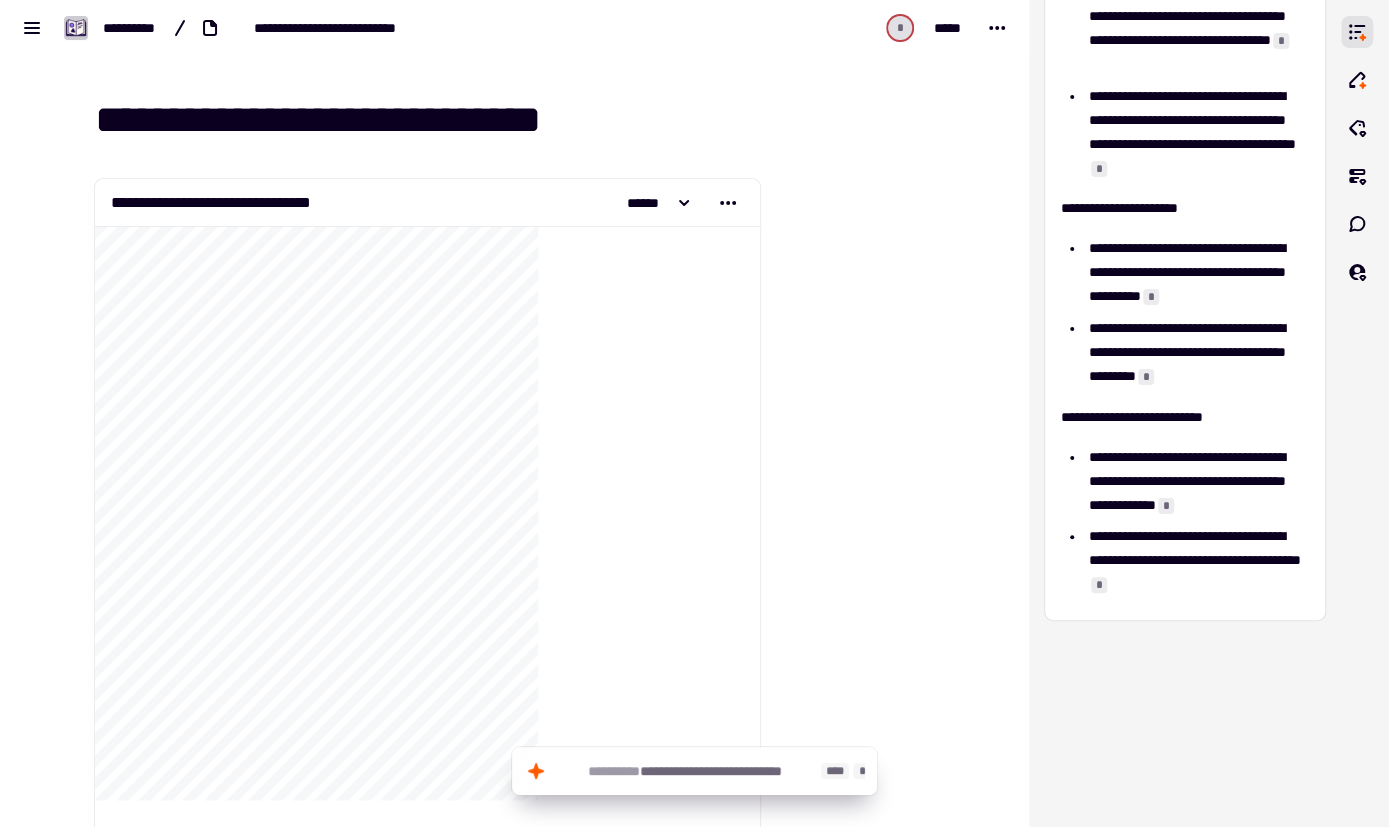 click on "**********" 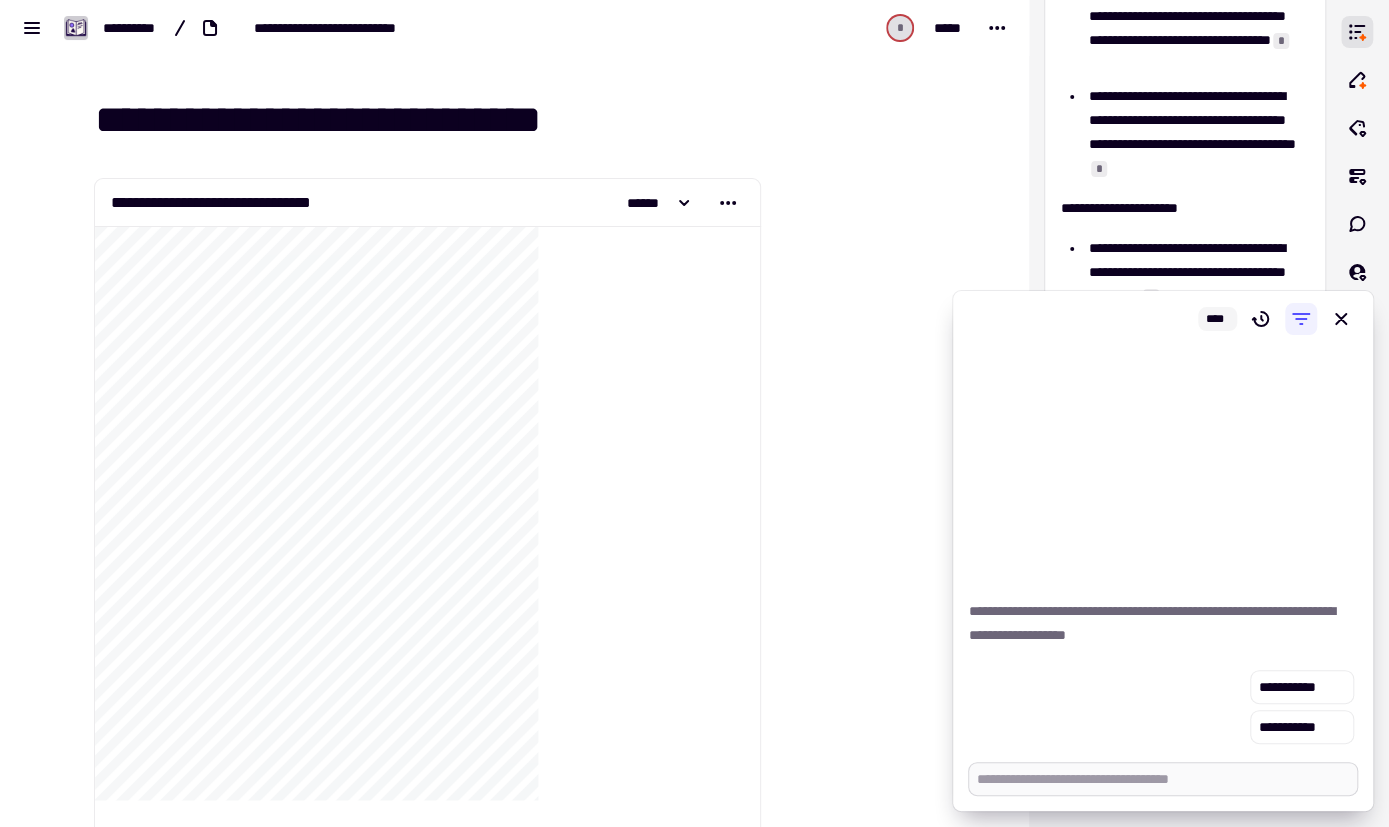 click at bounding box center (1163, 779) 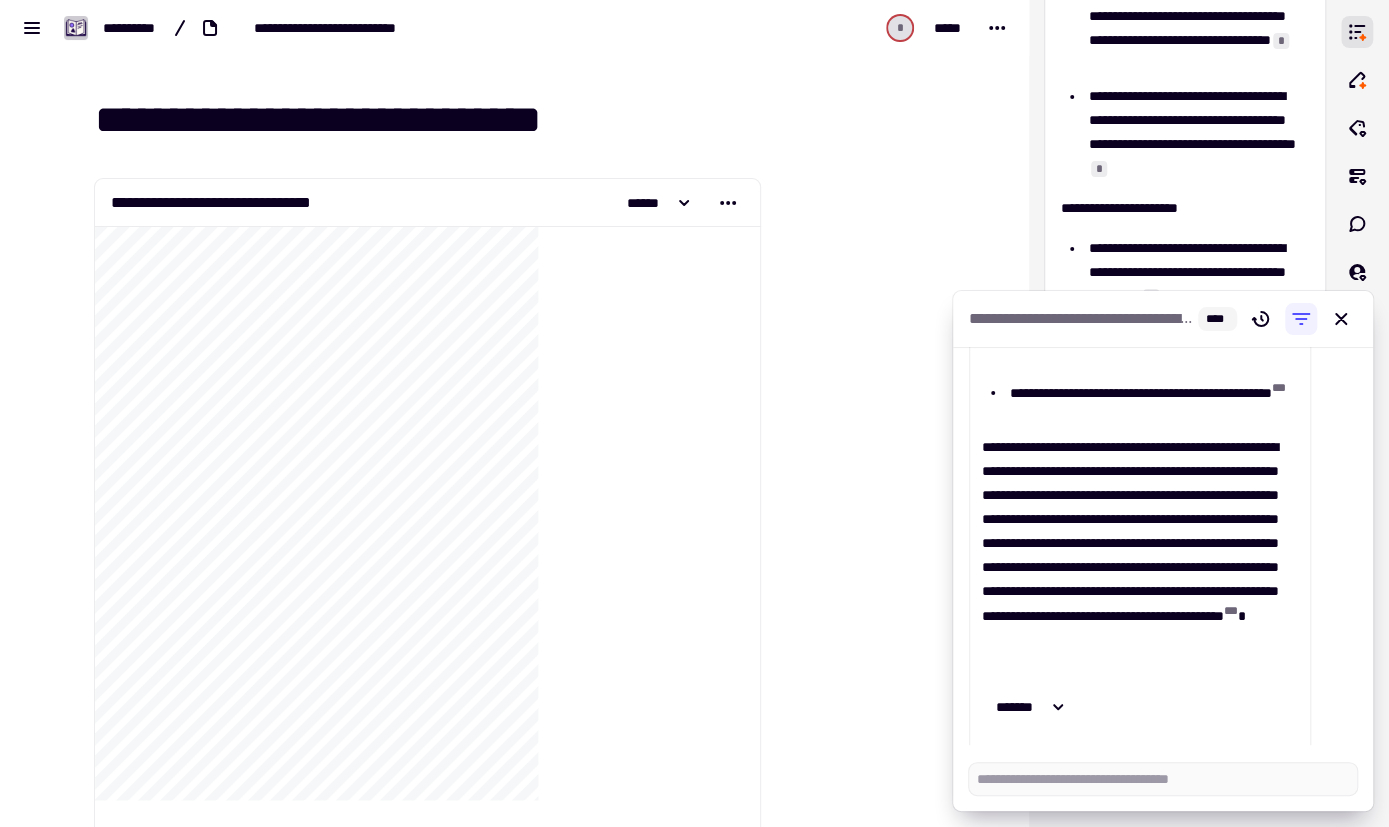 scroll, scrollTop: 762, scrollLeft: 0, axis: vertical 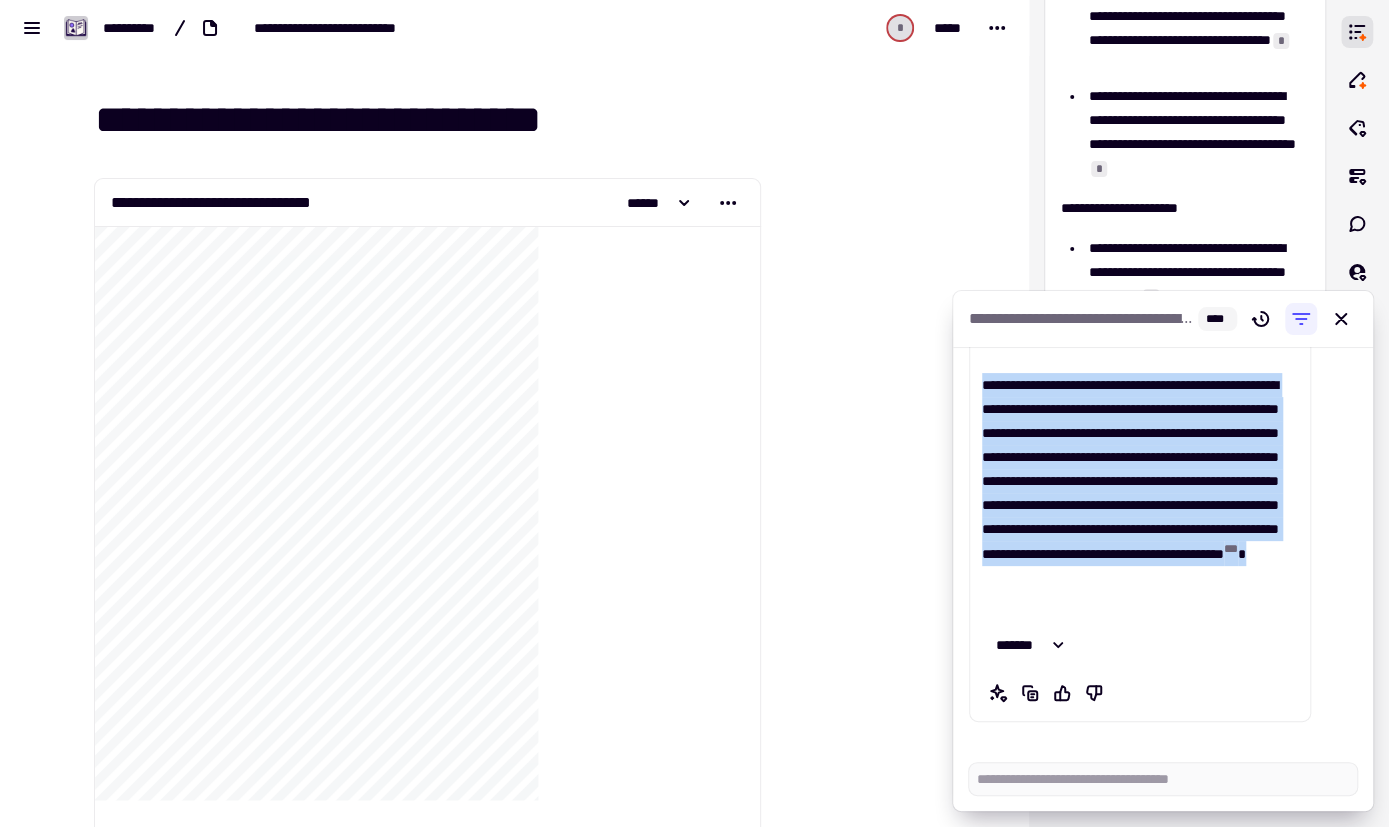 drag, startPoint x: 983, startPoint y: 484, endPoint x: 1134, endPoint y: 611, distance: 197.30687 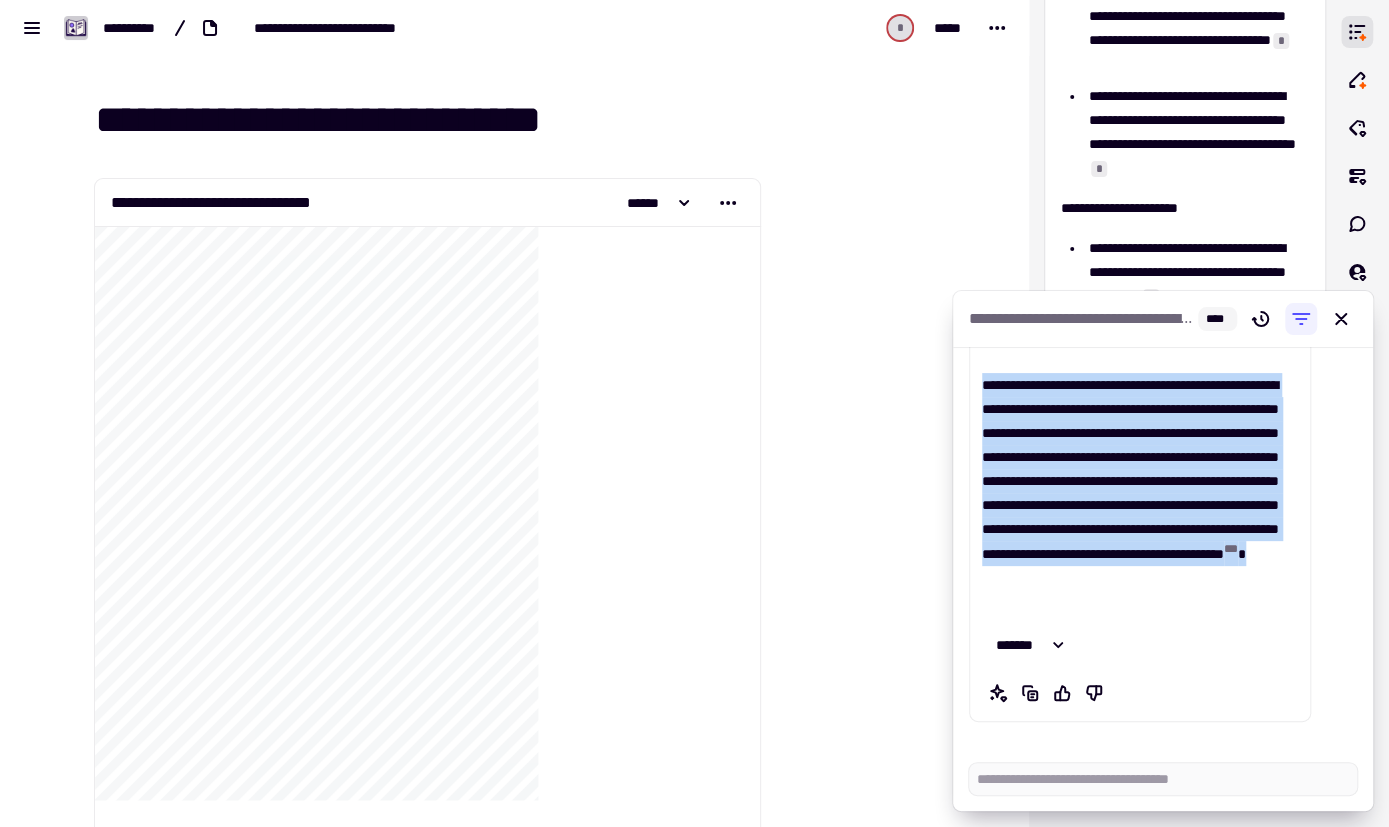 click on "**********" at bounding box center [1140, 161] 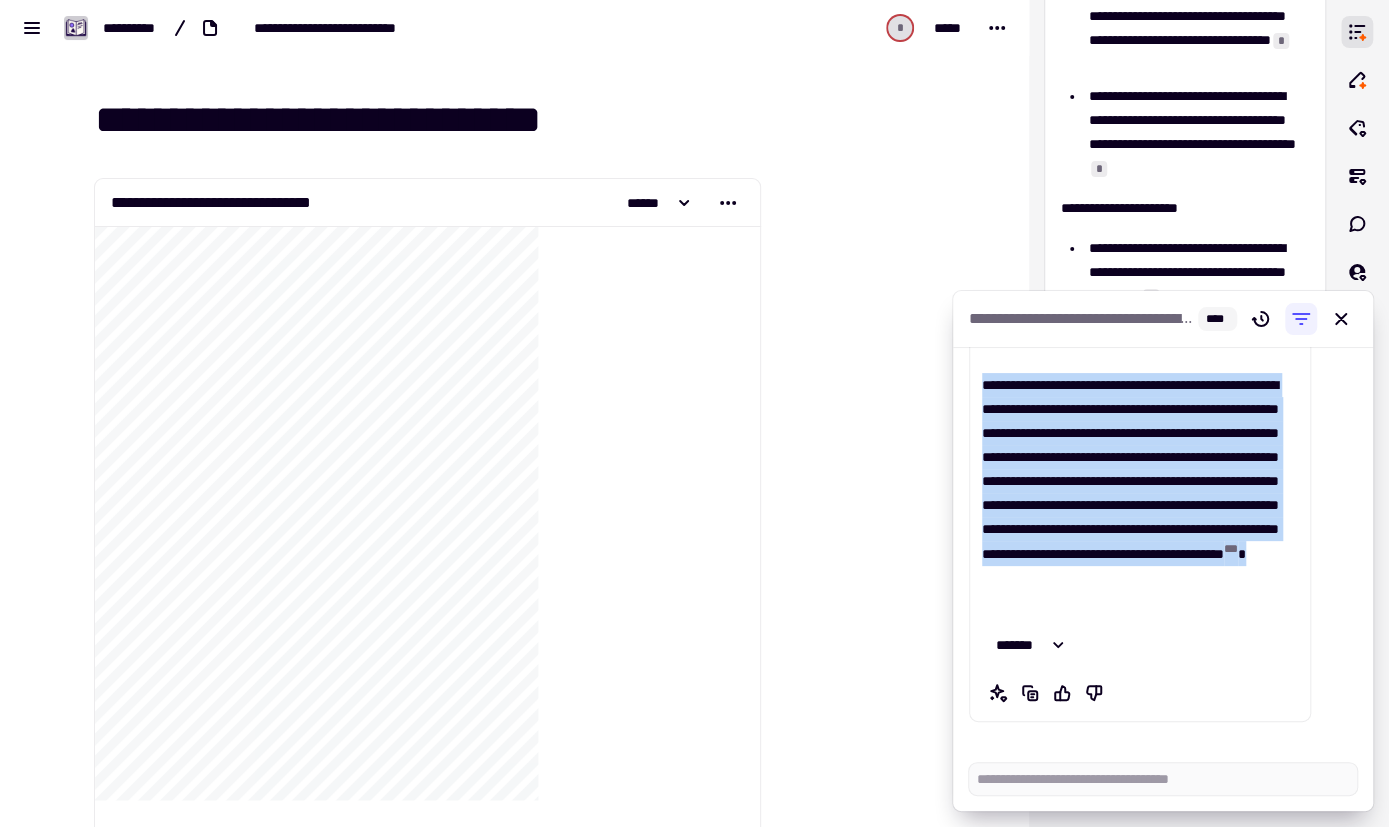 copy on "**********" 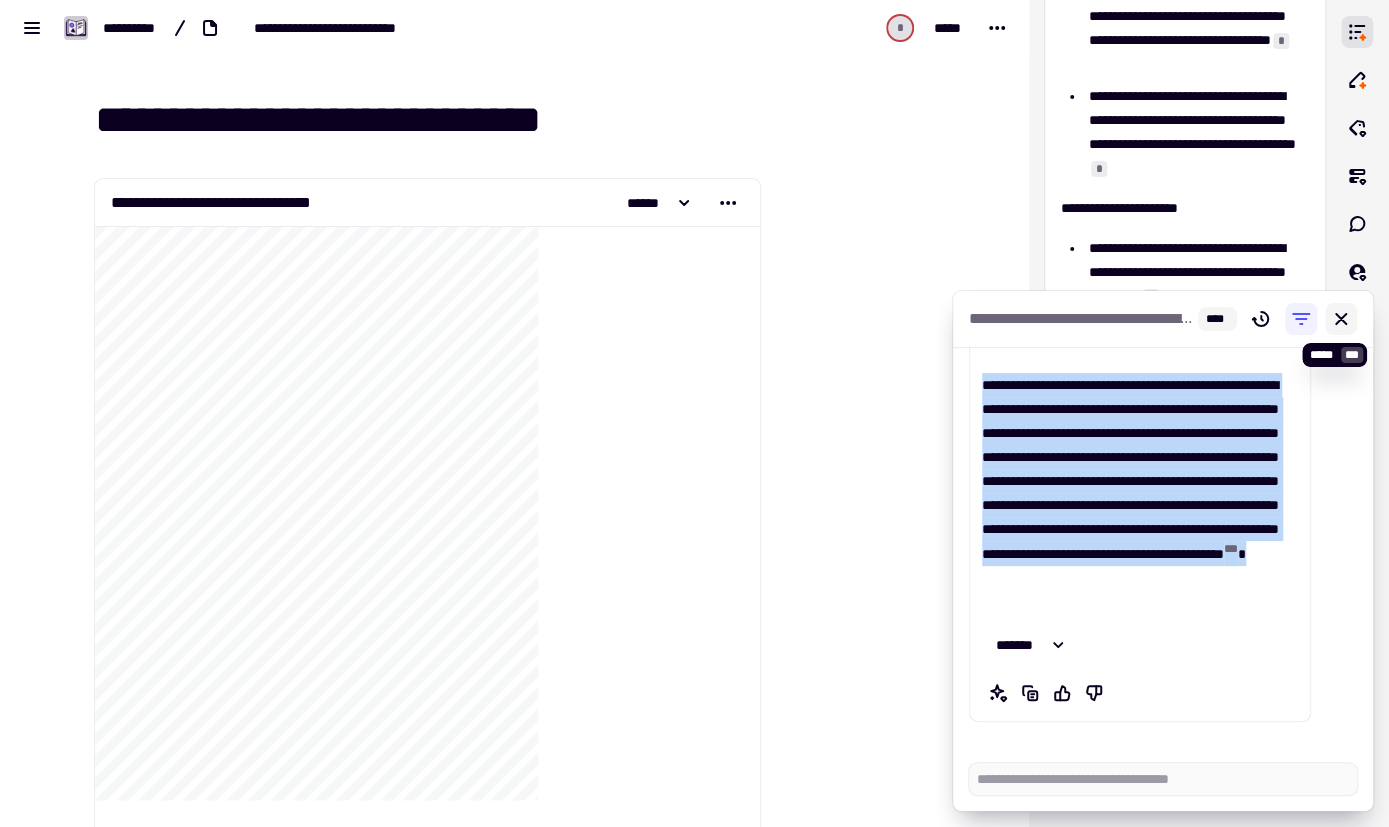 click 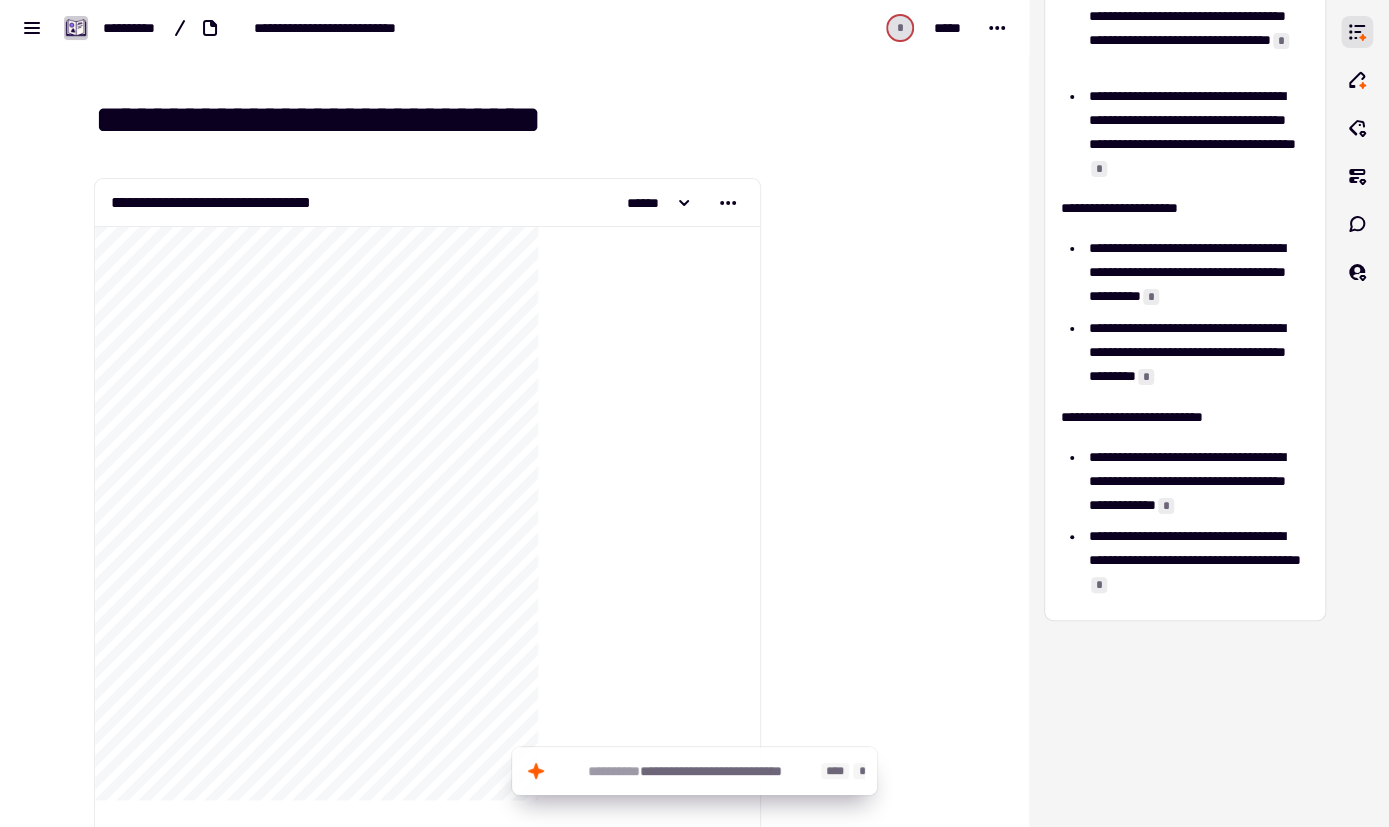 click on "**********" 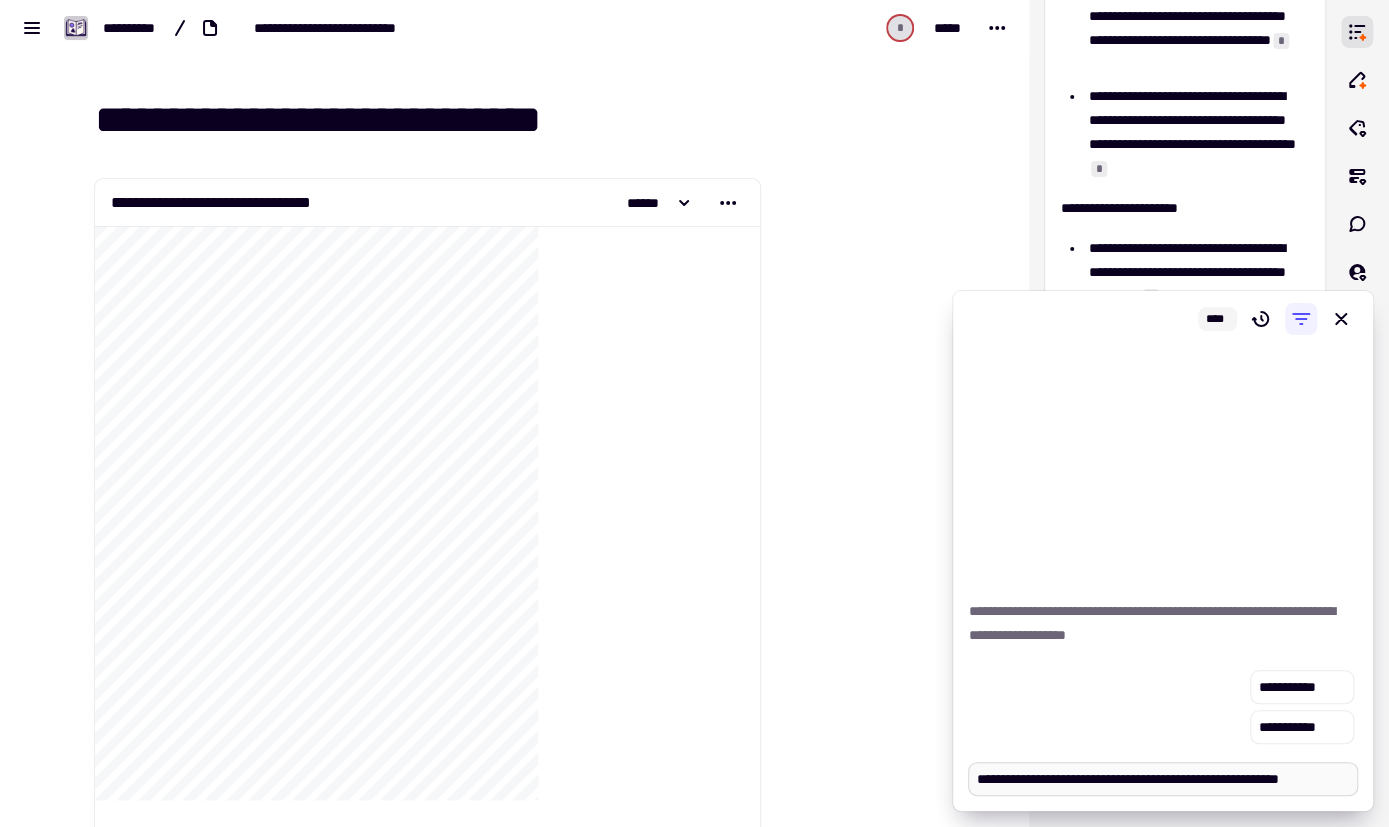 click on "**********" at bounding box center [1163, 779] 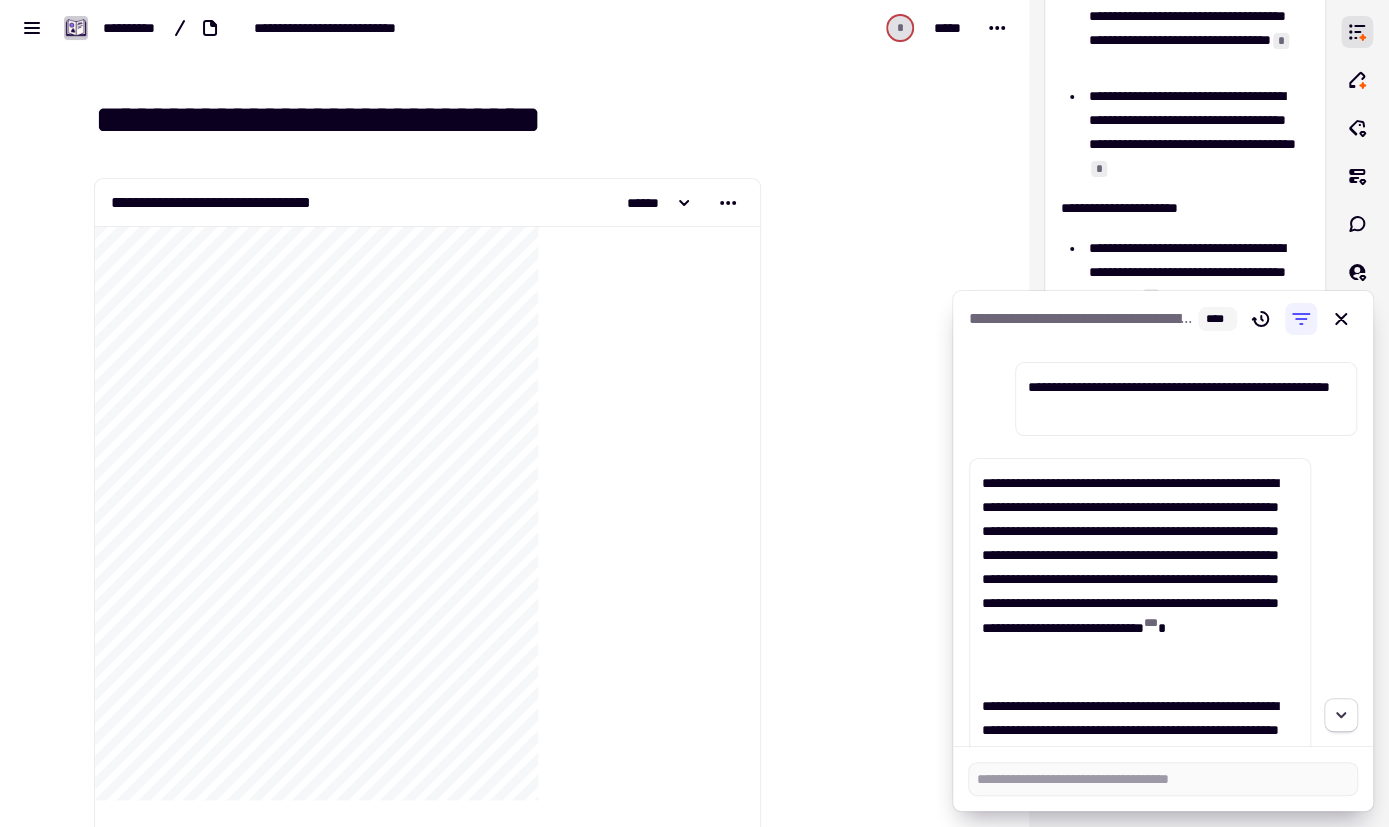 click 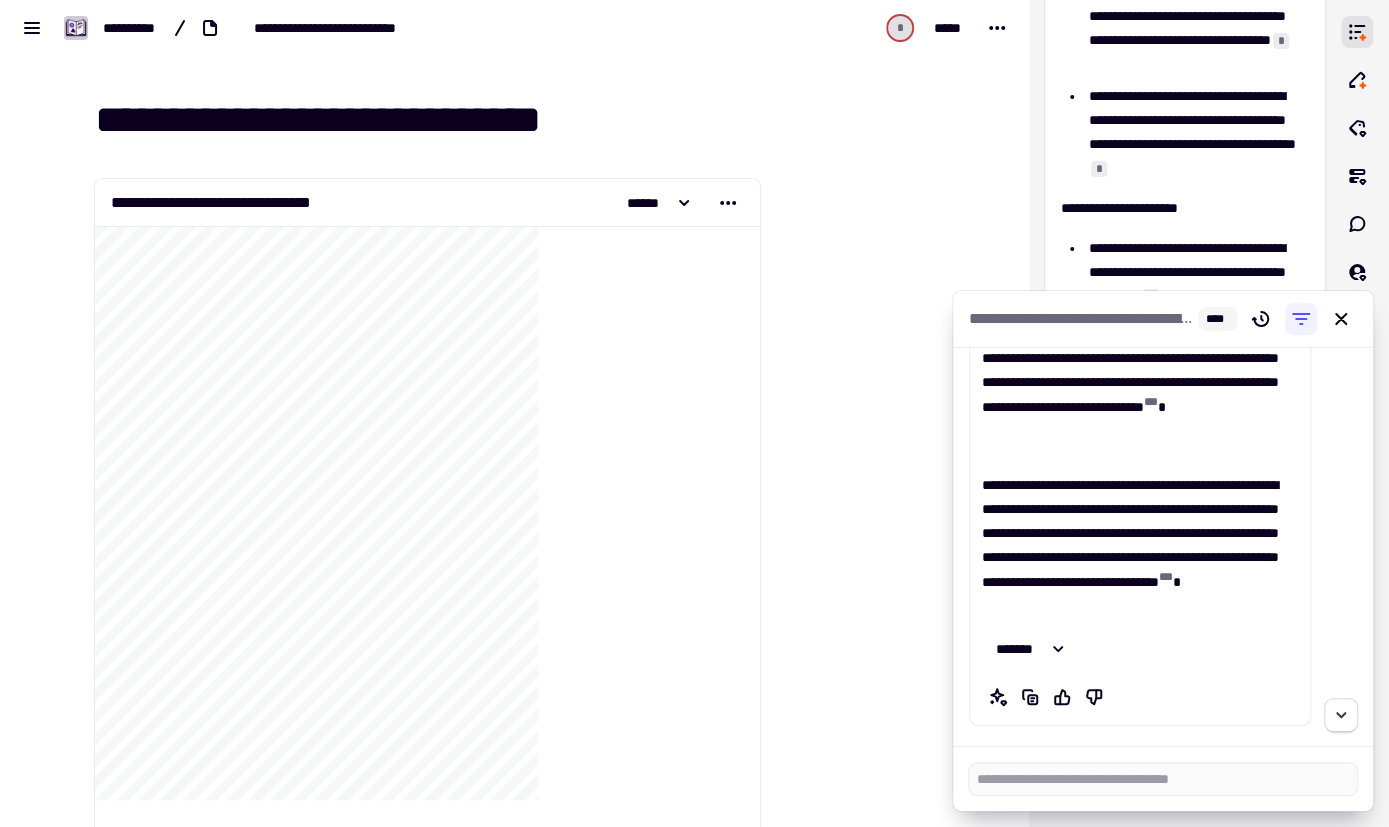 click on "**********" at bounding box center (1163, 547) 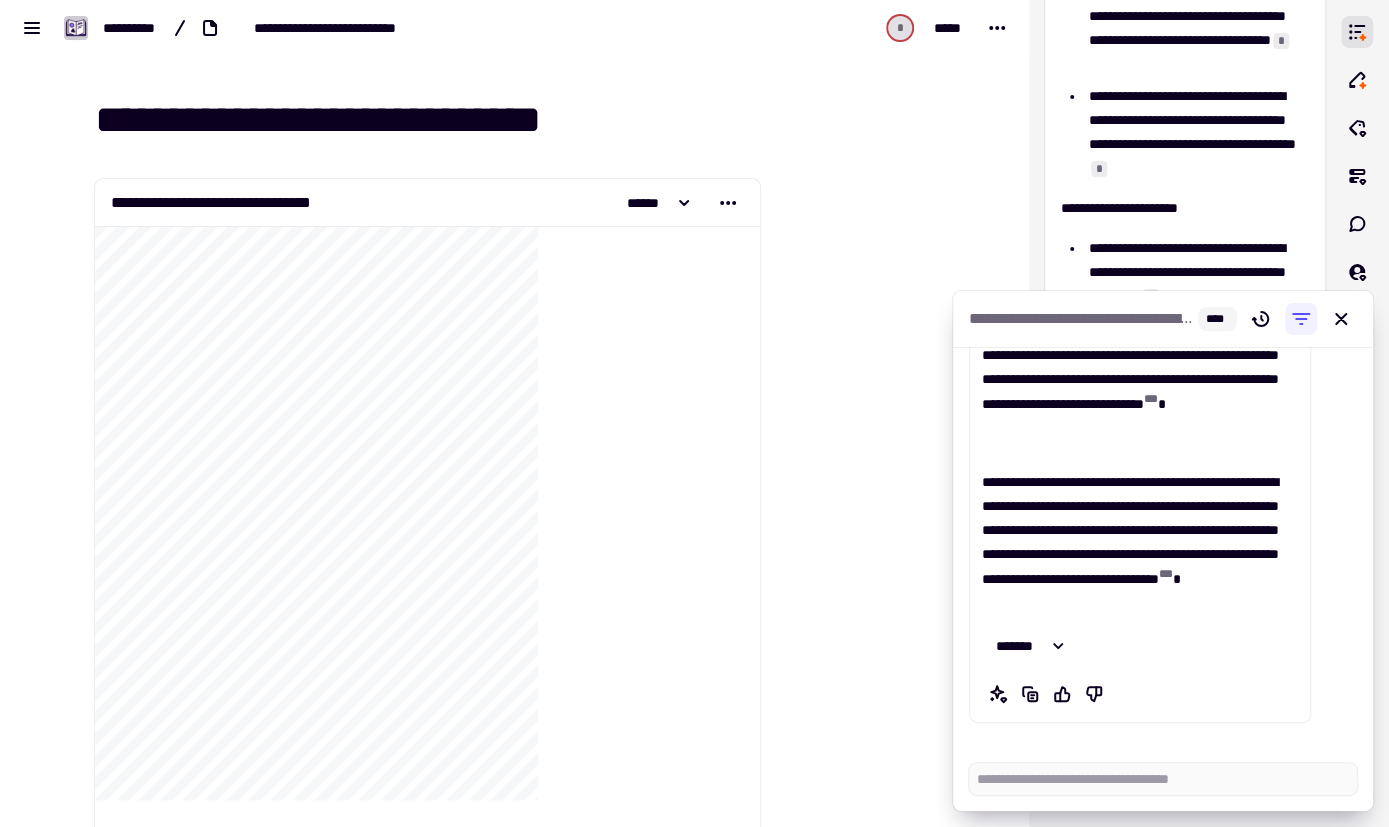 scroll, scrollTop: 225, scrollLeft: 0, axis: vertical 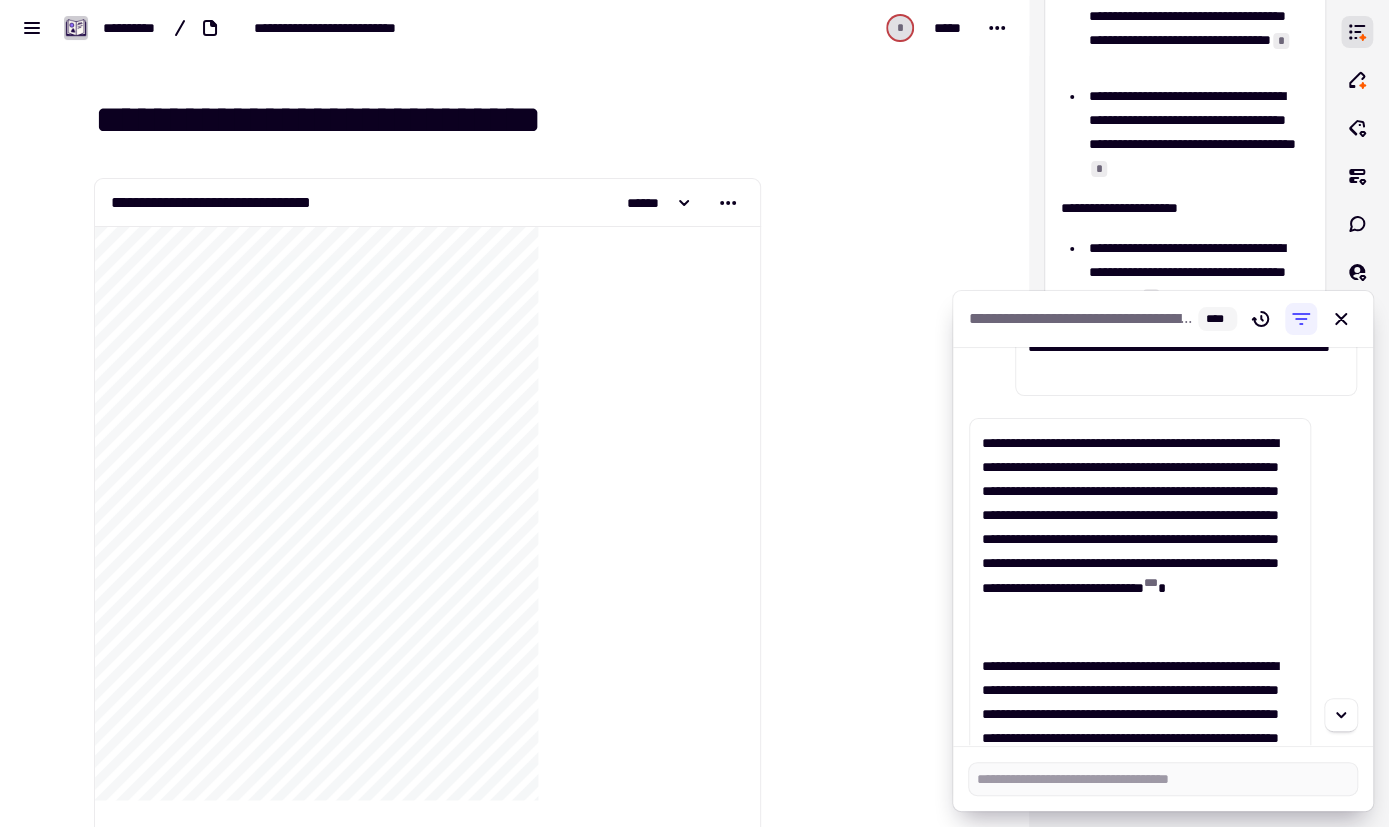 click on "**********" at bounding box center (1163, 546) 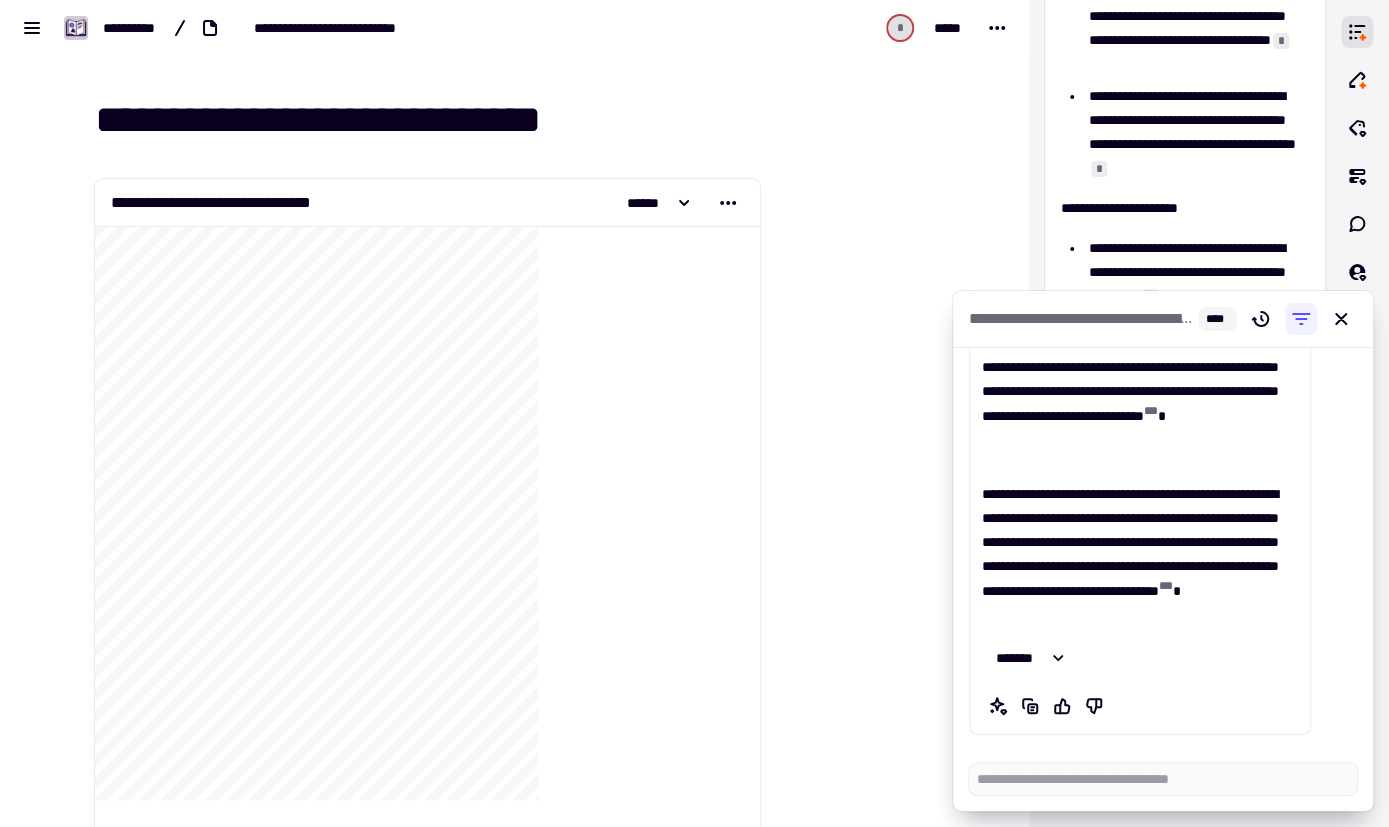 scroll, scrollTop: 225, scrollLeft: 0, axis: vertical 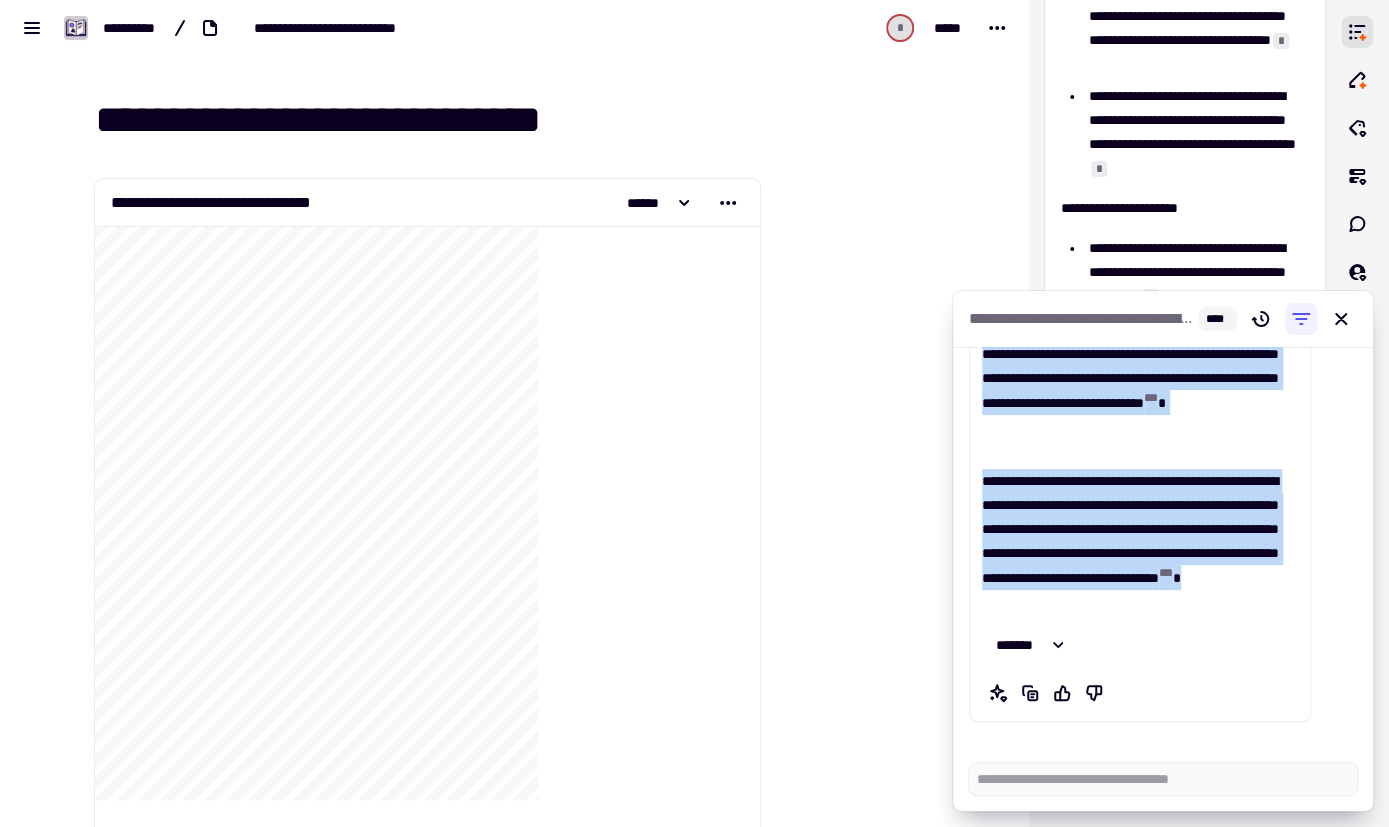 drag, startPoint x: 985, startPoint y: 485, endPoint x: 1201, endPoint y: 630, distance: 260.15573 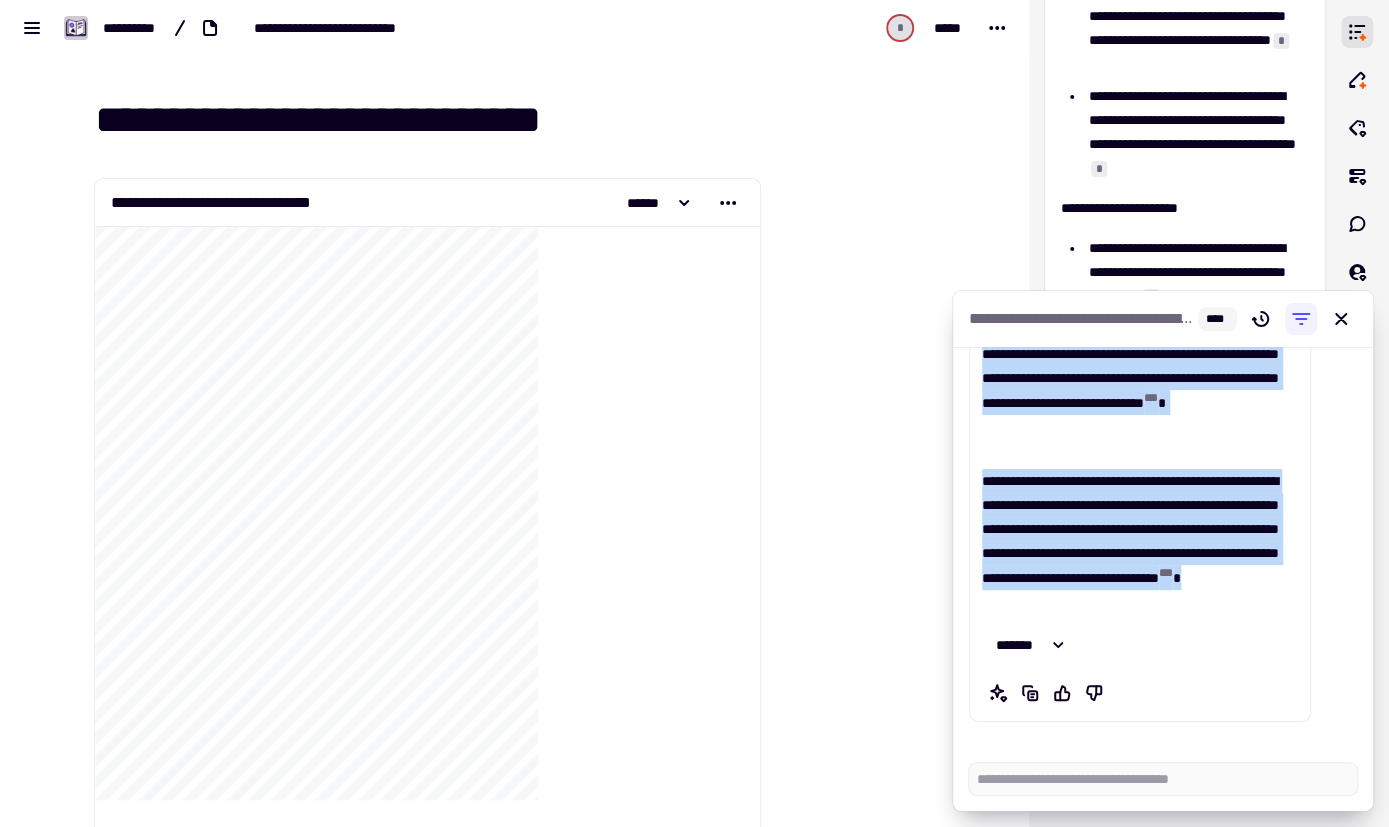 click on "**********" at bounding box center [1140, 477] 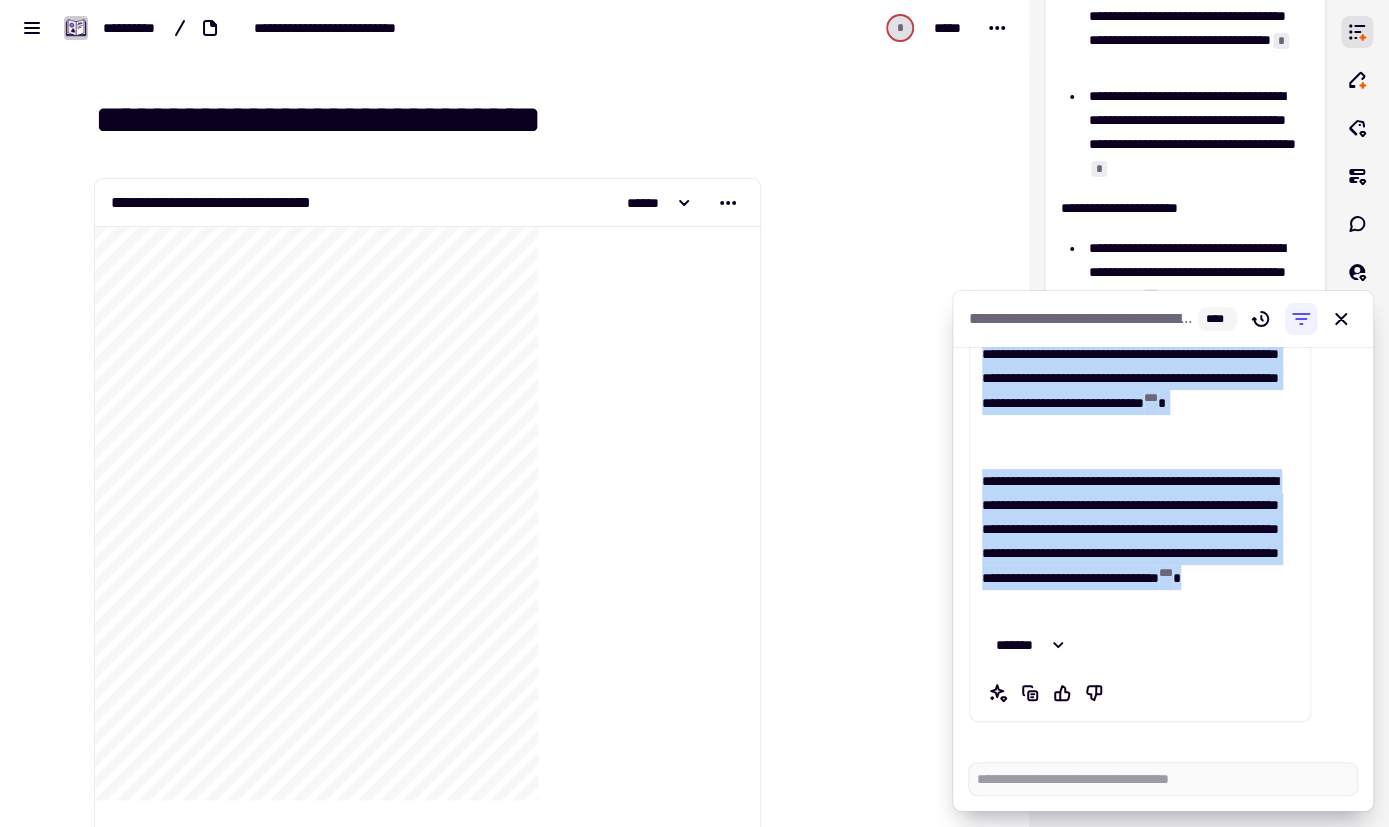 copy on "**********" 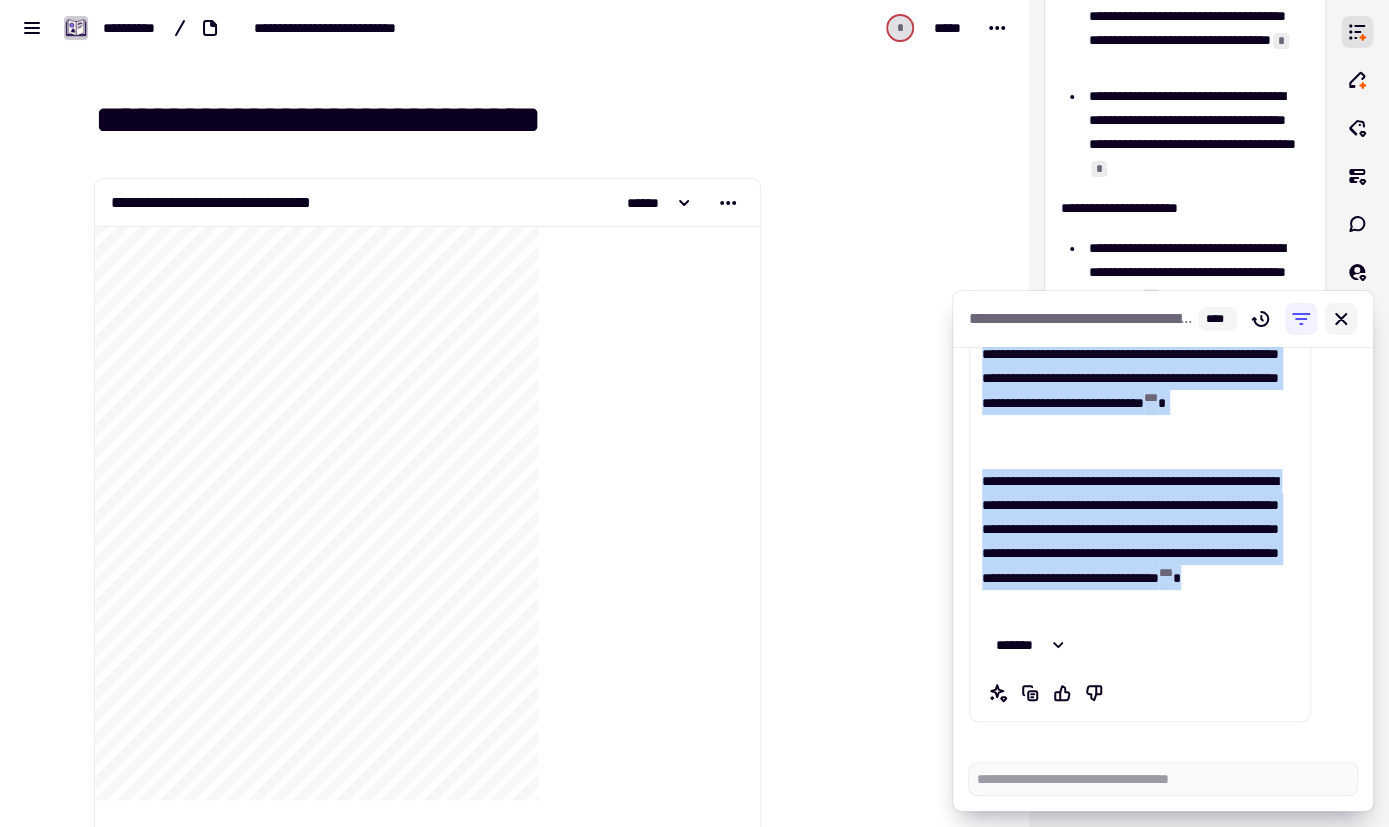 click 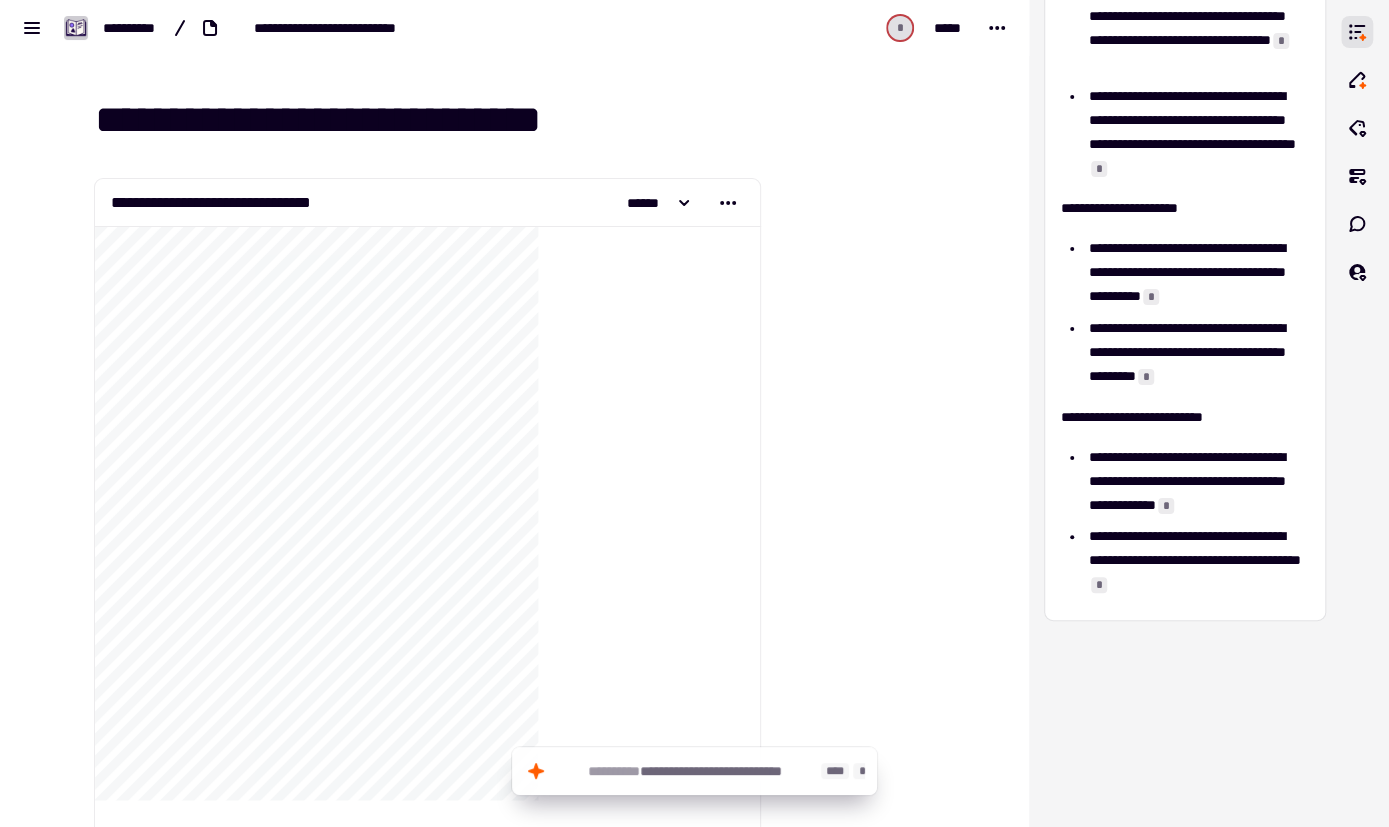 click on "**********" 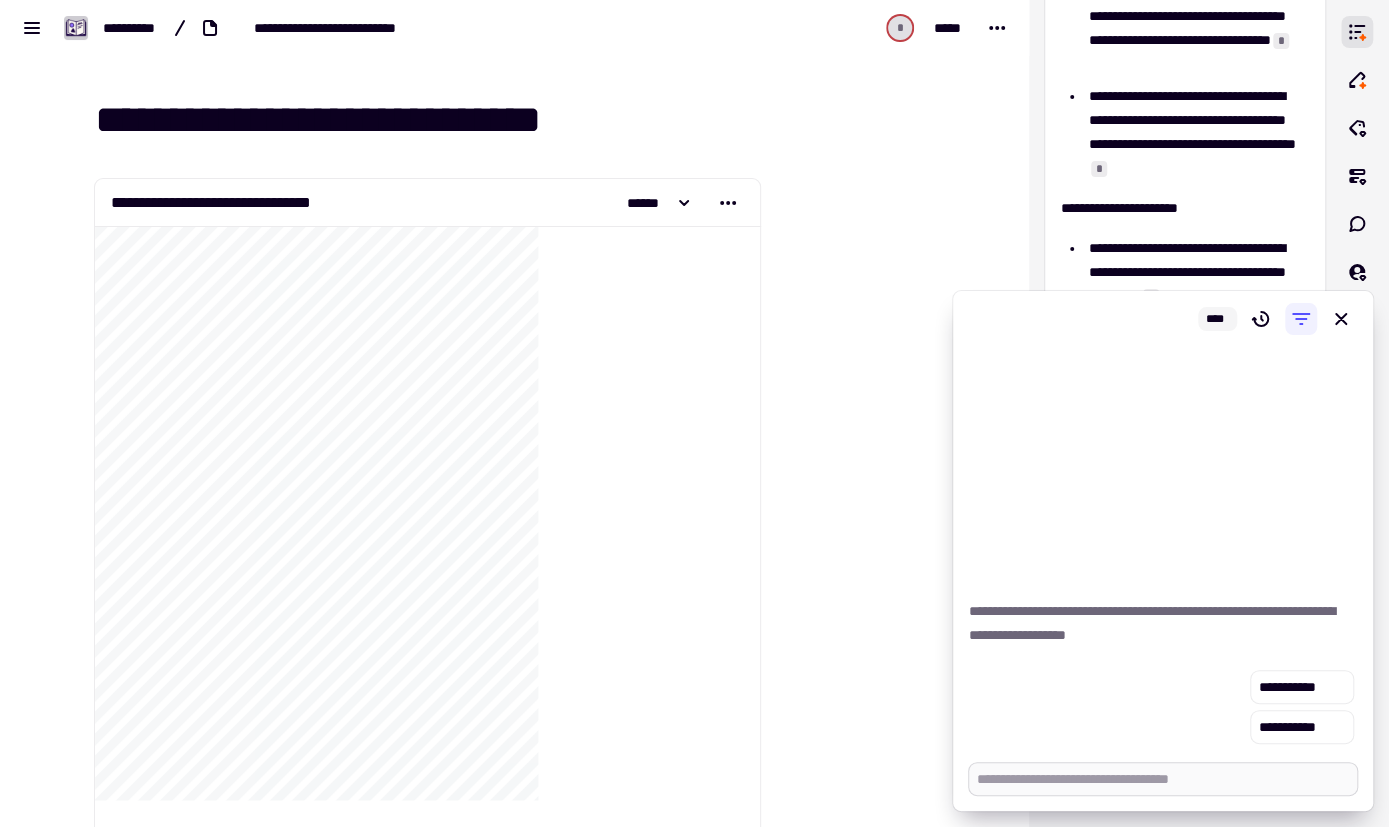 click at bounding box center (1163, 779) 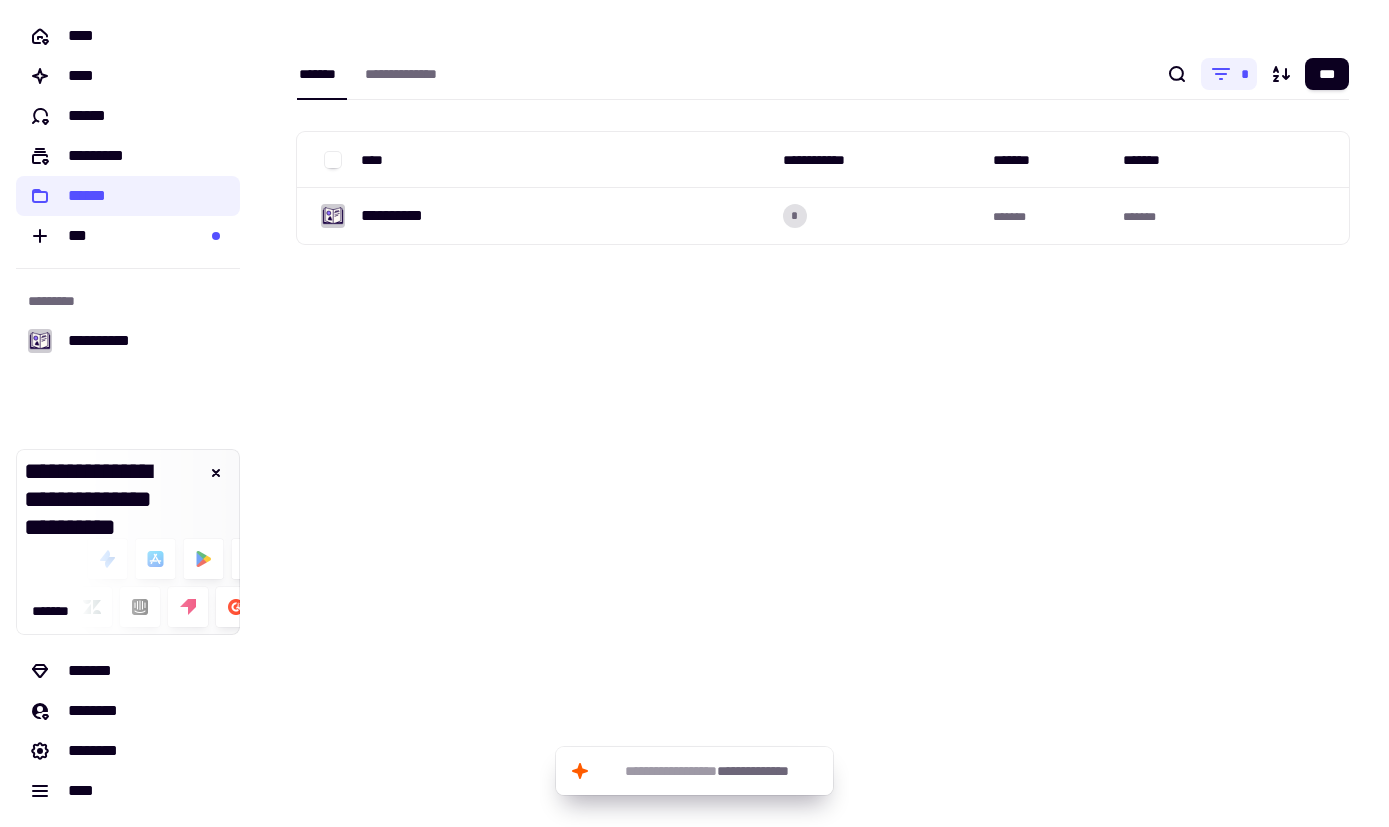 scroll, scrollTop: 0, scrollLeft: 0, axis: both 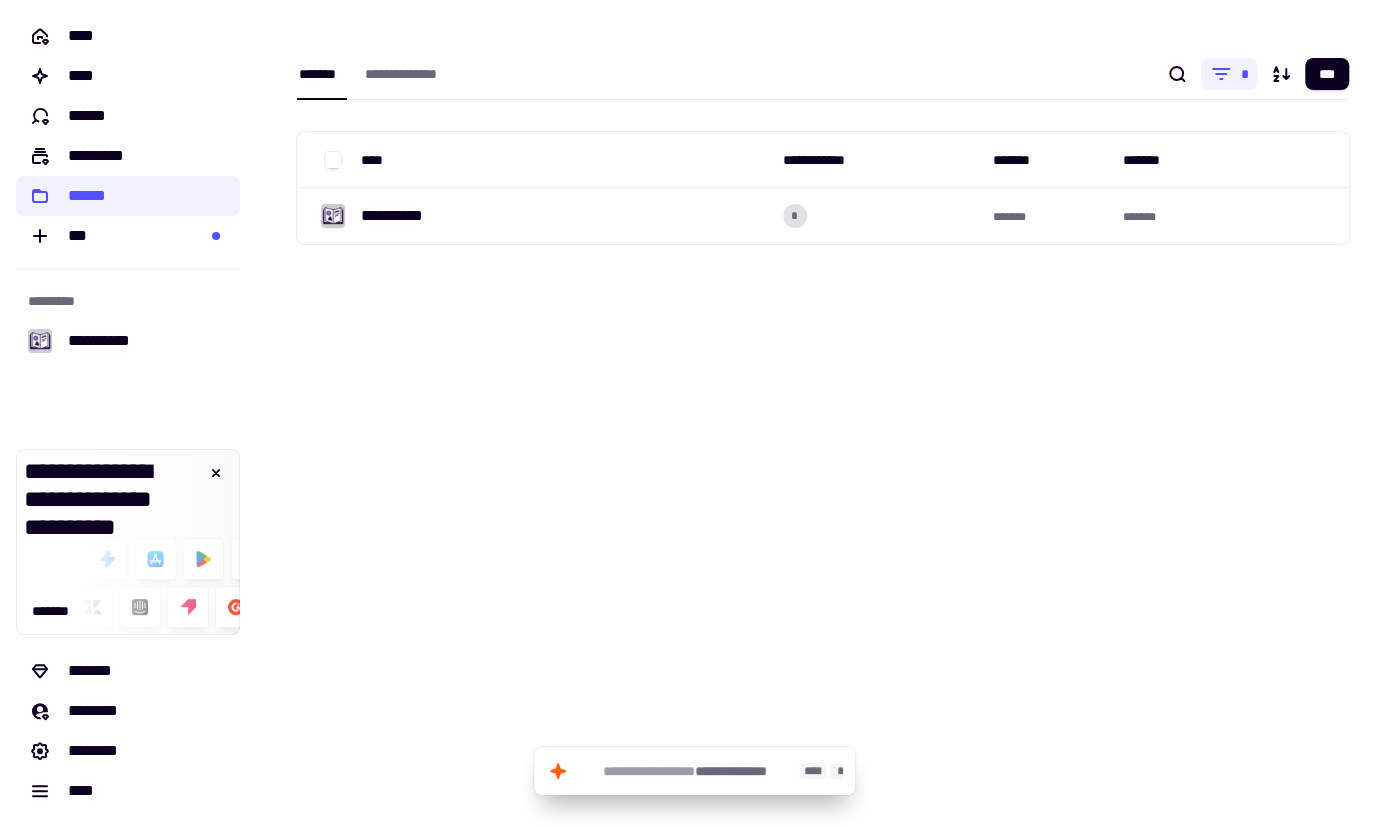 click on "**********" 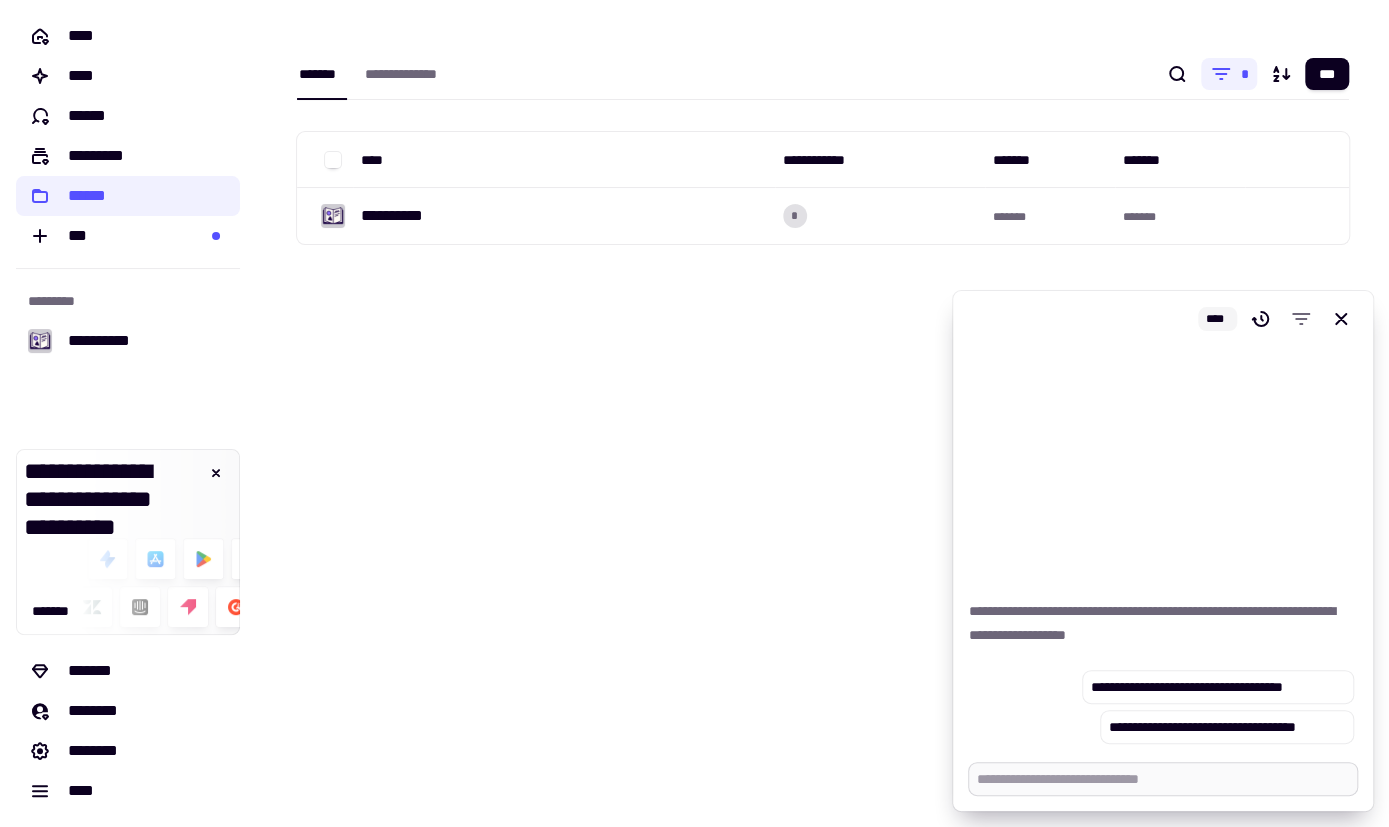 click at bounding box center (1163, 779) 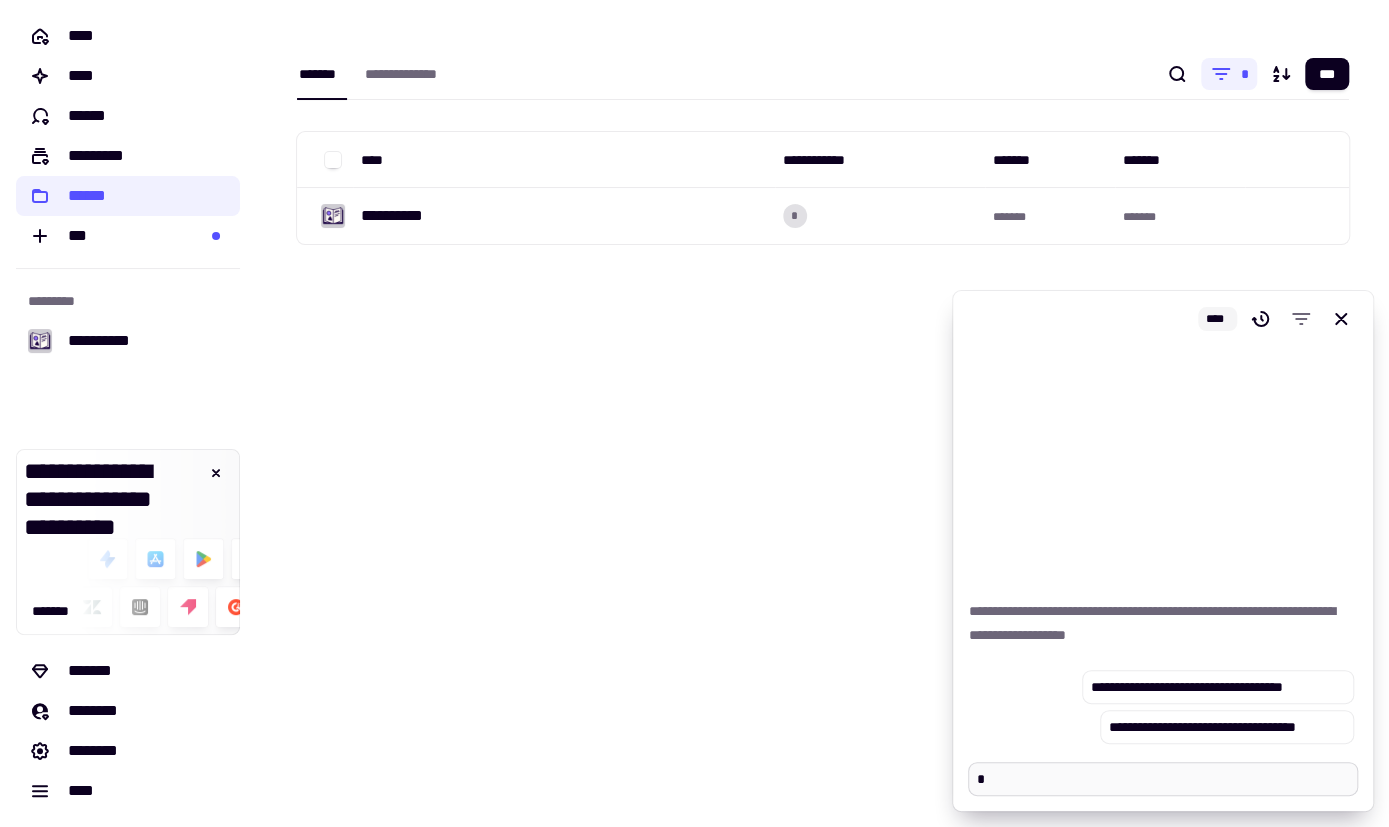 type on "*" 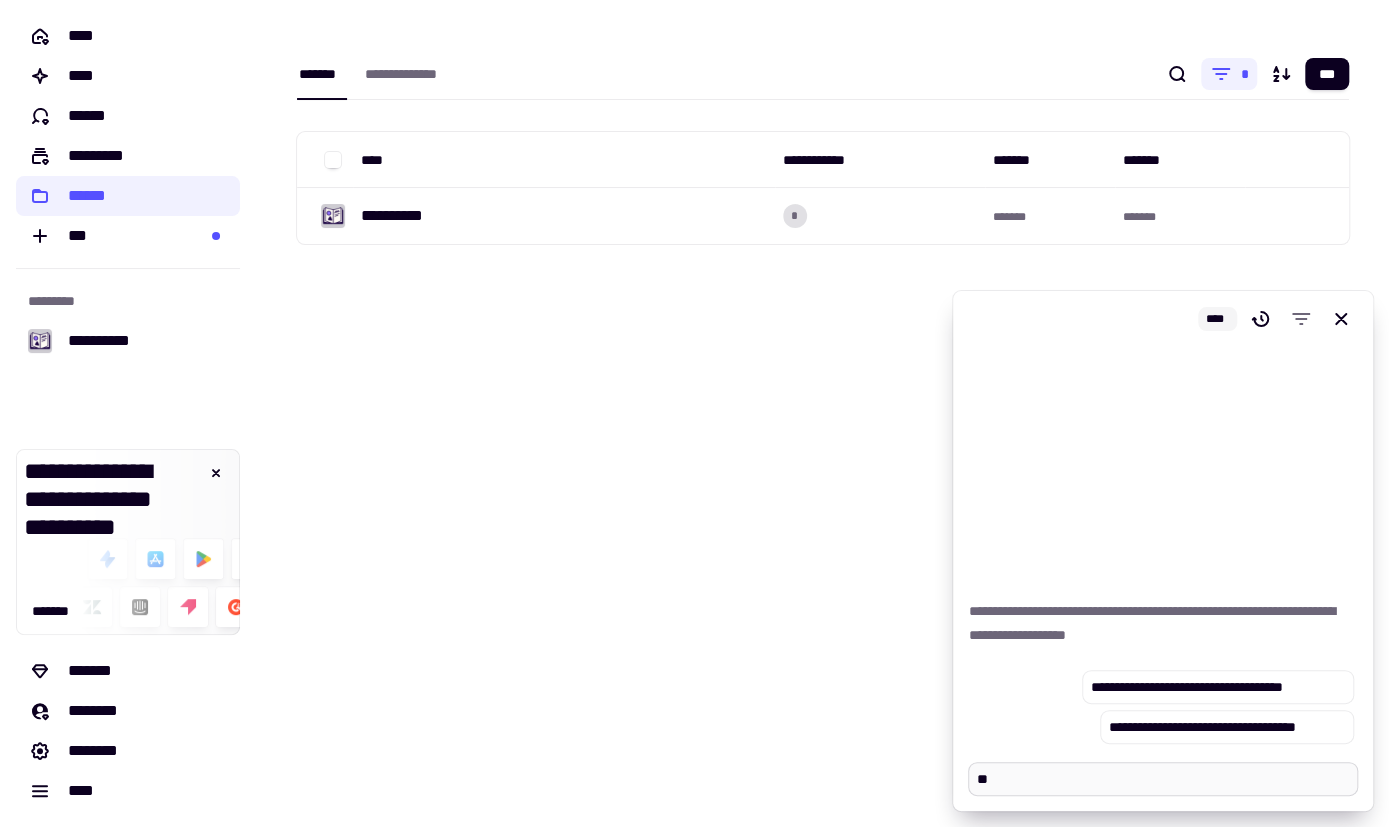 type on "*" 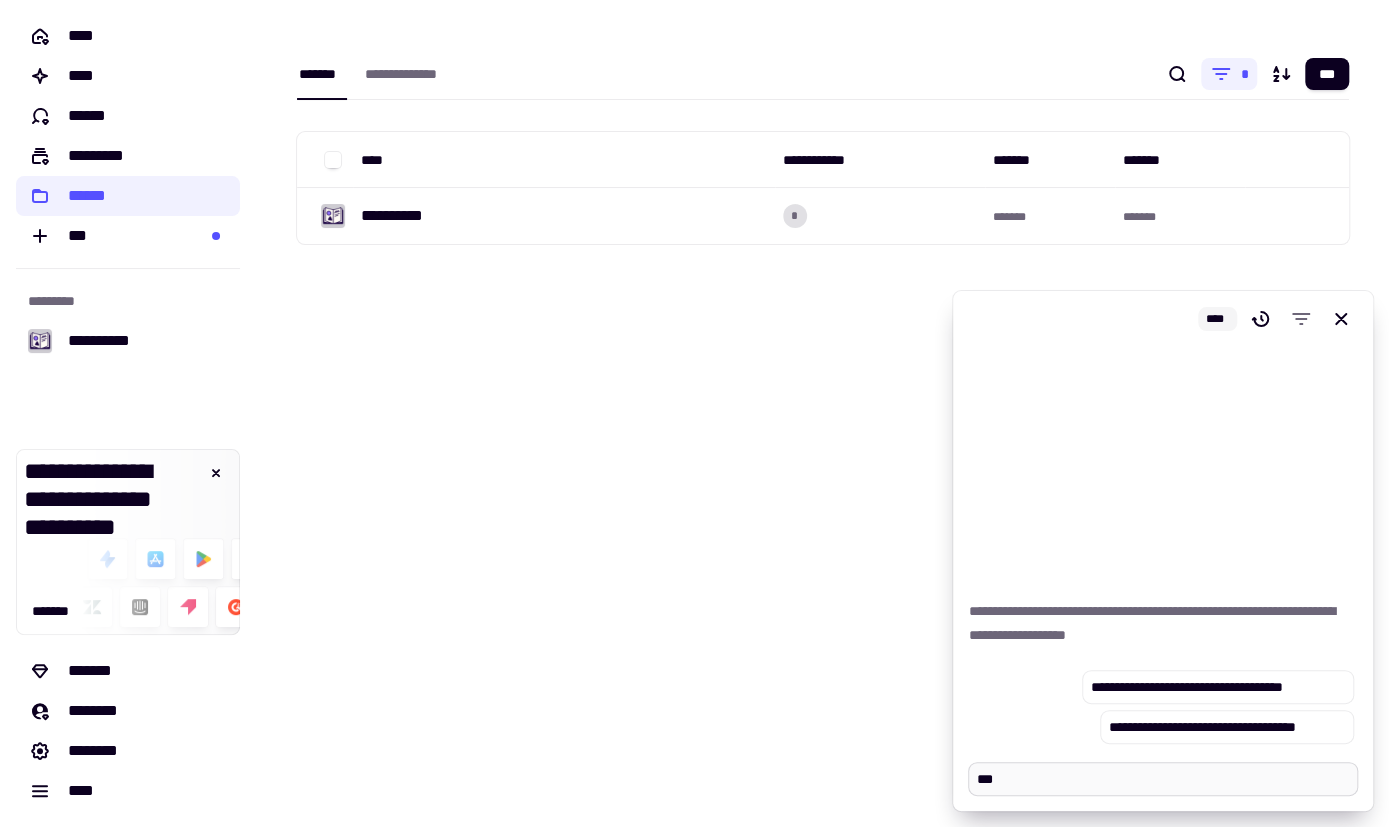 type on "*" 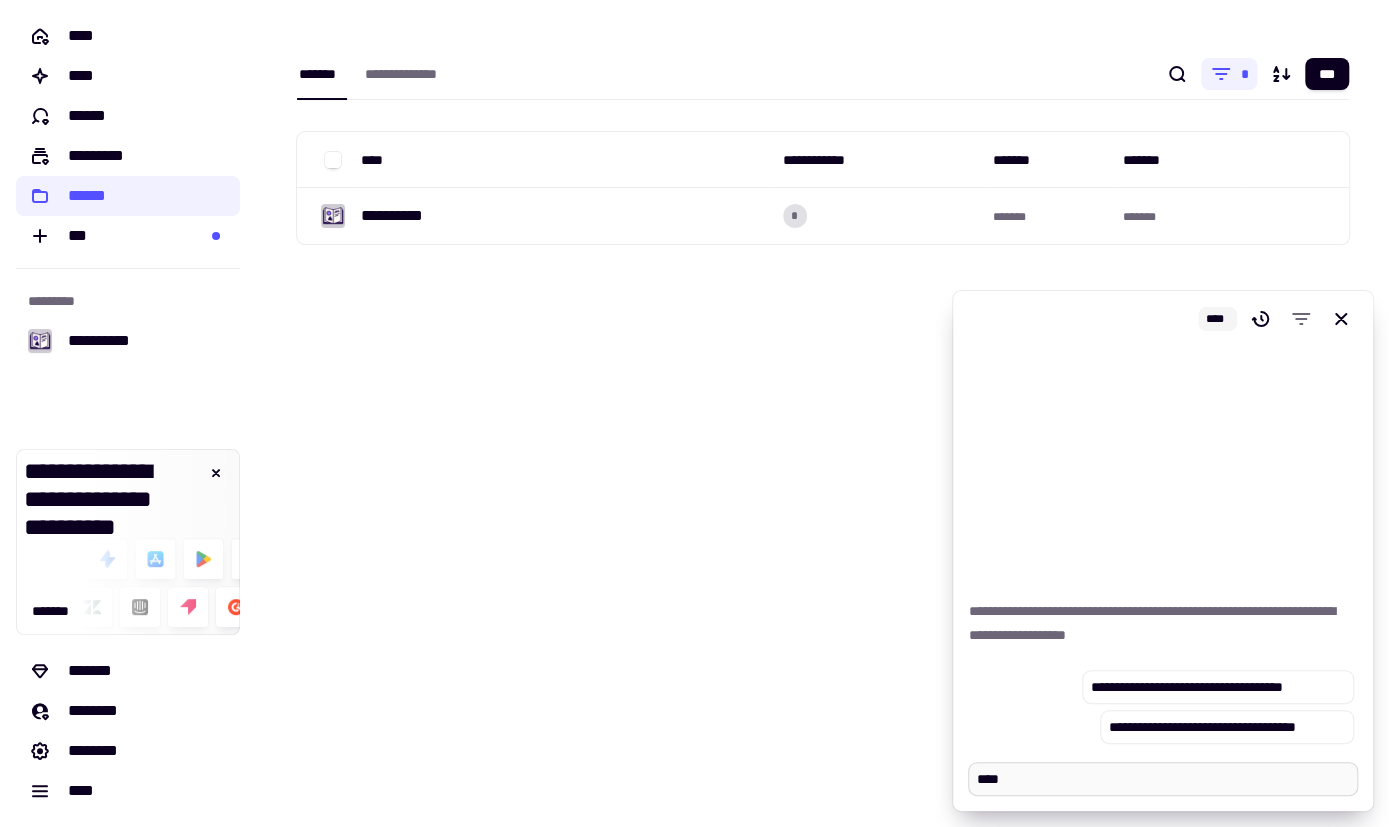 type on "*" 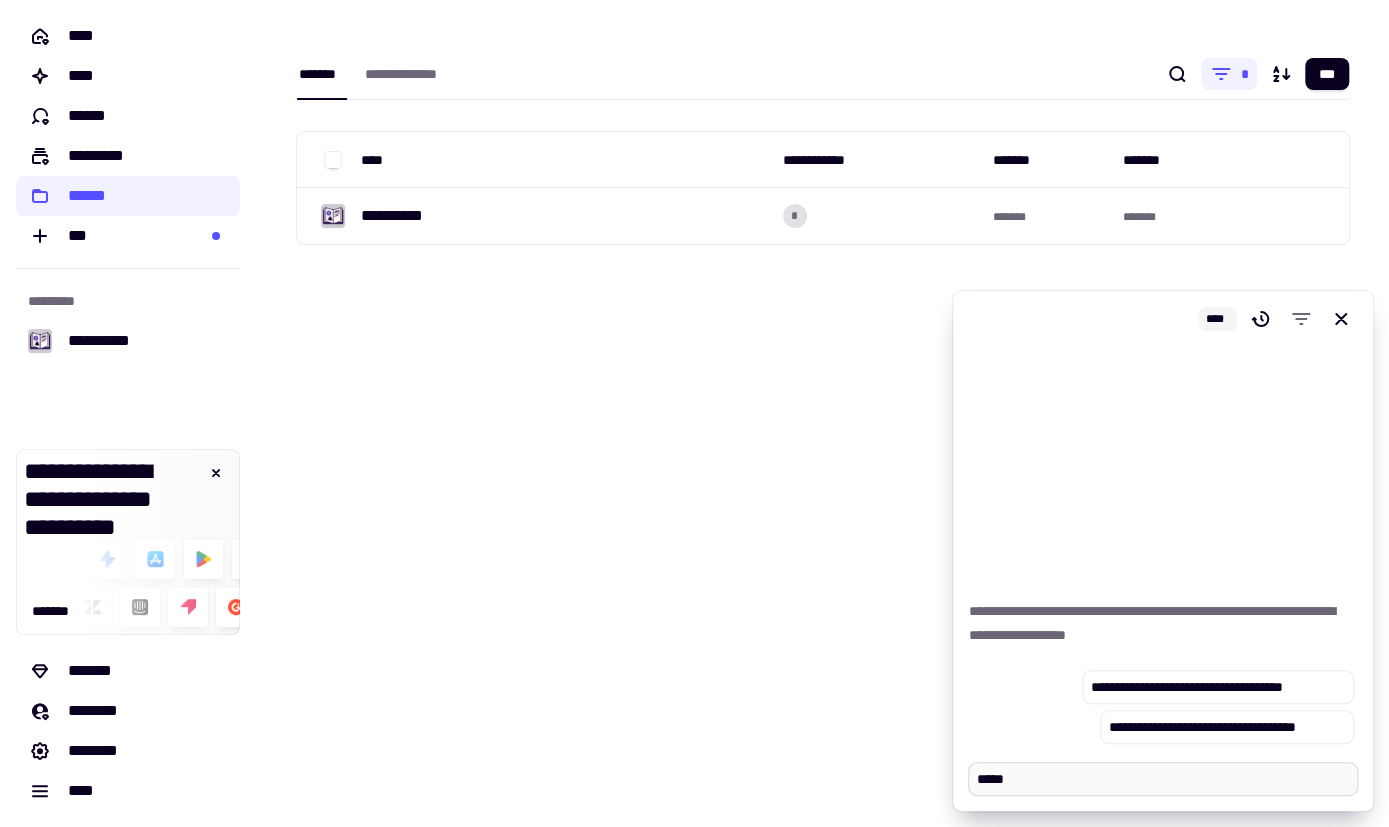 type on "*" 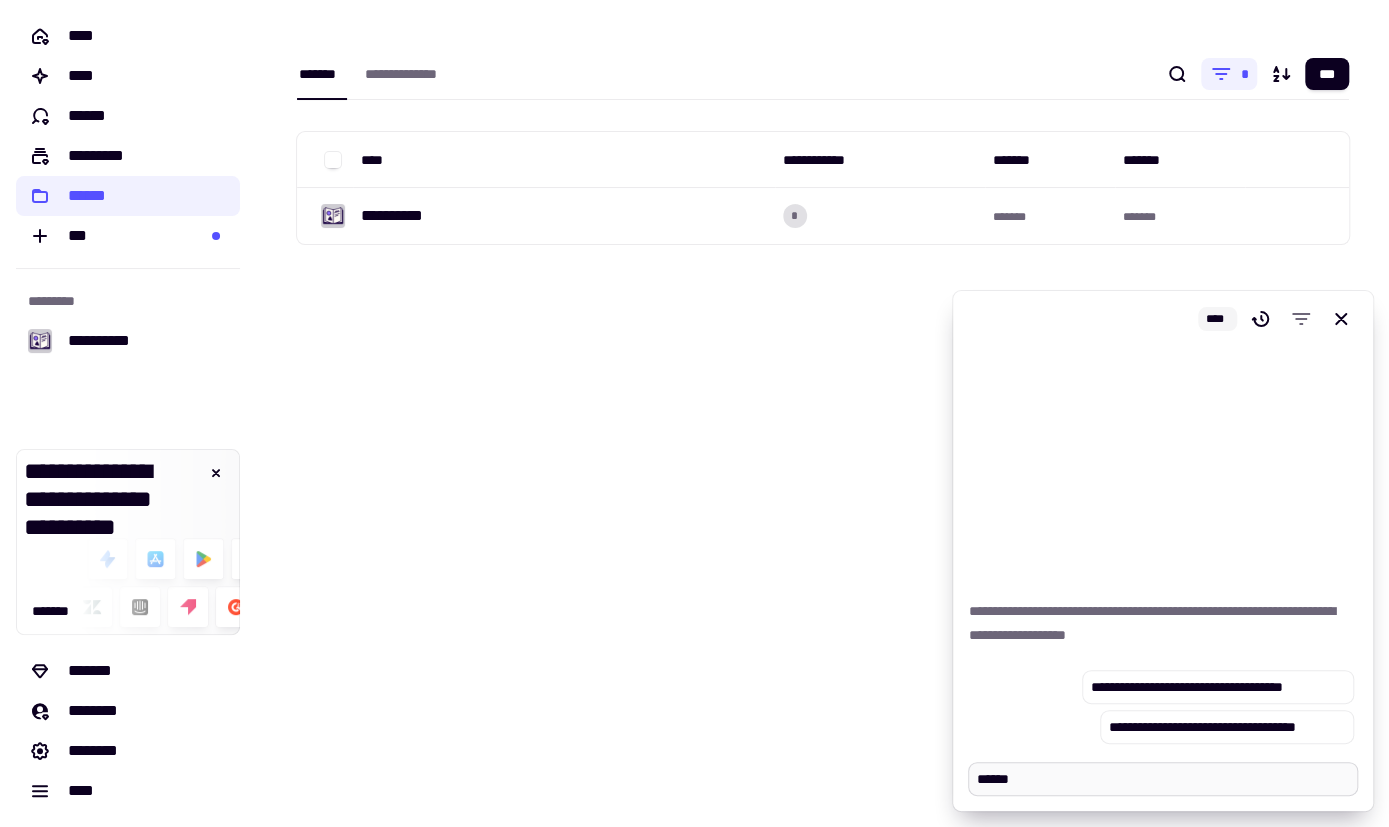 type on "*" 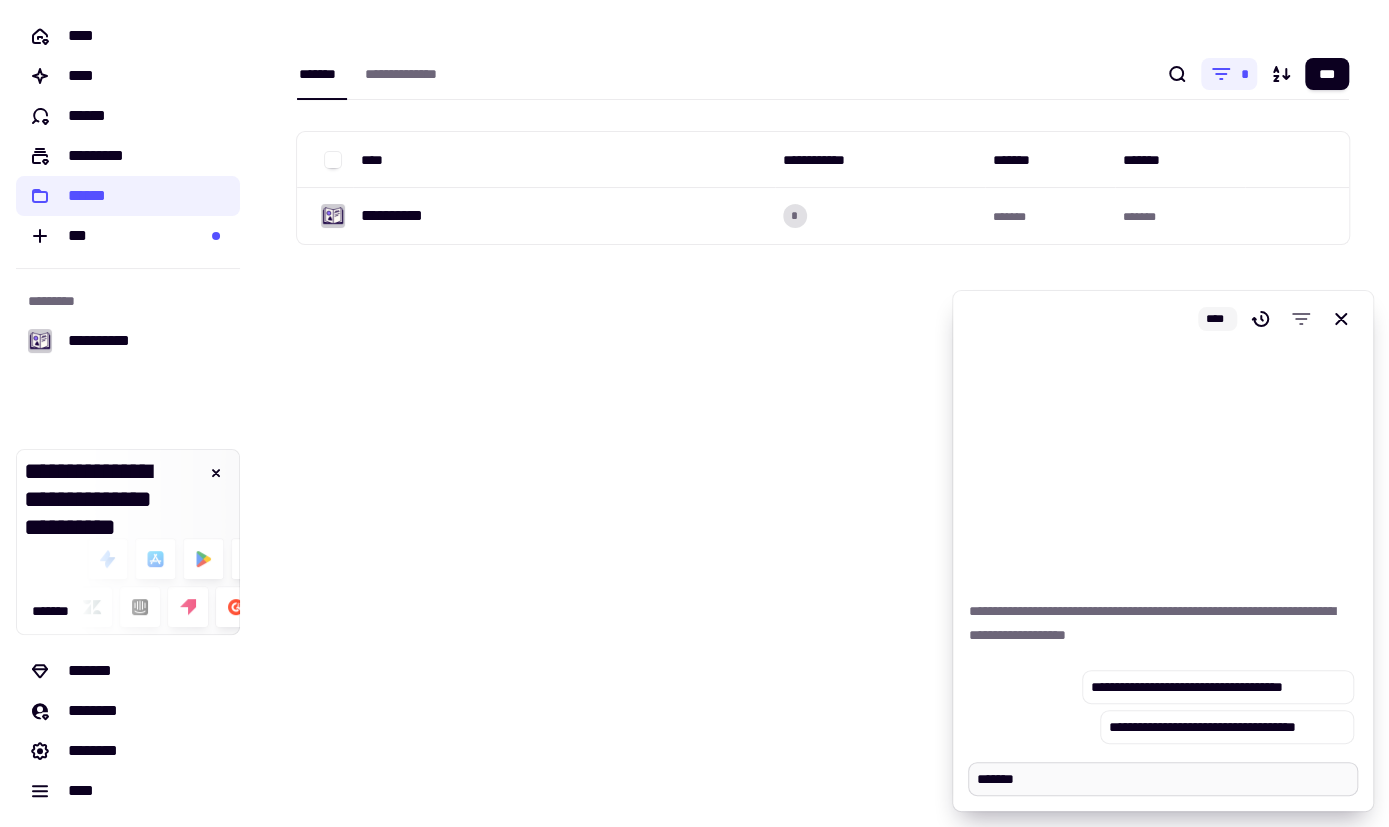 type on "*" 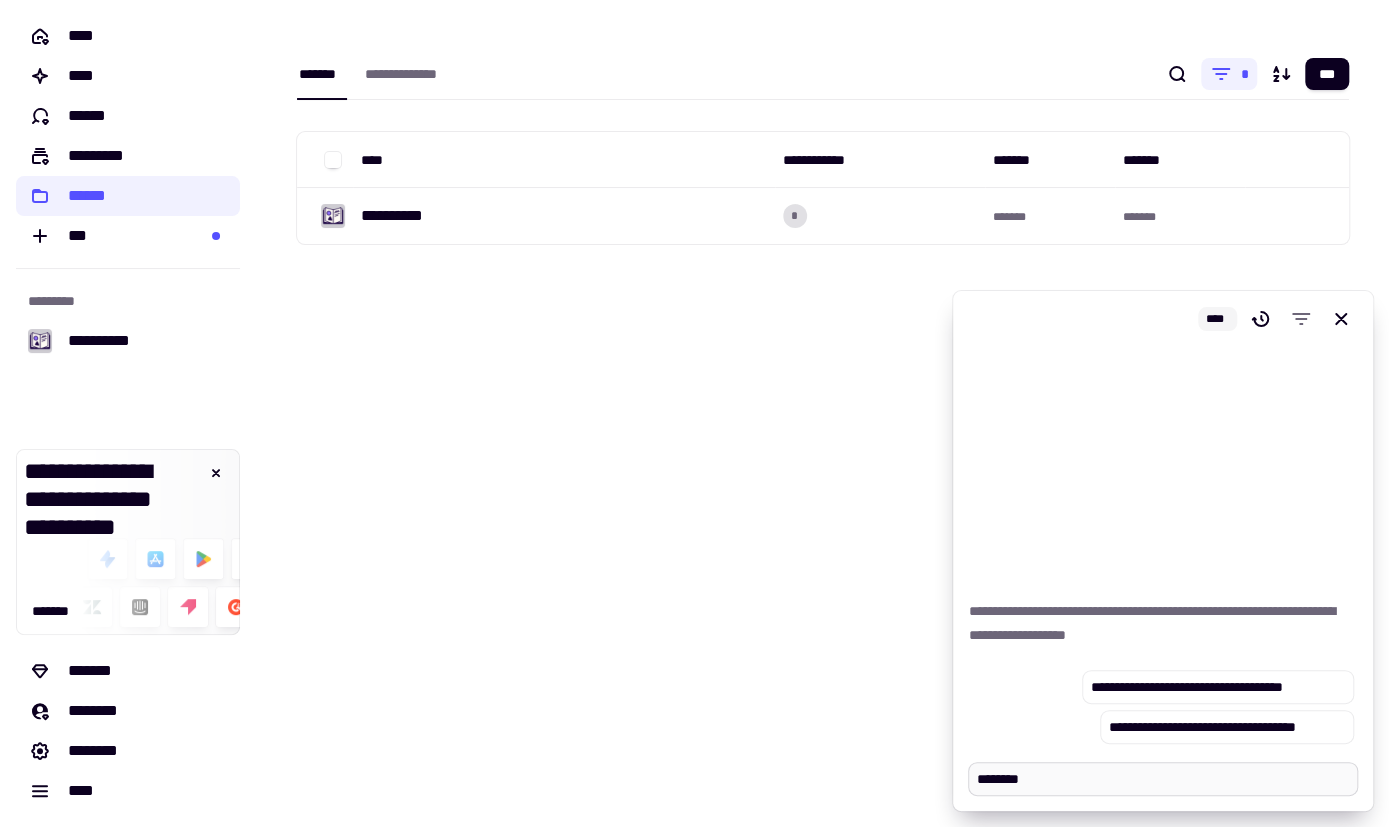 type on "*" 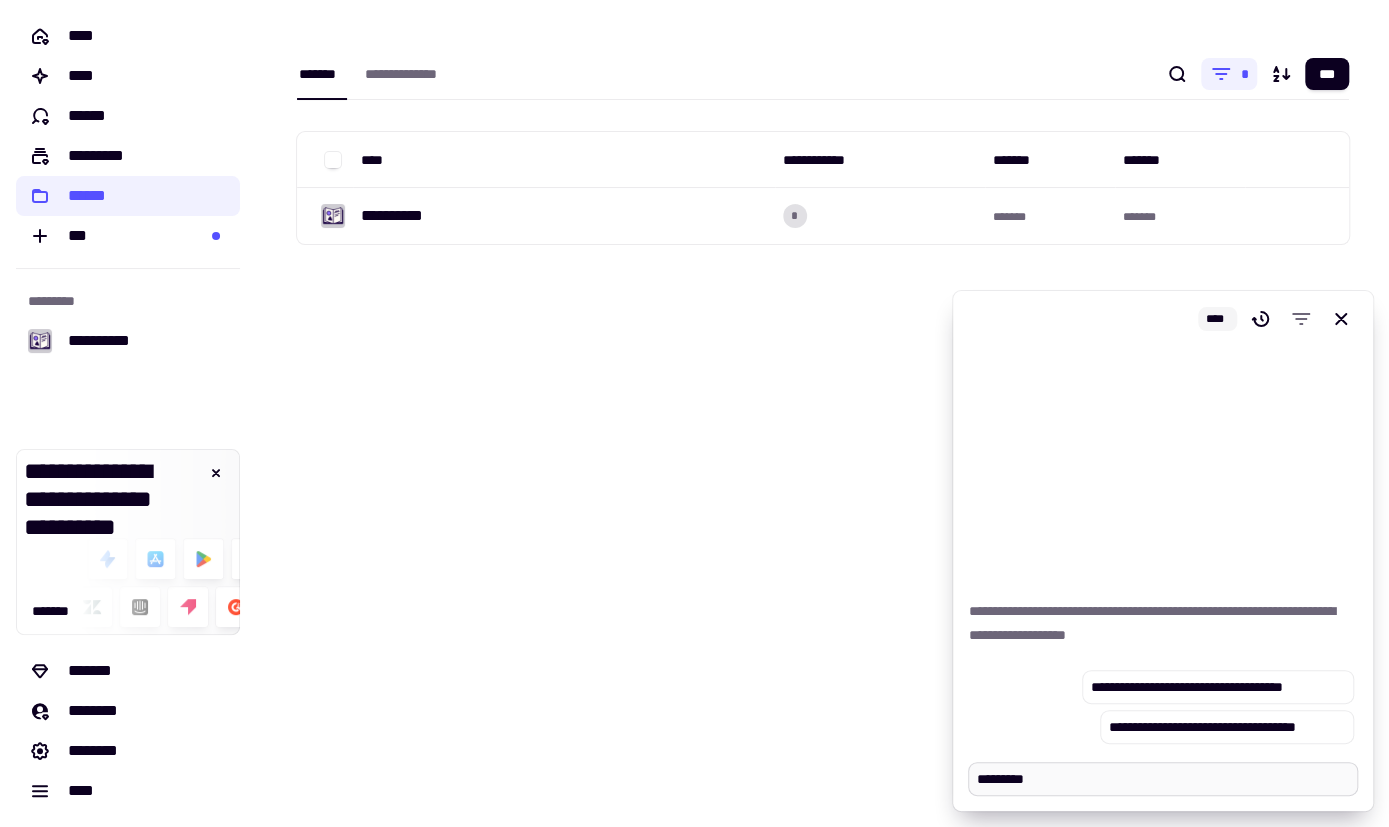 type on "*" 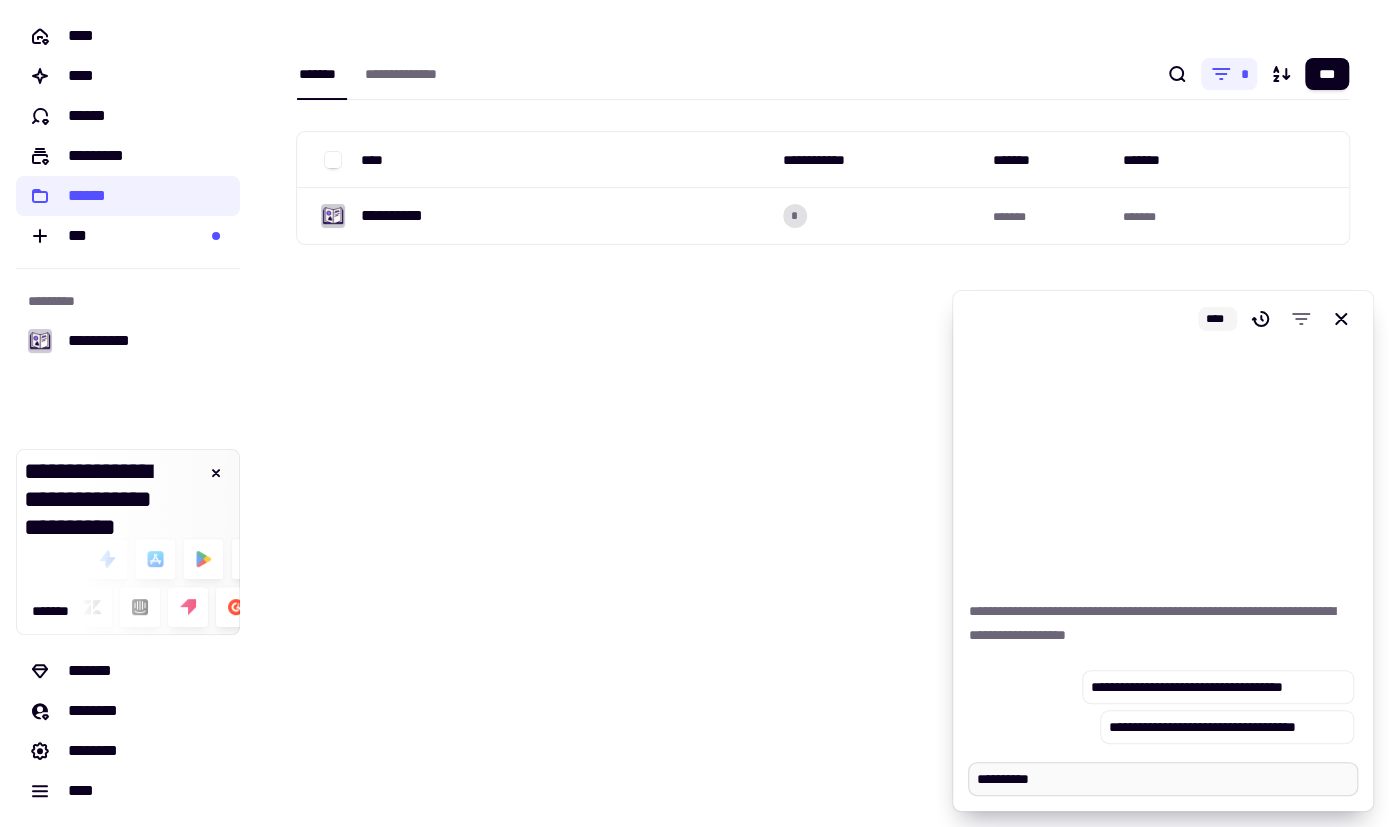 type on "*" 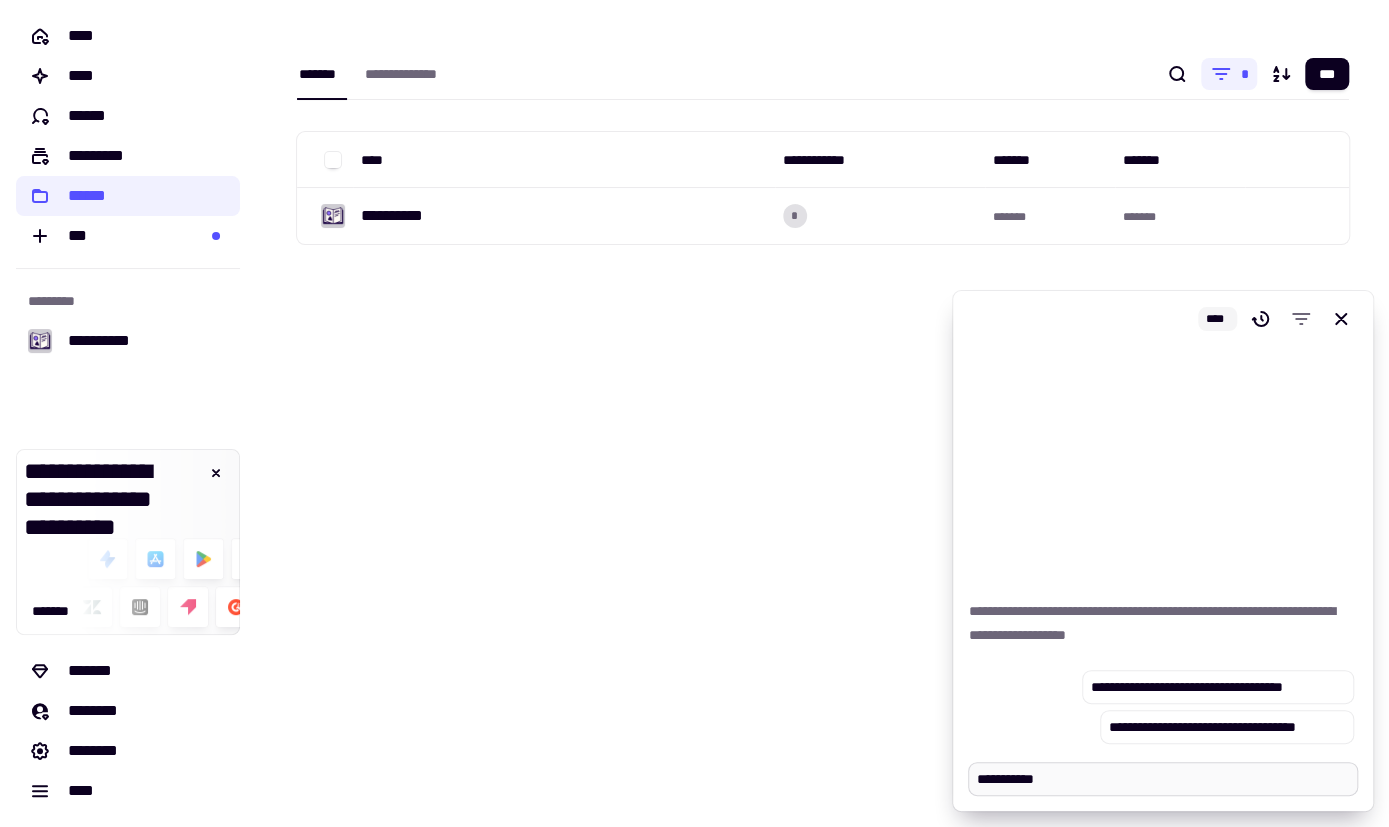 type on "*" 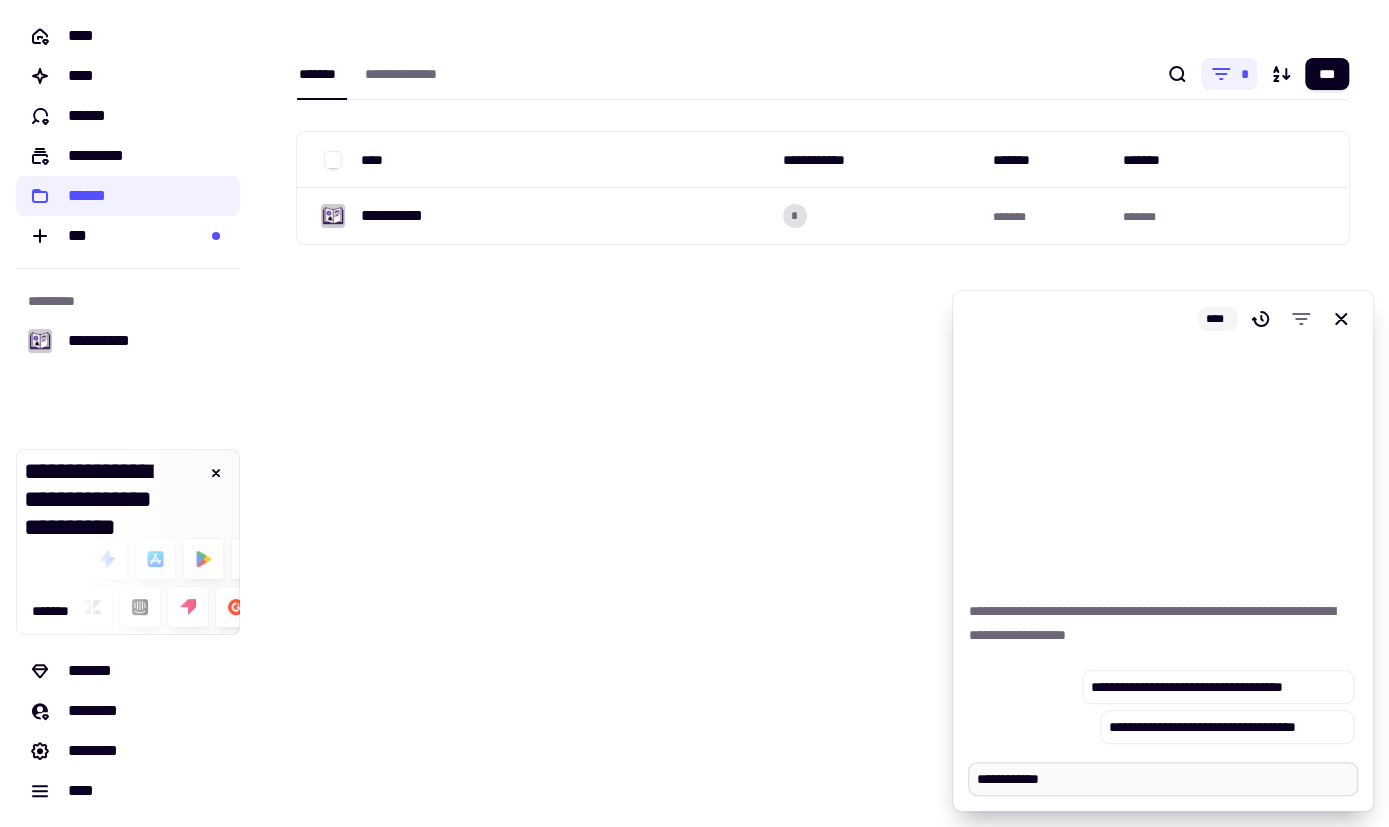 type on "*" 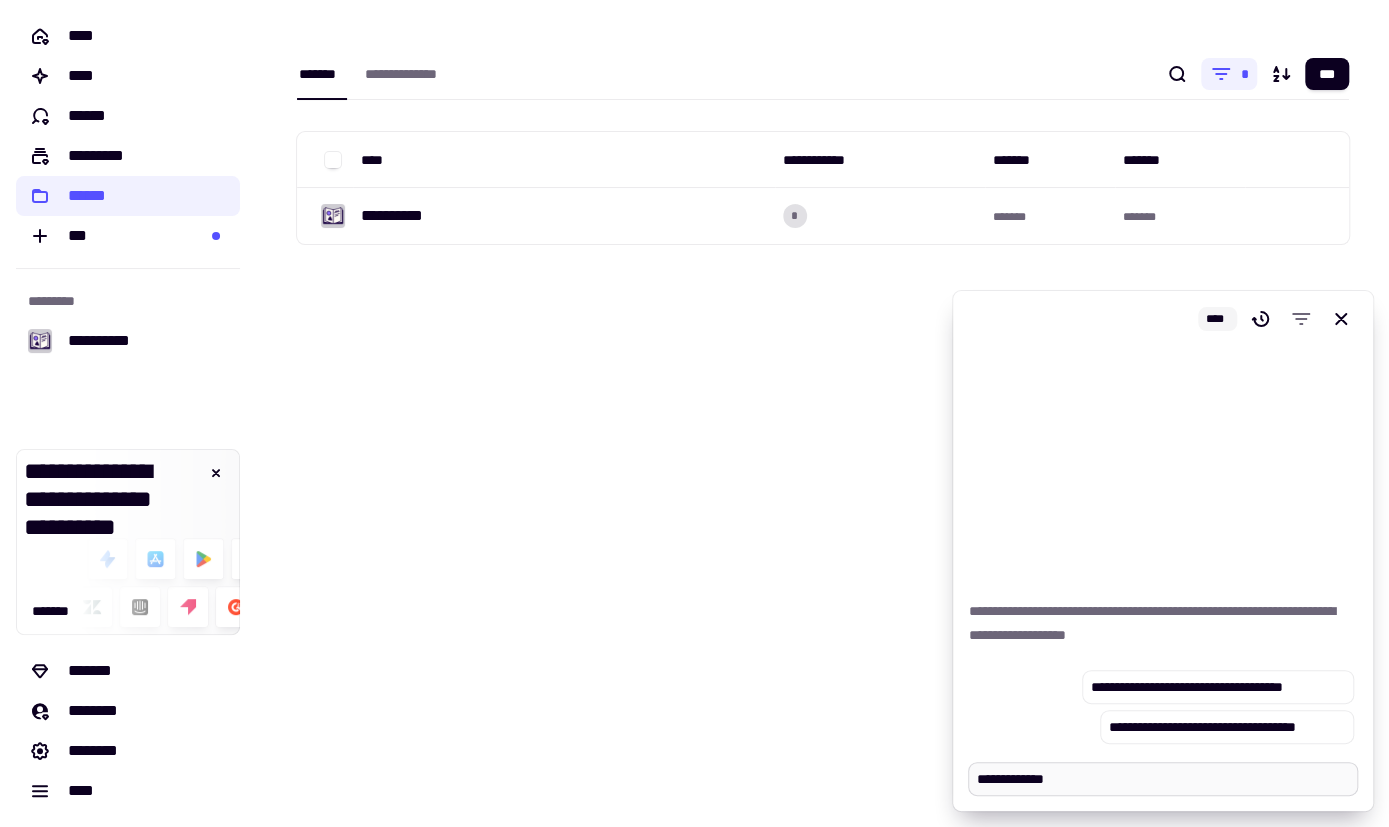 type on "*" 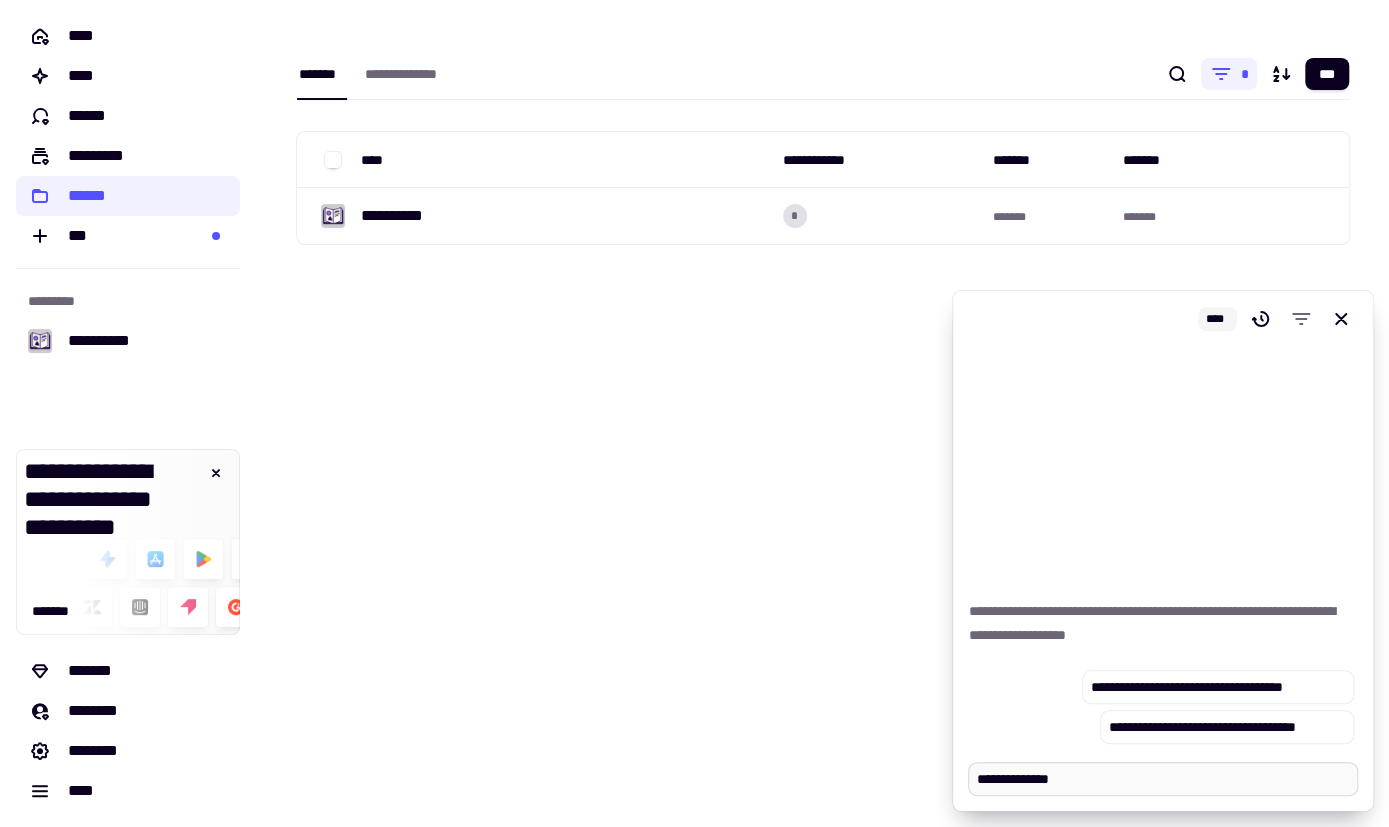 type on "*" 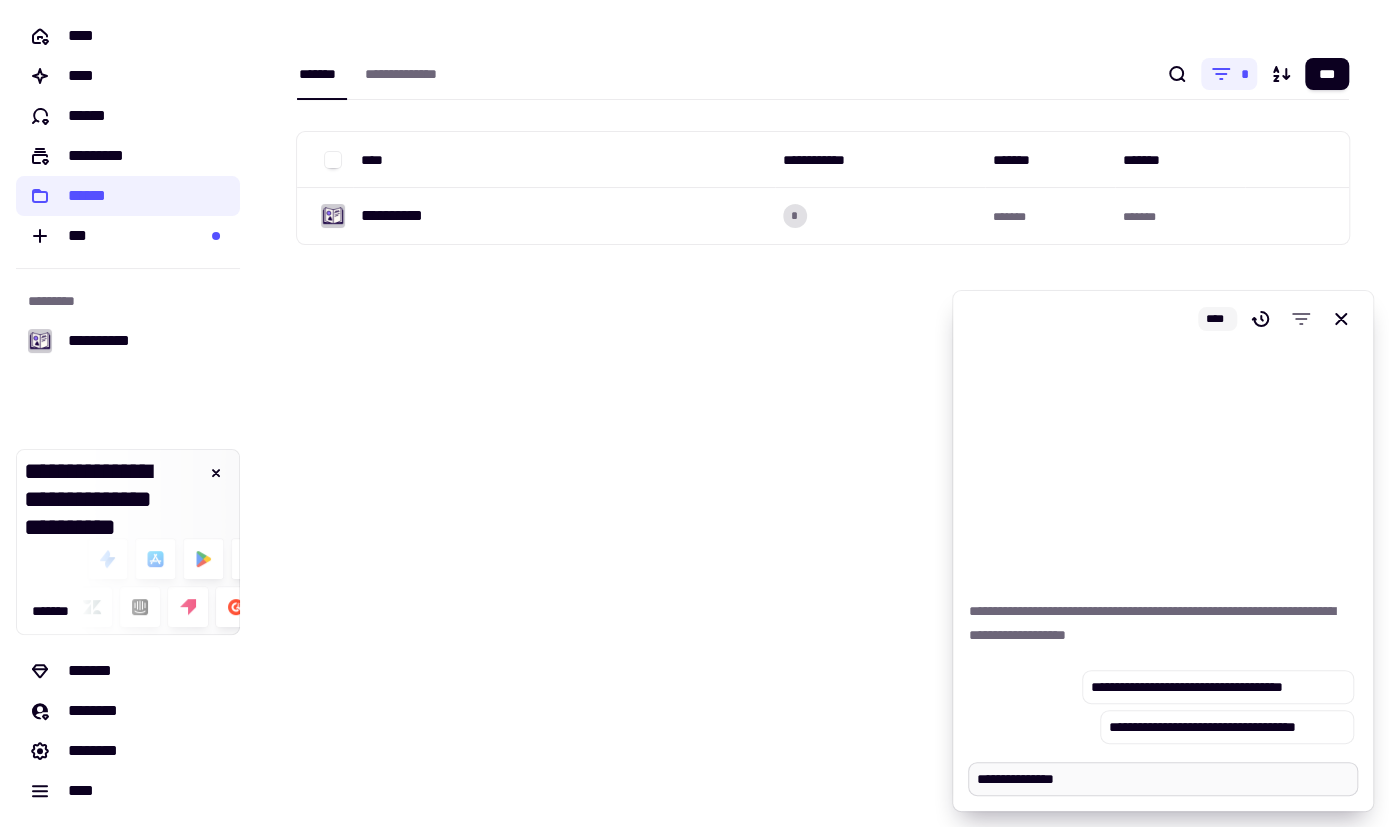 type on "*" 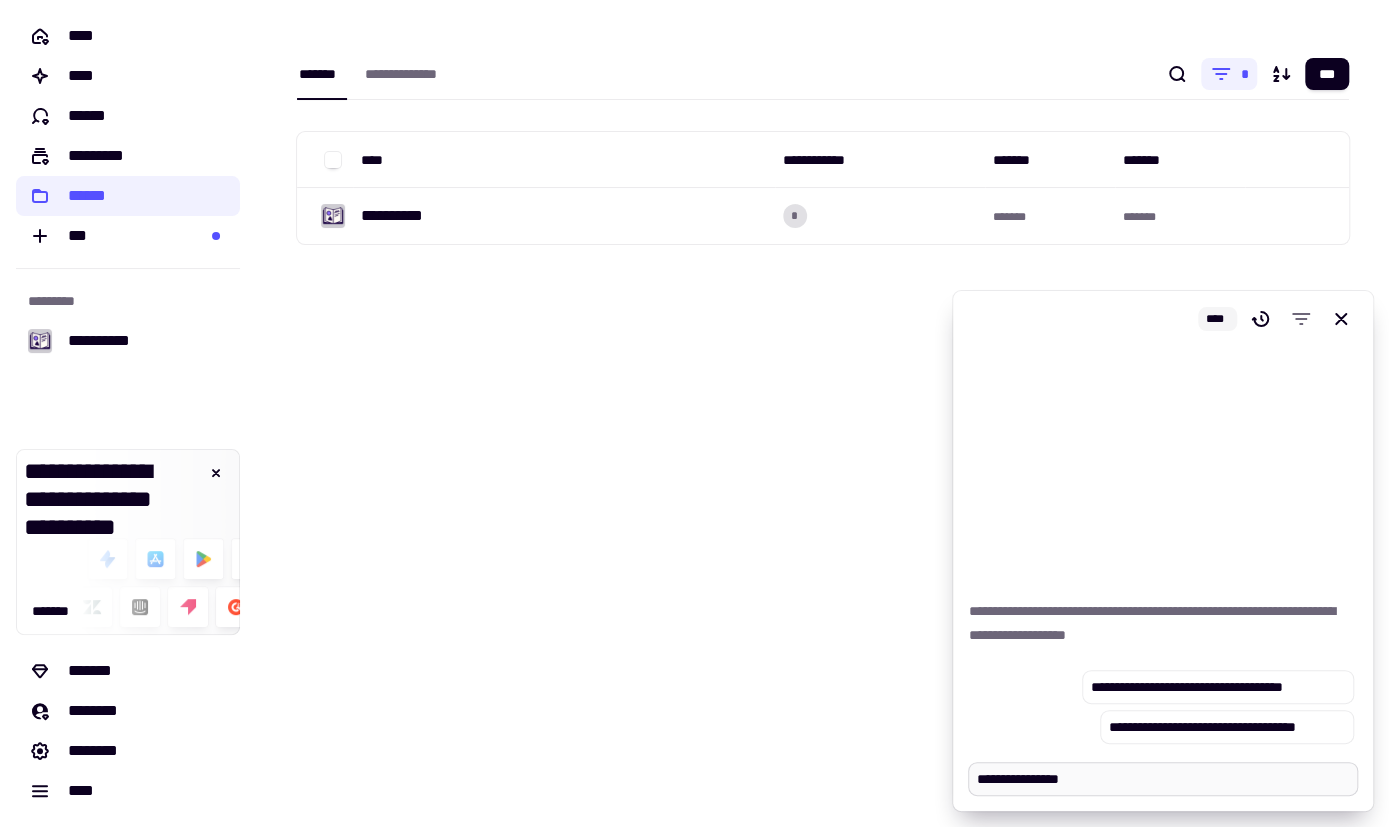 type on "*" 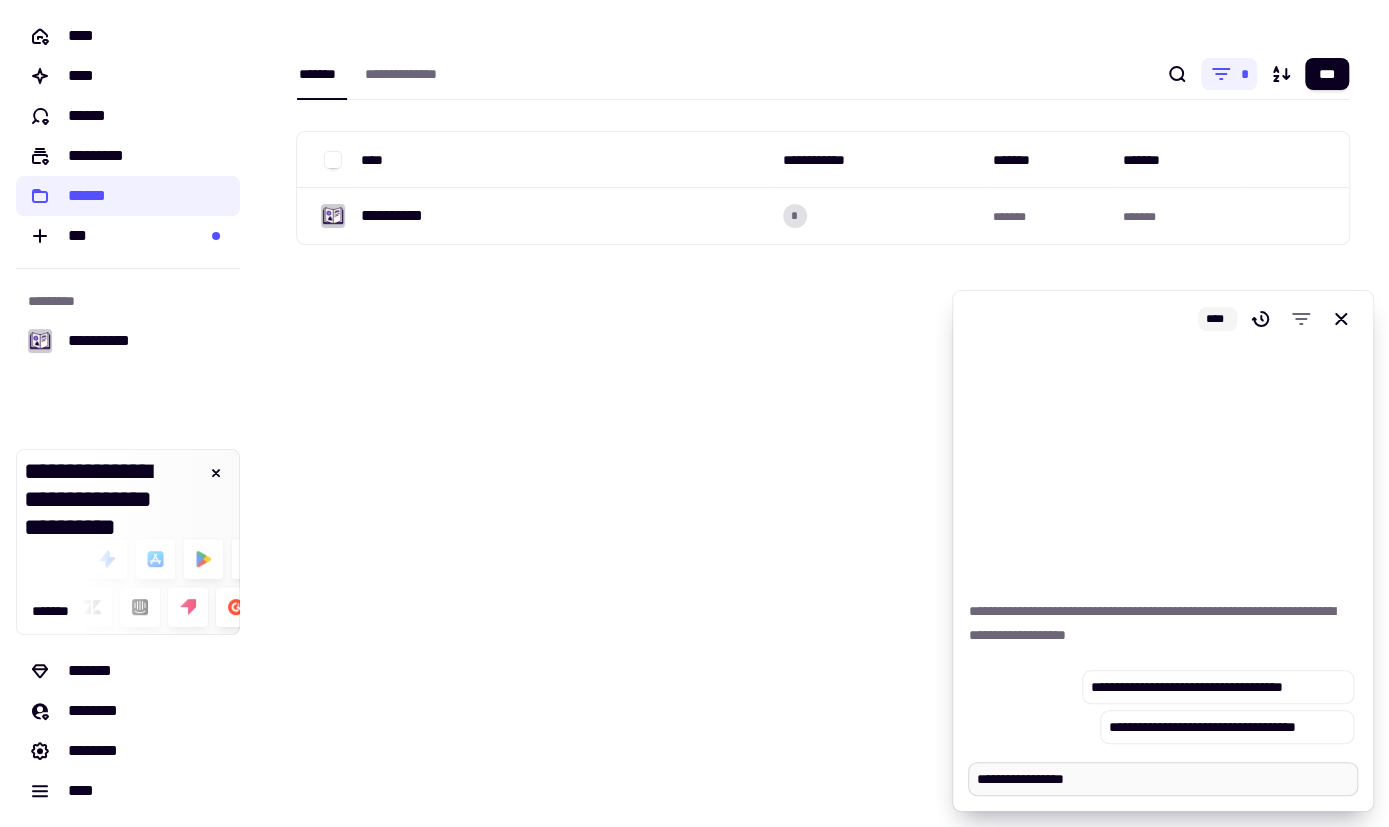 type on "*" 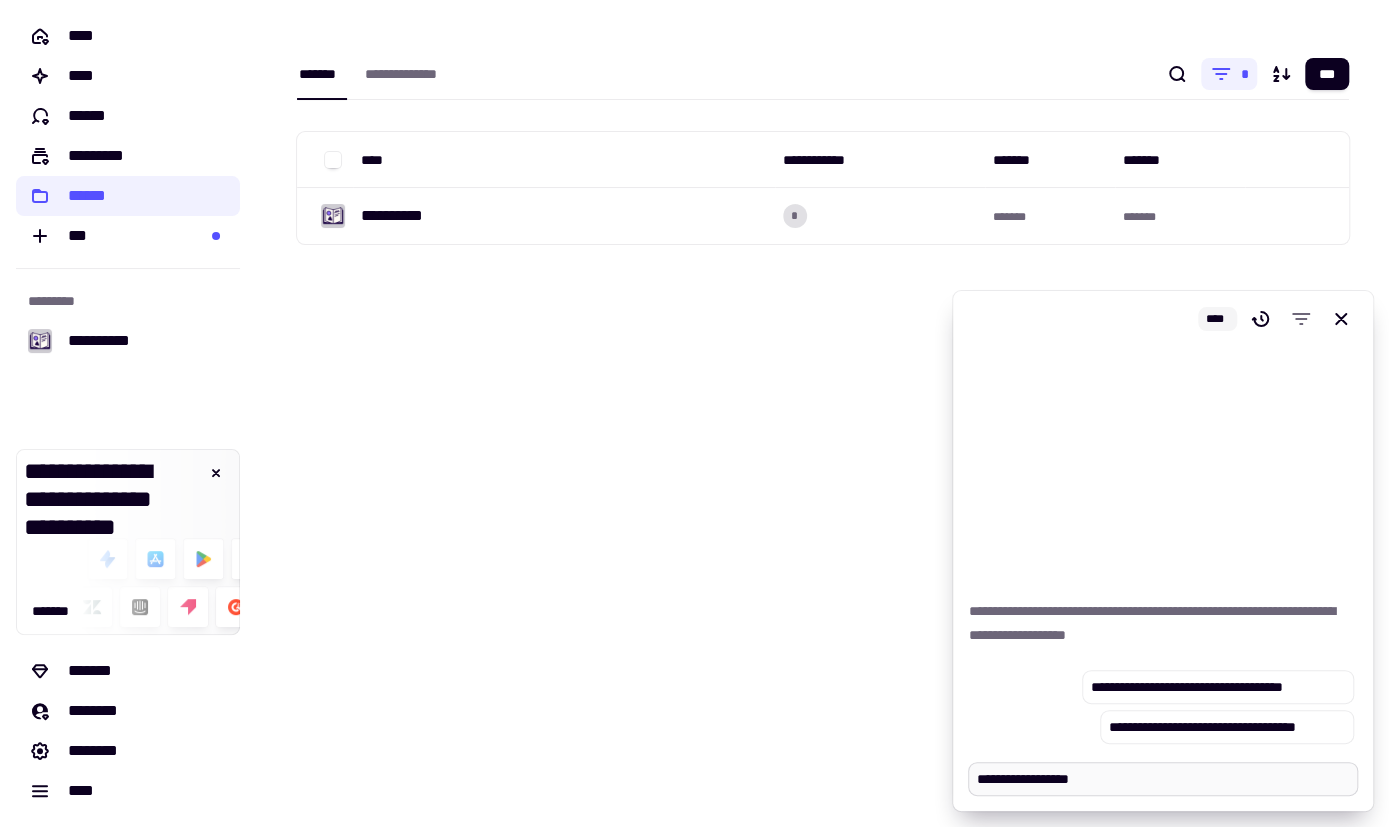 type on "*" 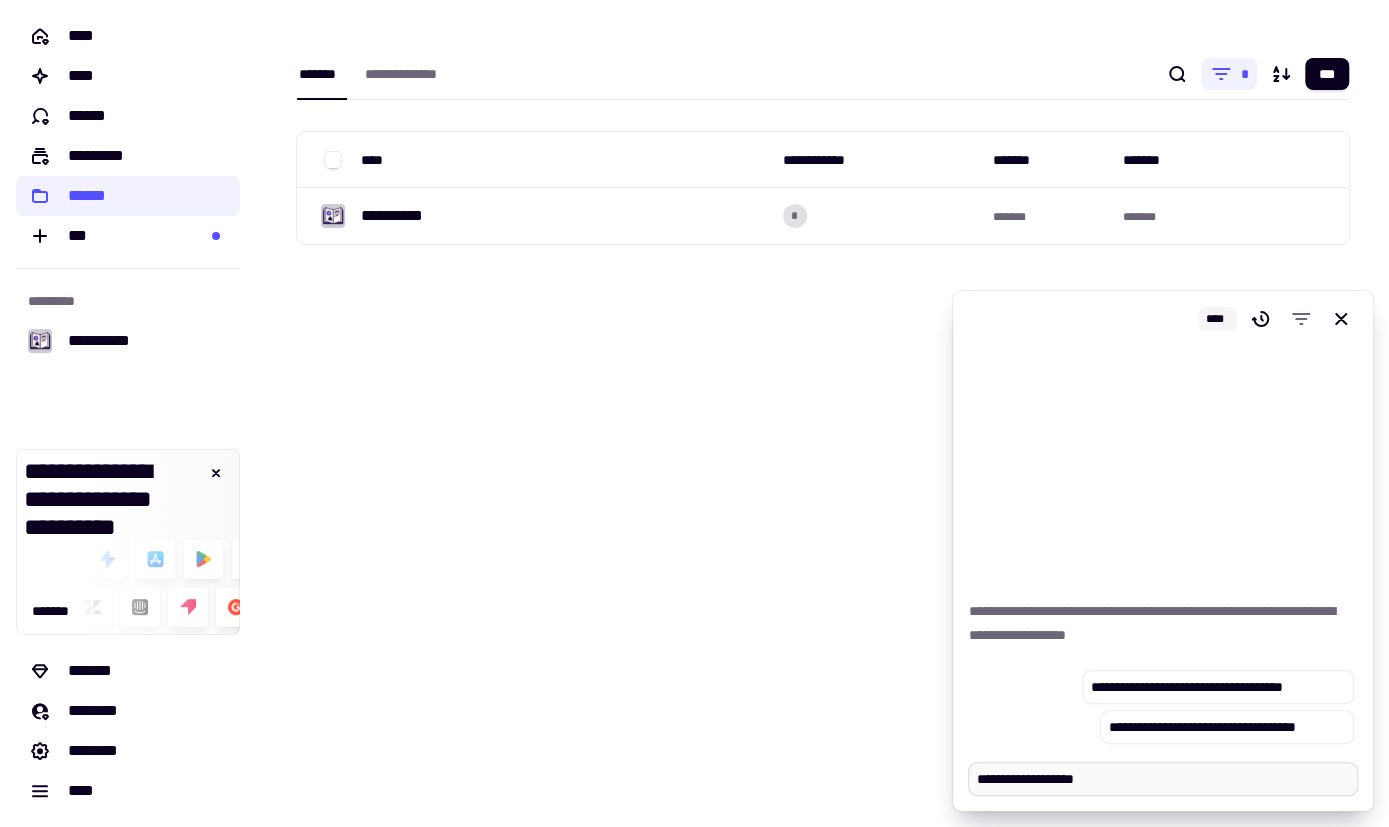type on "*" 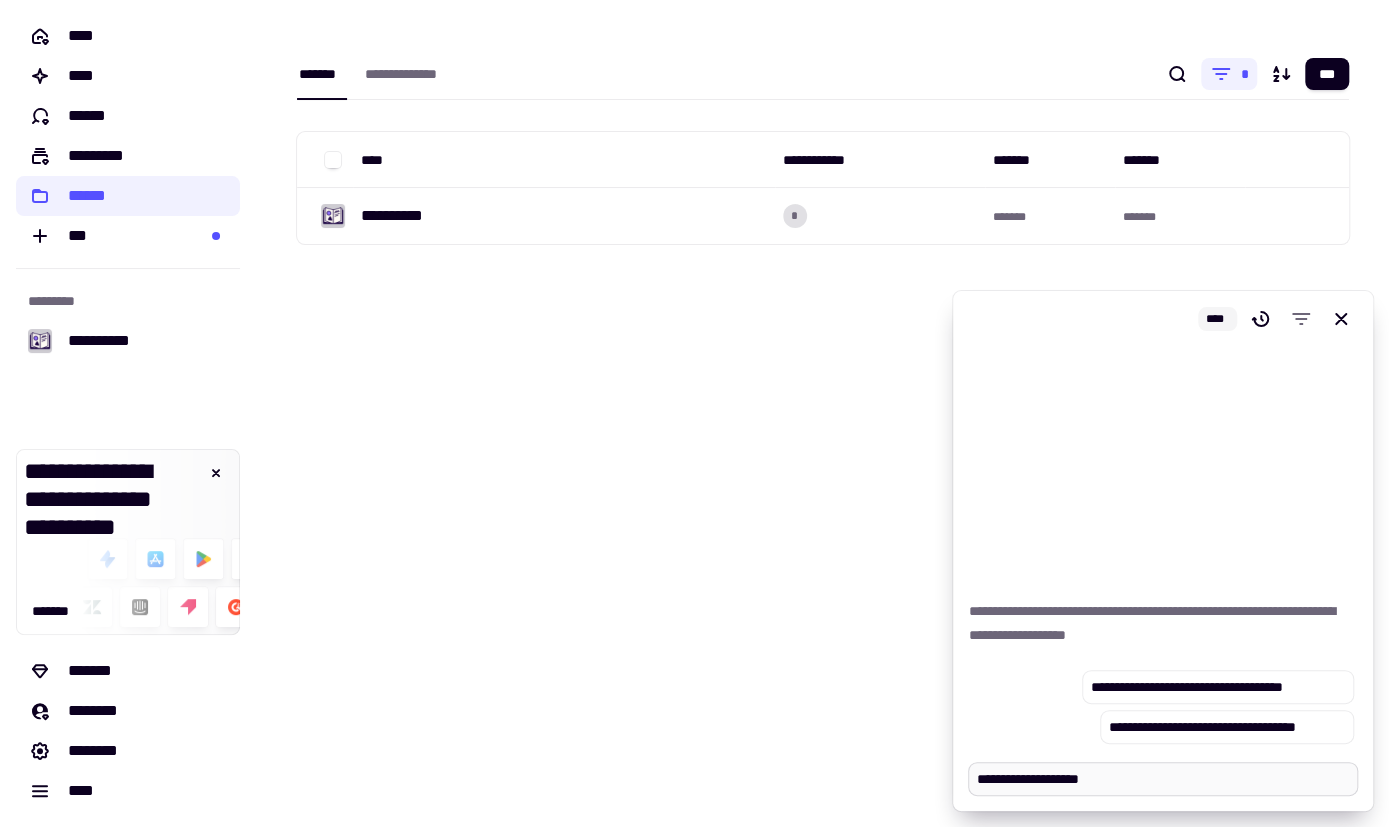 type on "*" 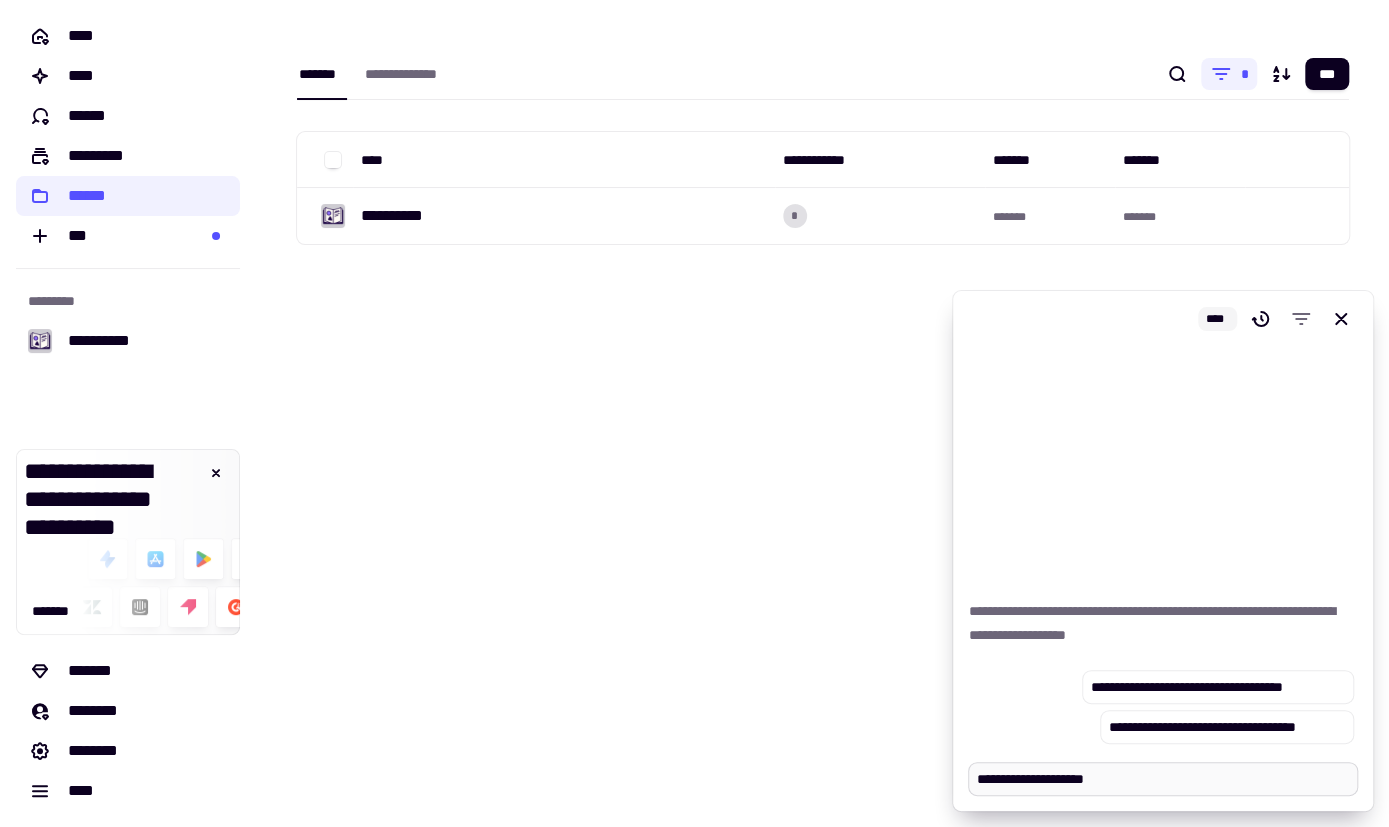 type on "*" 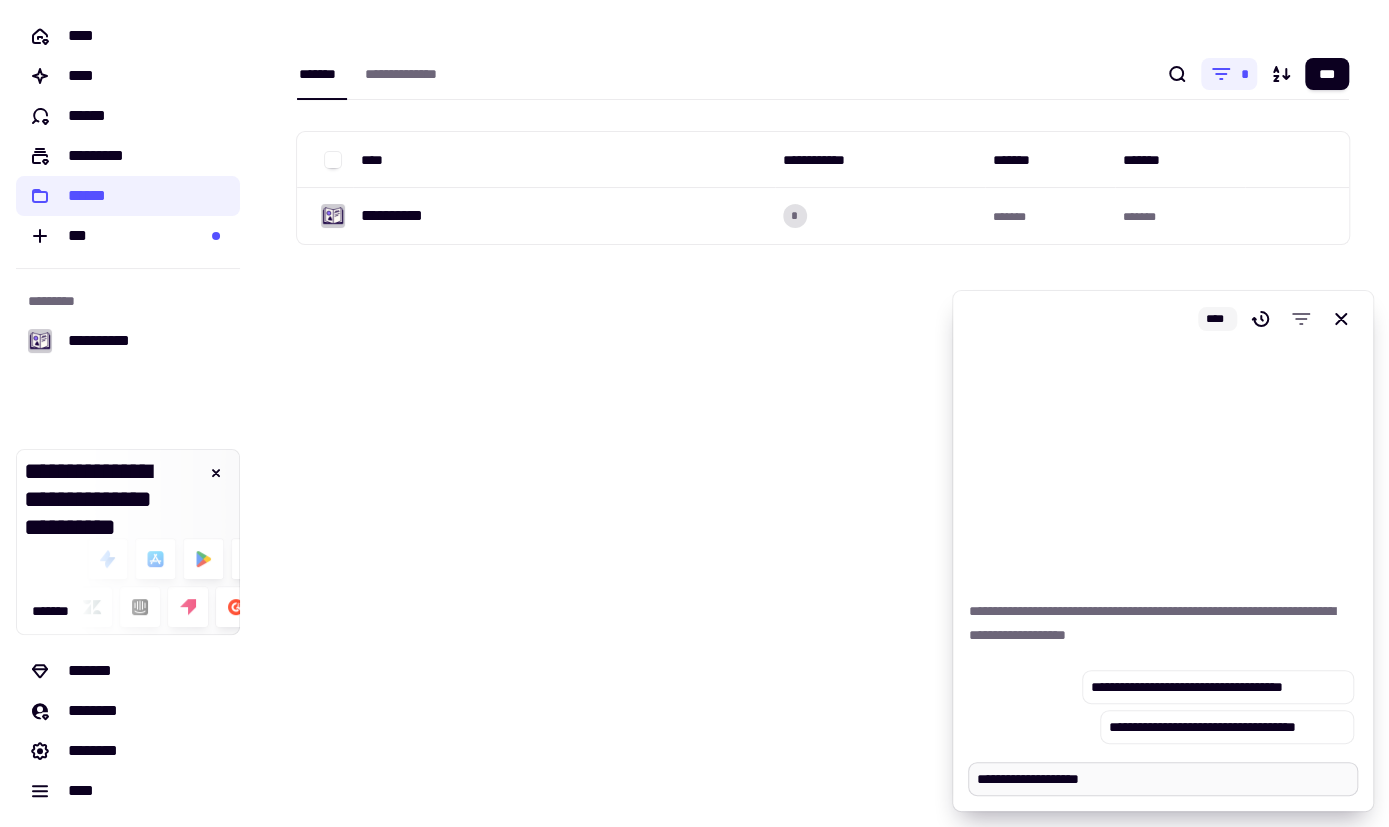 type on "*" 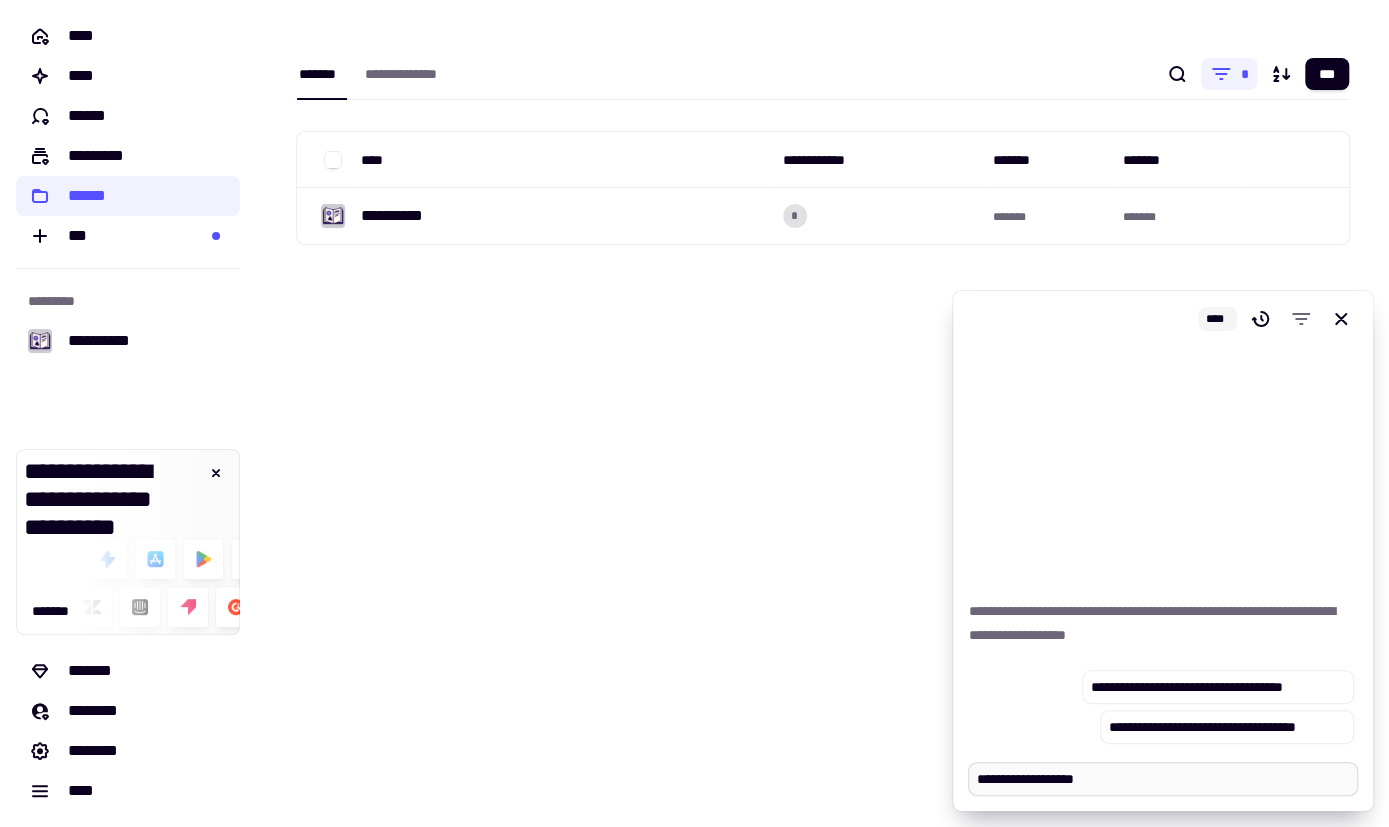 type on "*" 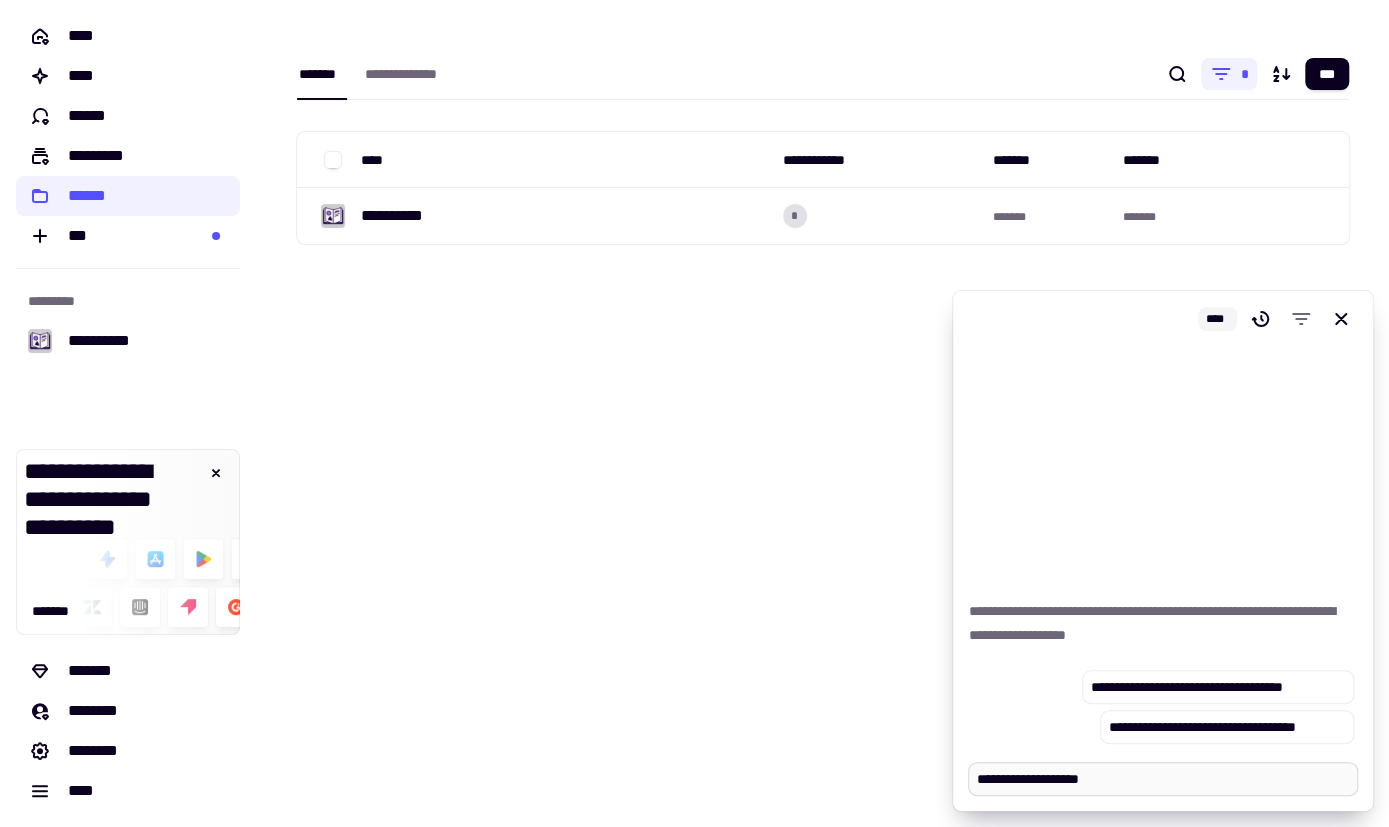 type on "*" 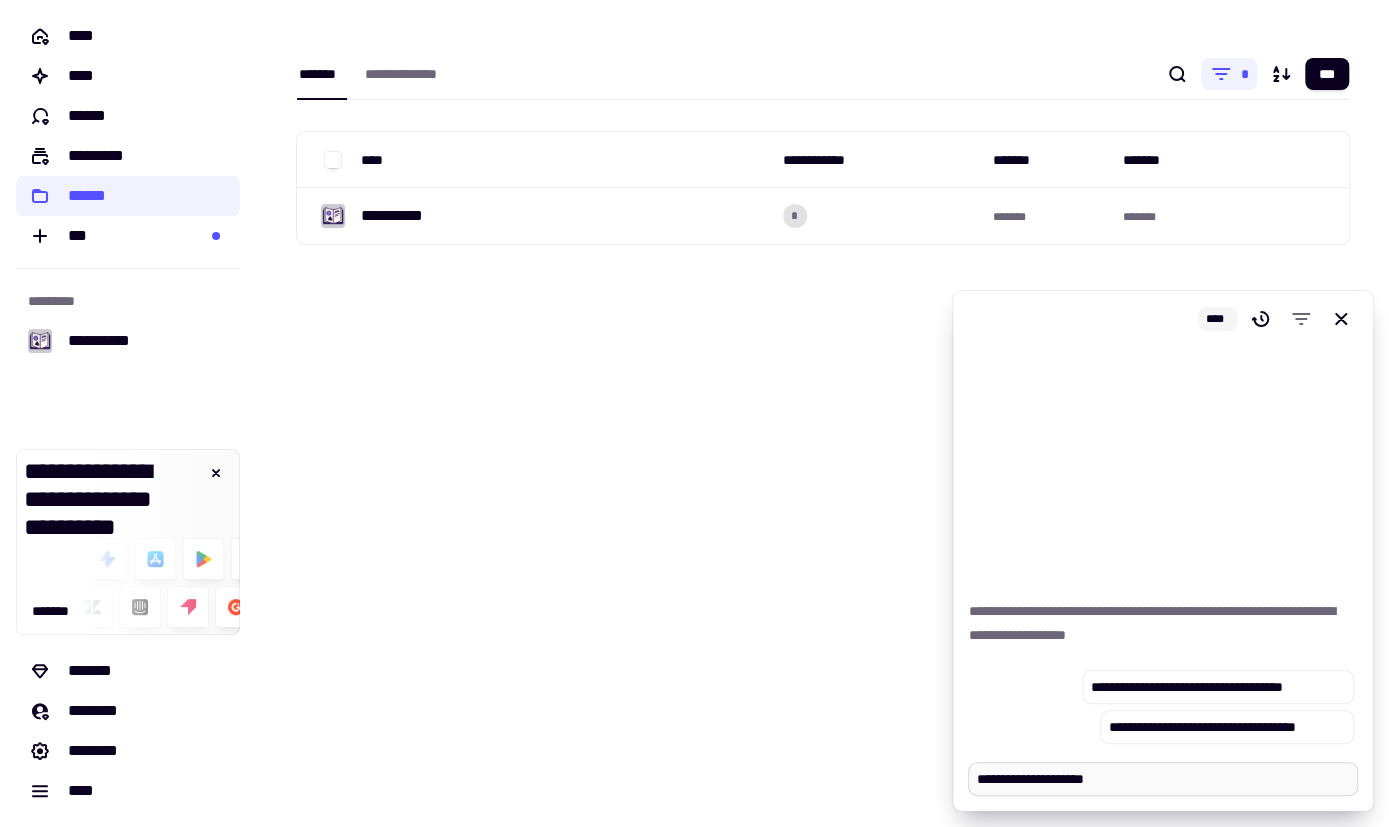 type on "*" 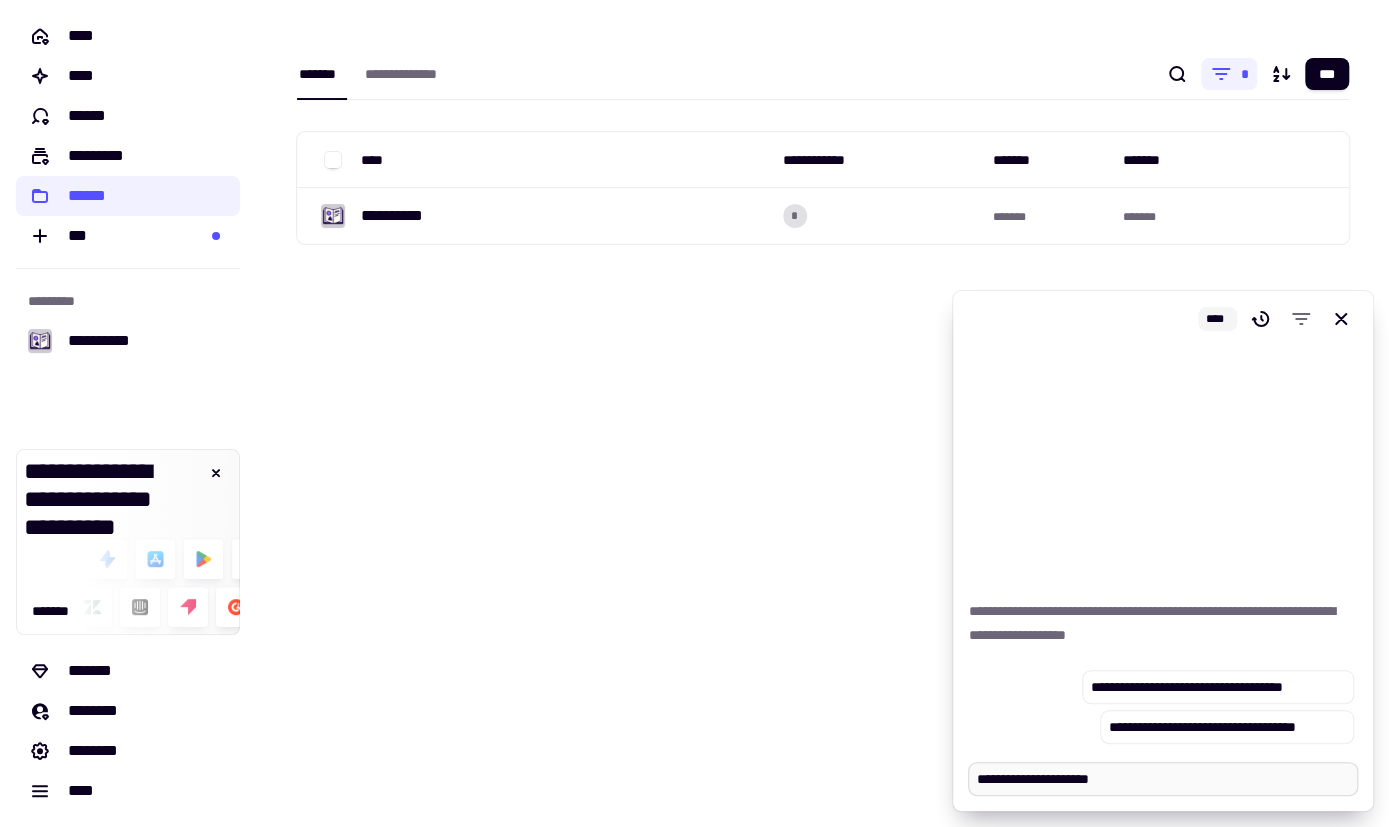 type on "*" 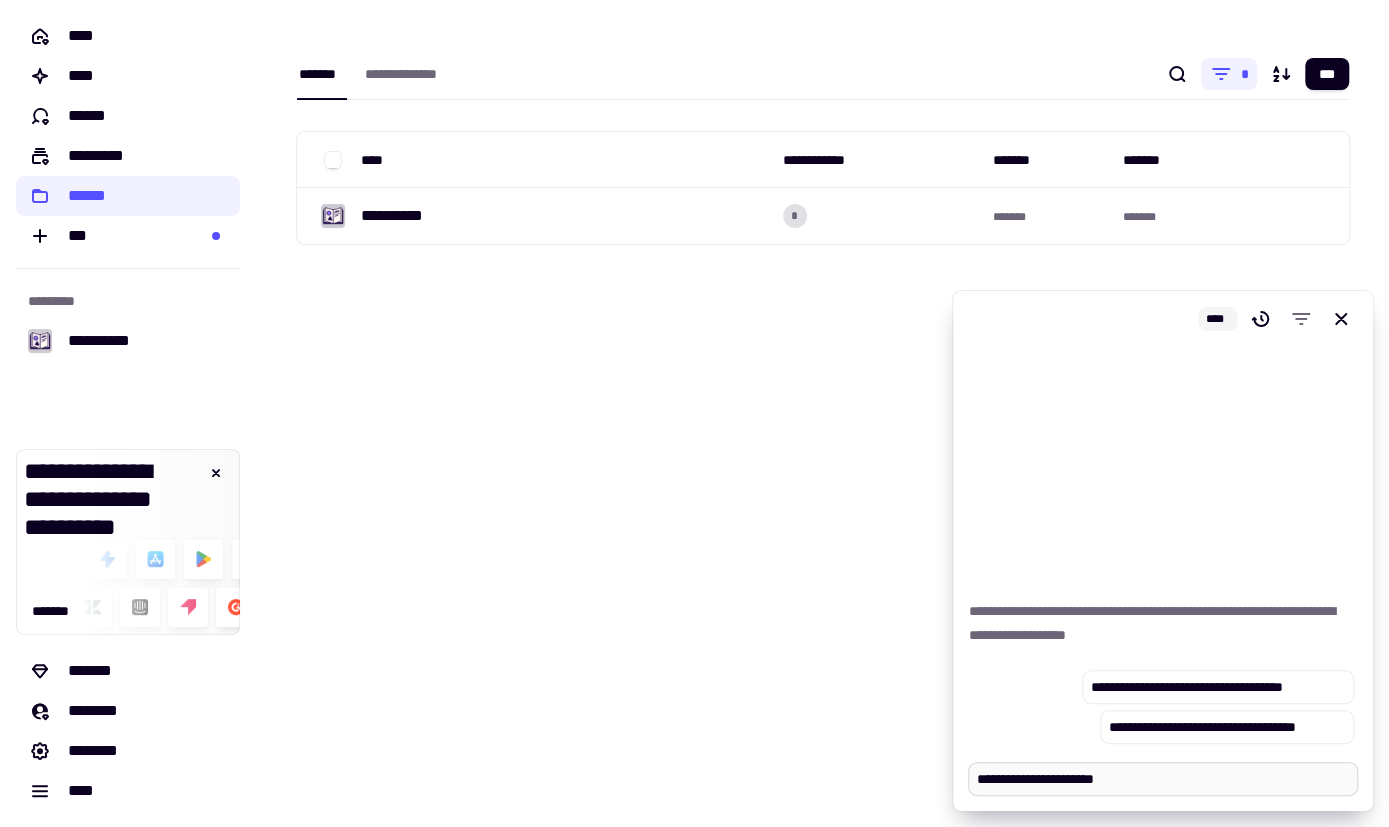 type on "*" 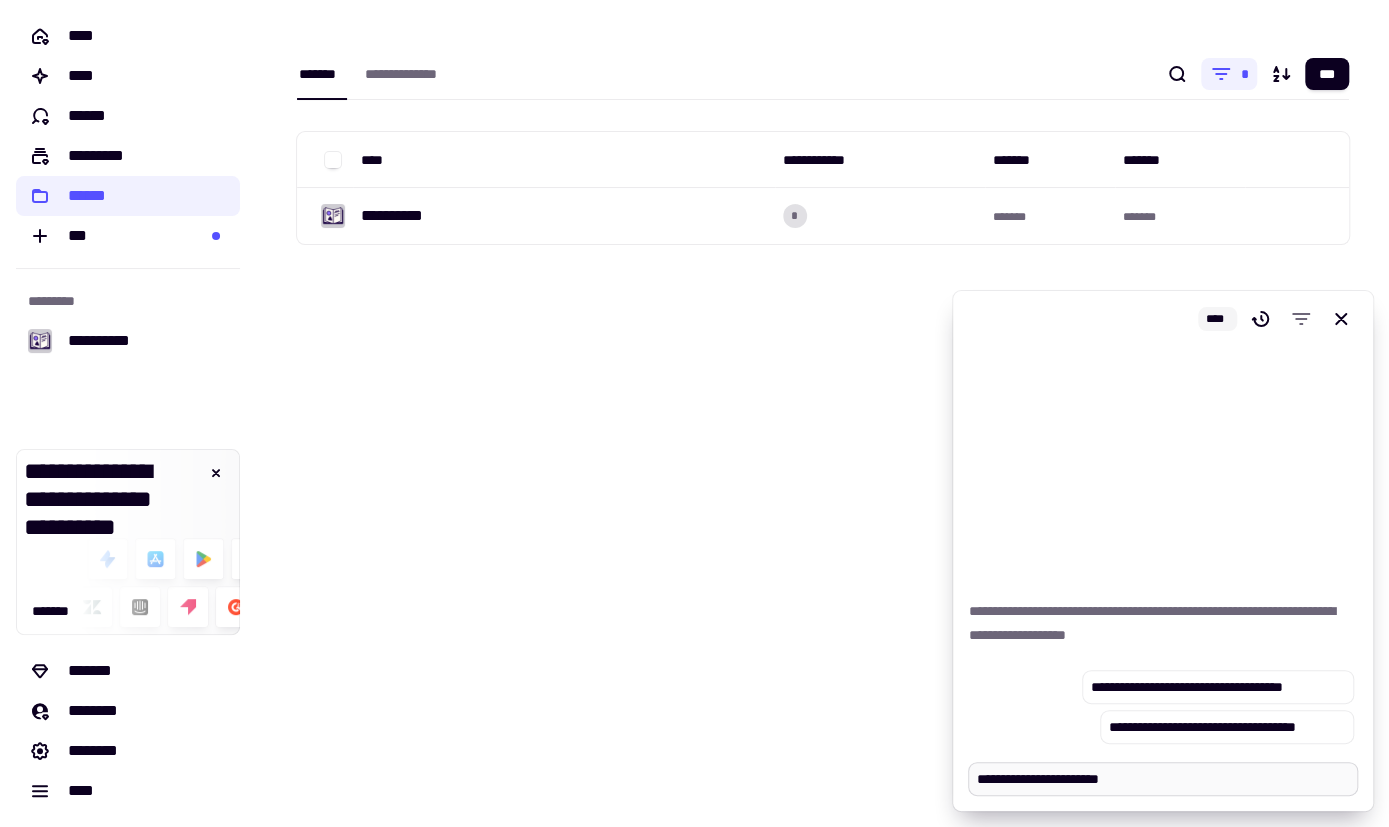 type on "*" 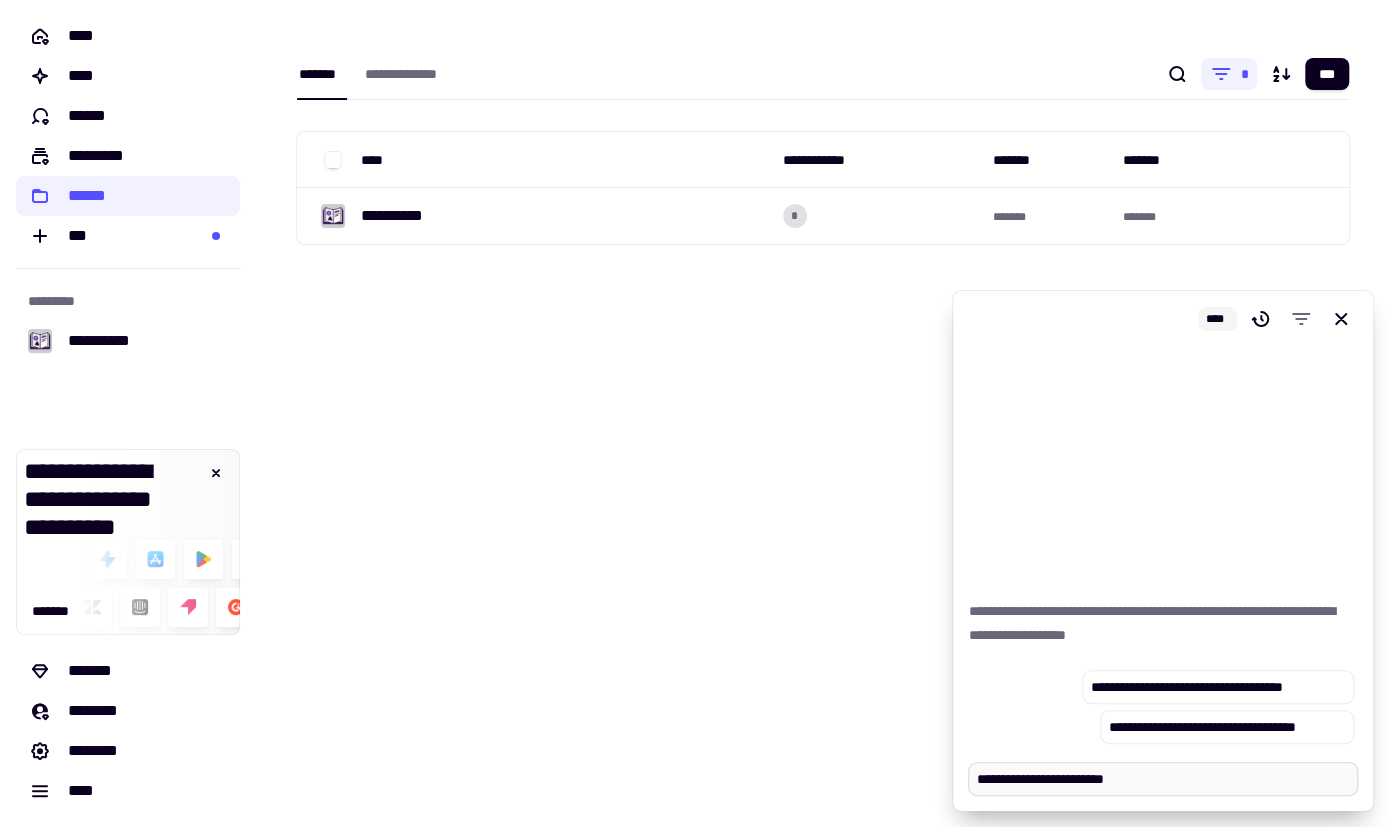 type on "*" 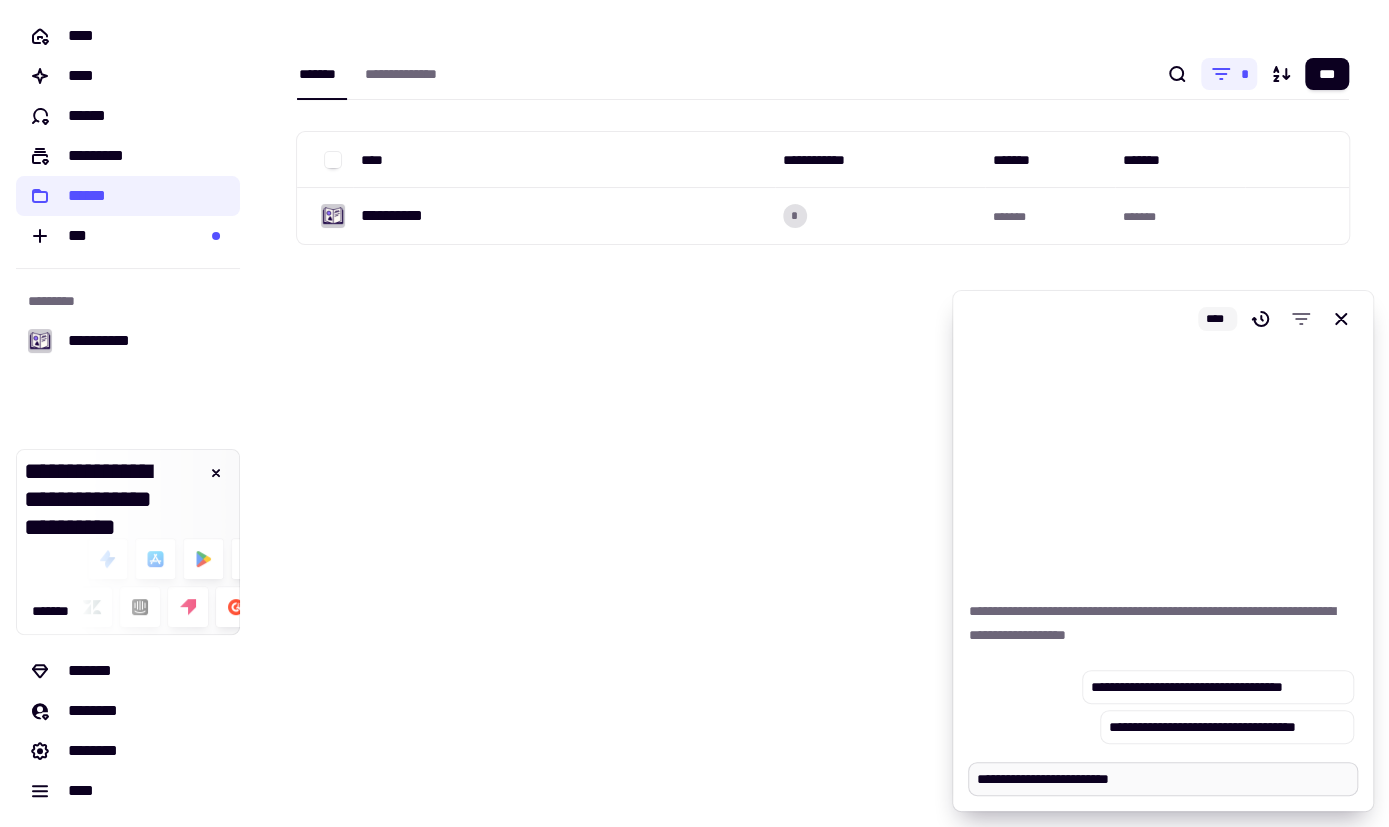 type on "*" 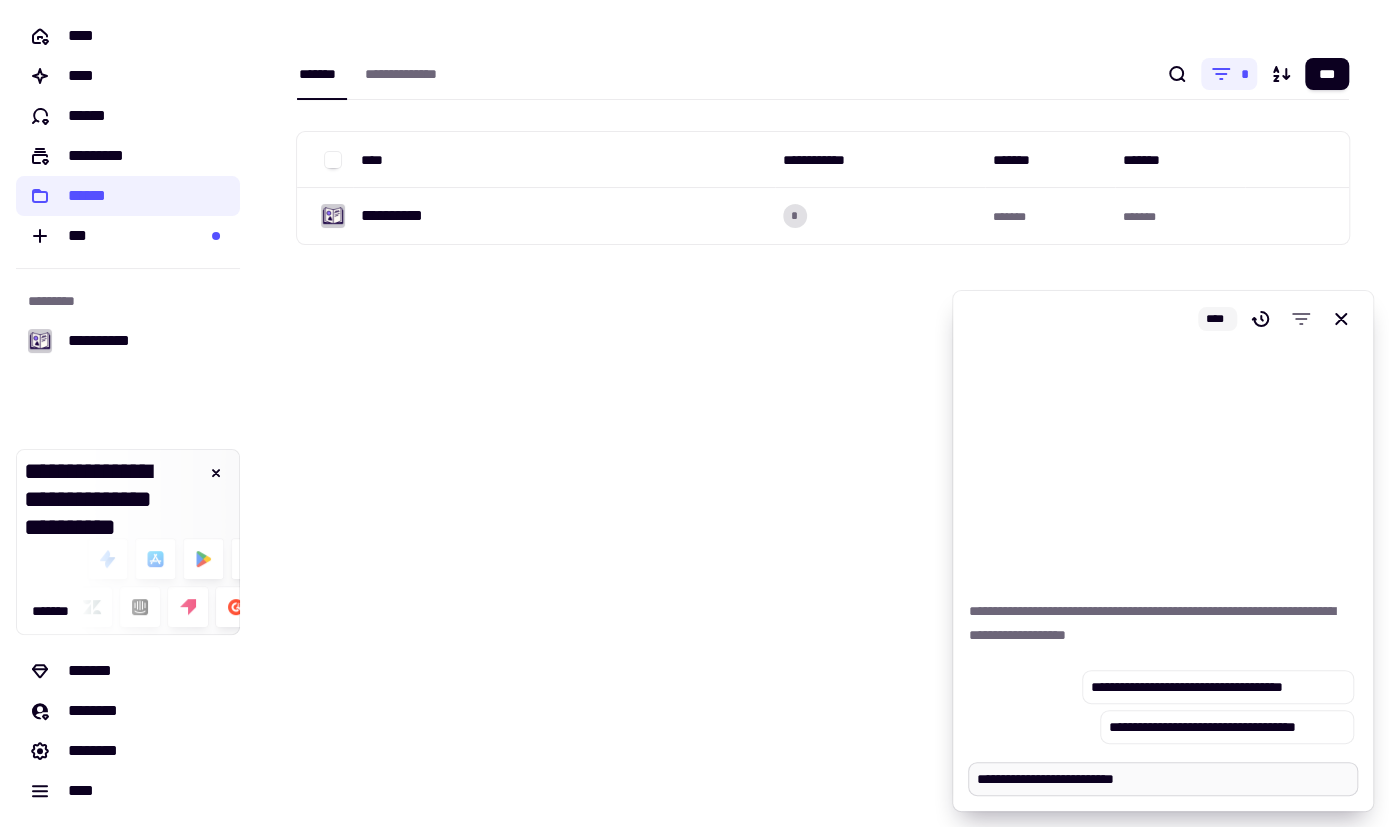 type on "*" 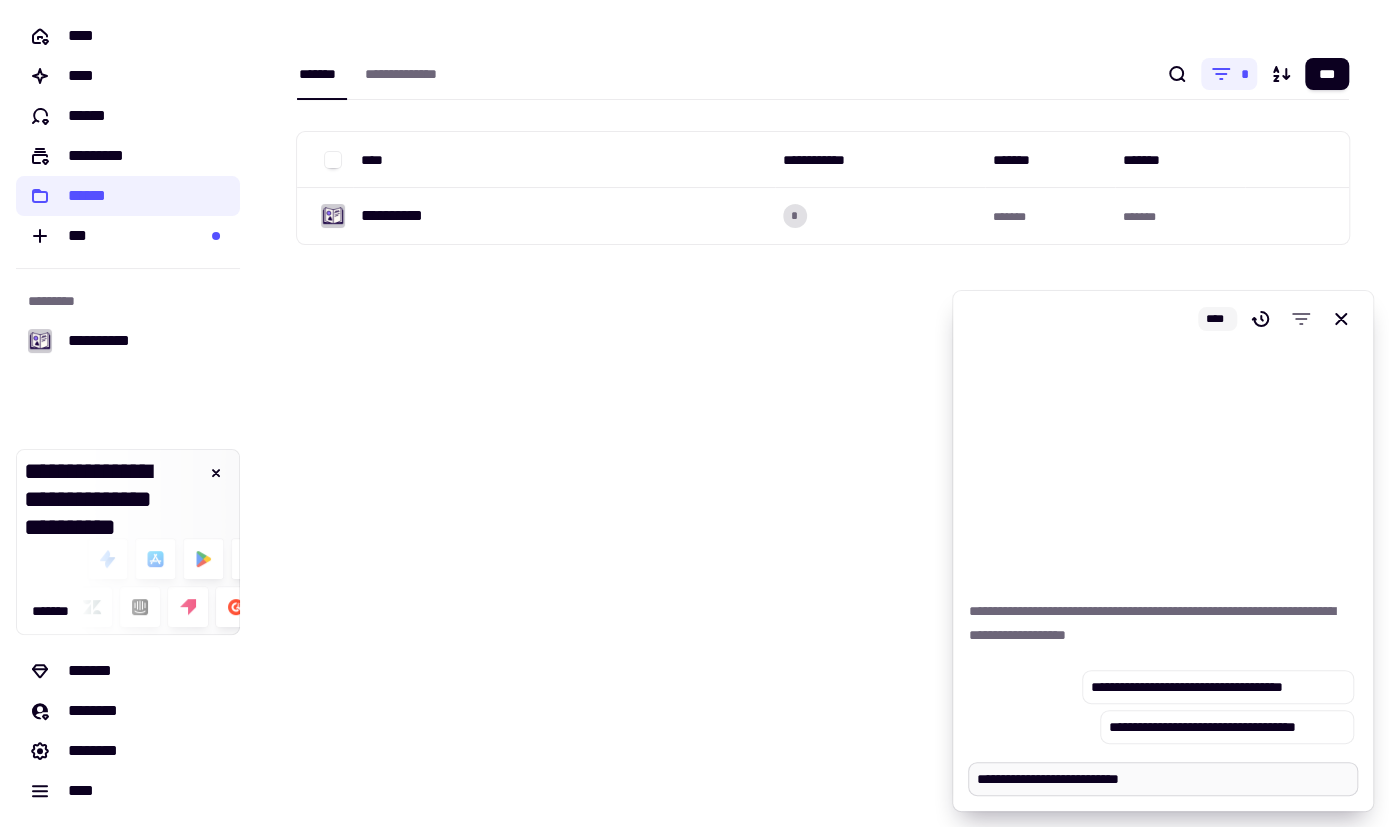 type on "*" 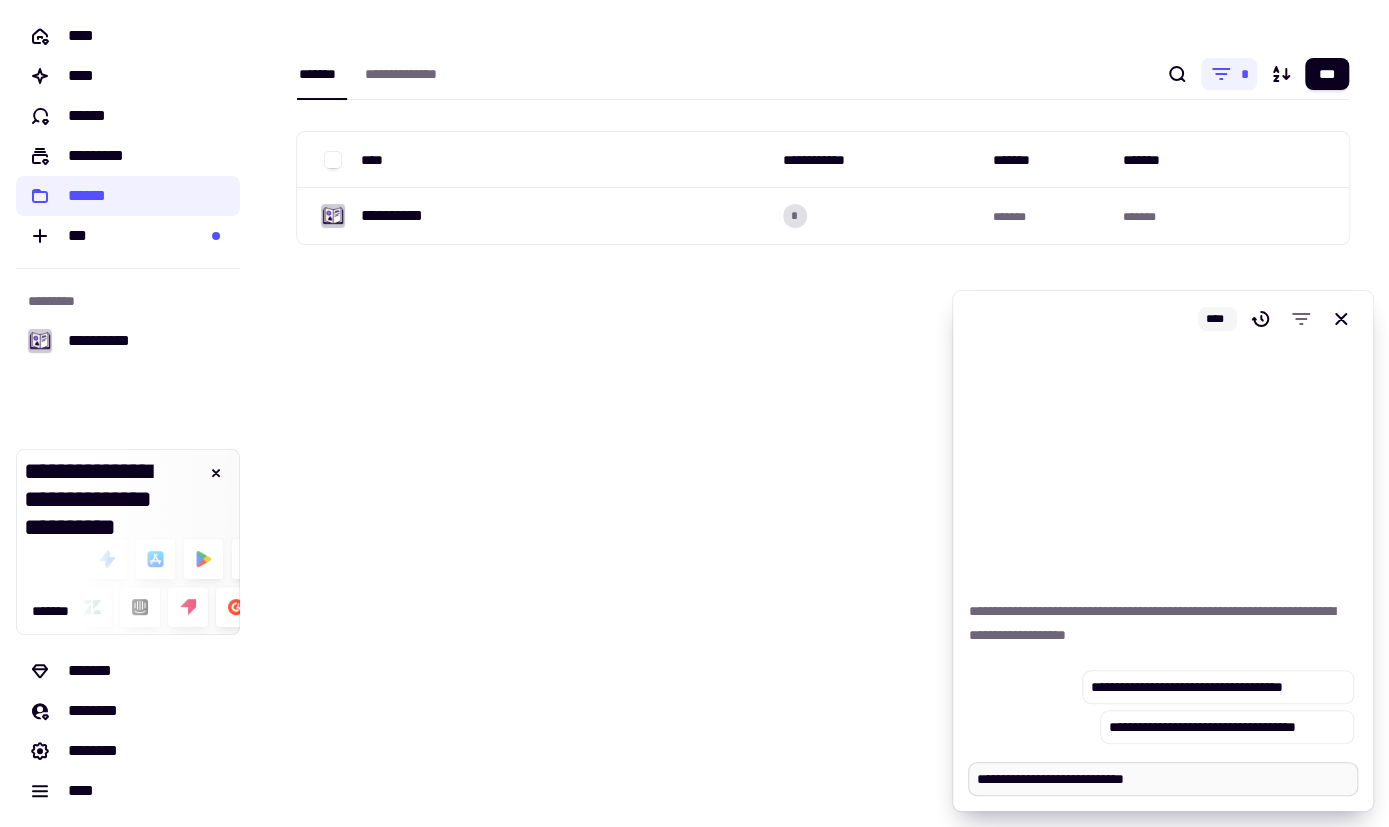 type on "*" 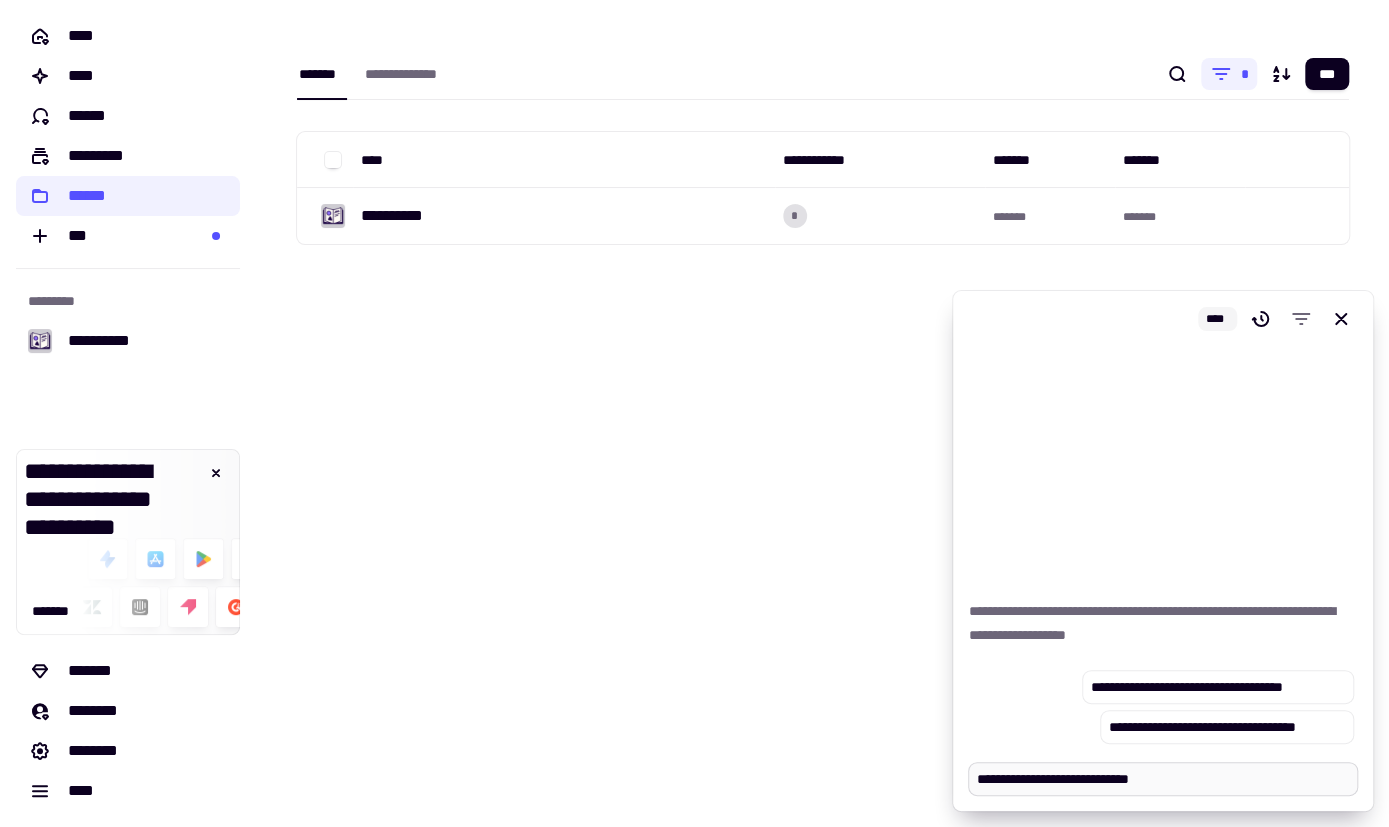 type on "*" 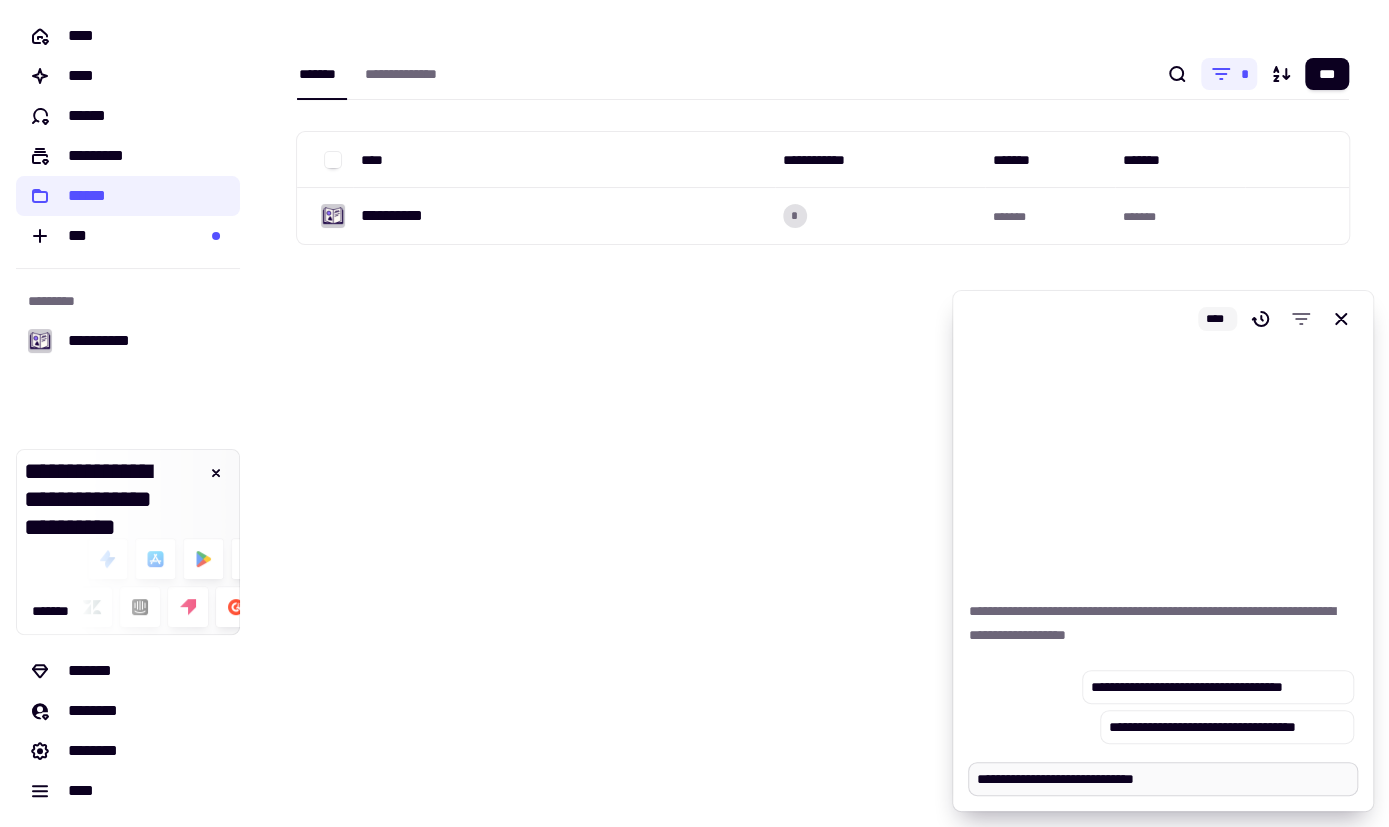 click on "**********" at bounding box center (1163, 779) 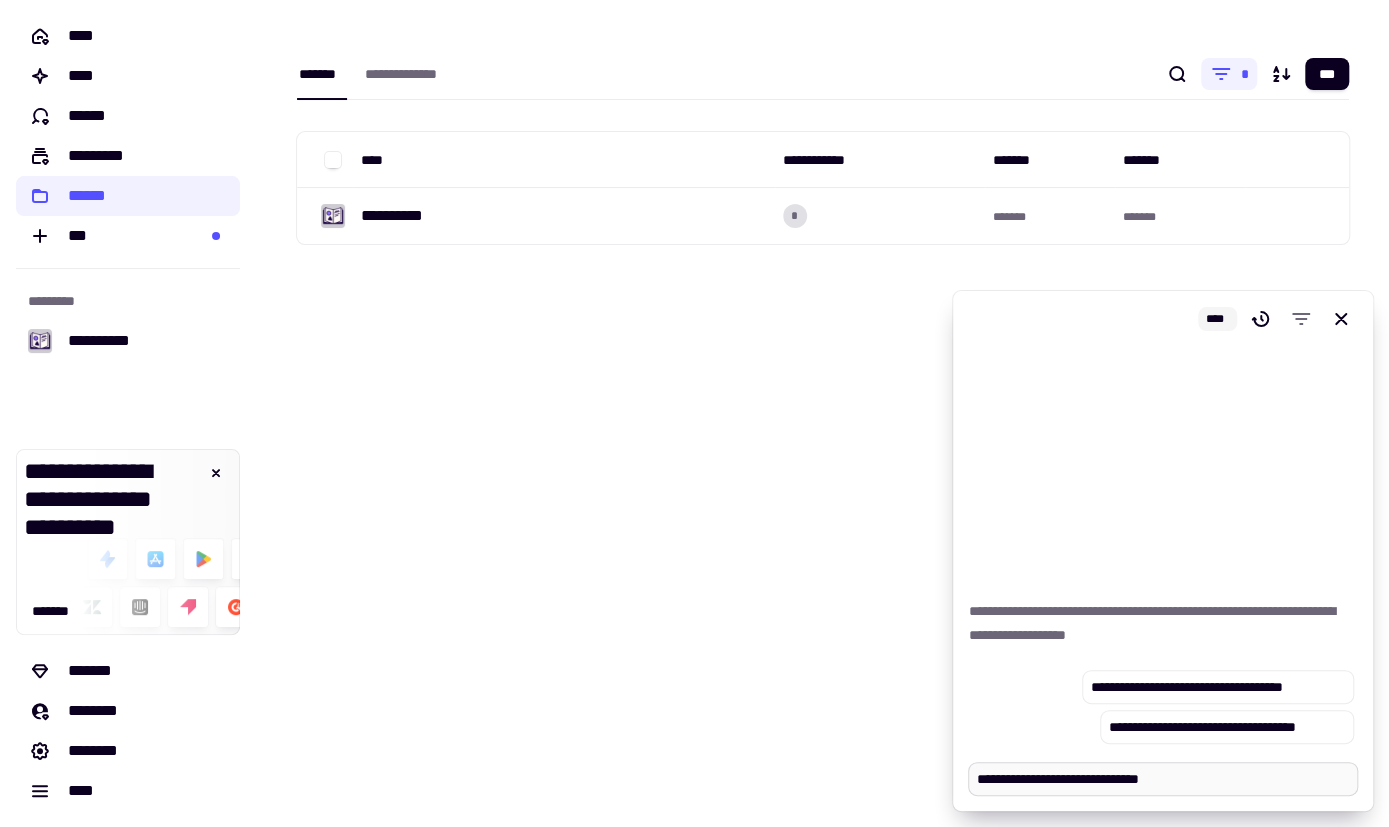 click on "**********" at bounding box center [1163, 779] 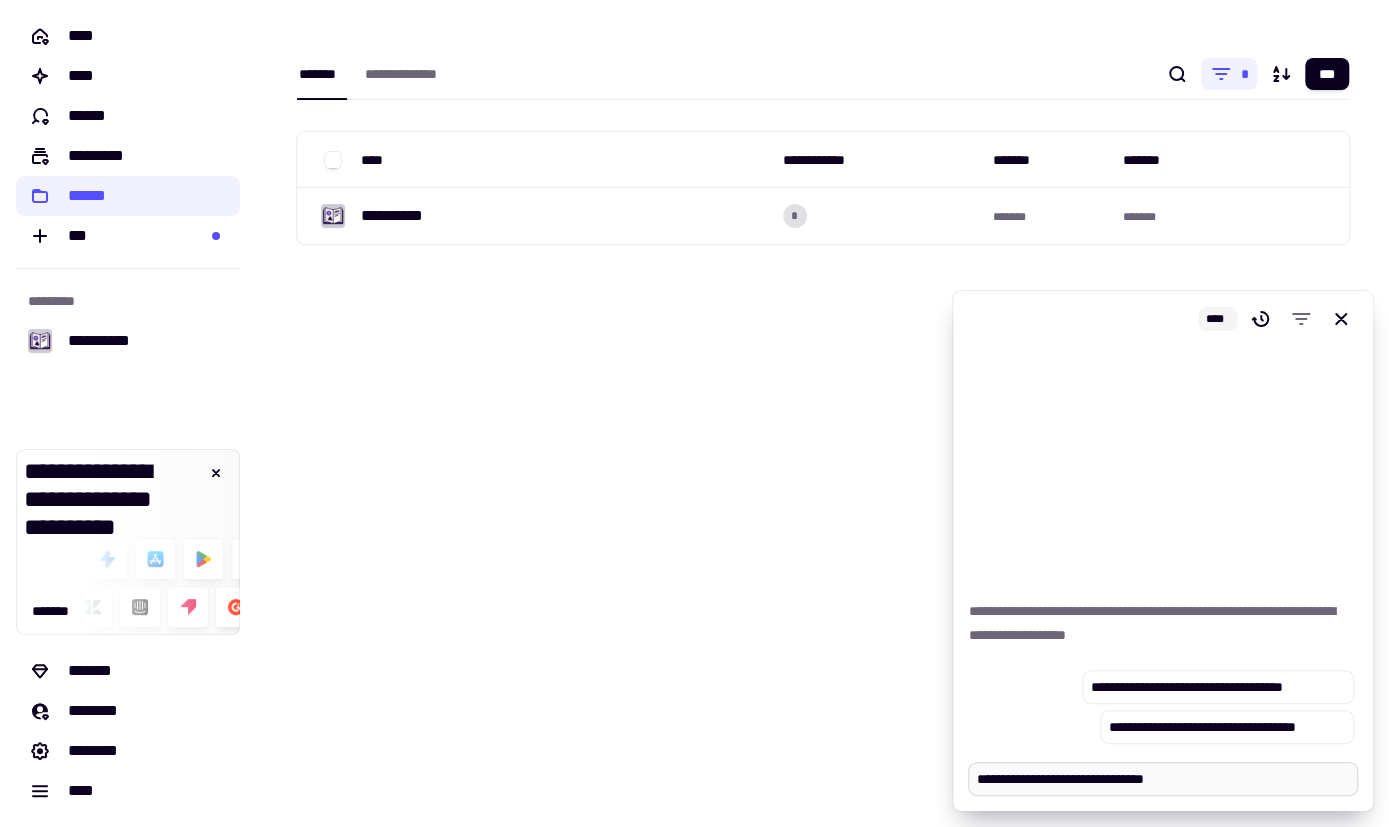 type on "*" 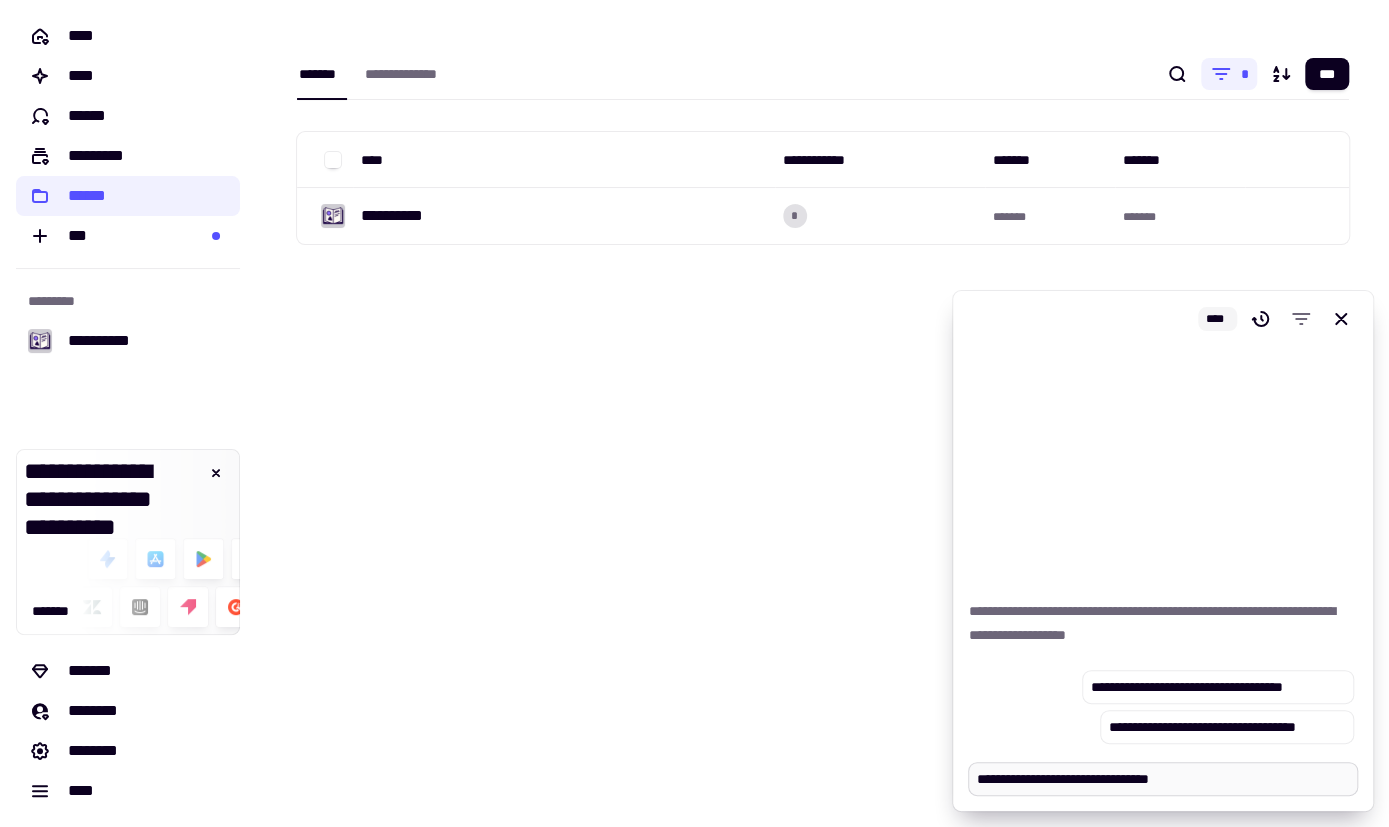 type on "*" 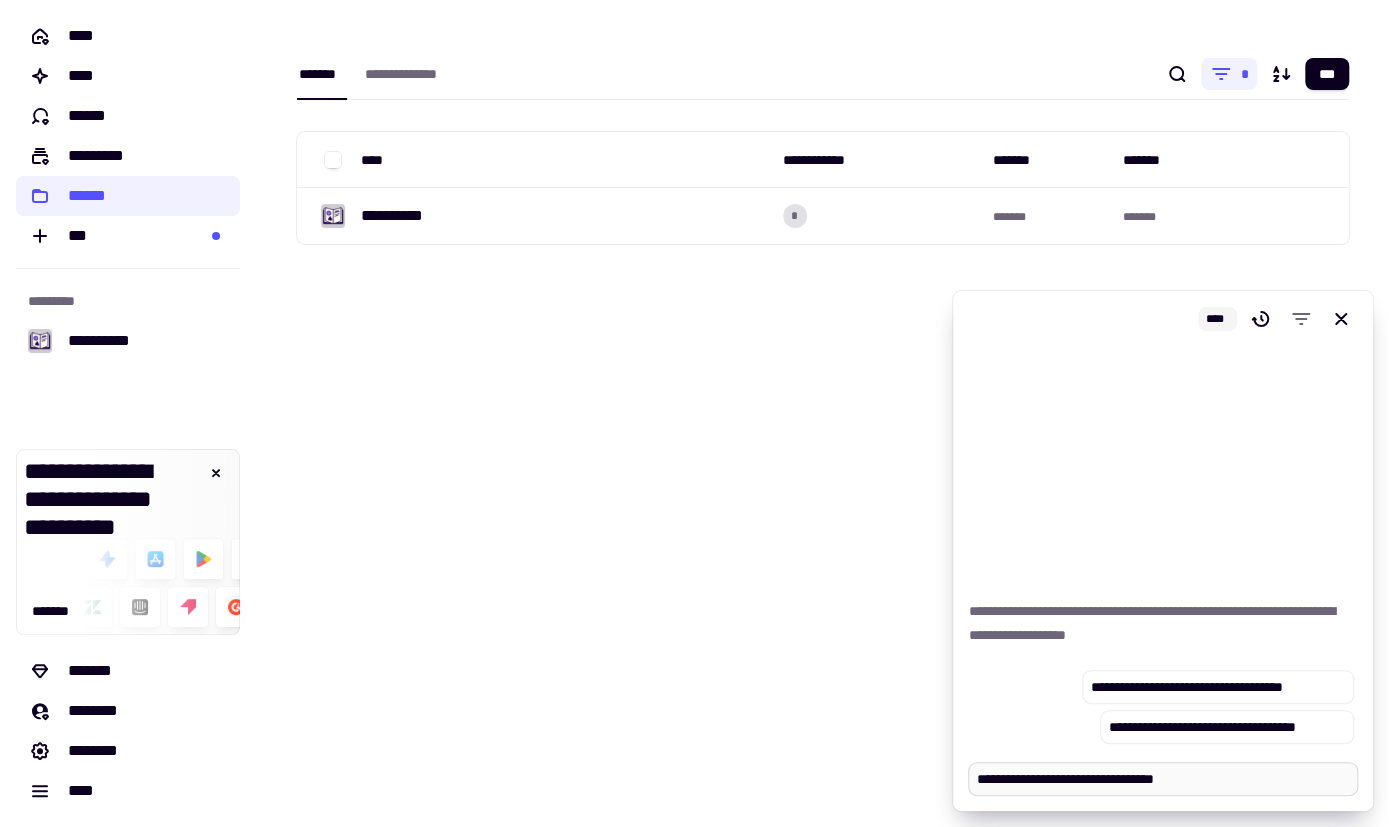 type on "*" 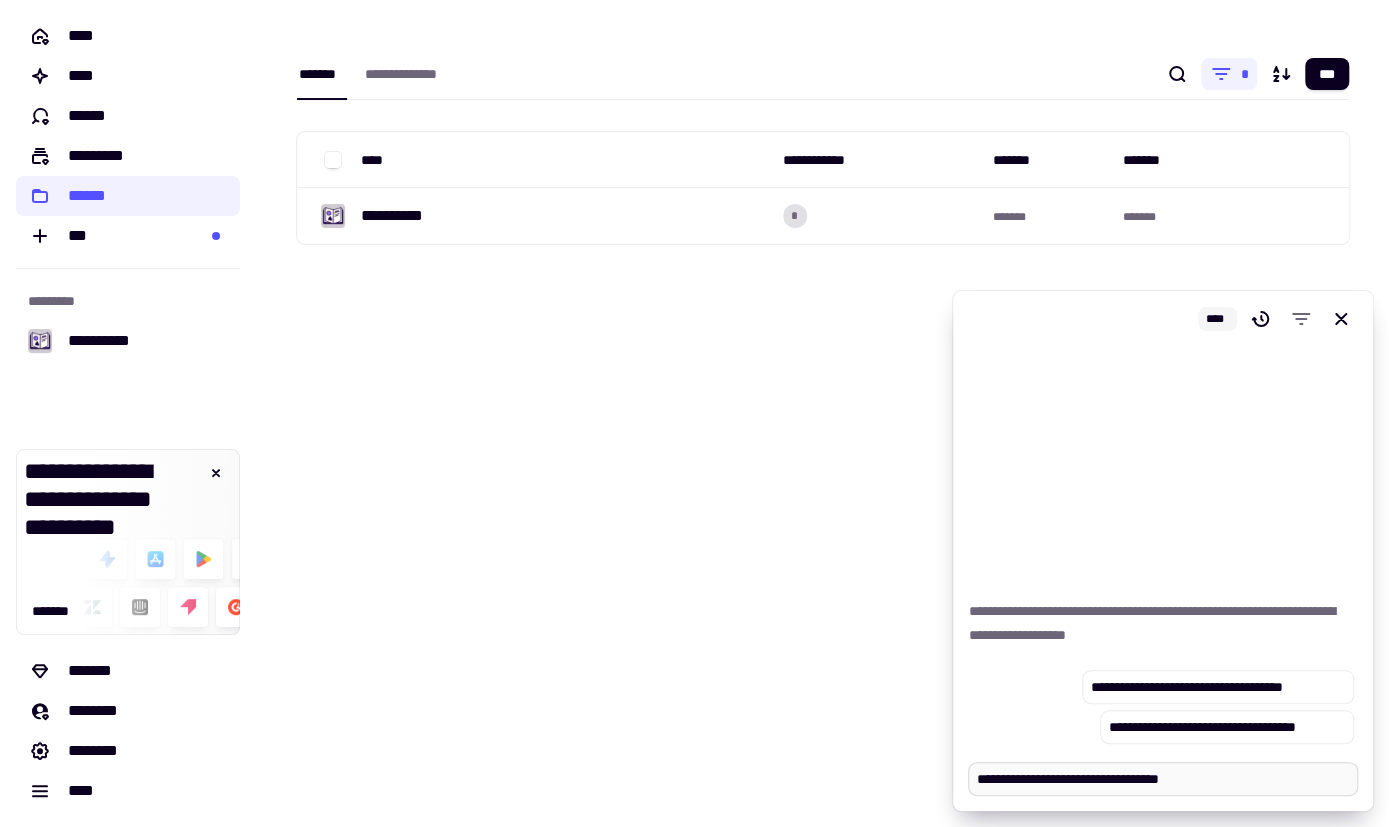type on "*" 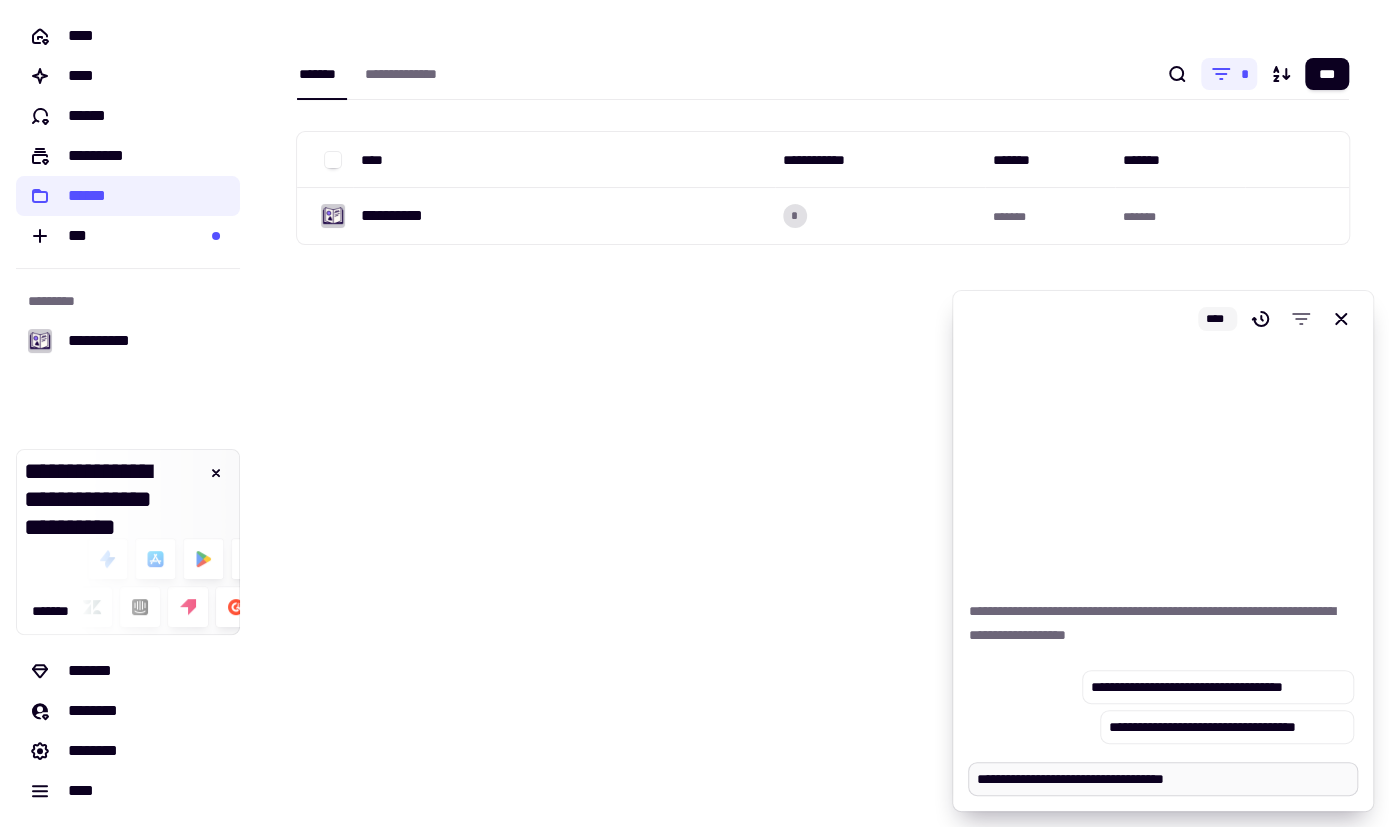 type on "*" 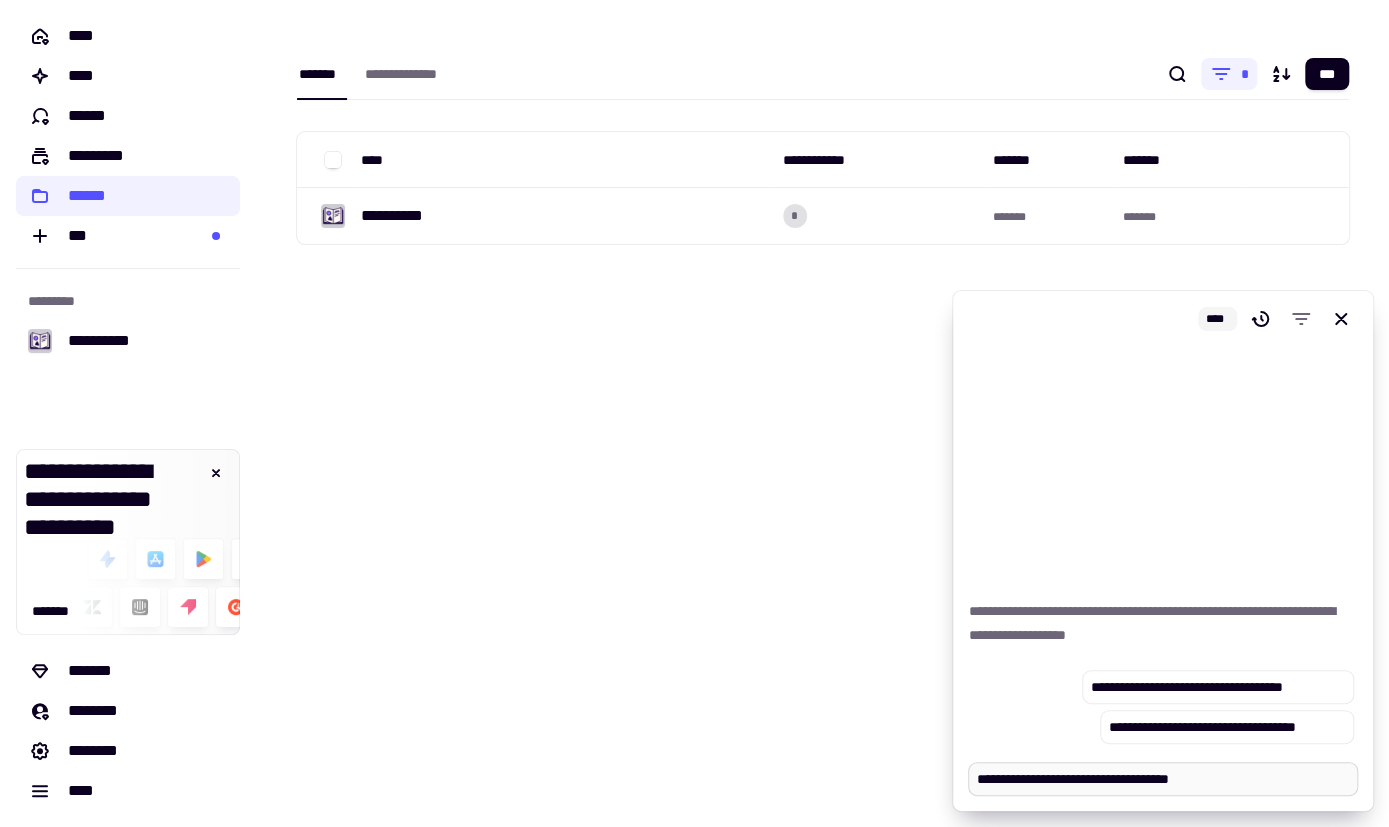 type on "*" 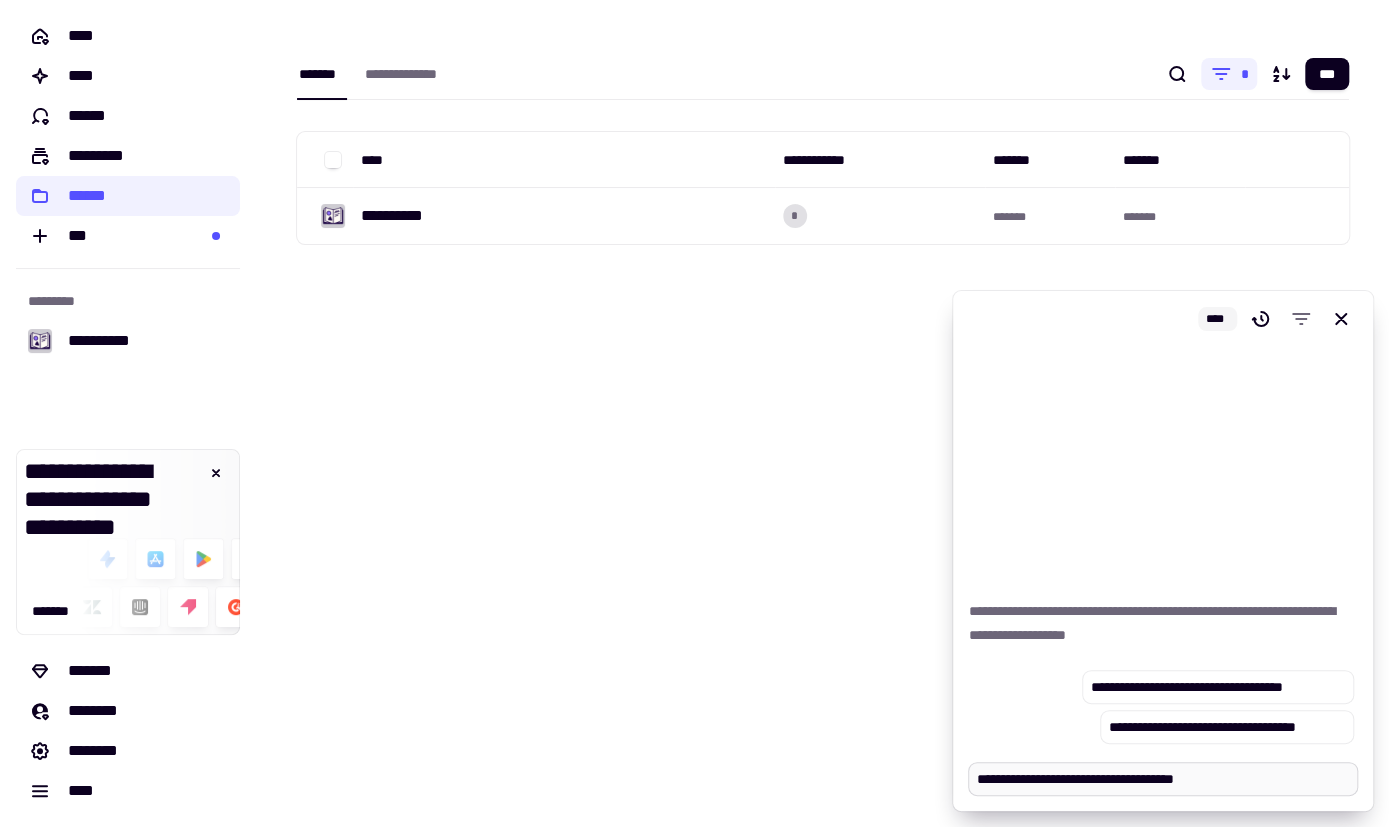 type on "*" 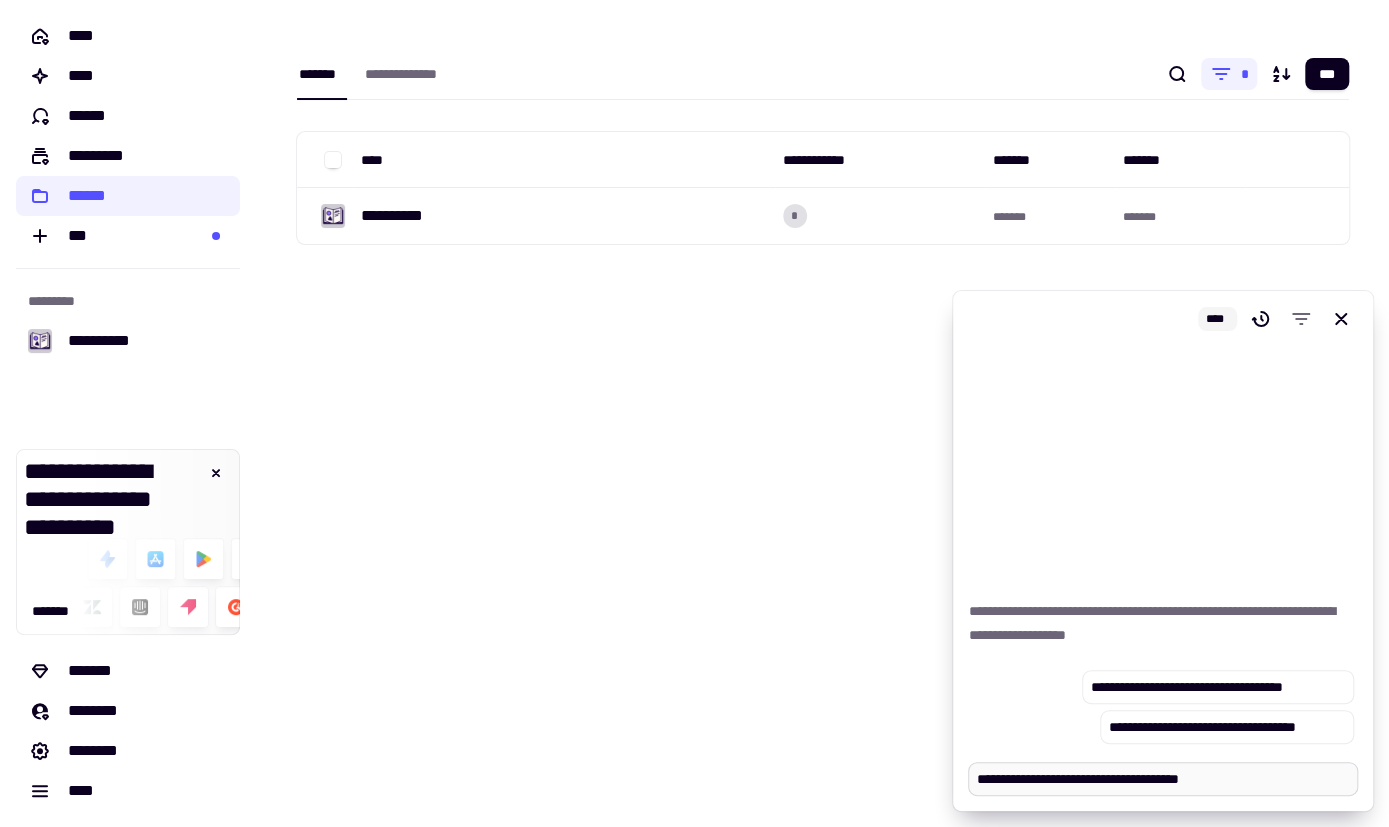 type on "*" 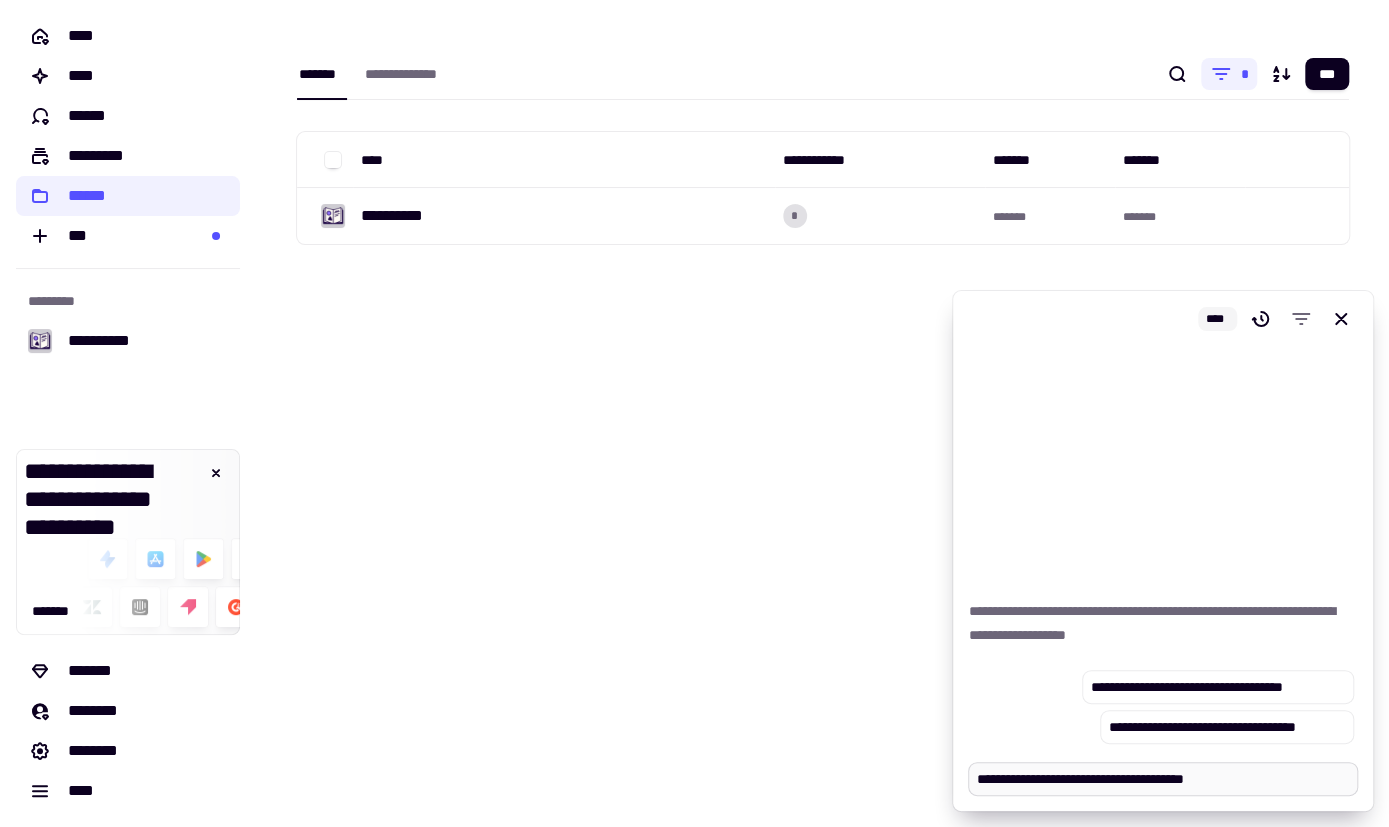 type on "*" 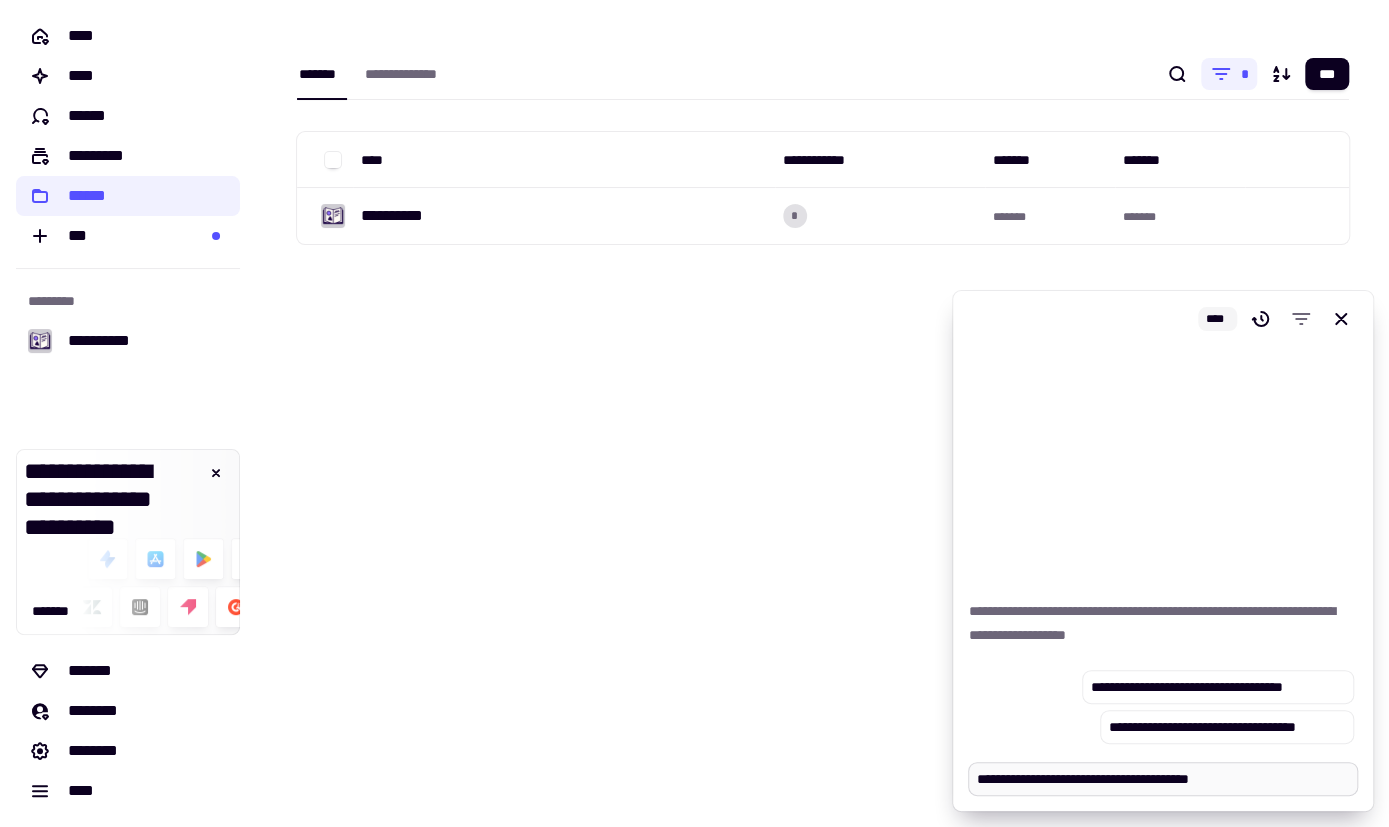 type on "*" 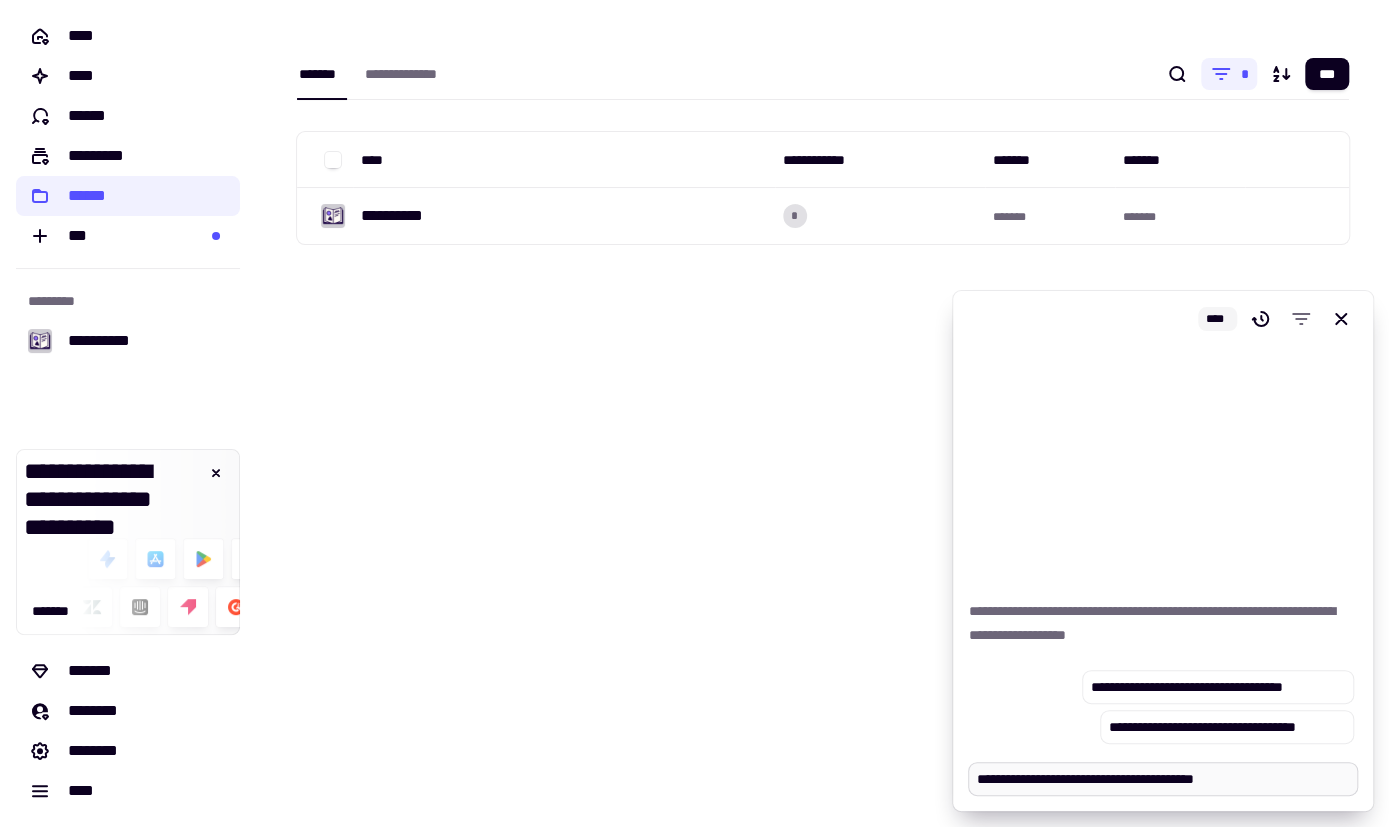 type on "*" 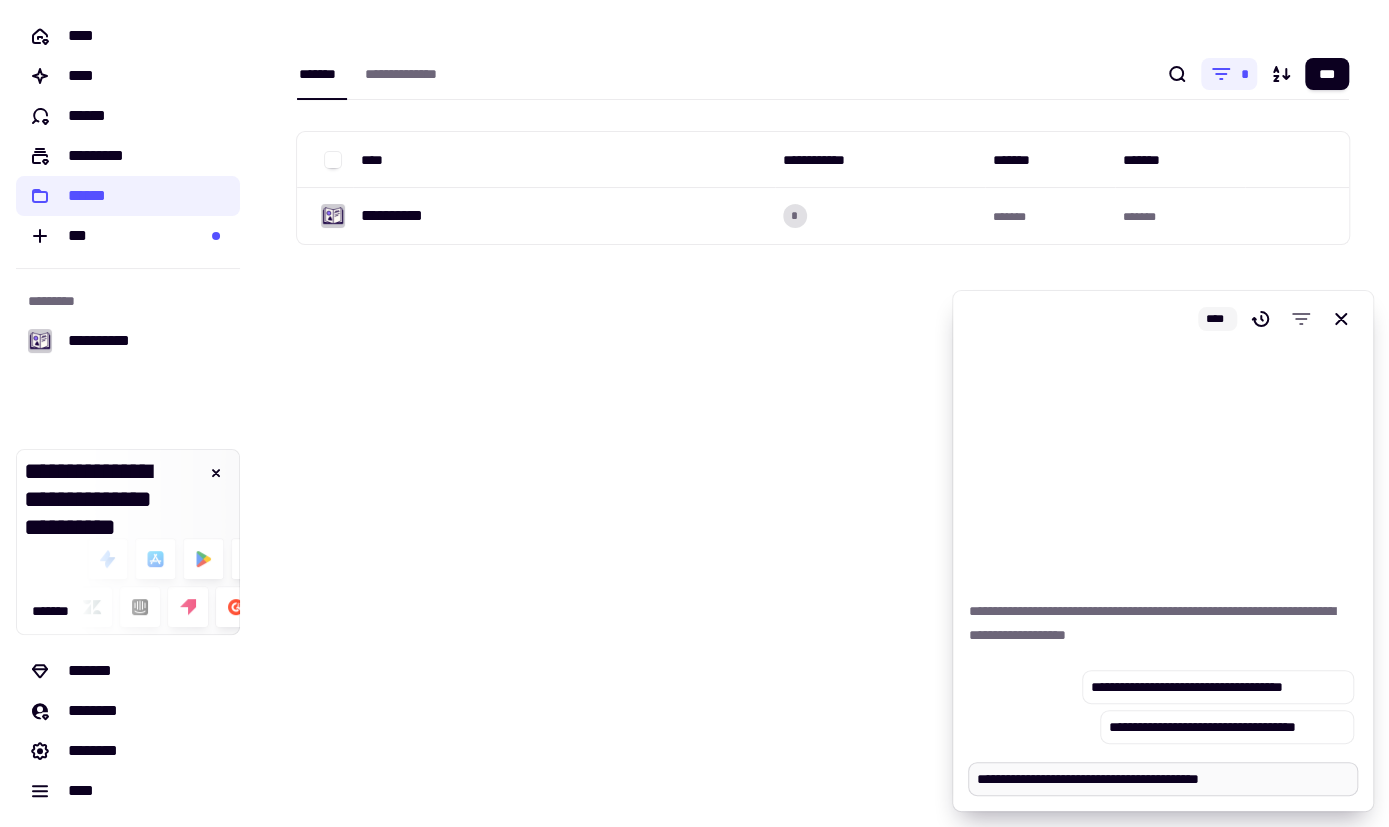 type on "*" 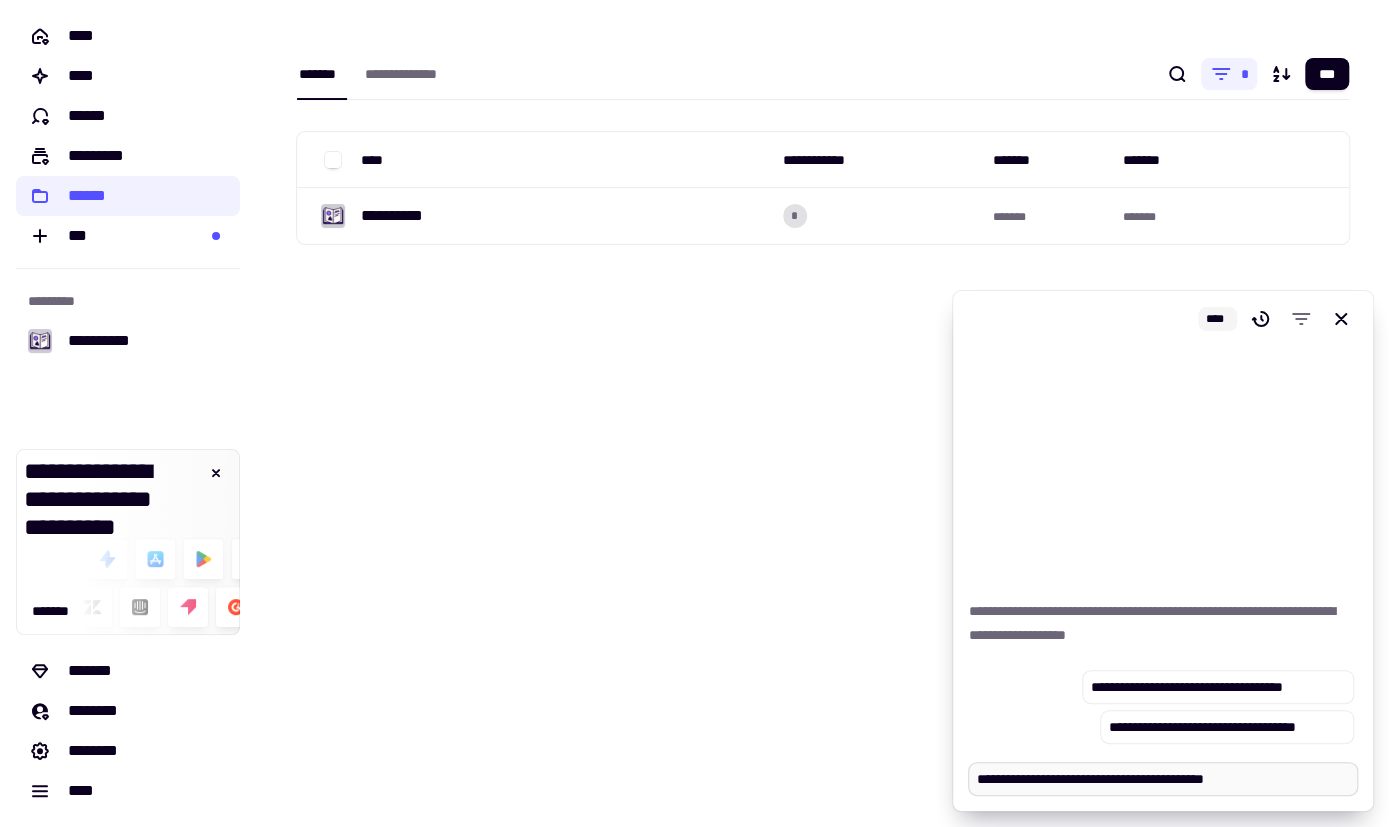 type on "*" 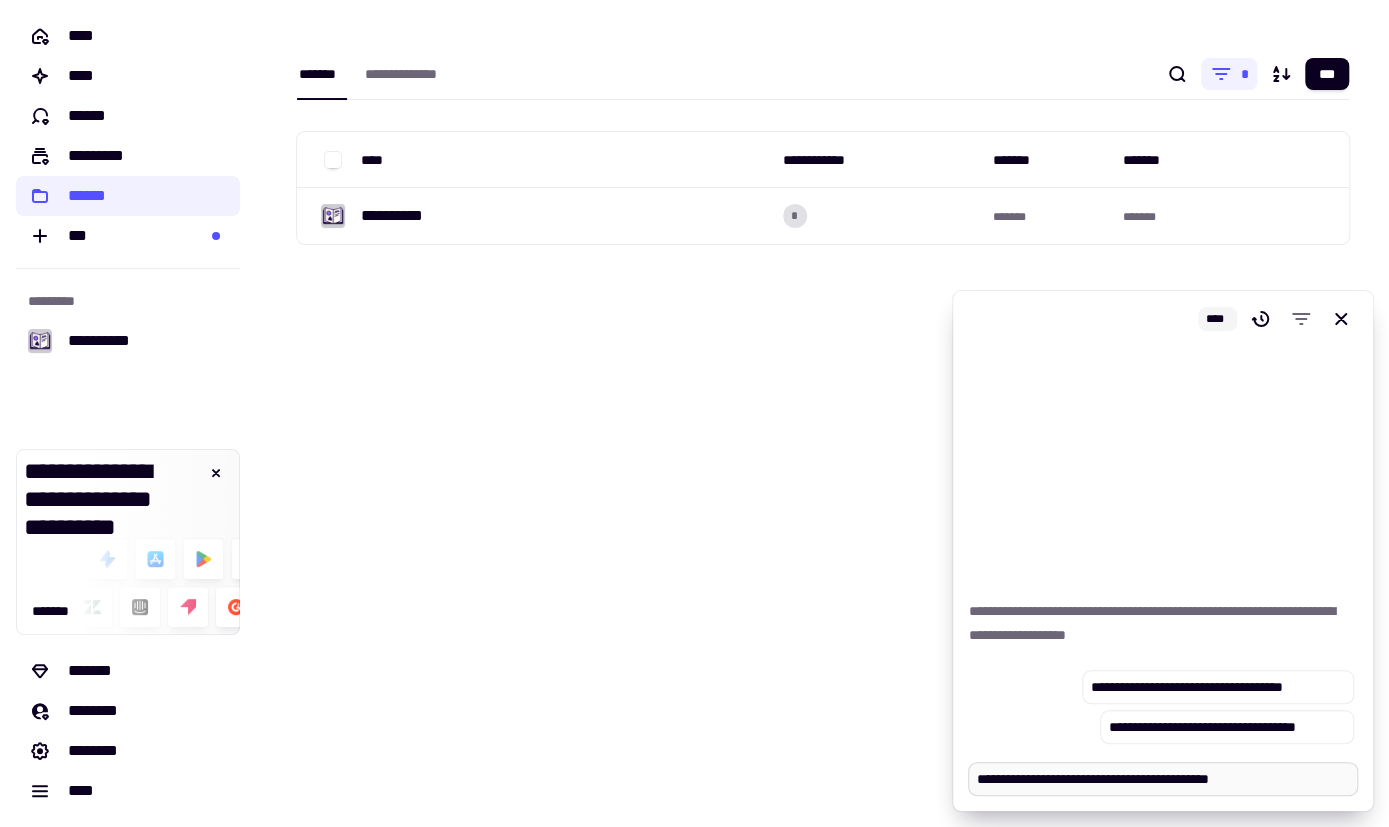 type on "*" 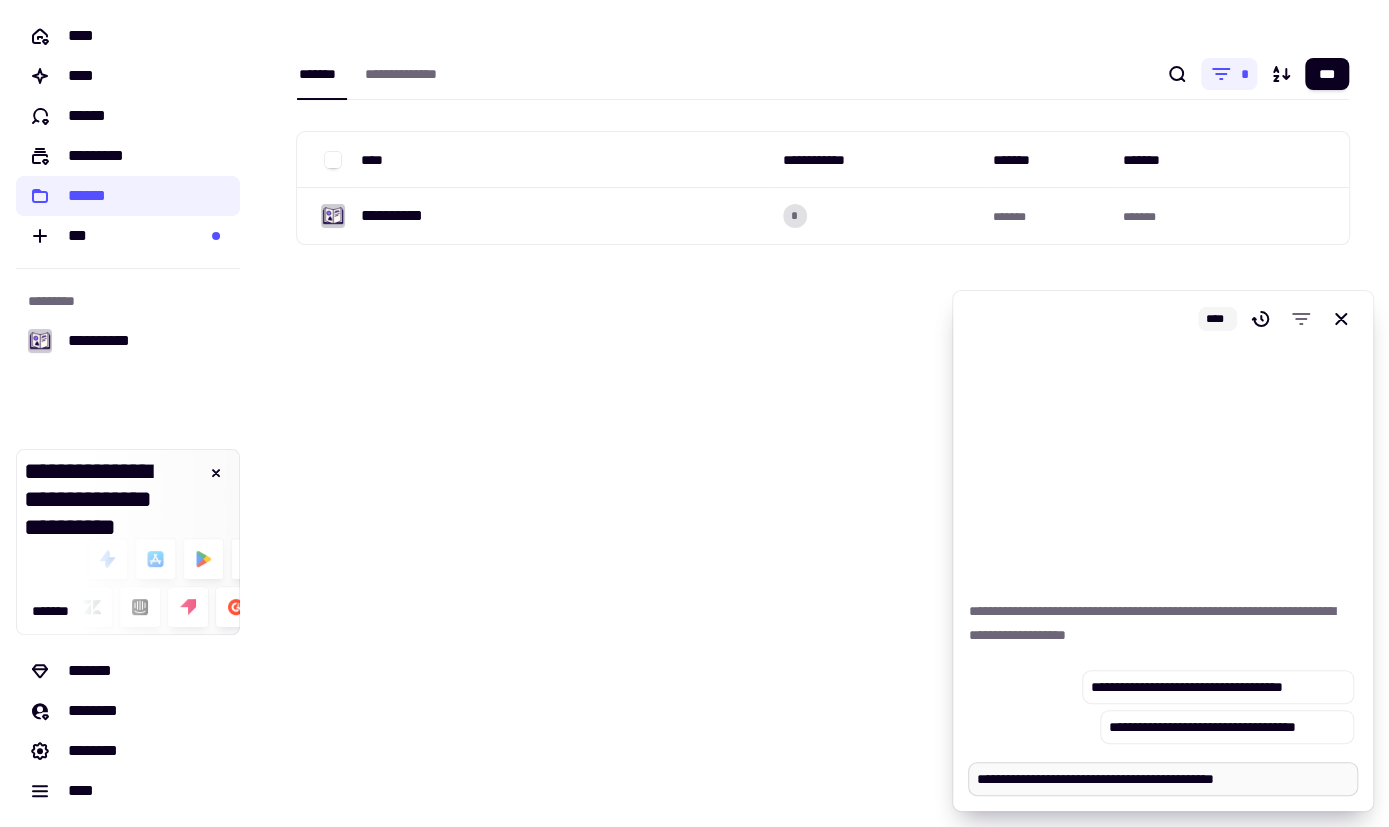 type on "*" 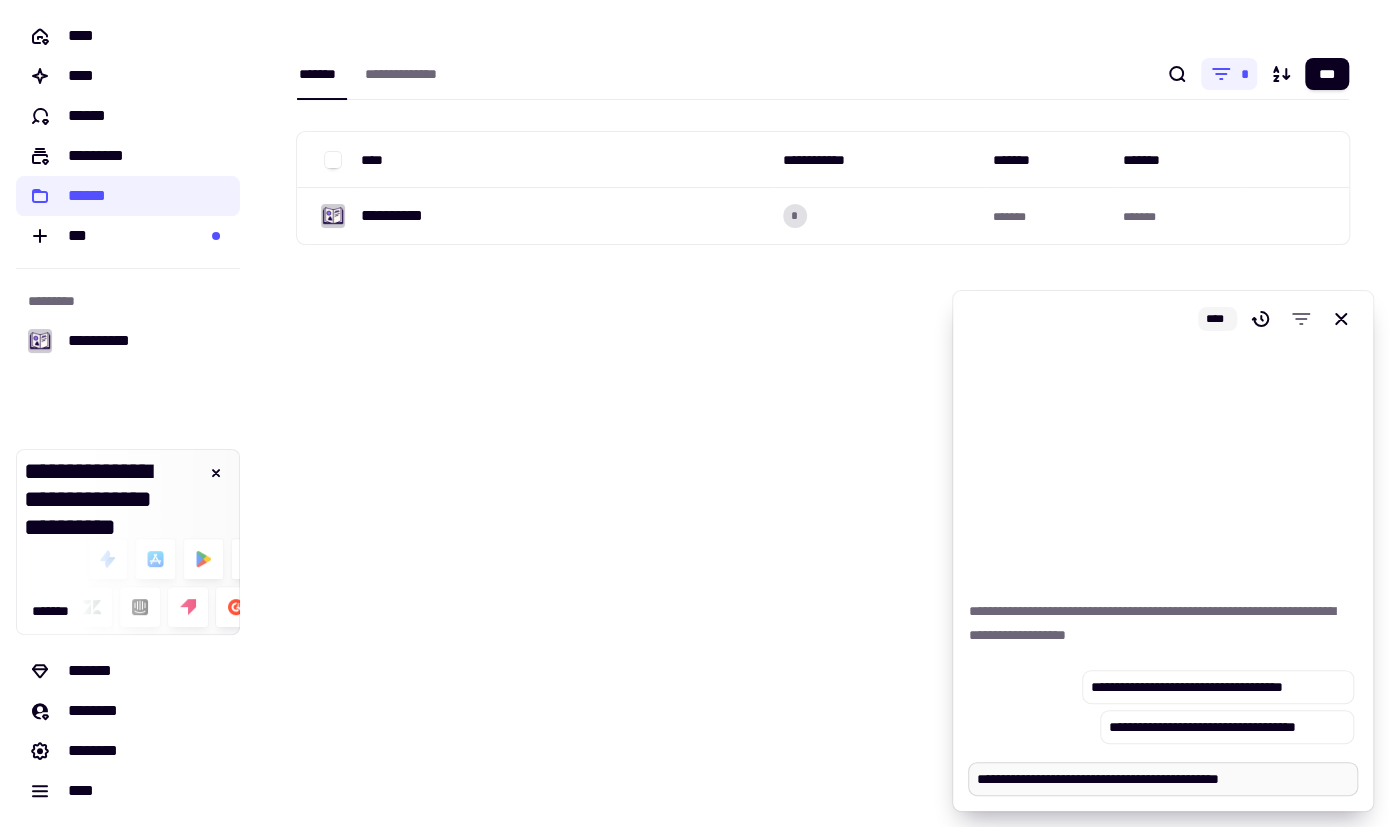 type on "*" 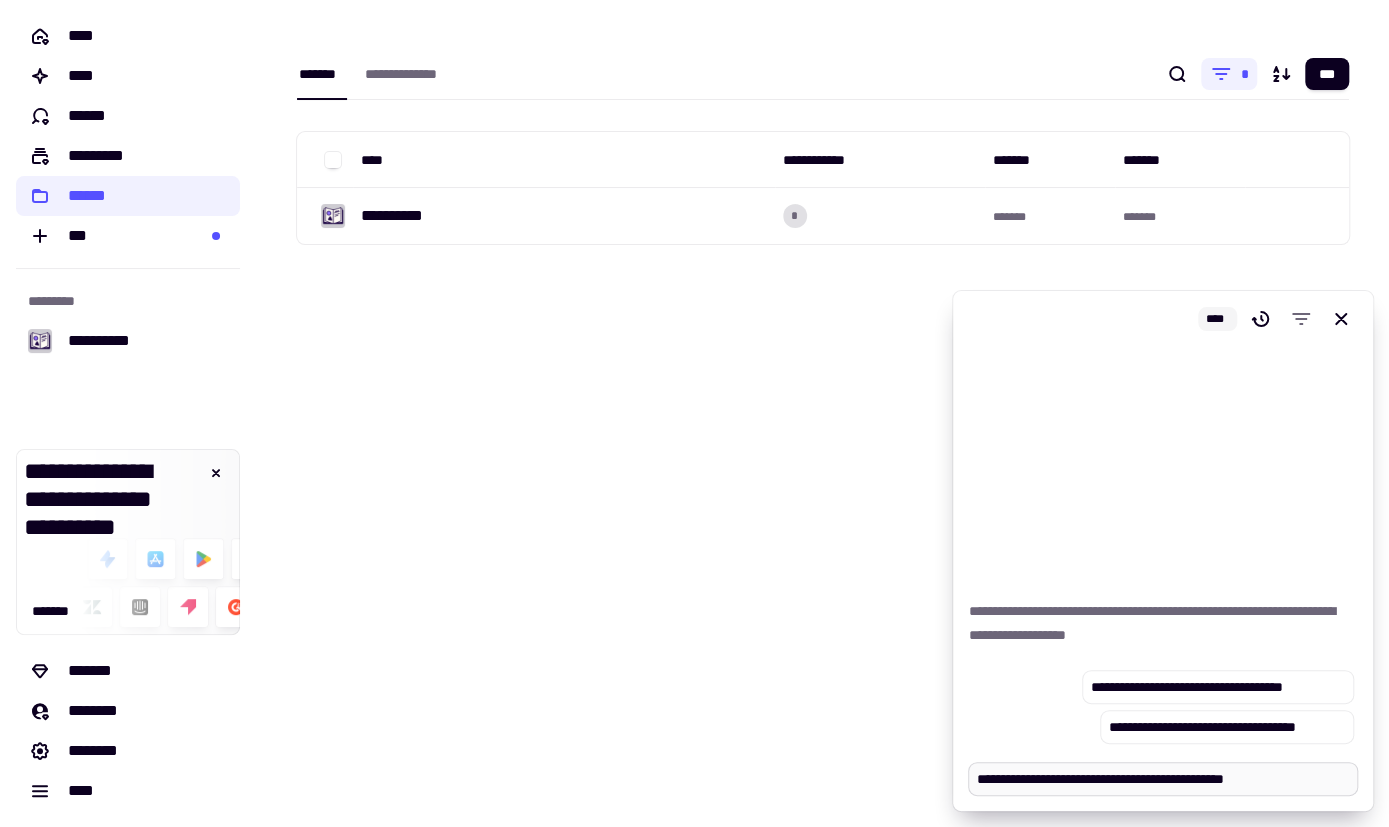 type on "*" 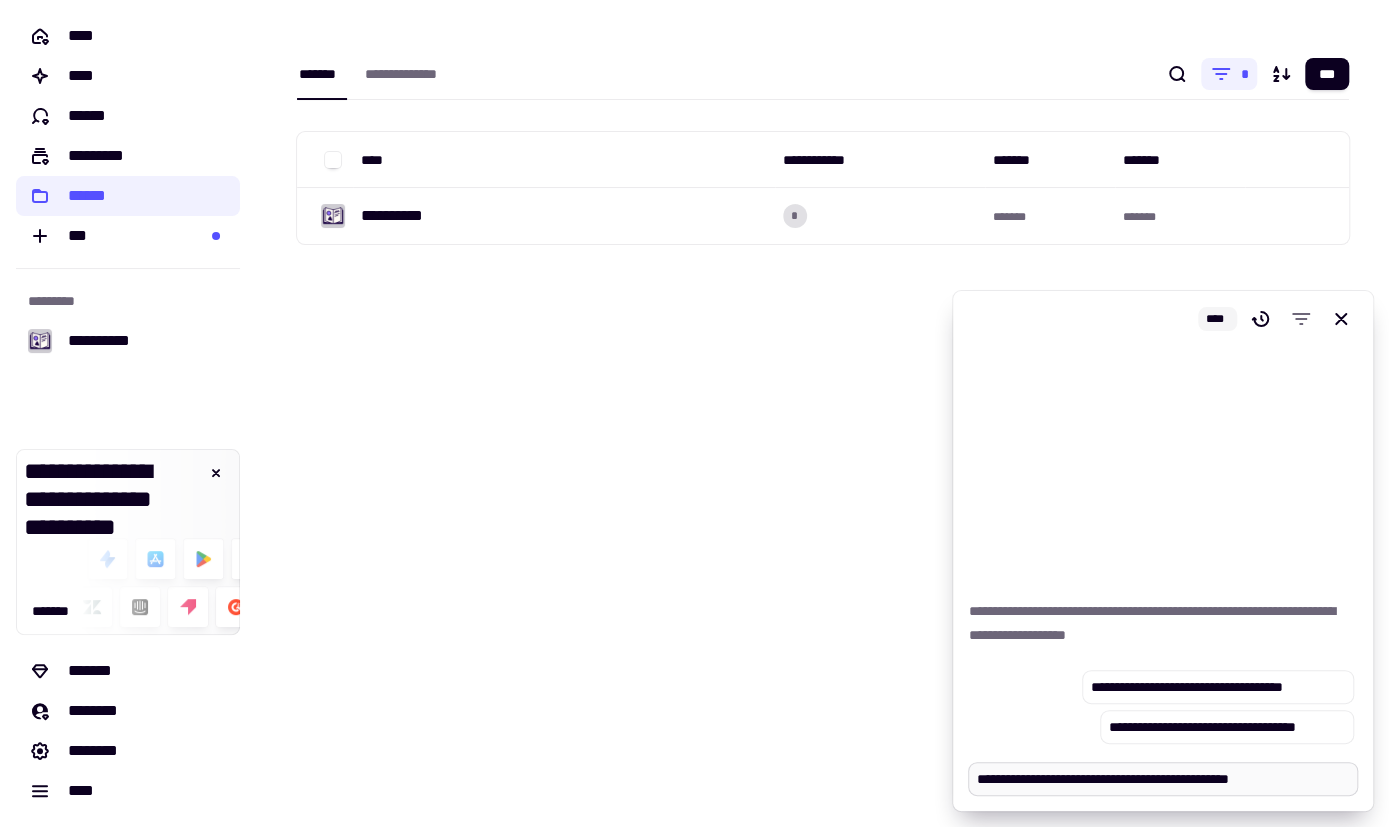 type on "*" 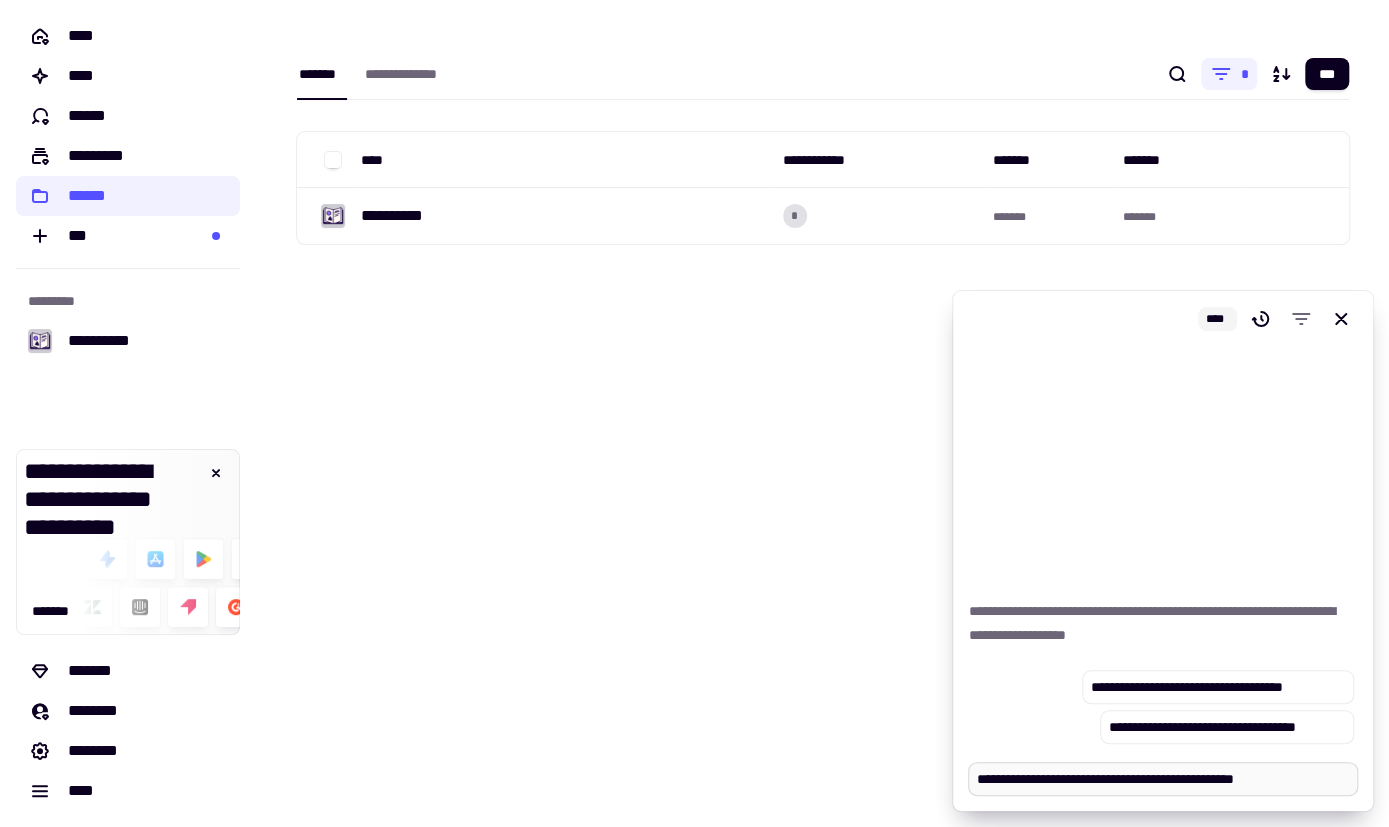 type on "*" 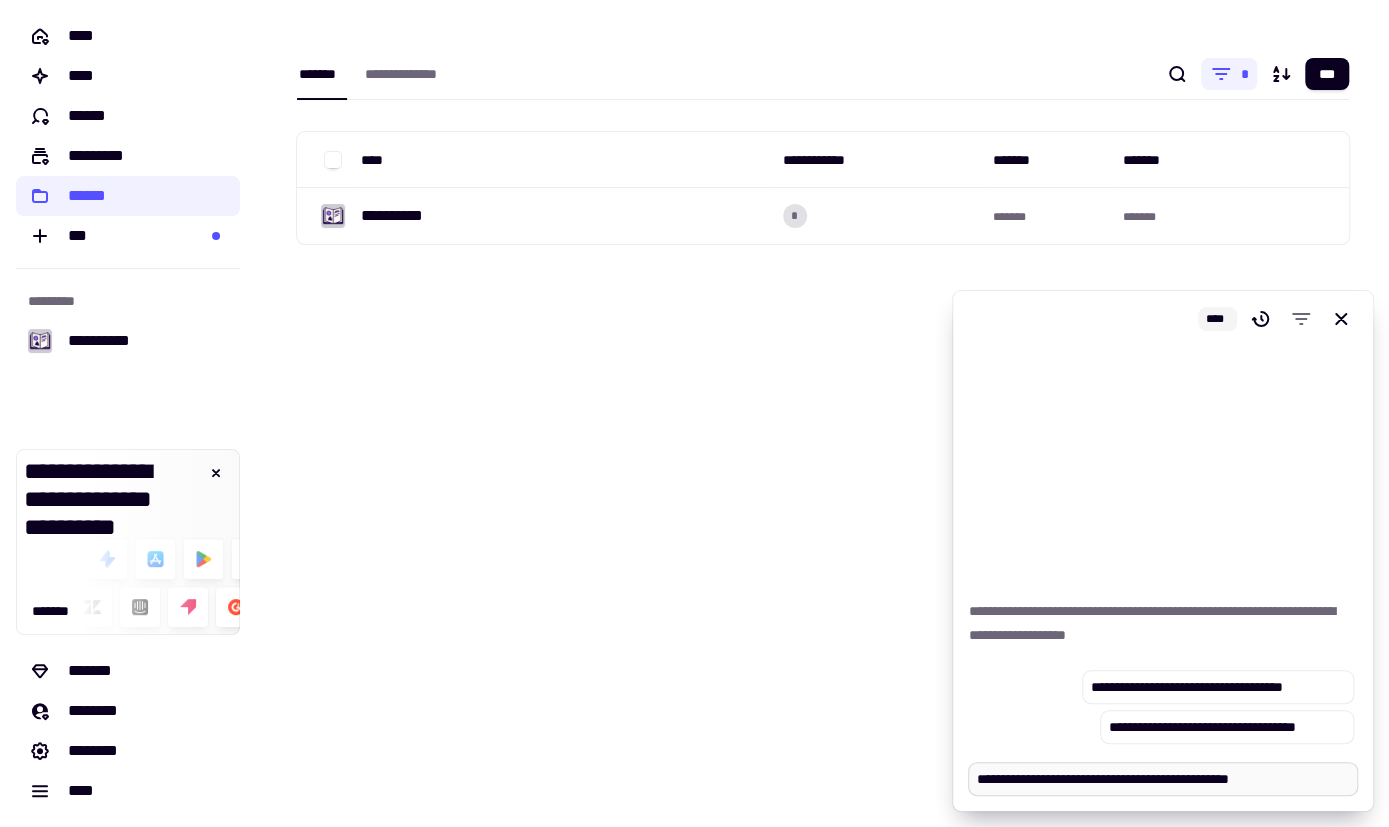 type on "*" 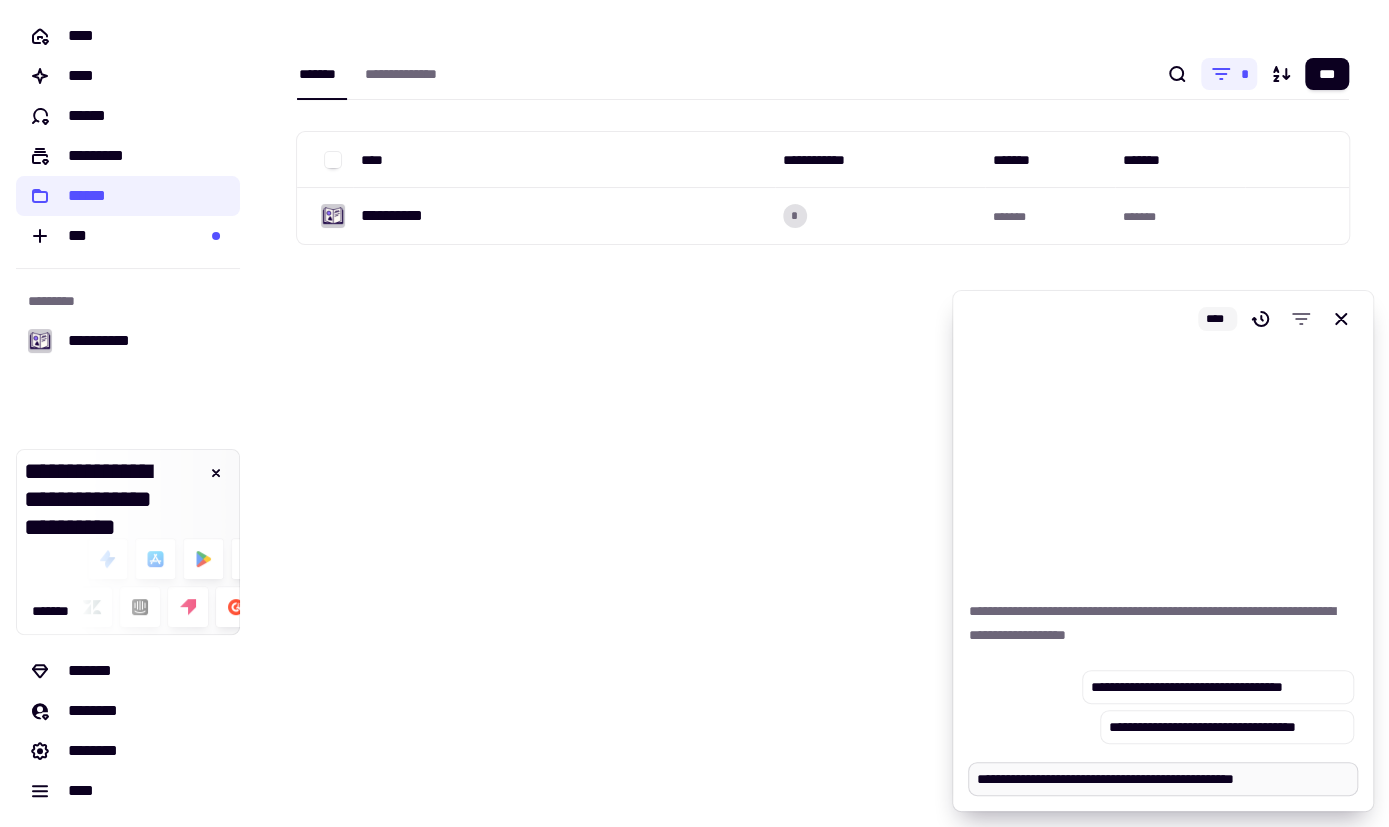 type on "*" 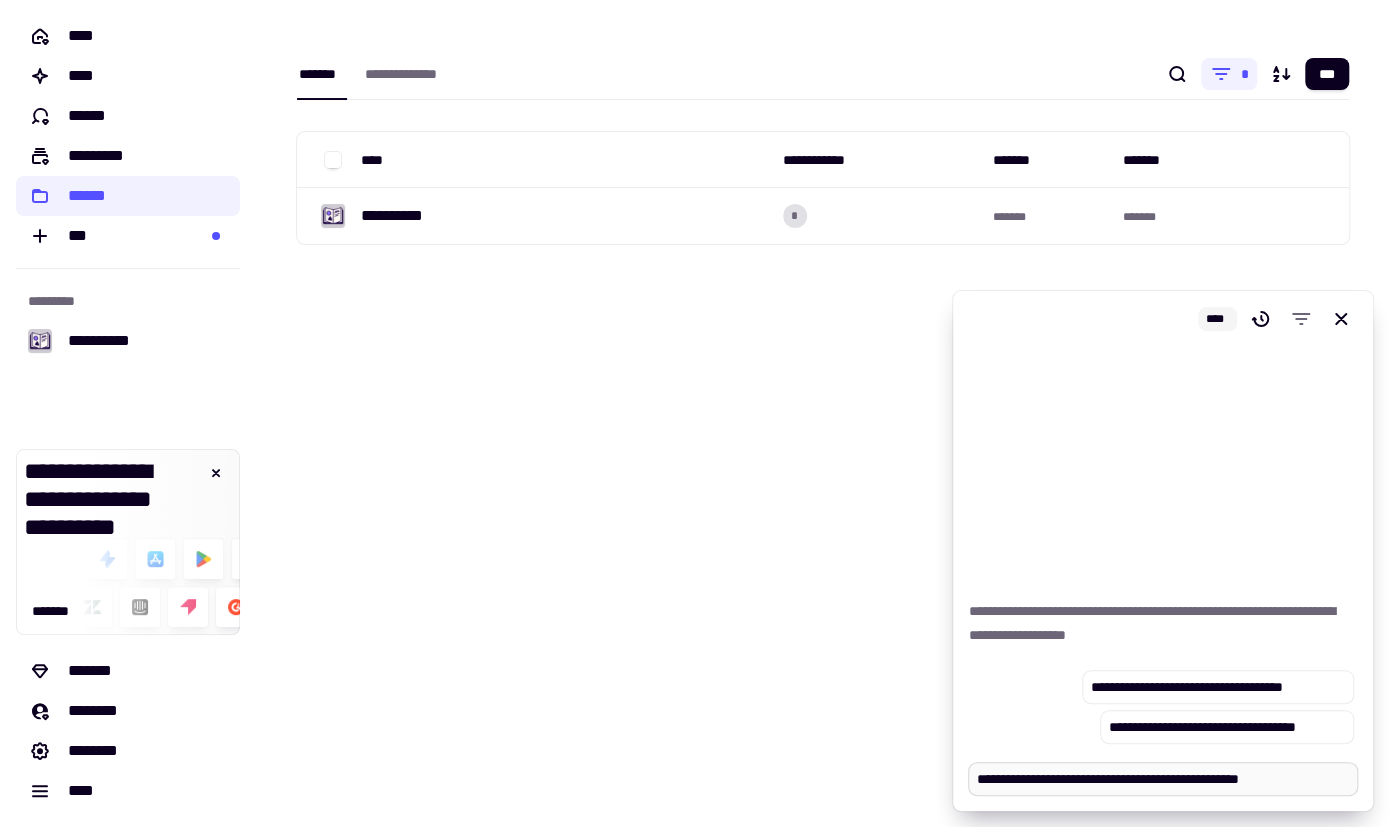 type on "*" 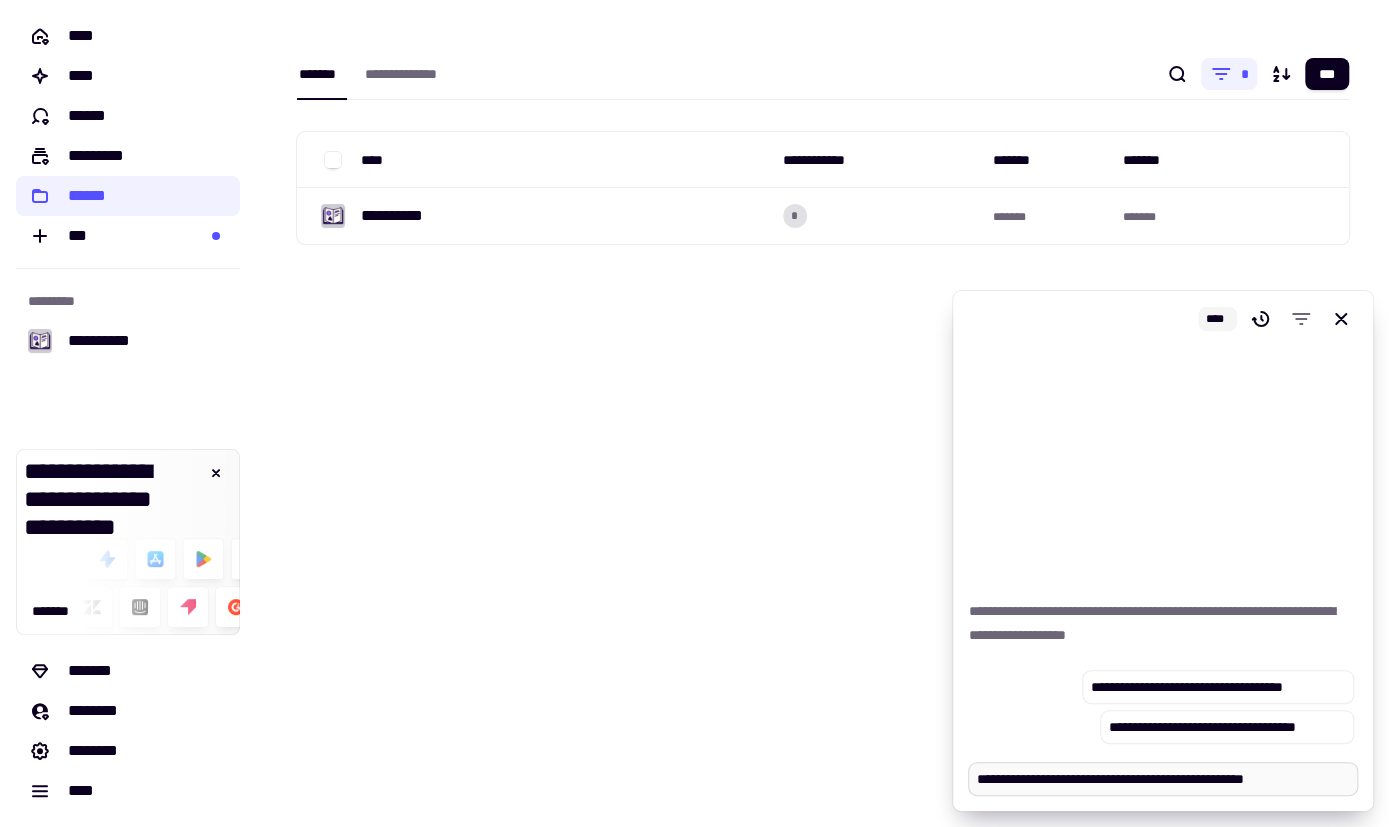 type on "*" 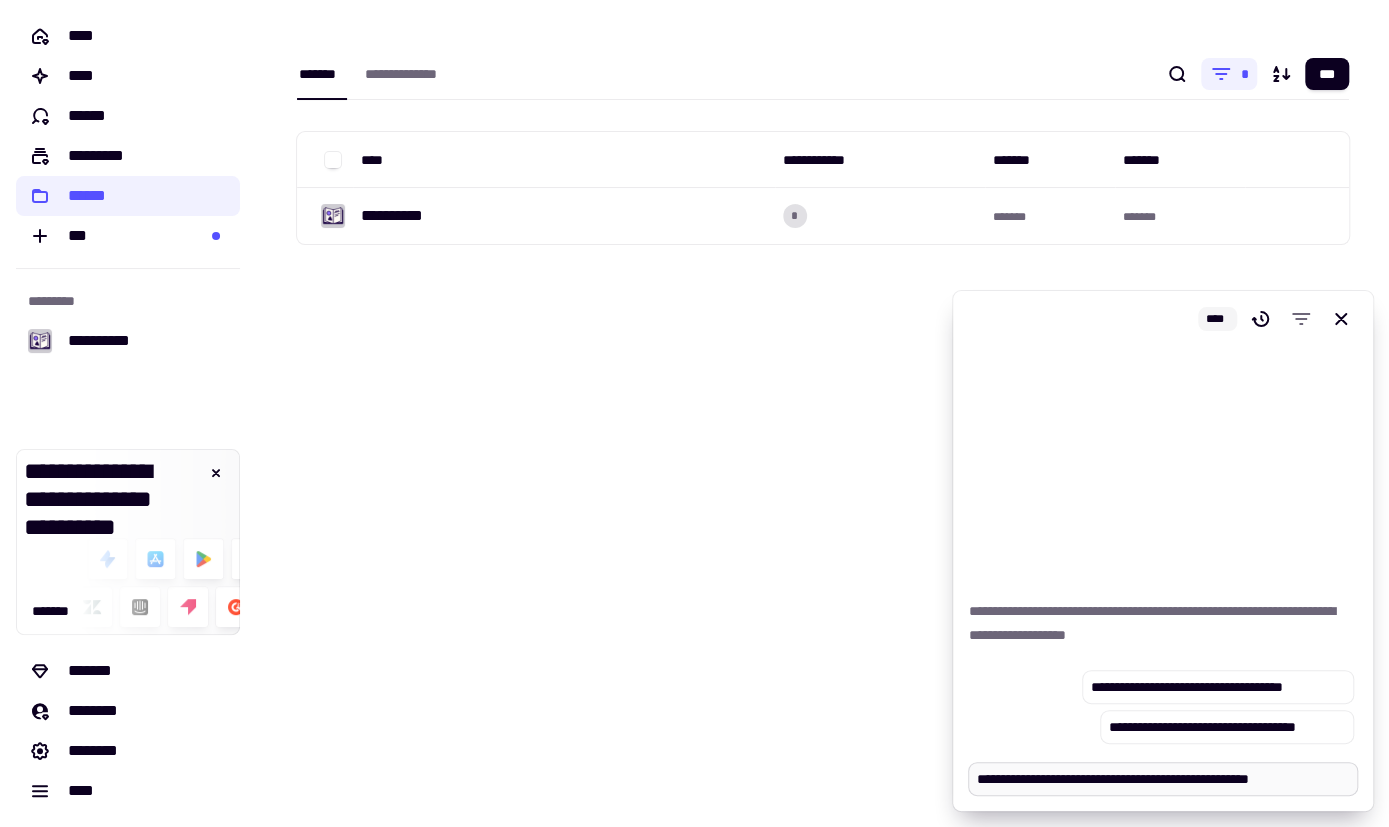 type on "*" 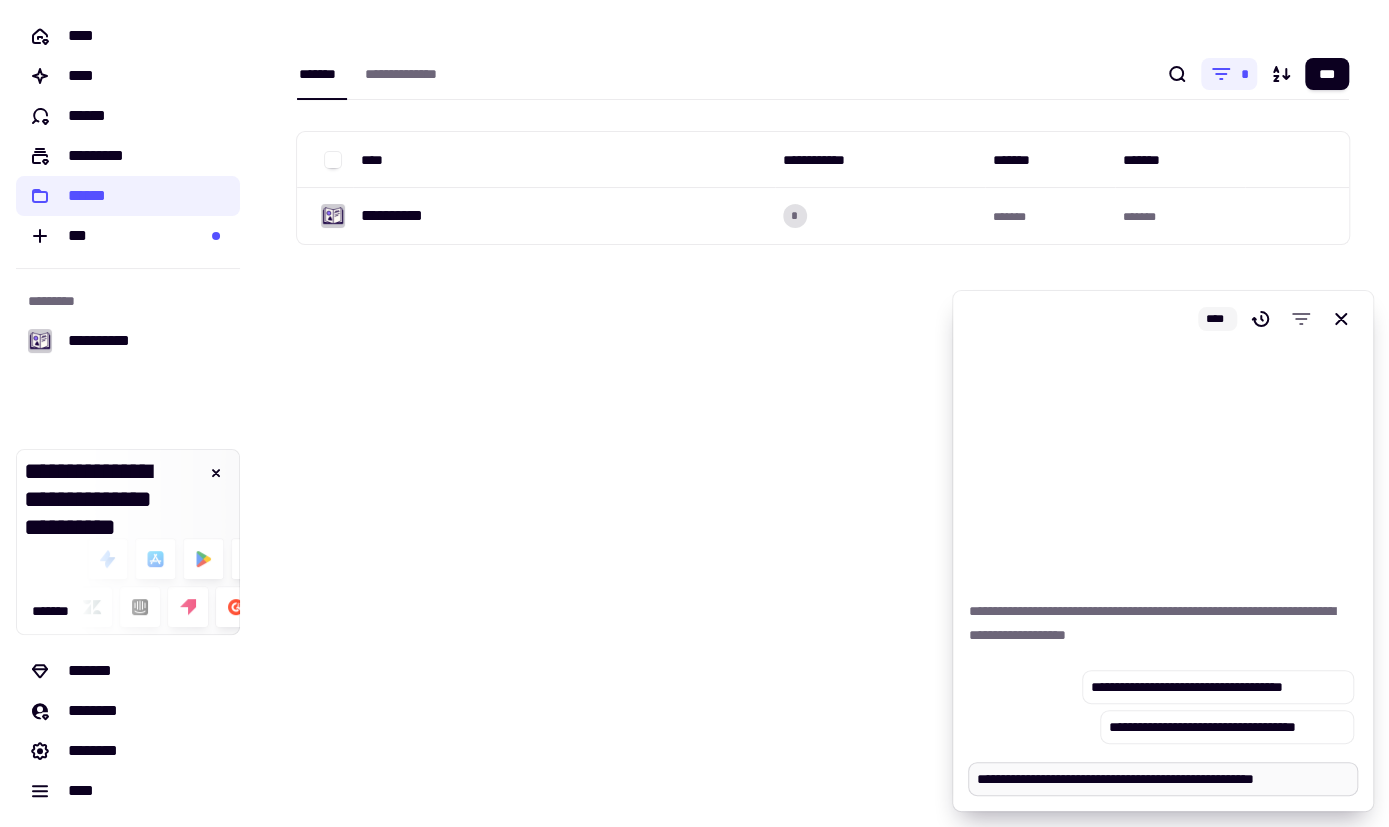 type on "*" 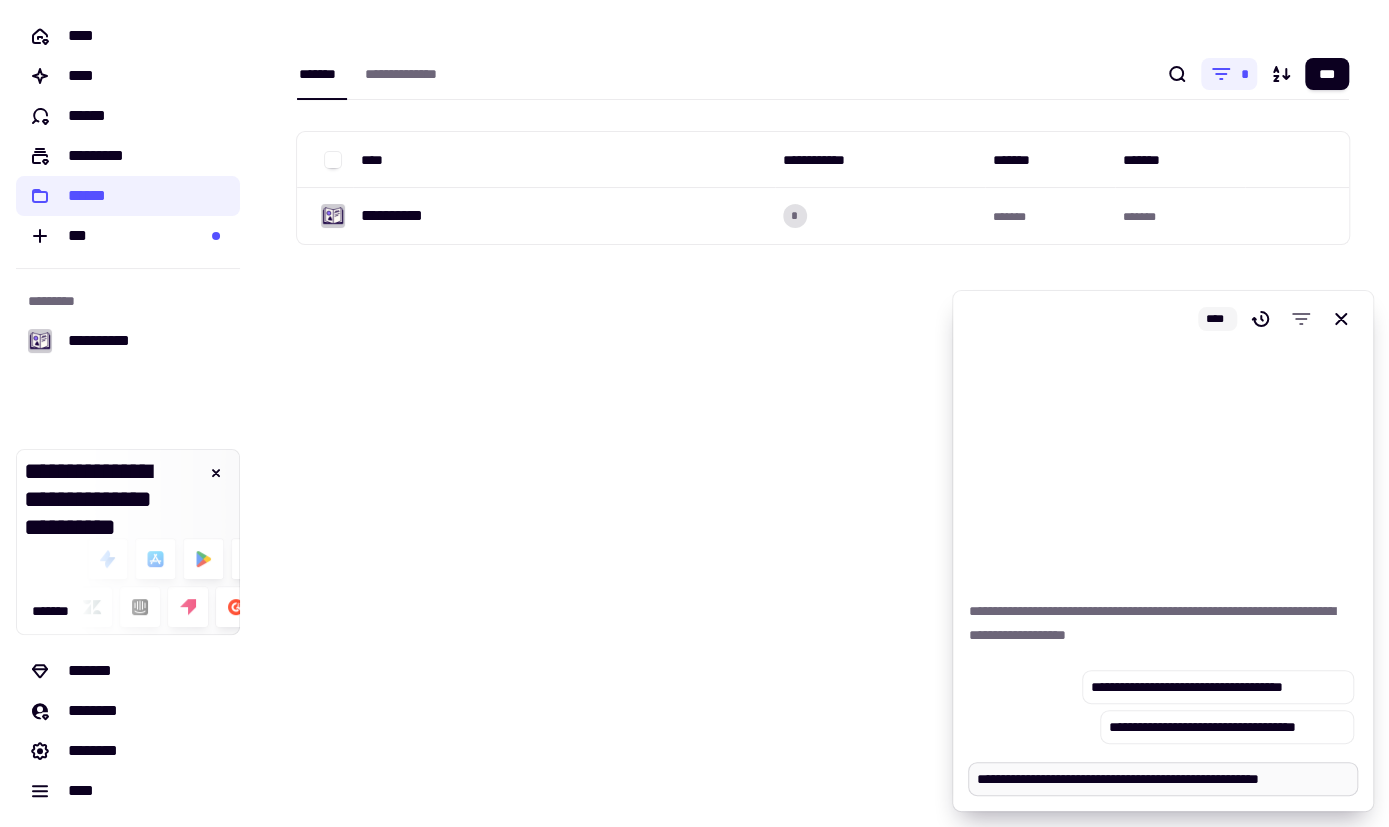 type on "*" 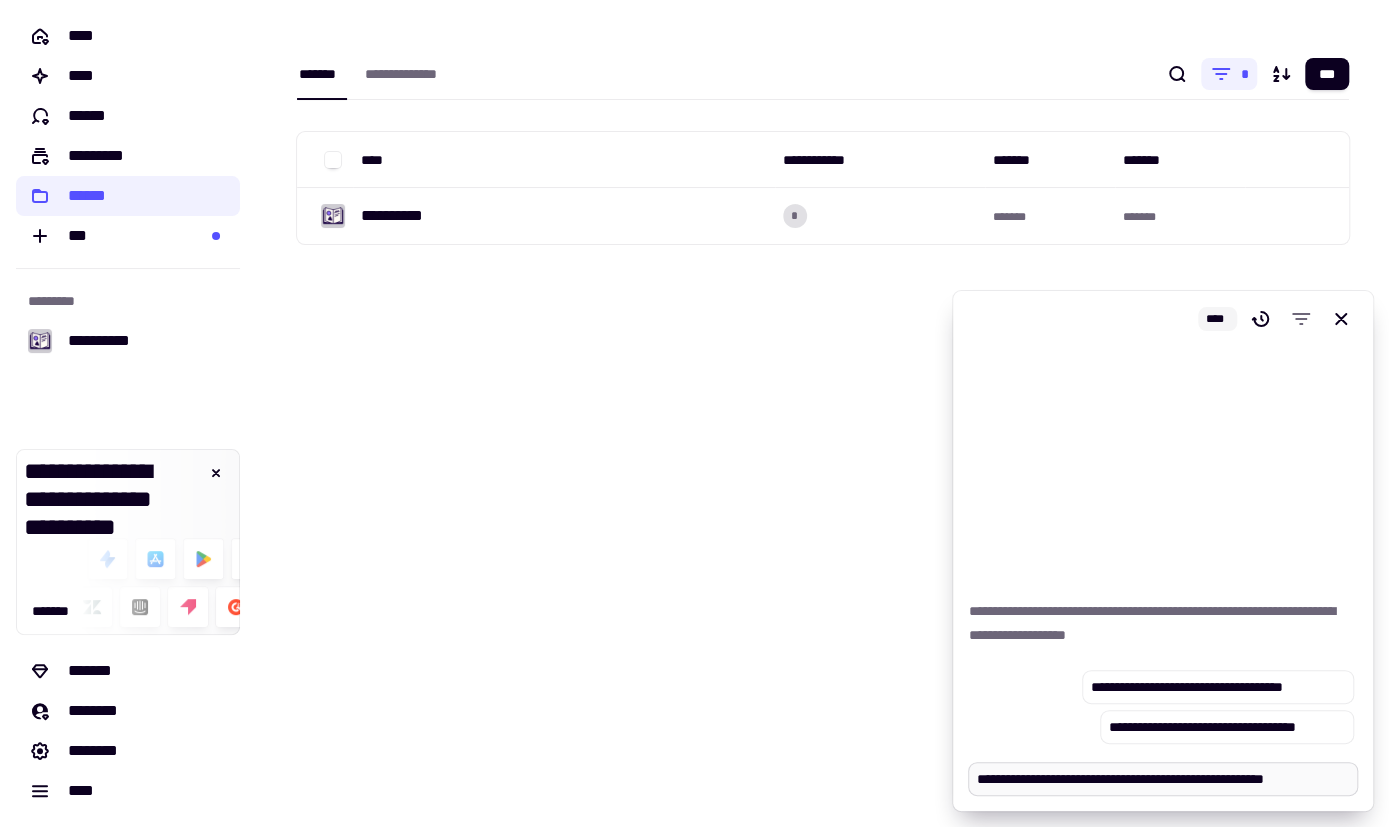 type on "*" 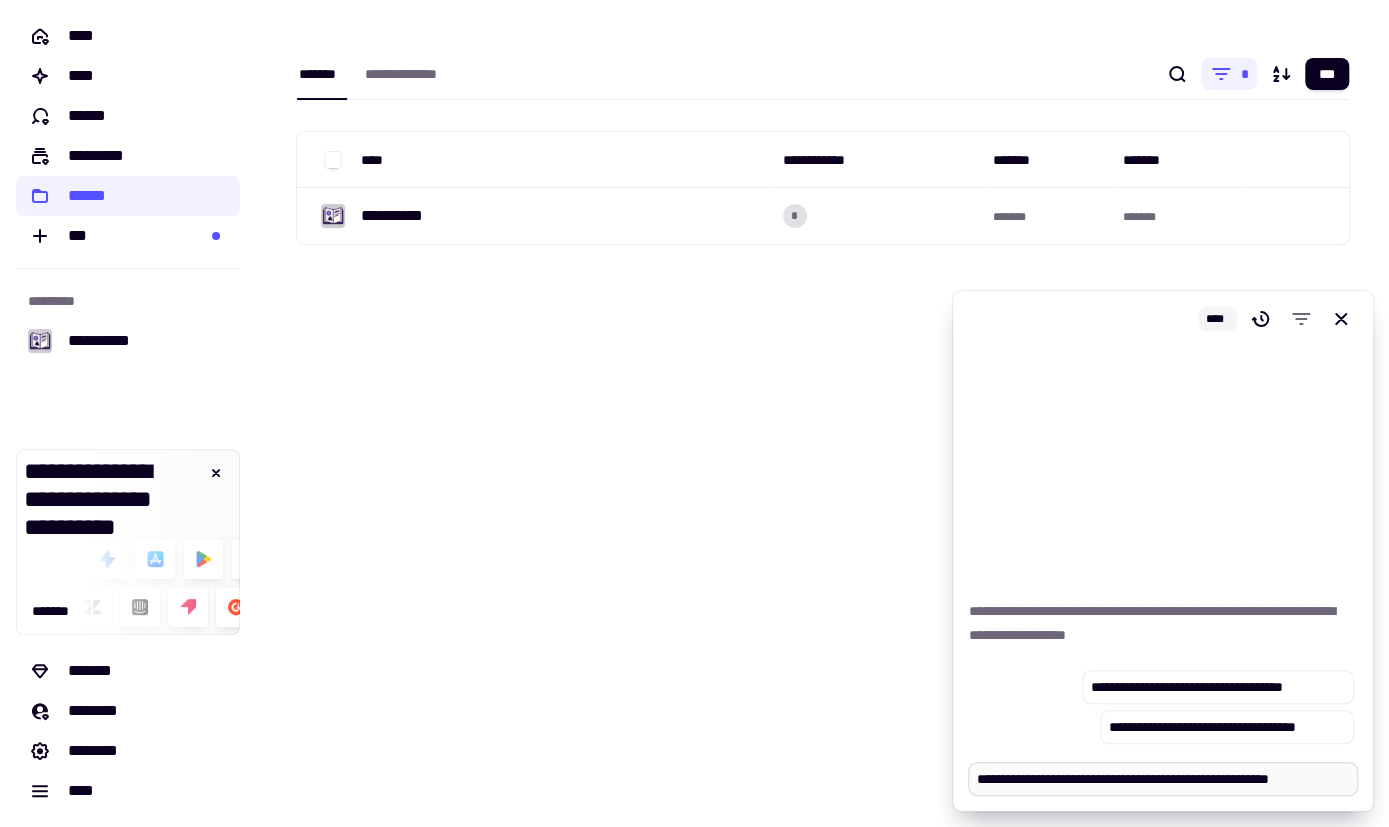 type on "*" 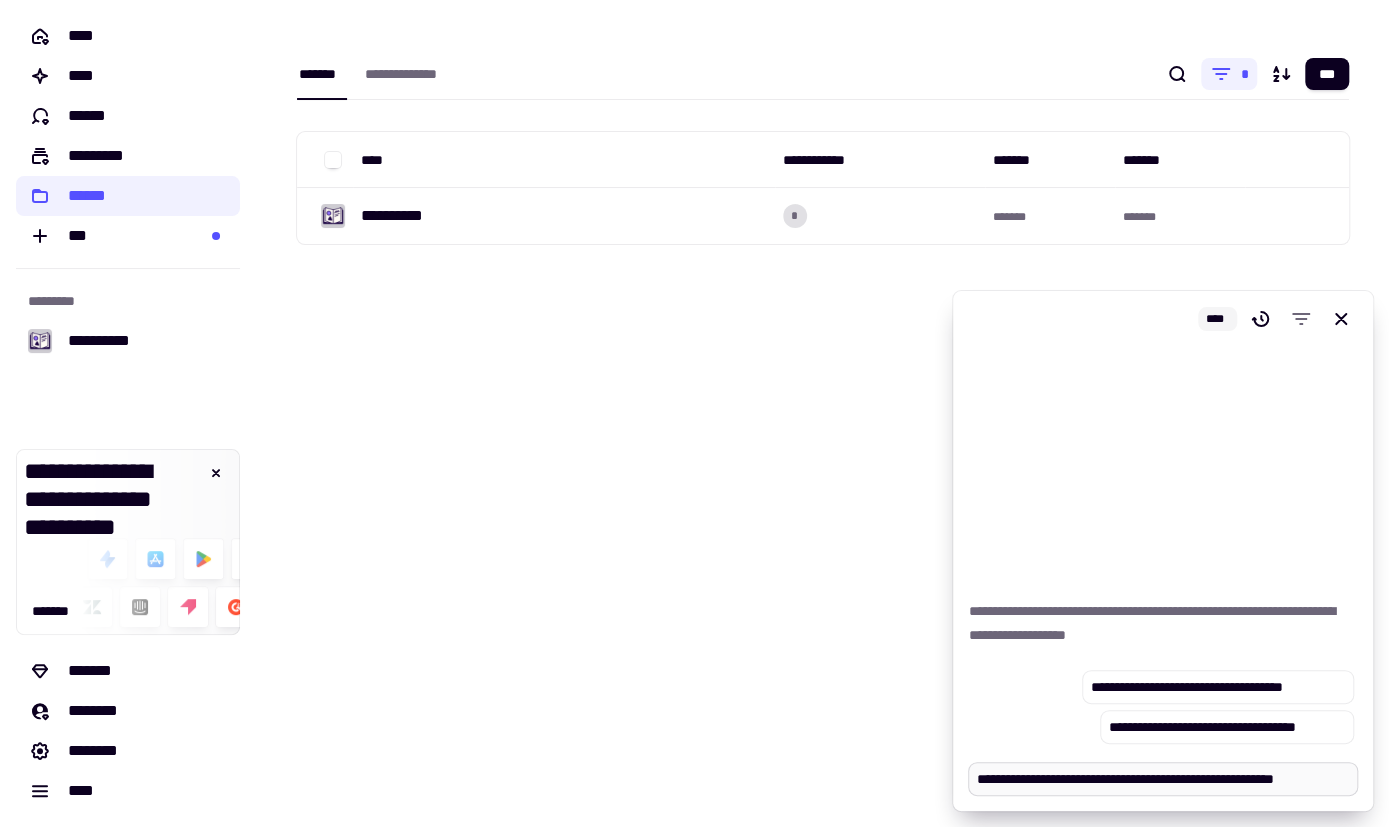 type on "*" 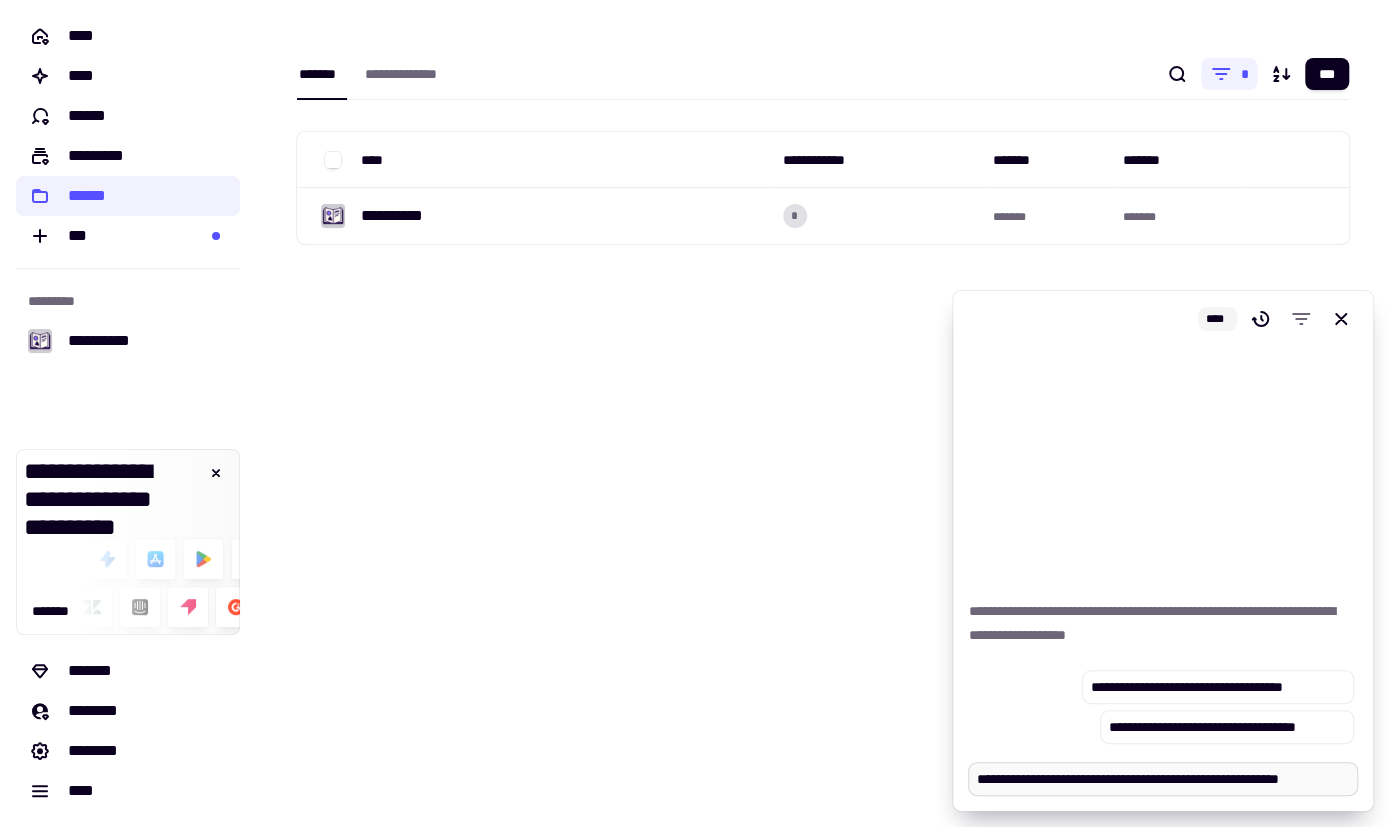type on "*" 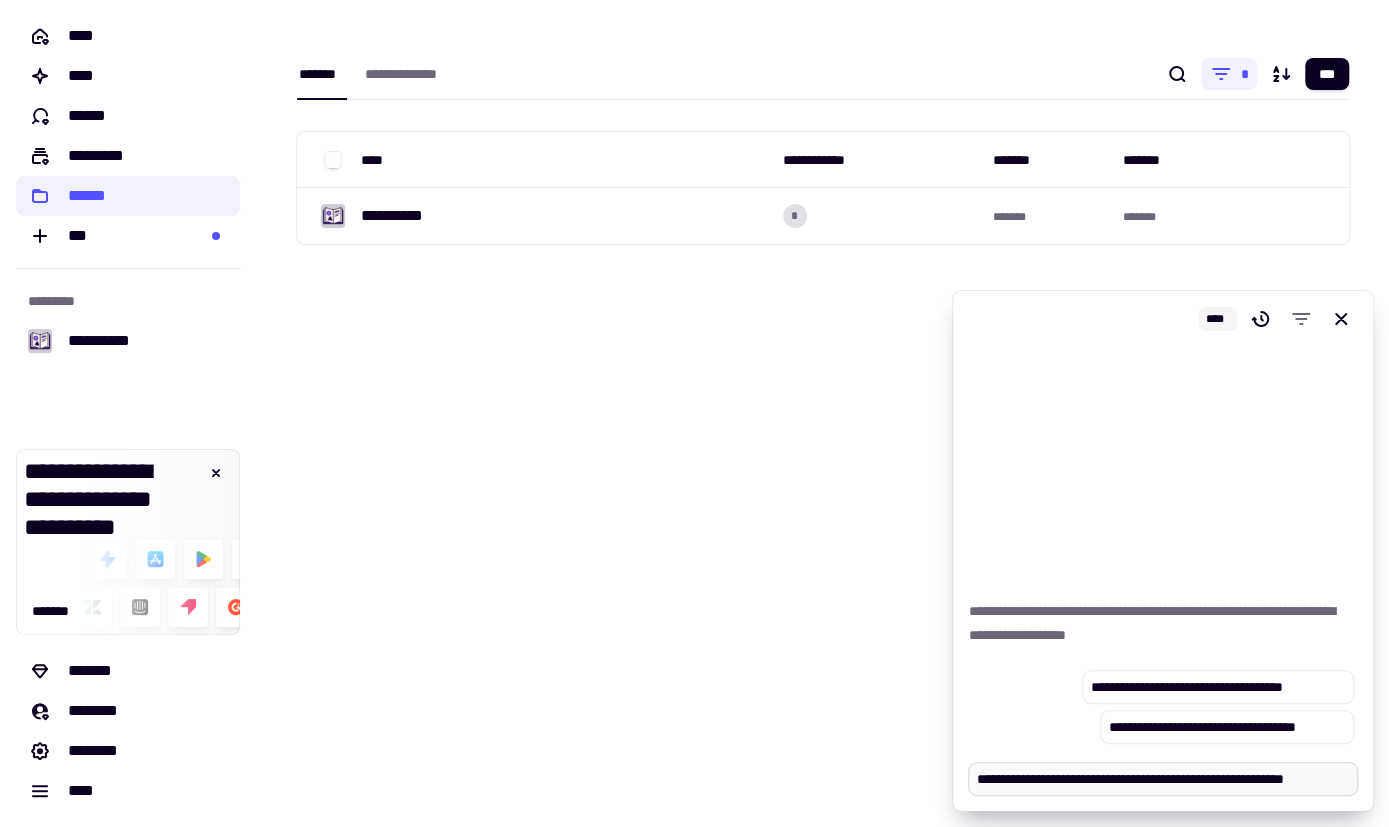 type on "*" 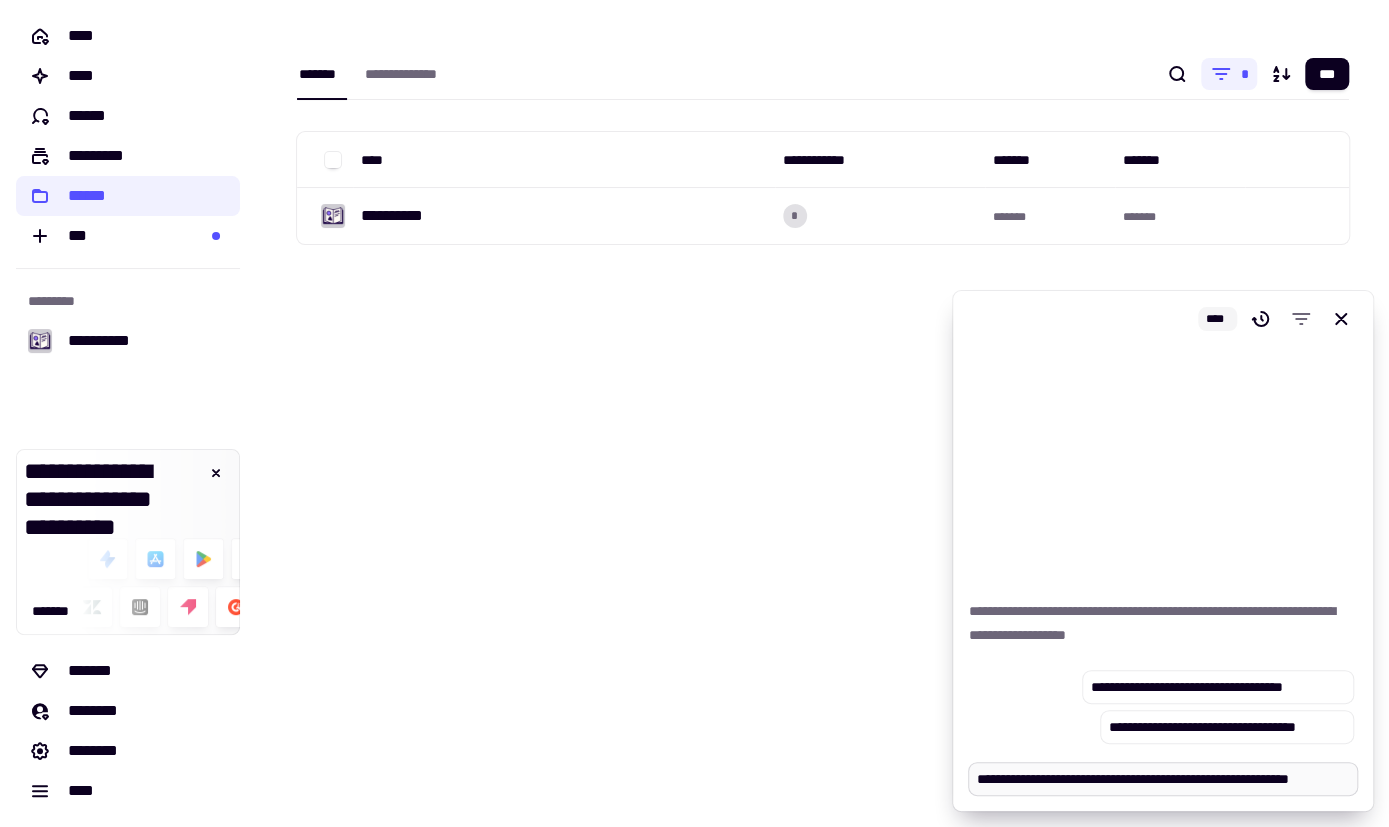 type on "*" 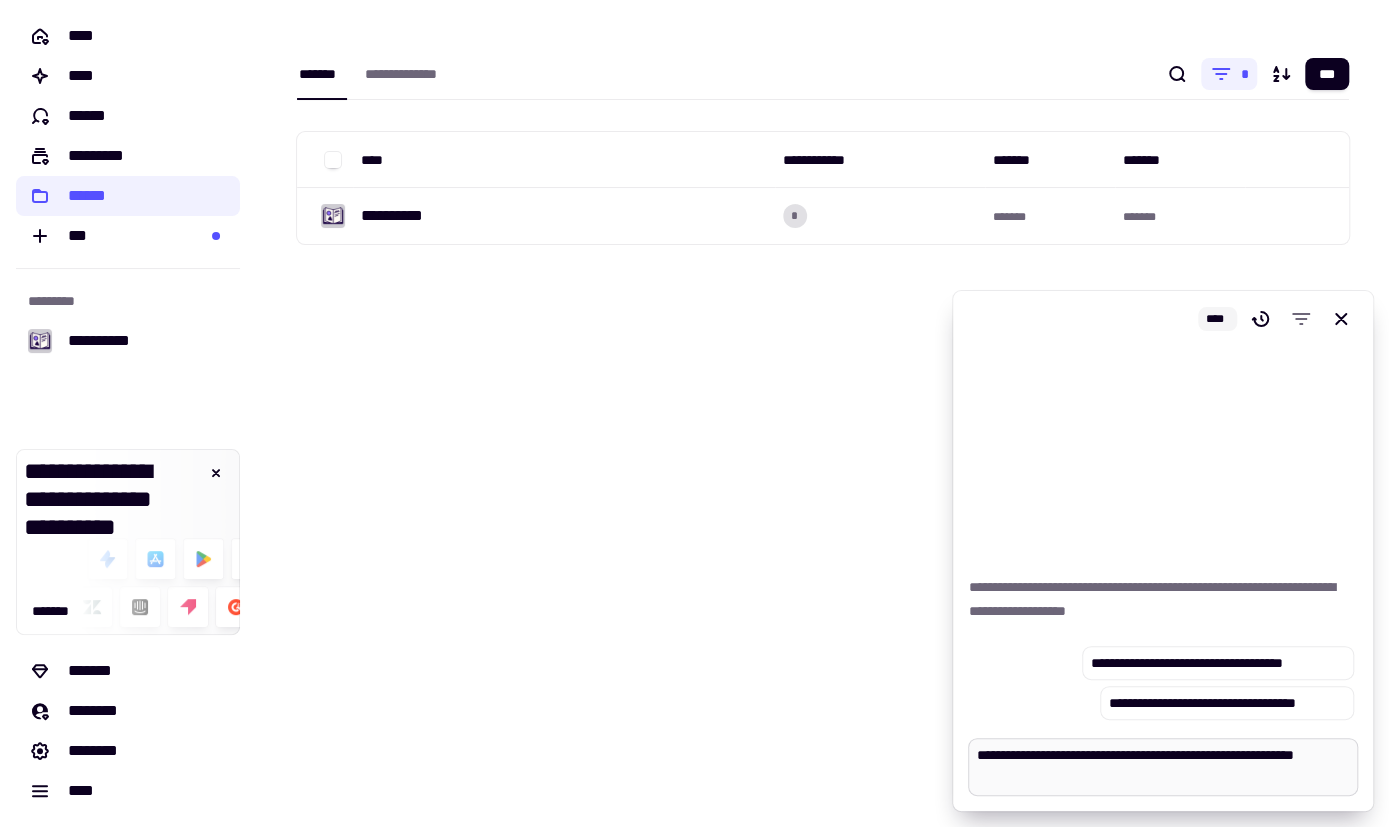 type on "*" 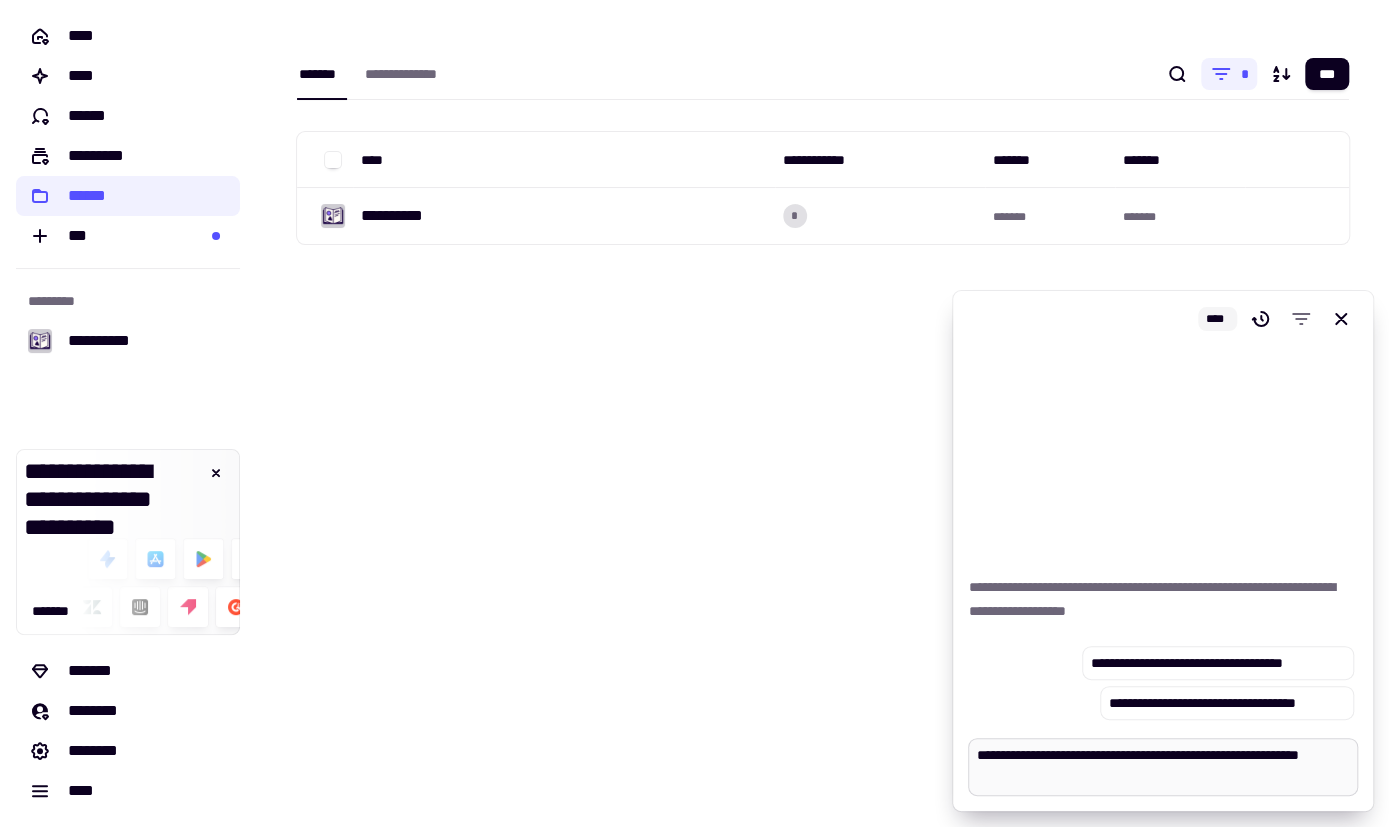 type on "*" 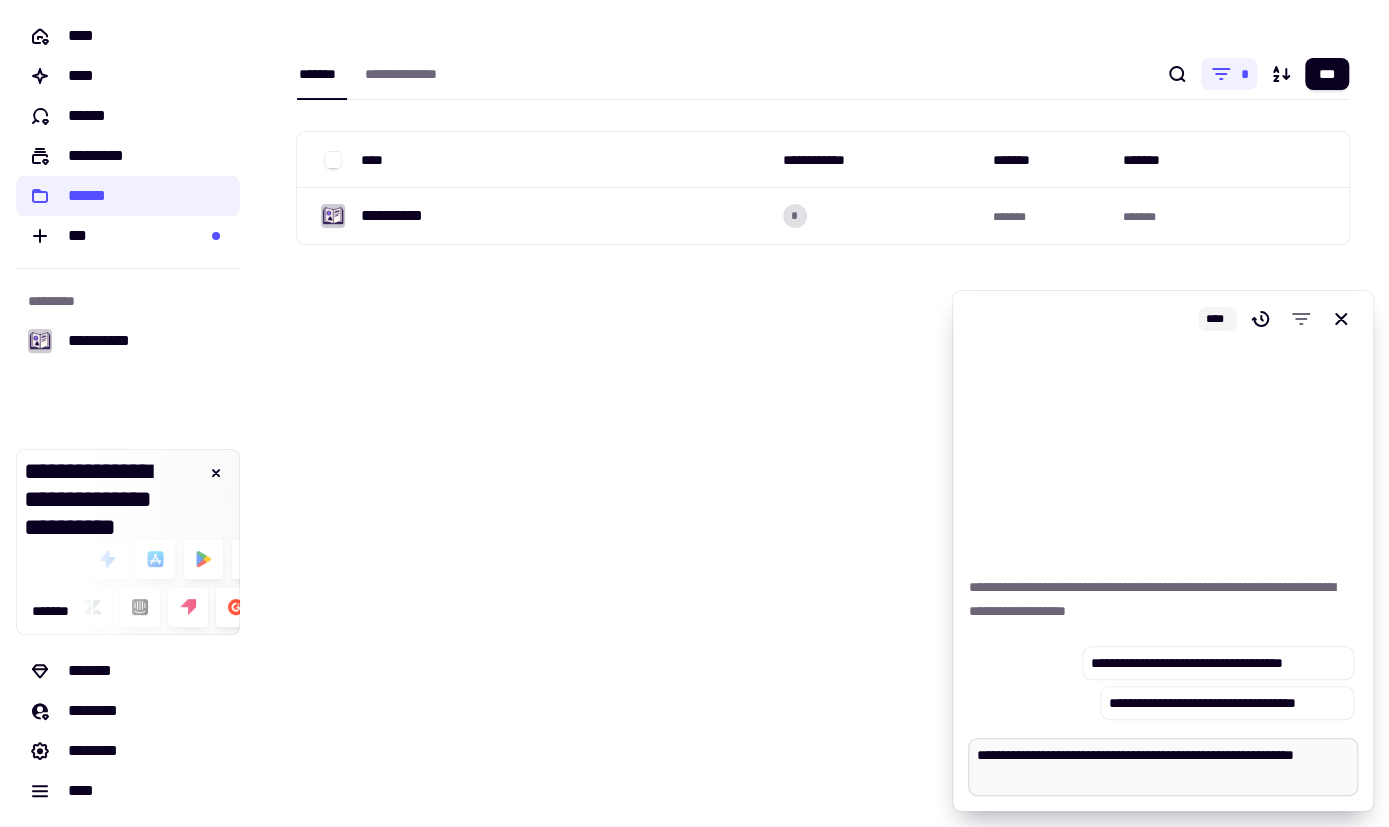 type on "*" 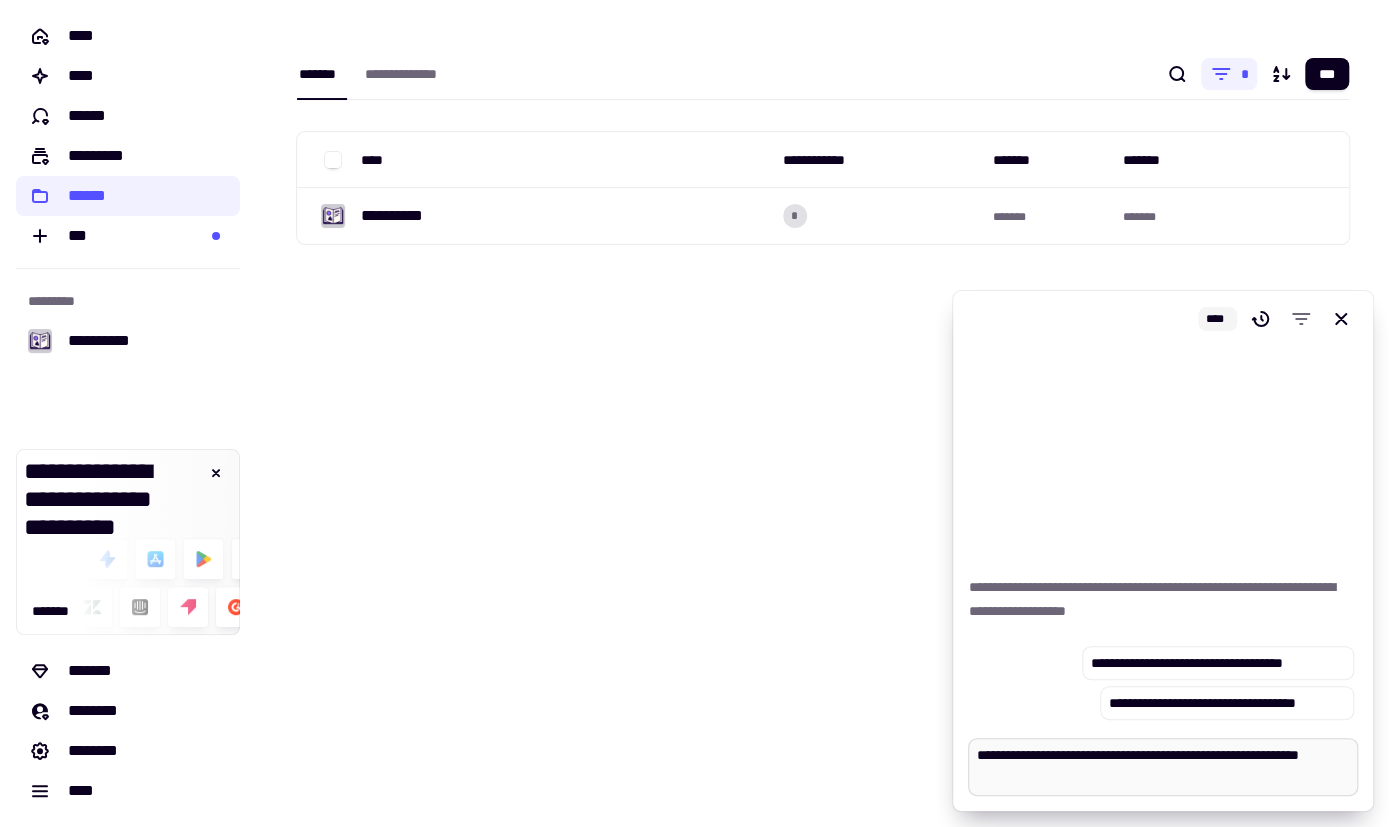 type on "*" 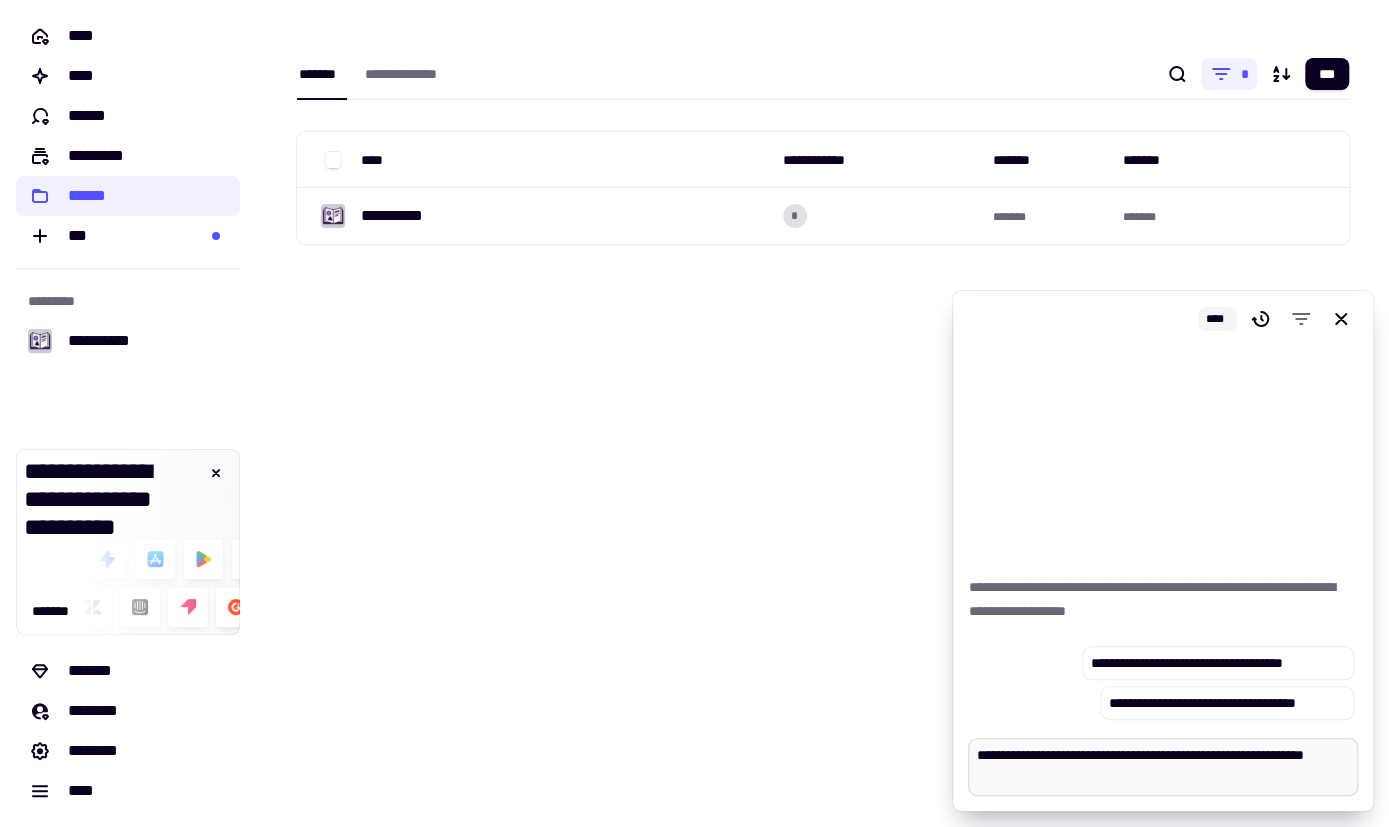 type on "*" 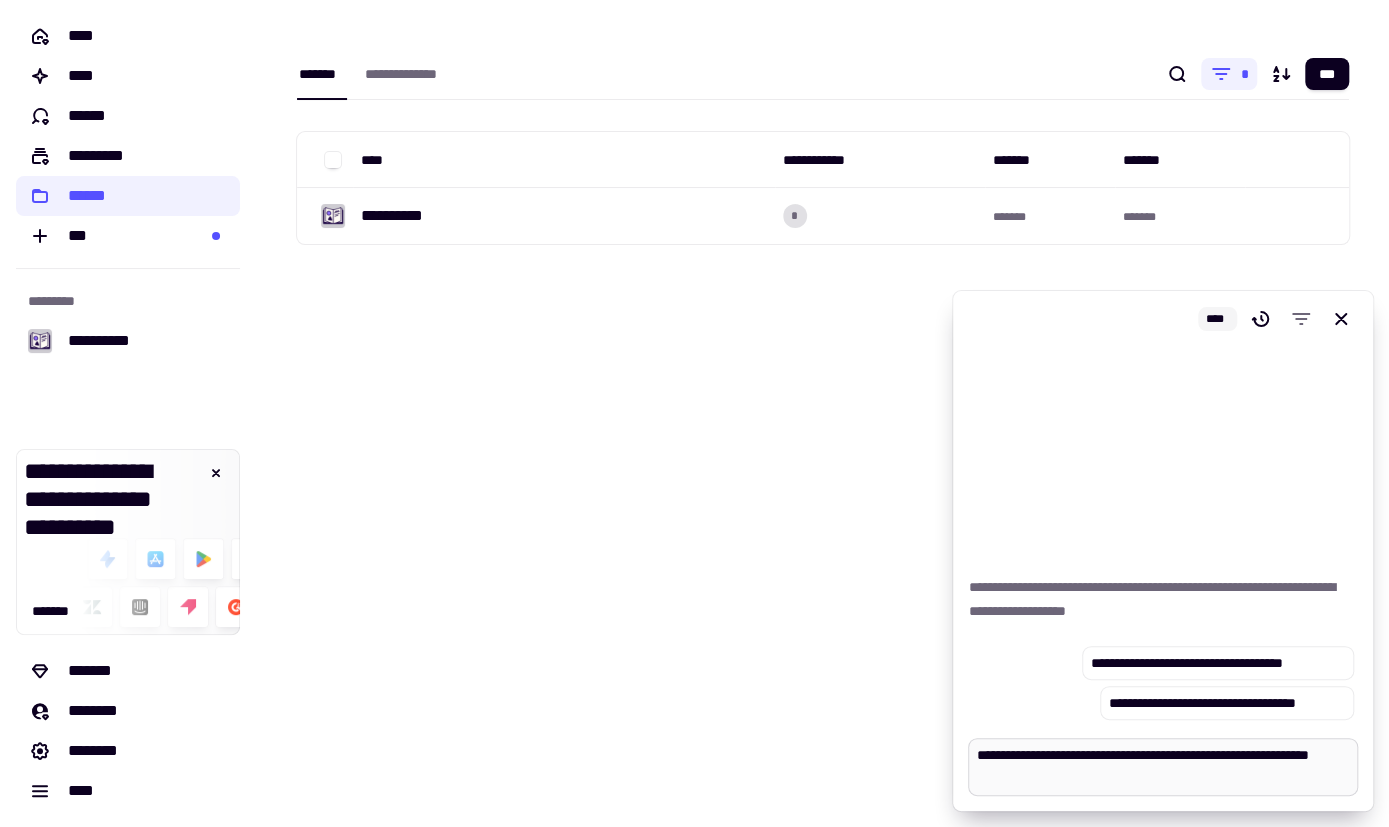 type on "*" 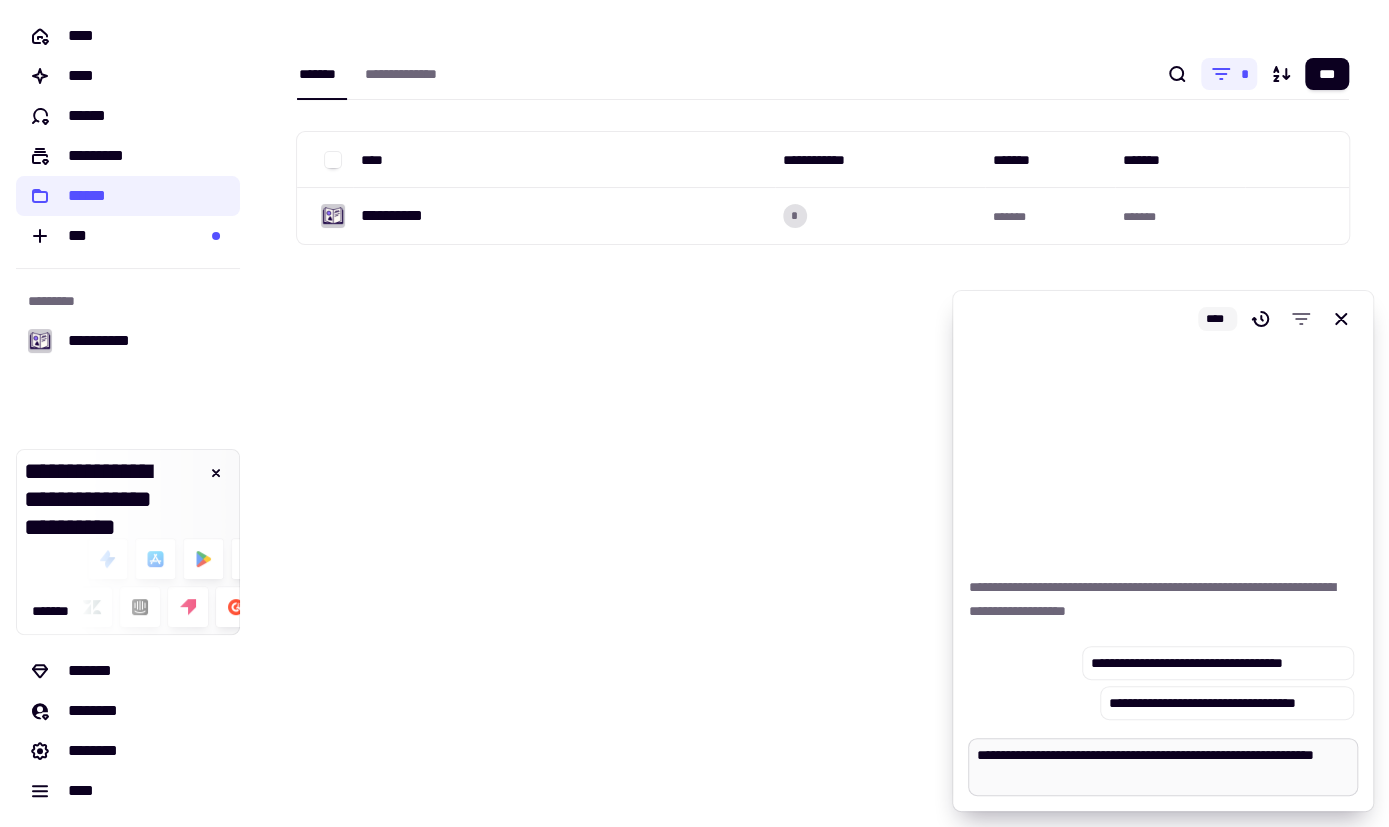 type on "*" 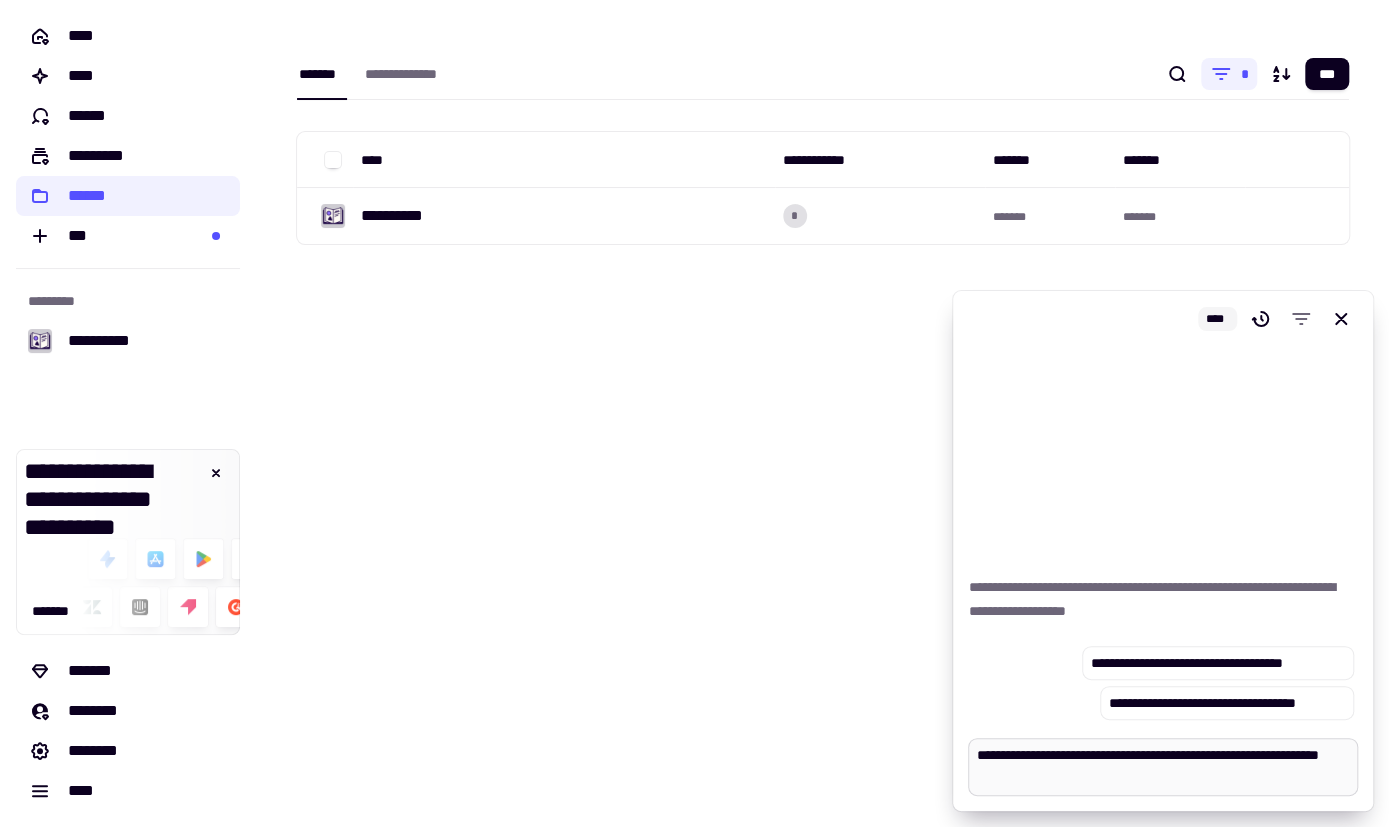 type on "*" 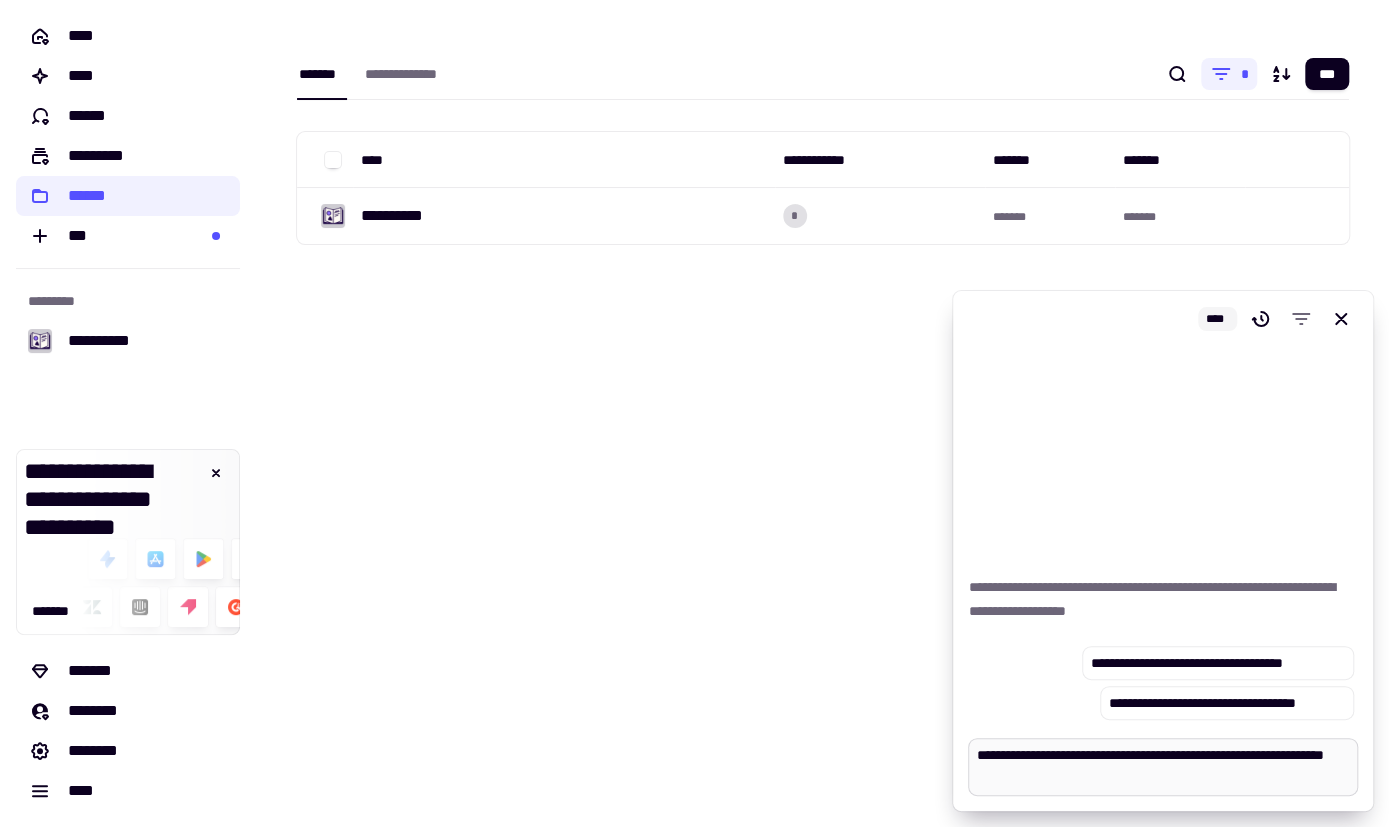 type on "*" 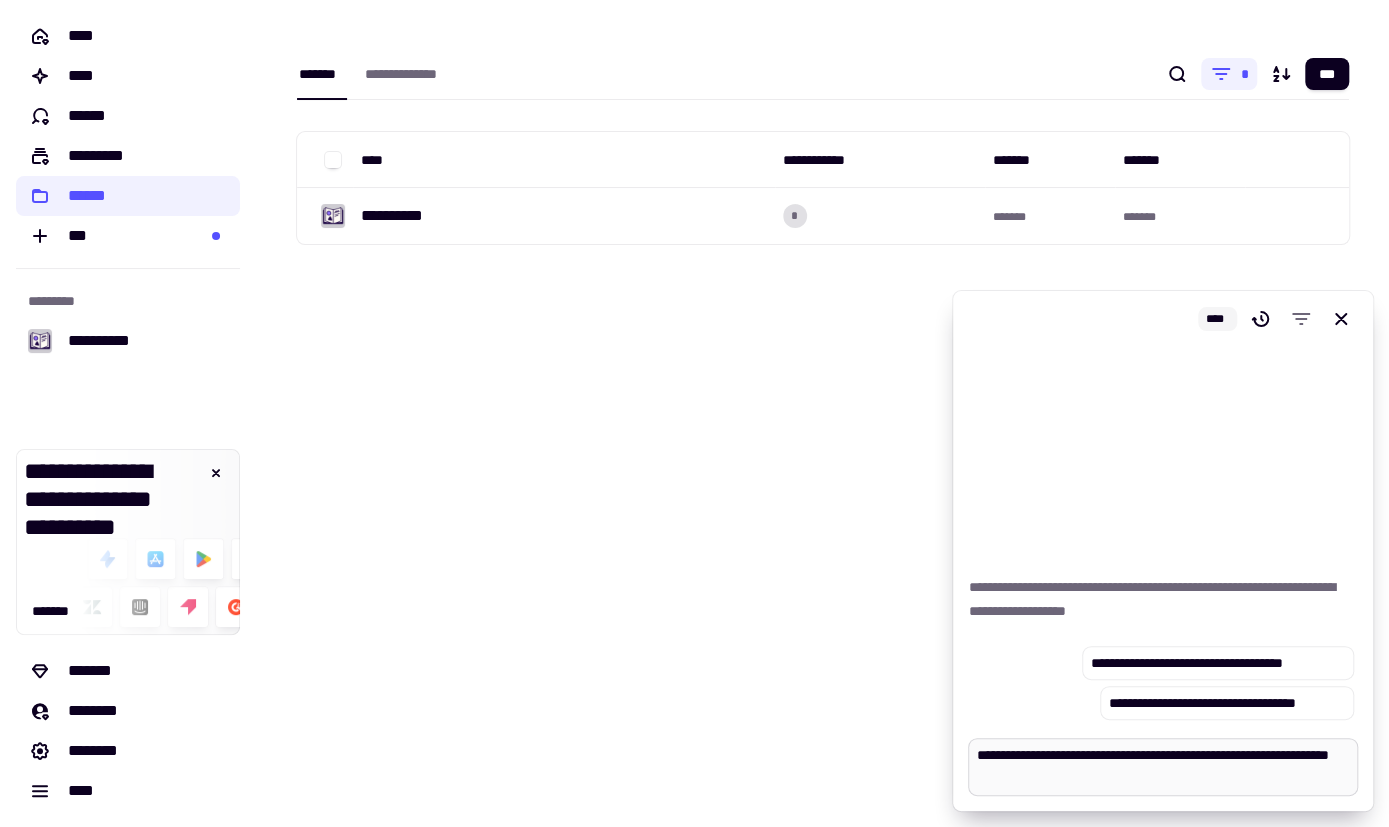 type on "*" 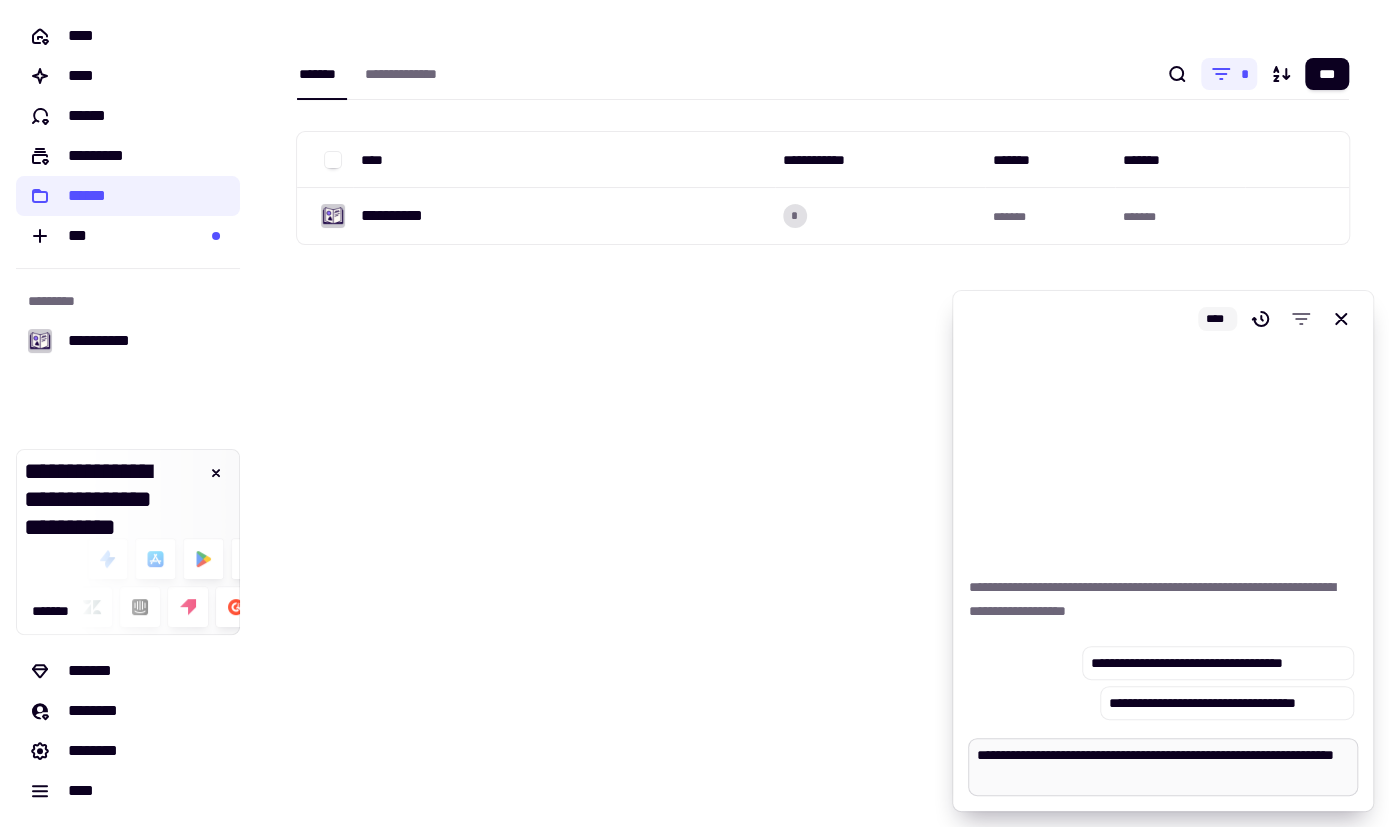 type on "*" 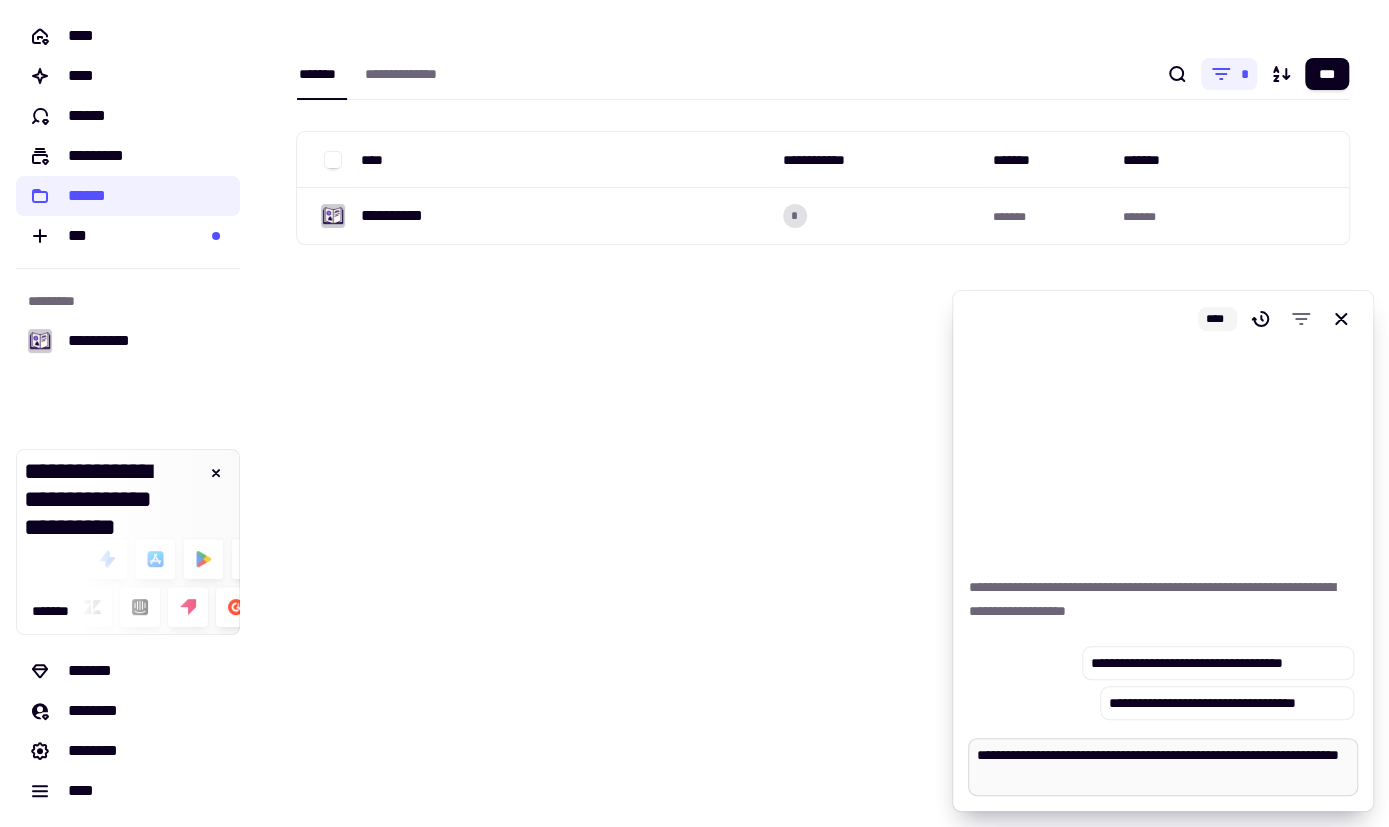 type on "*" 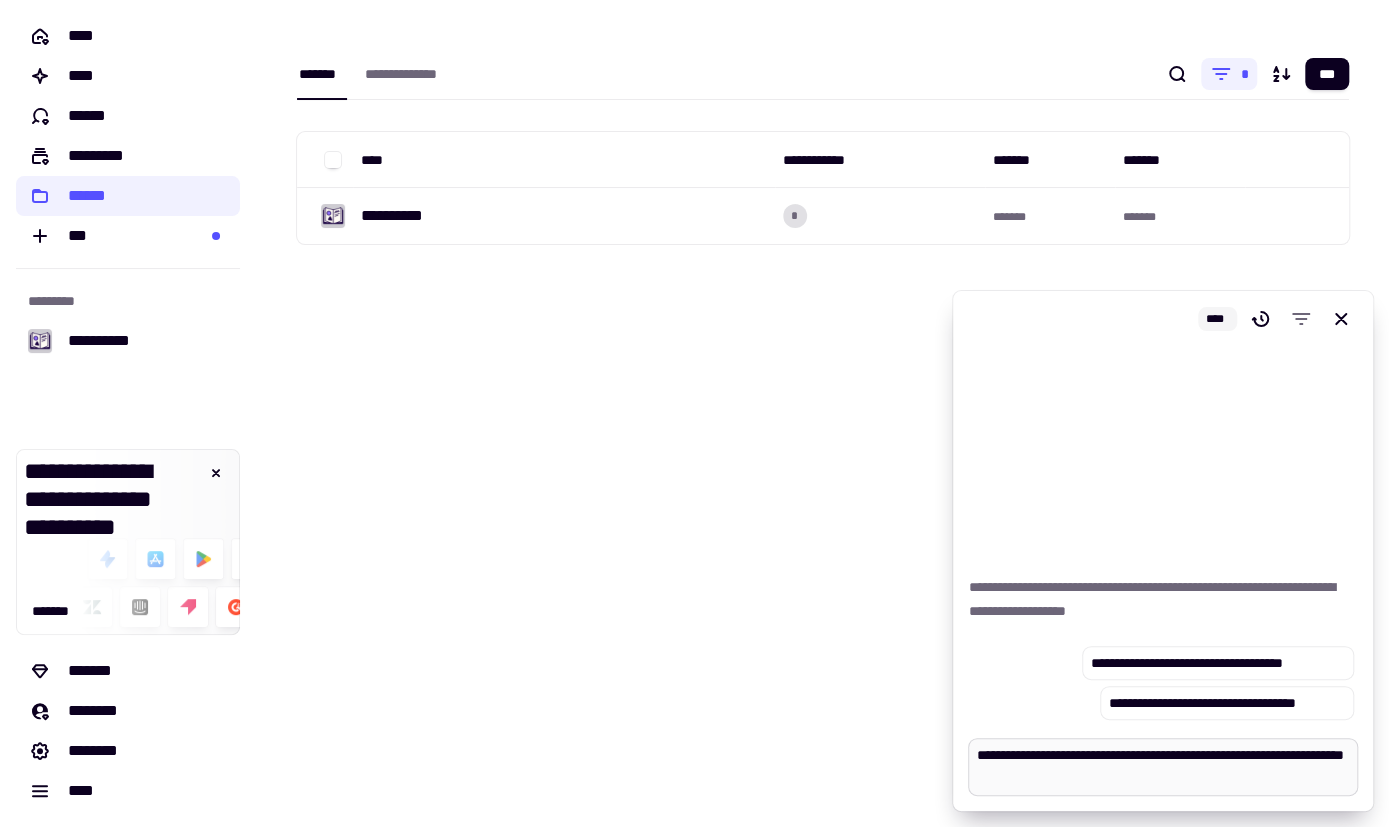 type on "*" 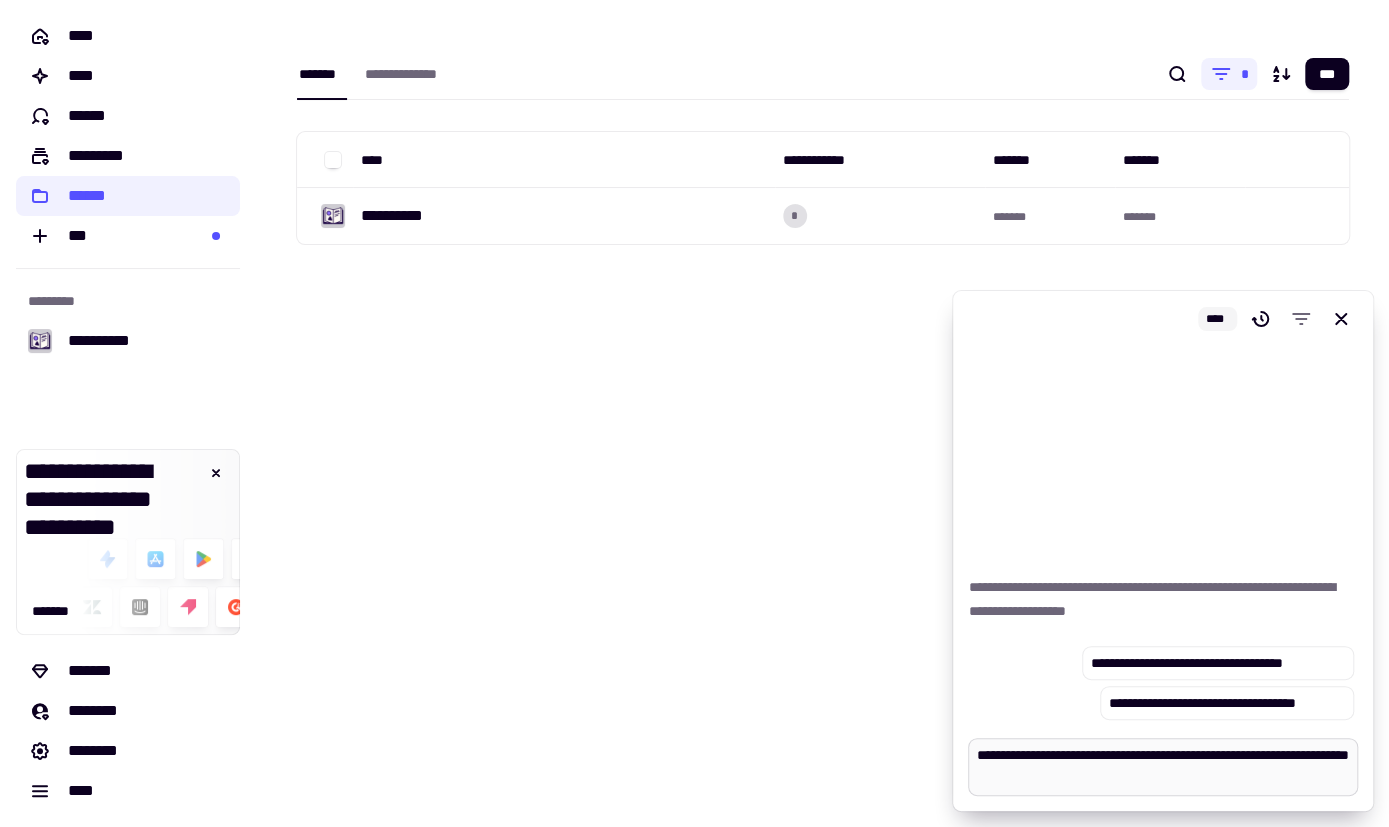 type on "*" 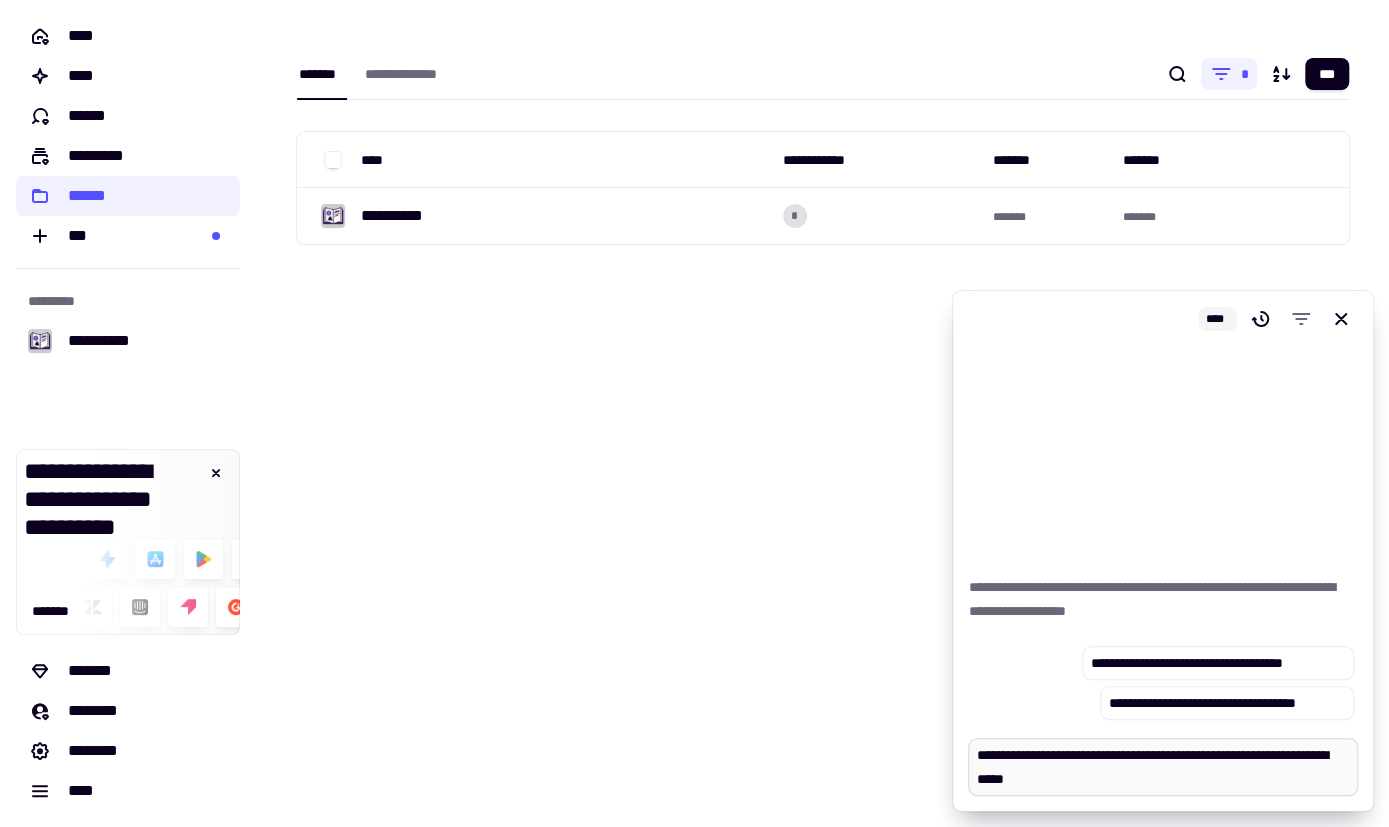 type on "*" 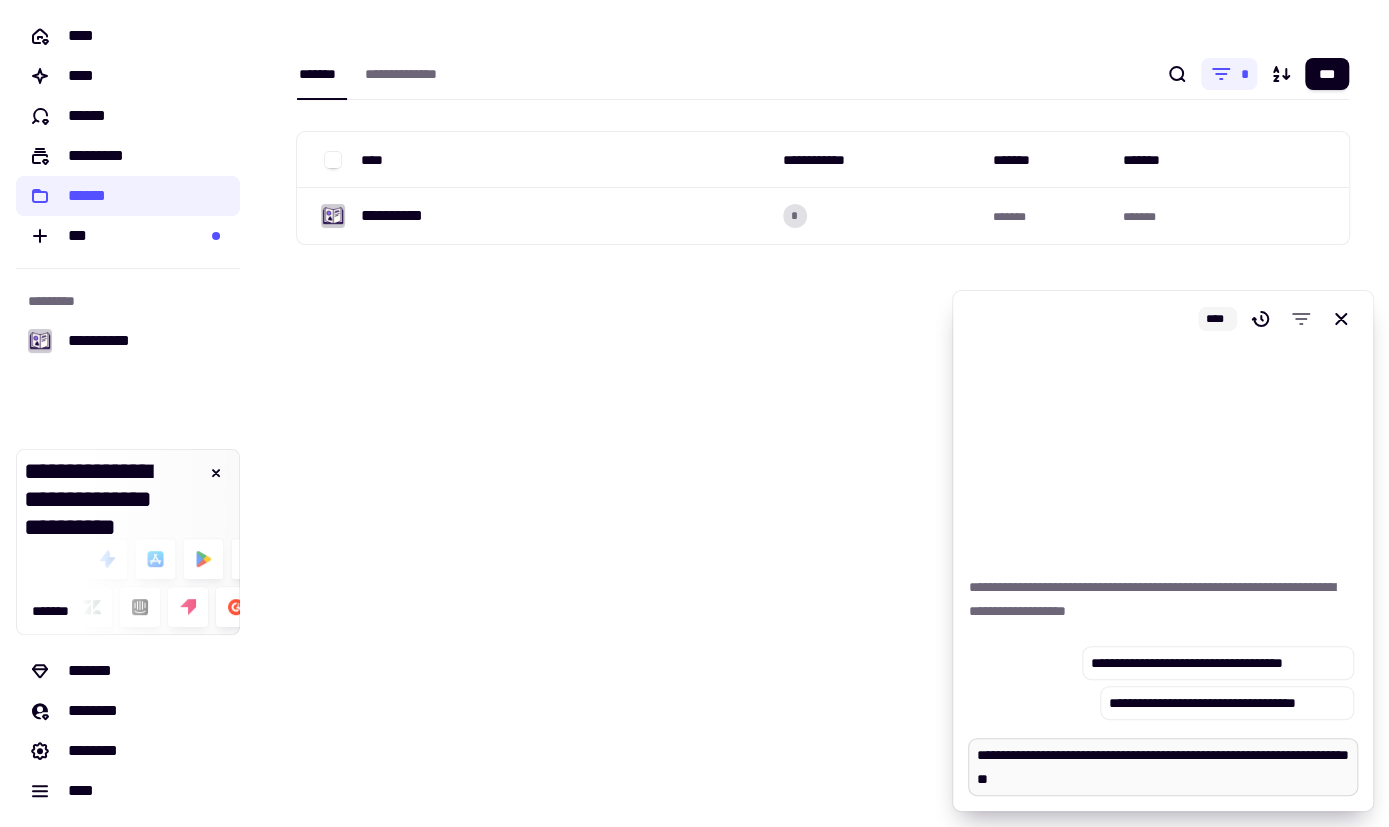 type on "*" 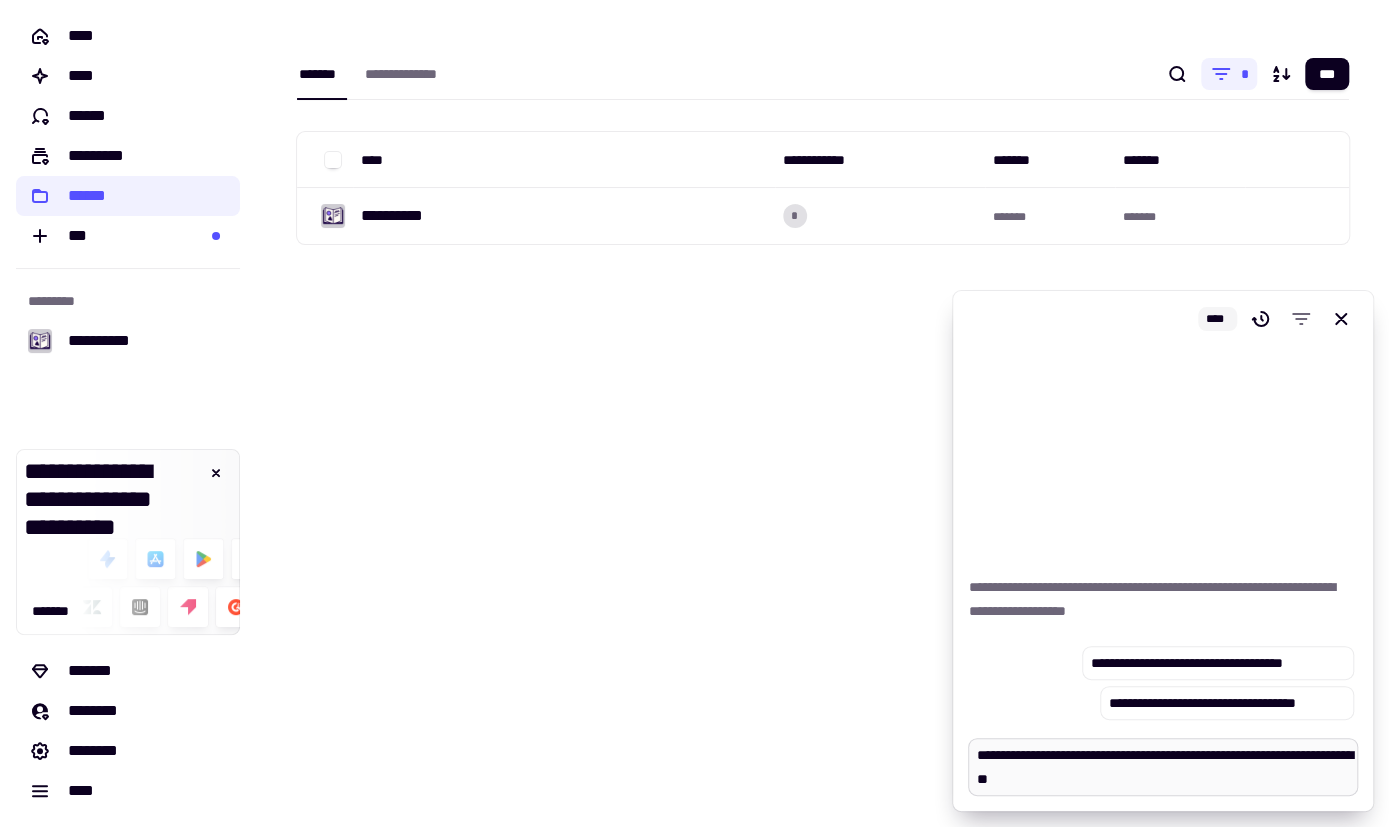 type on "*" 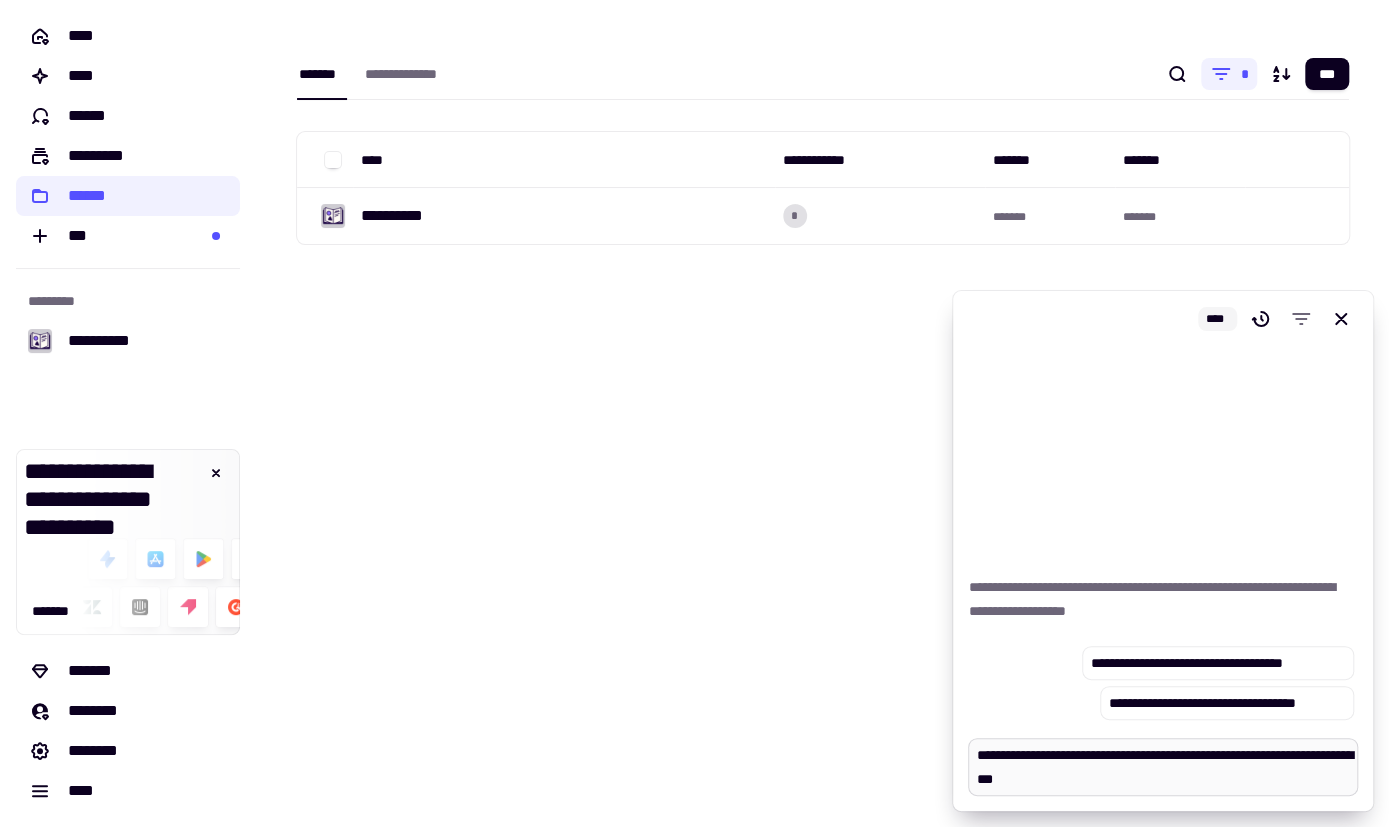 type on "*" 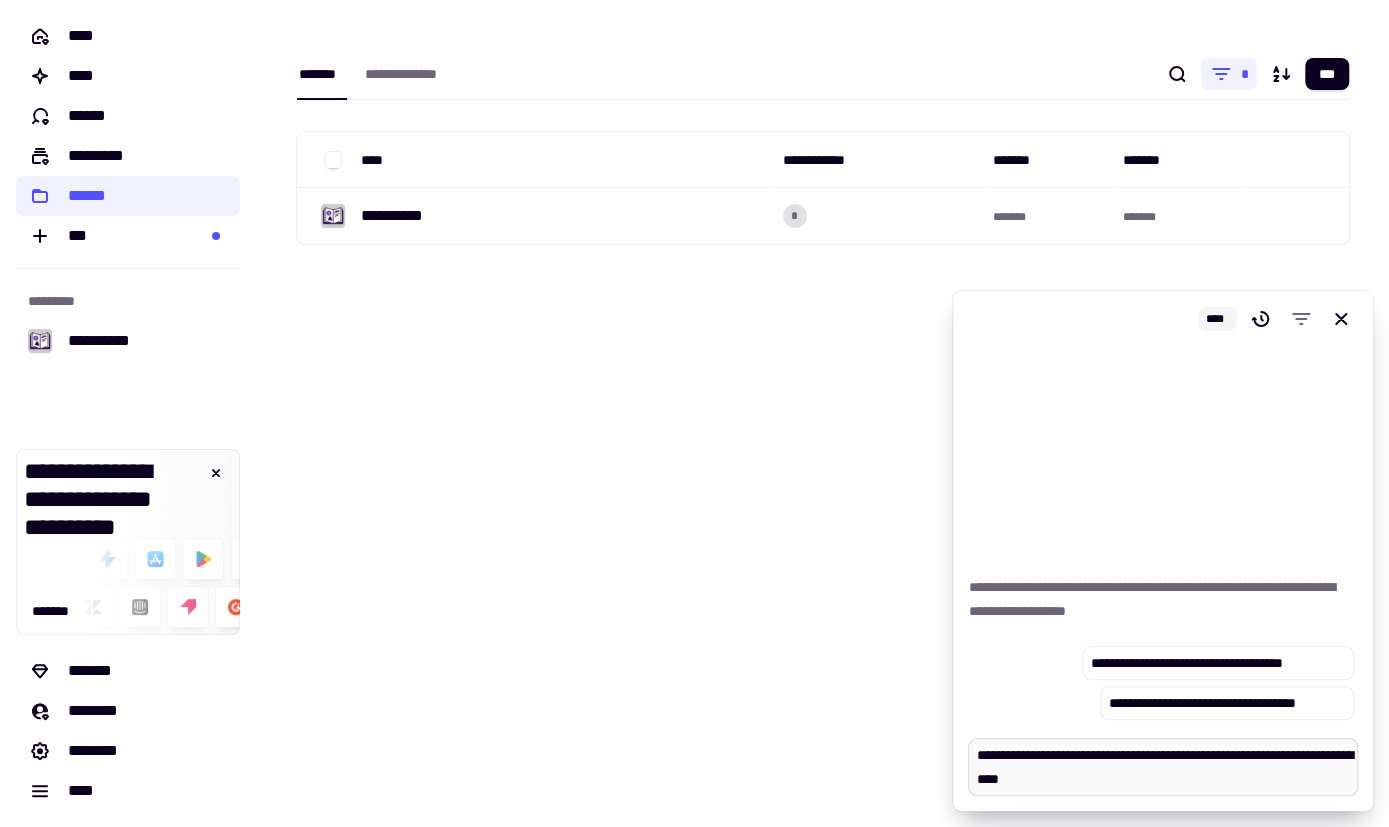 type on "*" 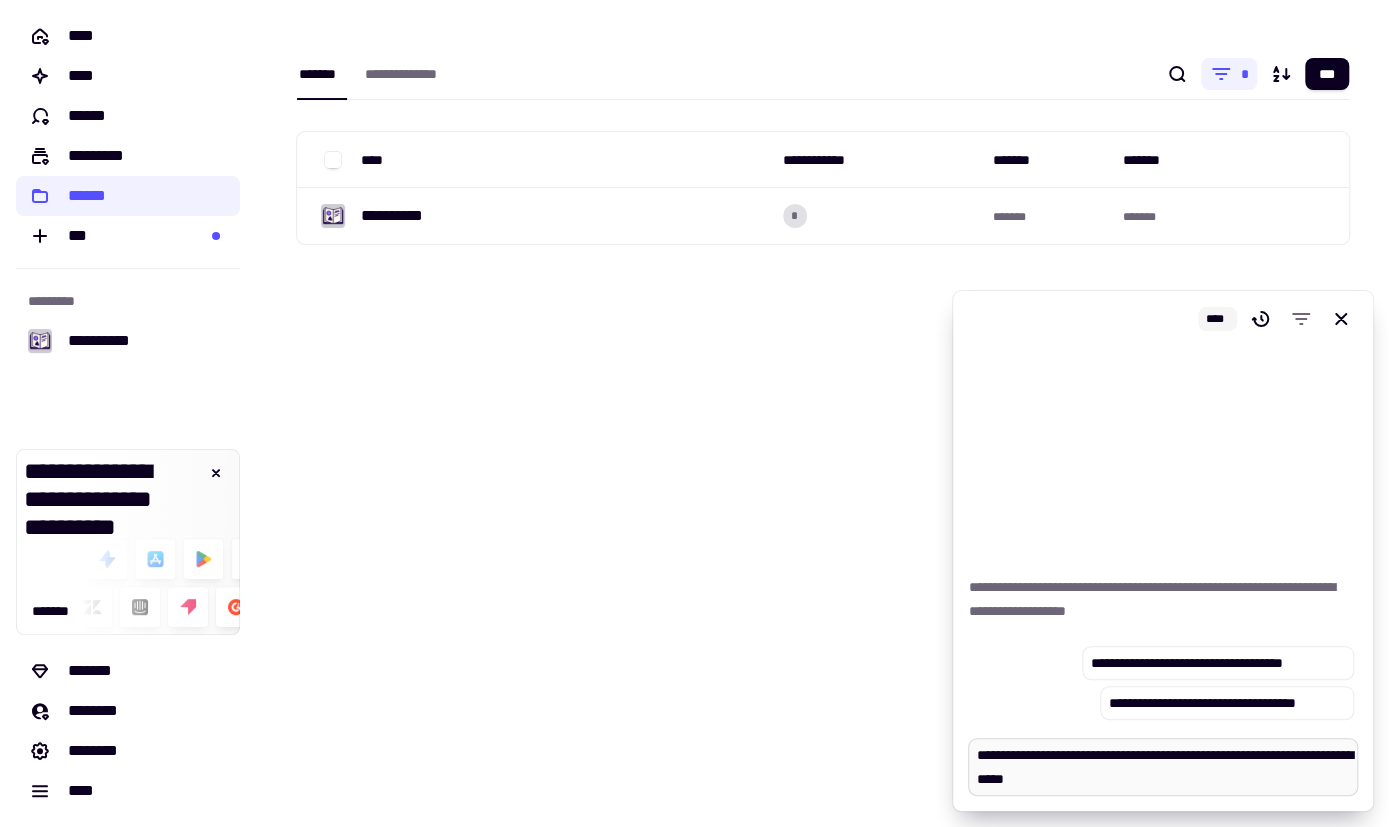 type on "*" 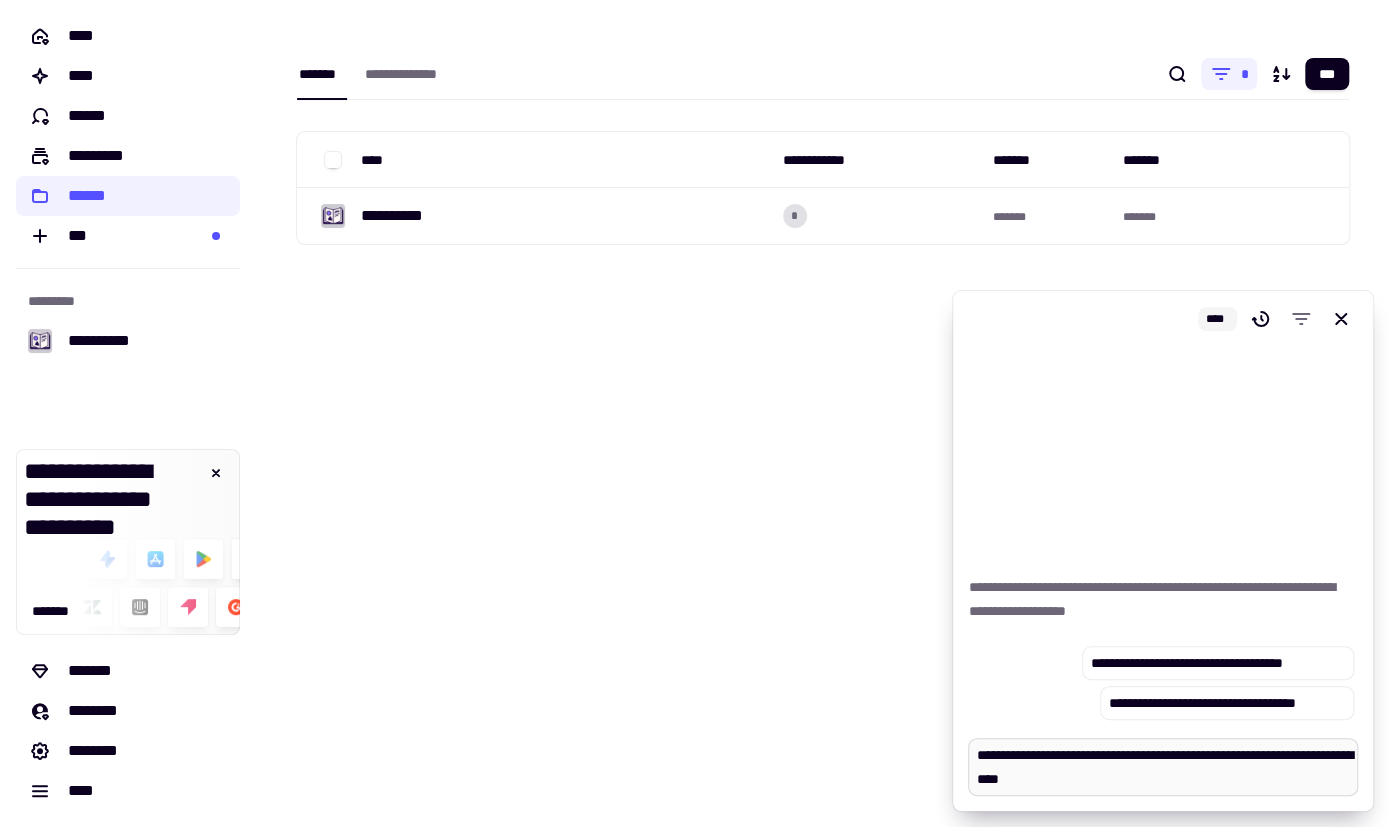 type on "*" 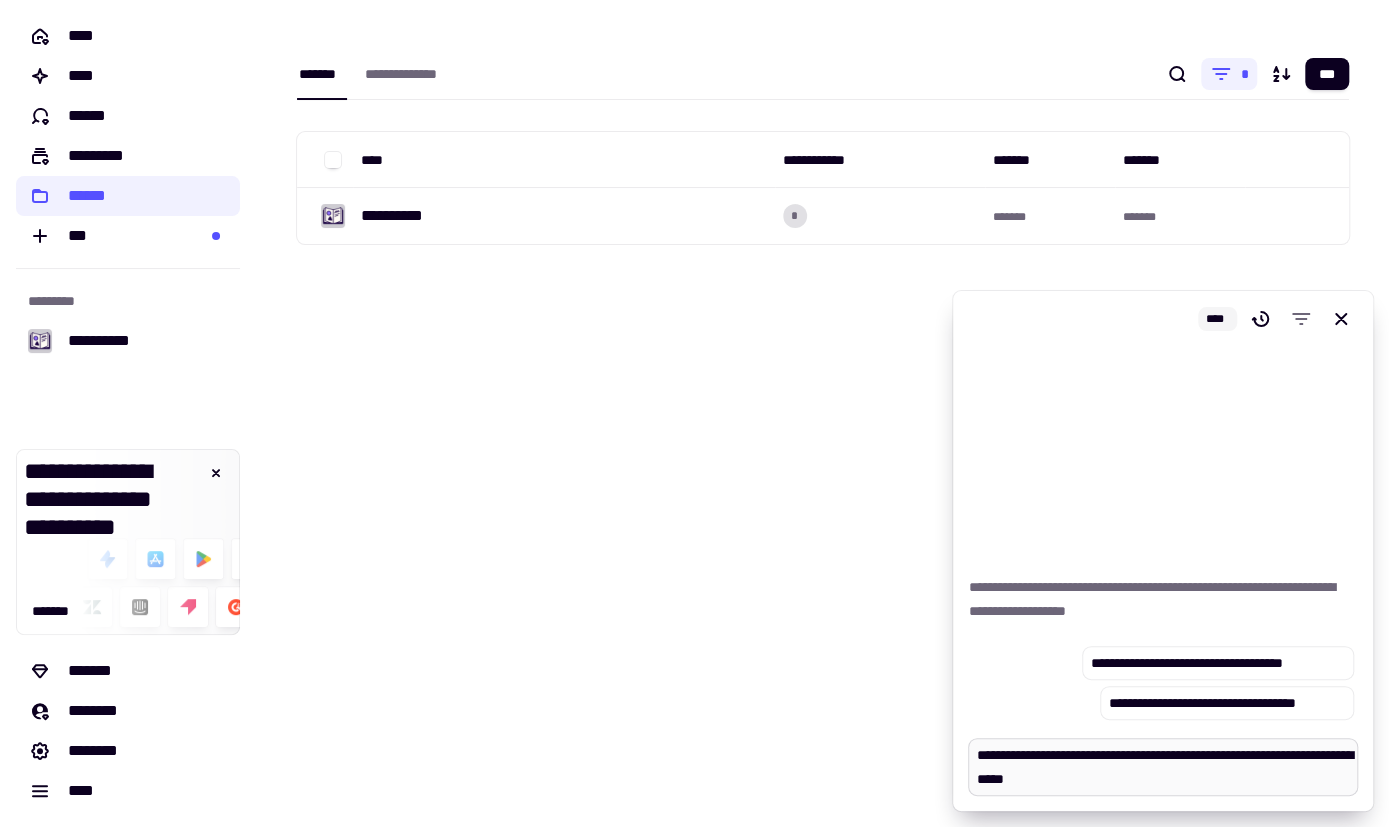 type on "*" 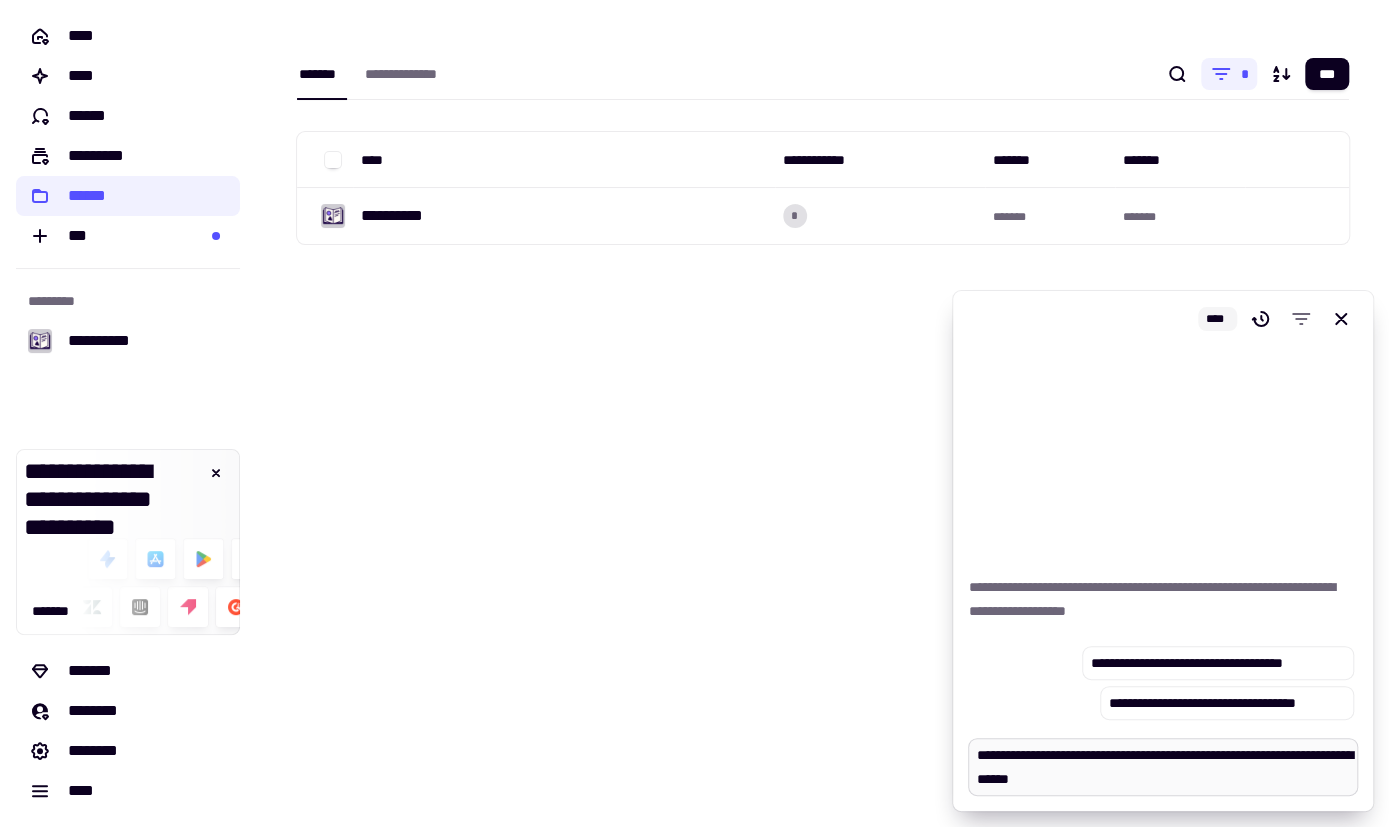 type on "*" 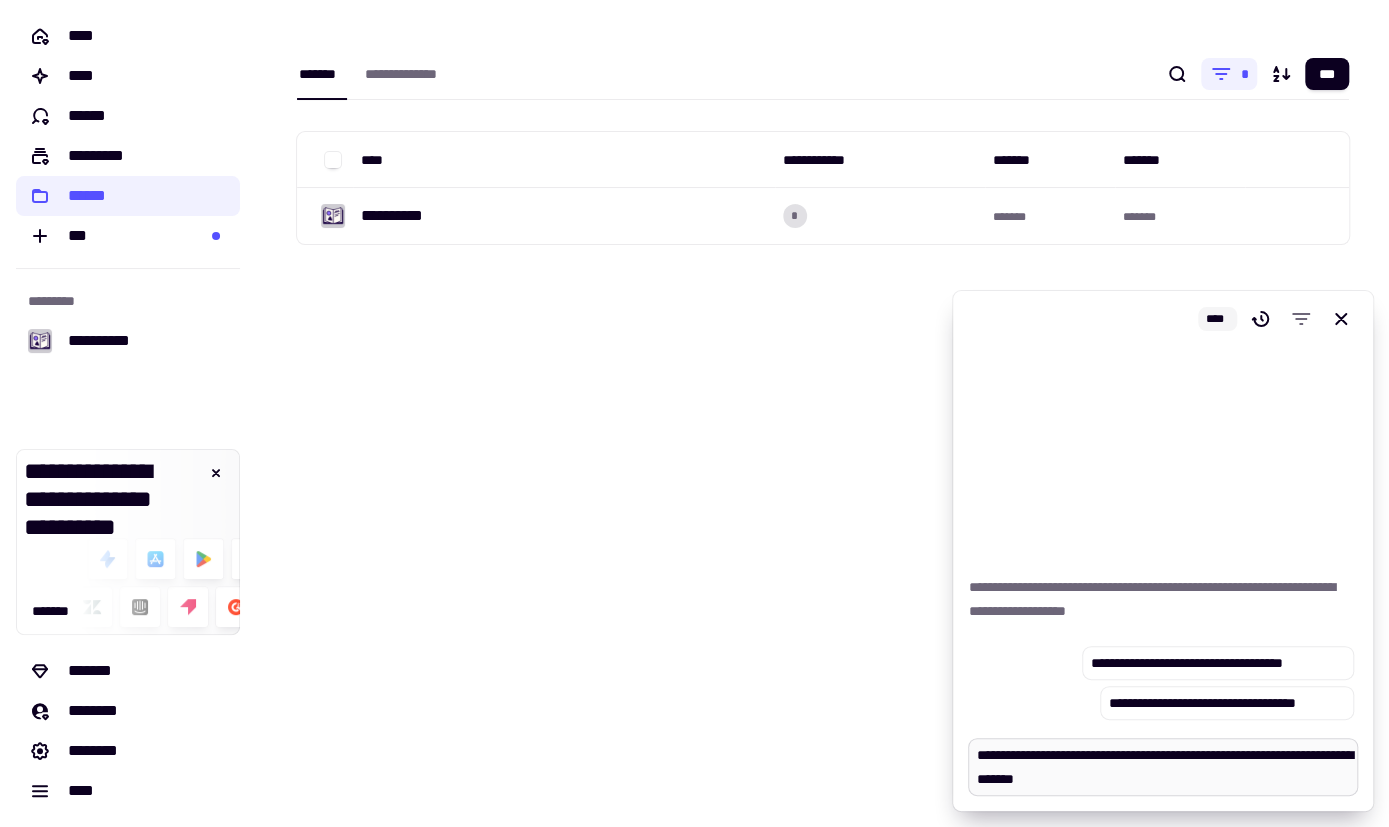 type on "*" 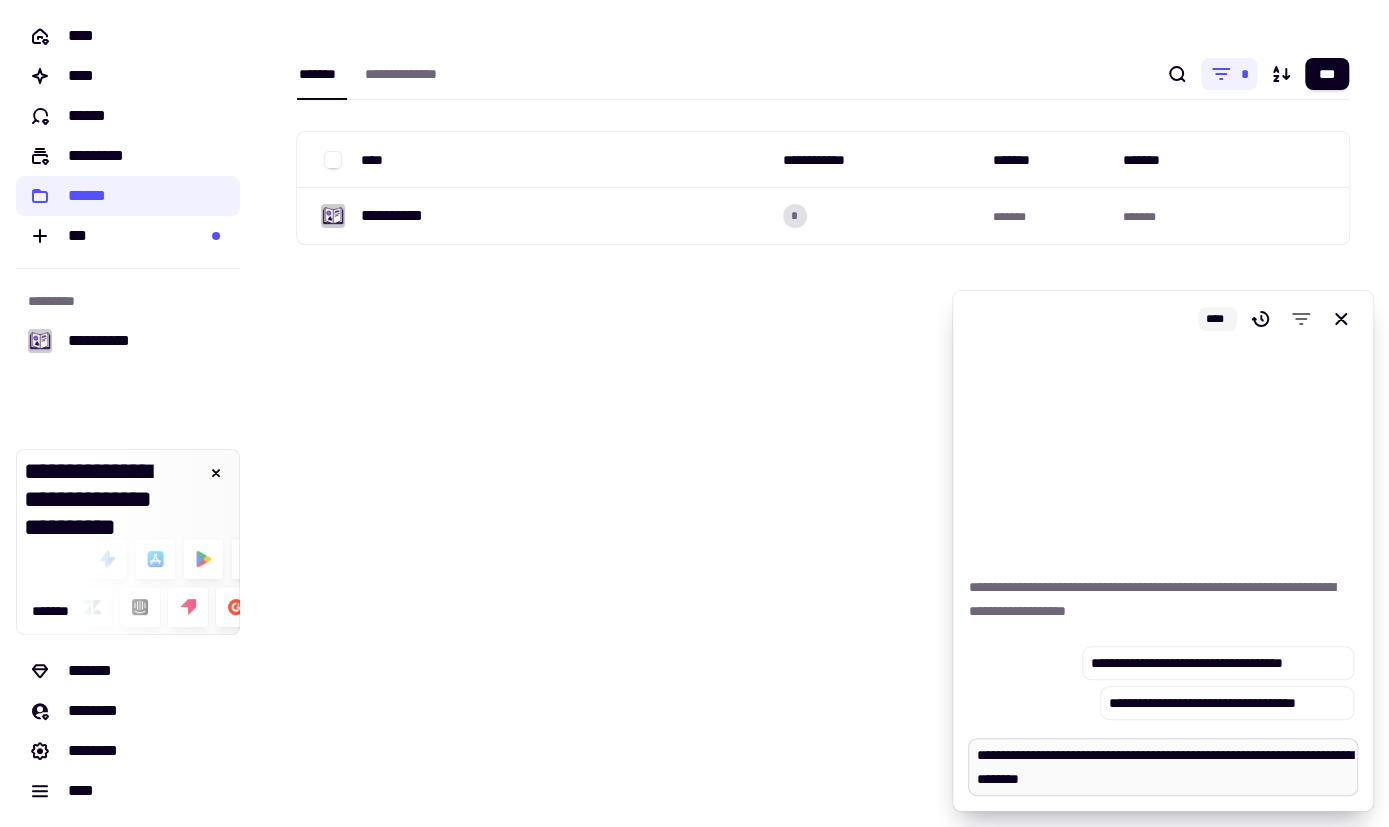 type on "*" 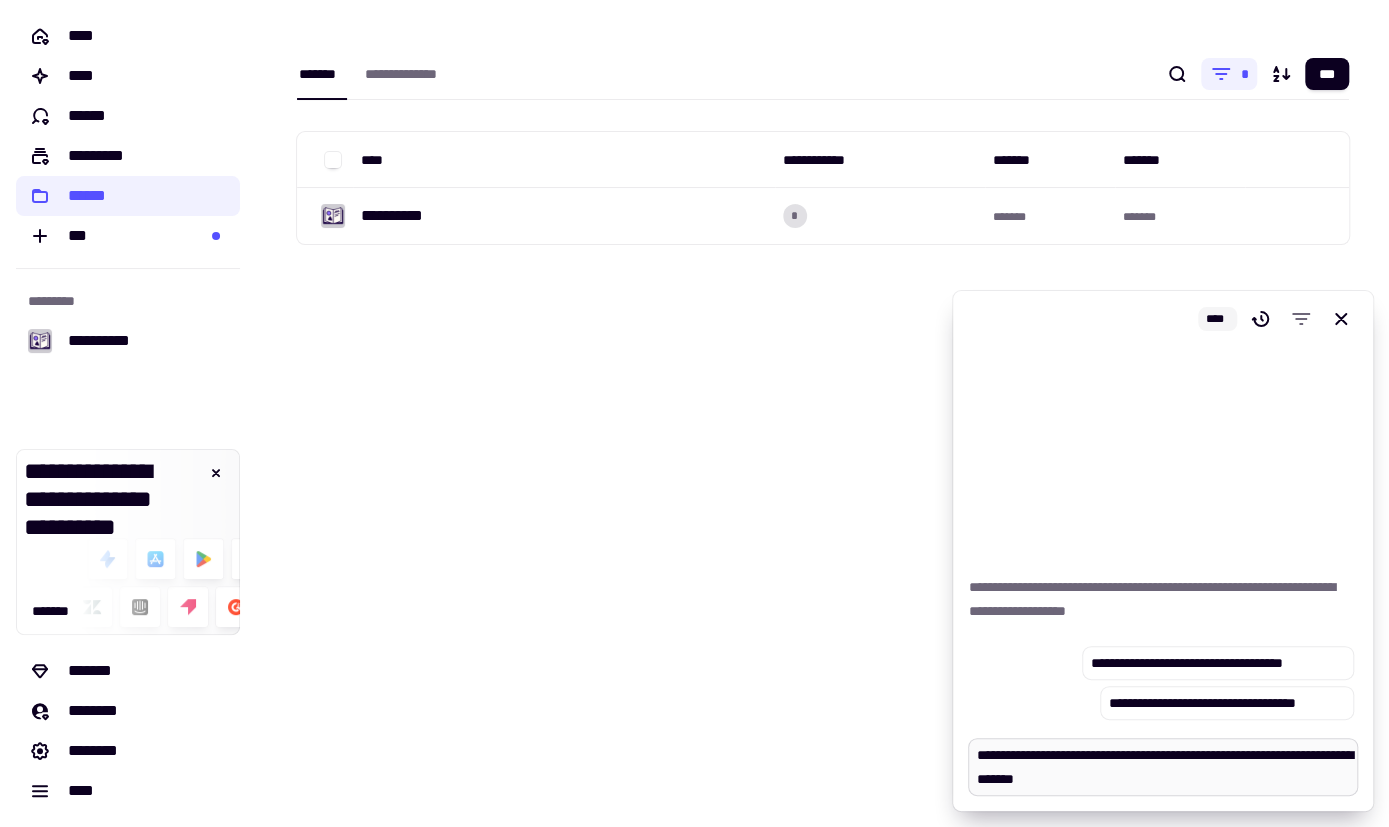type on "*" 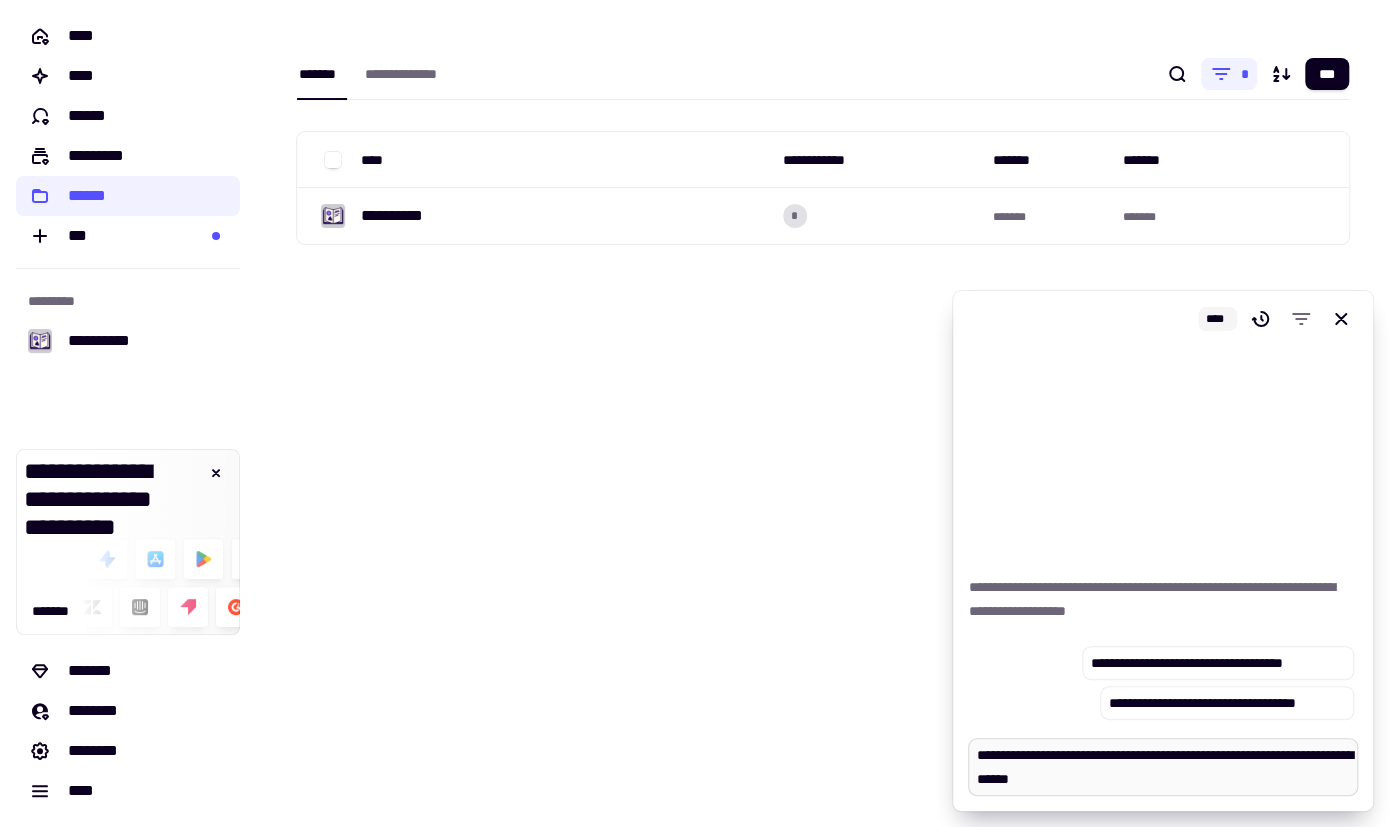 type on "*" 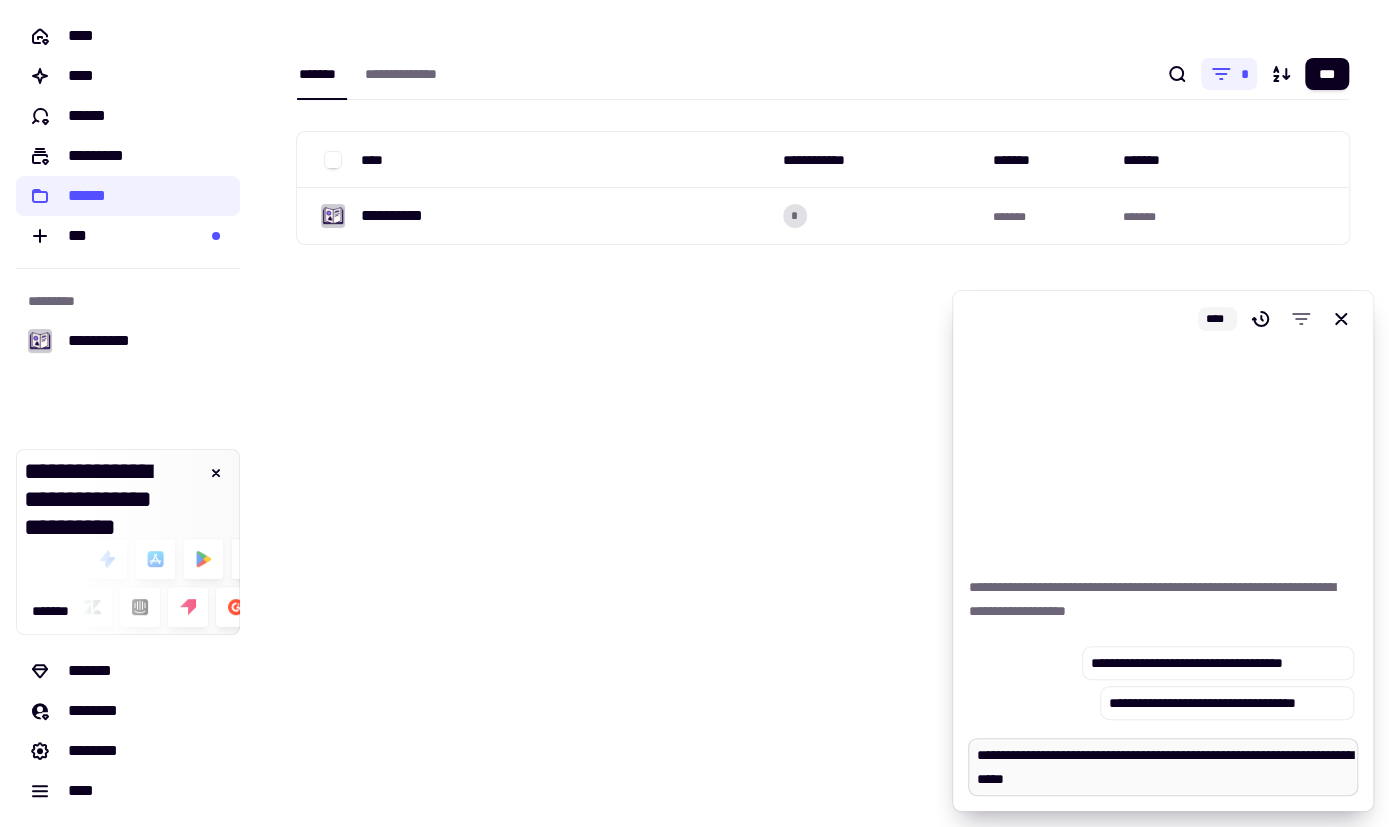 type on "*" 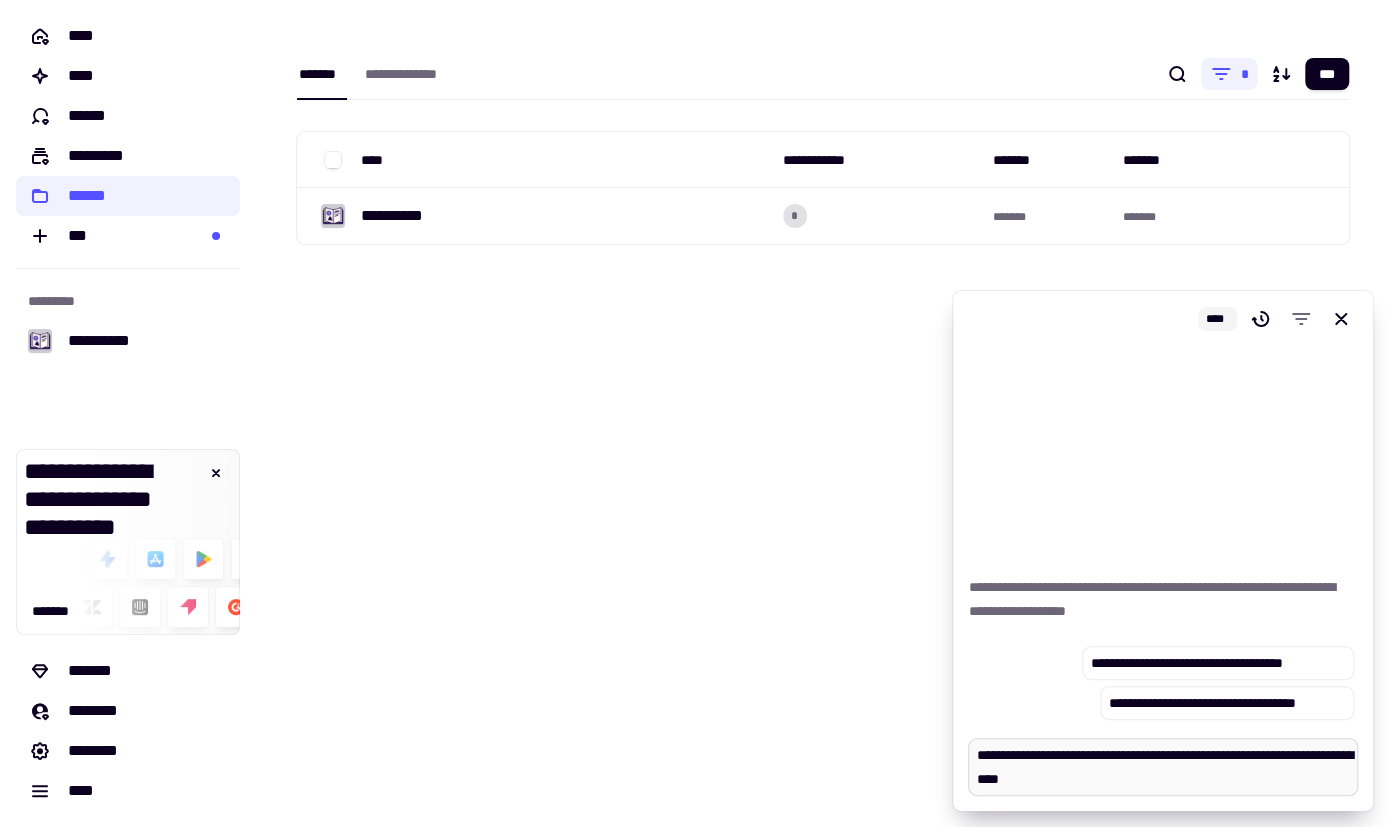 type on "*" 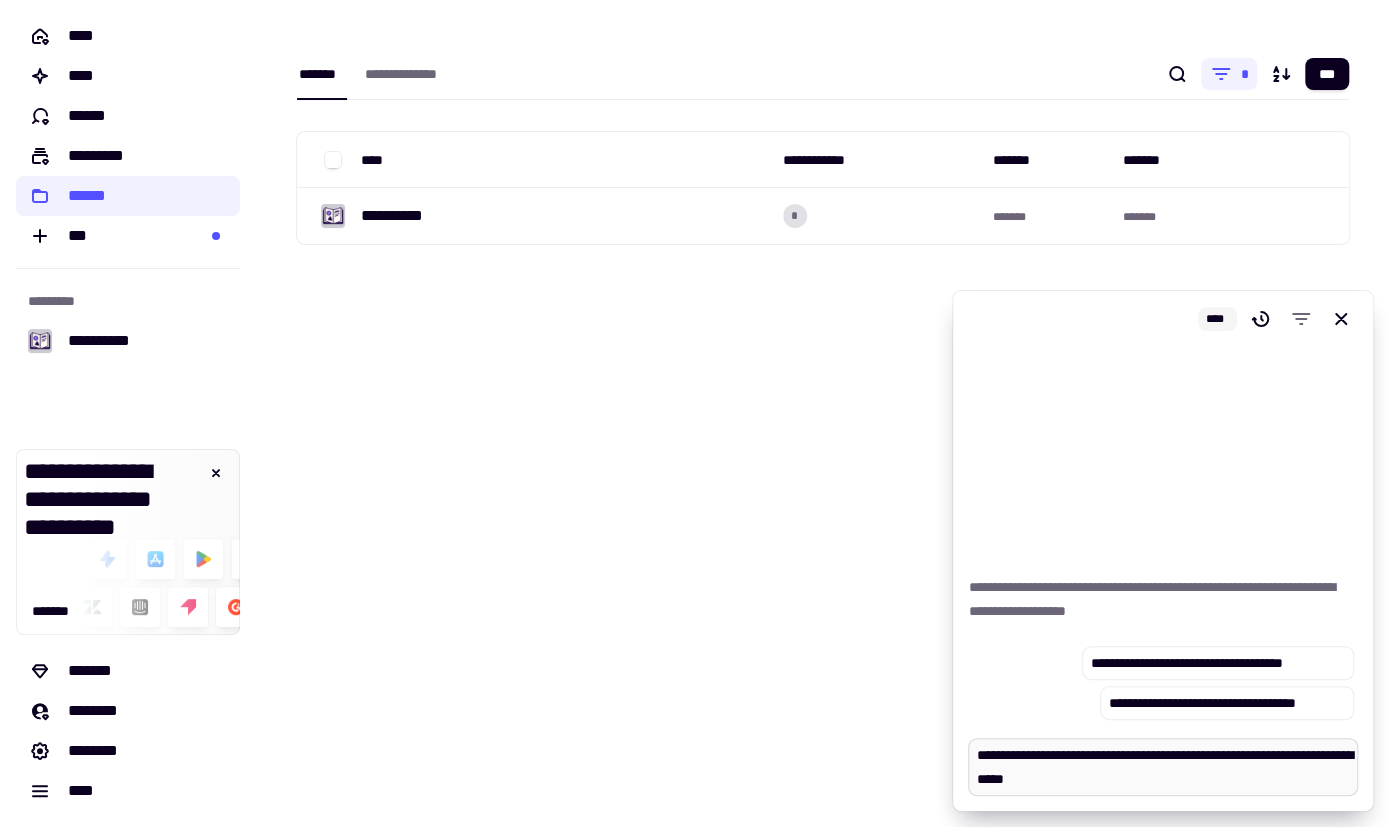 type on "*" 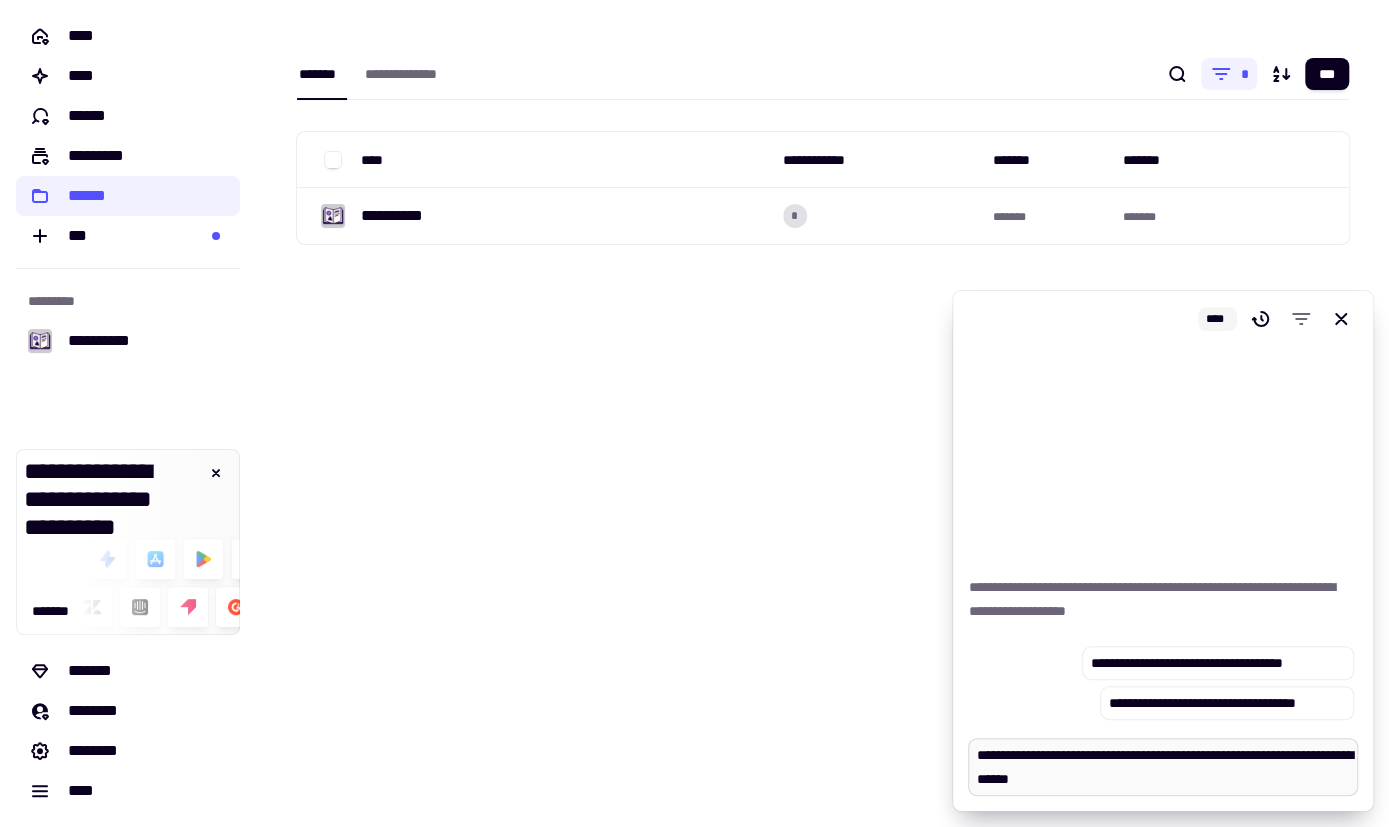 type on "*" 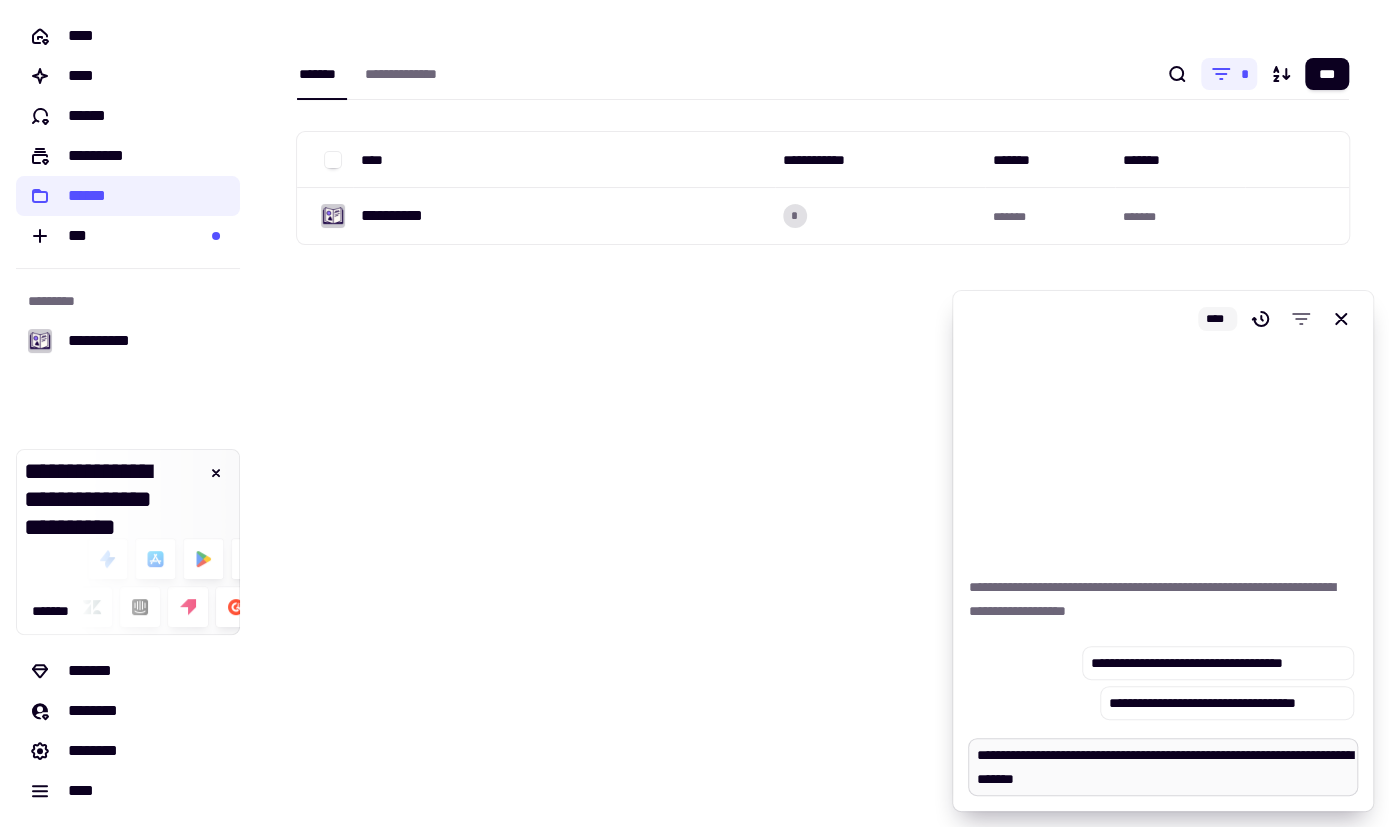 type 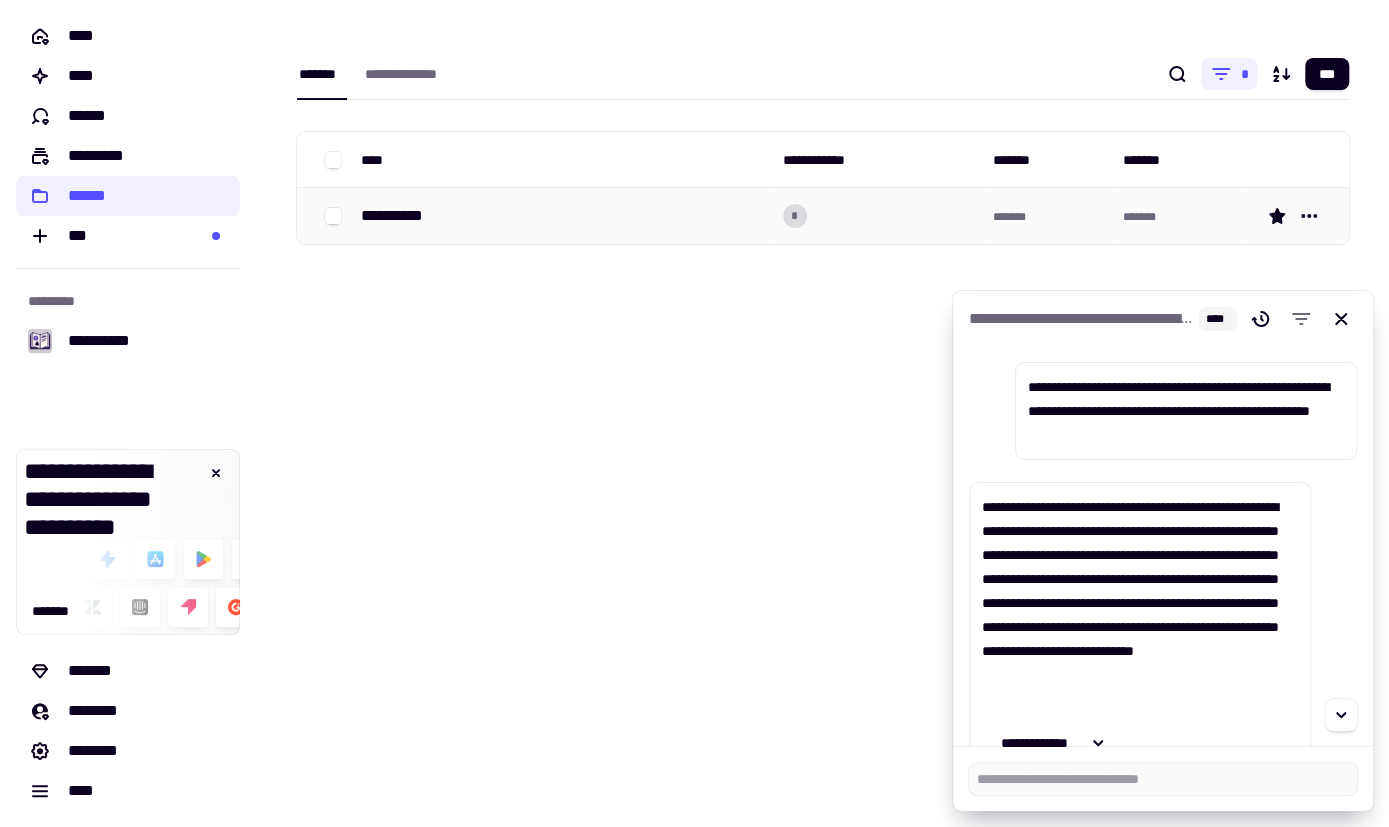click on "**********" at bounding box center [564, 216] 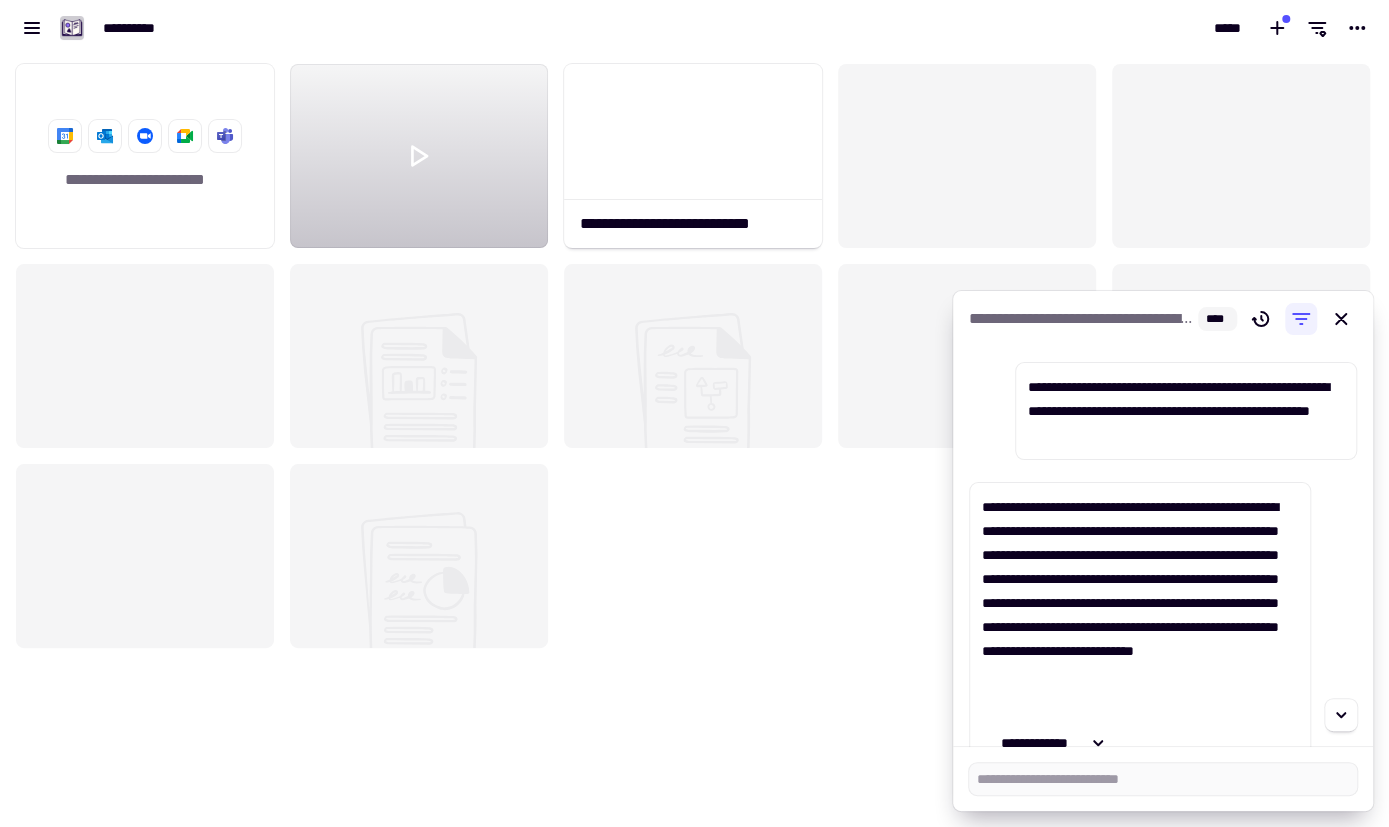 scroll, scrollTop: 0, scrollLeft: 1, axis: horizontal 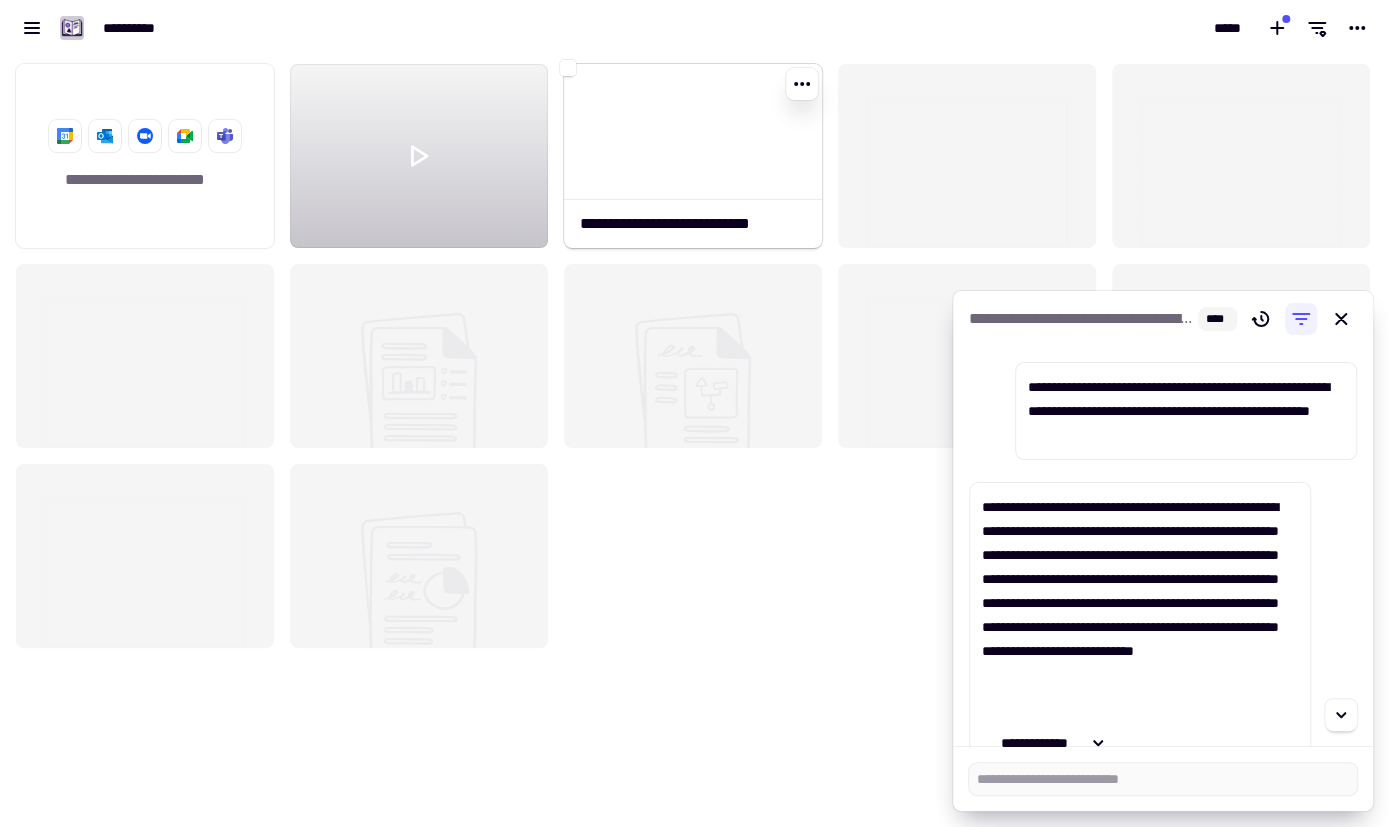 click on "**********" 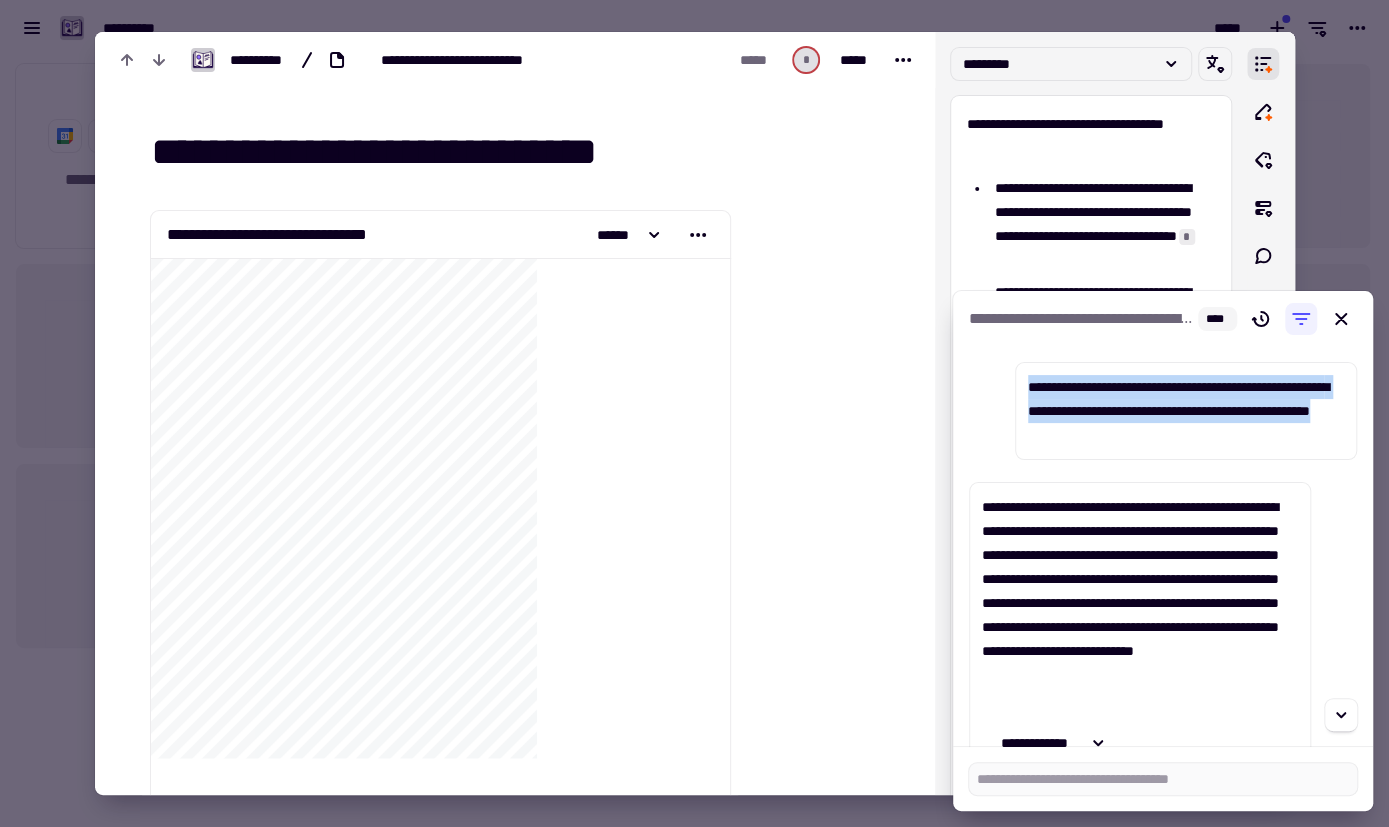 drag, startPoint x: 1131, startPoint y: 436, endPoint x: 1029, endPoint y: 377, distance: 117.83463 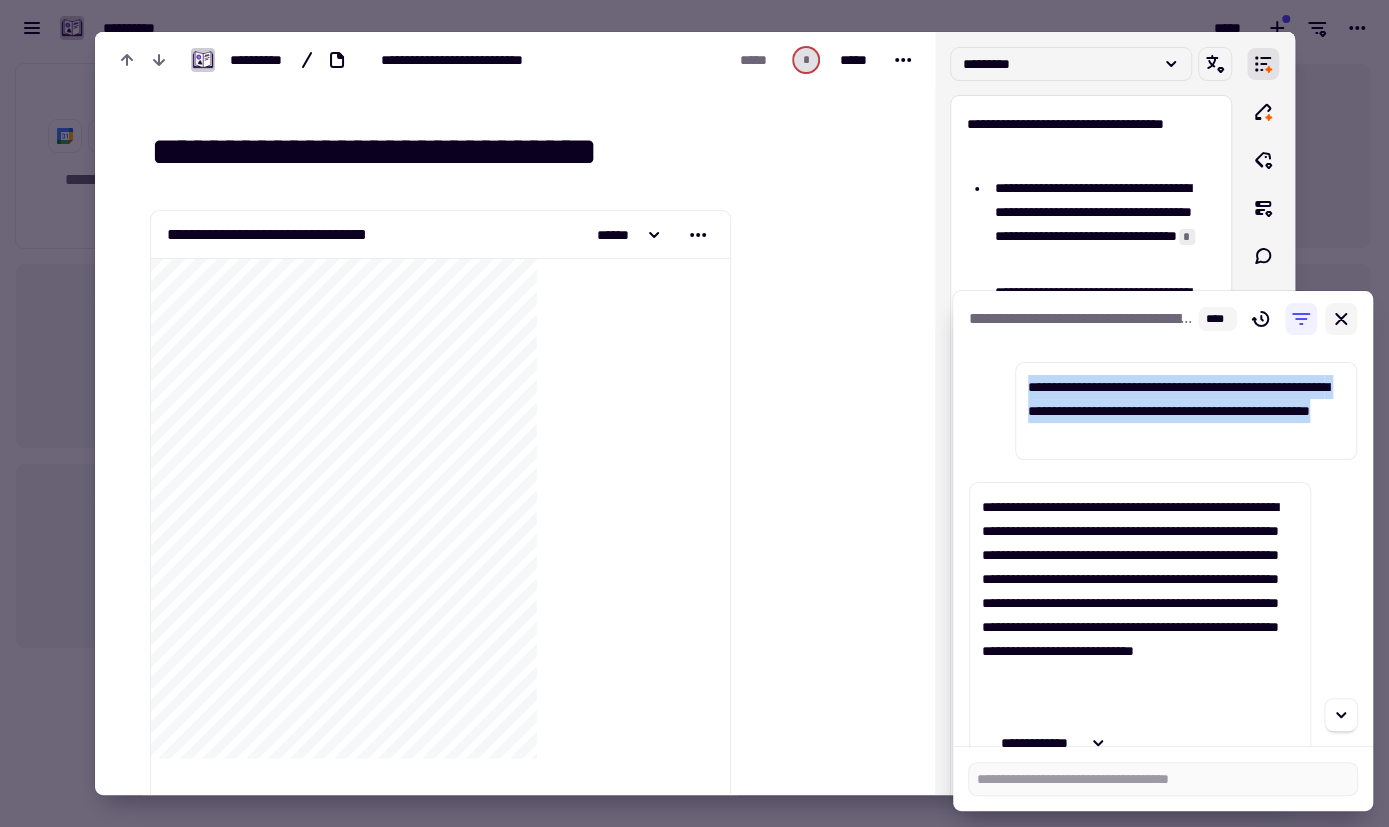 click 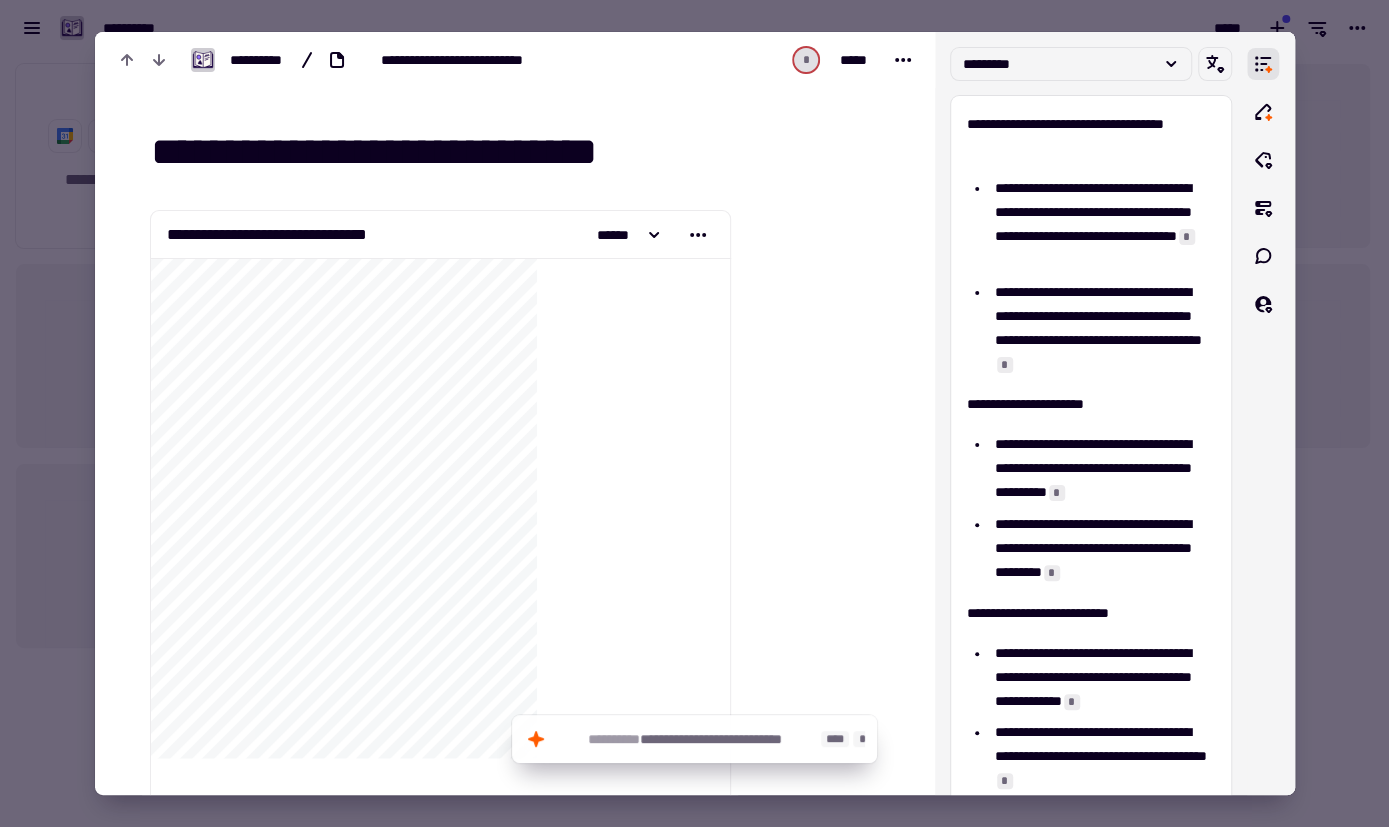 click on "**********" 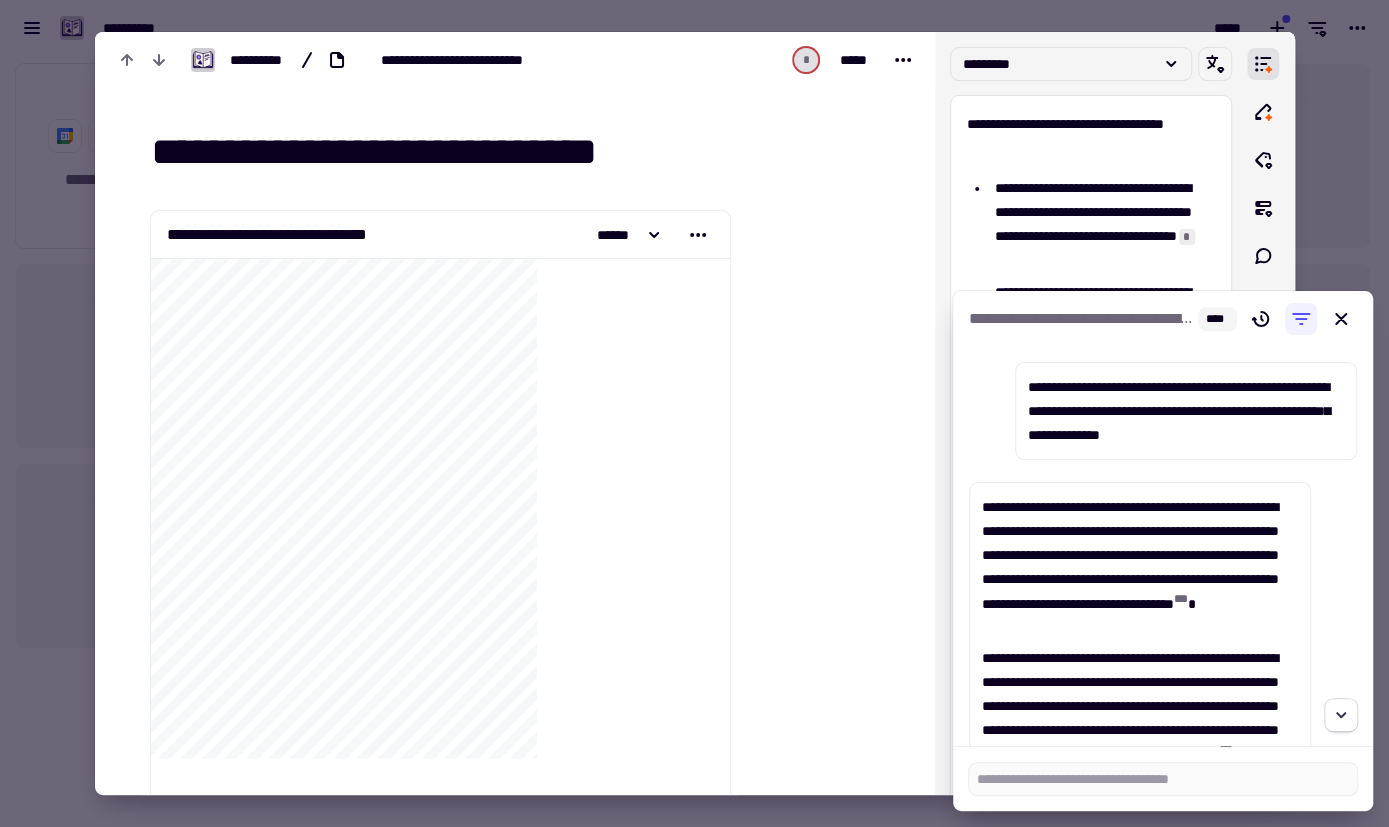 click 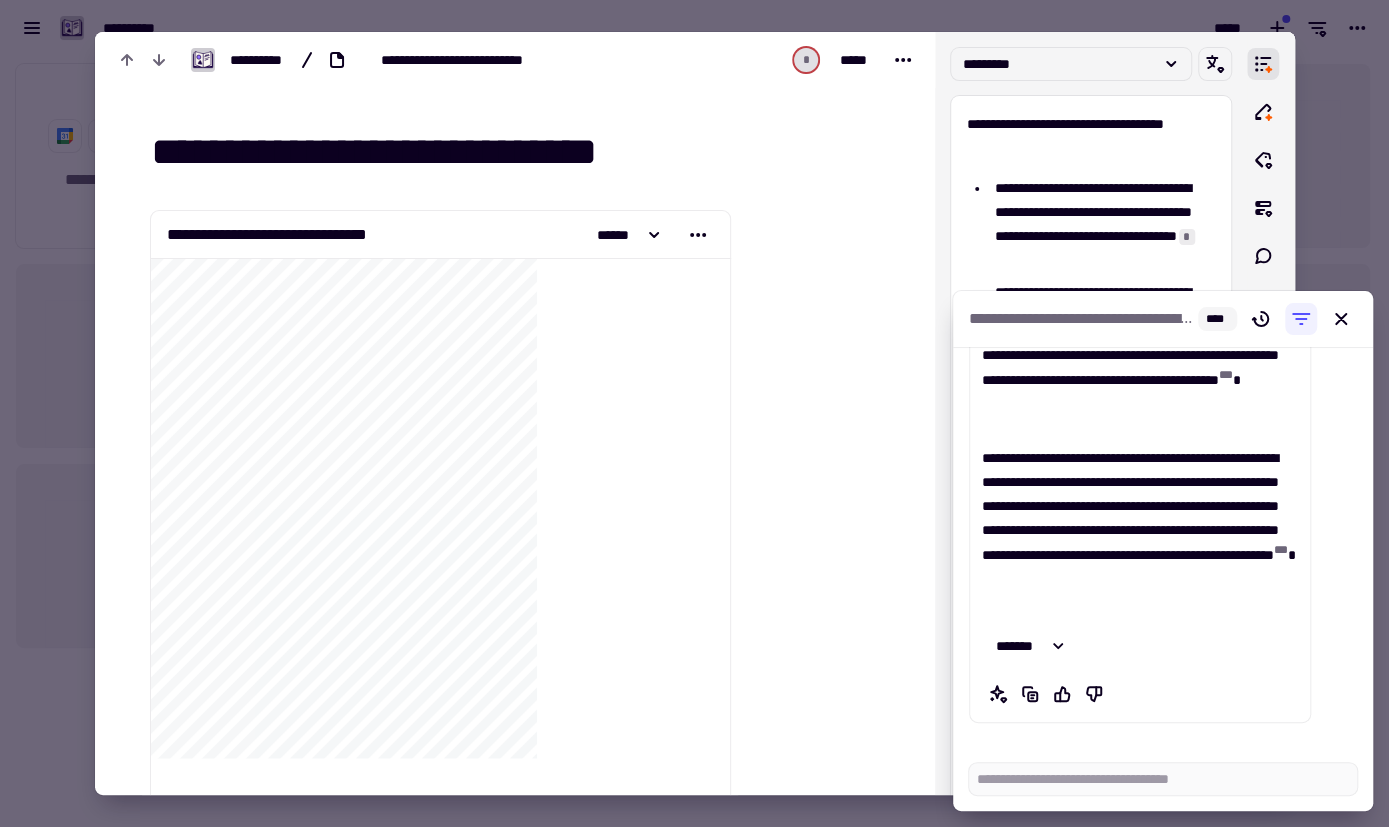 scroll, scrollTop: 376, scrollLeft: 0, axis: vertical 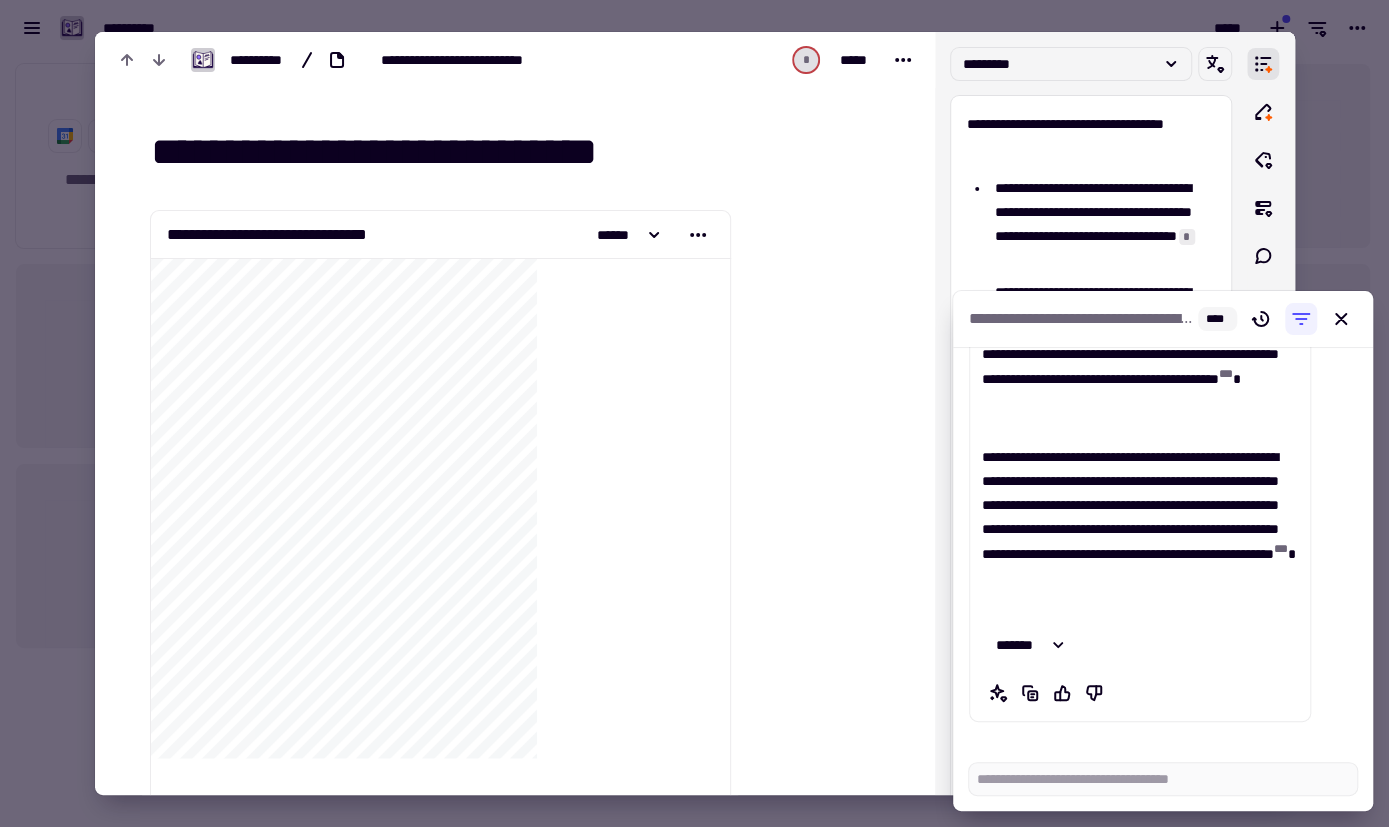 click on "**********" at bounding box center (1163, 358) 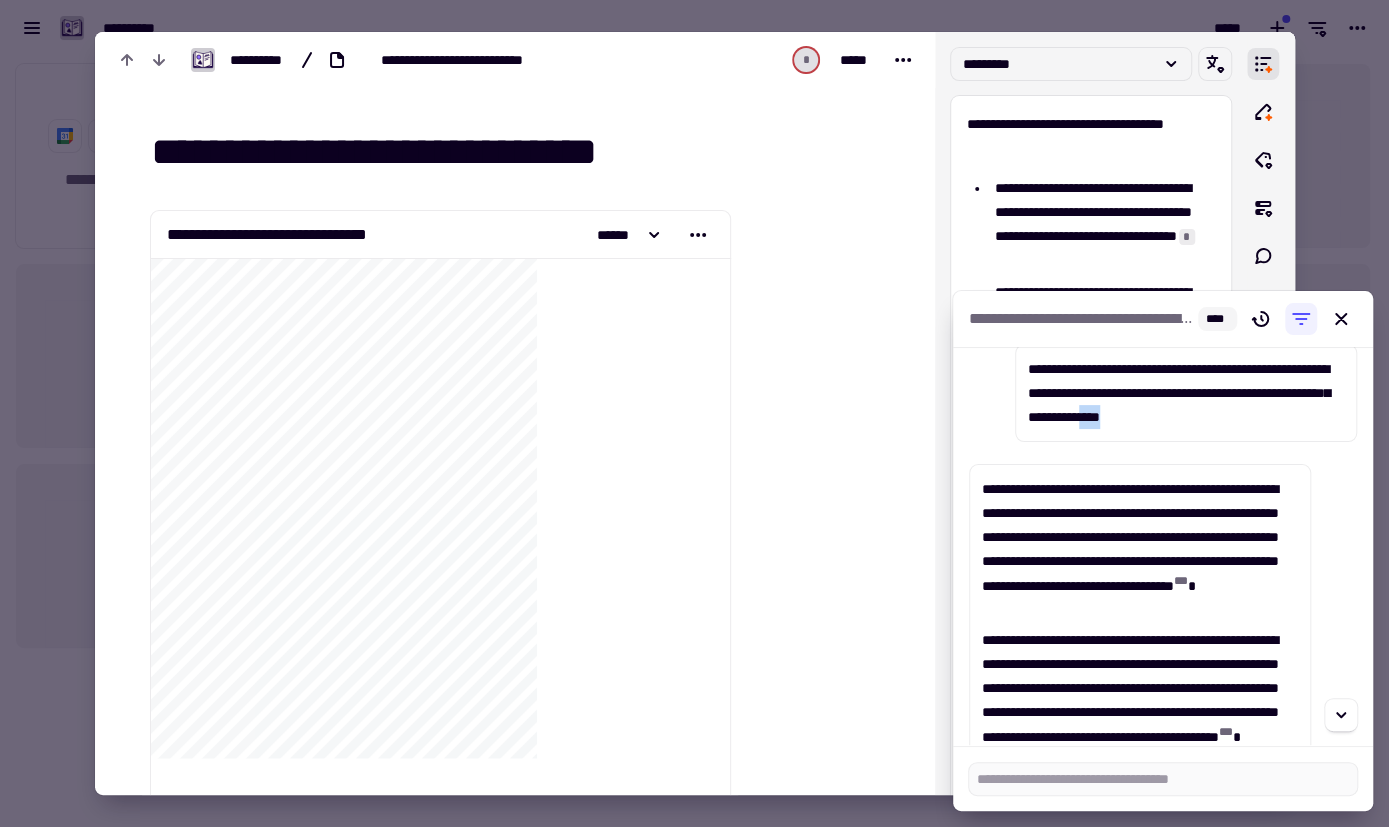 click on "**********" at bounding box center [1163, 546] 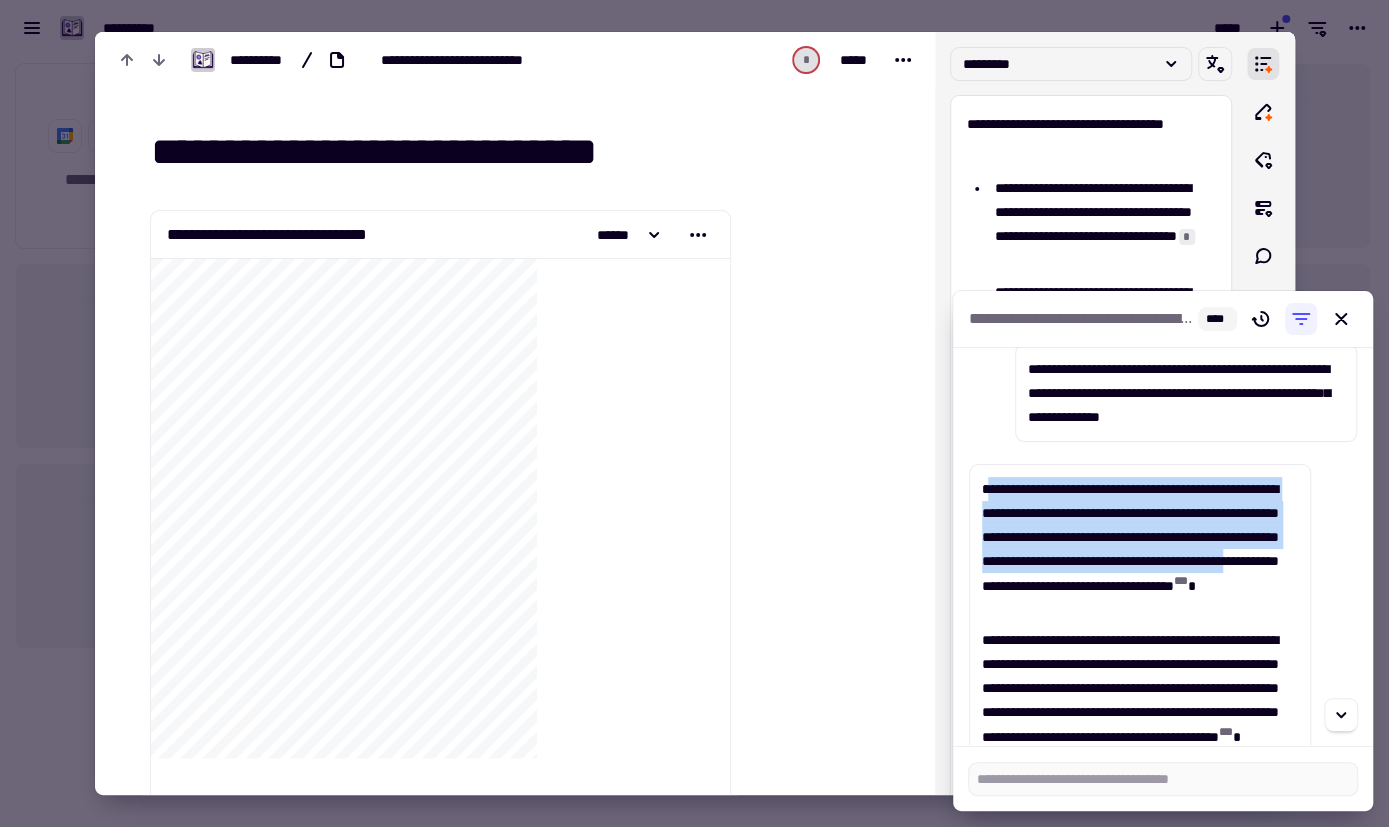 drag, startPoint x: 988, startPoint y: 484, endPoint x: 1119, endPoint y: 581, distance: 163.00307 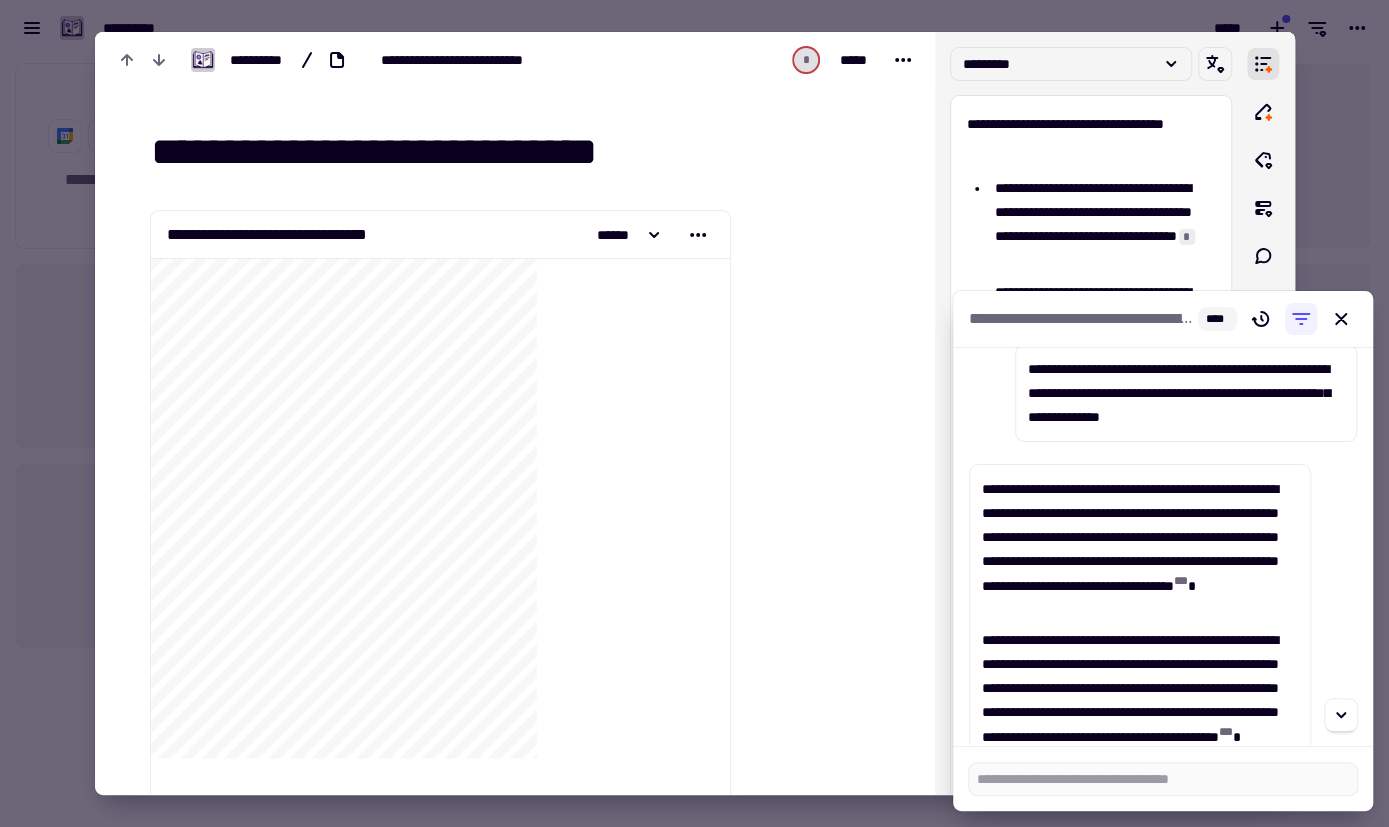 click on "**********" at bounding box center [1140, 549] 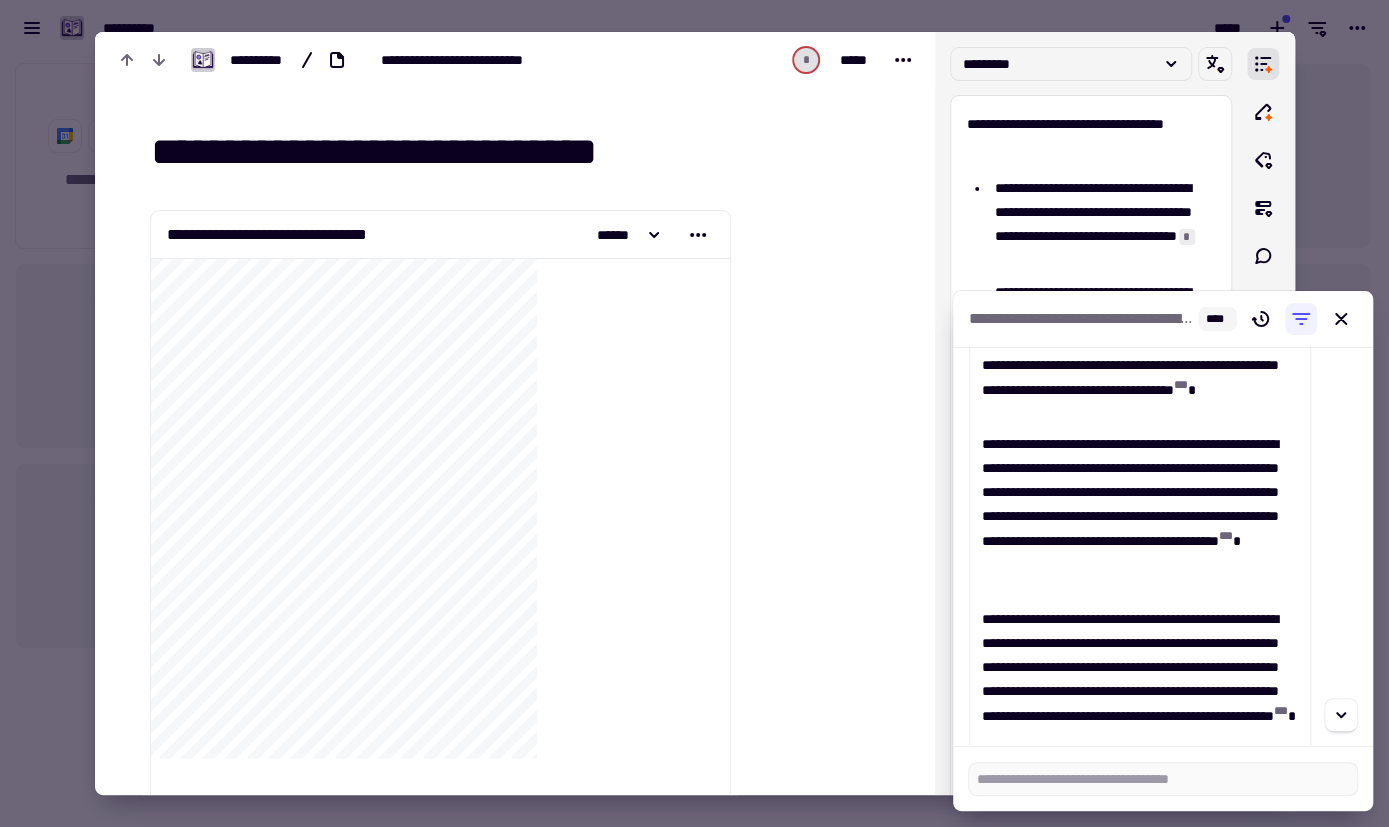 scroll, scrollTop: 376, scrollLeft: 0, axis: vertical 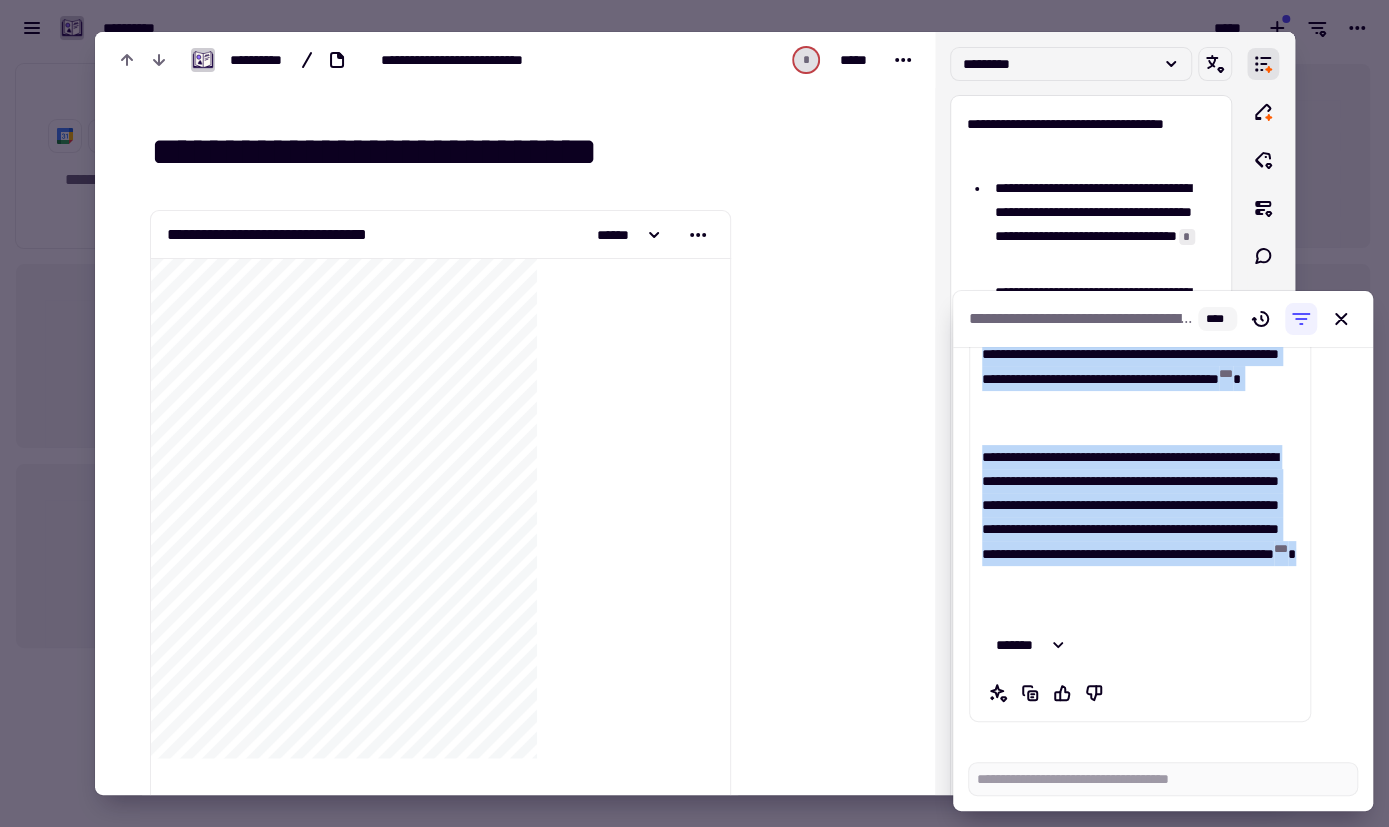 drag, startPoint x: 982, startPoint y: 487, endPoint x: 1180, endPoint y: 608, distance: 232.04526 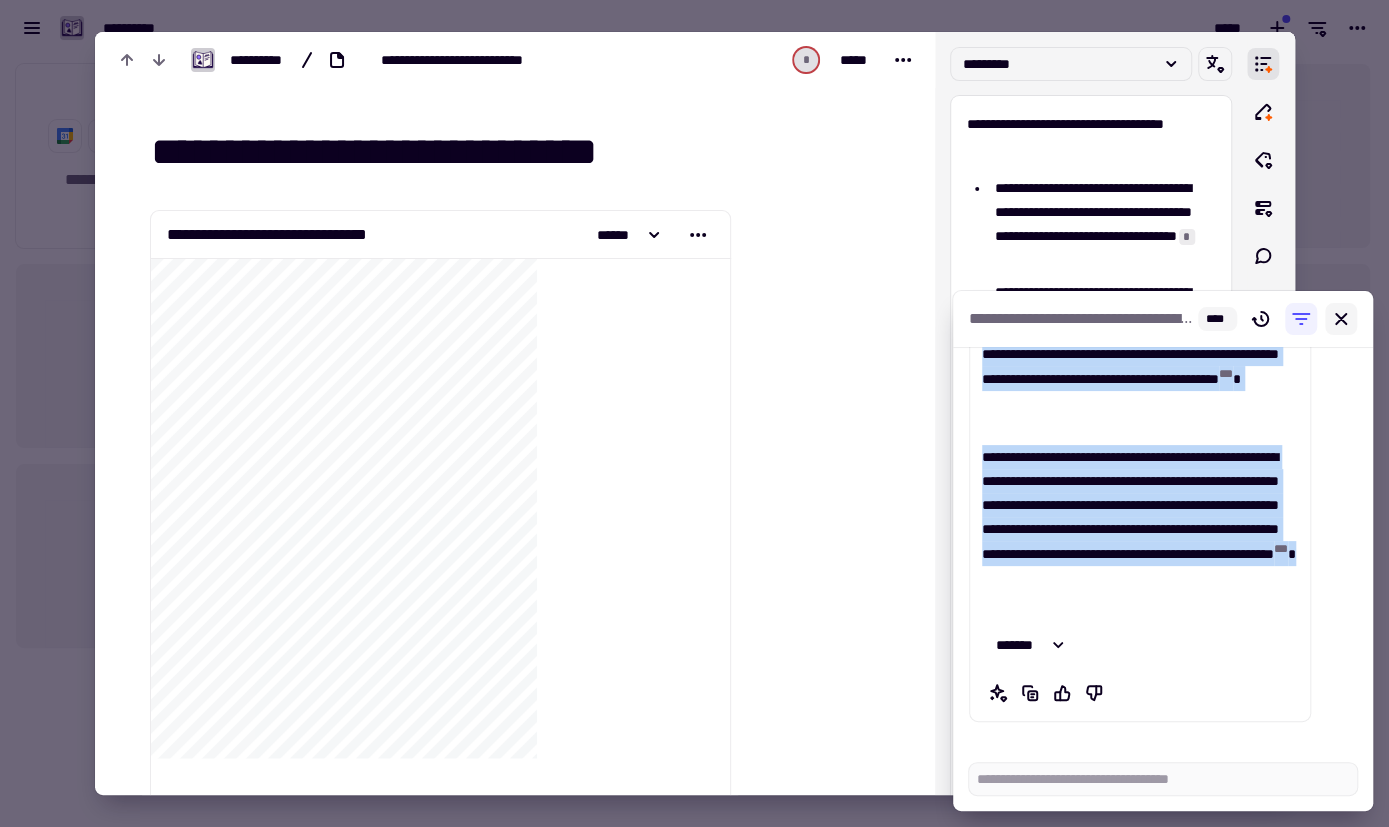 click 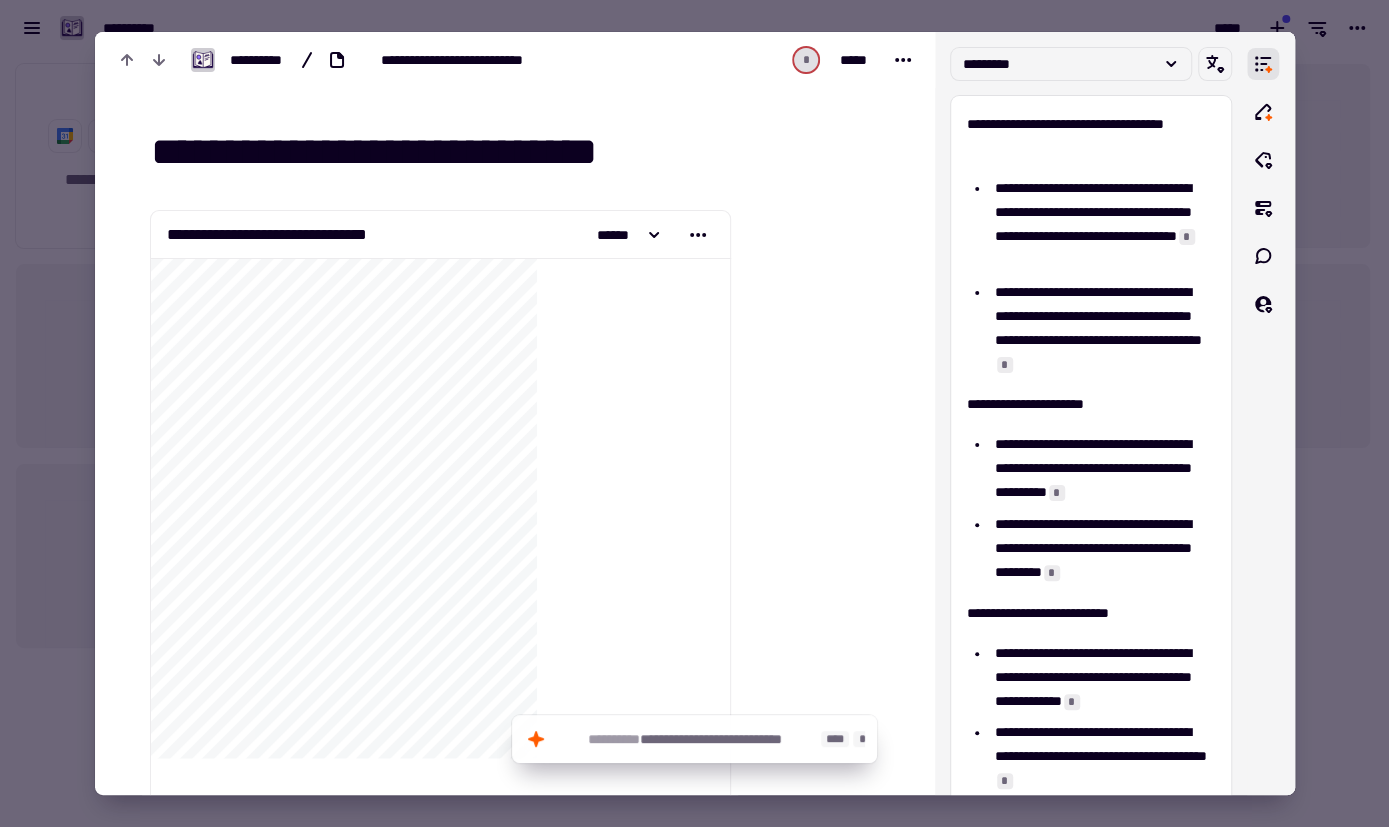 click on "**********" 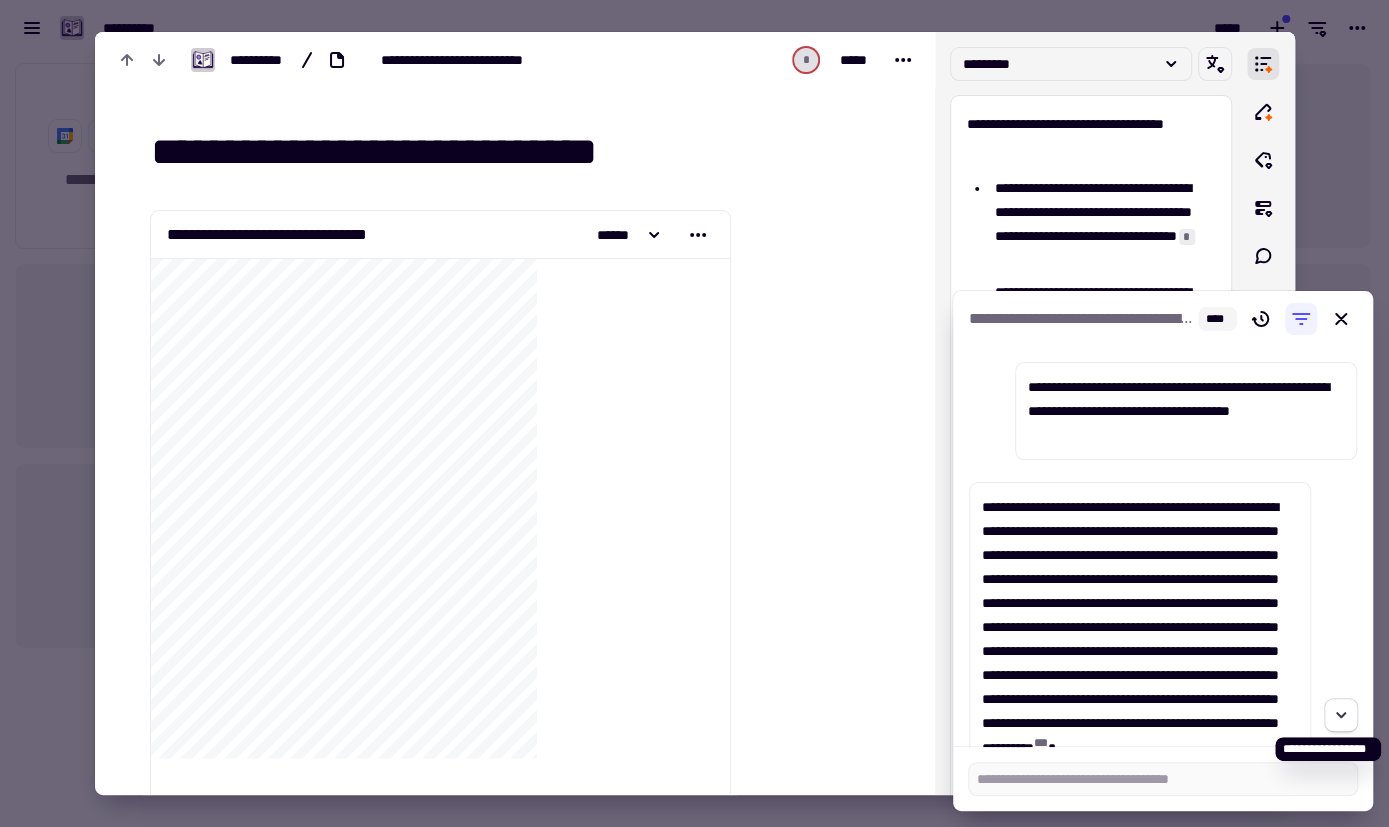 click 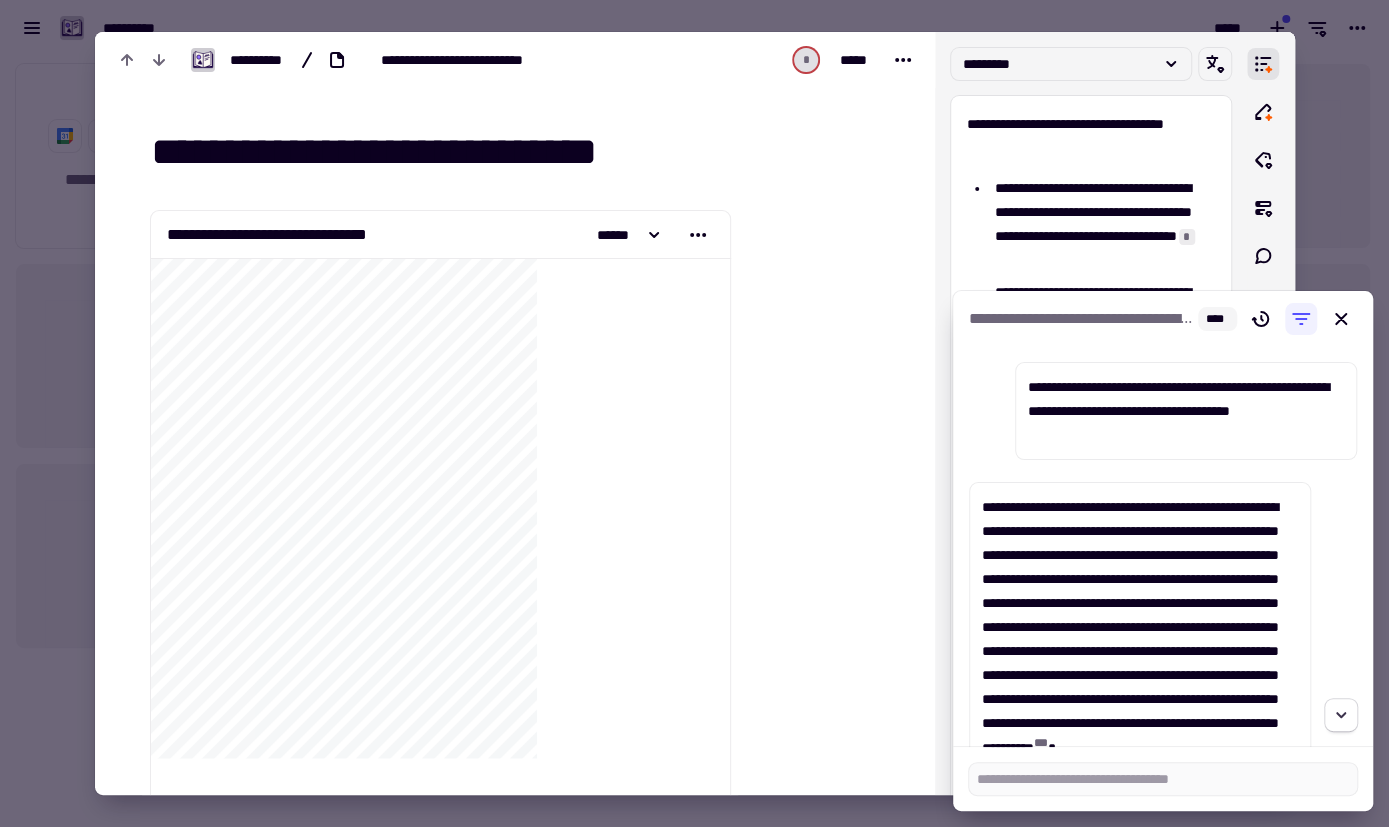 click 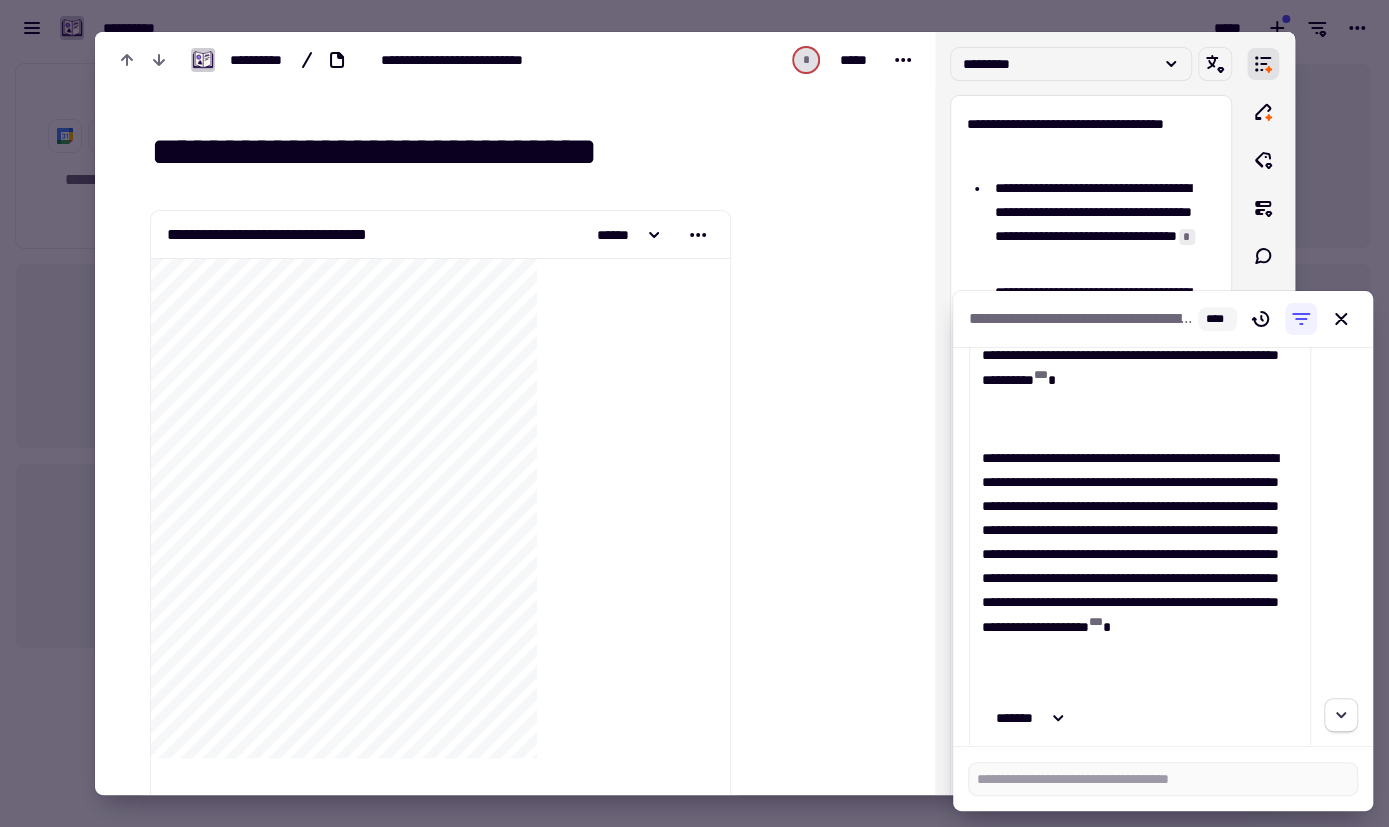 click 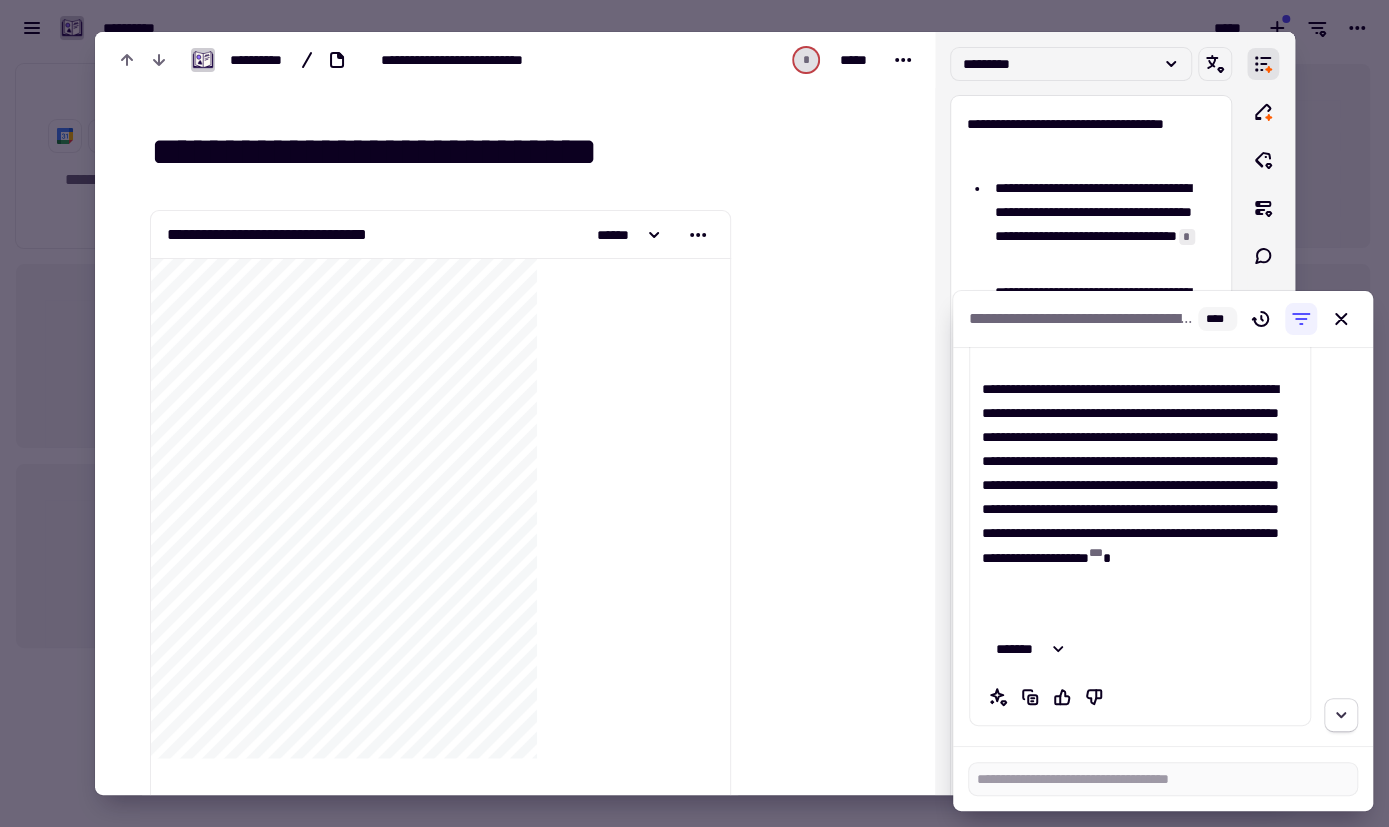 click on "**********" at bounding box center (1163, 547) 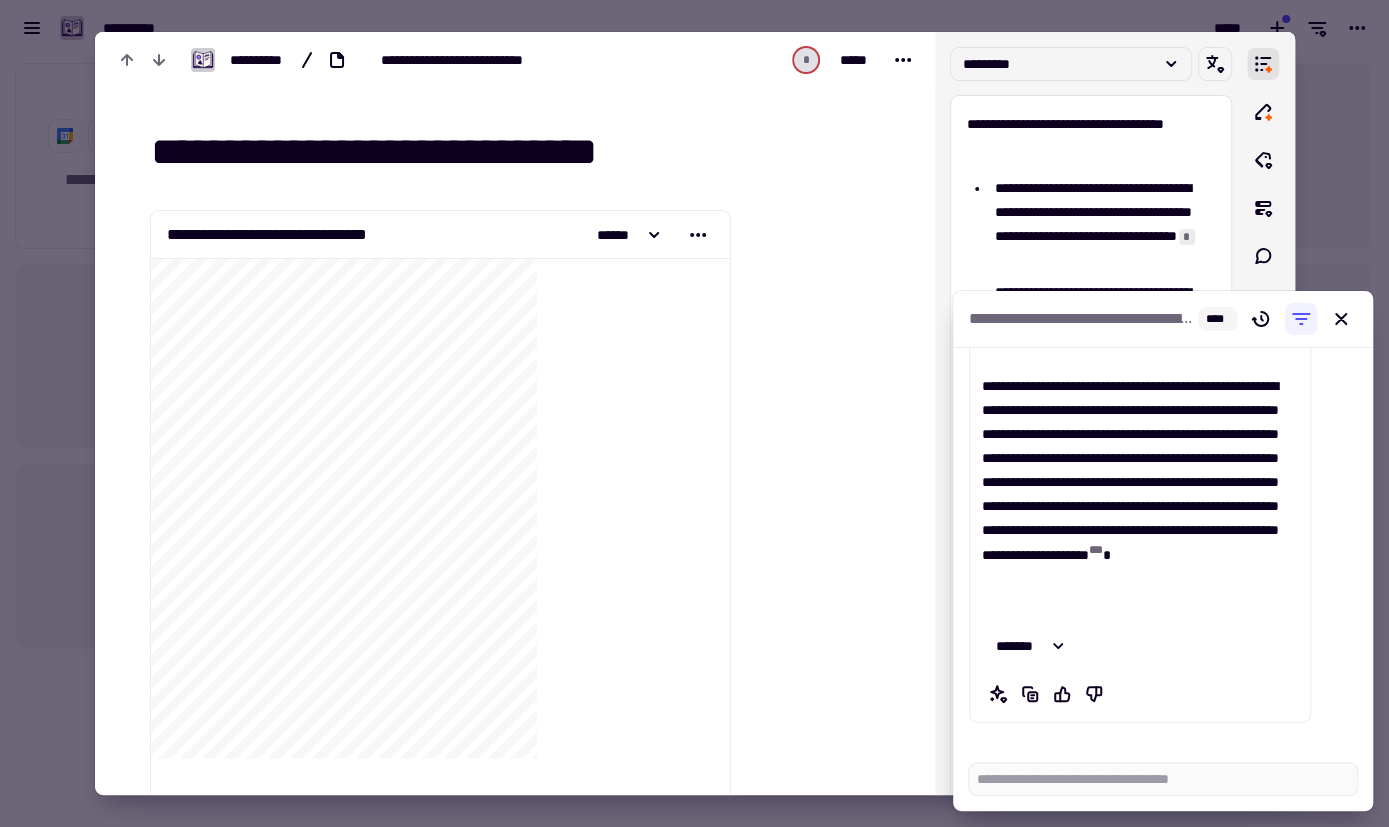 scroll, scrollTop: 441, scrollLeft: 0, axis: vertical 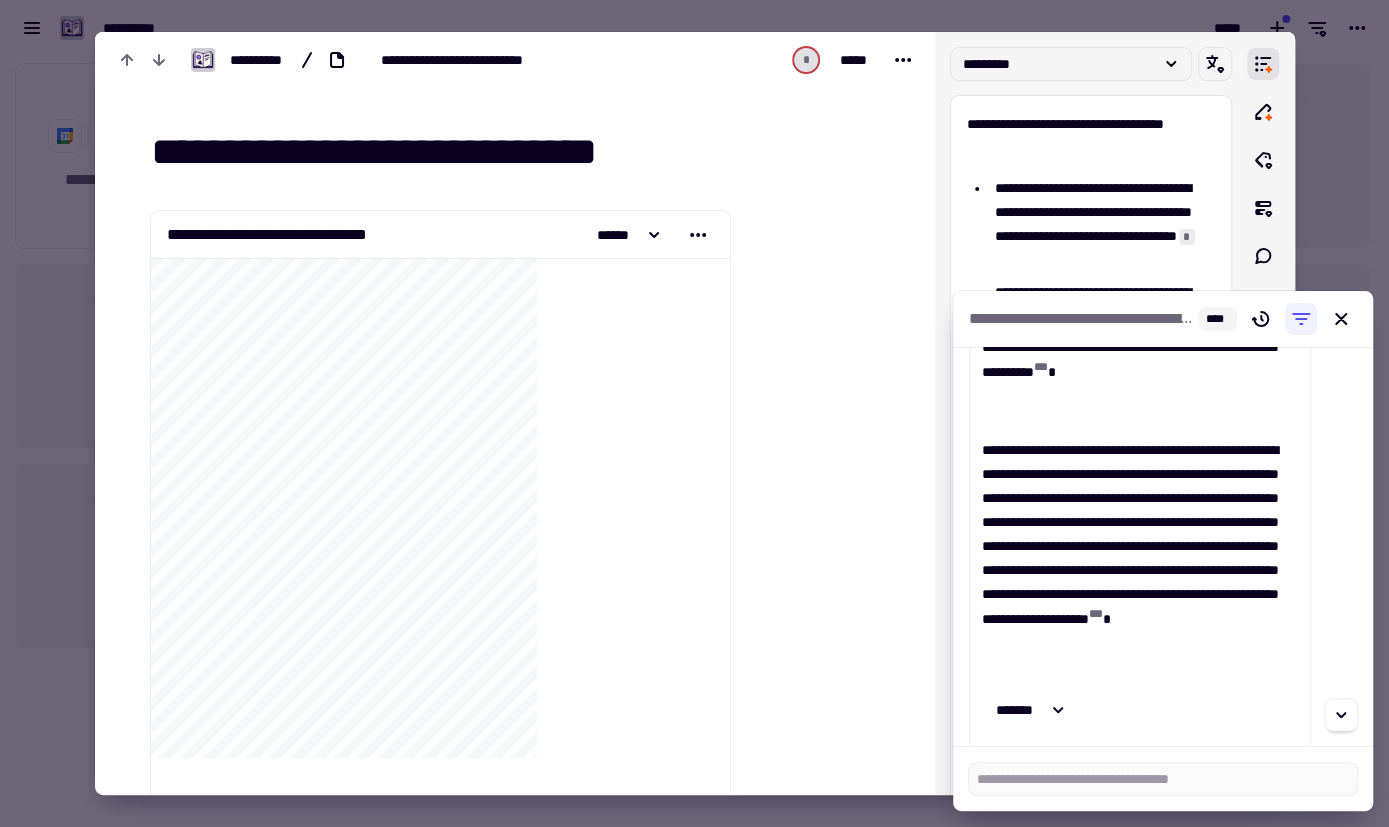 click on "**********" at bounding box center (1163, 546) 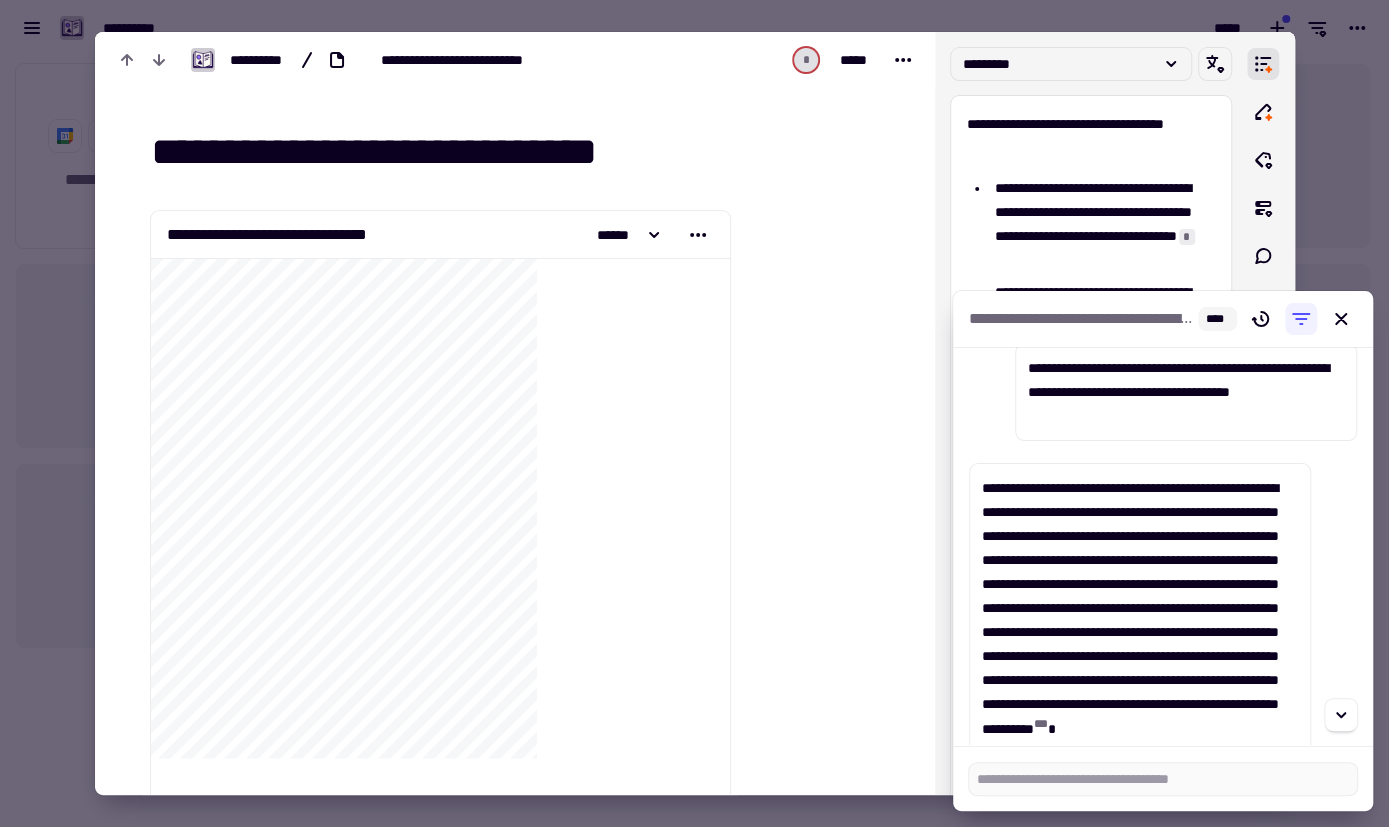 scroll, scrollTop: 0, scrollLeft: 0, axis: both 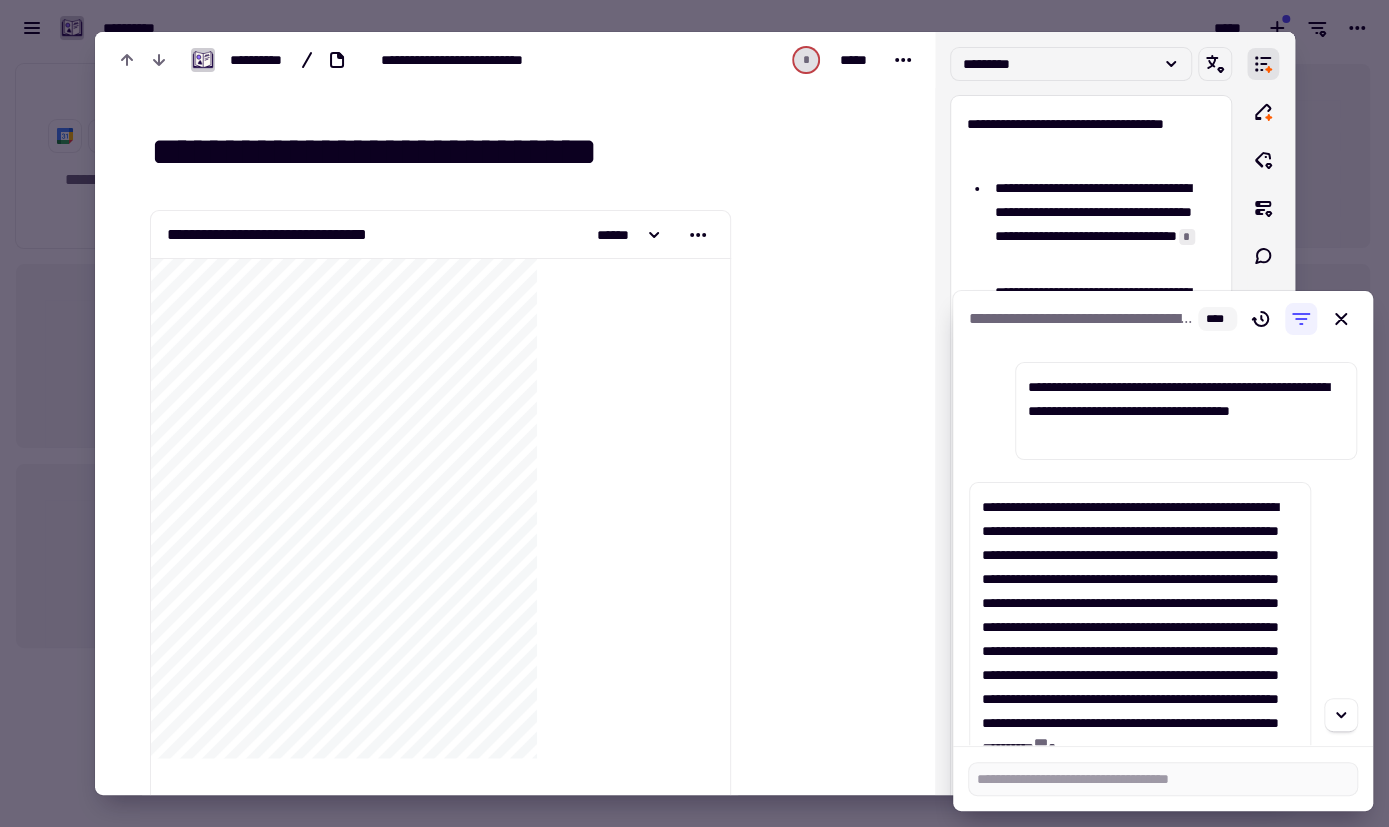 click on "**********" at bounding box center [1163, 546] 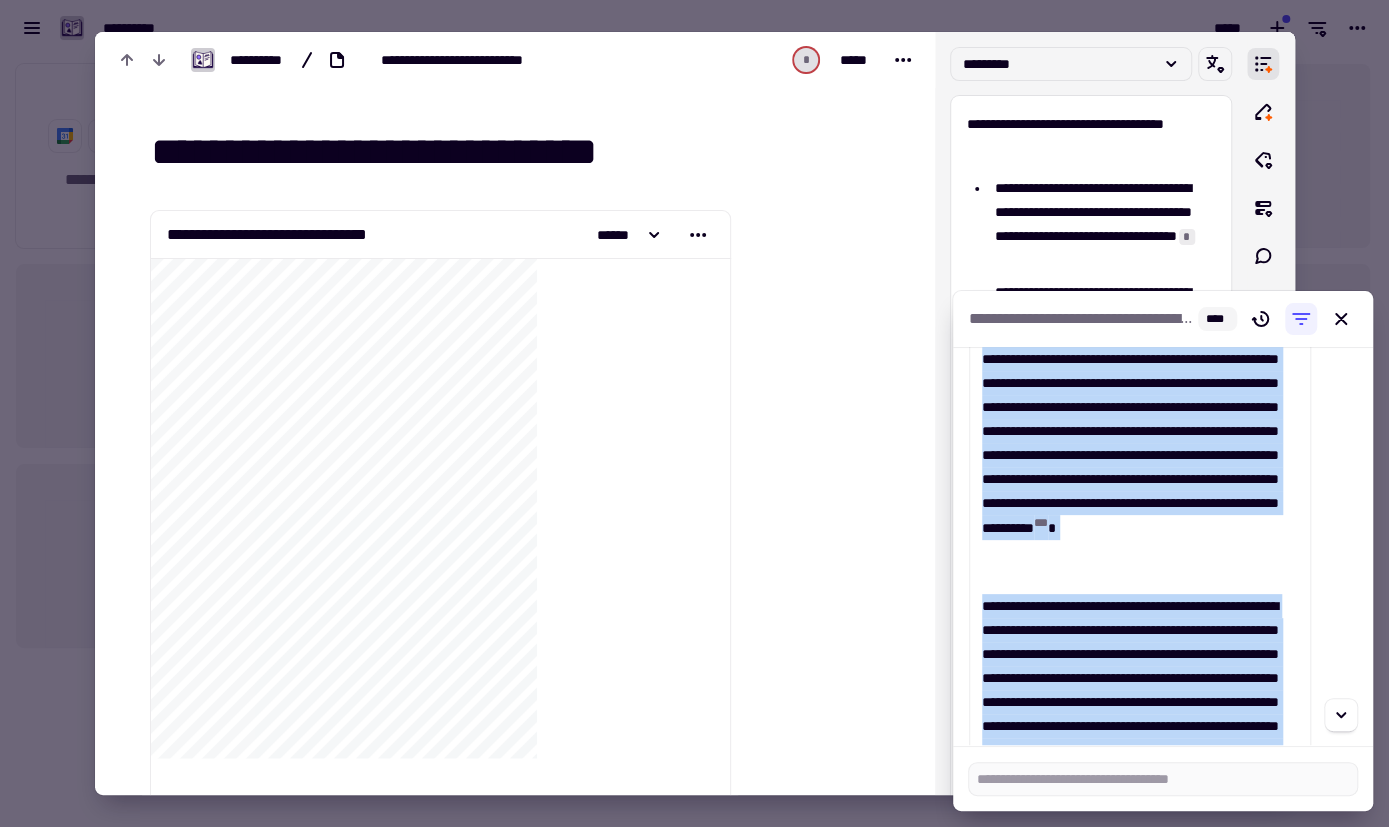 scroll, scrollTop: 441, scrollLeft: 0, axis: vertical 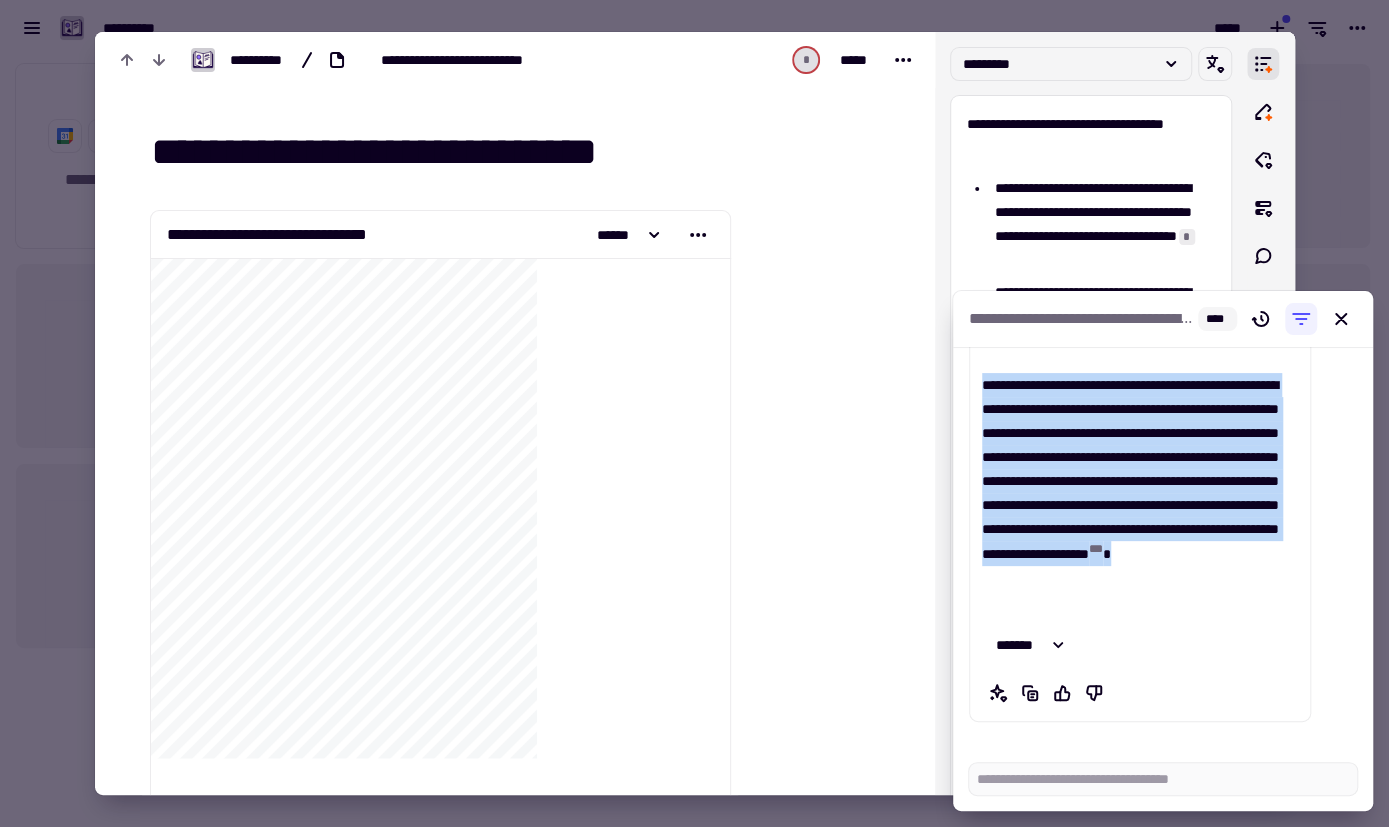drag, startPoint x: 983, startPoint y: 502, endPoint x: 1156, endPoint y: 631, distance: 215.80083 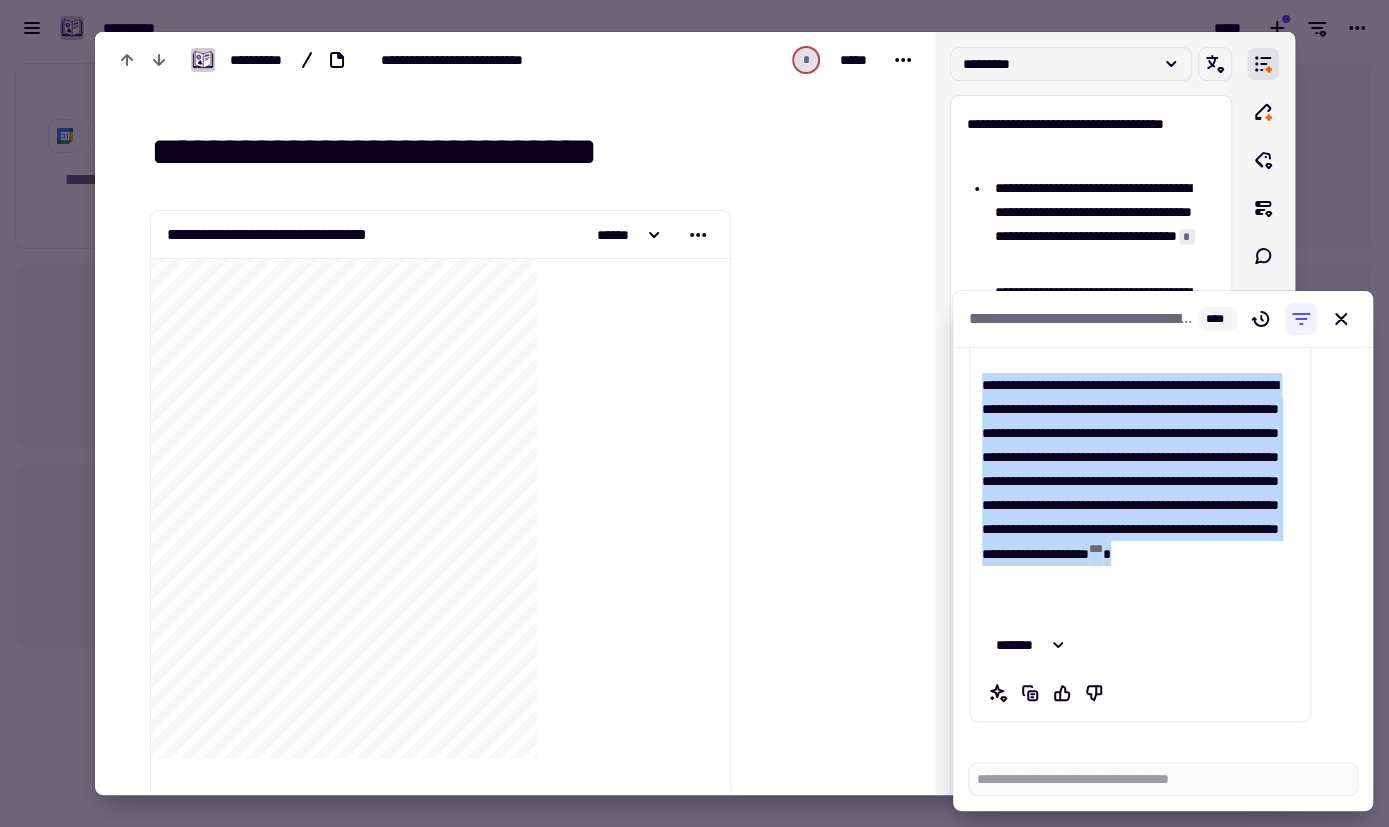 copy on "**********" 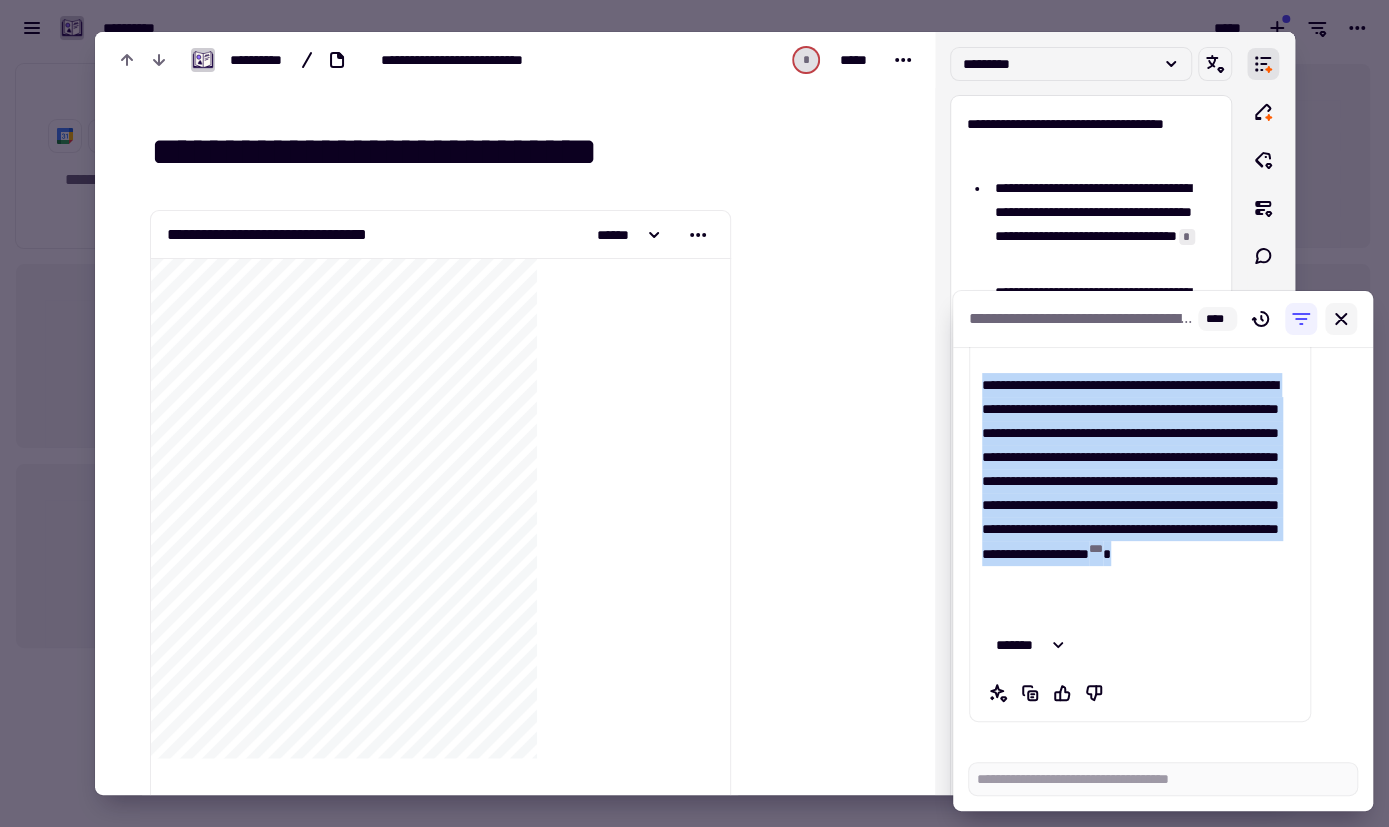 click 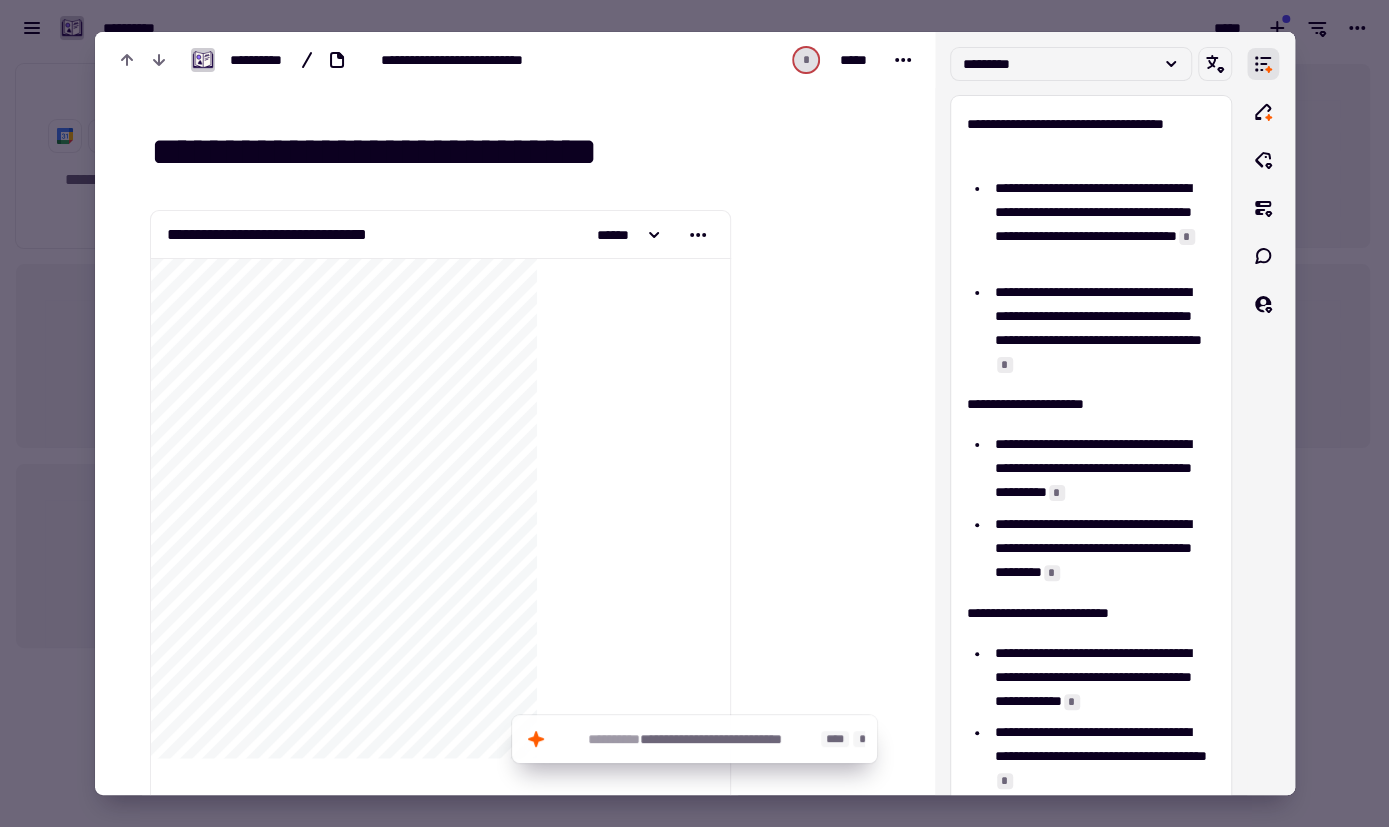 click on "**********" 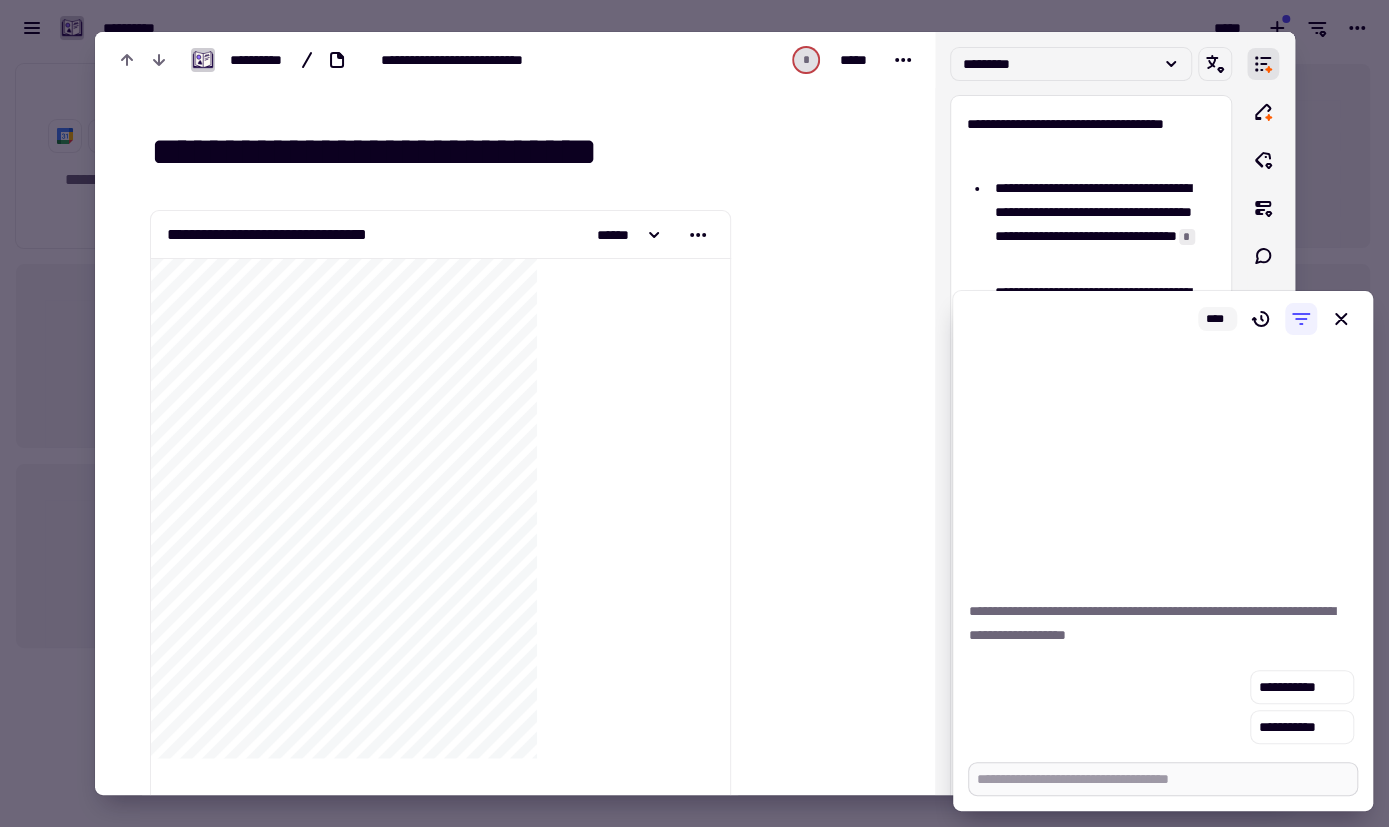 click at bounding box center (1163, 779) 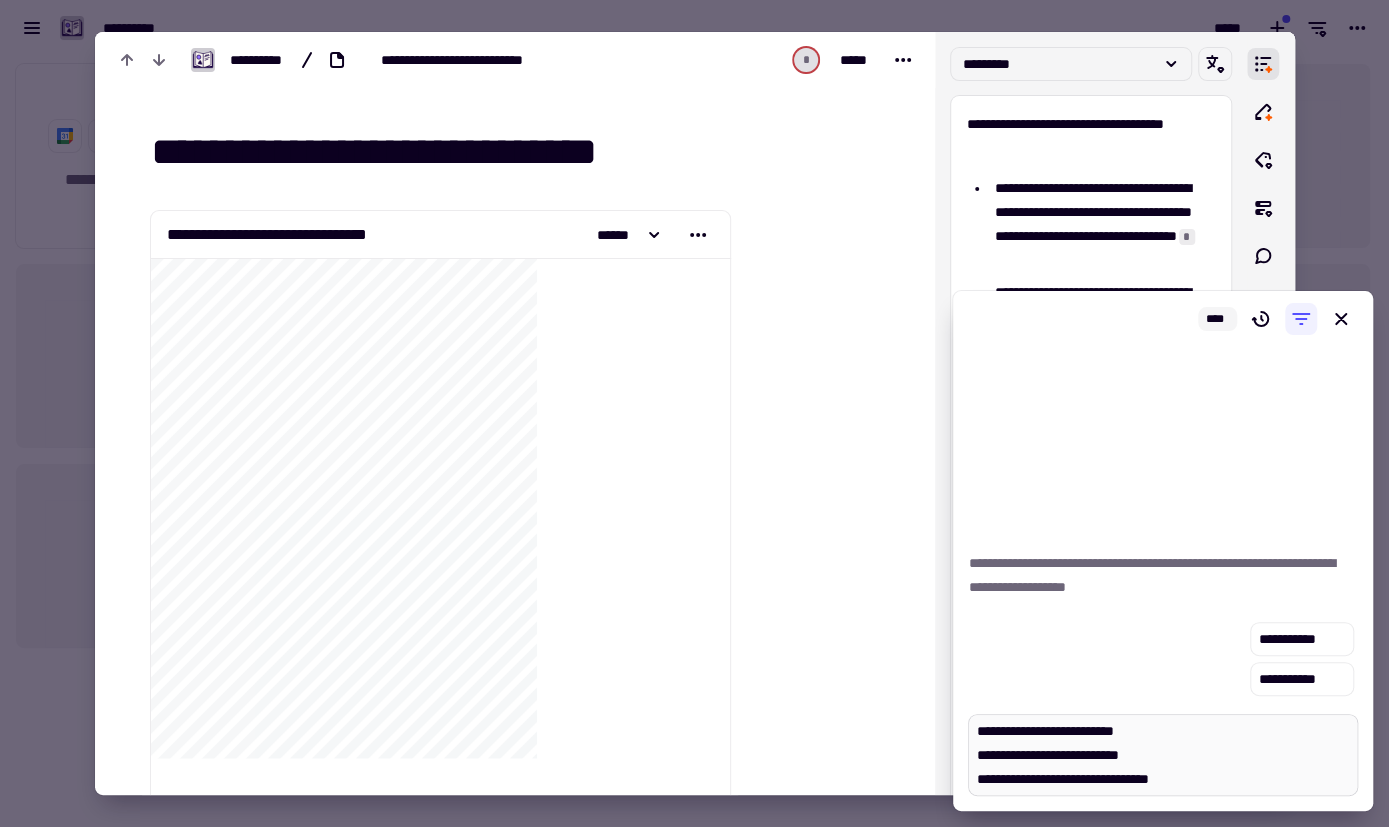 scroll, scrollTop: 116, scrollLeft: 0, axis: vertical 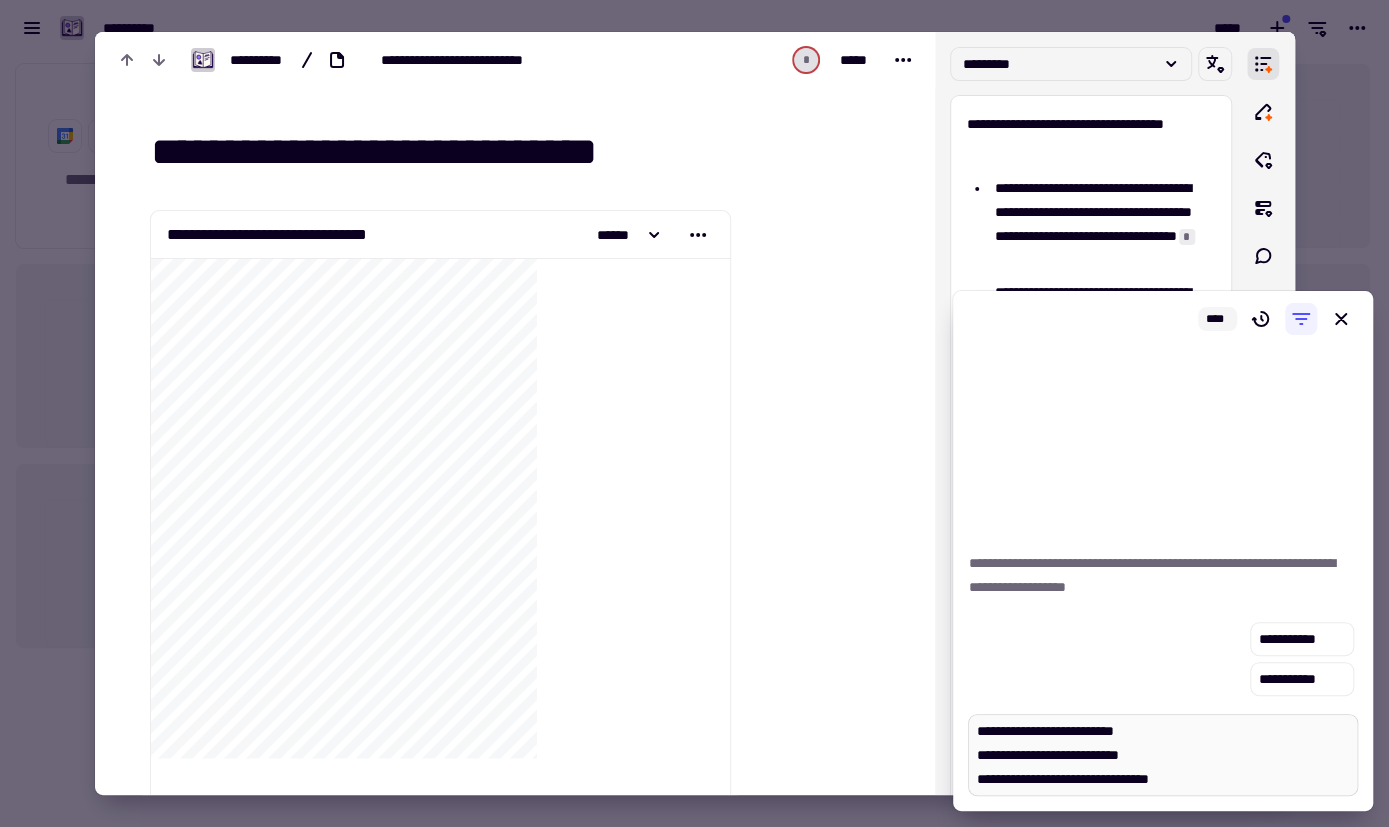 click on "**********" at bounding box center (1163, 755) 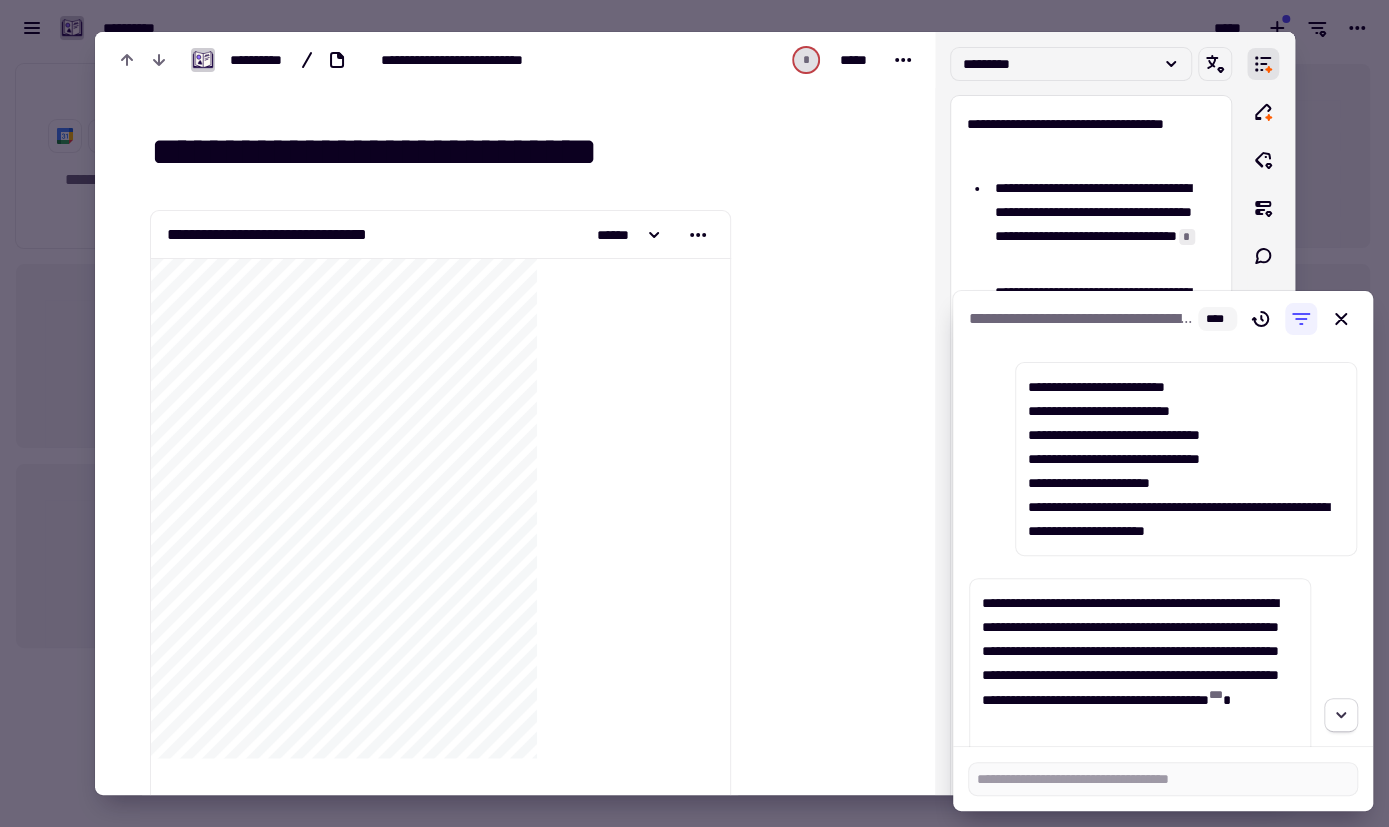 click 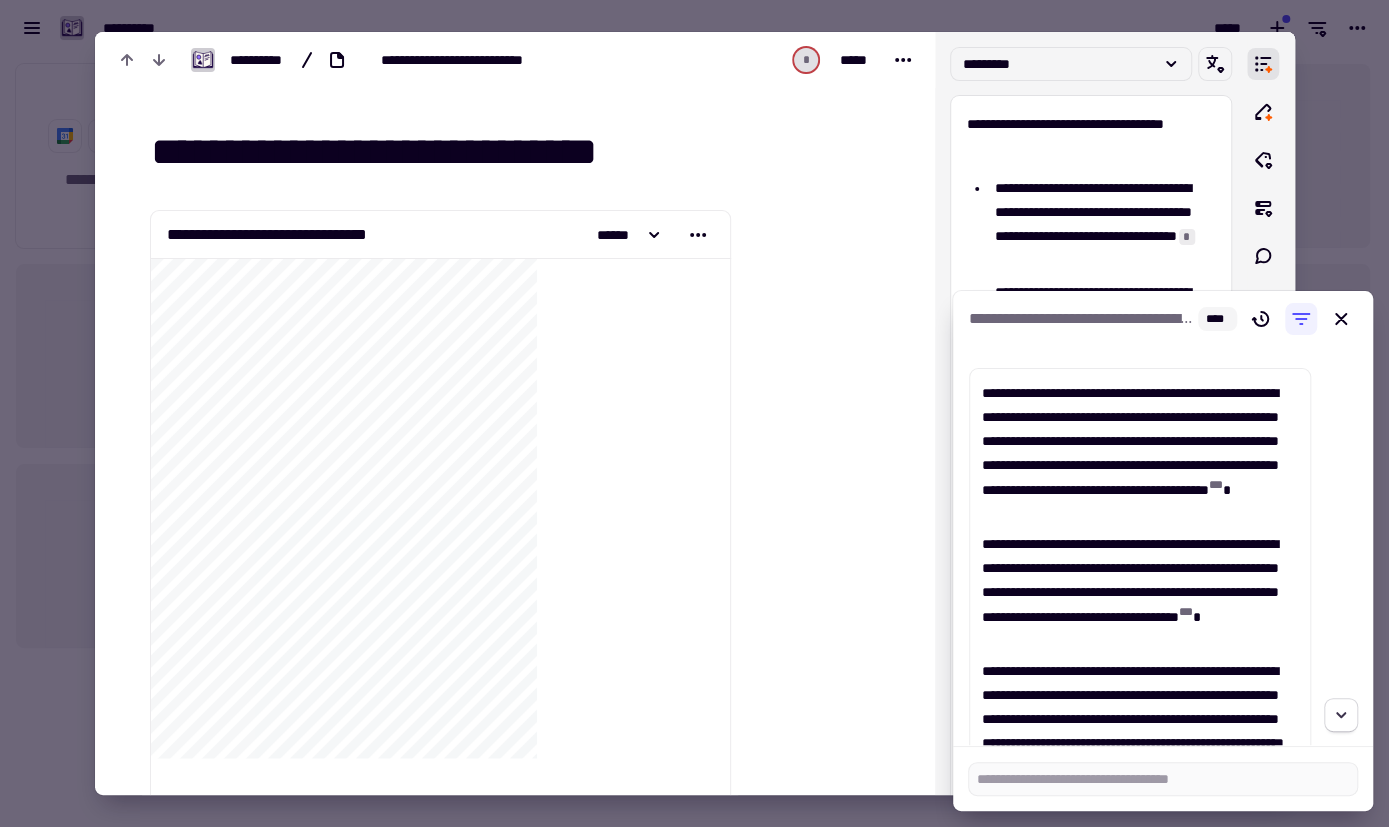 click 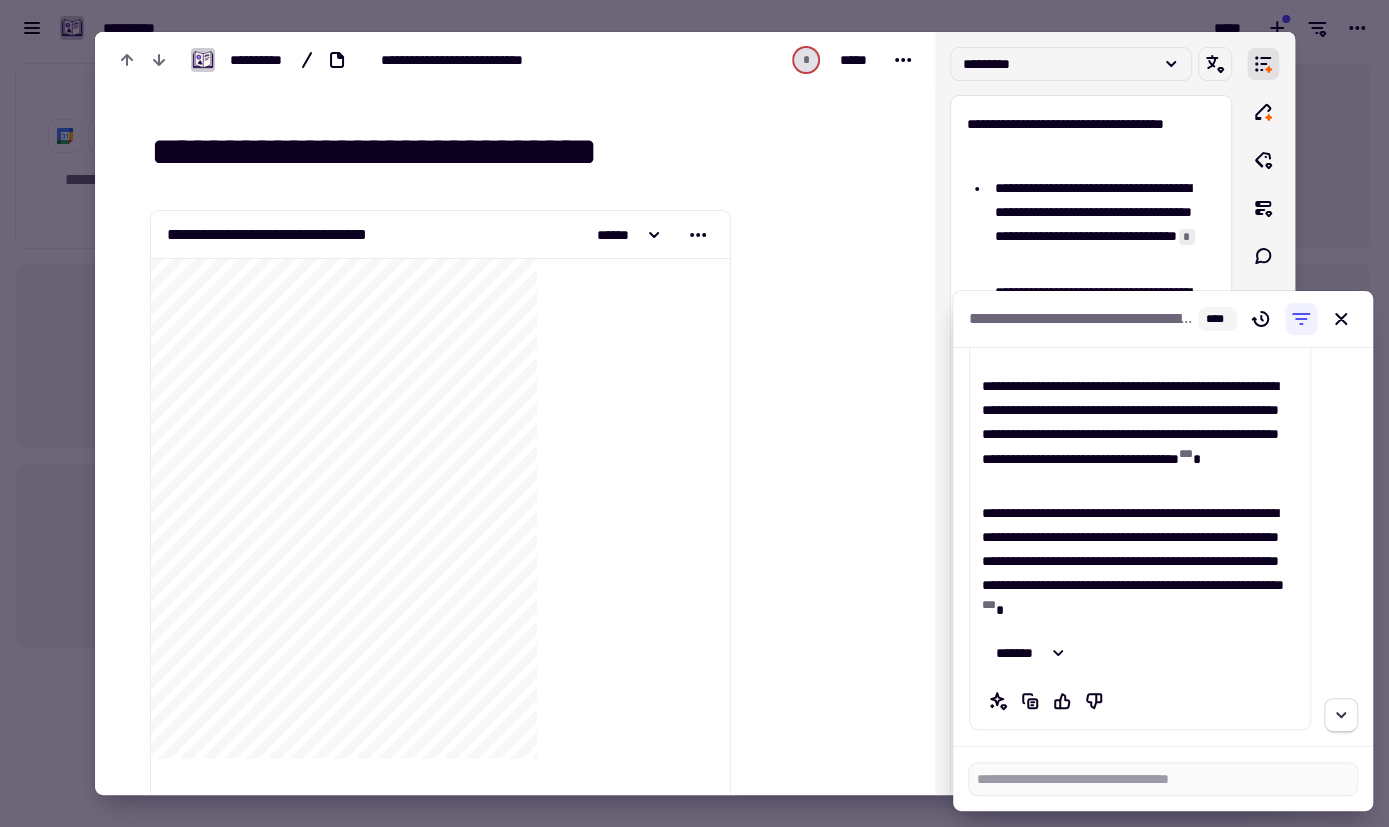 click on "**********" at bounding box center (1163, 547) 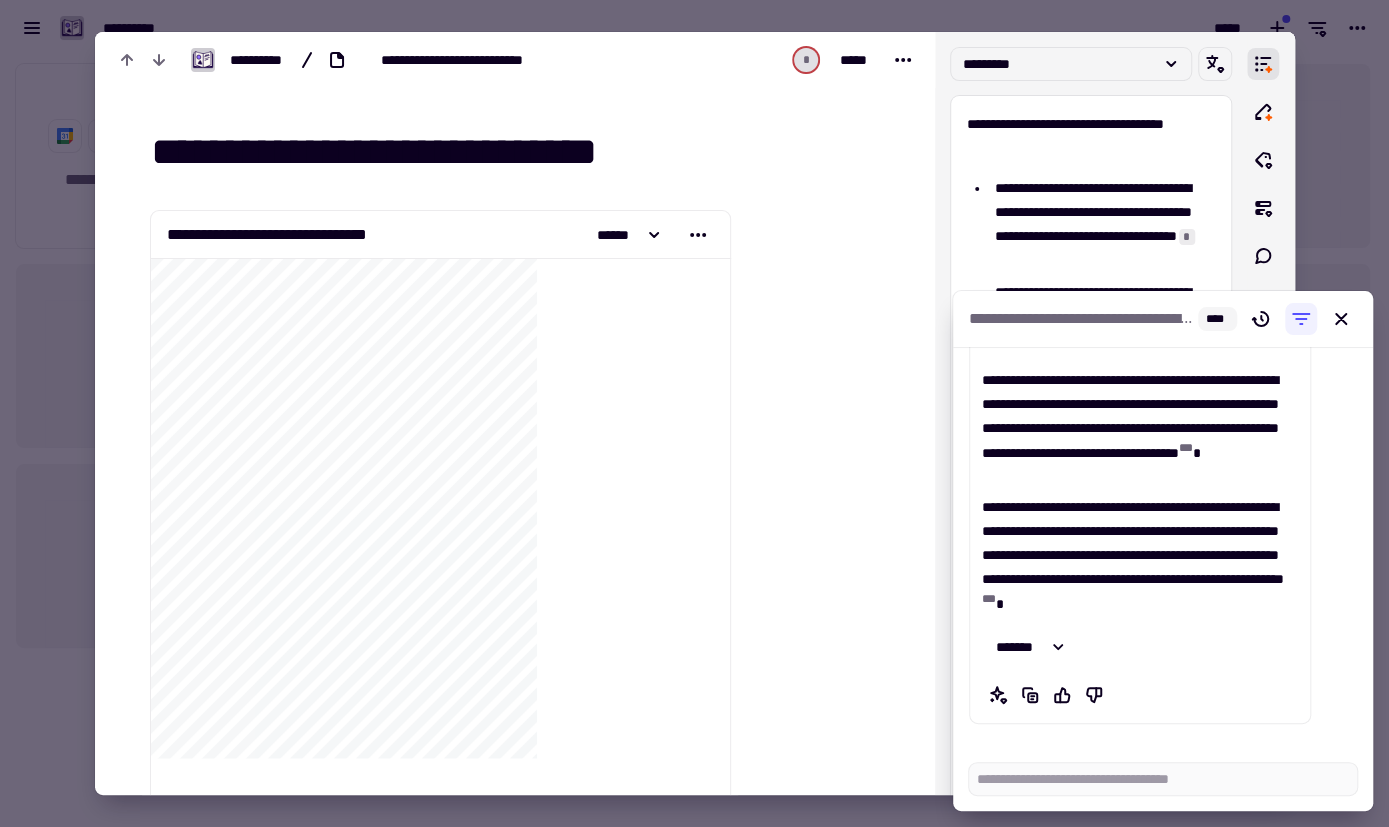 scroll, scrollTop: 376, scrollLeft: 0, axis: vertical 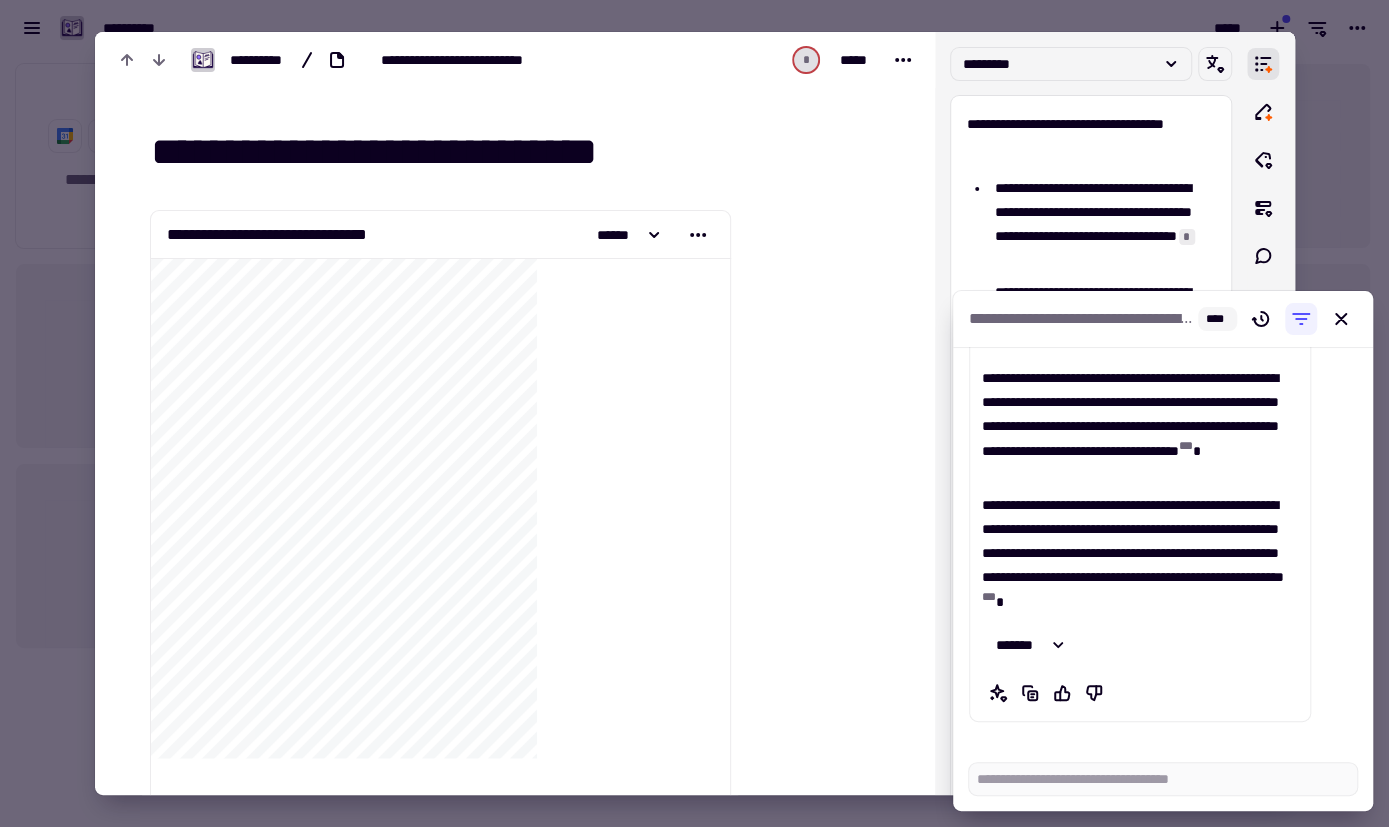 click on "**********" at bounding box center (1163, 358) 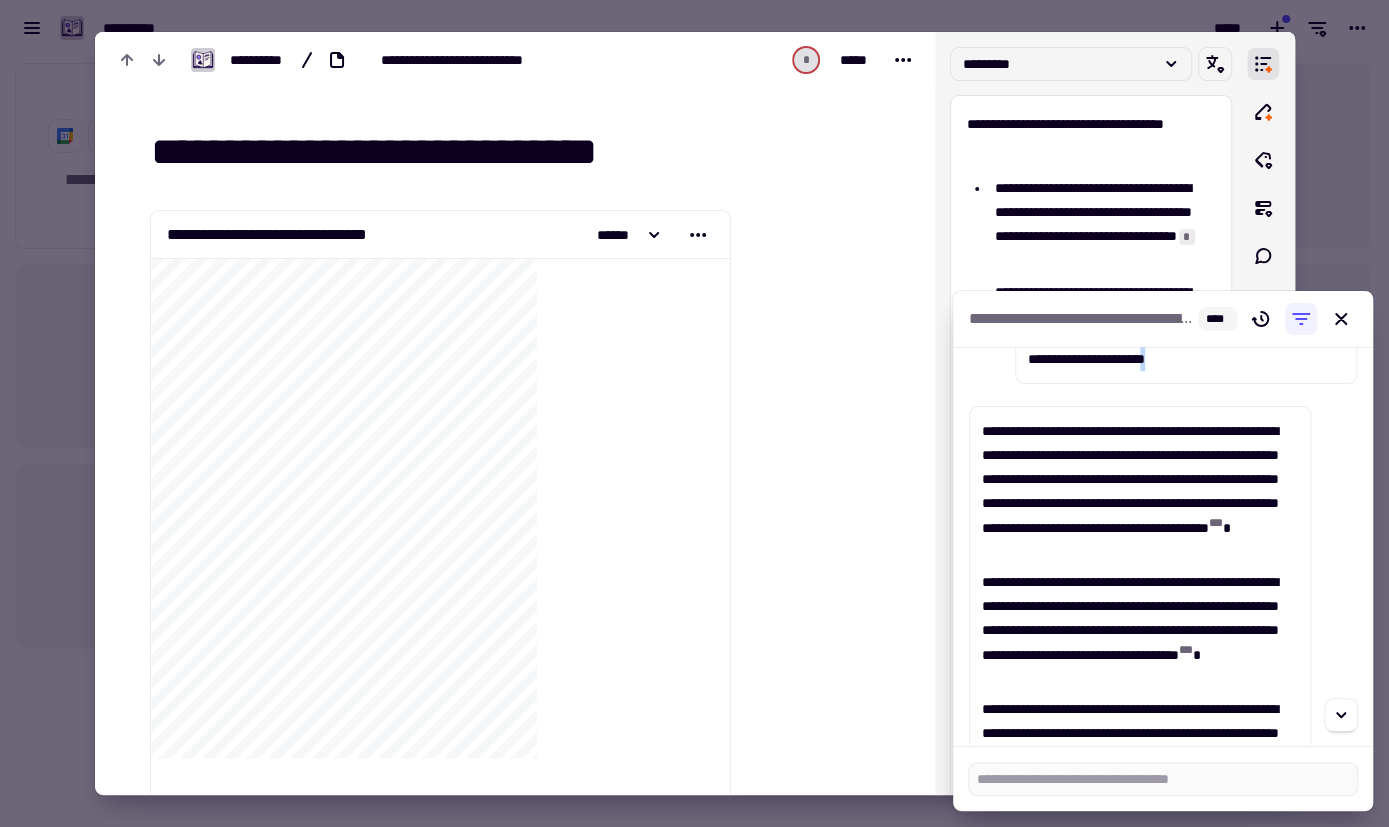 scroll, scrollTop: 18, scrollLeft: 0, axis: vertical 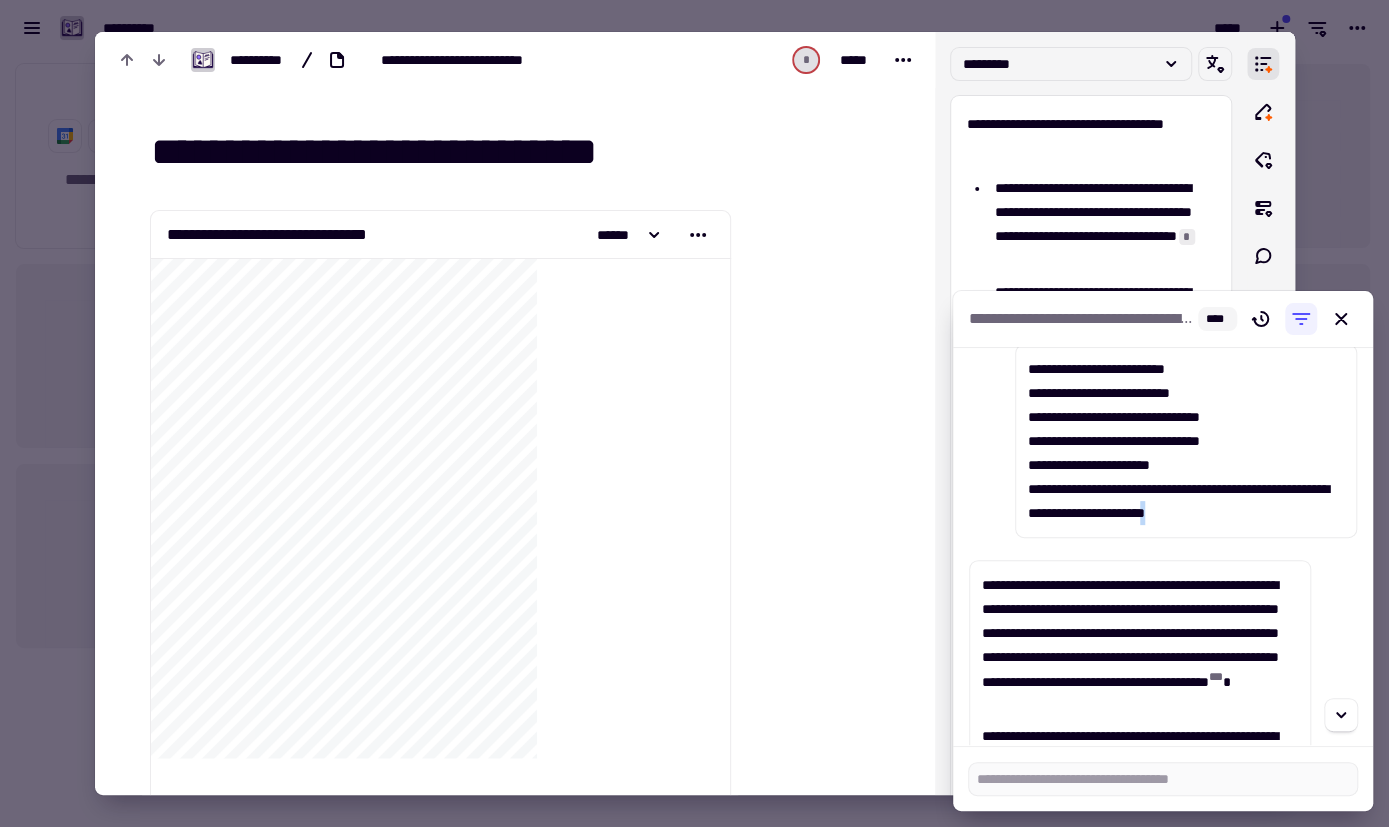 click on "**********" at bounding box center (1163, 546) 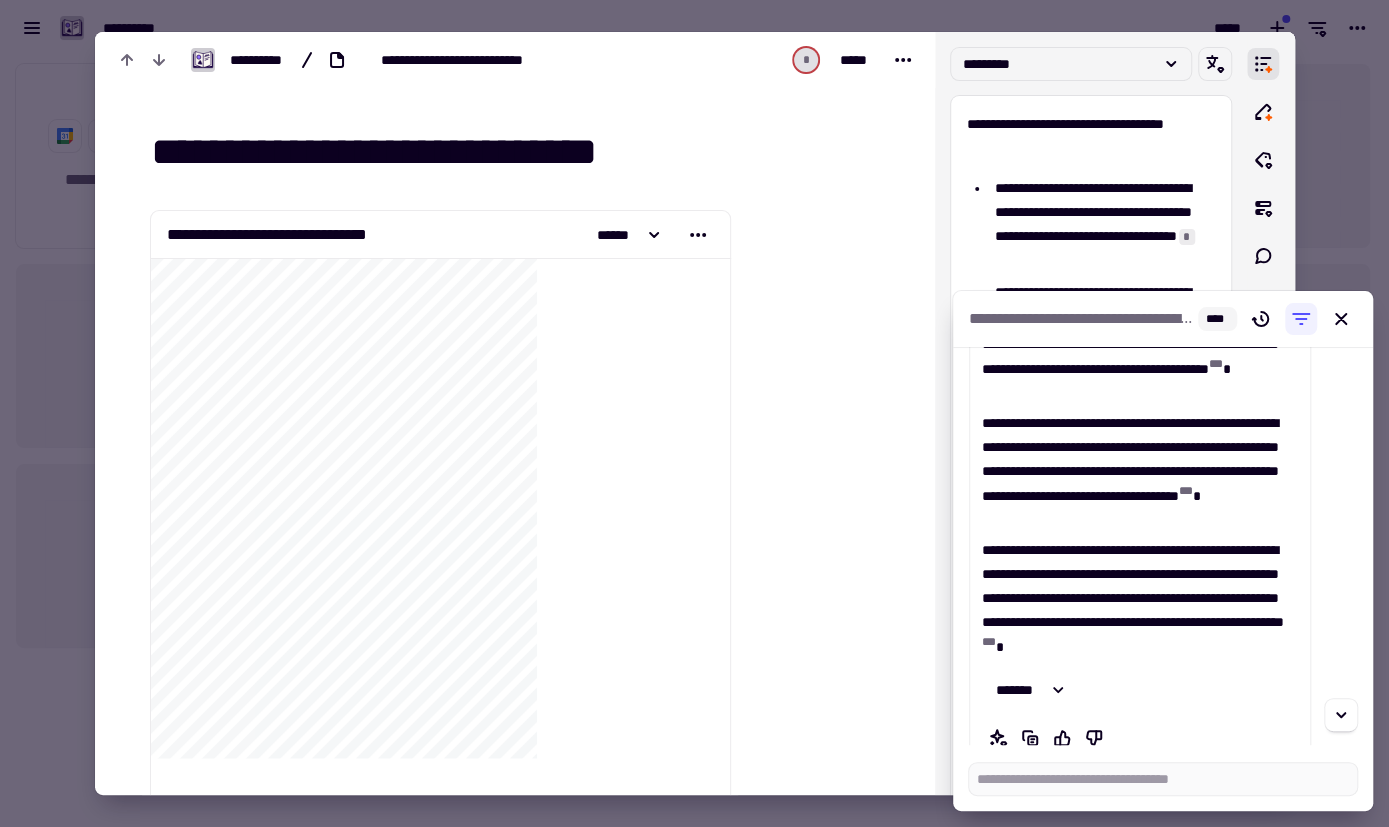 click on "**********" at bounding box center [1163, 546] 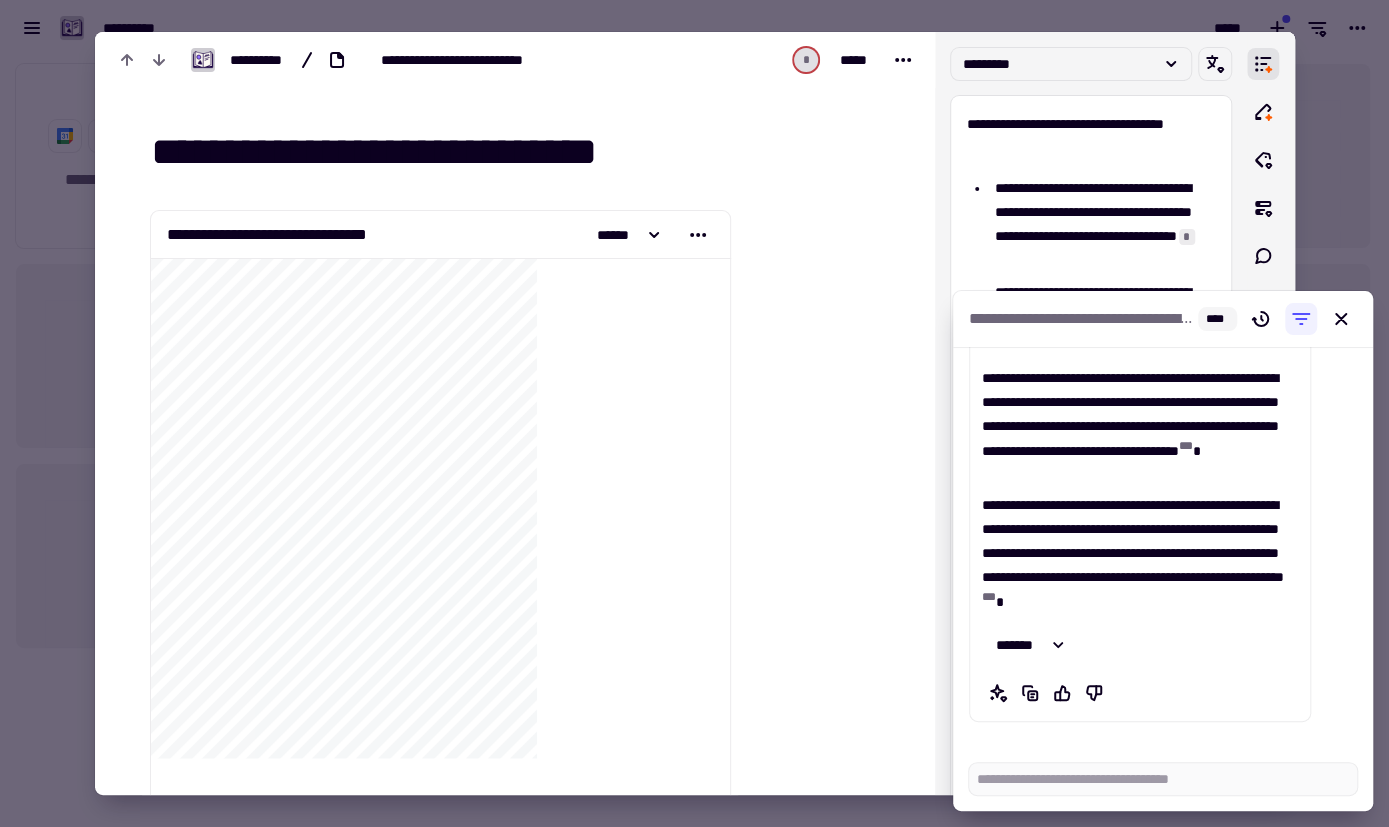 scroll, scrollTop: 18, scrollLeft: 0, axis: vertical 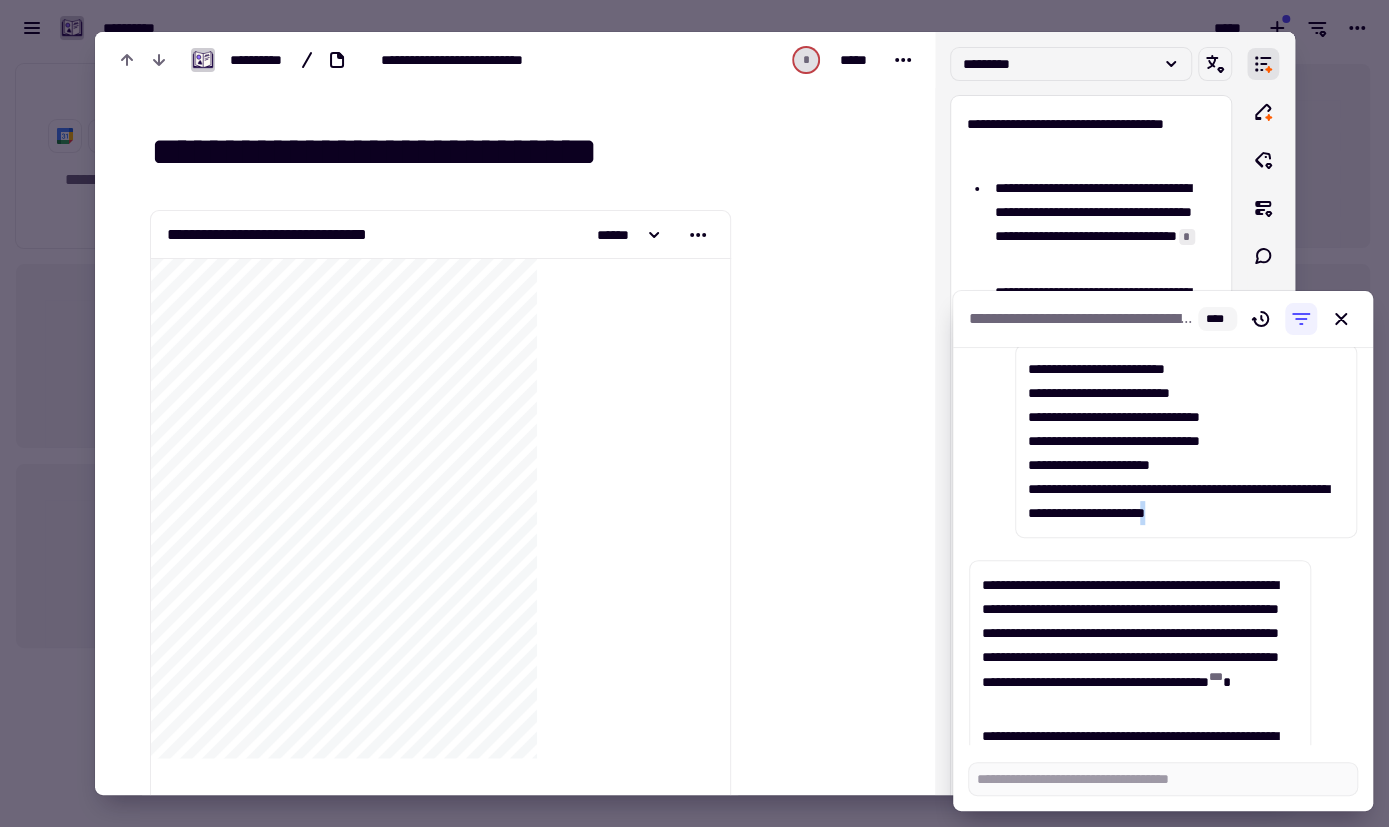 click on "**********" at bounding box center [1163, 546] 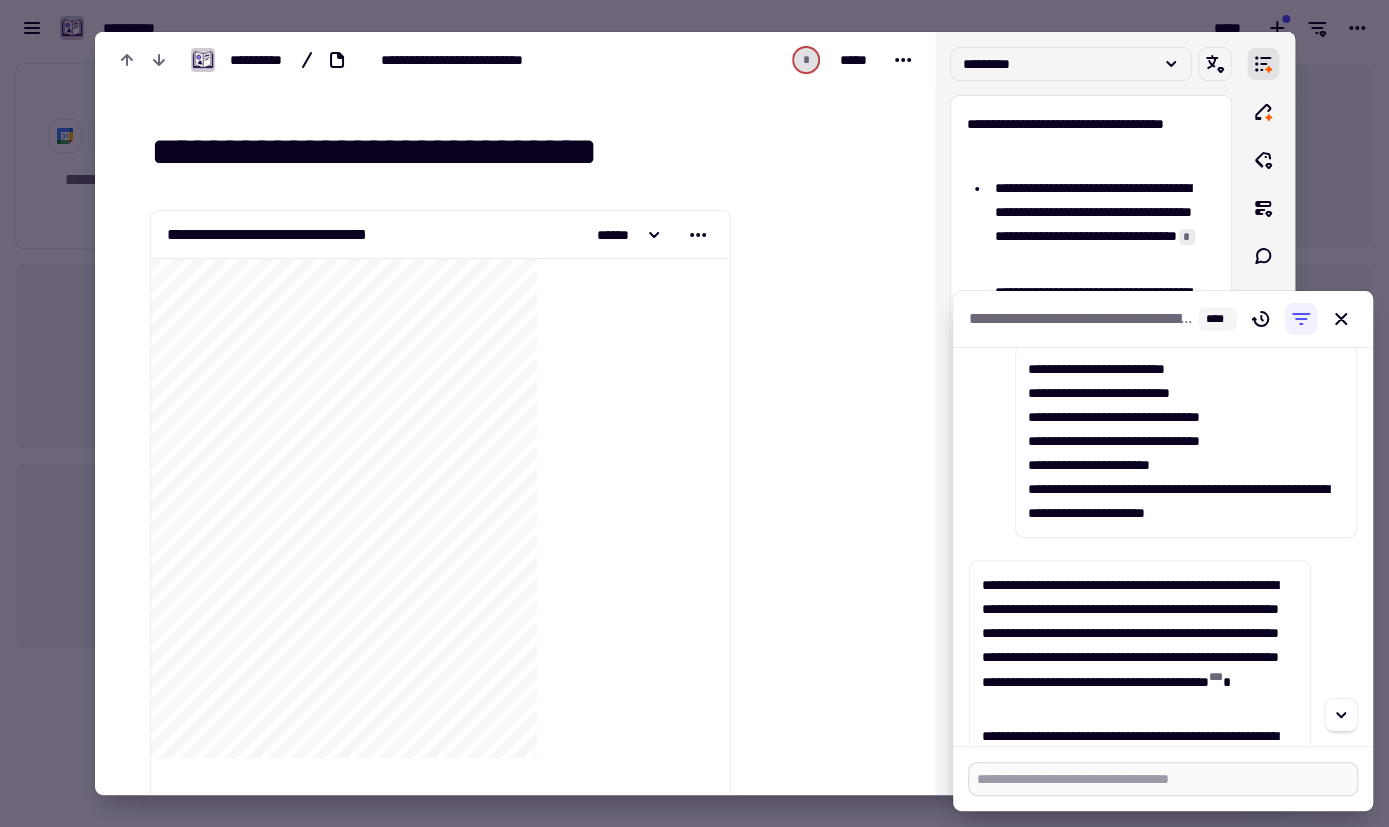 click at bounding box center (1163, 779) 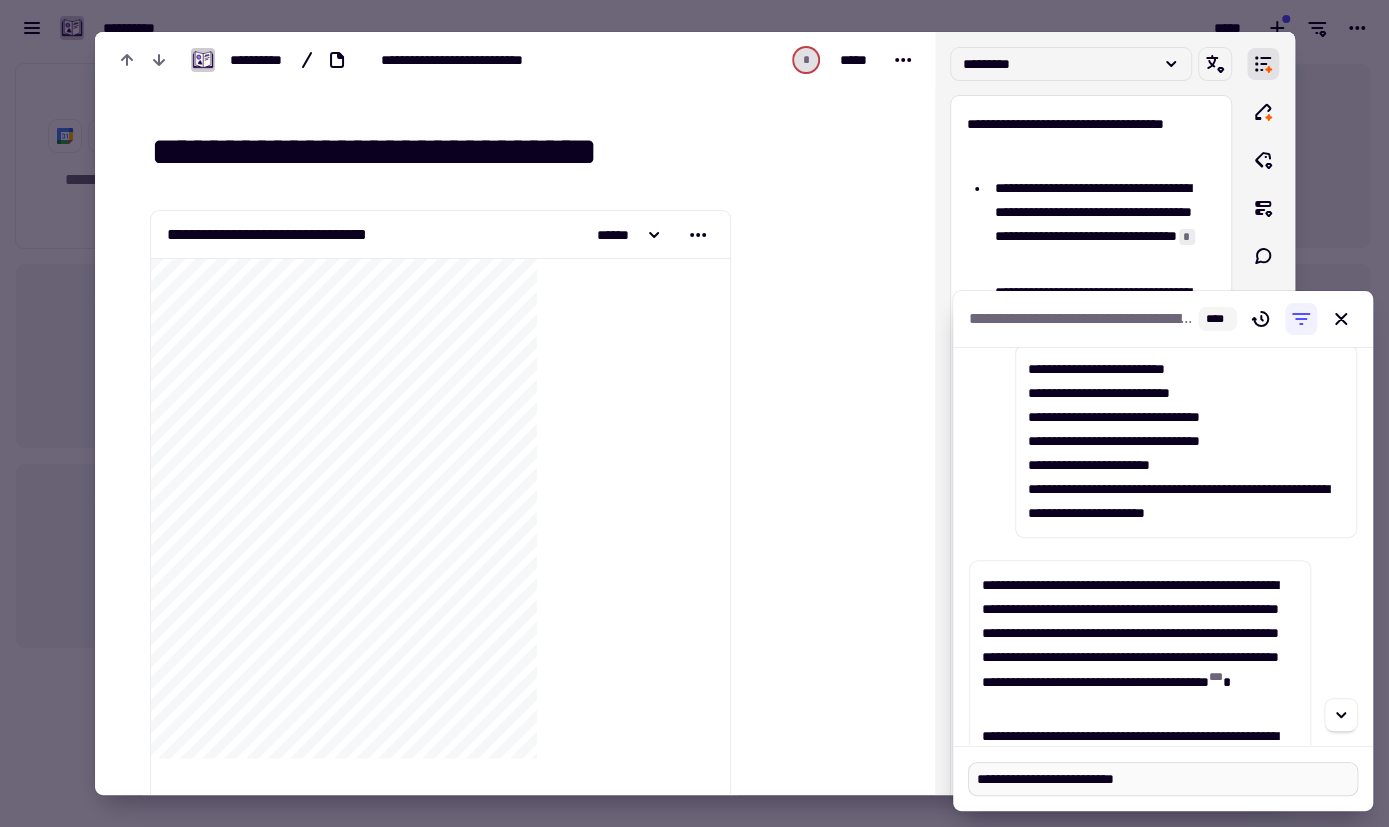 scroll, scrollTop: 116, scrollLeft: 0, axis: vertical 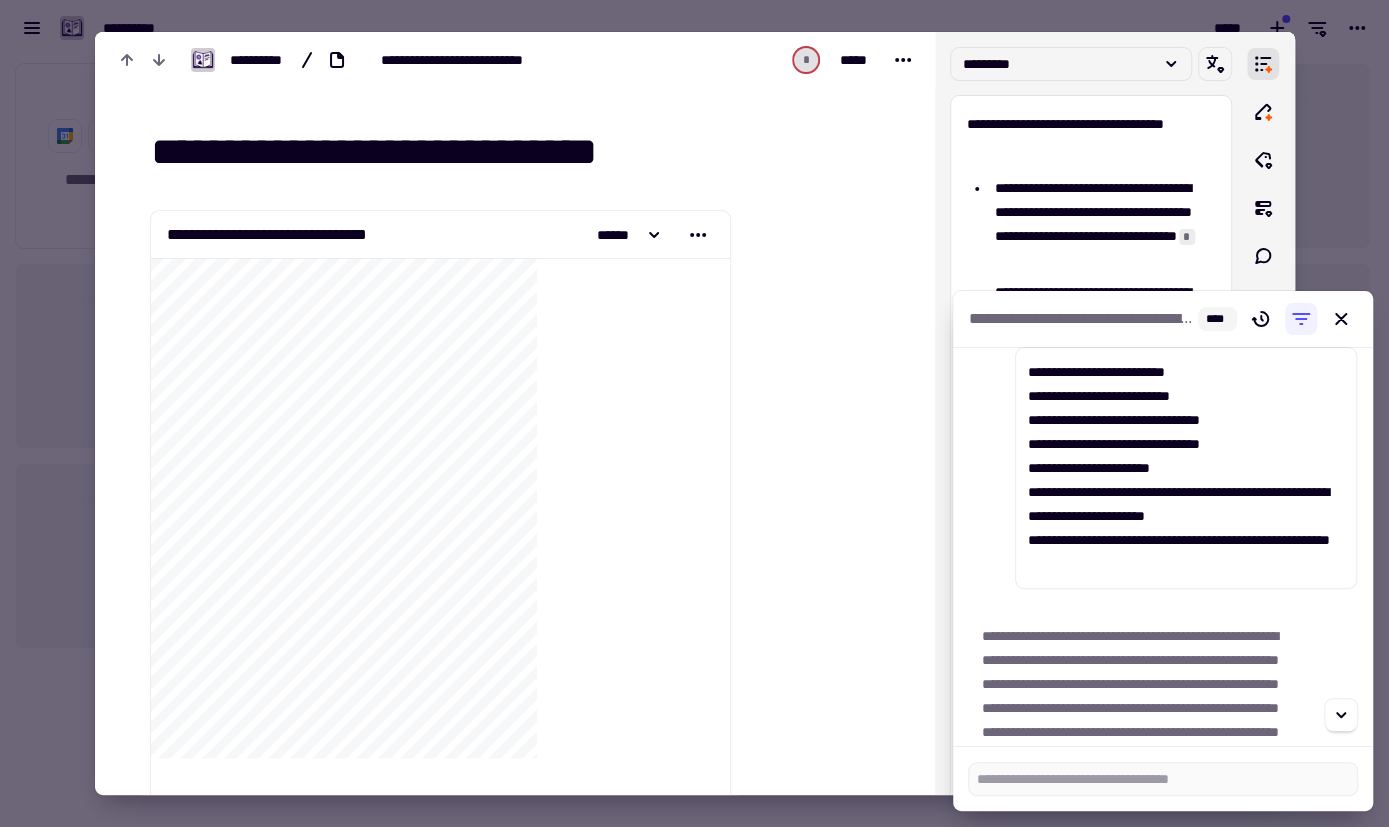 click on "**********" at bounding box center [1163, 546] 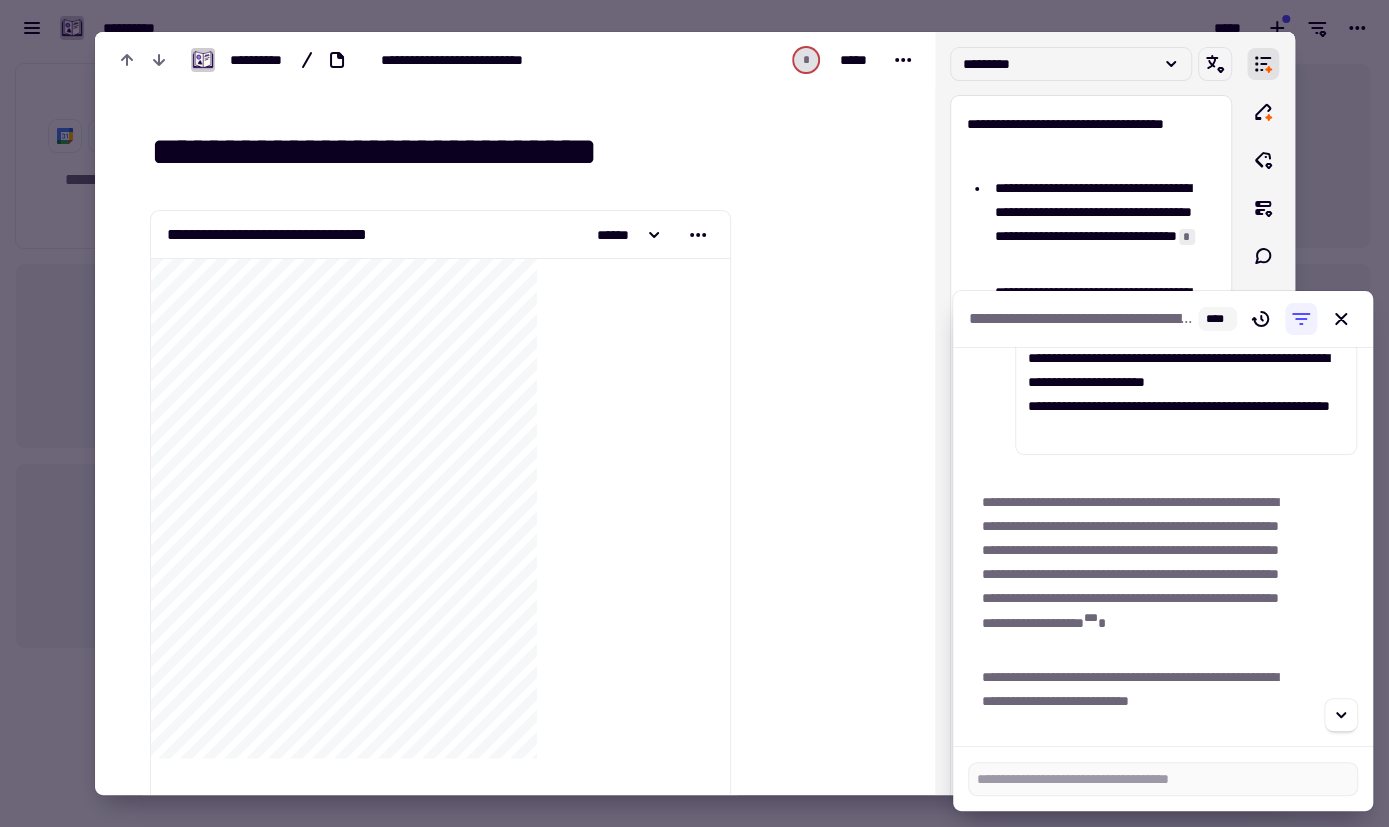 click on "**********" at bounding box center [1163, 546] 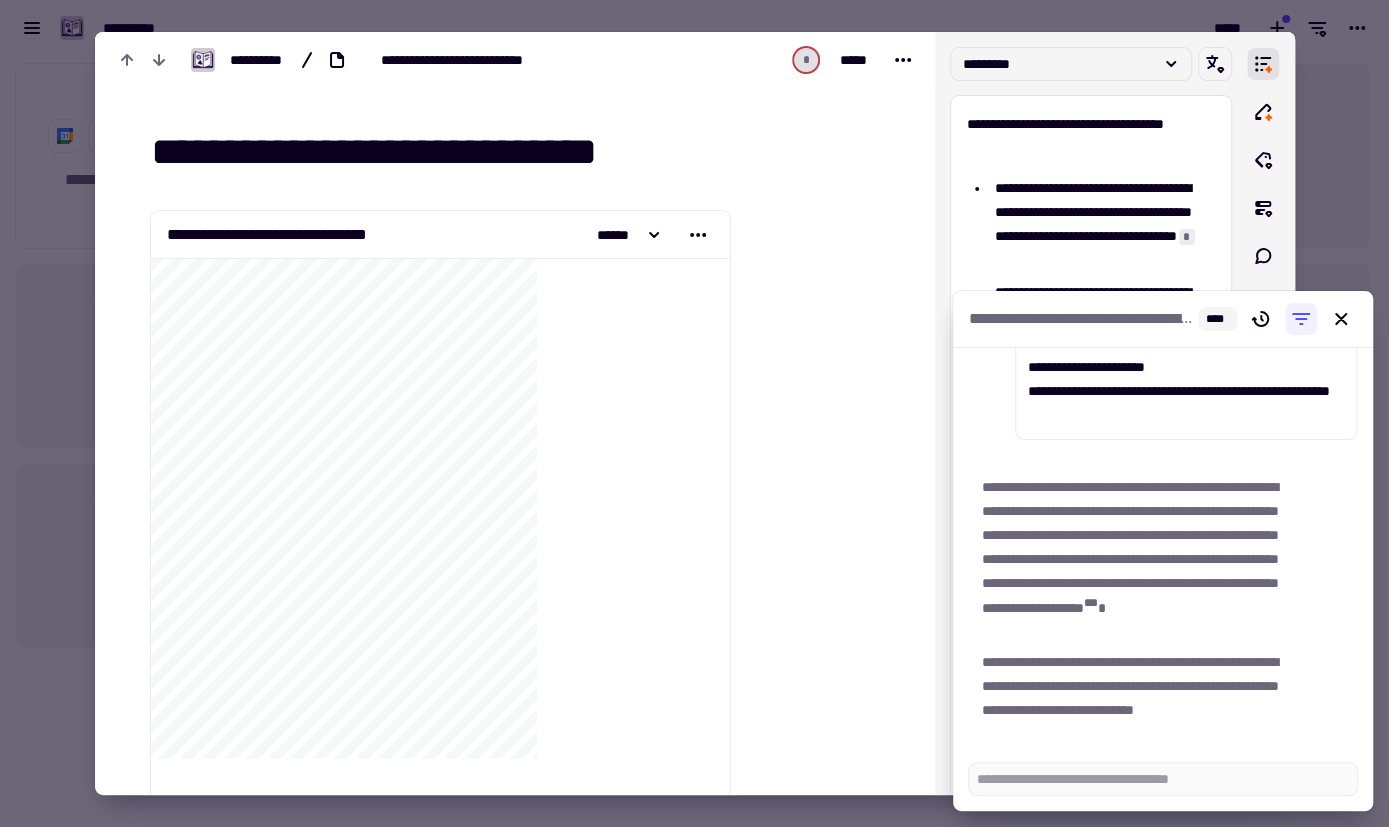 click on "**********" at bounding box center (1163, 546) 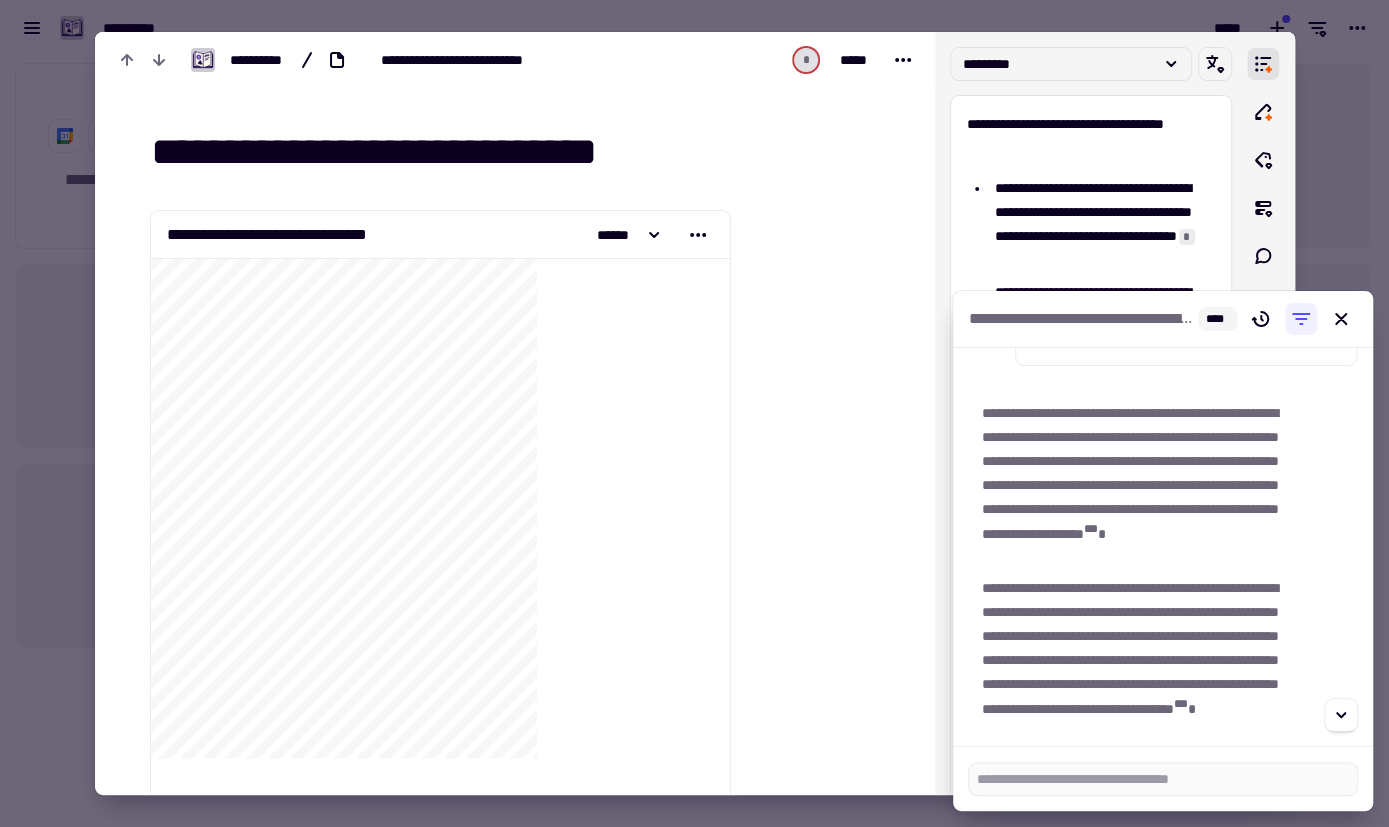 click on "**********" at bounding box center (1163, 546) 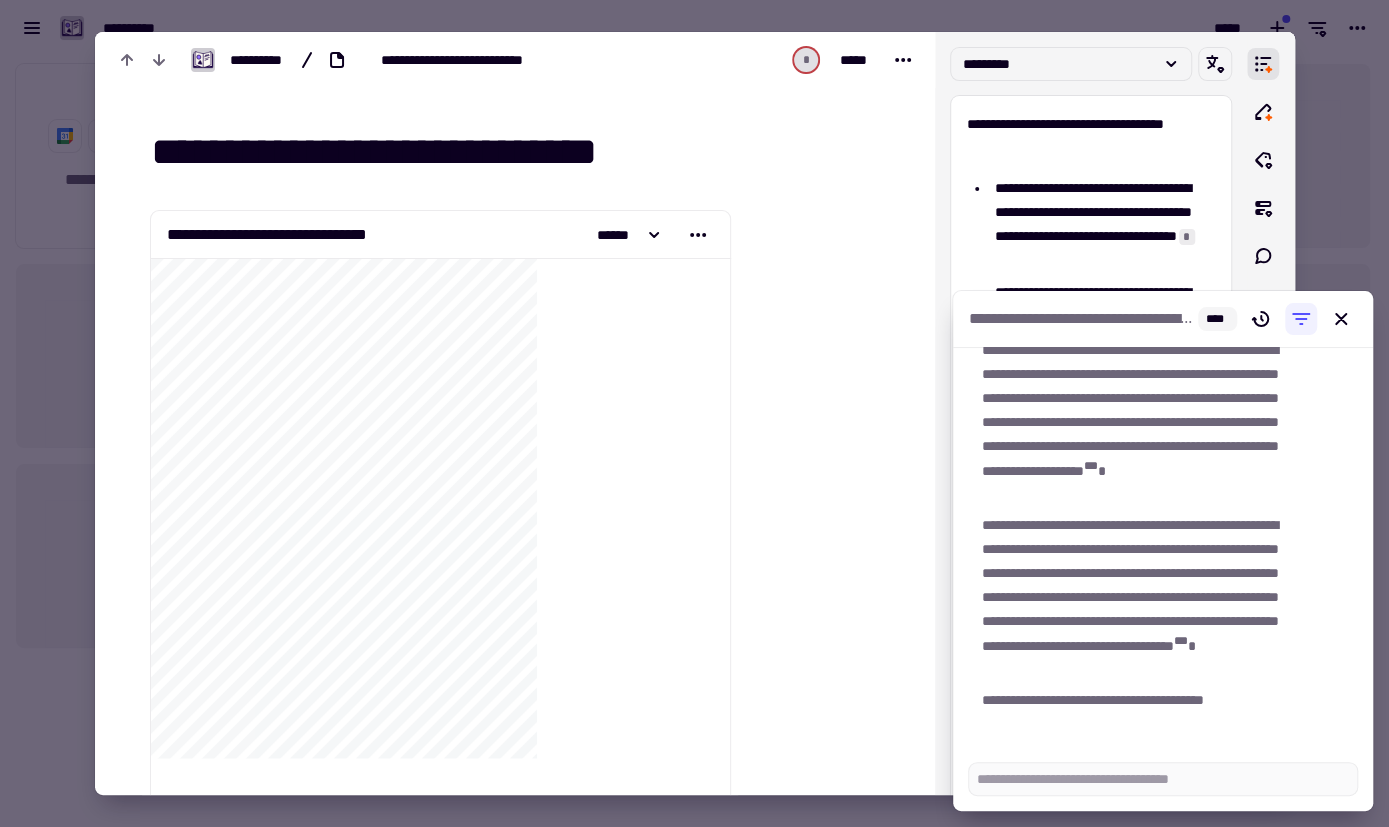 click on "**********" at bounding box center [1163, 546] 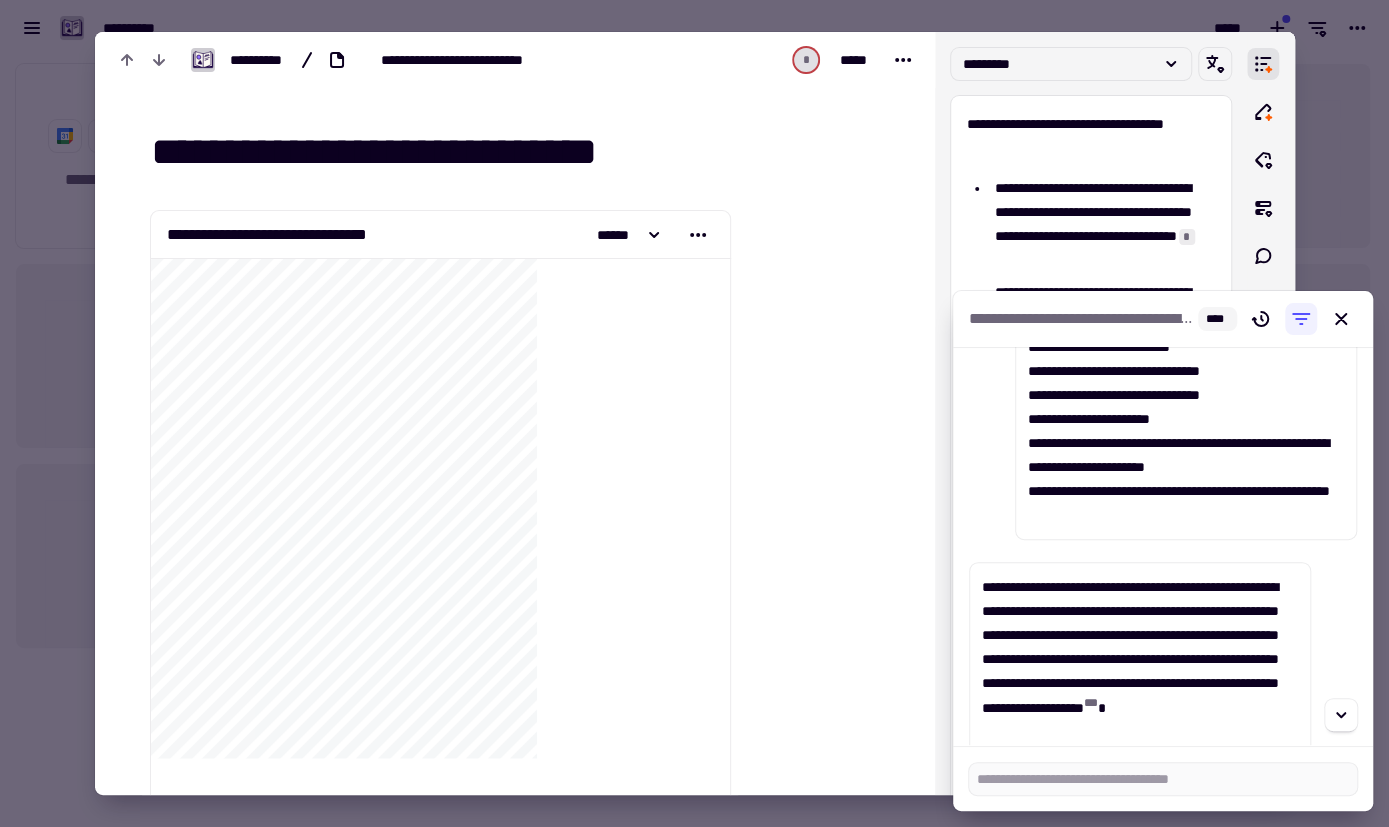 scroll, scrollTop: 886, scrollLeft: 0, axis: vertical 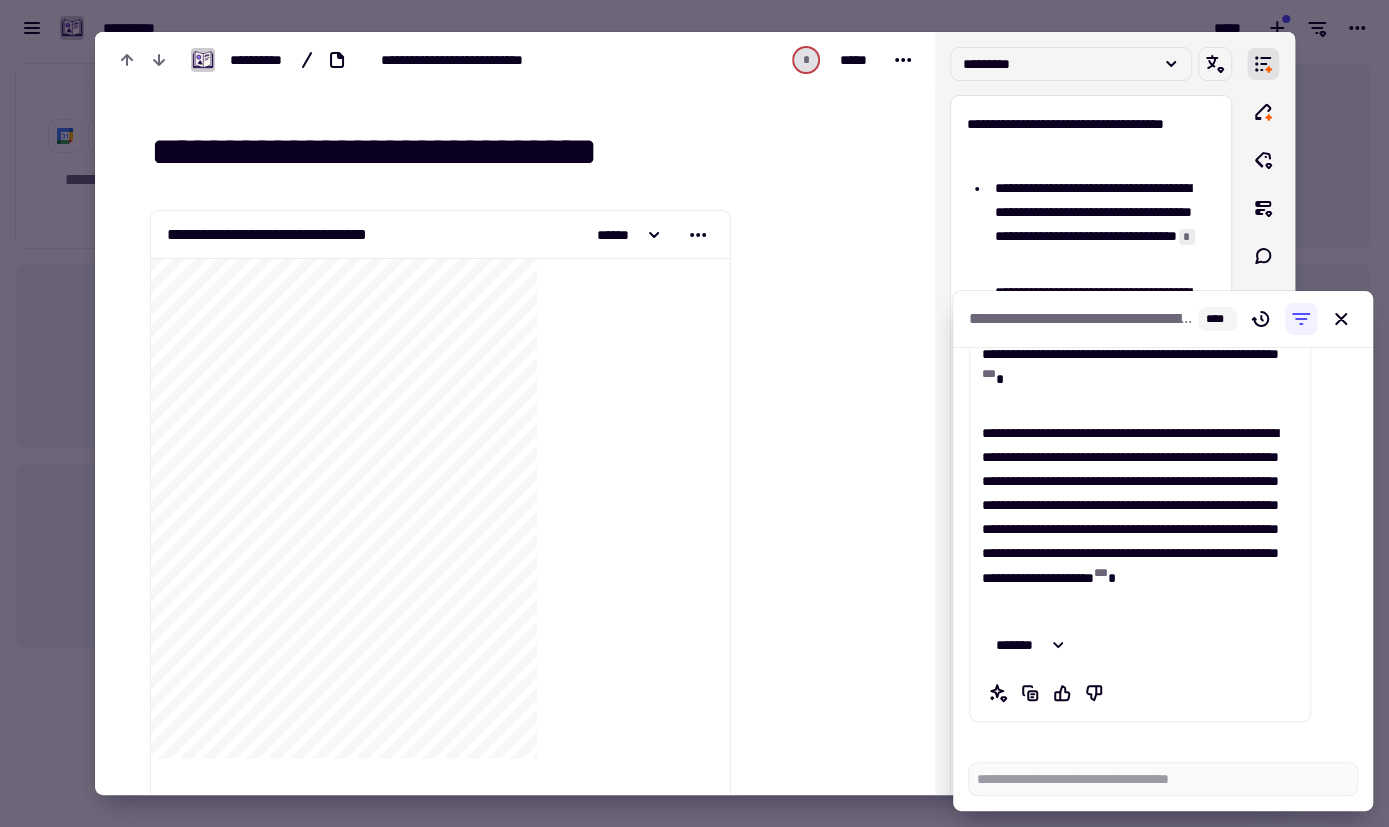 click on "**********" at bounding box center (1163, 546) 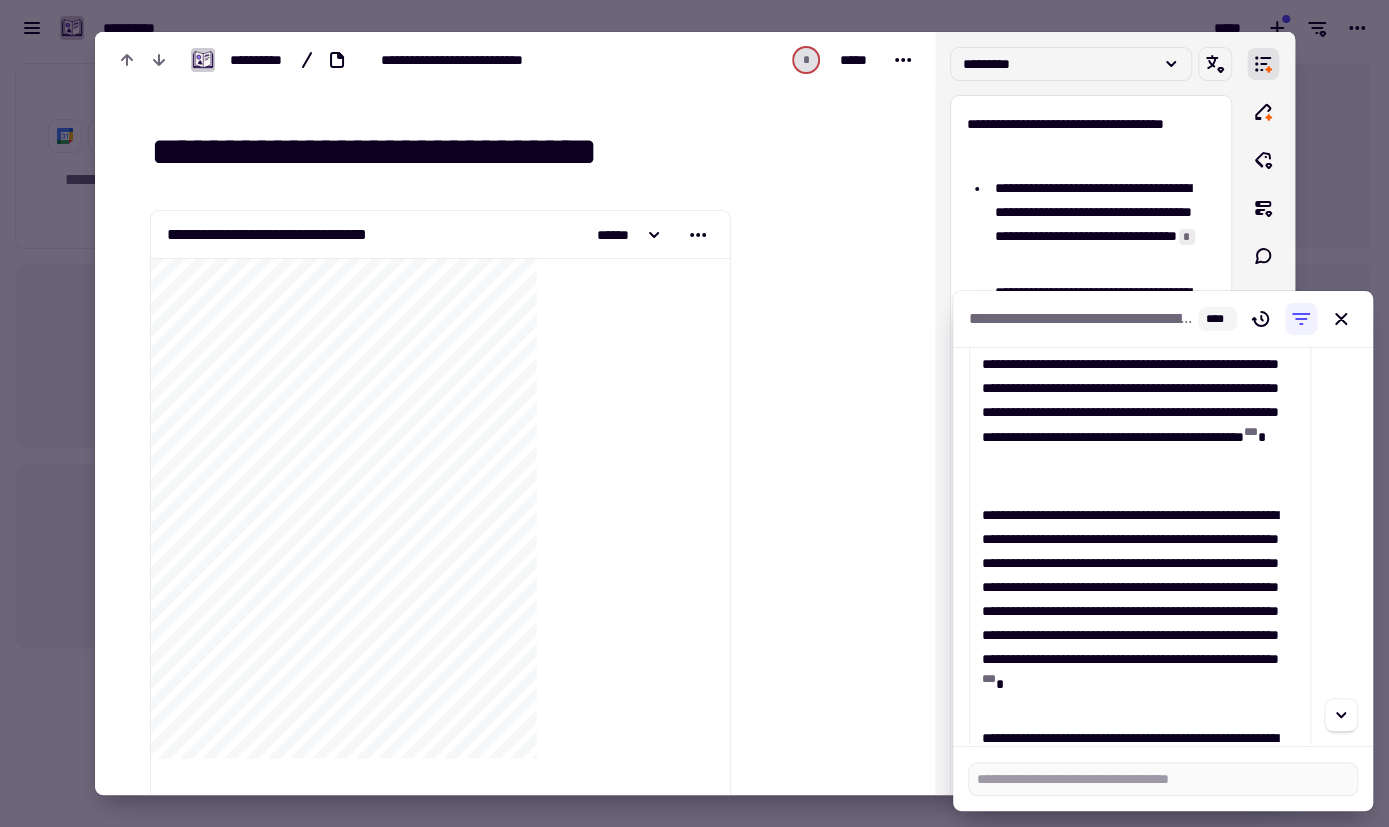click on "**********" at bounding box center [1163, 546] 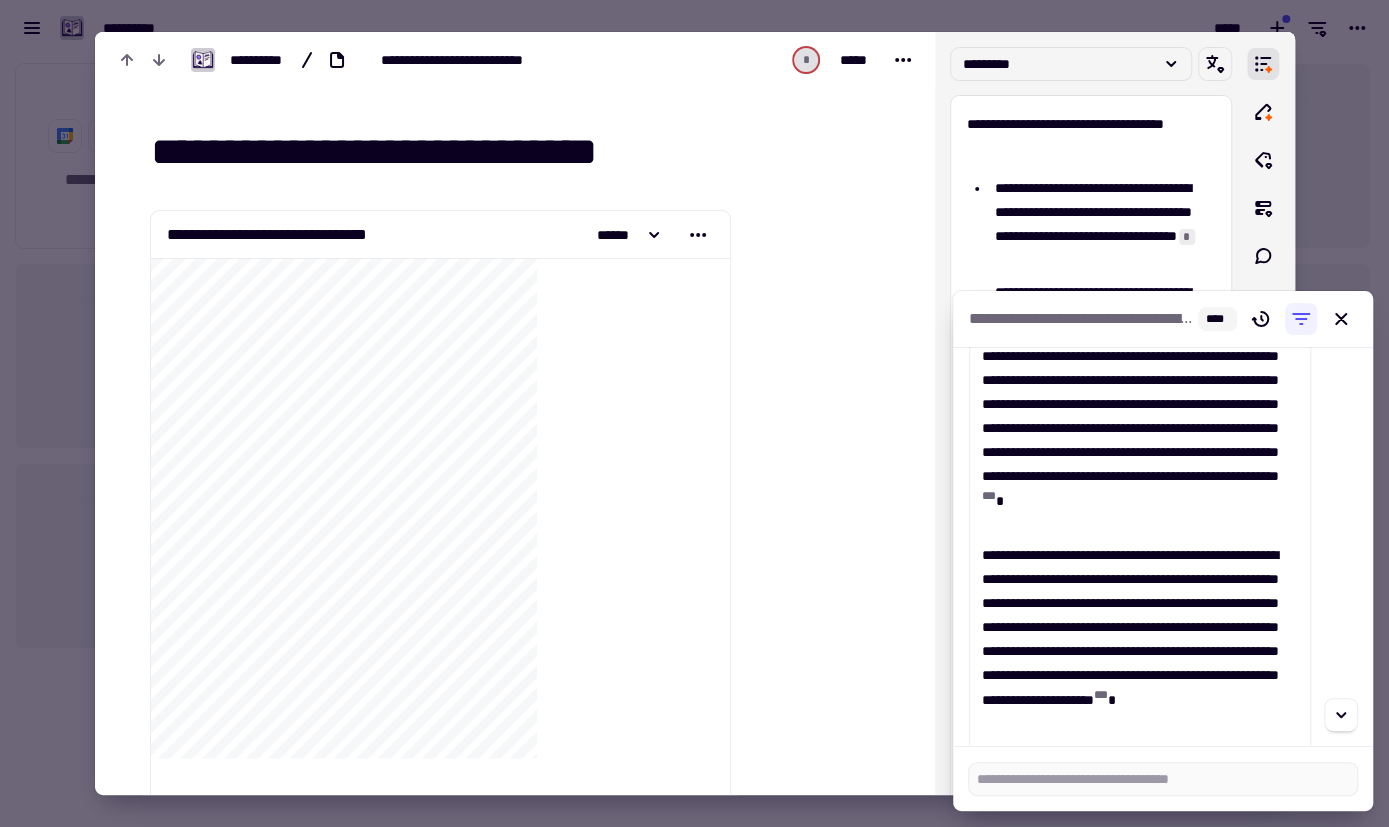 scroll, scrollTop: 1748, scrollLeft: 0, axis: vertical 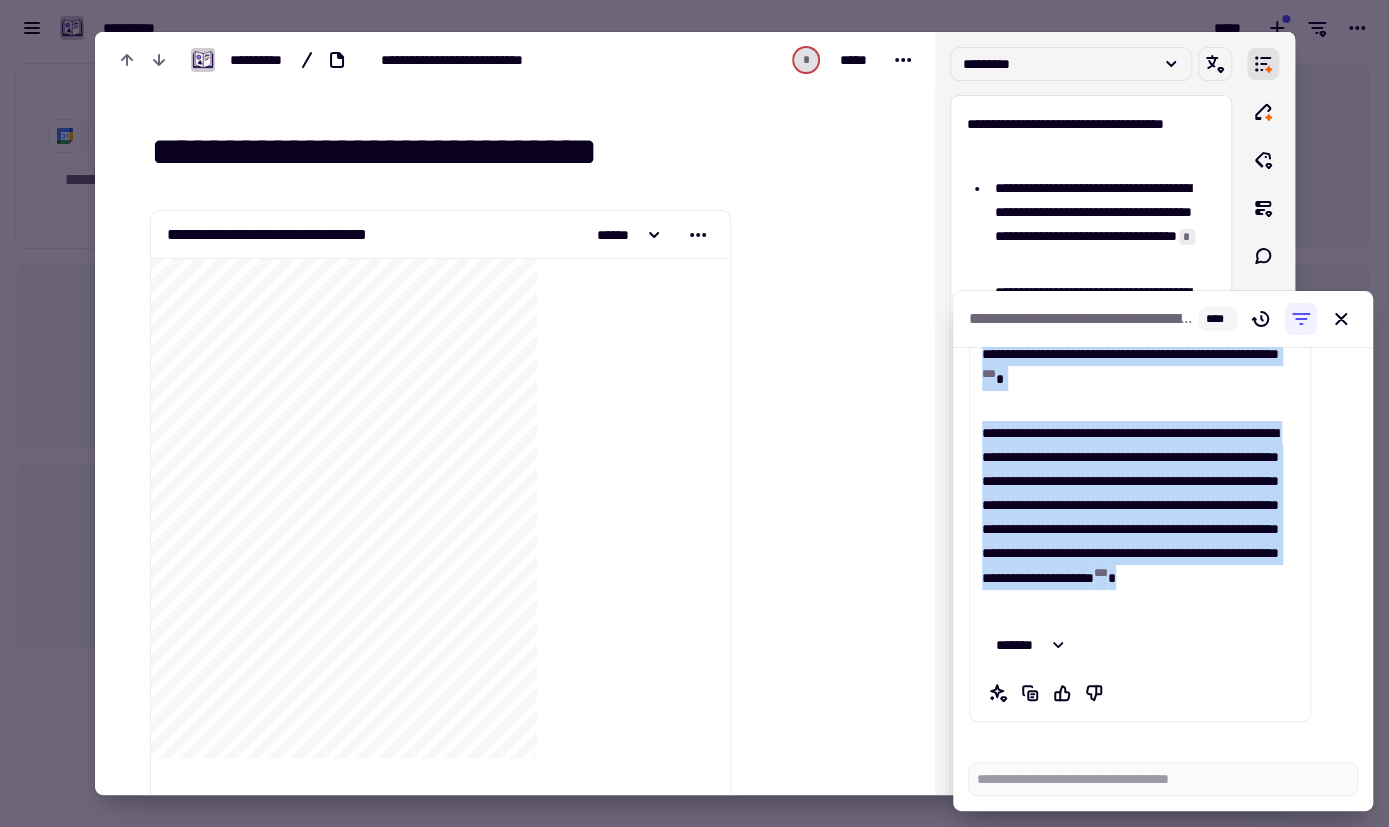 drag, startPoint x: 981, startPoint y: 441, endPoint x: 1286, endPoint y: 624, distance: 355.68808 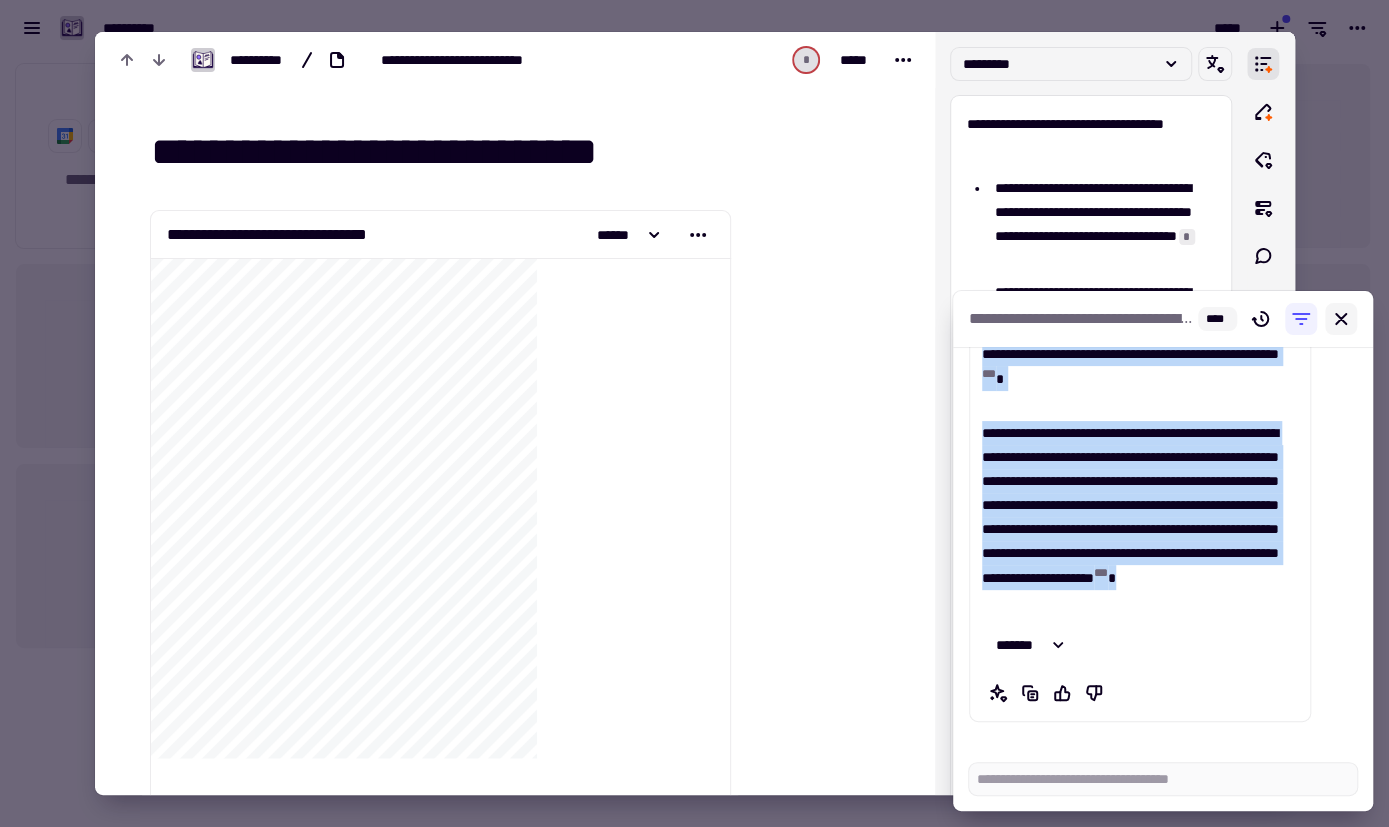click 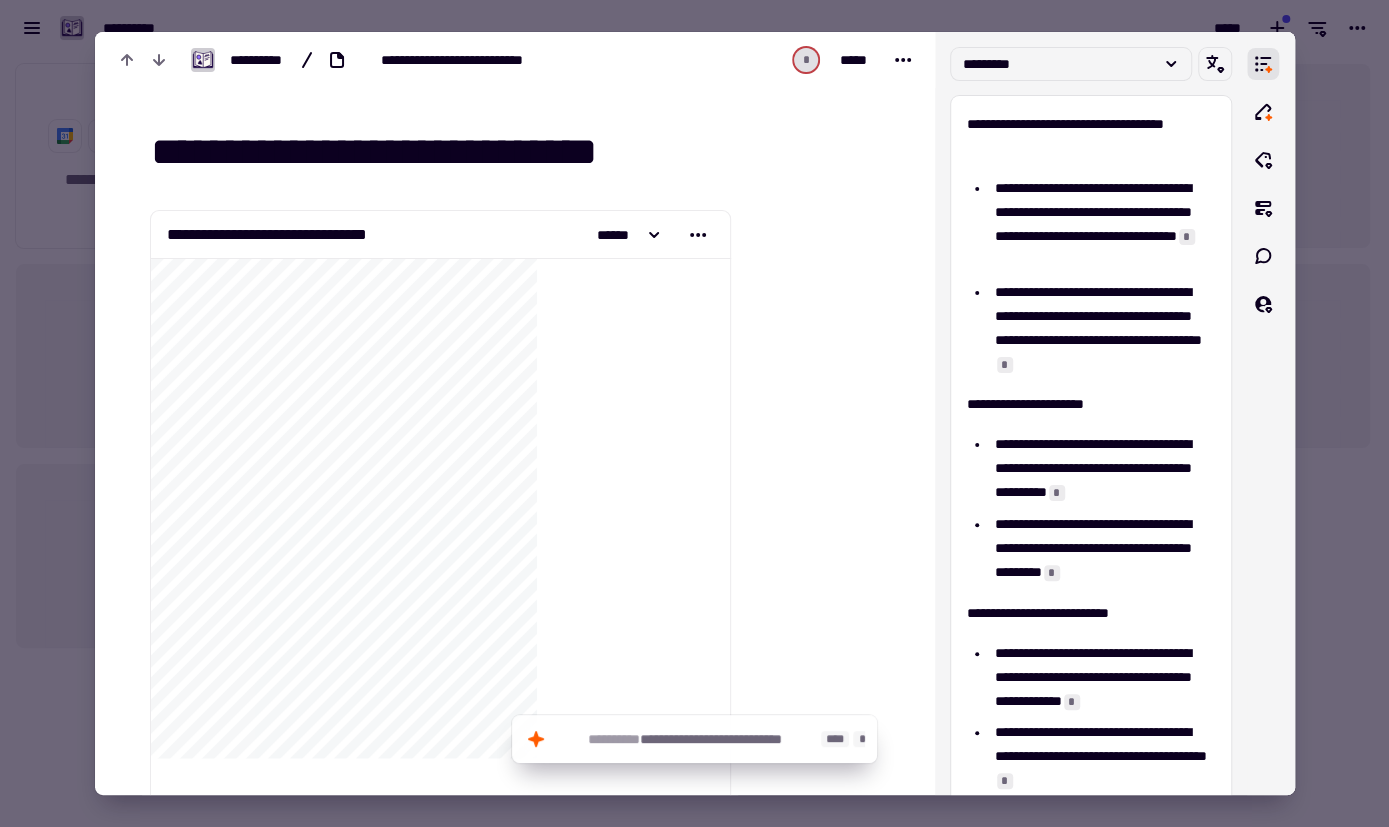 click on "**********" 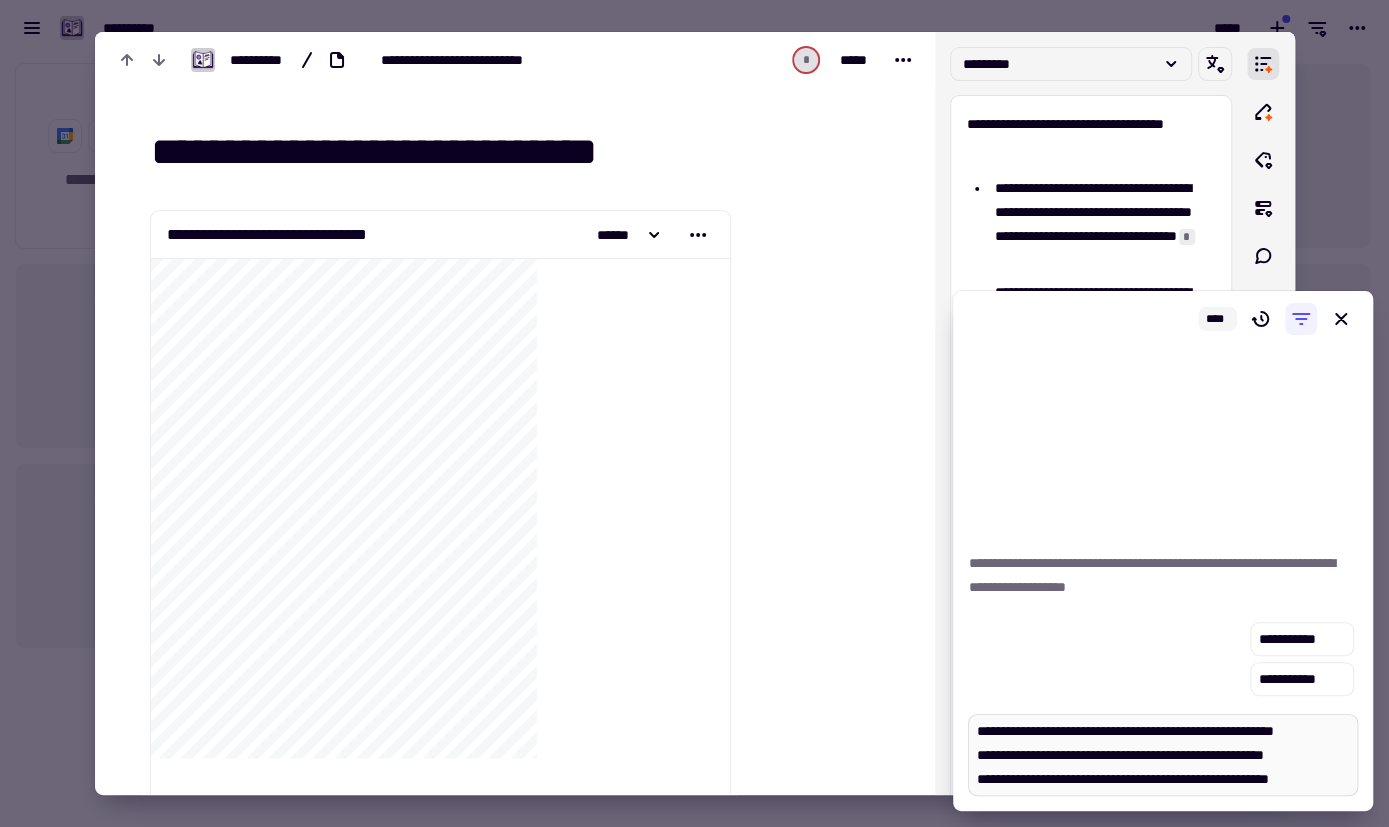 scroll, scrollTop: 161, scrollLeft: 0, axis: vertical 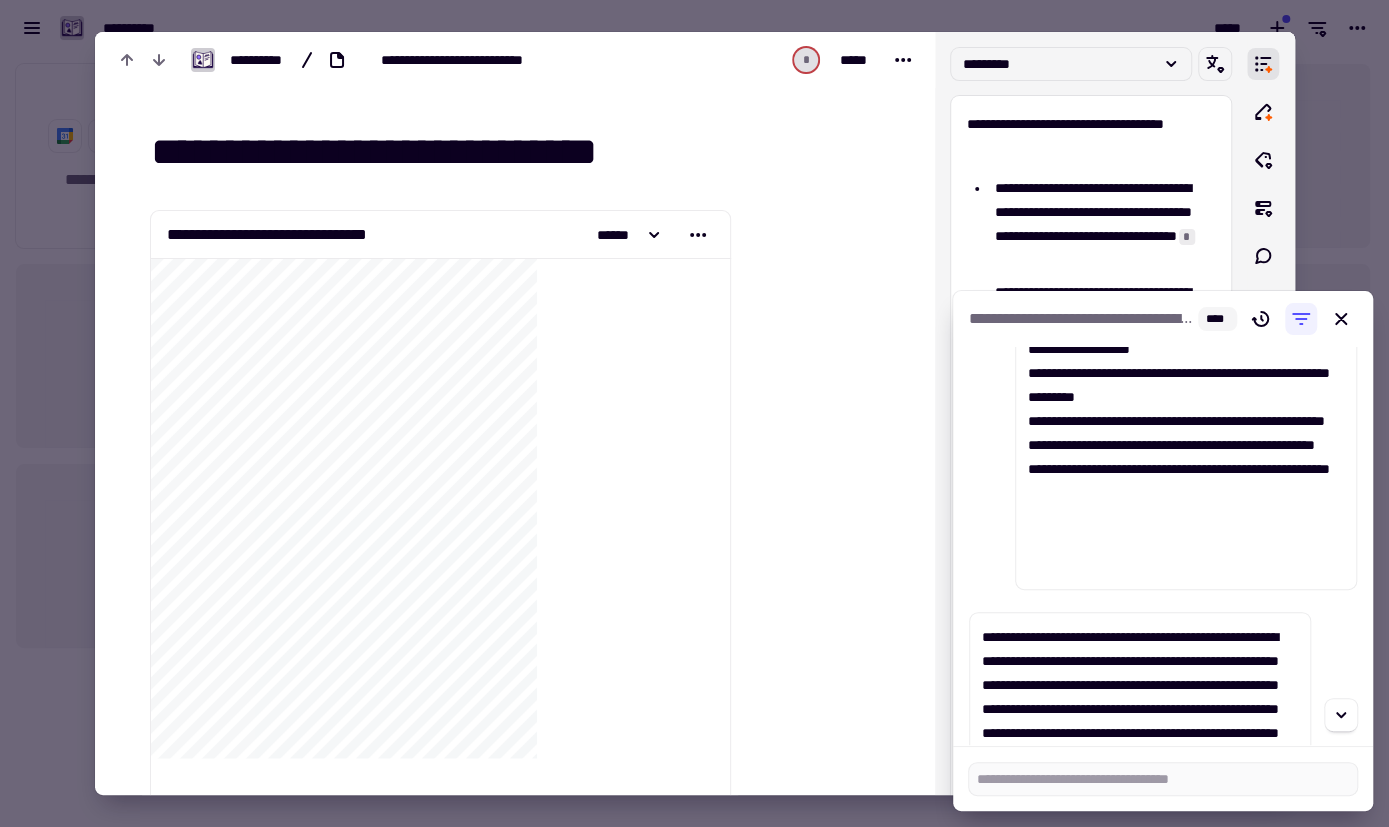 click on "**********" at bounding box center (1163, 546) 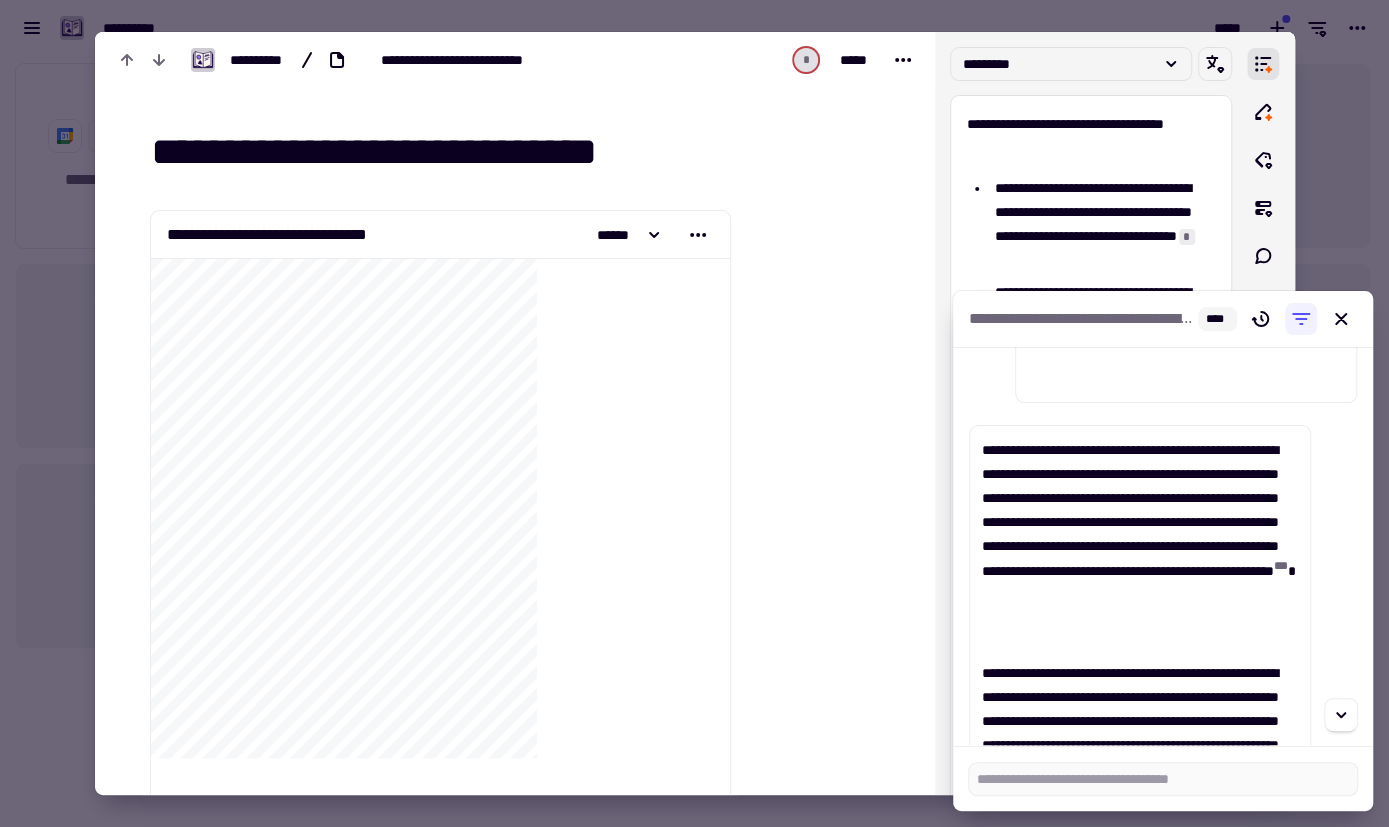 scroll, scrollTop: 256, scrollLeft: 0, axis: vertical 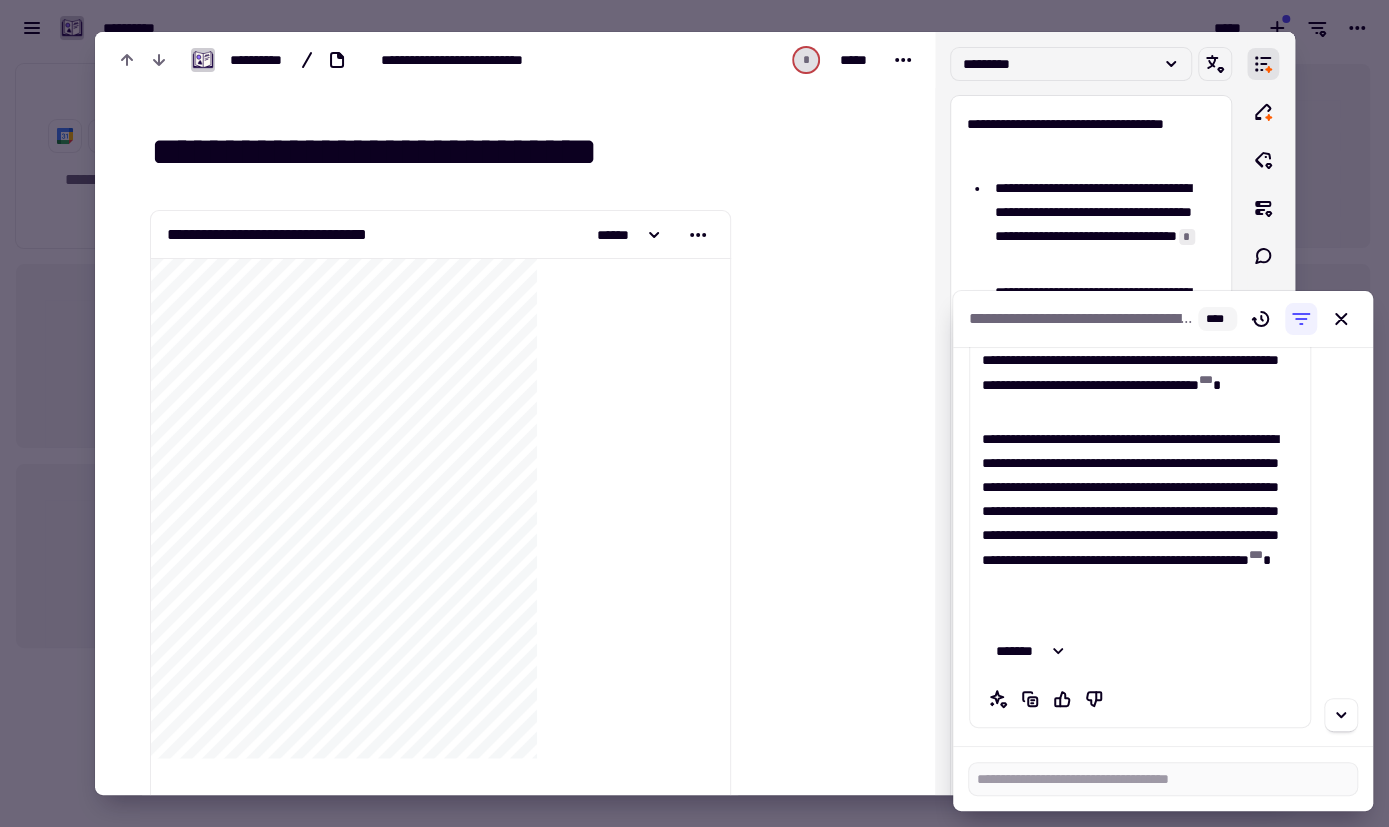 click on "**********" at bounding box center (1163, 546) 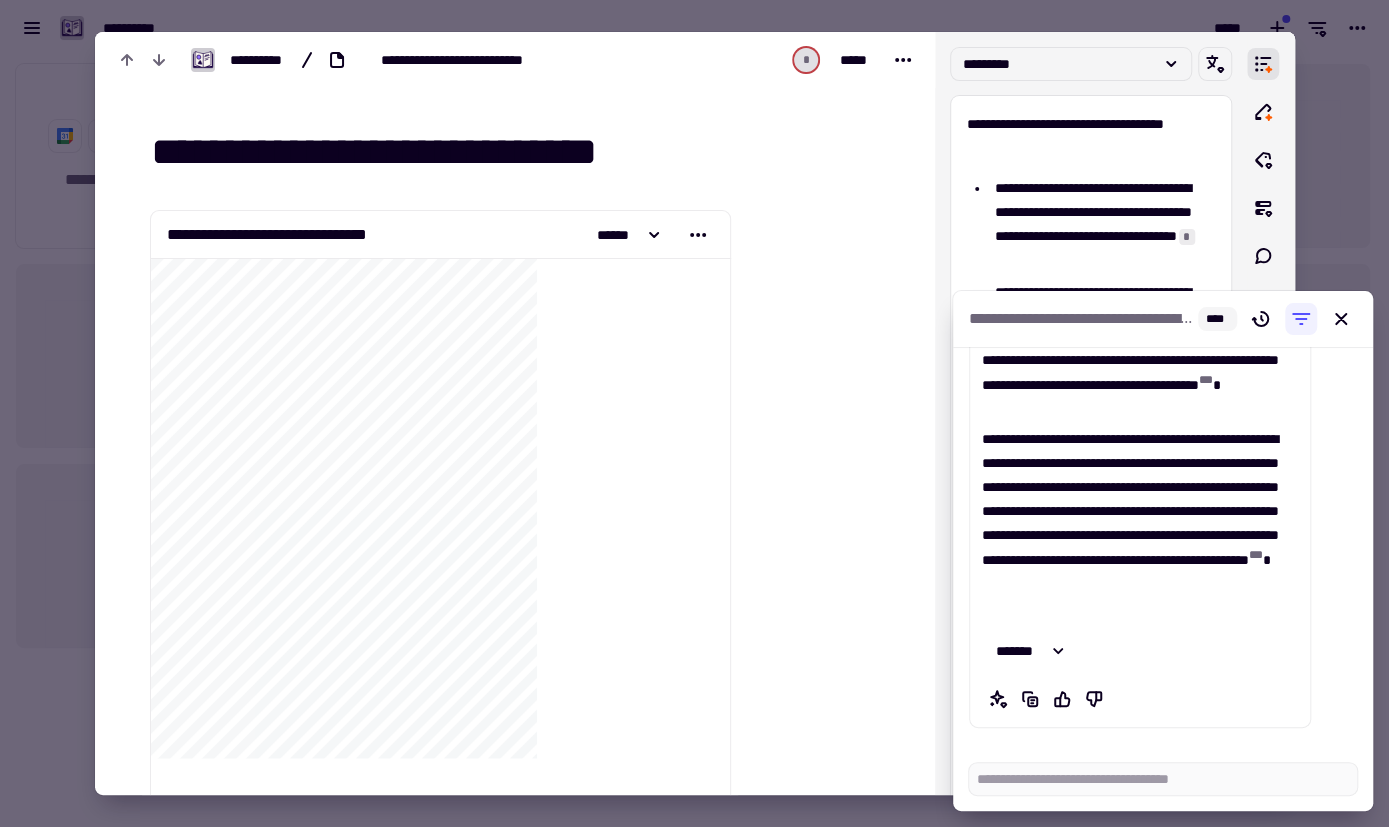 scroll, scrollTop: 640, scrollLeft: 0, axis: vertical 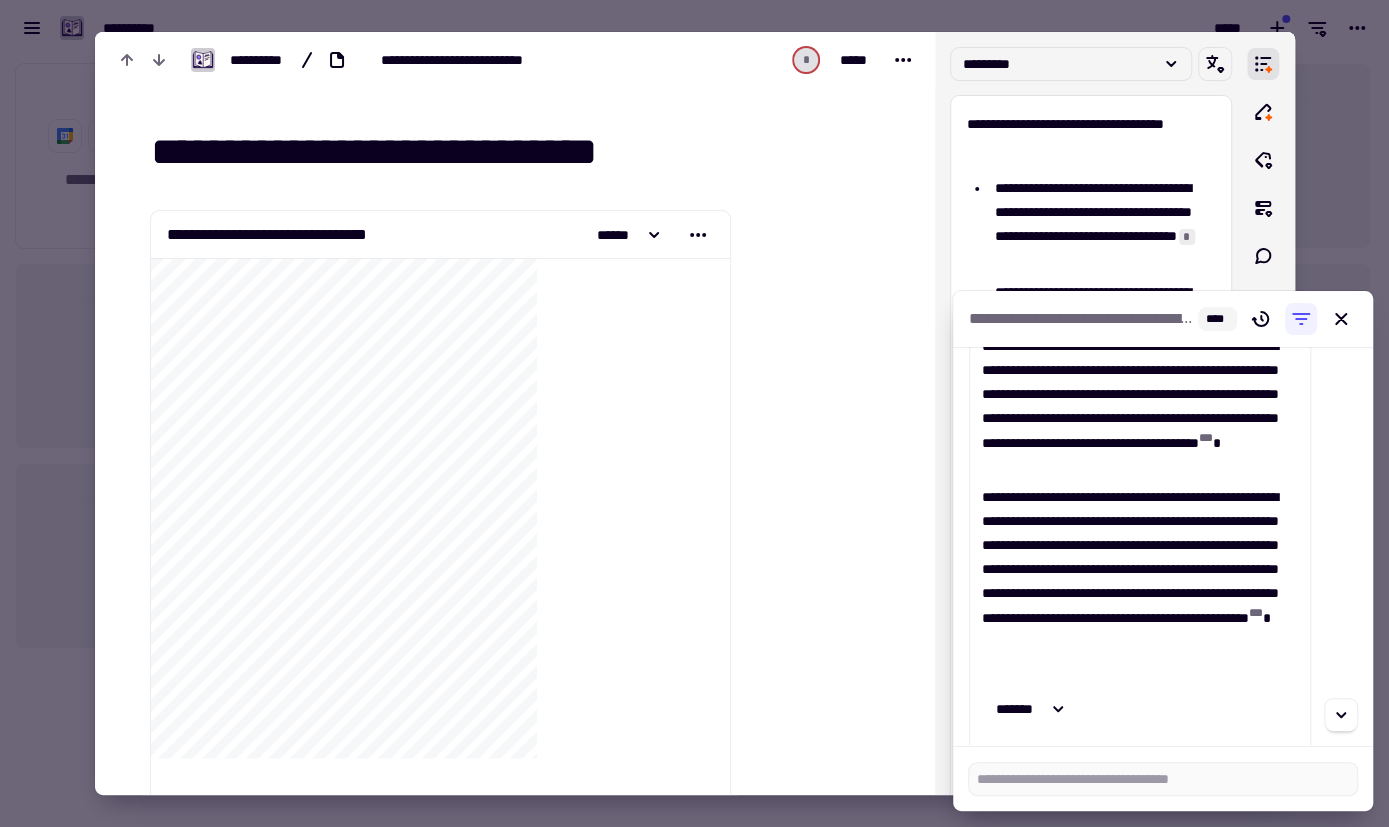 click on "**********" at bounding box center [1163, 546] 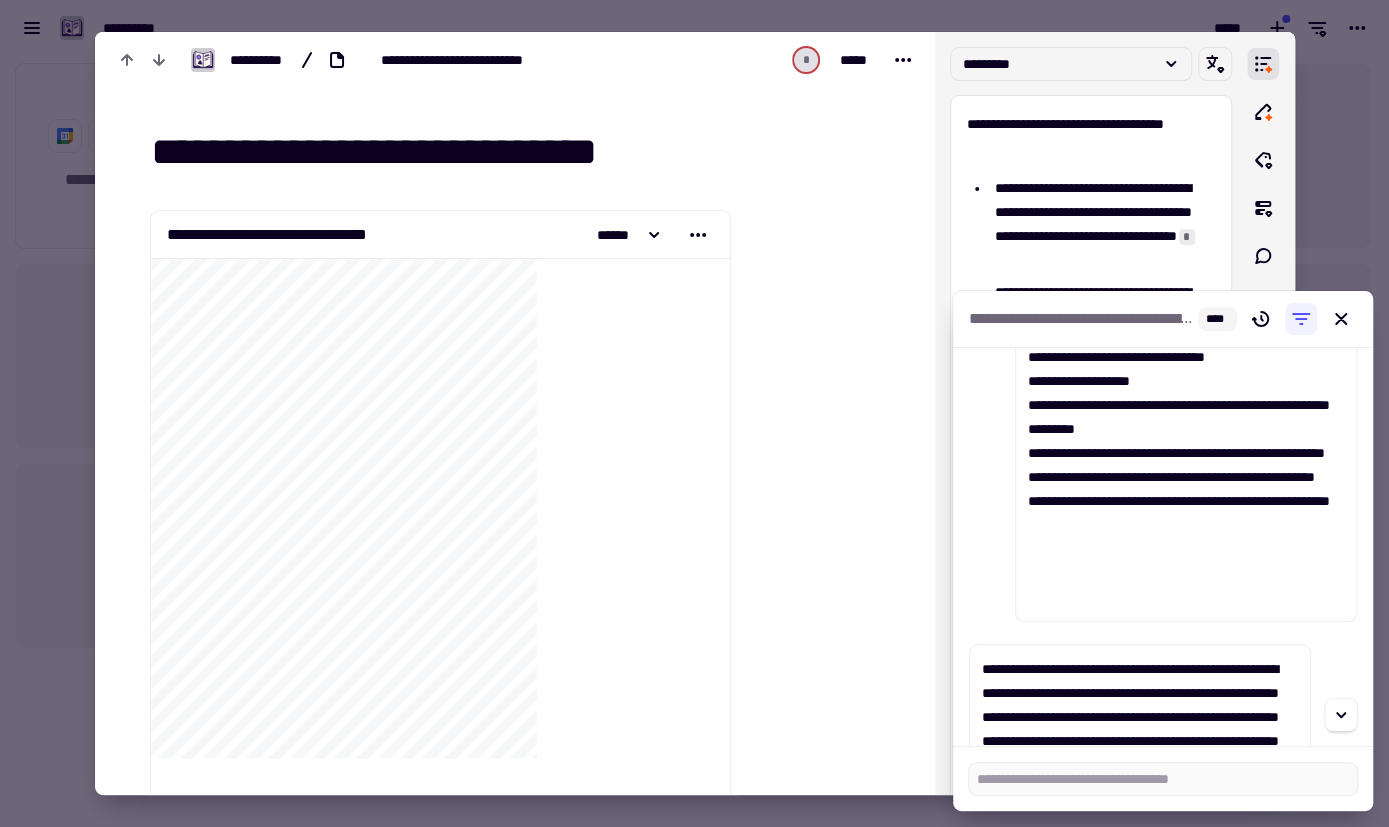 scroll, scrollTop: 0, scrollLeft: 0, axis: both 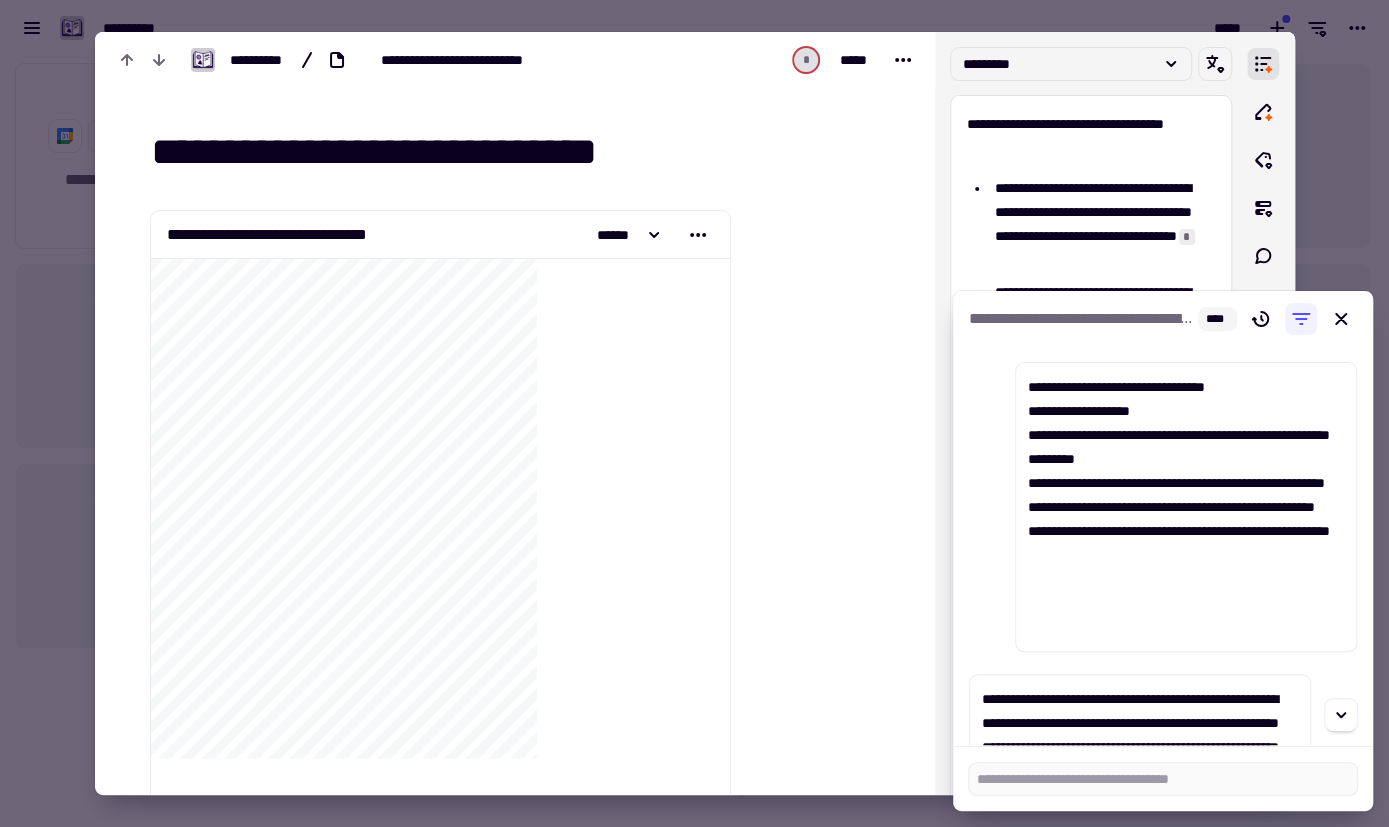 click on "**********" at bounding box center [1163, 546] 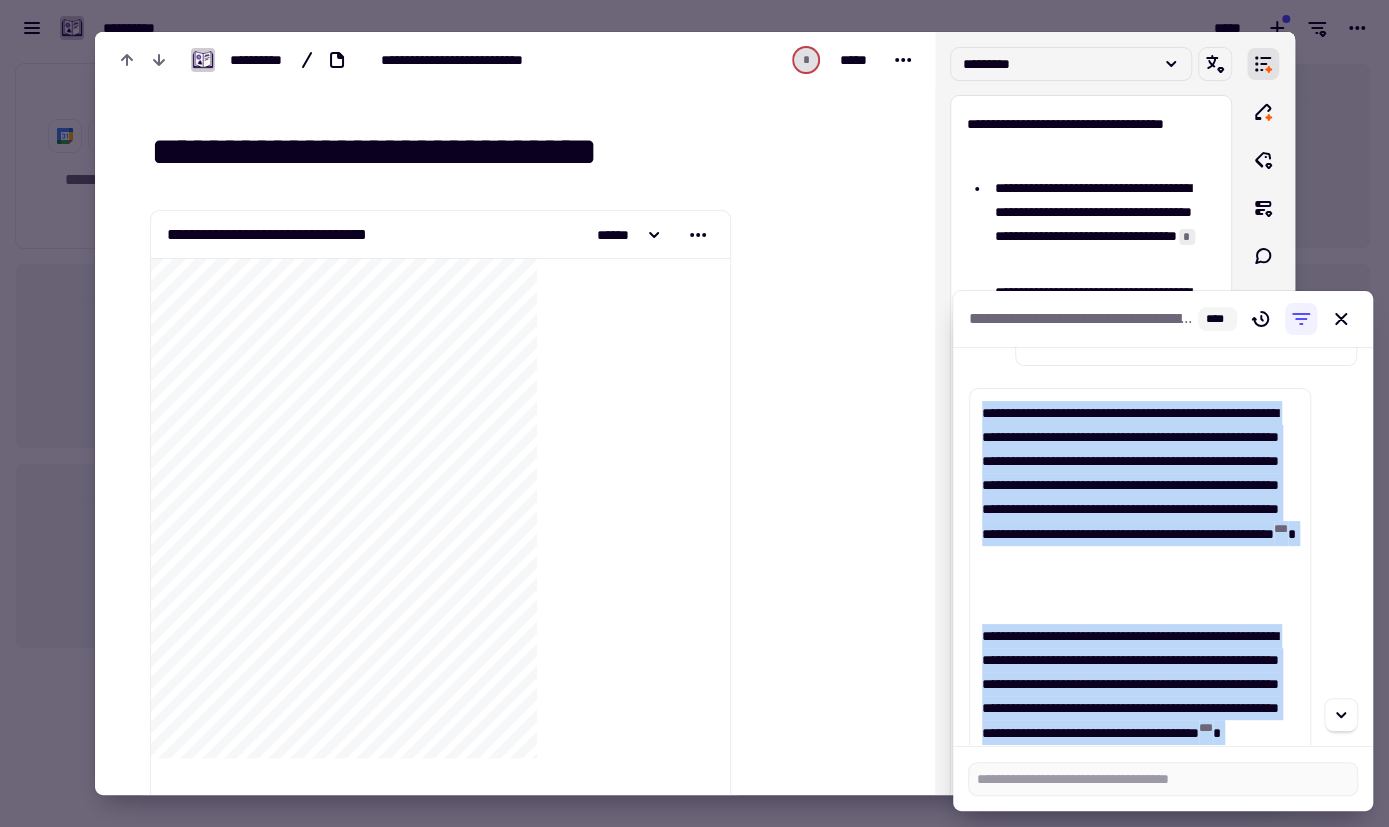 scroll, scrollTop: 640, scrollLeft: 0, axis: vertical 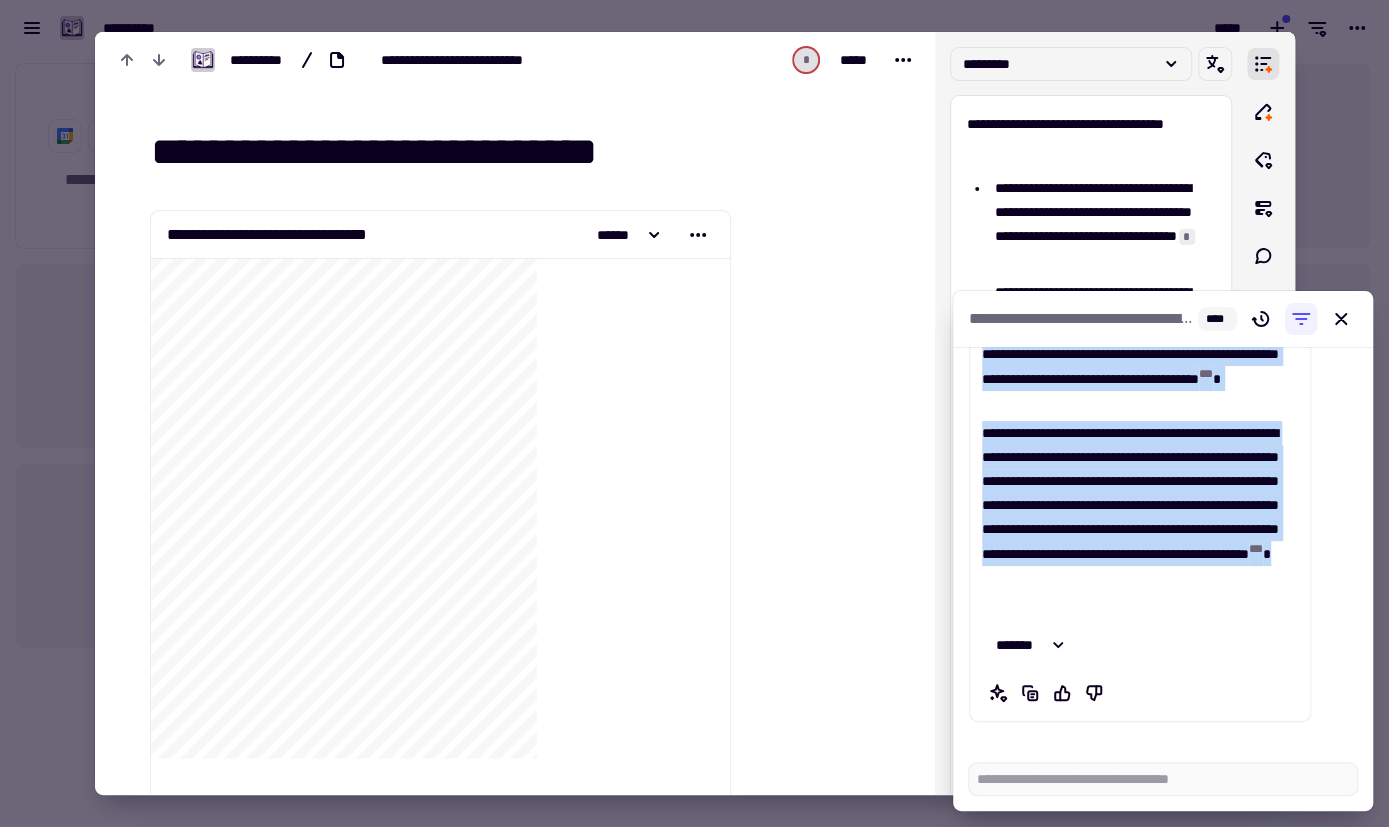 drag, startPoint x: 984, startPoint y: 692, endPoint x: 1165, endPoint y: 619, distance: 195.1666 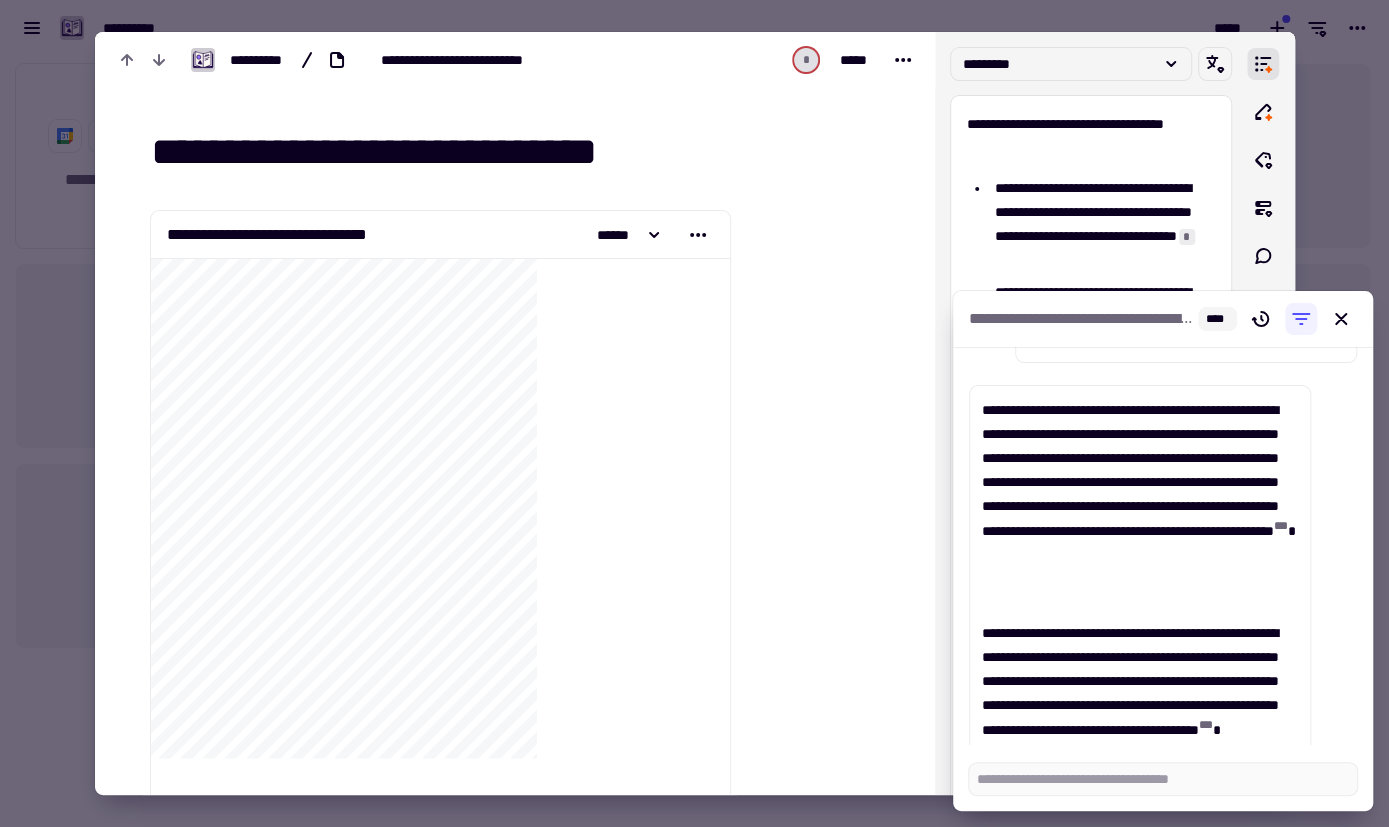 click on "**********" at bounding box center (1163, 546) 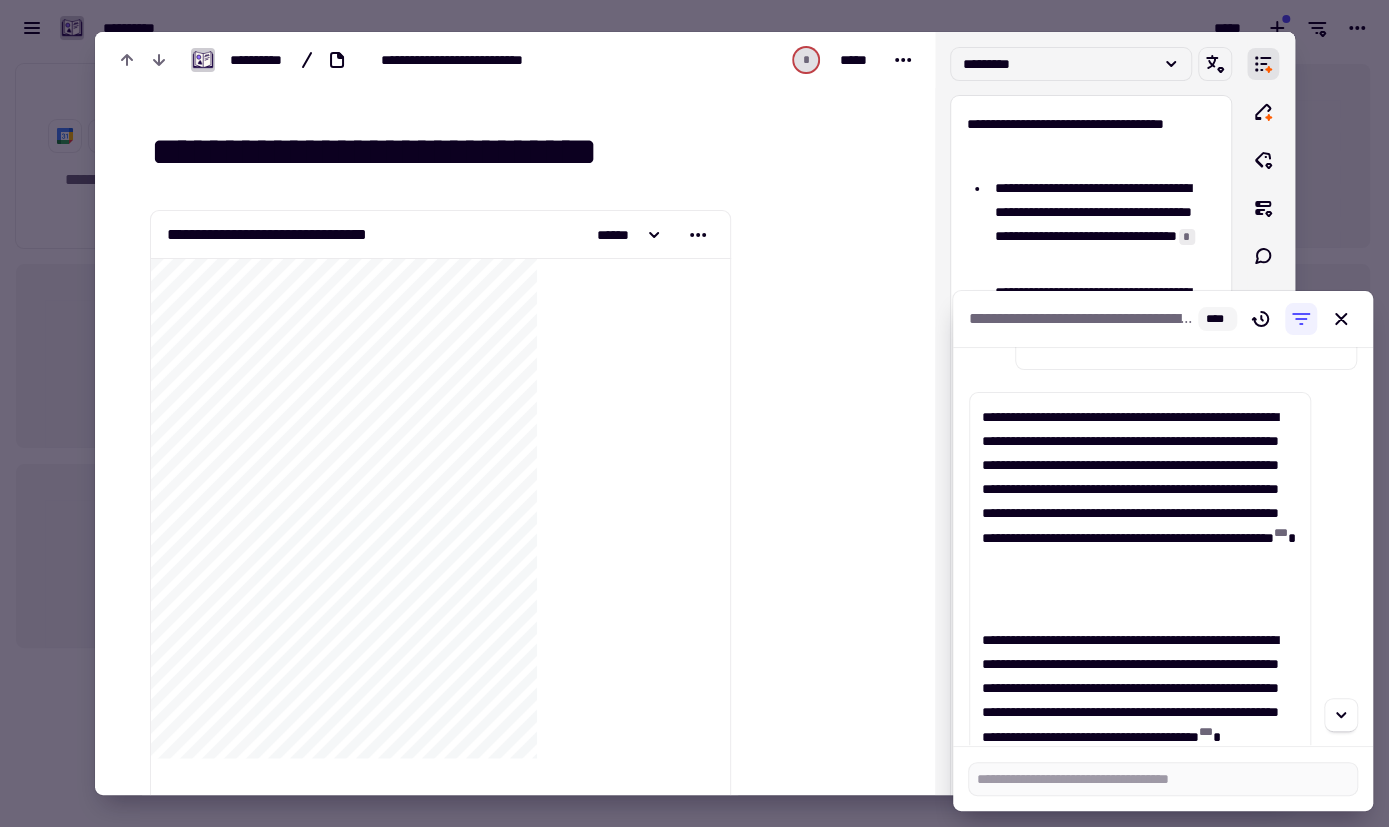 scroll, scrollTop: 32, scrollLeft: 0, axis: vertical 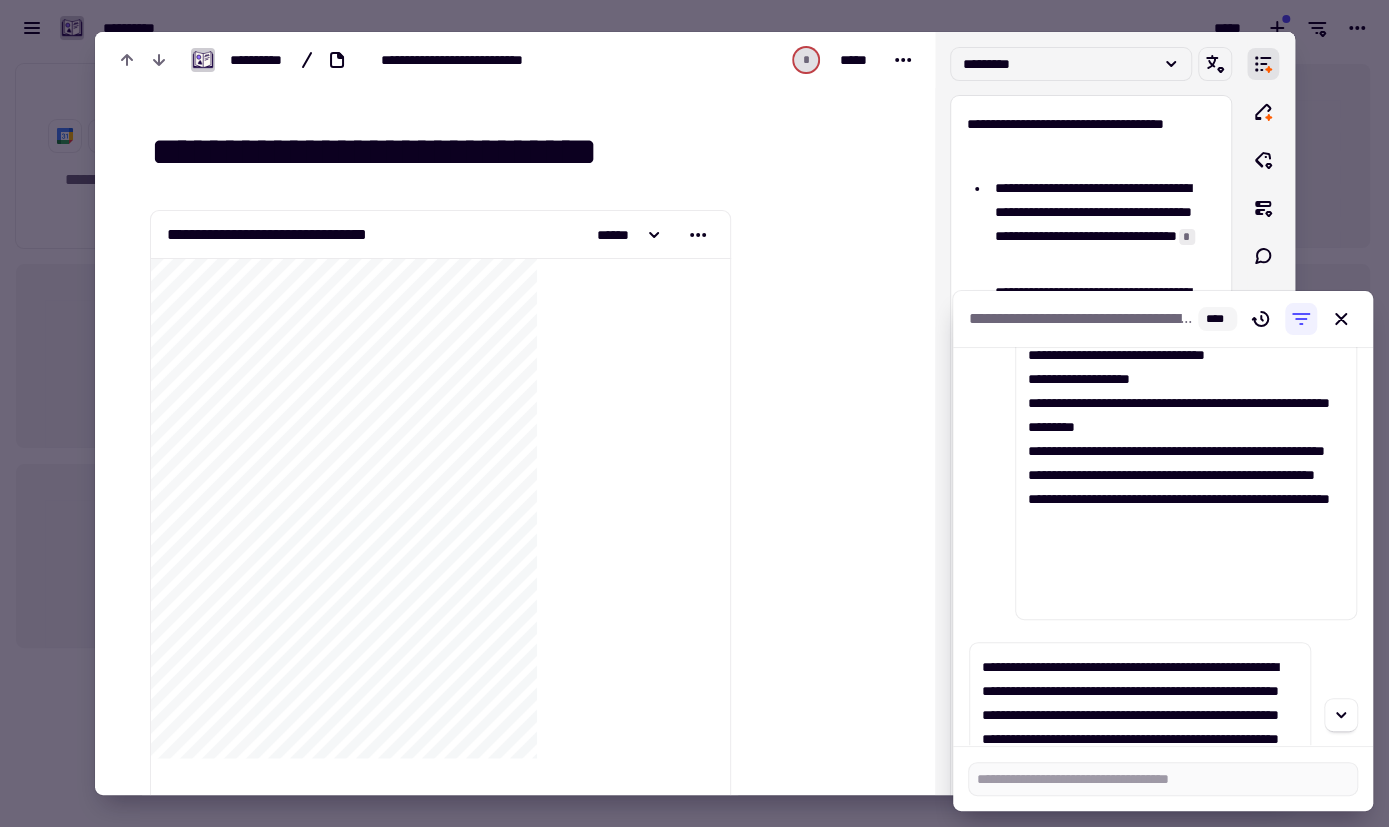 click on "**********" at bounding box center (1163, 546) 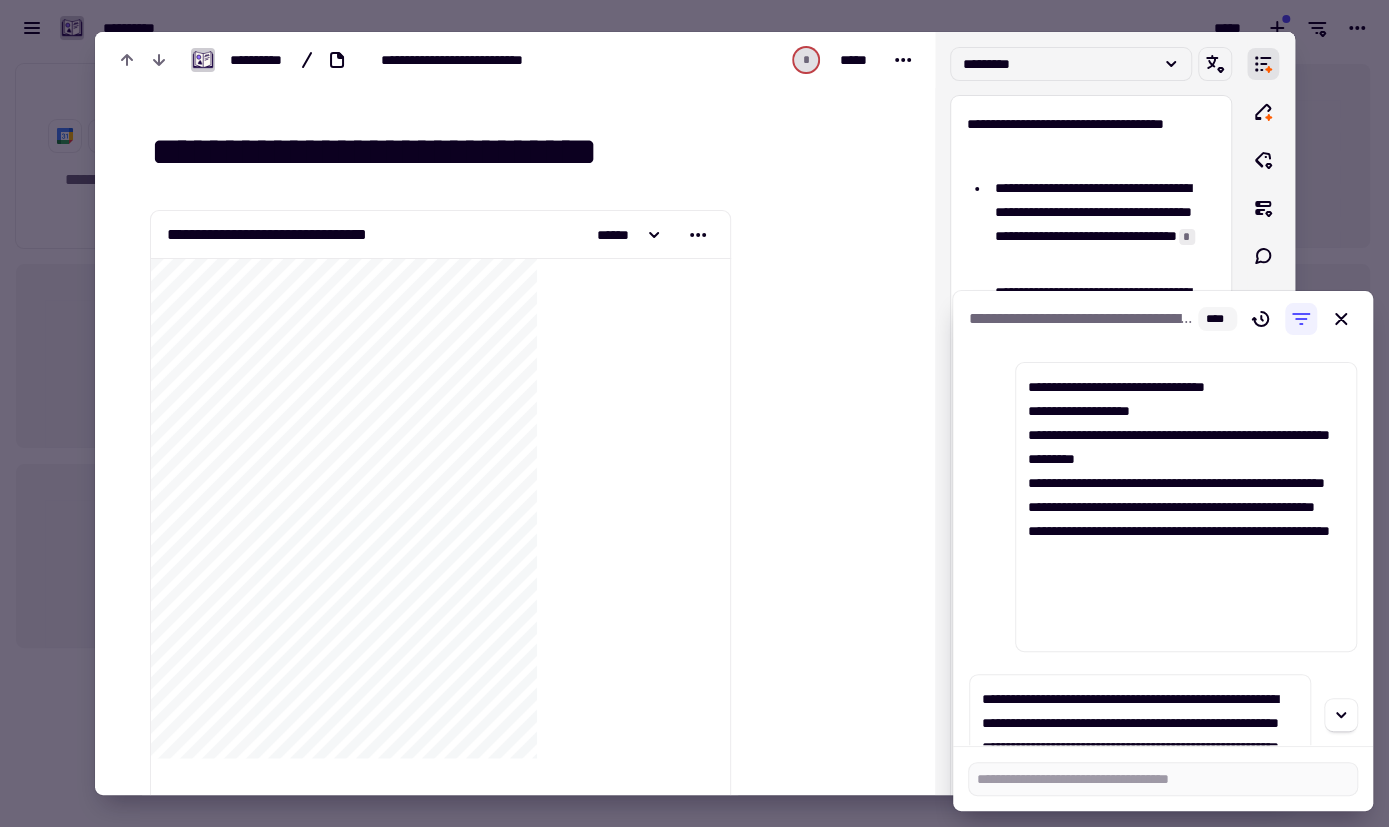 click on "**********" at bounding box center (1140, 795) 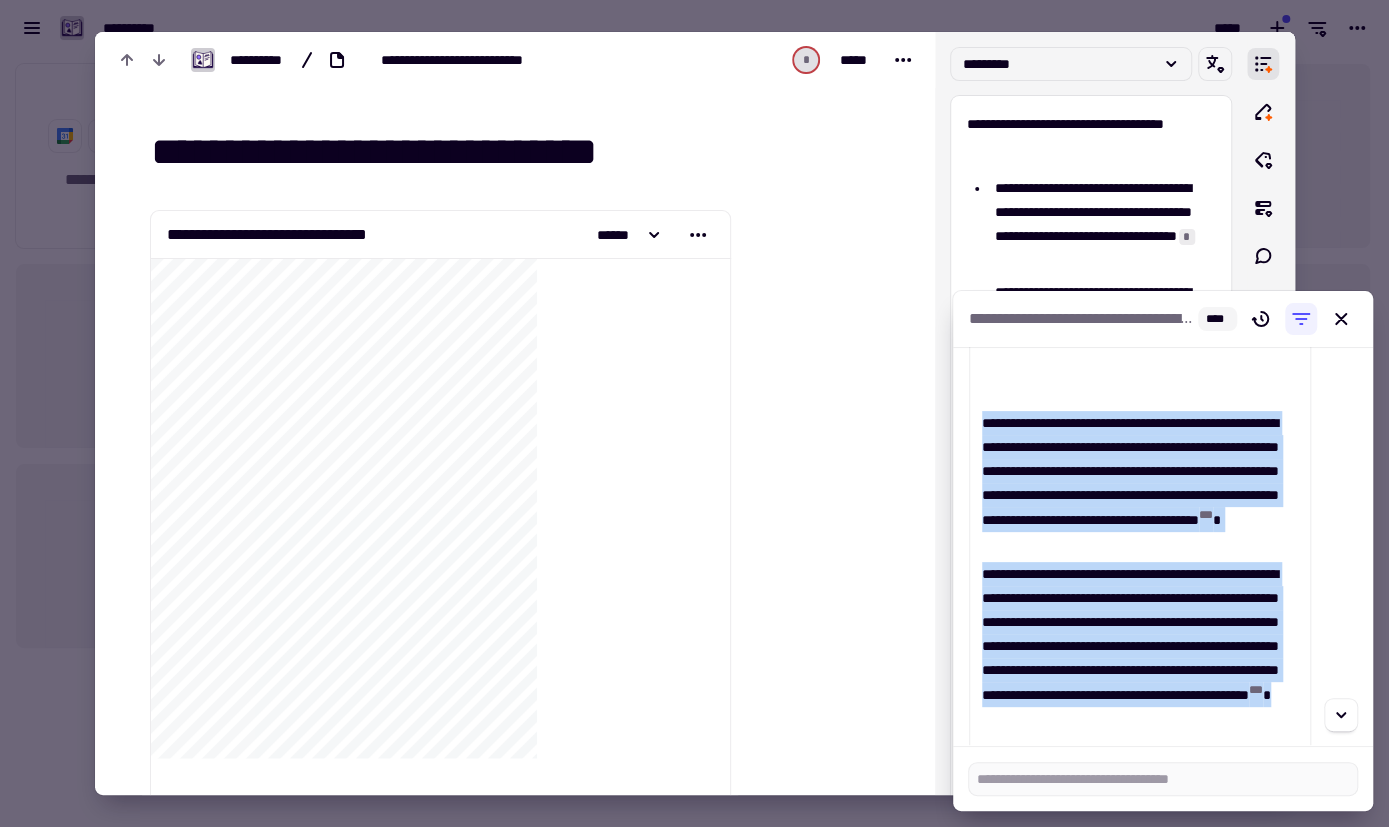 scroll, scrollTop: 530, scrollLeft: 0, axis: vertical 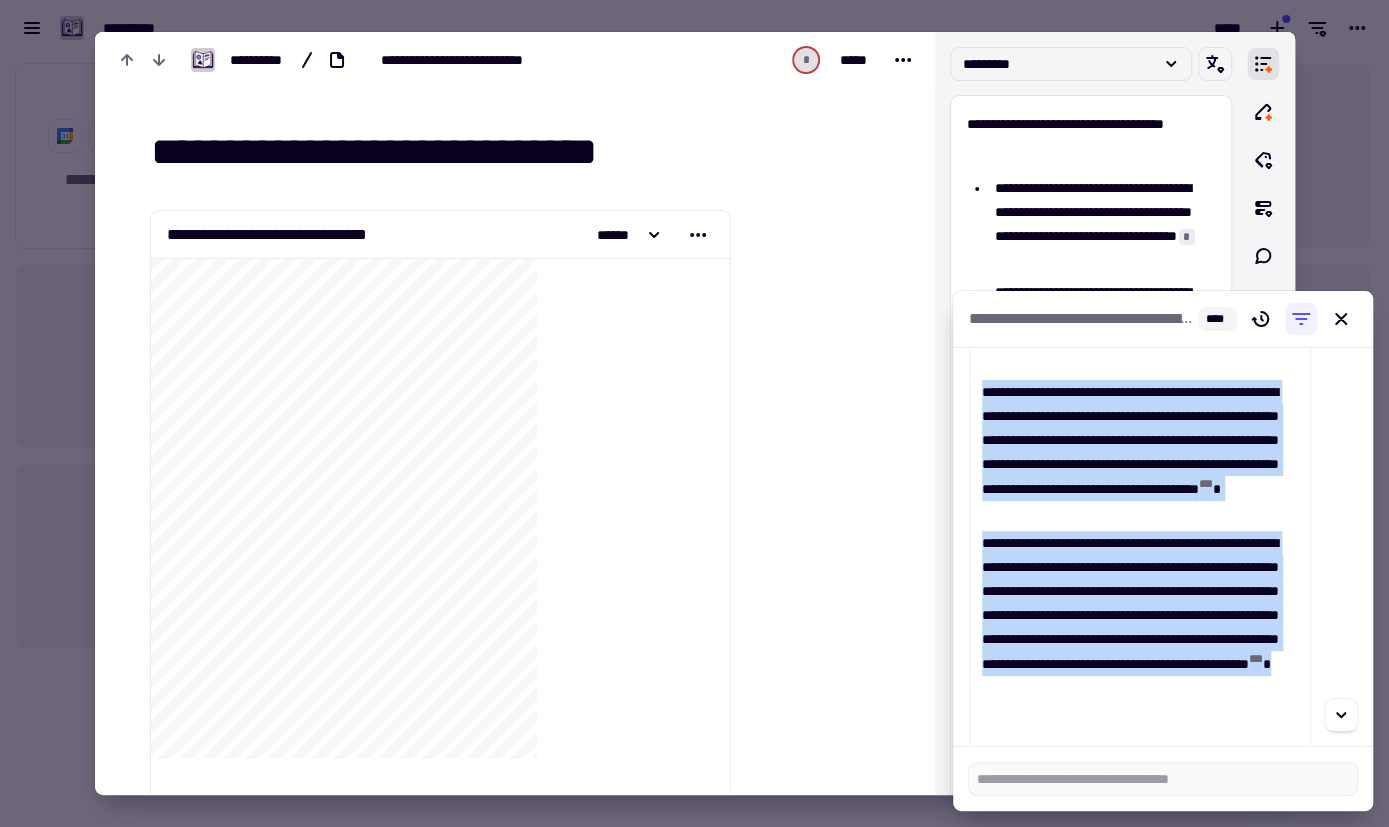 drag, startPoint x: 986, startPoint y: 700, endPoint x: 1139, endPoint y: 717, distance: 153.94154 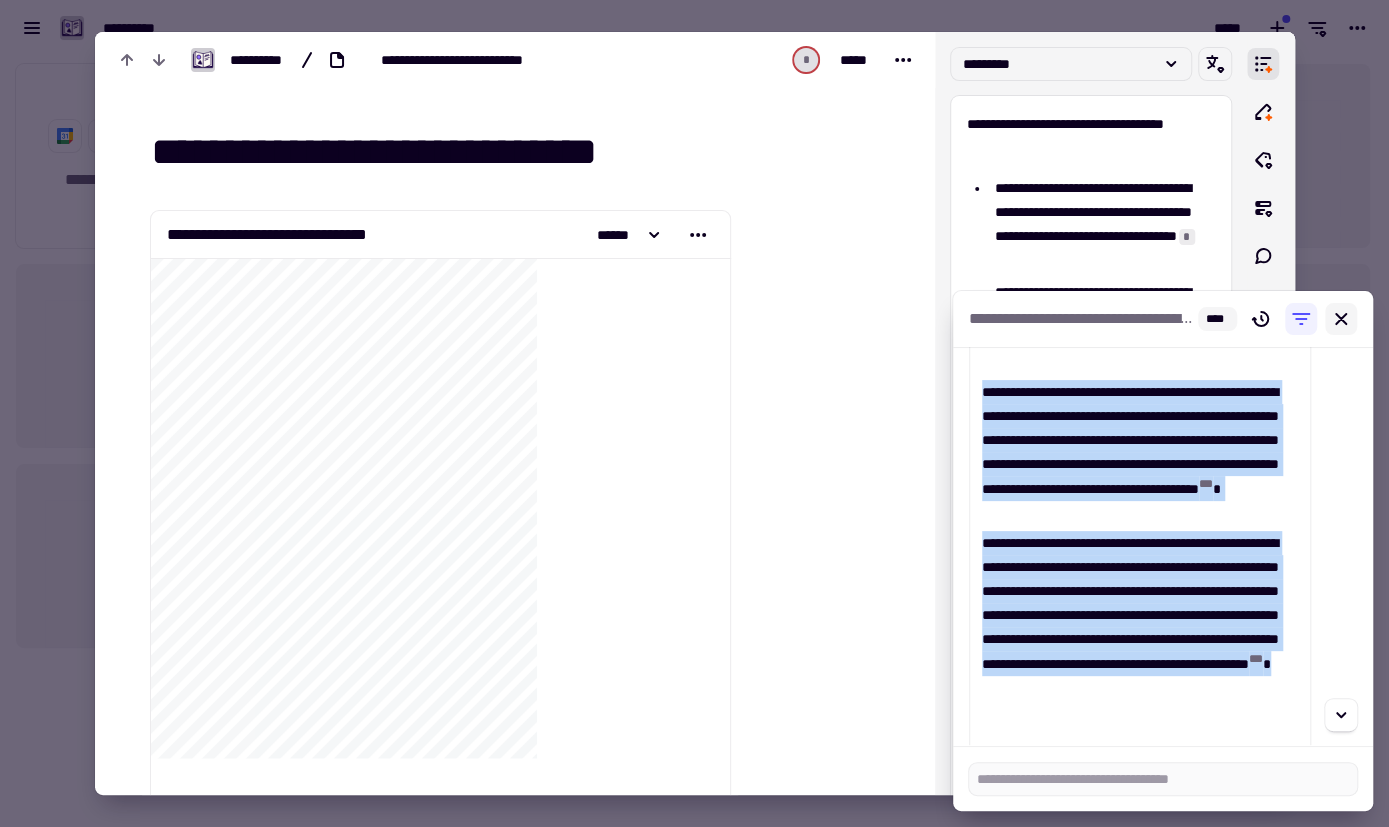 click 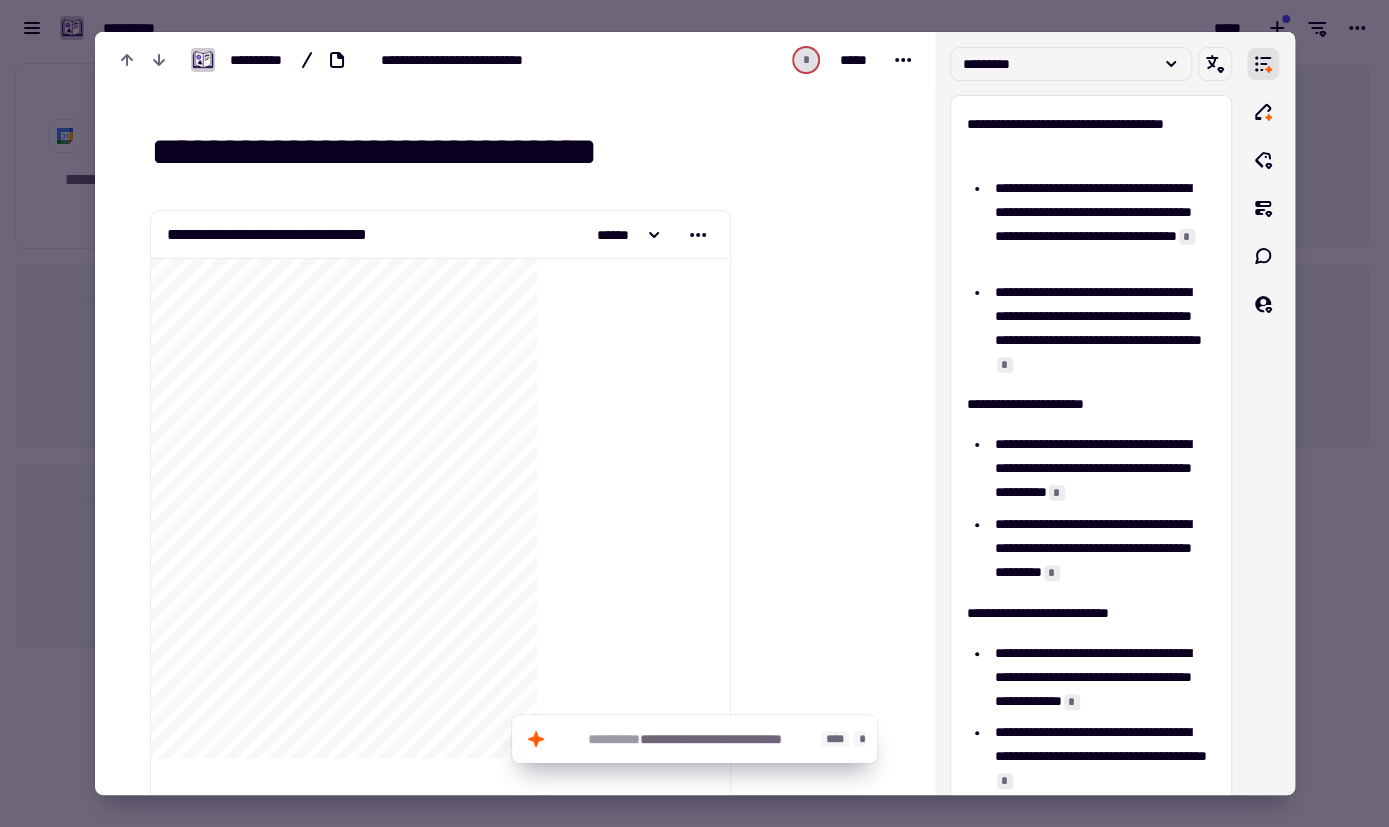 click on "**********" 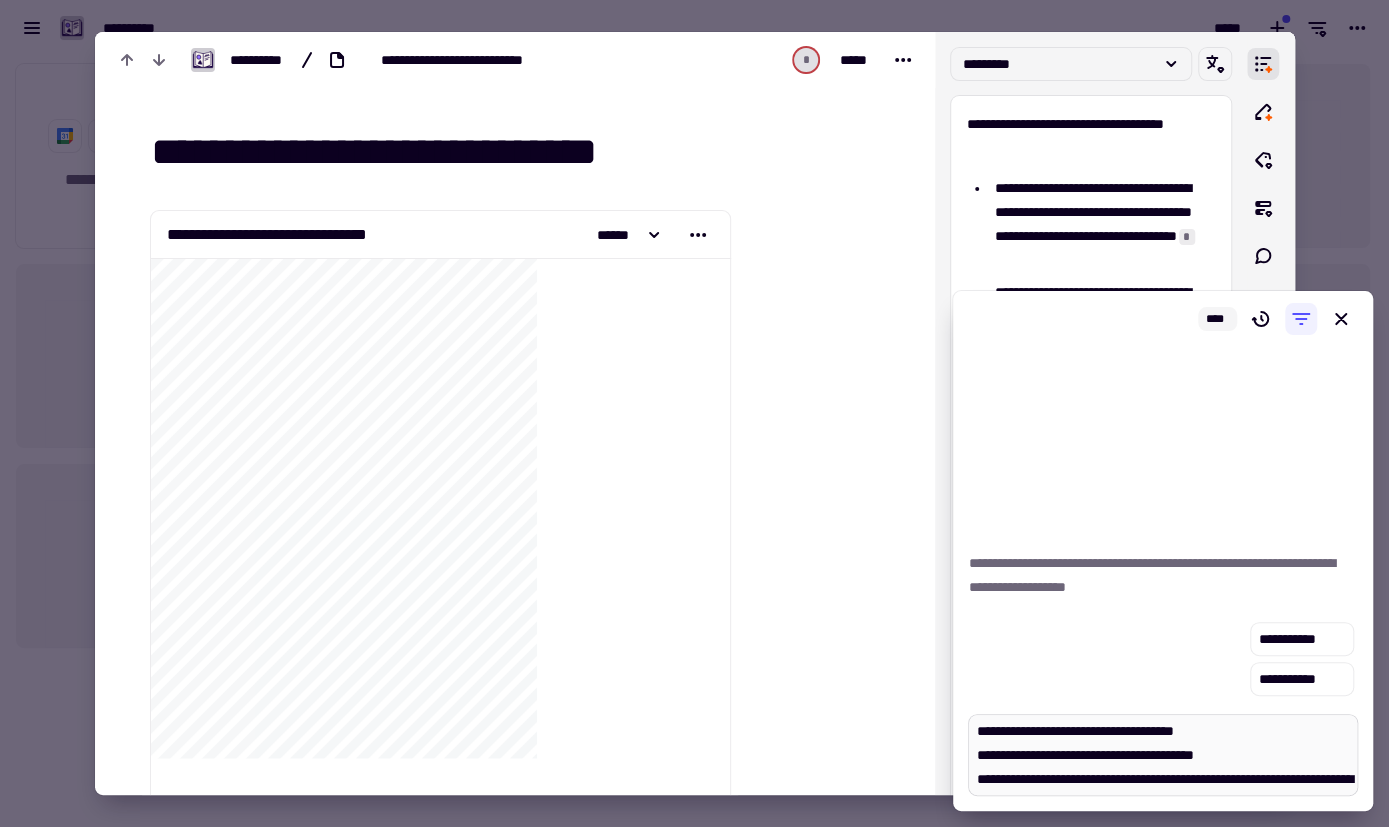 scroll, scrollTop: 140, scrollLeft: 0, axis: vertical 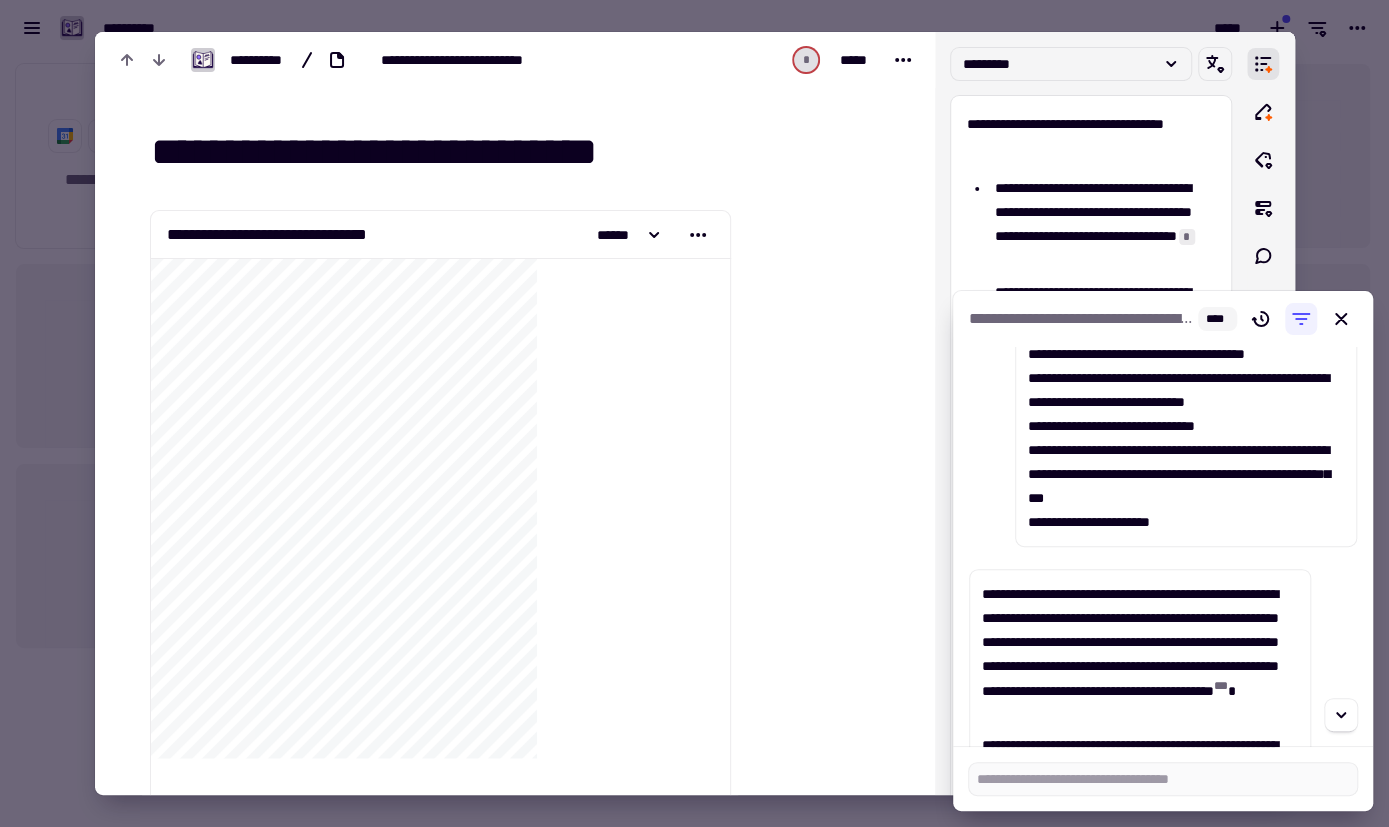 click on "**********" at bounding box center (1163, 547) 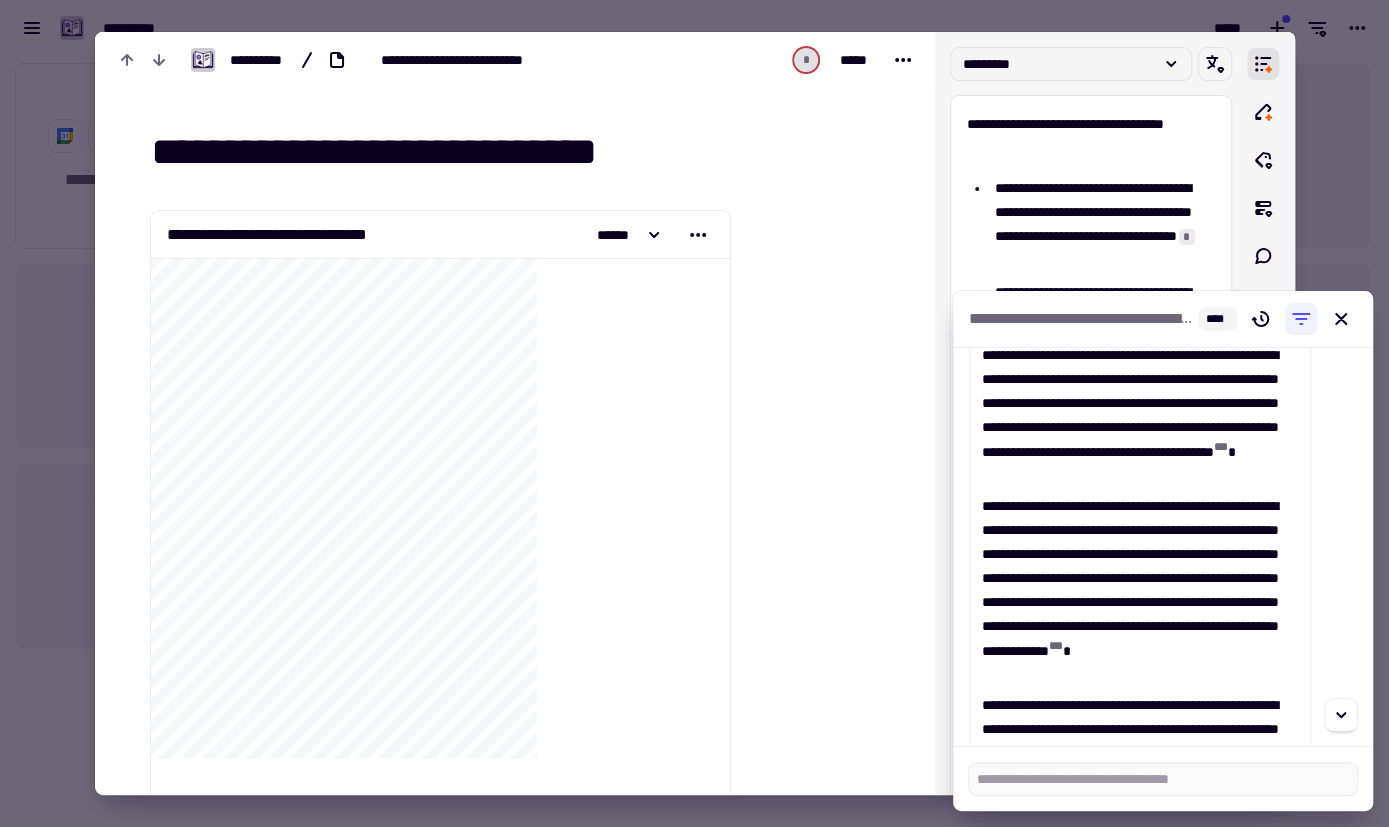 scroll, scrollTop: 320, scrollLeft: 0, axis: vertical 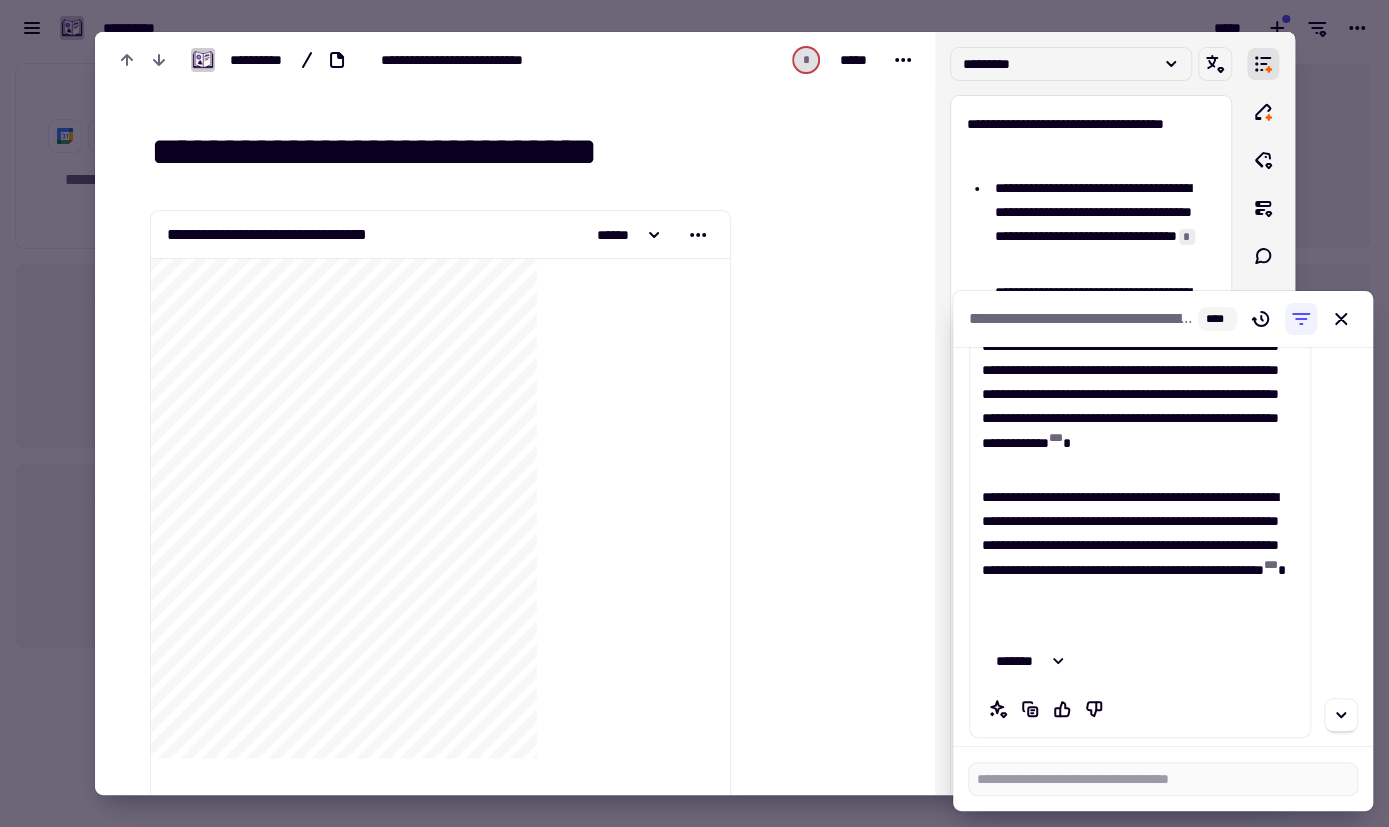 click on "**********" at bounding box center [1163, 546] 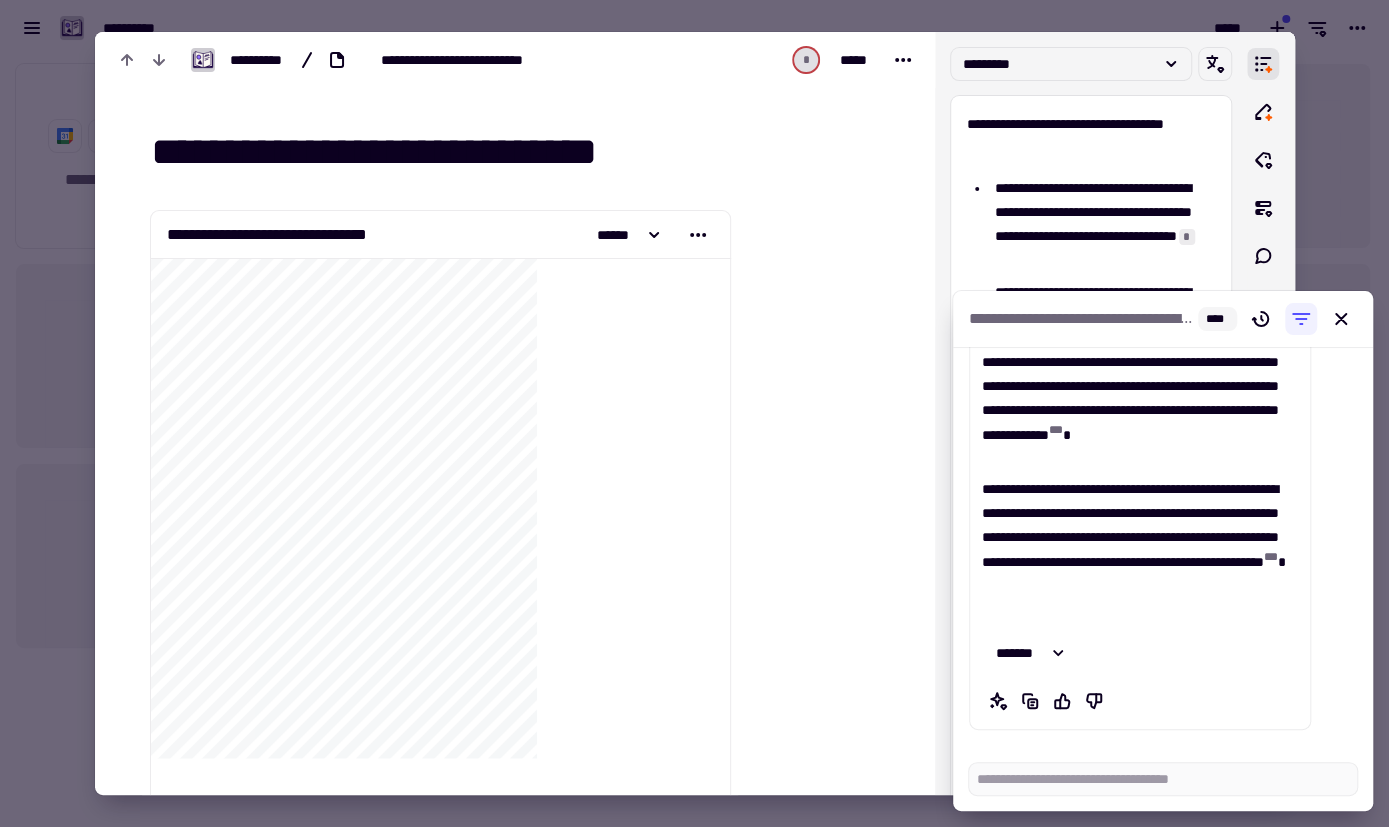 scroll, scrollTop: 520, scrollLeft: 0, axis: vertical 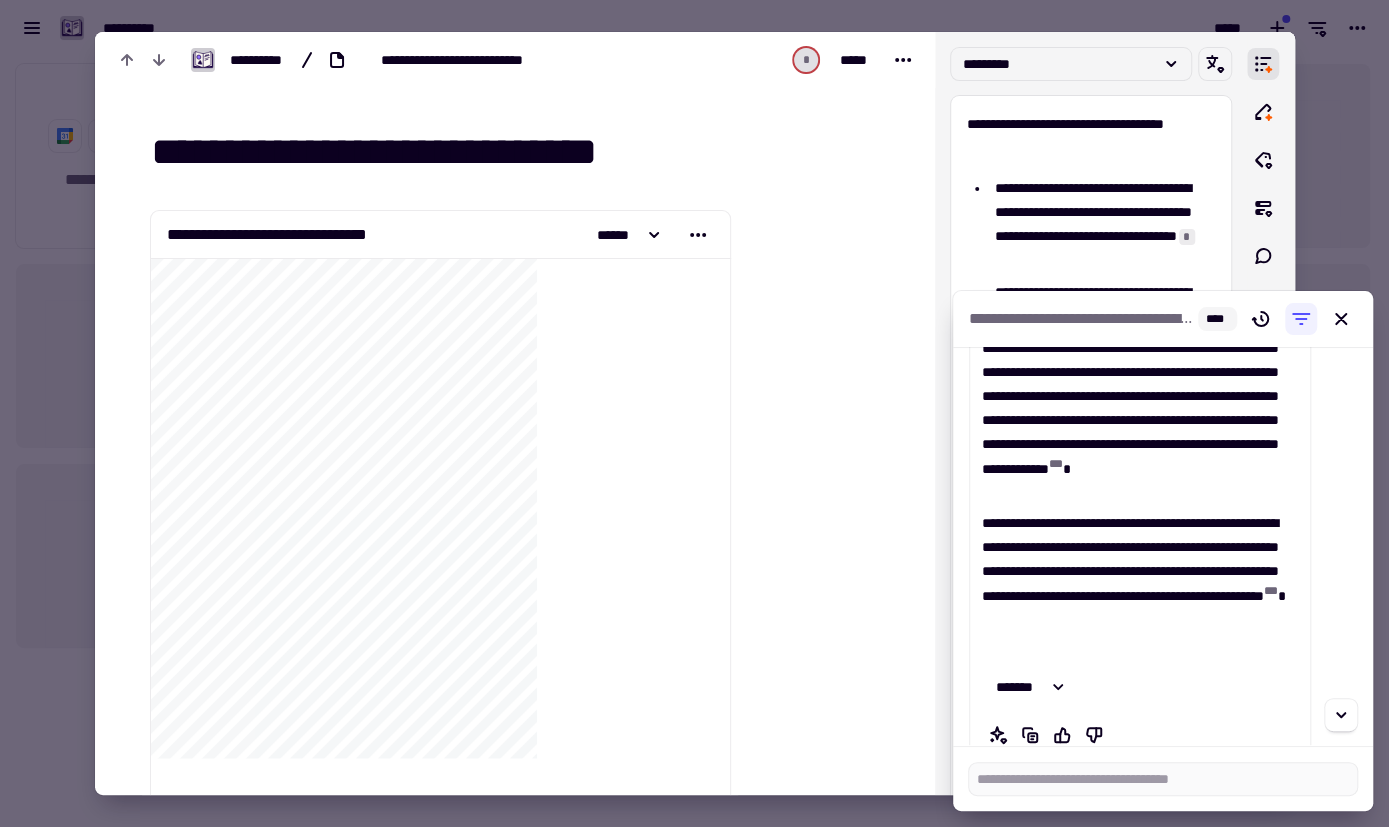 click on "**********" at bounding box center (1163, 546) 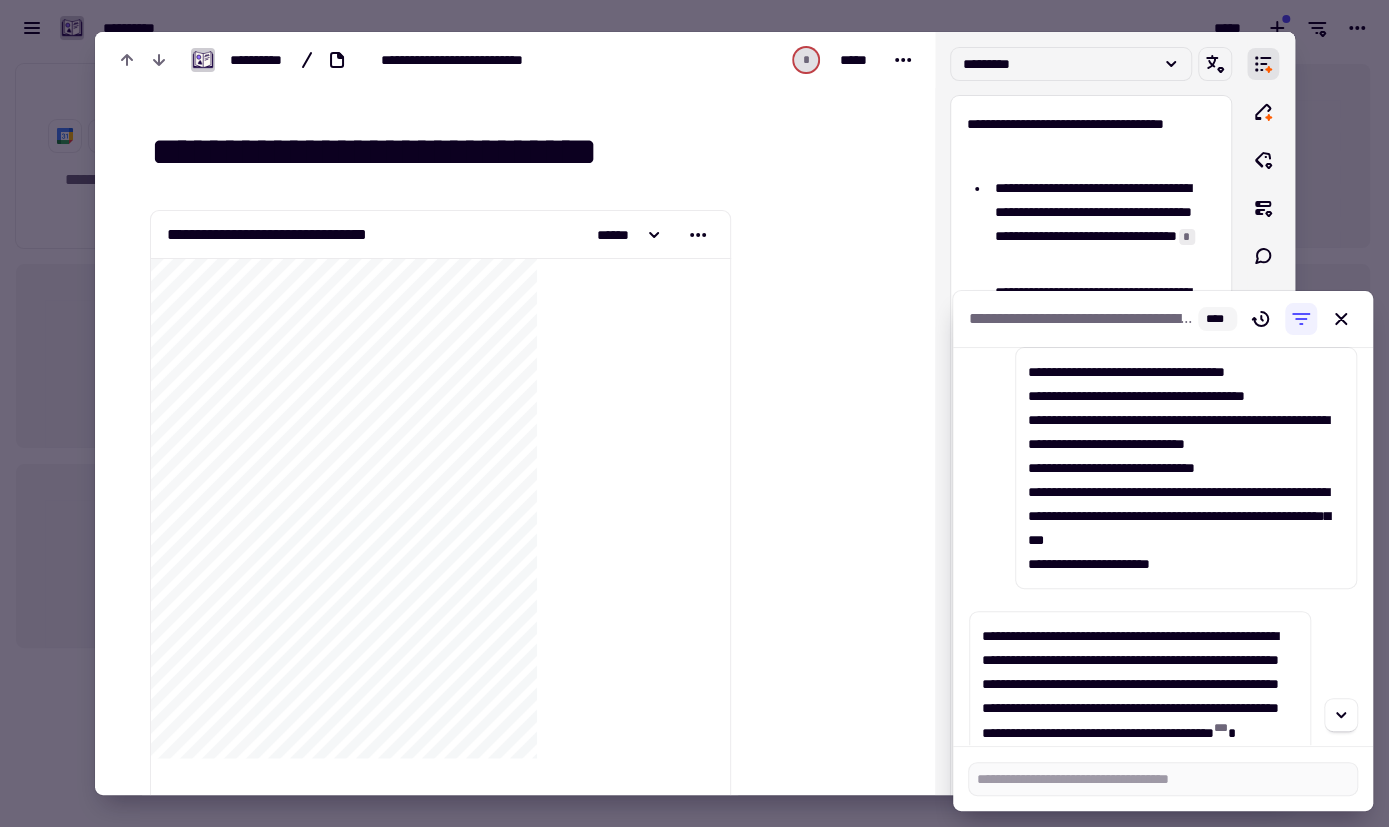 scroll, scrollTop: 6, scrollLeft: 0, axis: vertical 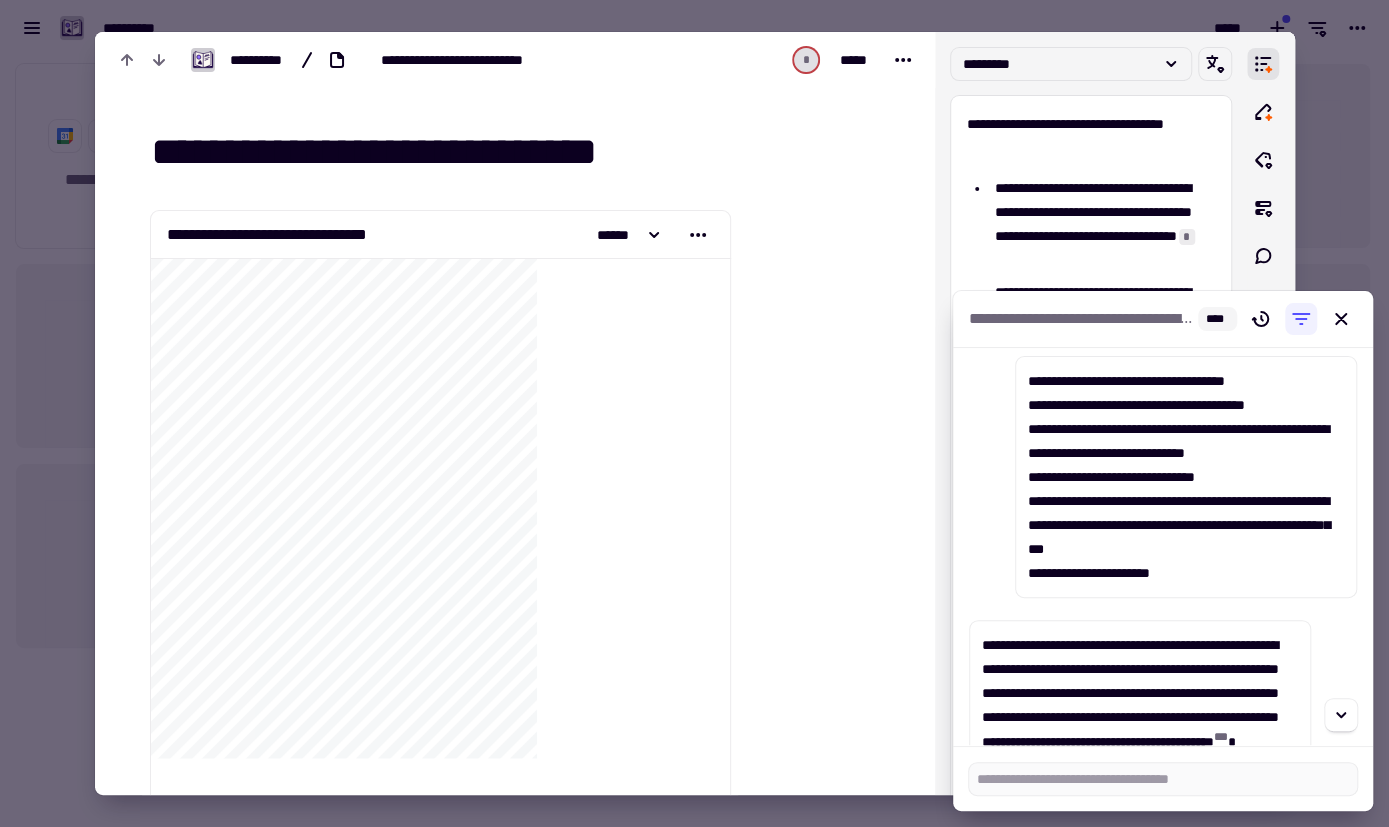 click on "**********" at bounding box center [1163, 546] 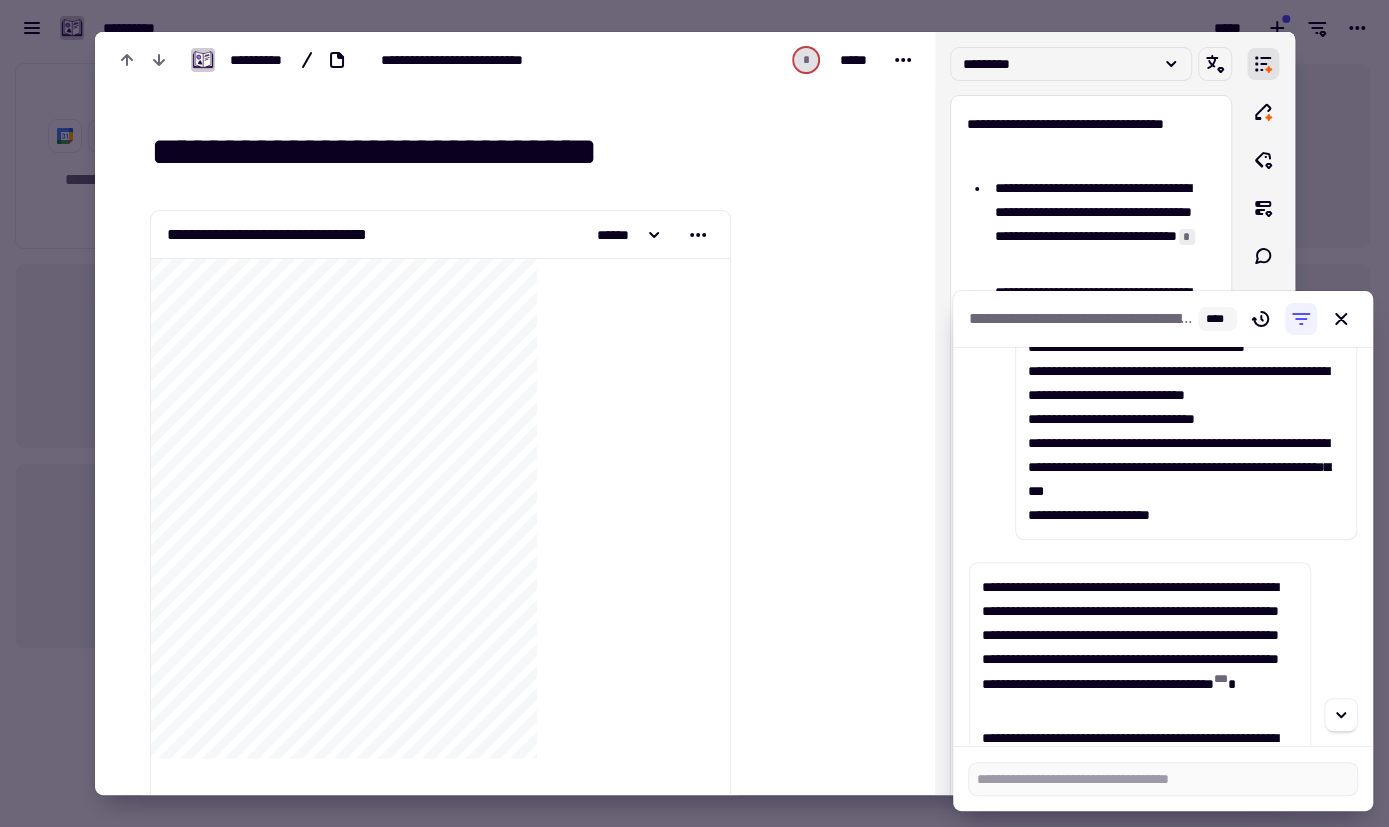 click on "**********" at bounding box center (1163, 546) 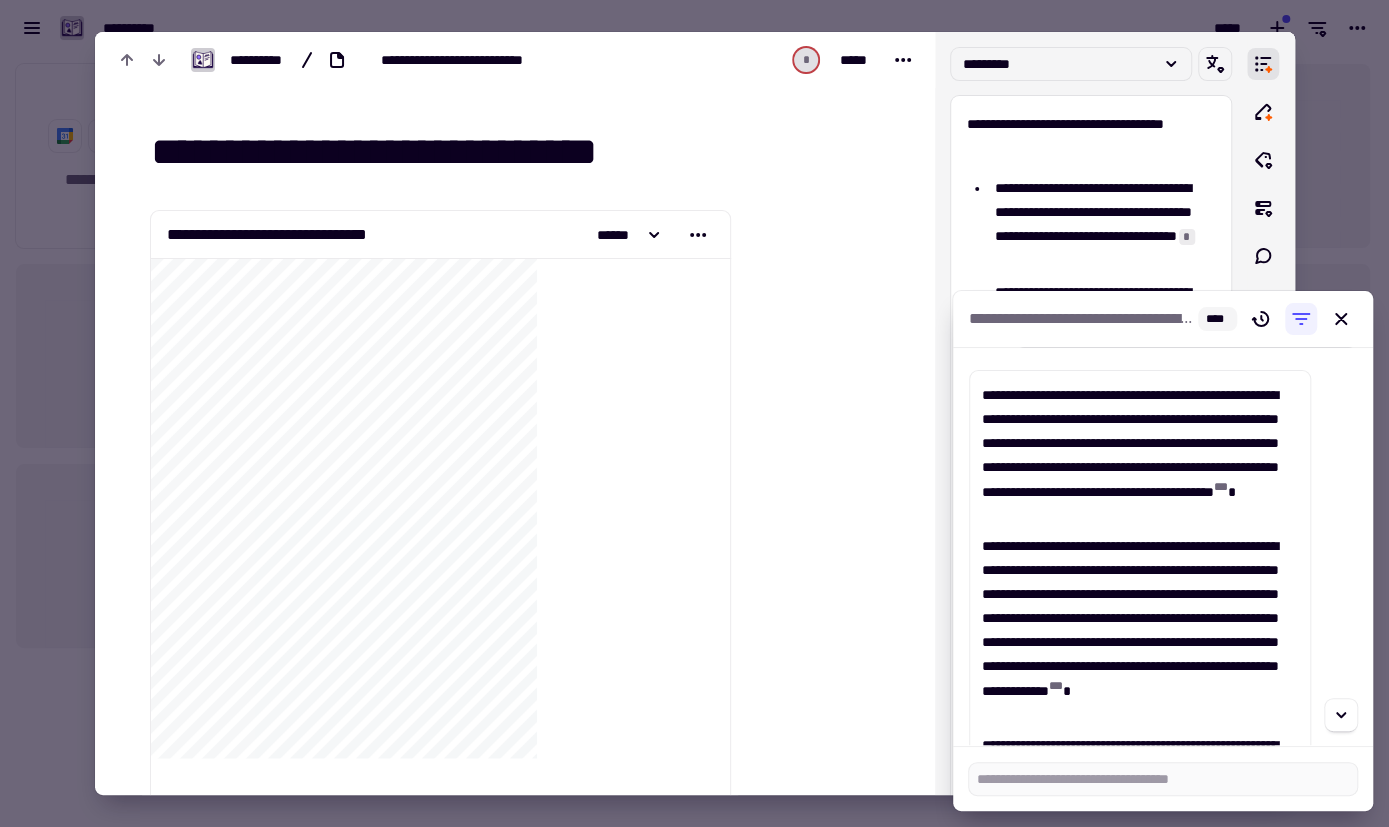 scroll, scrollTop: 320, scrollLeft: 0, axis: vertical 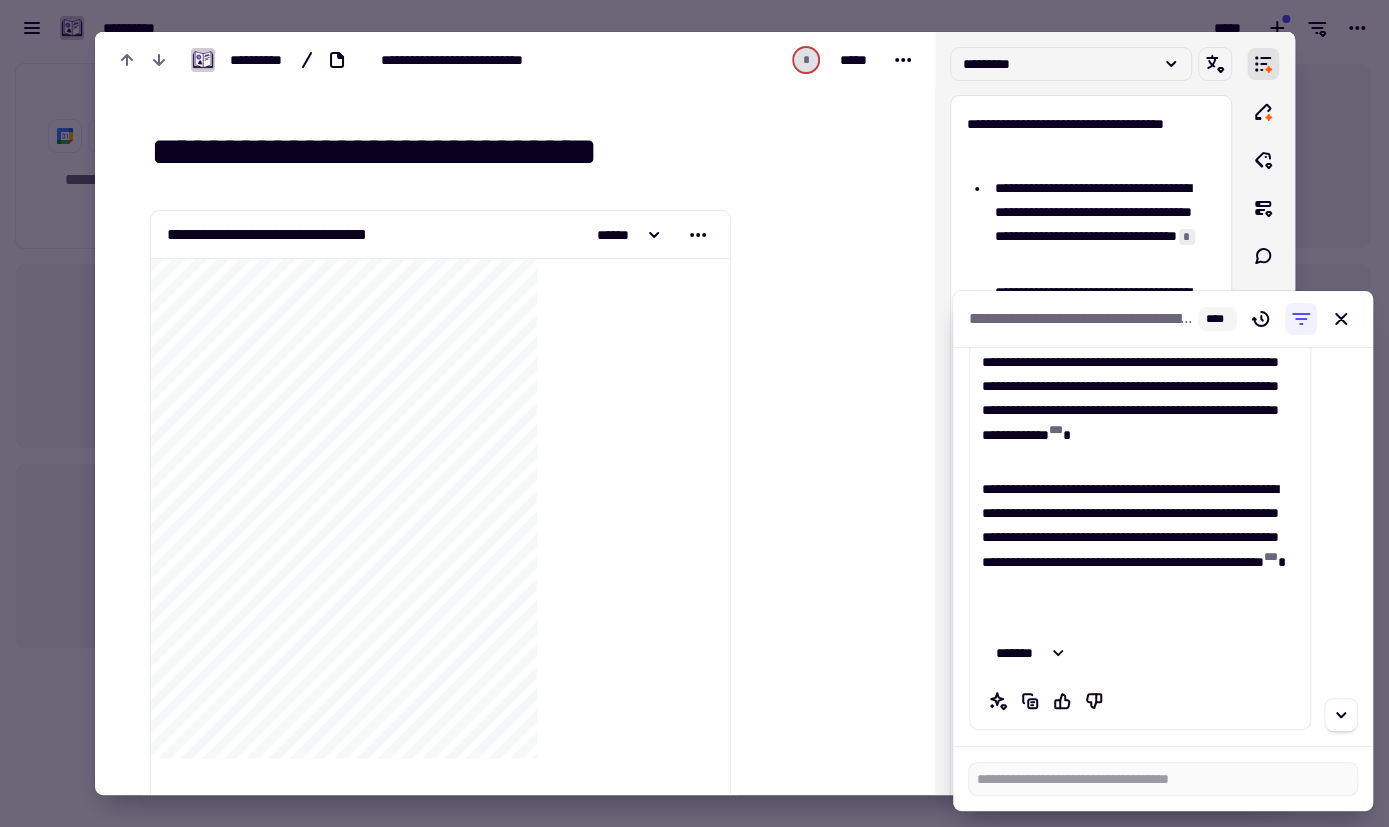 click on "**********" at bounding box center (1163, 546) 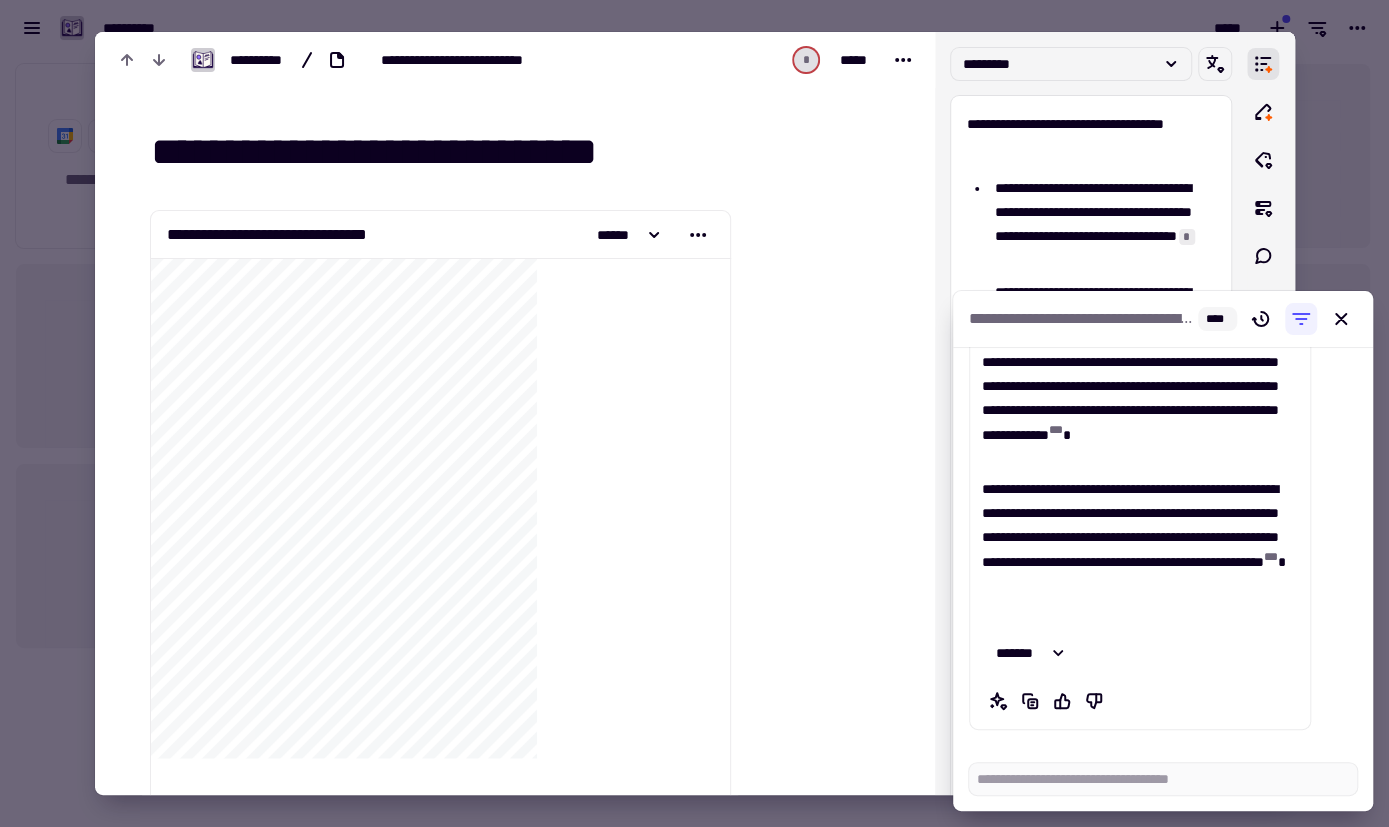 scroll, scrollTop: 520, scrollLeft: 0, axis: vertical 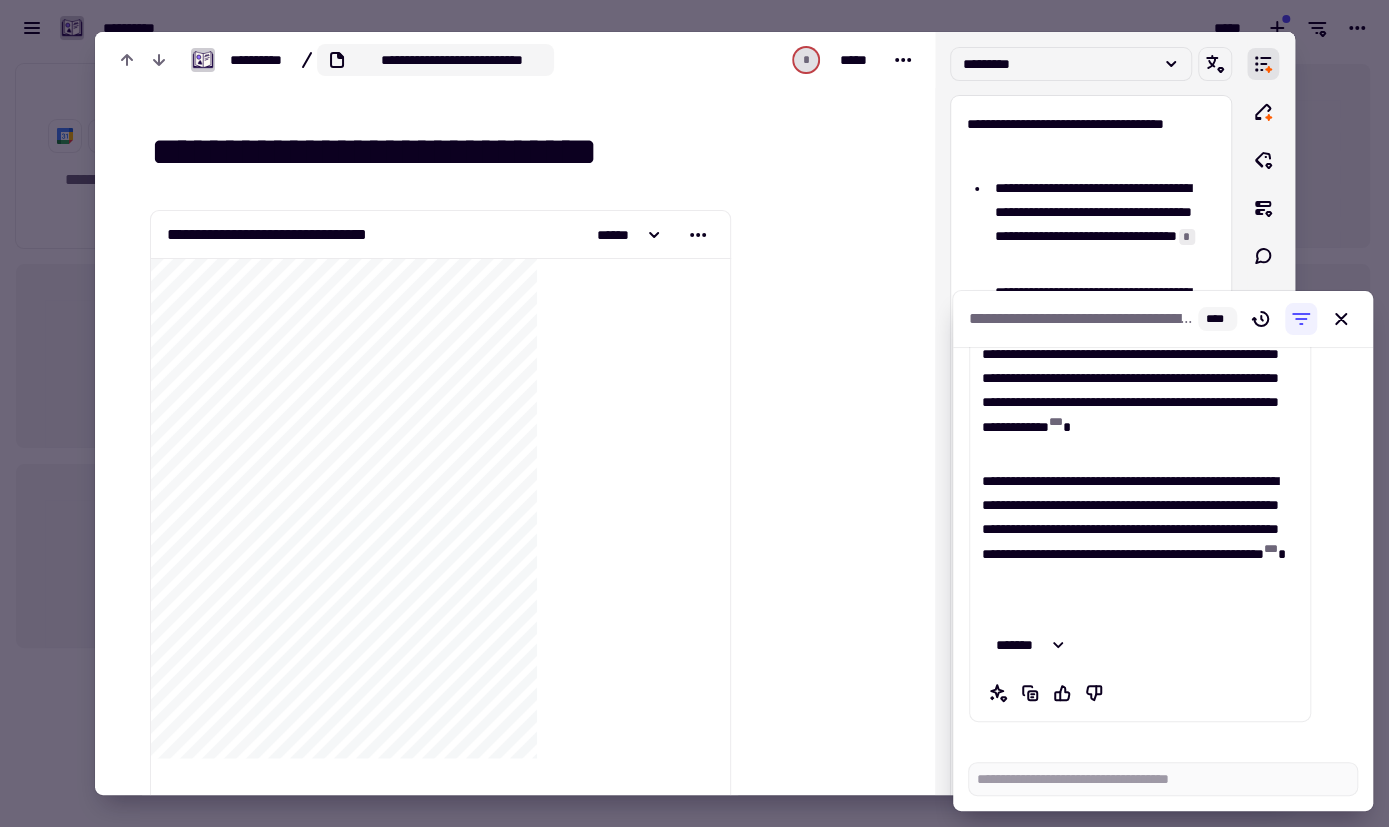click on "**********" 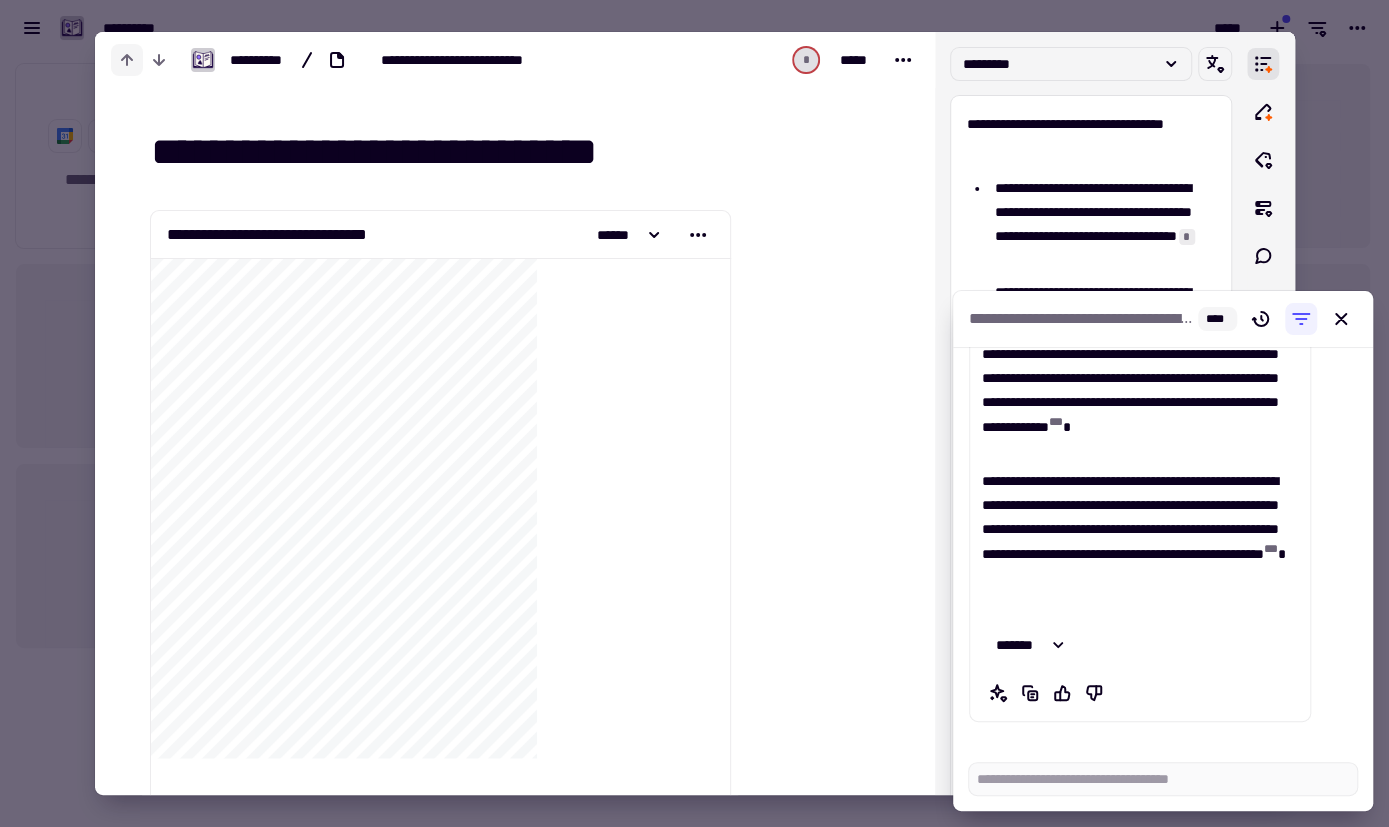 click 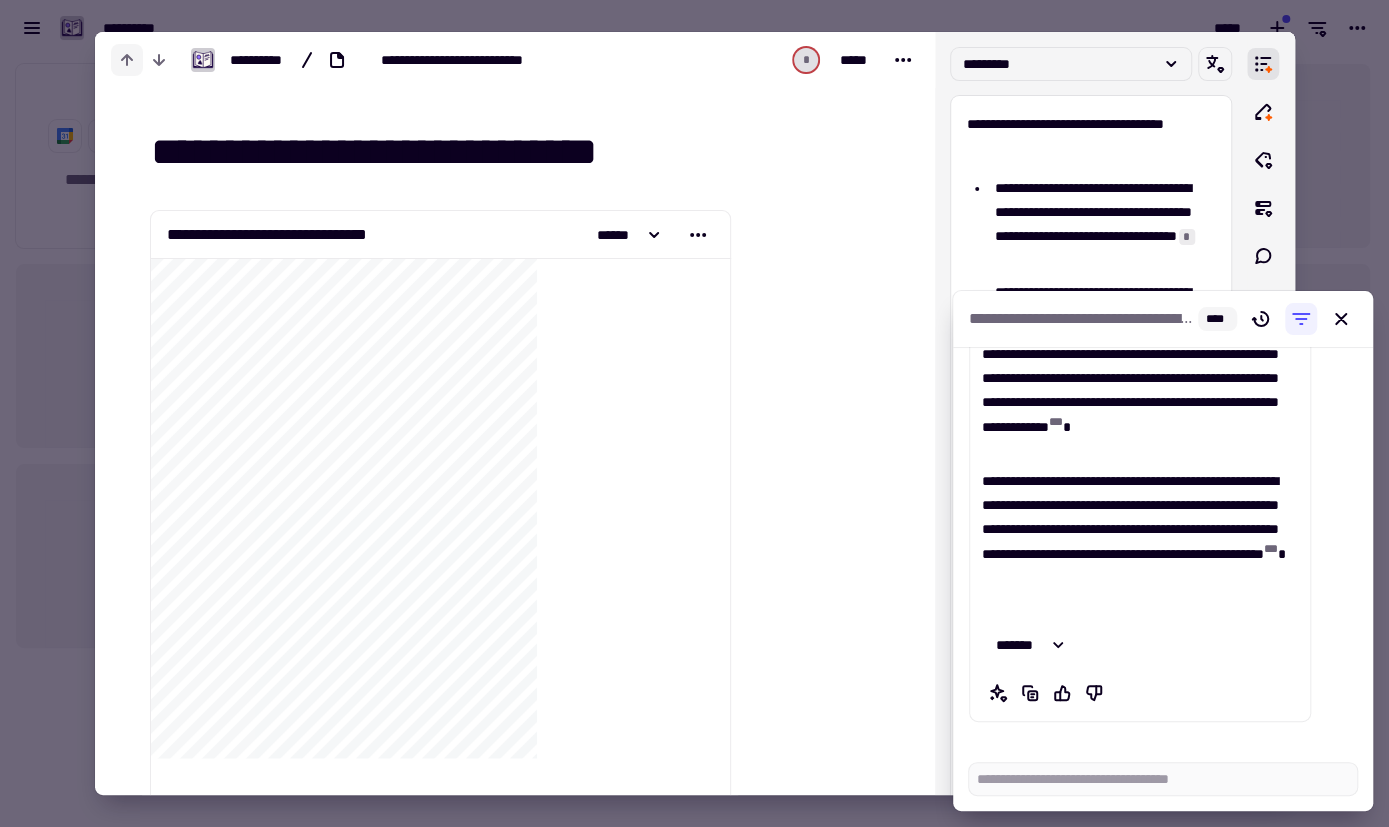 click 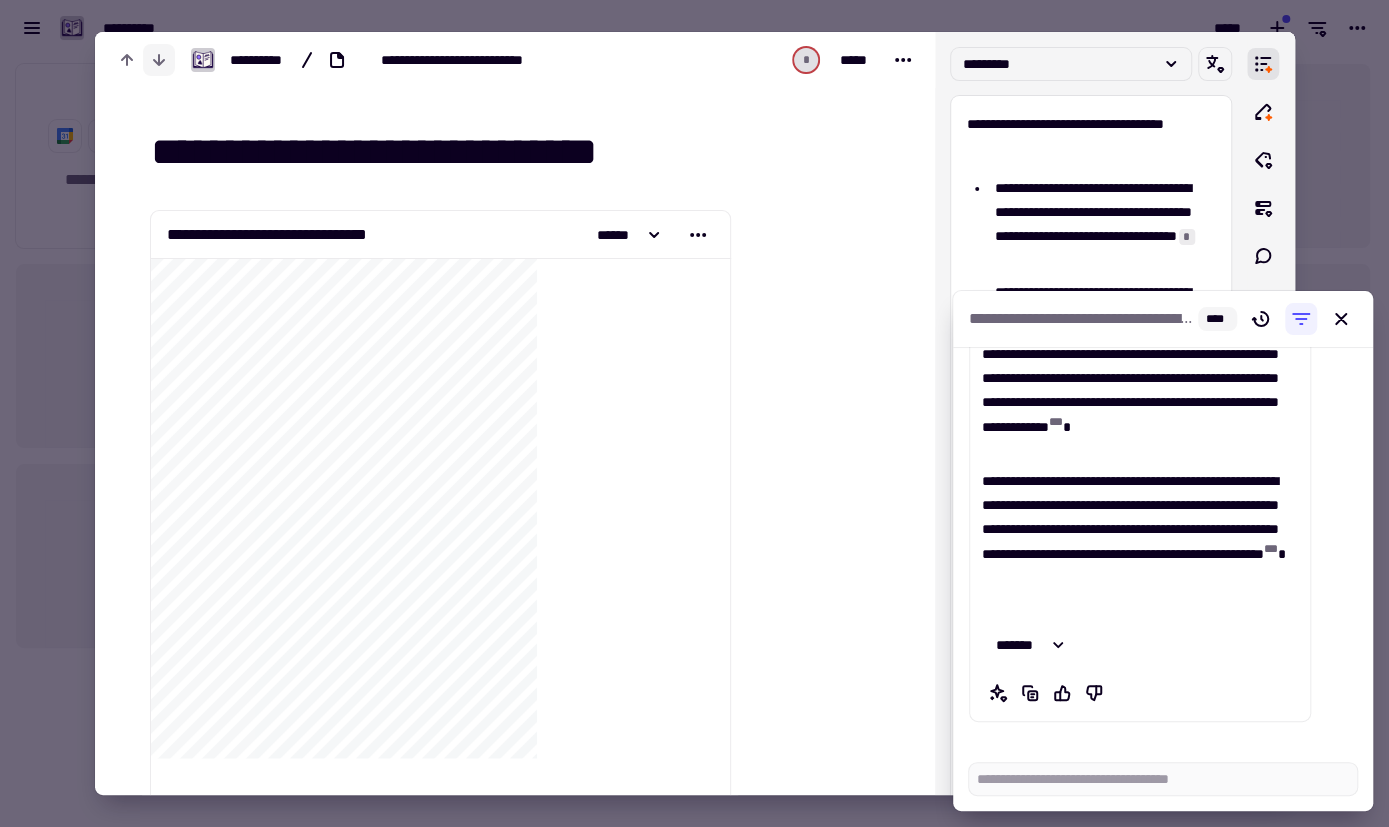 click 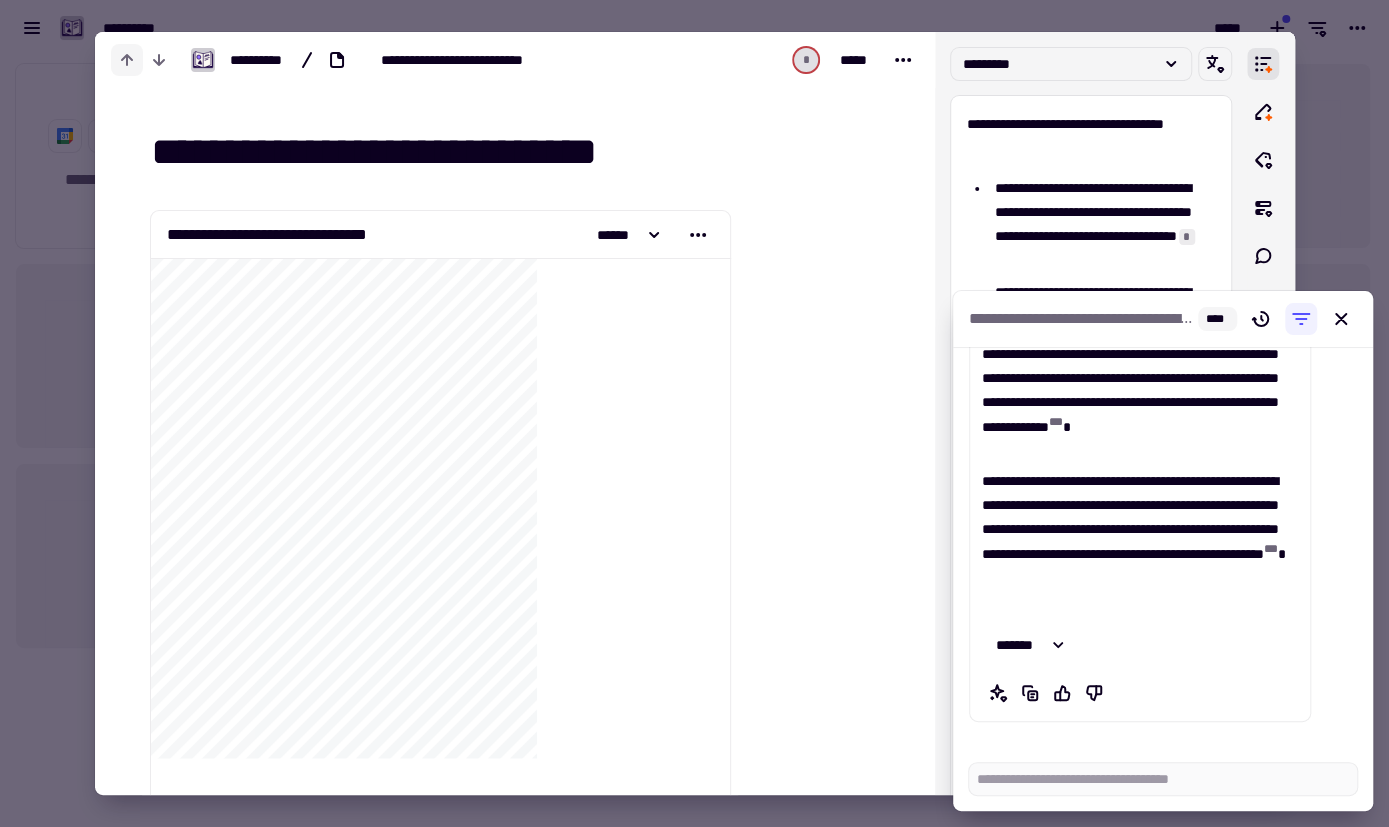 click 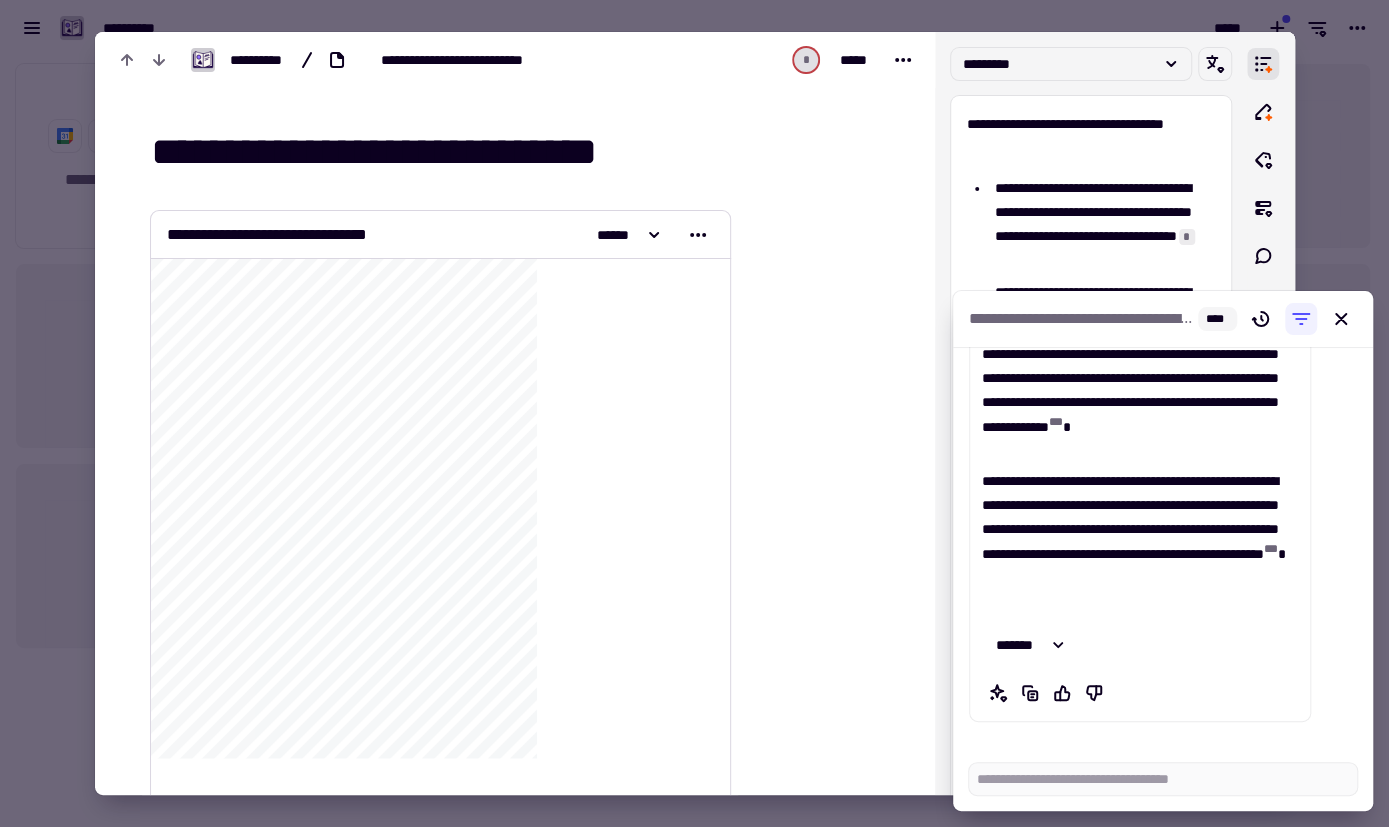 click on "**********" at bounding box center (440, 235) 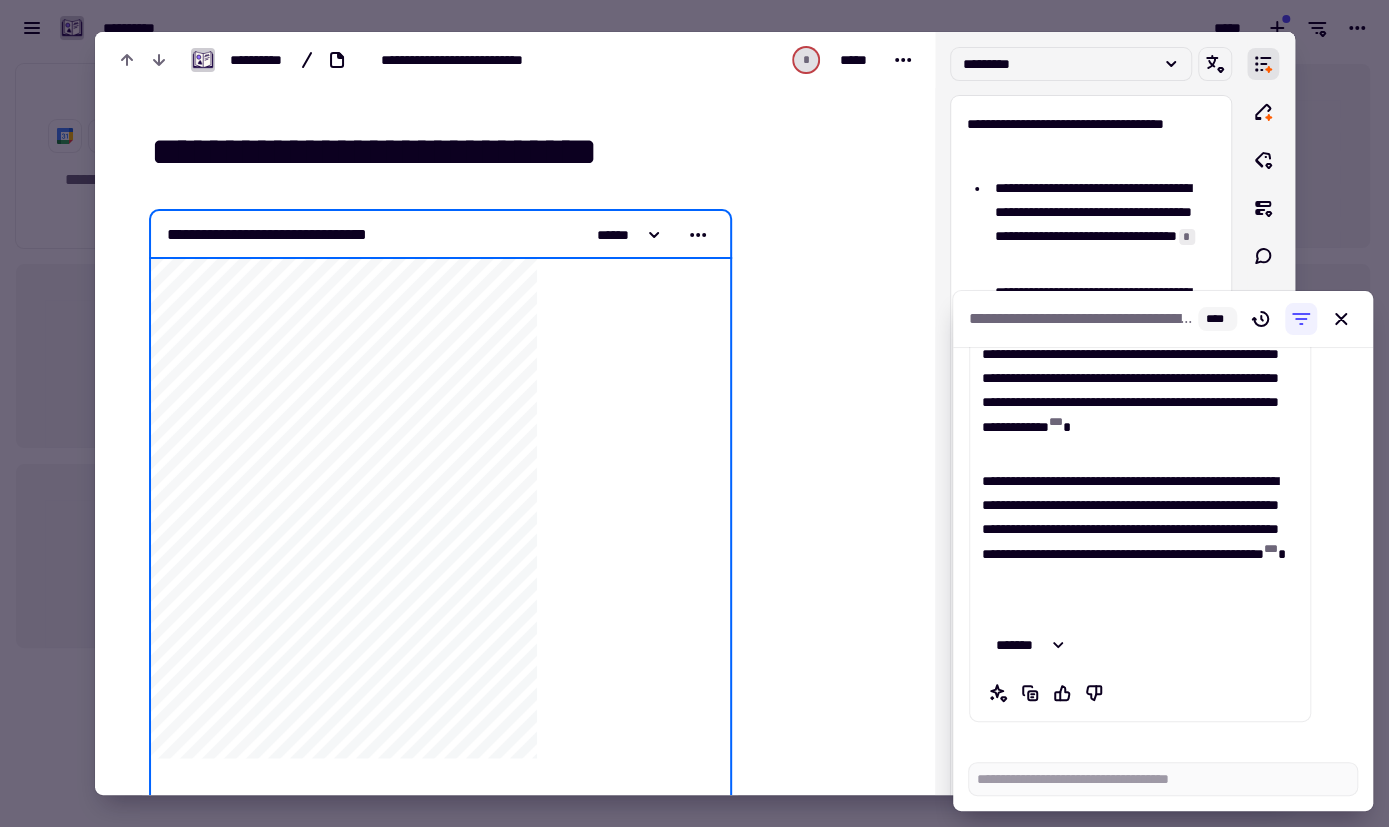 click on "**********" at bounding box center [440, 235] 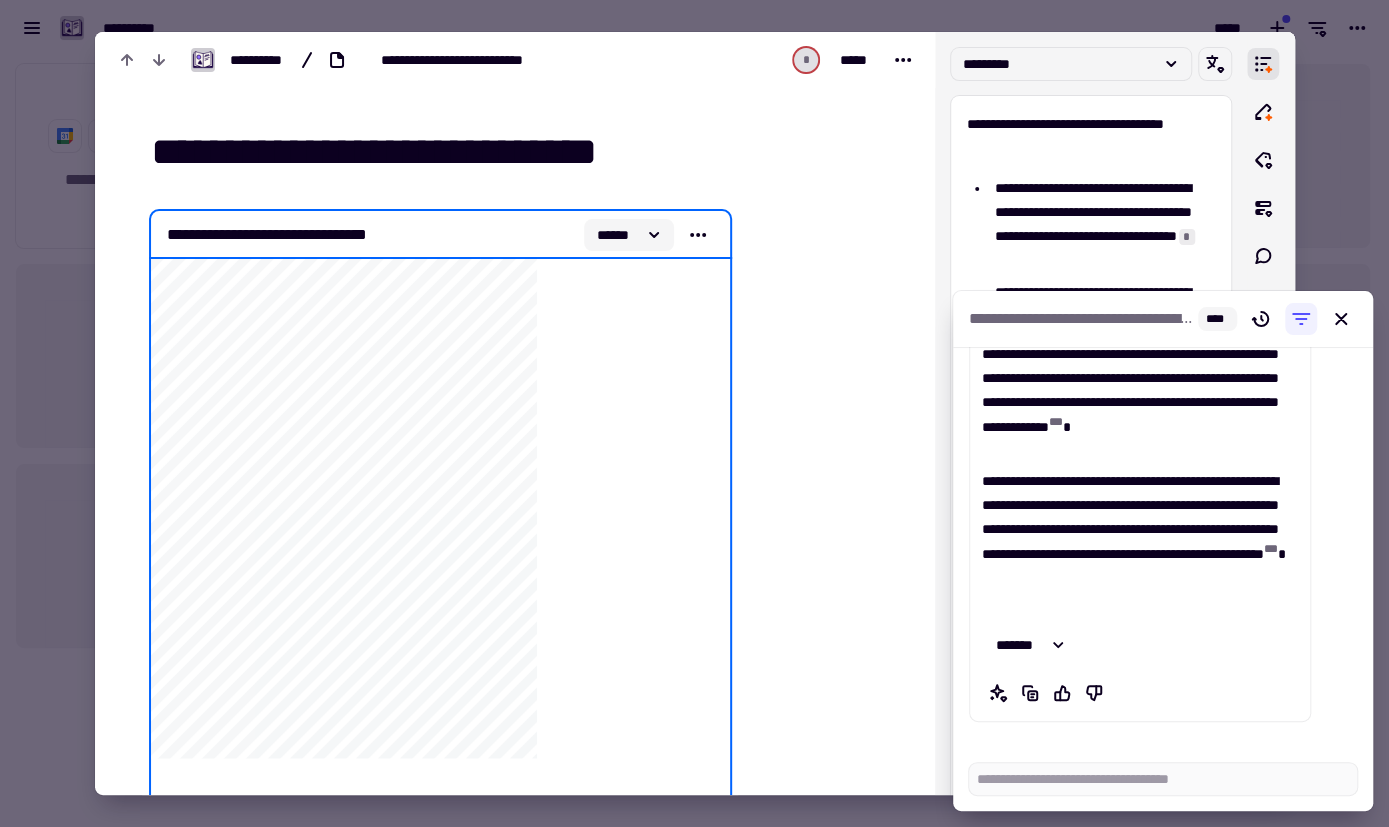 click 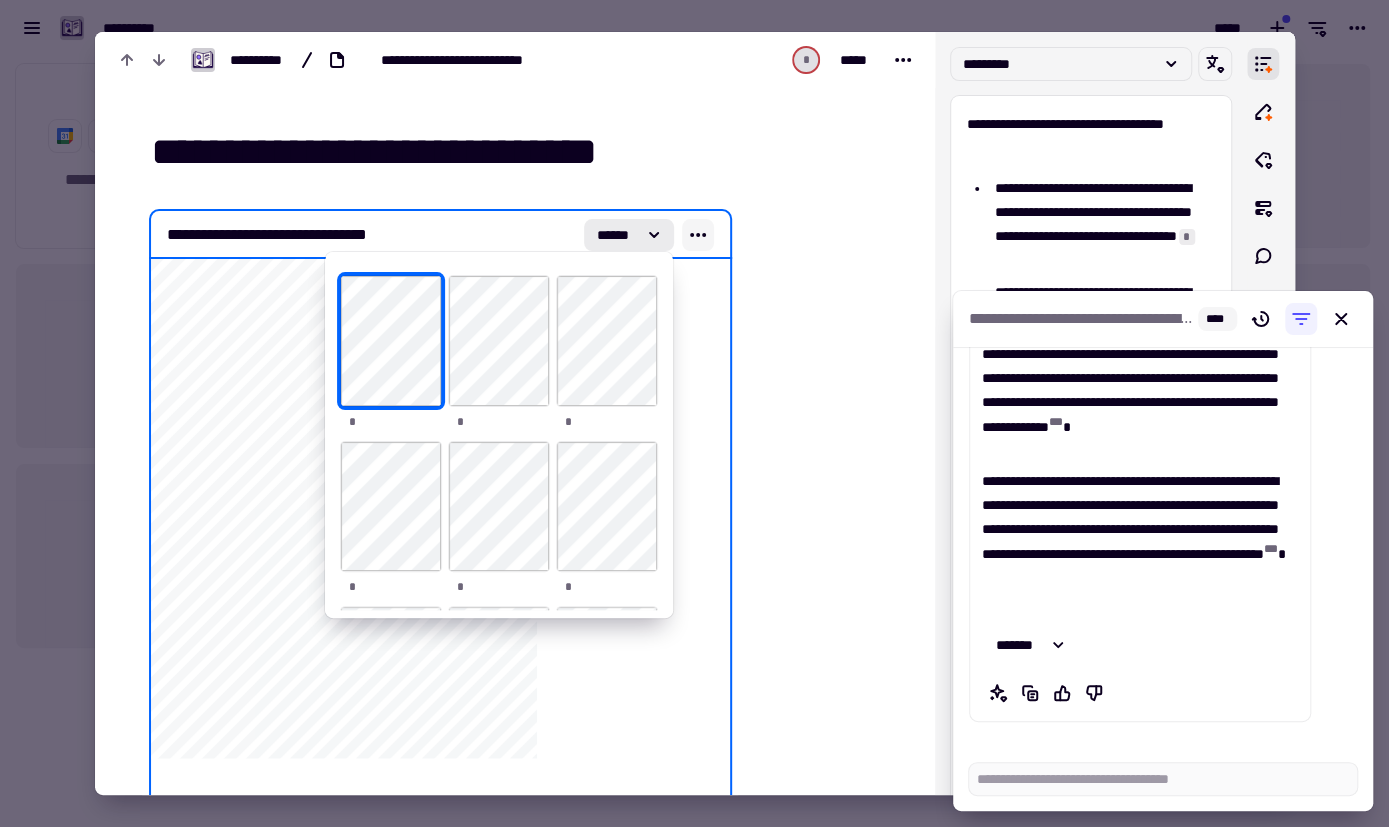 click 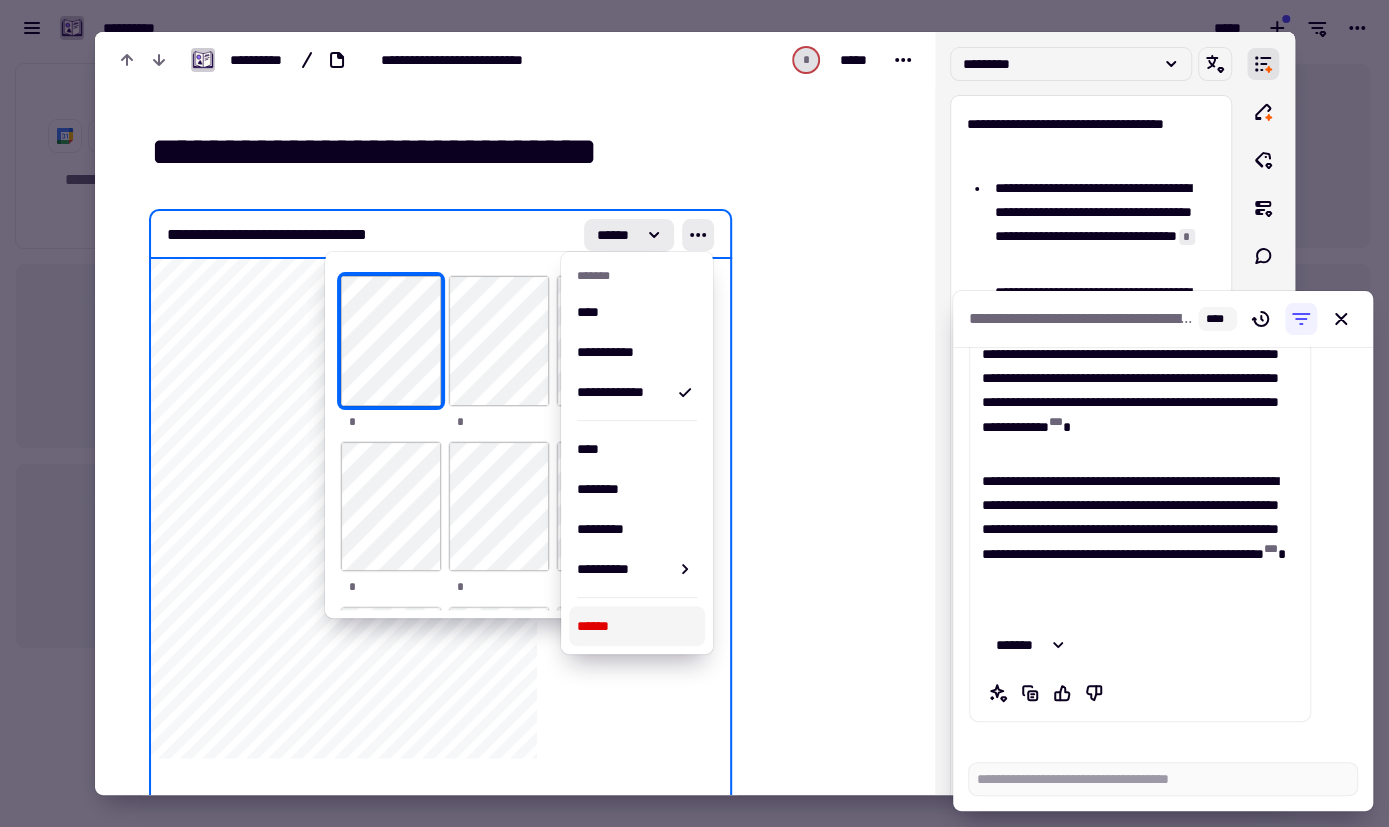 click on "******" at bounding box center [637, 626] 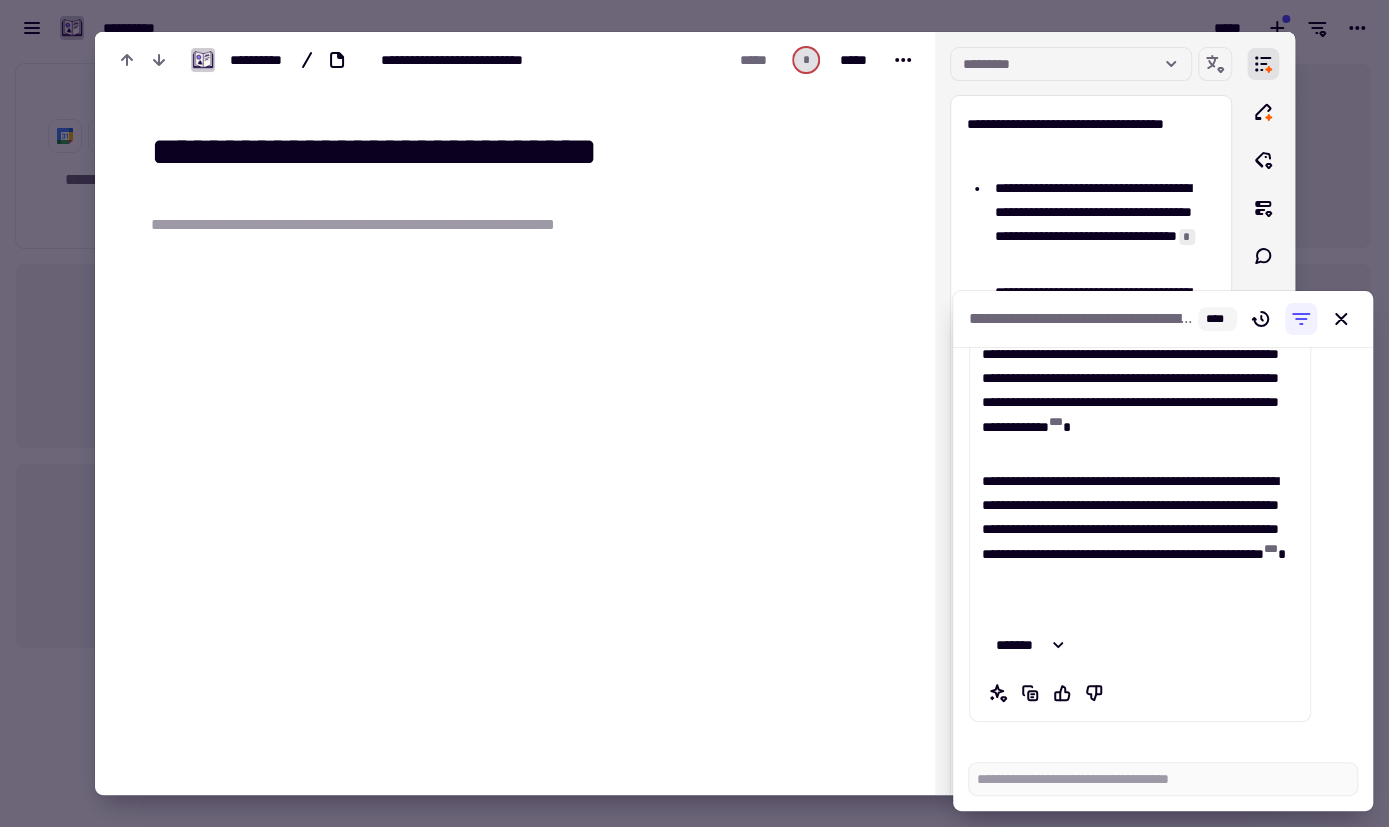 click on "**********" at bounding box center [387, 225] 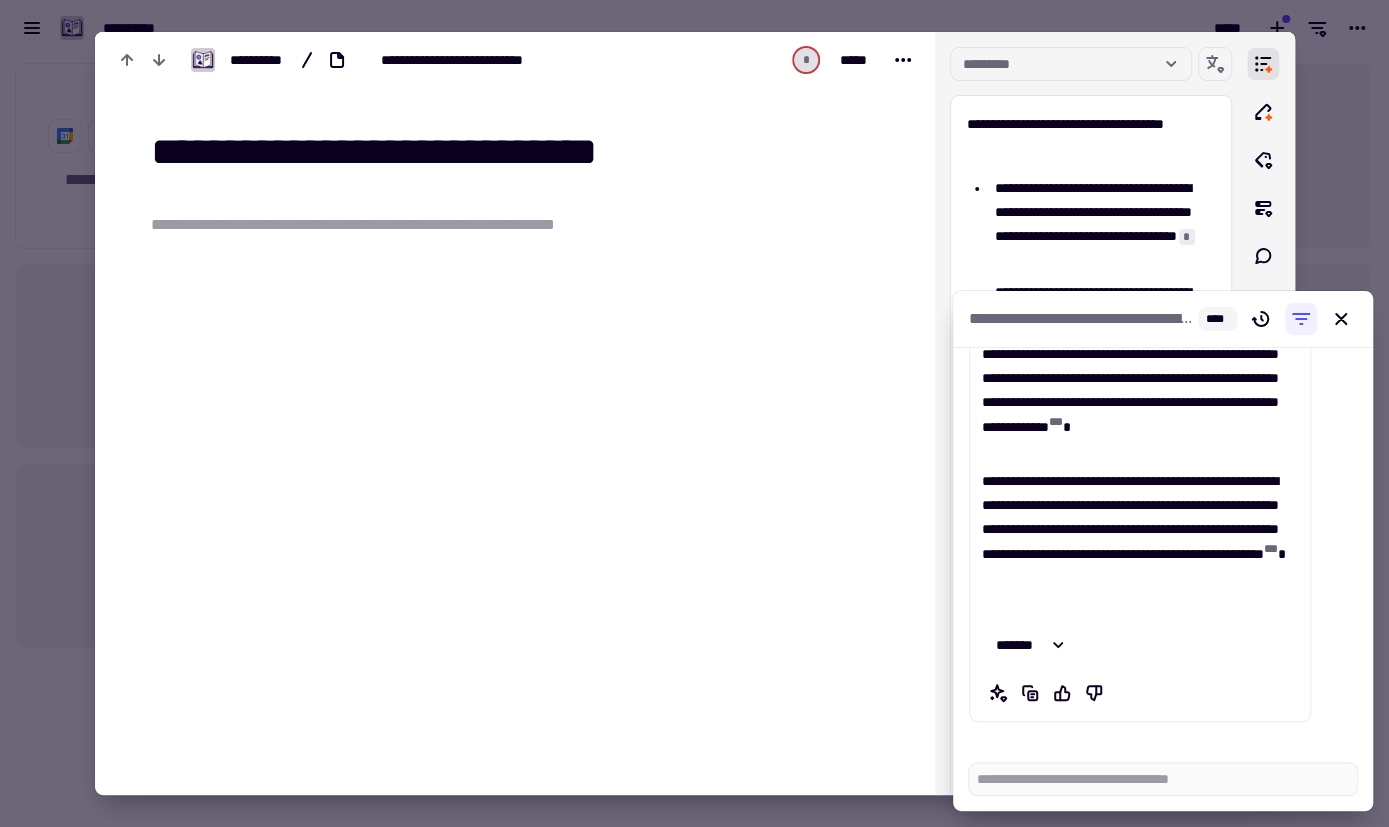 click on "**********" at bounding box center [387, 225] 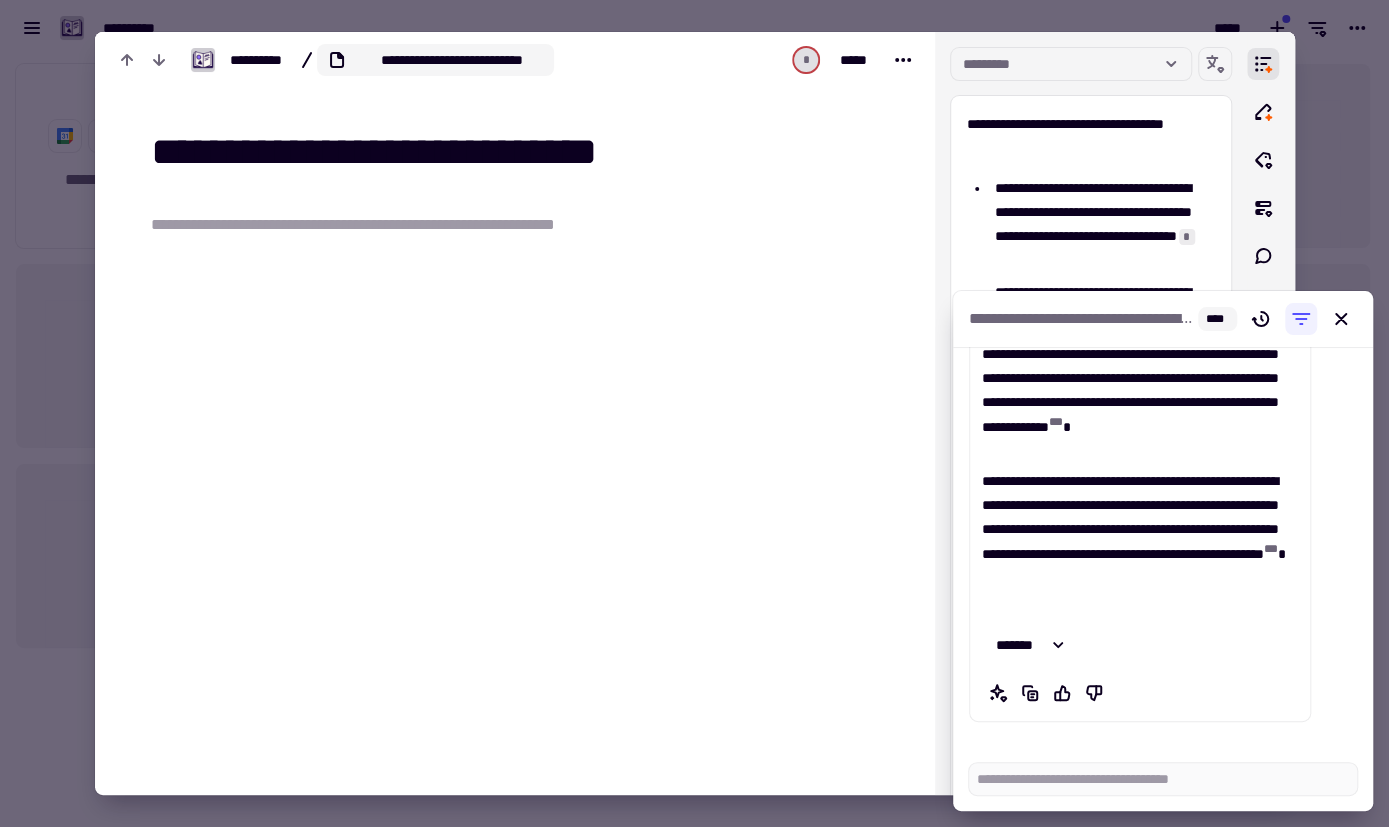 click on "**********" 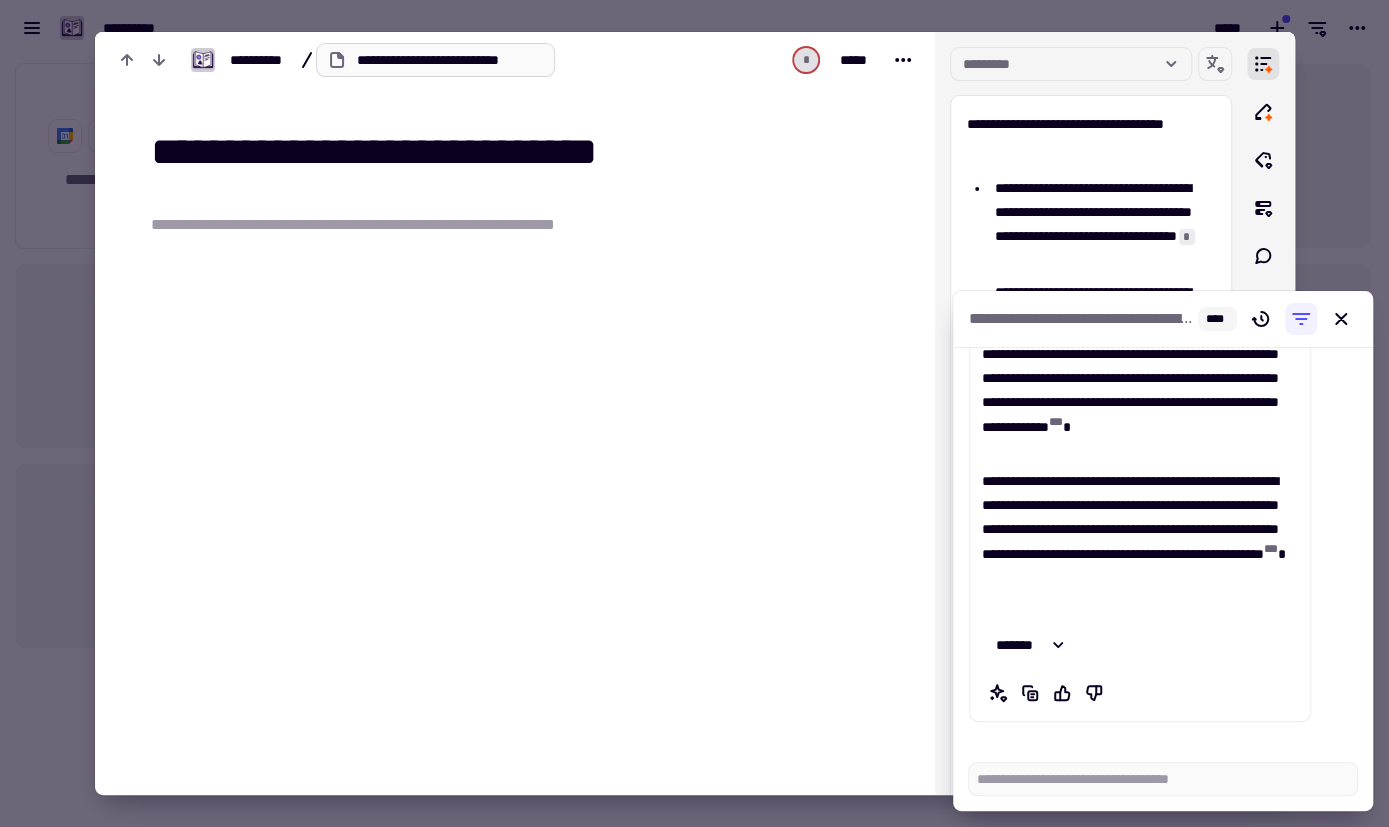 click on "**********" at bounding box center [435, 60] 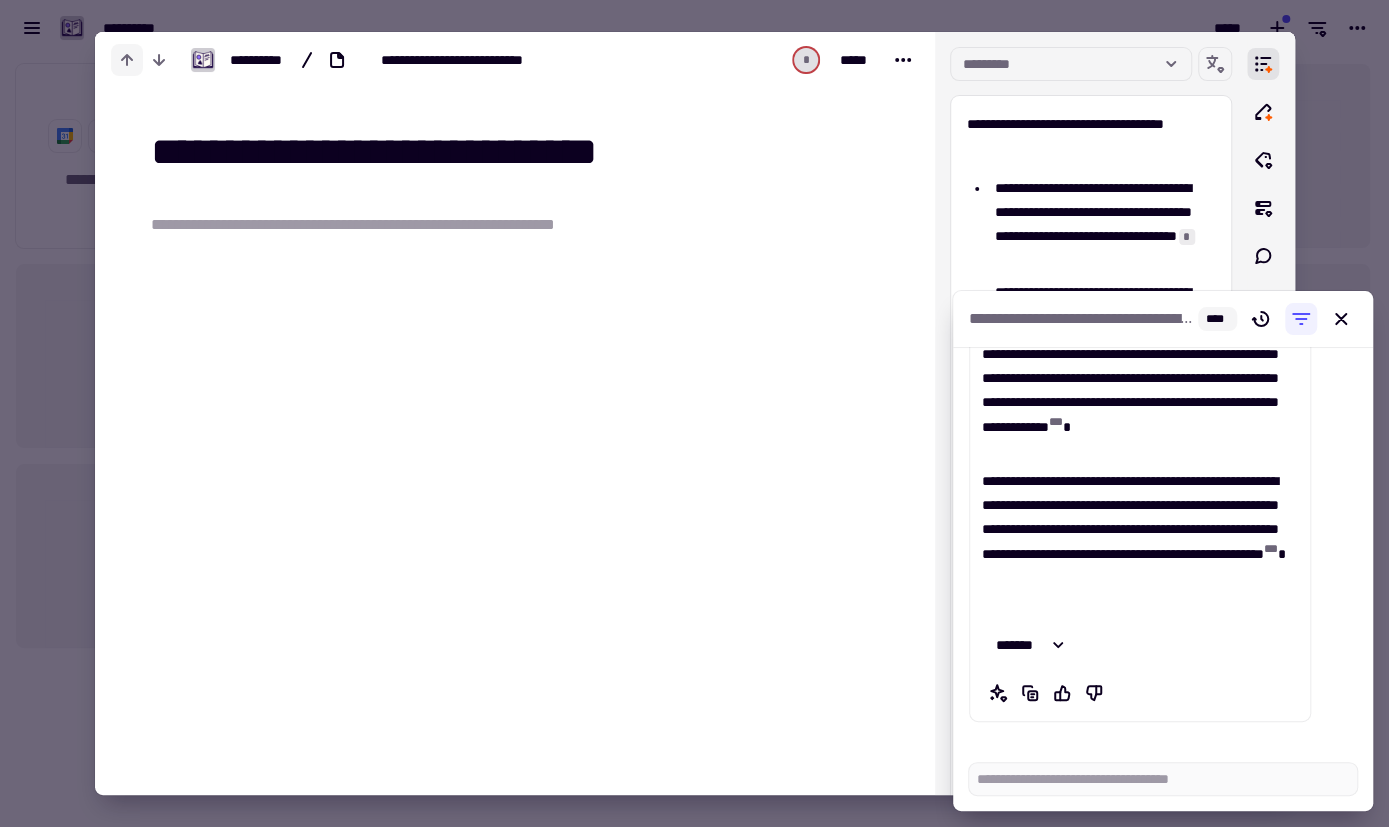 click 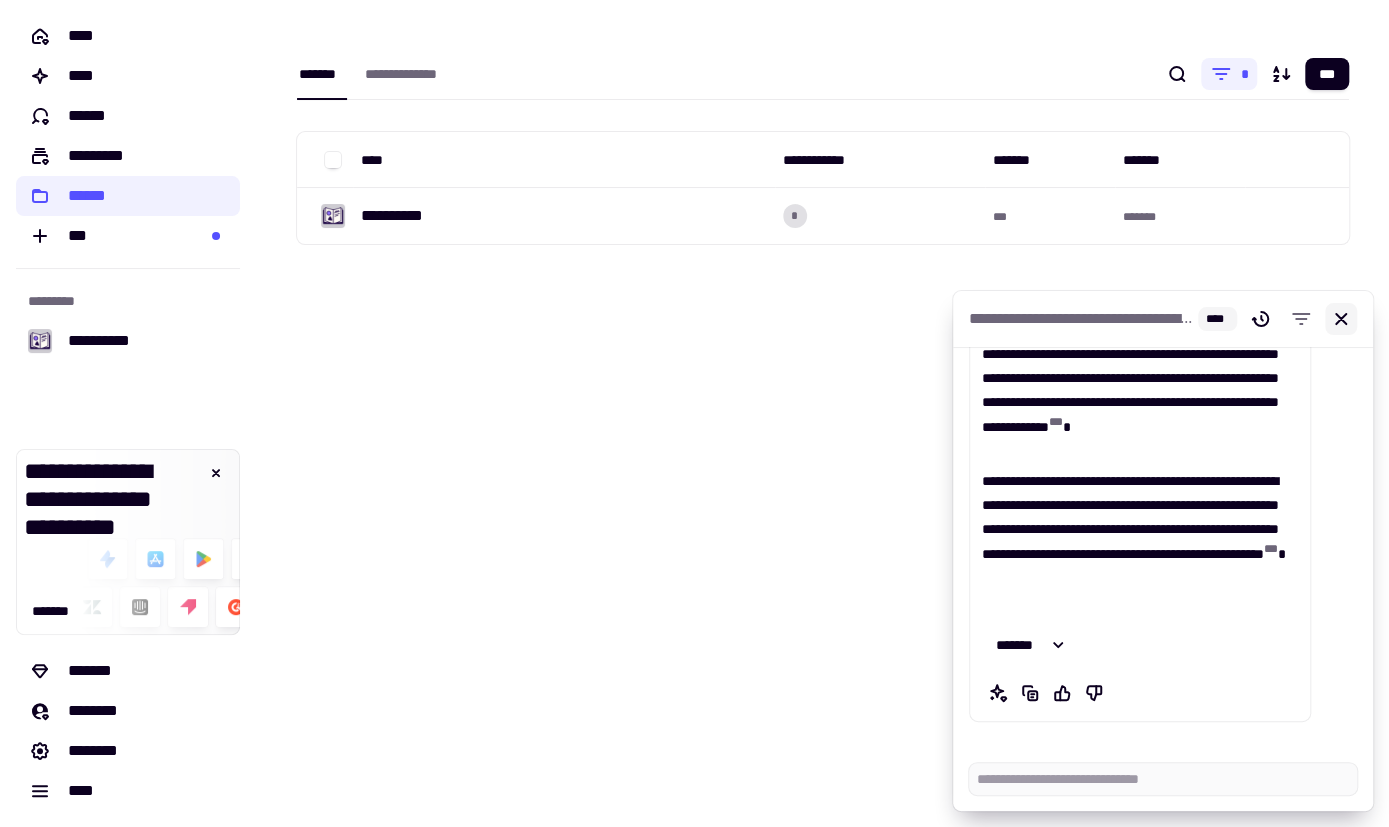 click 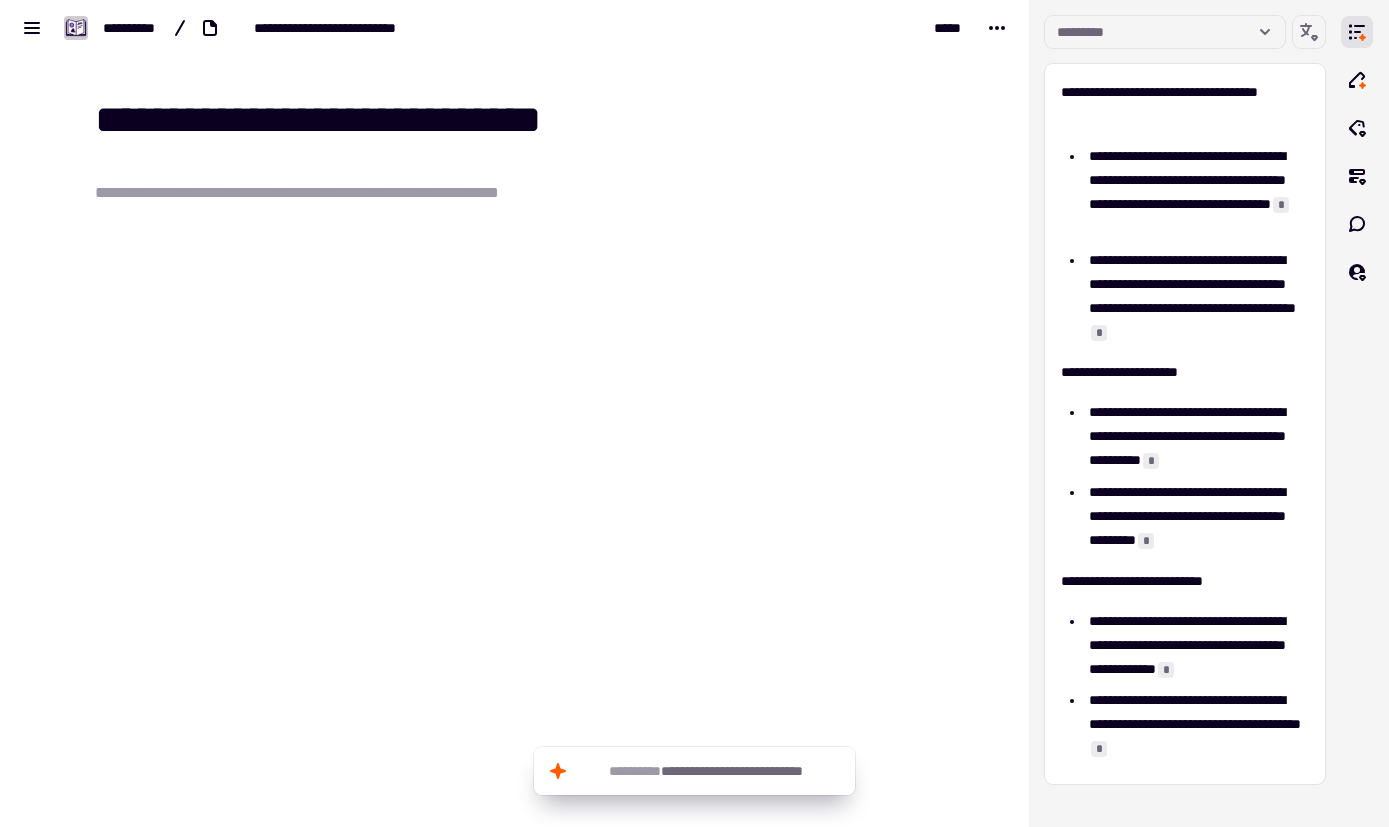 scroll, scrollTop: 0, scrollLeft: 0, axis: both 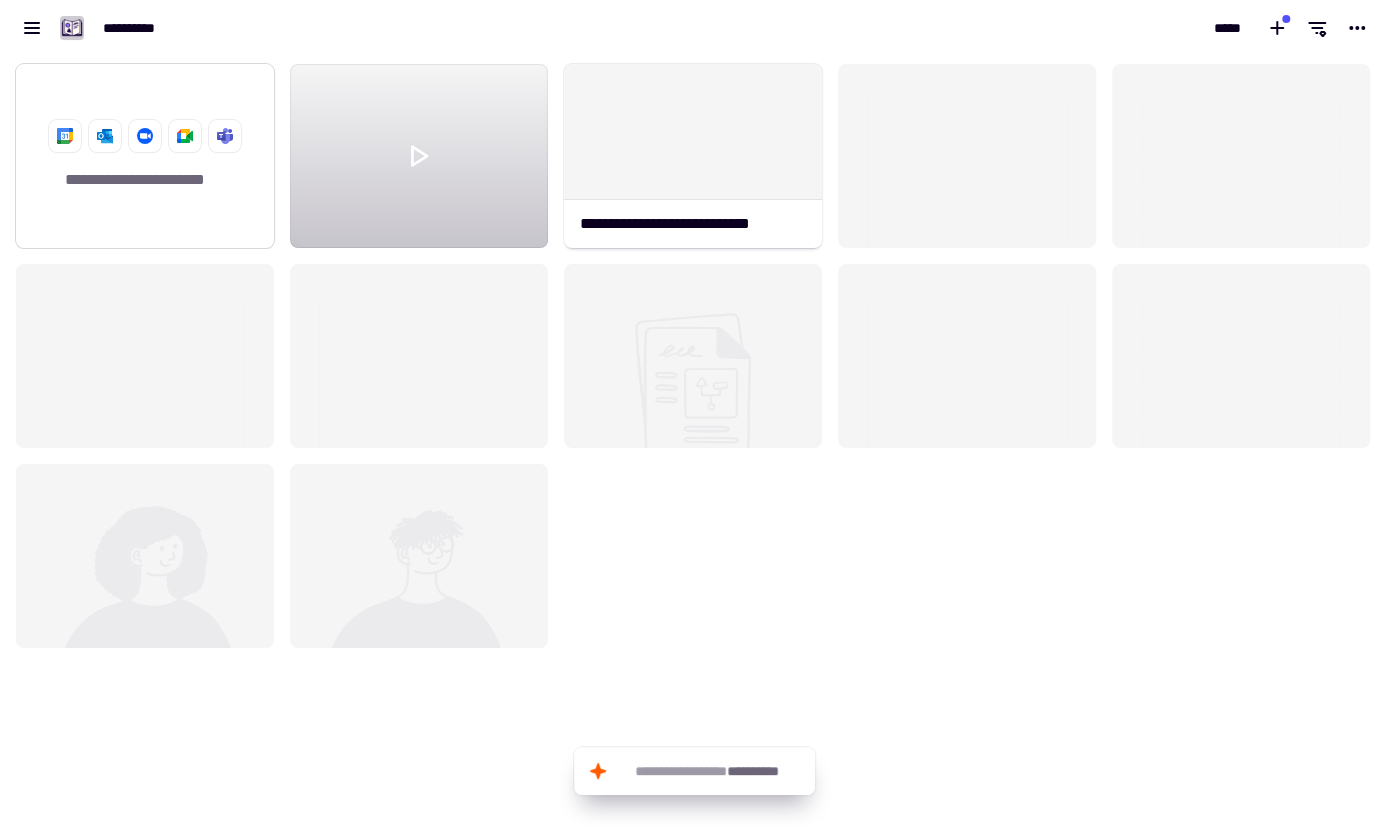 click on "**********" 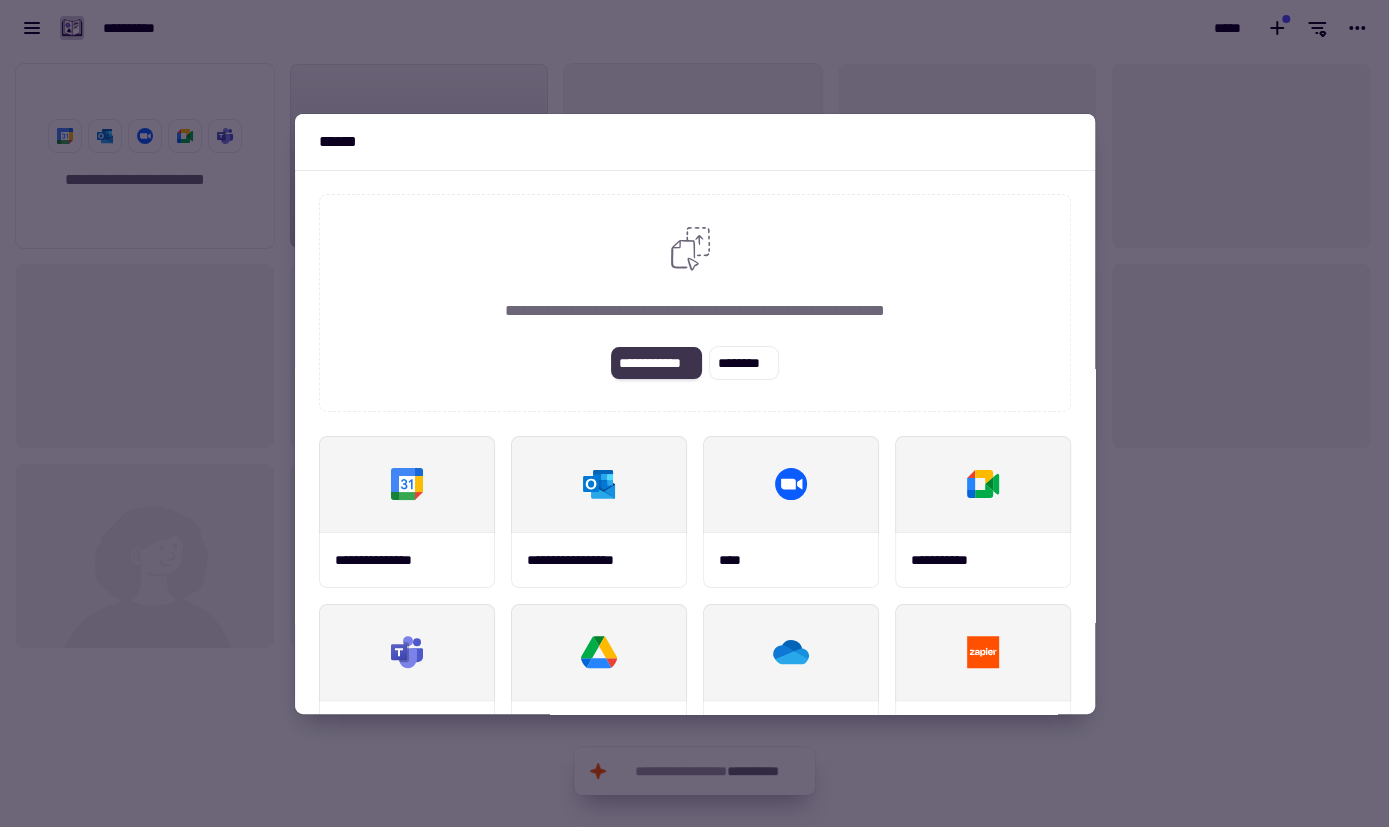 click on "**********" 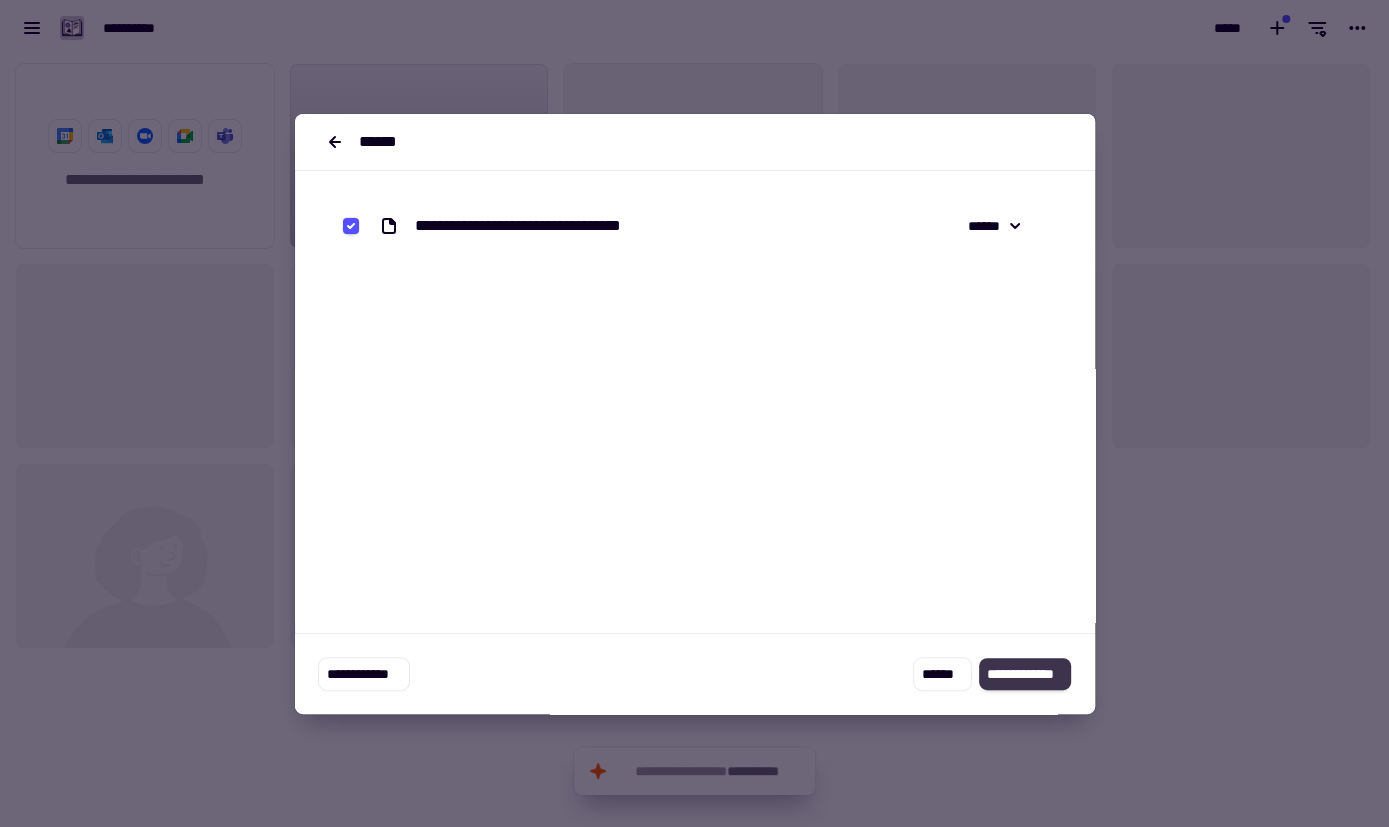 click on "**********" 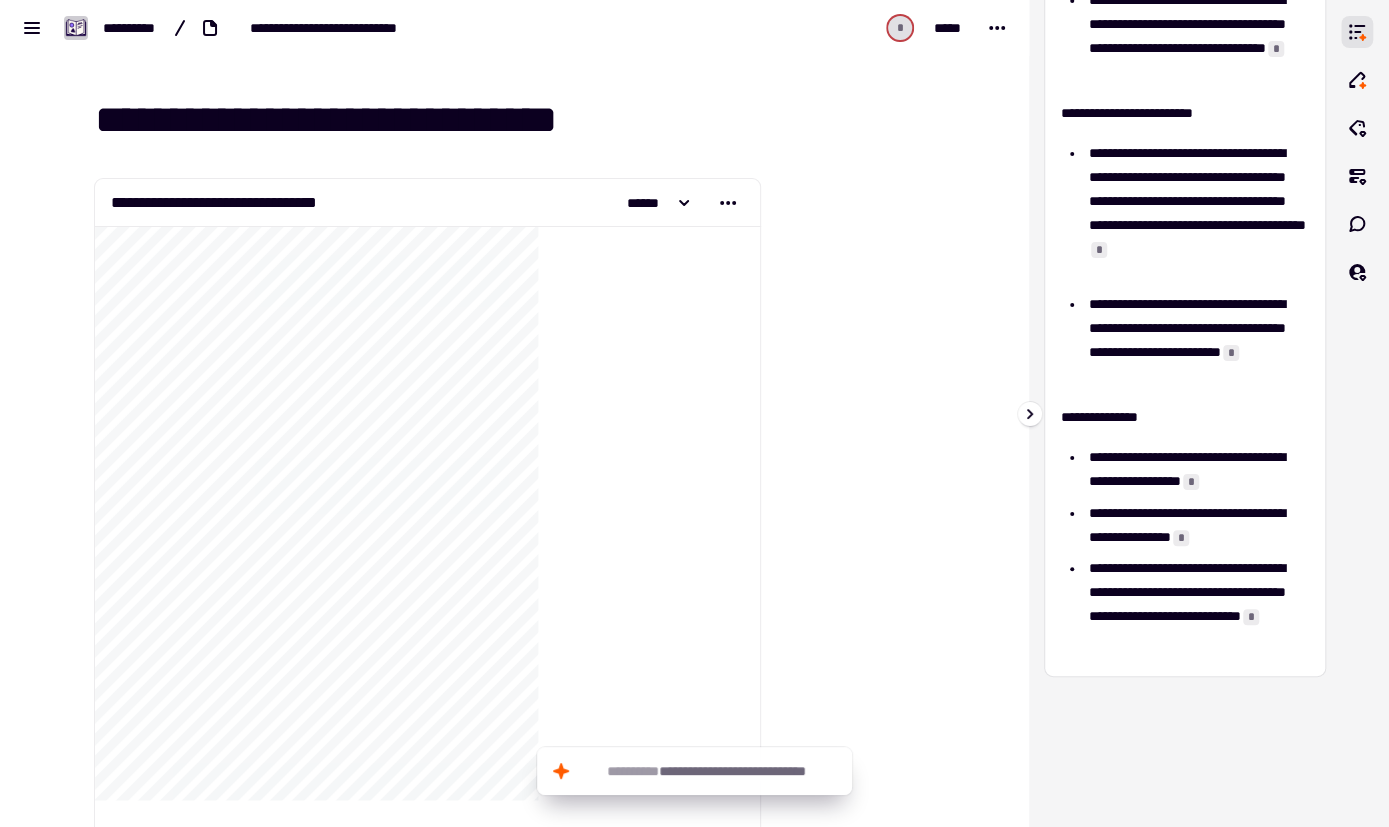 scroll, scrollTop: 500, scrollLeft: 0, axis: vertical 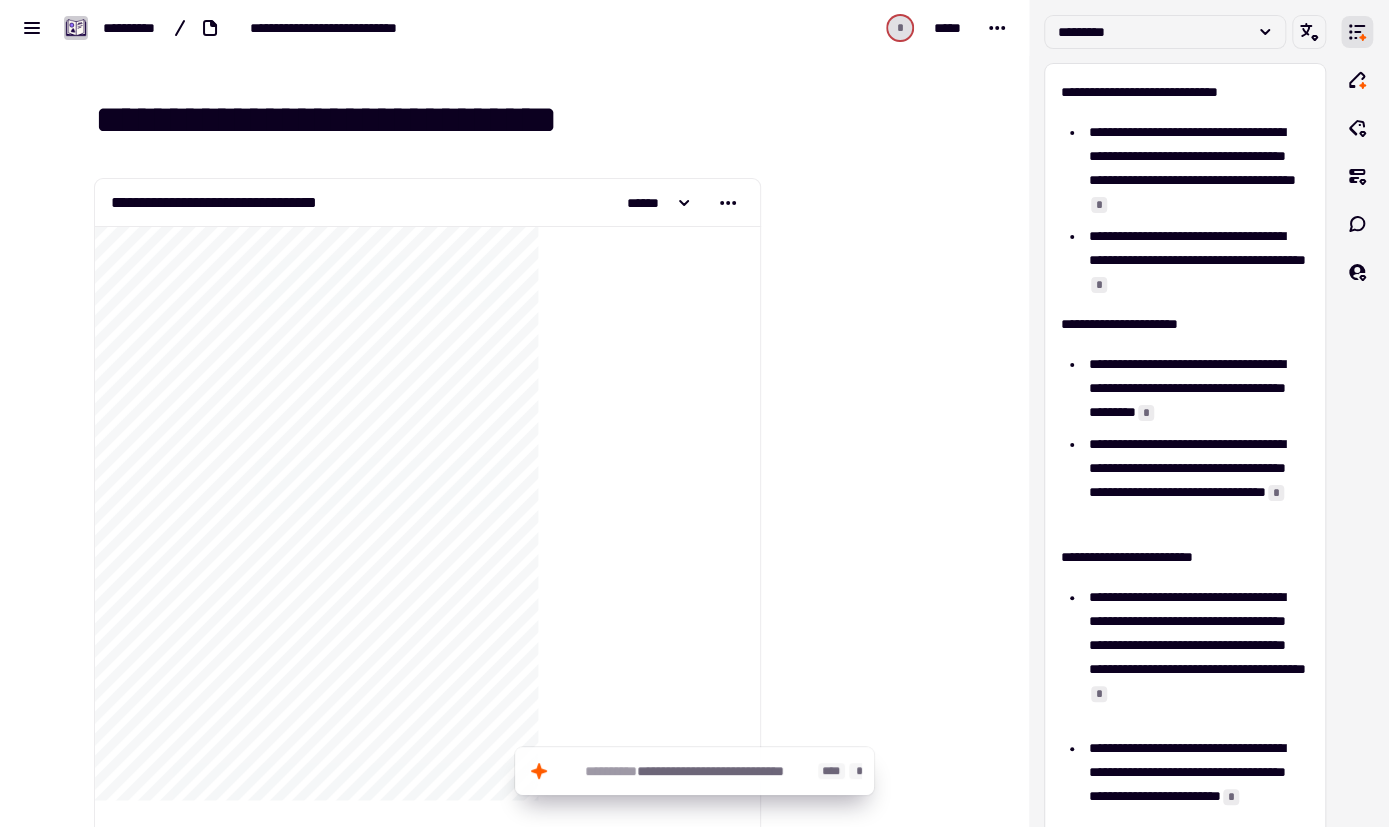 click on "**********" 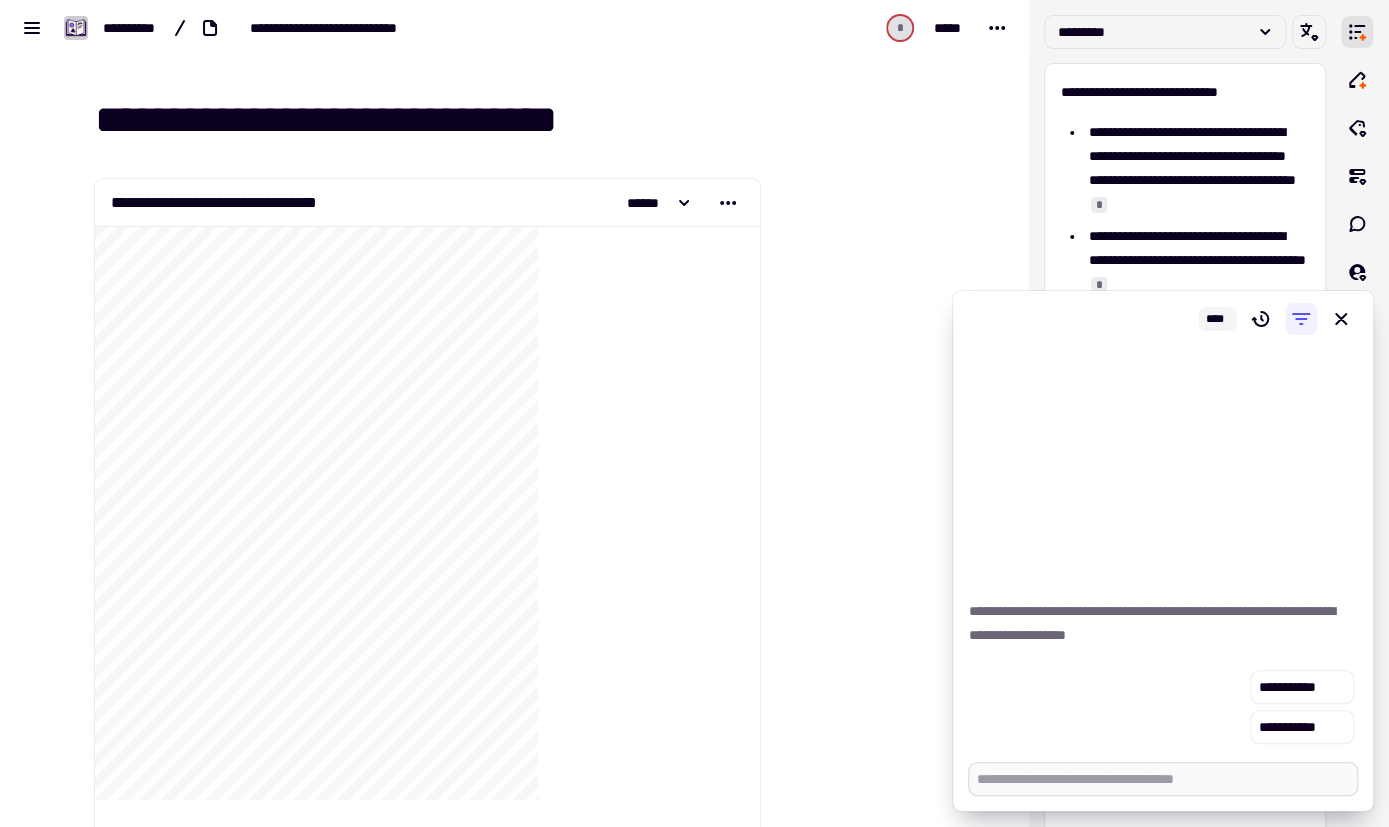 click at bounding box center [1163, 779] 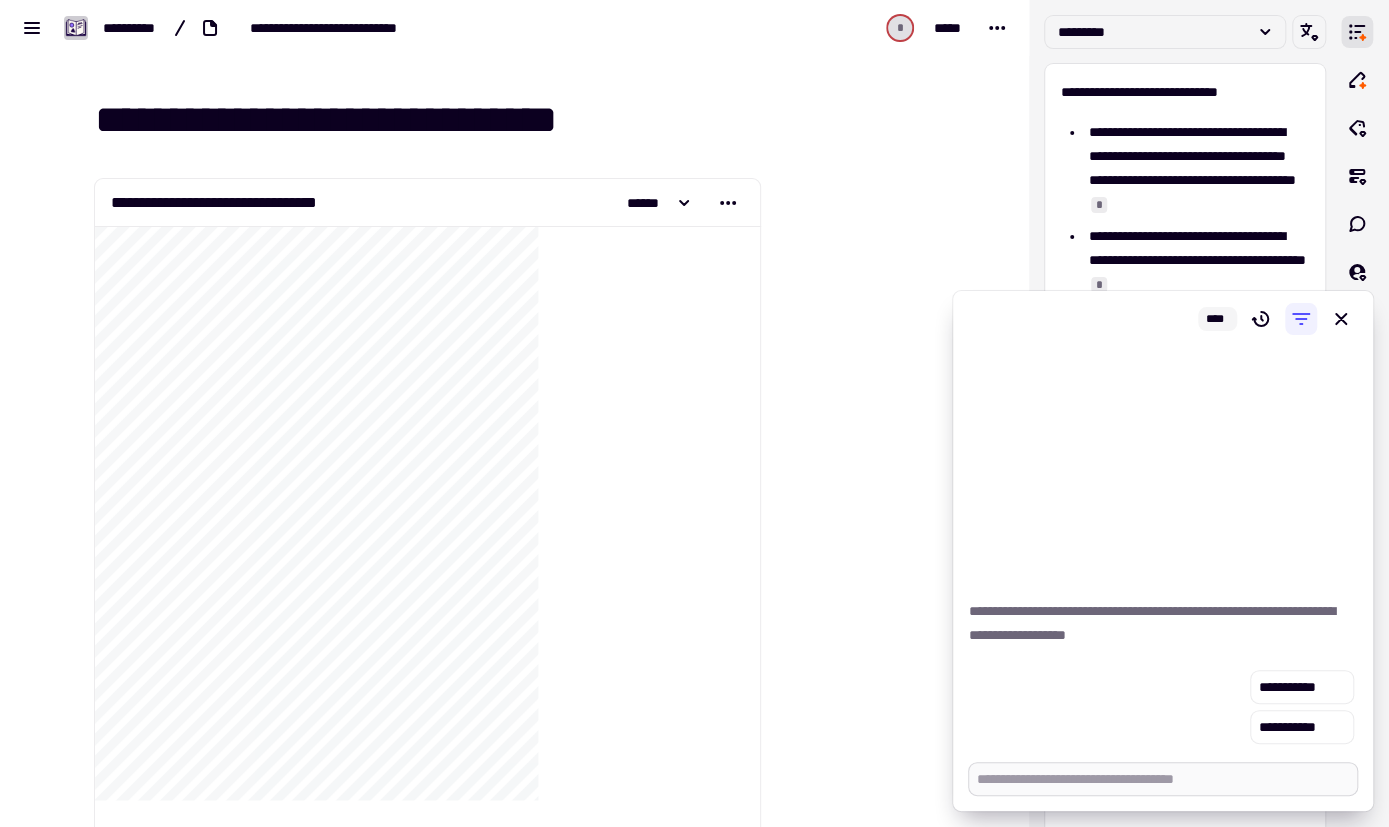 type on "*" 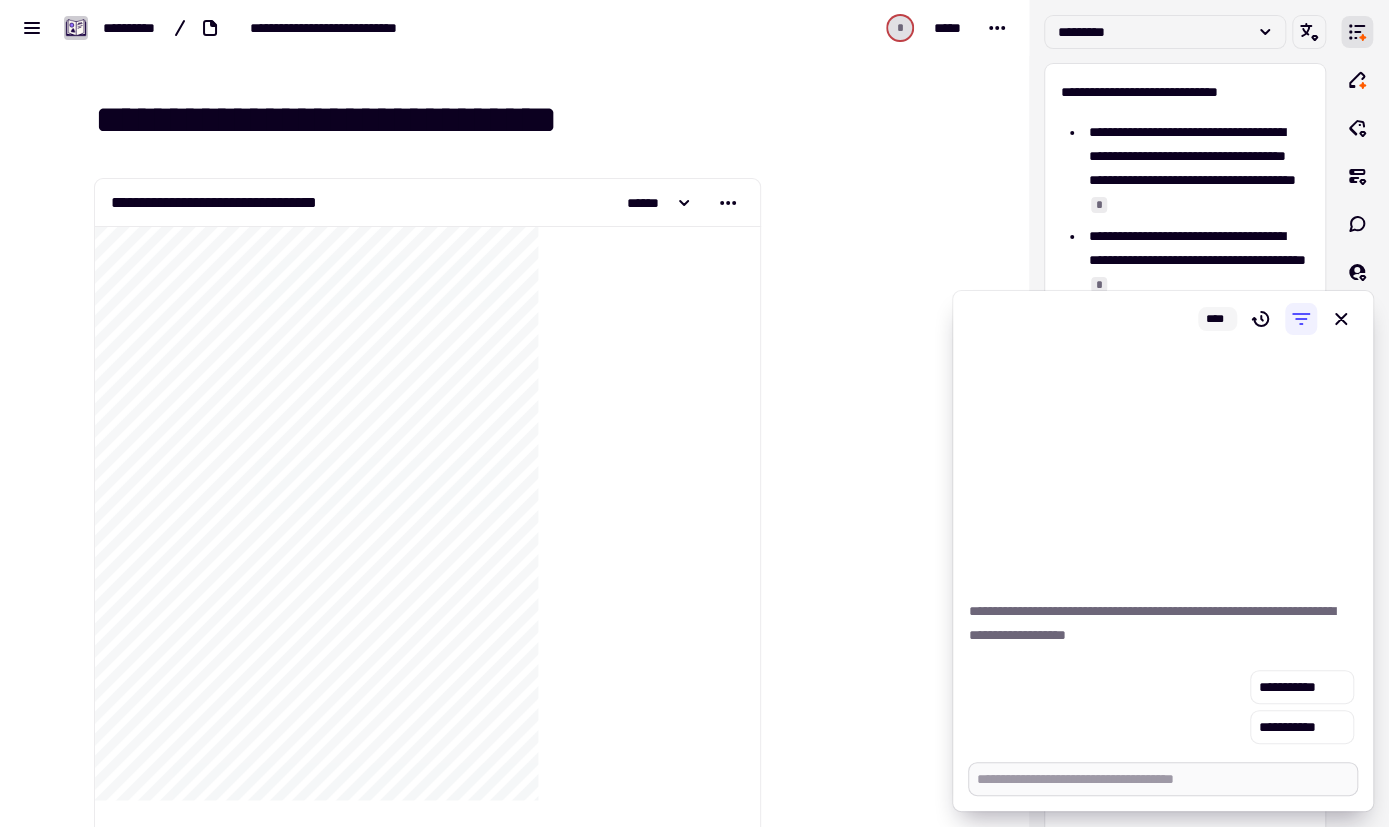 type on "*" 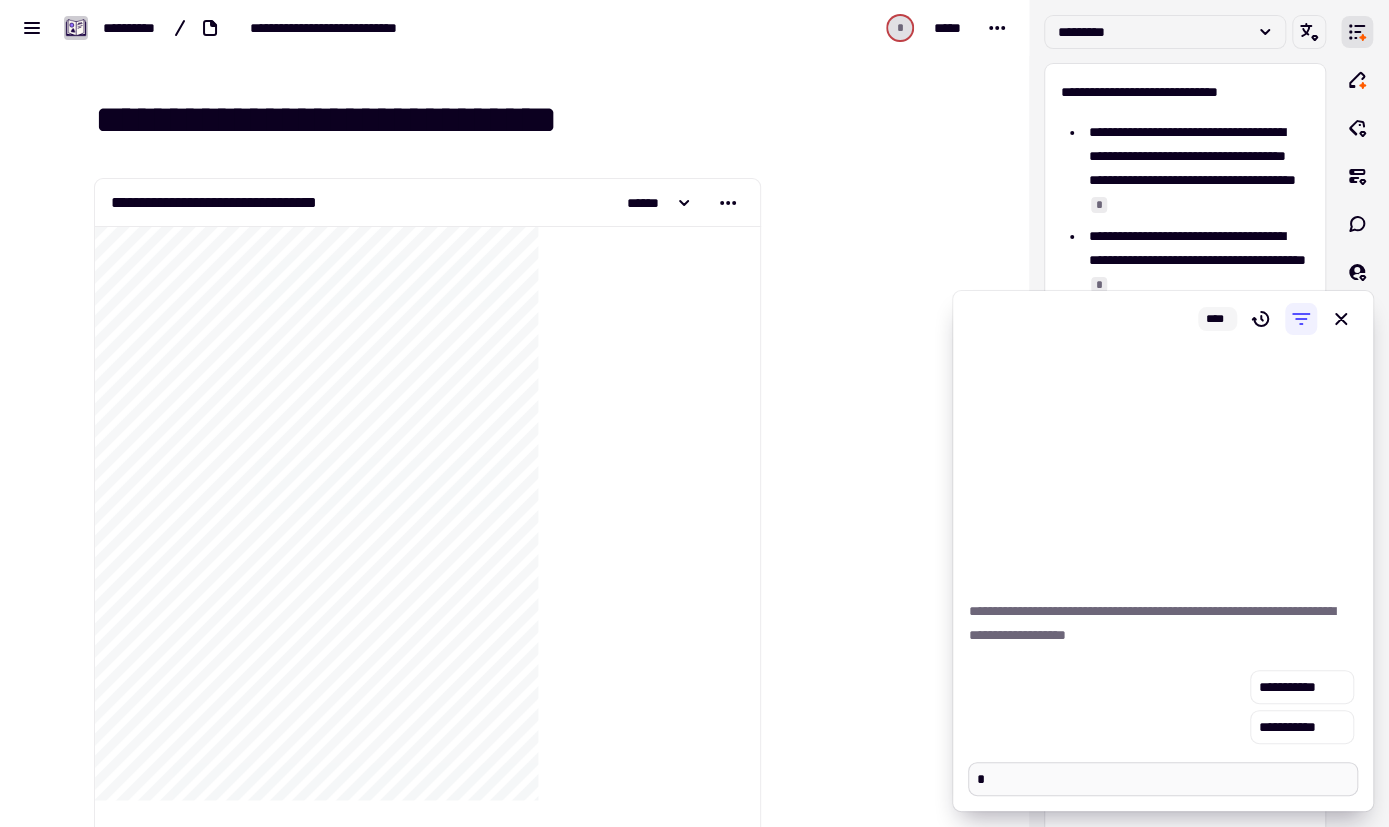 type on "*" 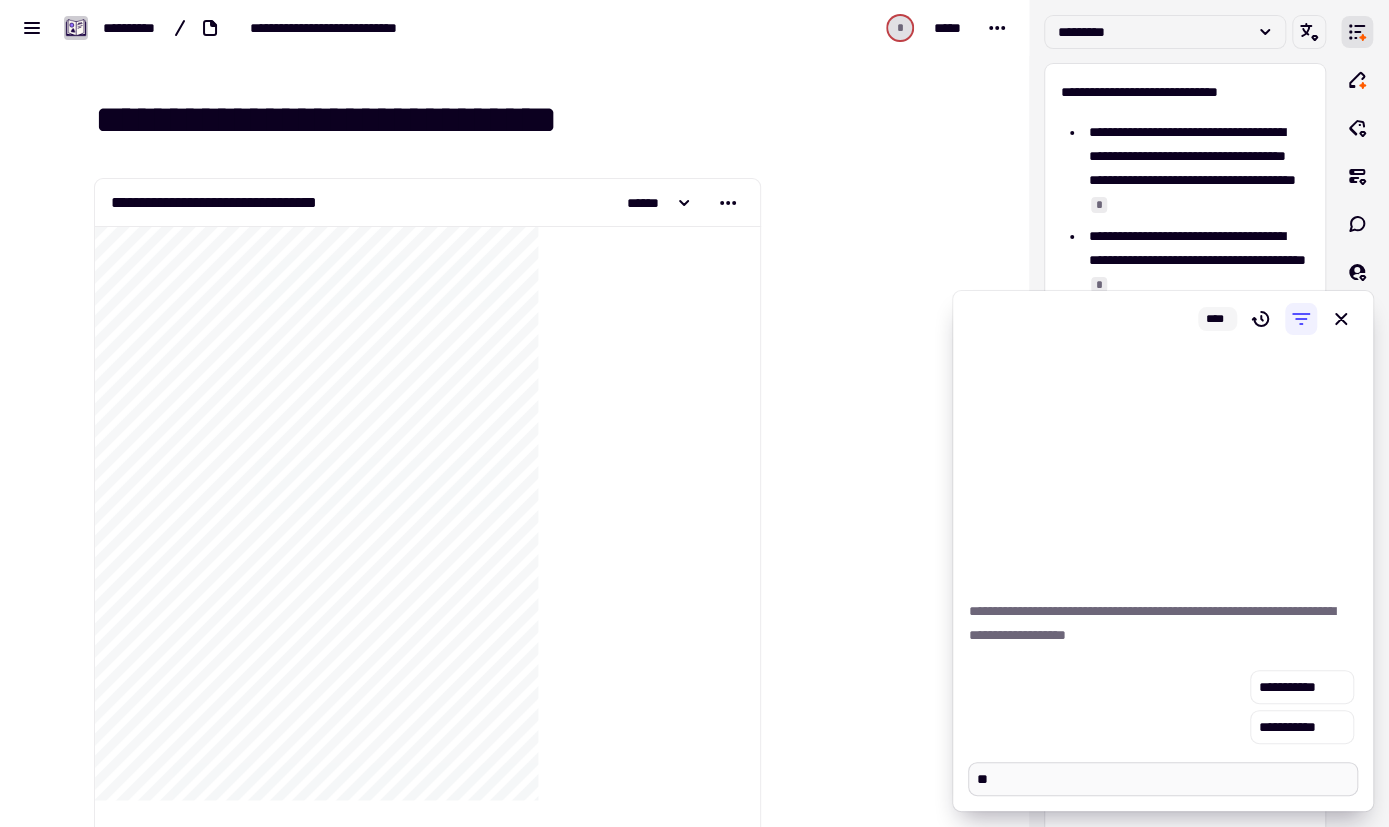 type on "*" 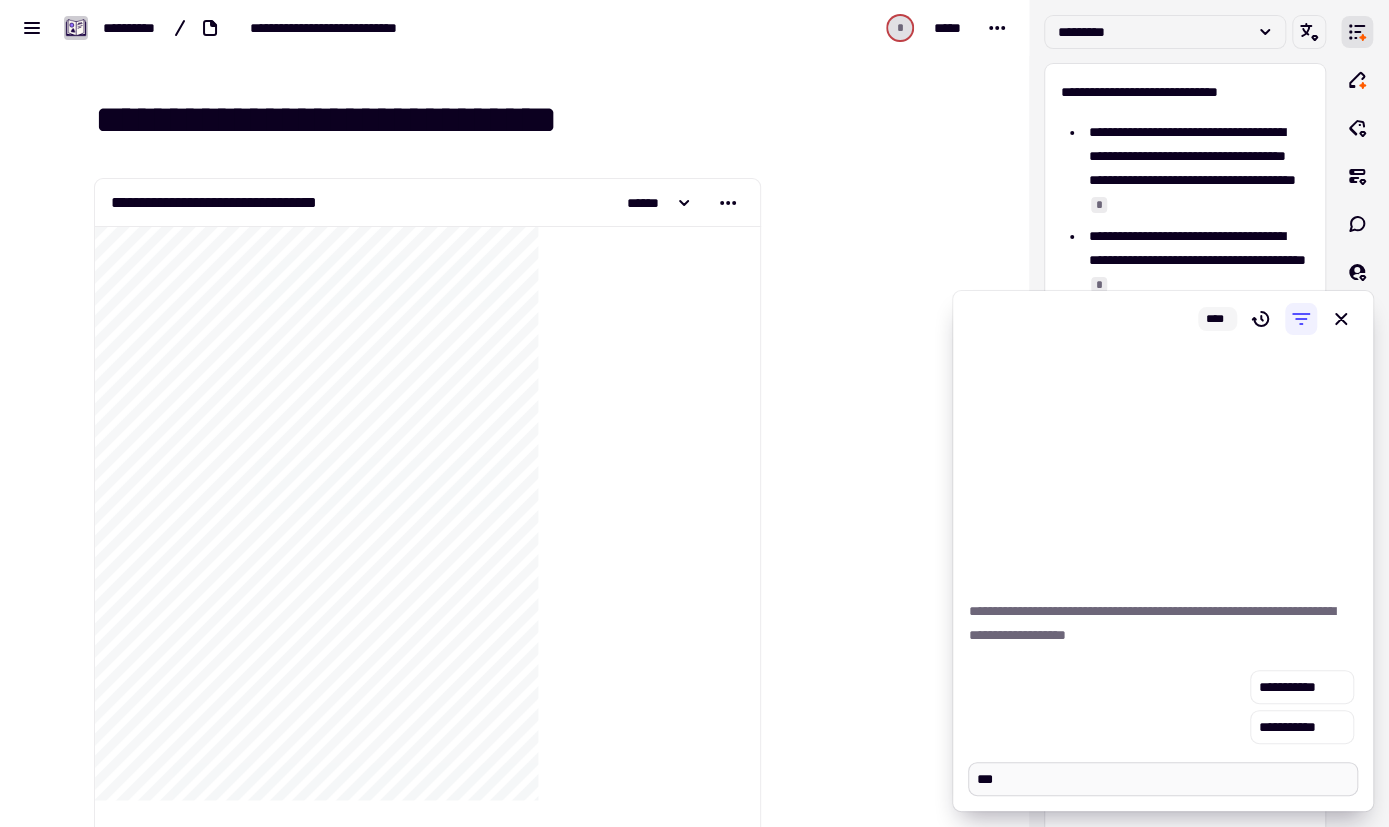 type on "*" 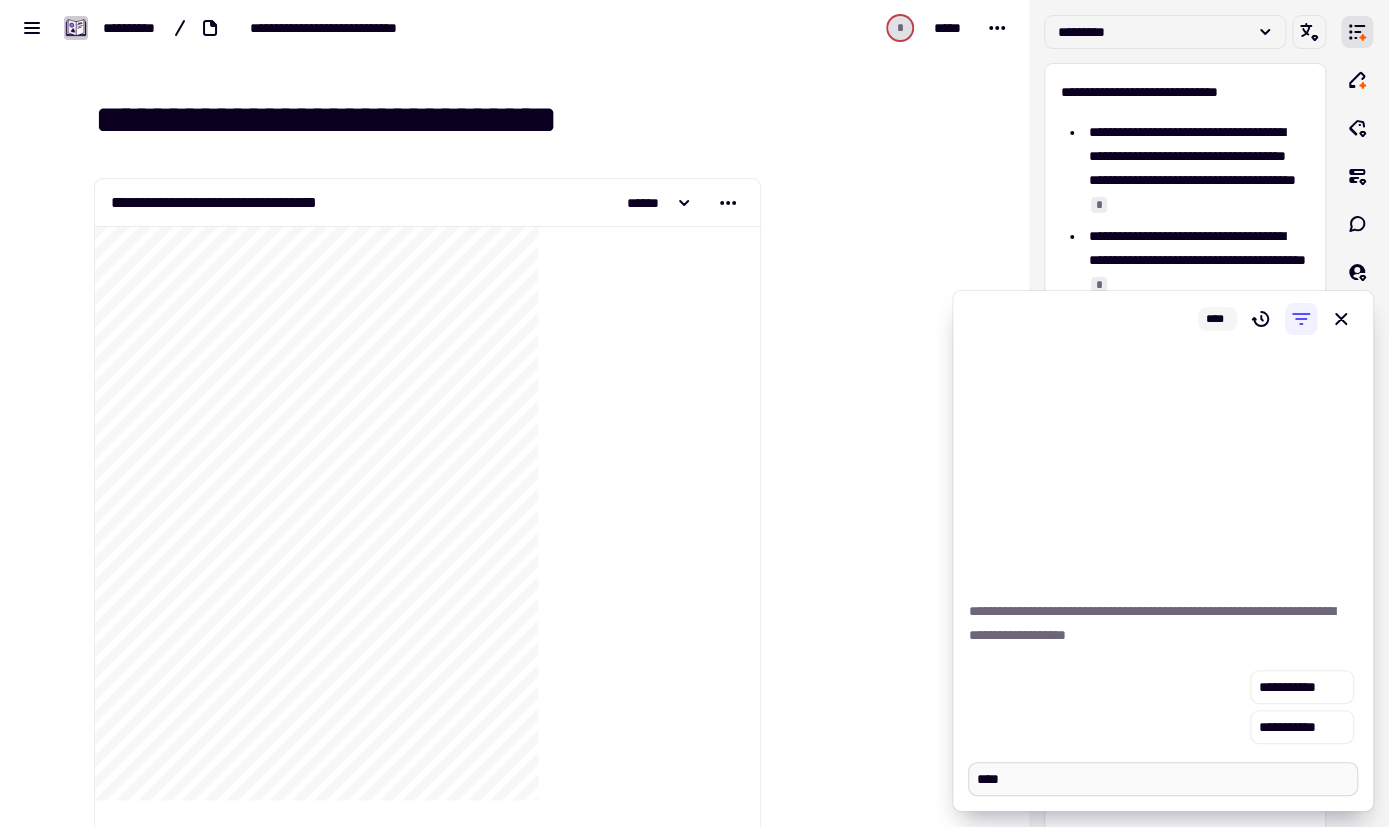 type on "*" 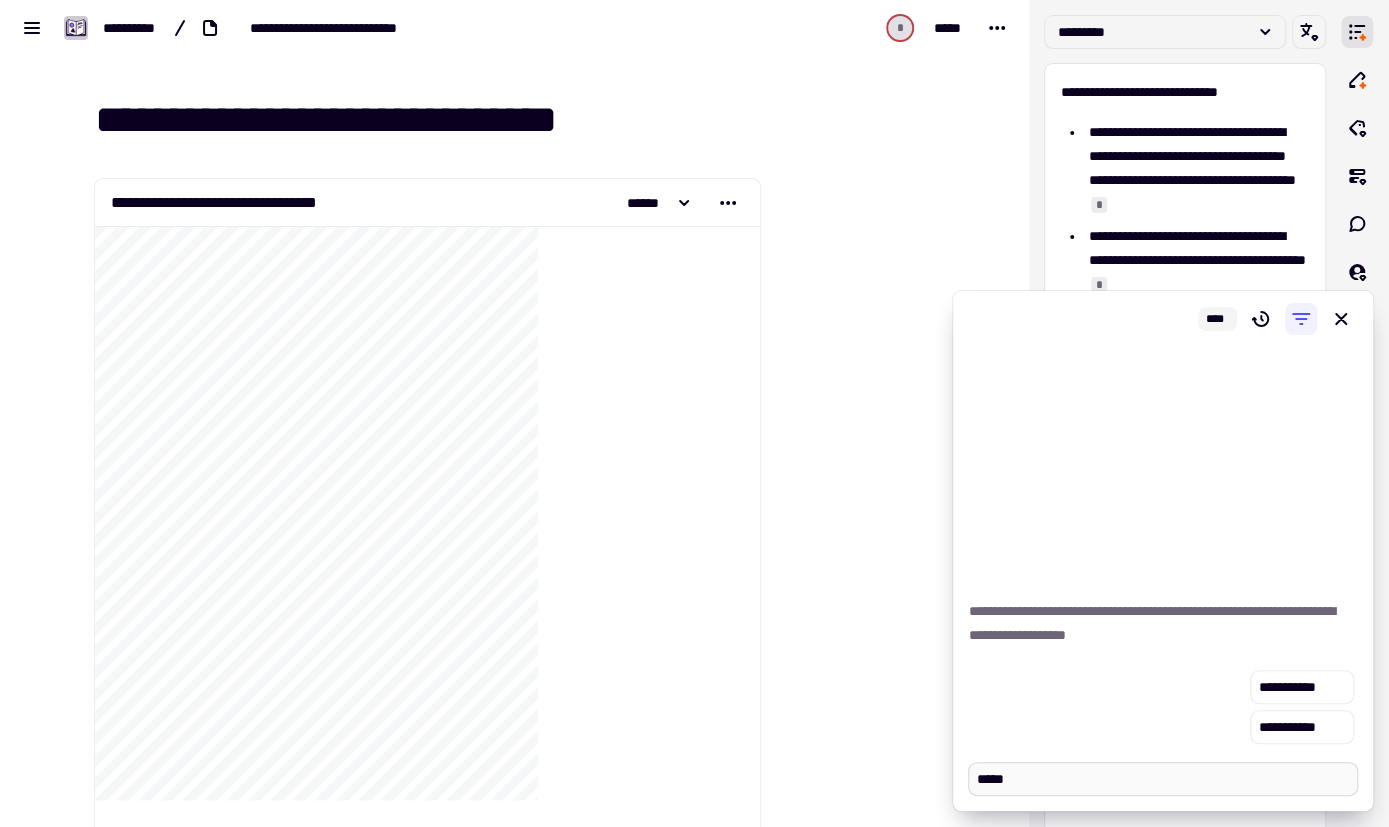 type on "*" 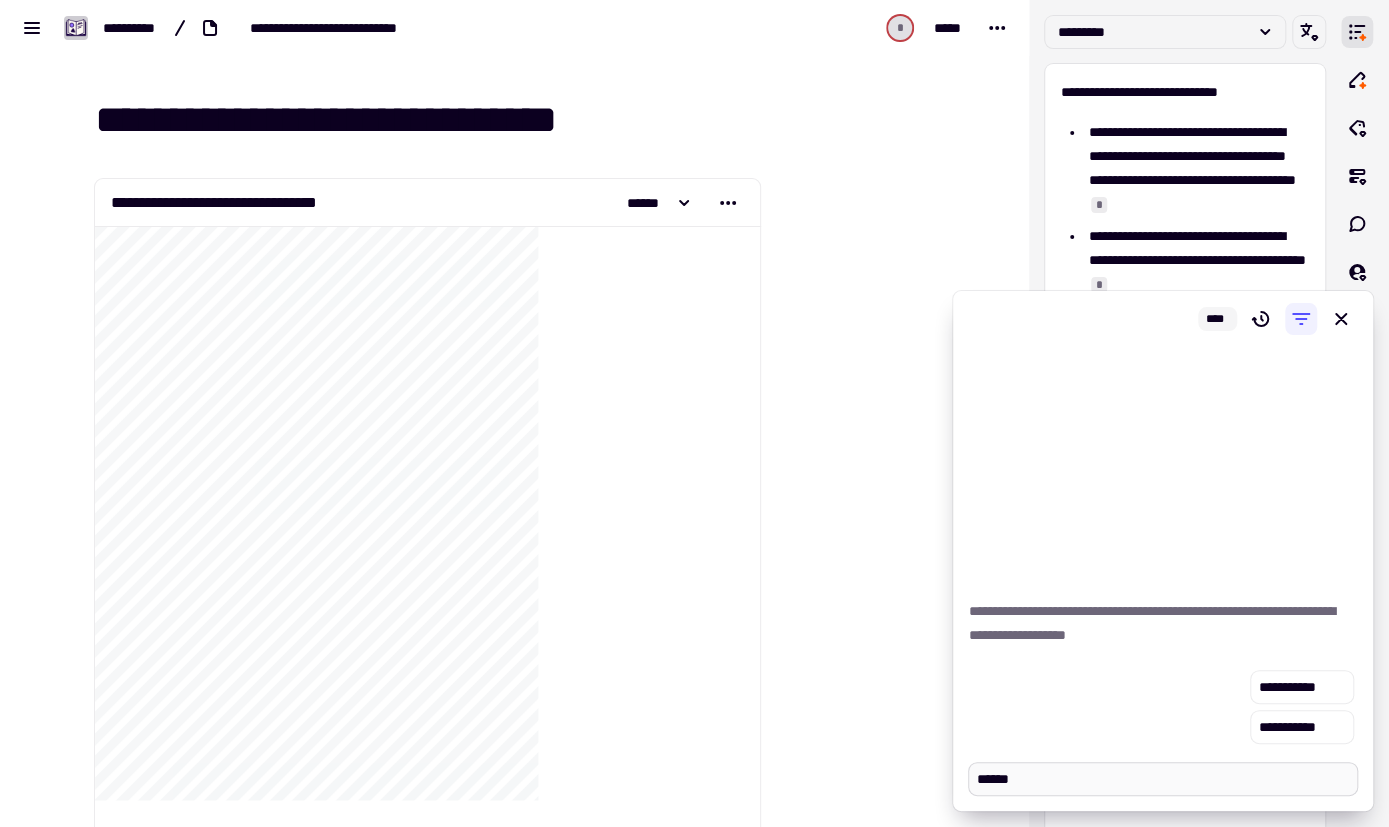 type on "*" 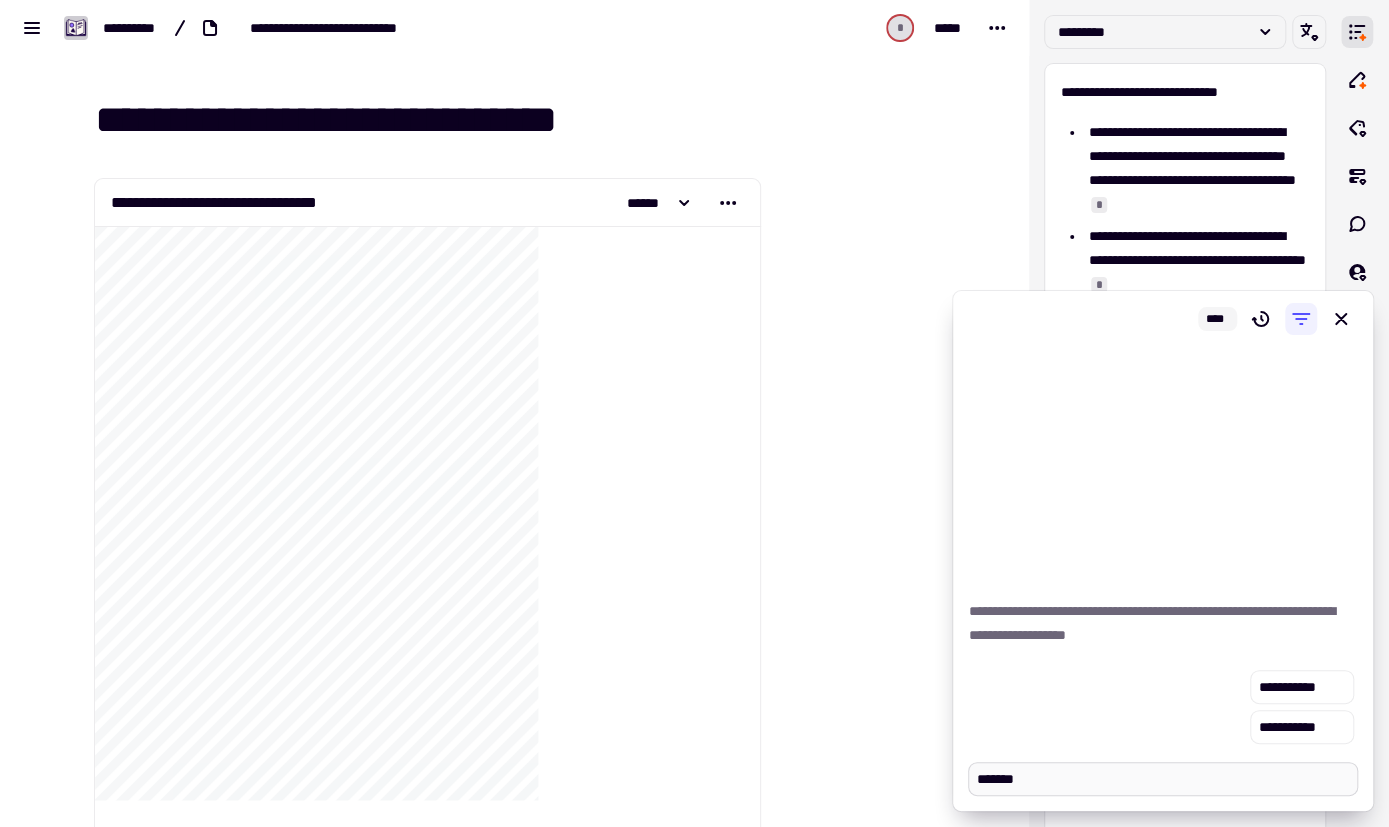 type on "*" 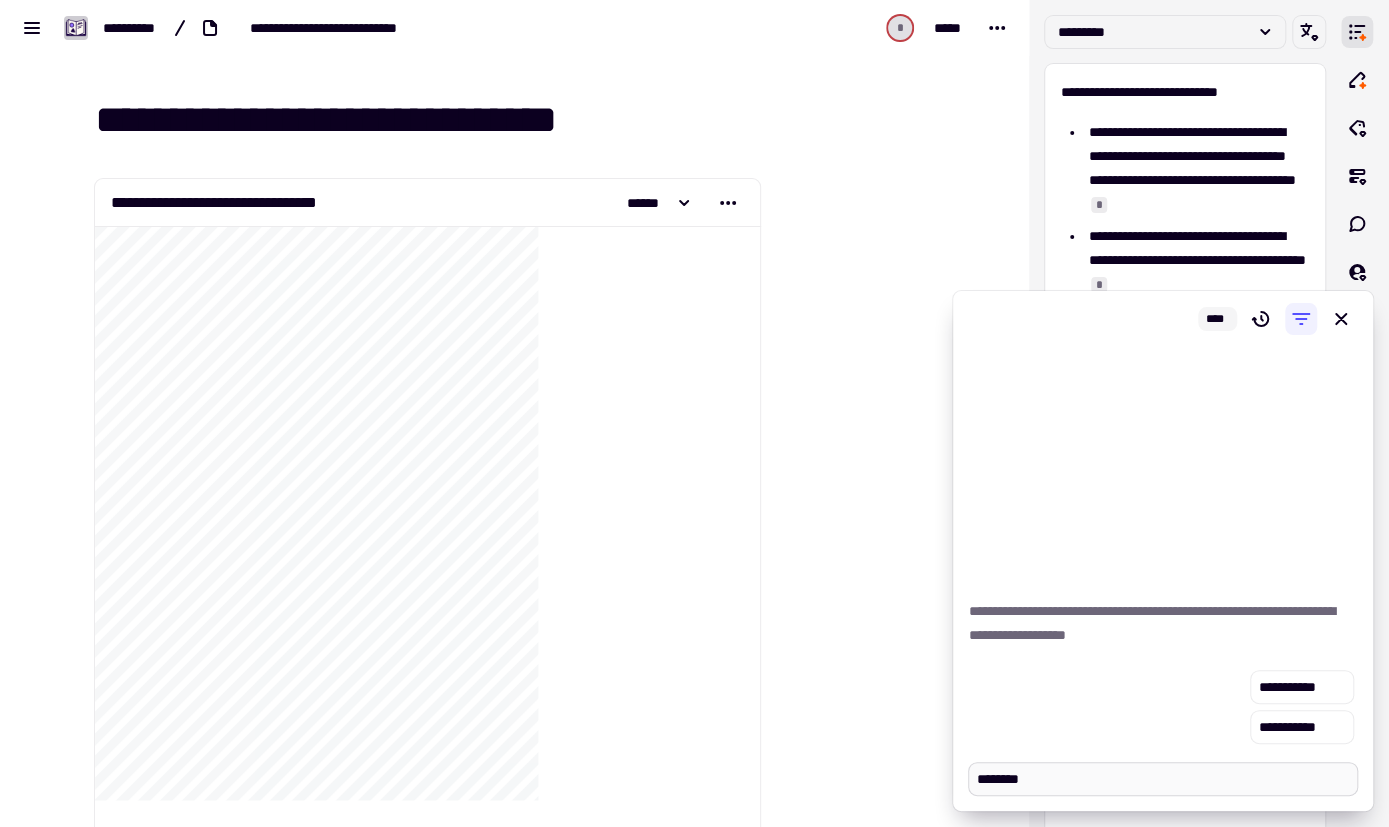 type on "*" 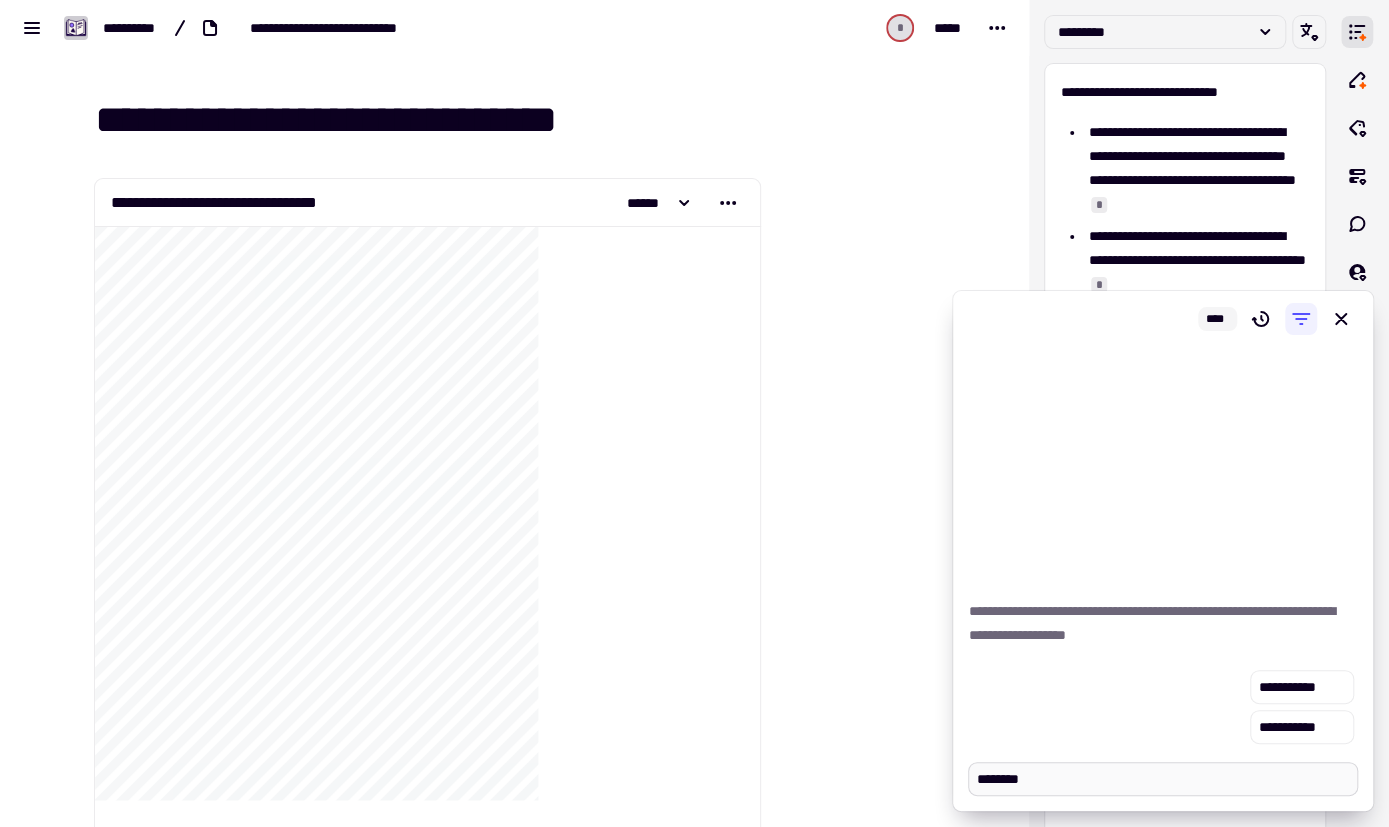 type on "*********" 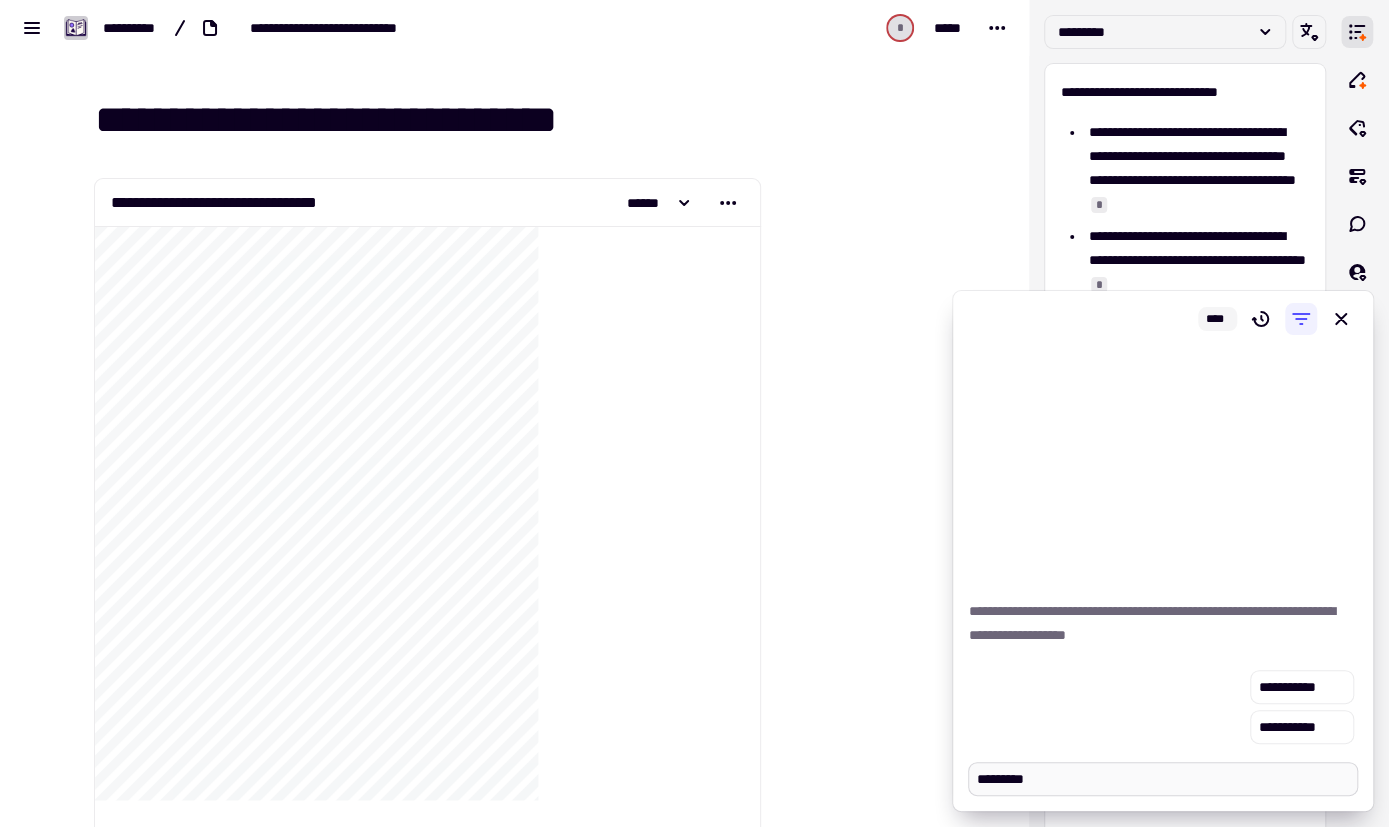 type on "*" 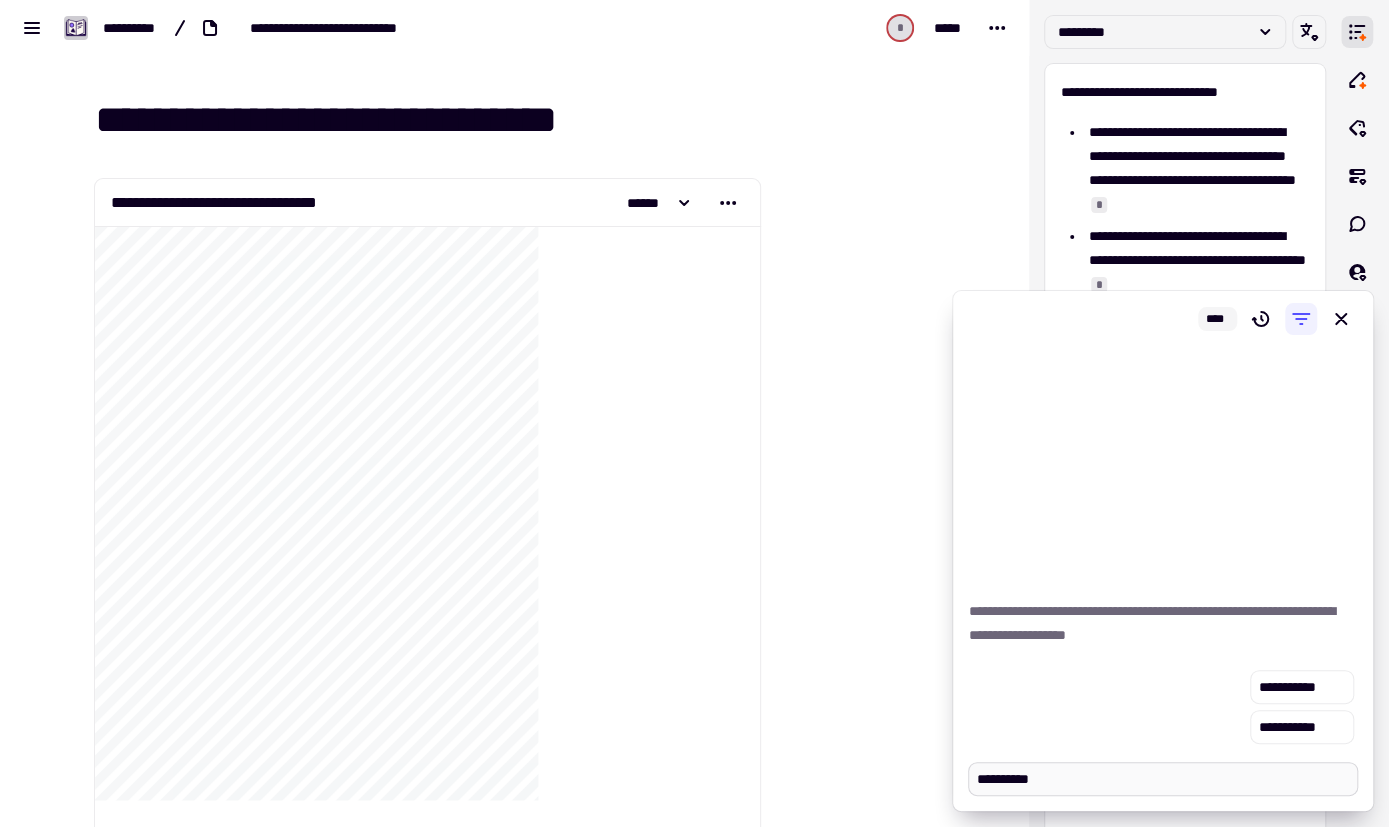 type on "*" 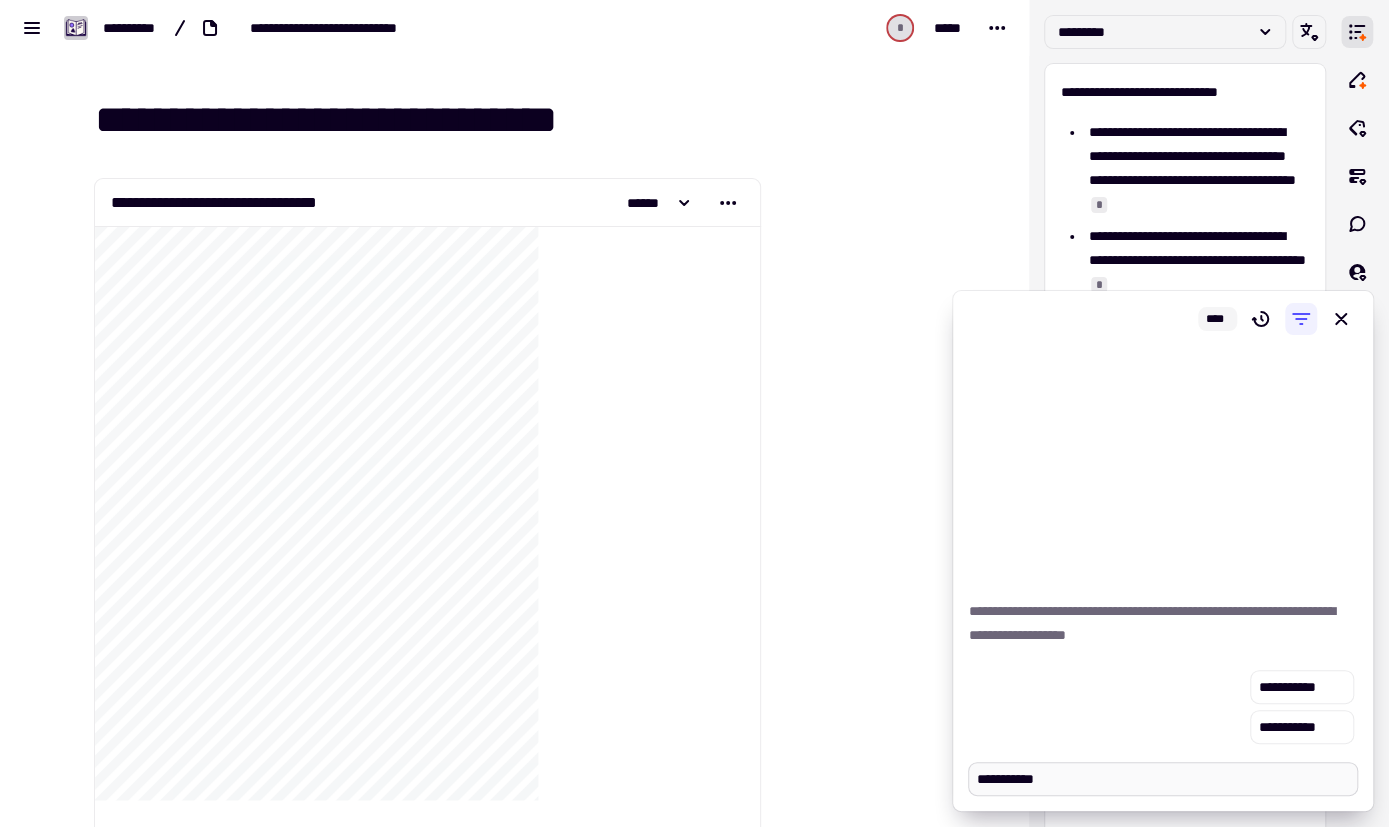 type on "*" 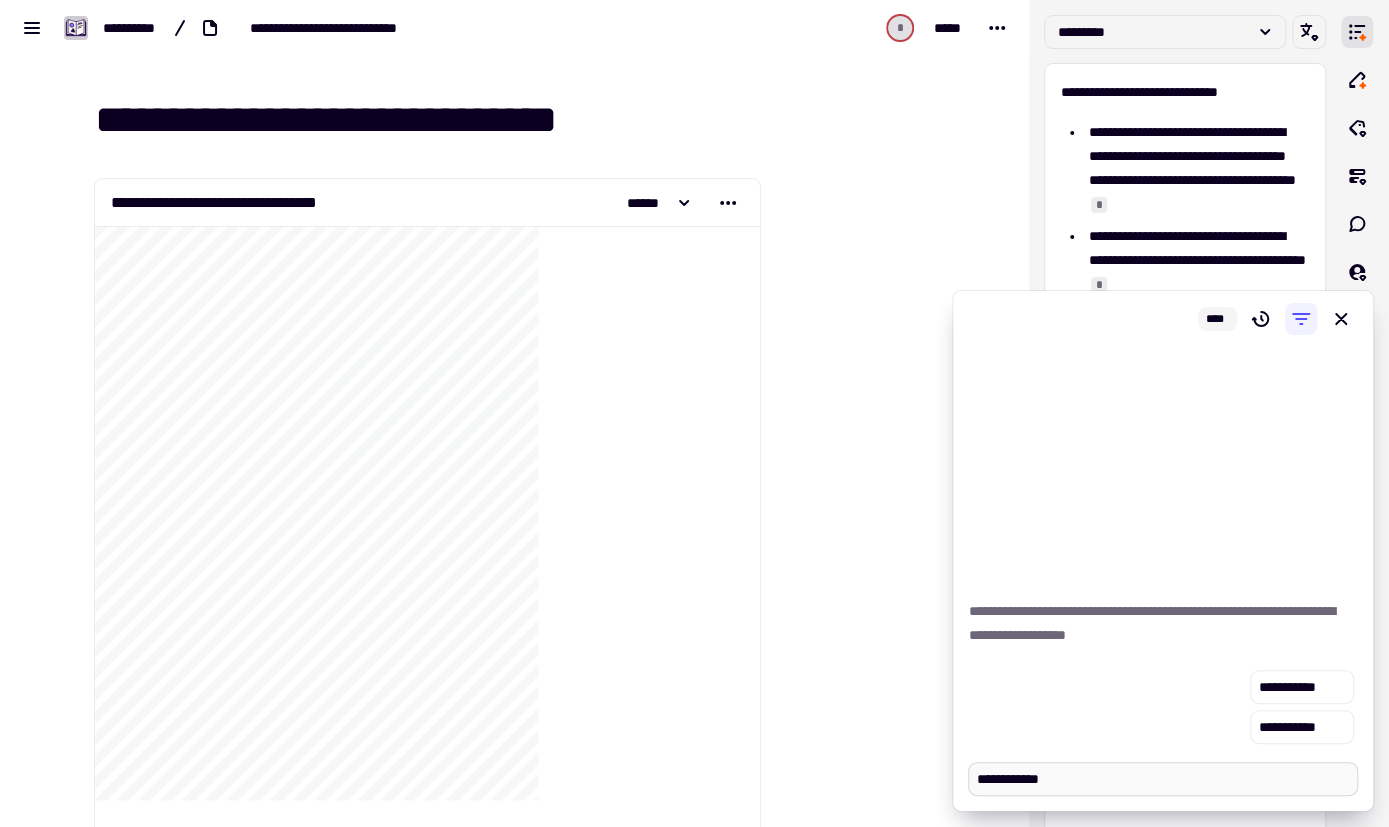 type on "*" 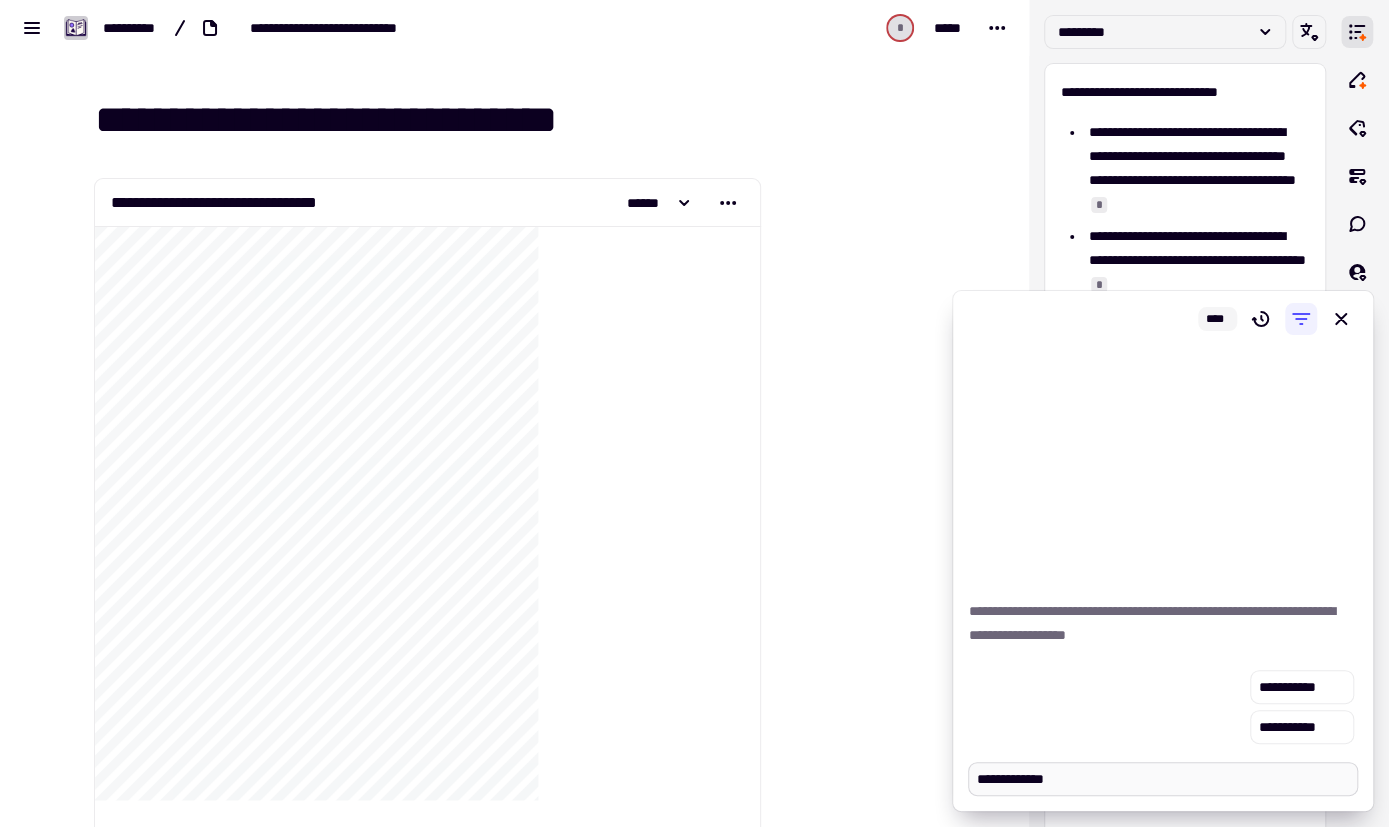 type on "*" 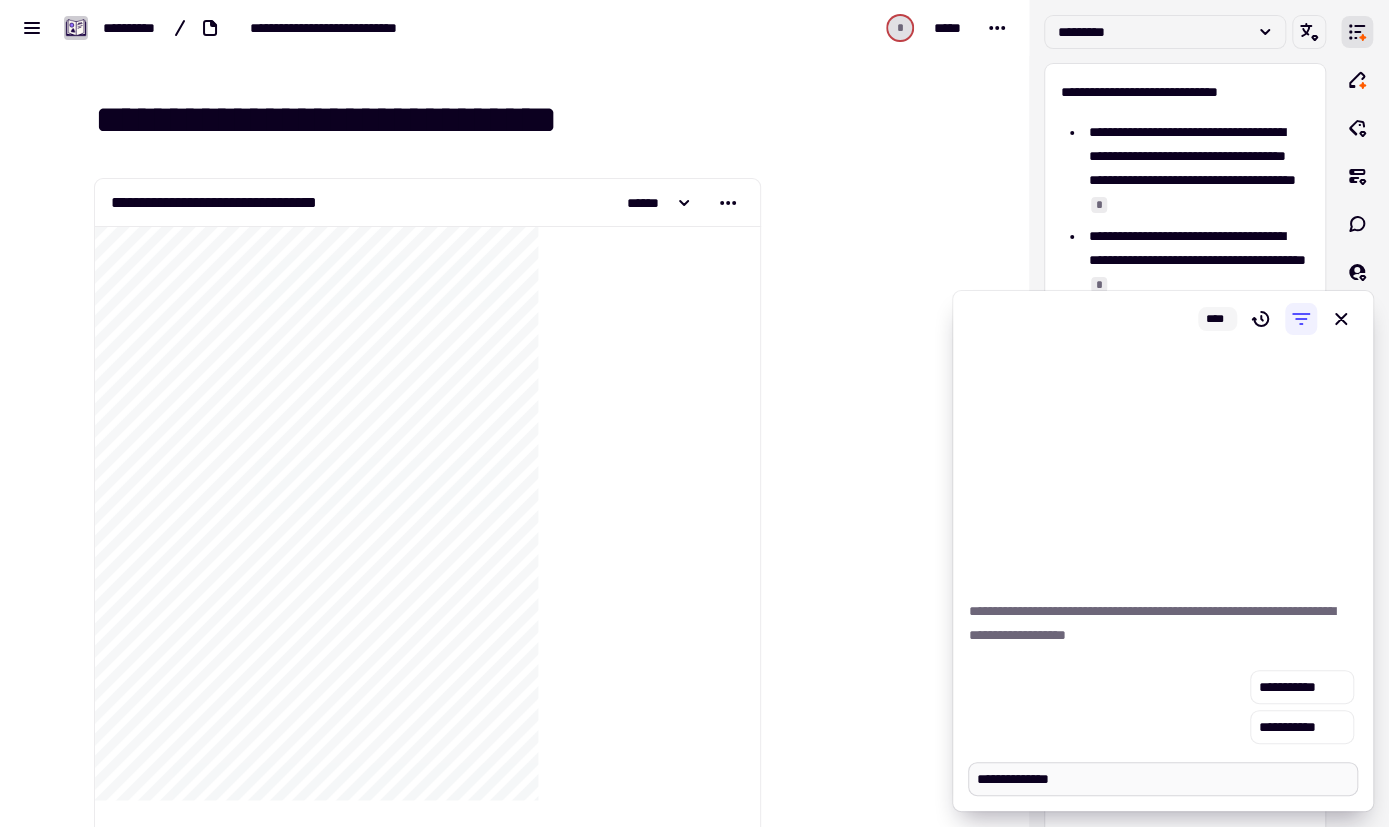 type on "*" 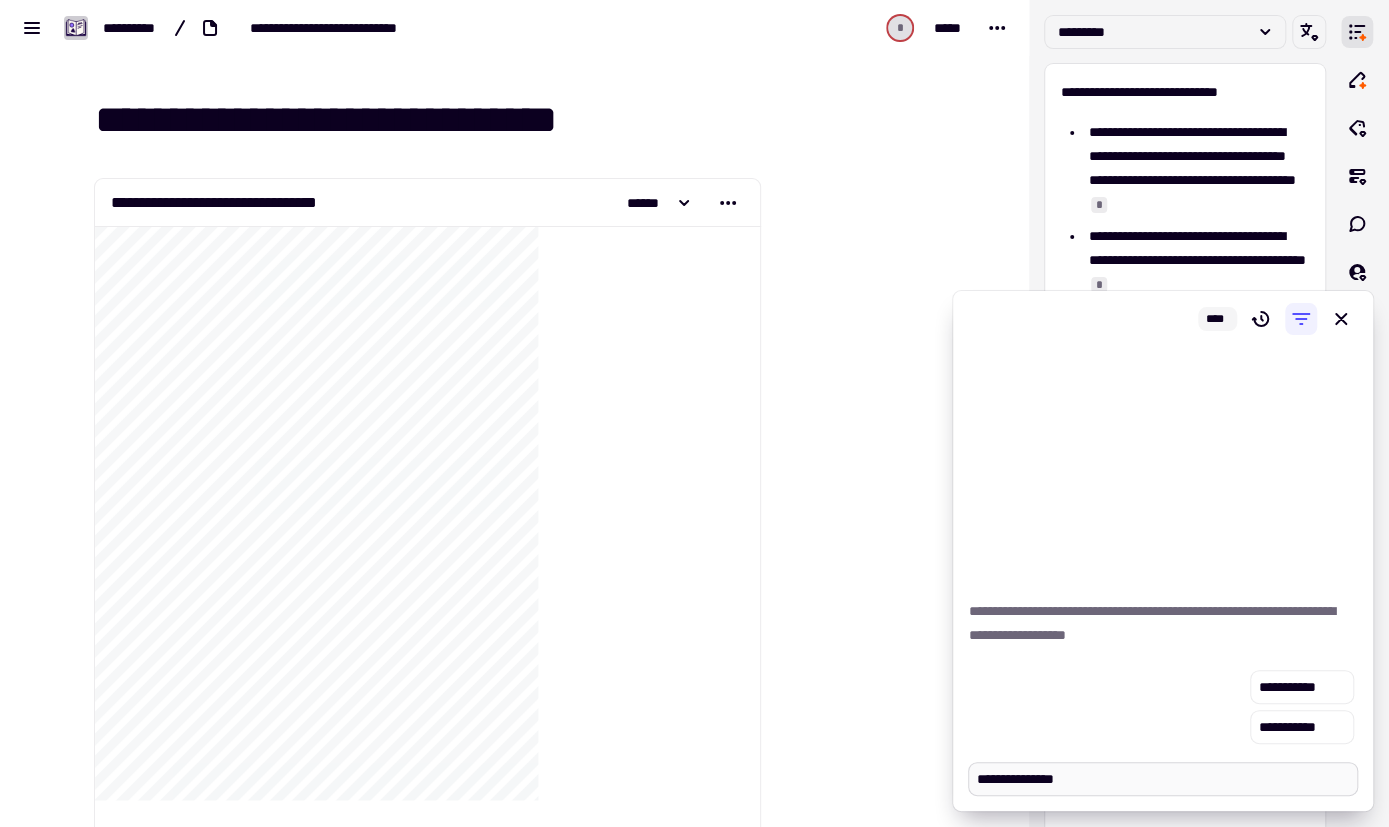 type on "*" 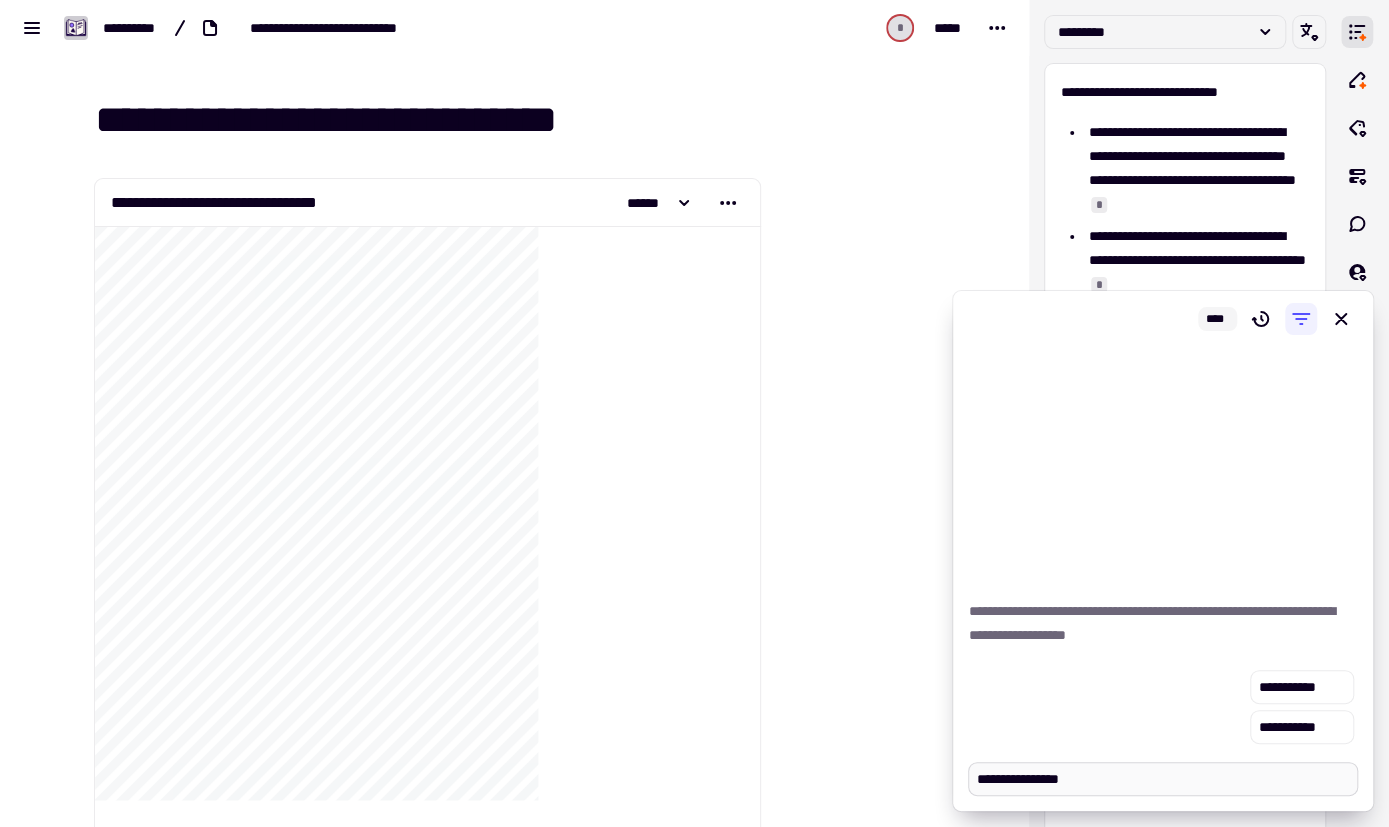 type on "*" 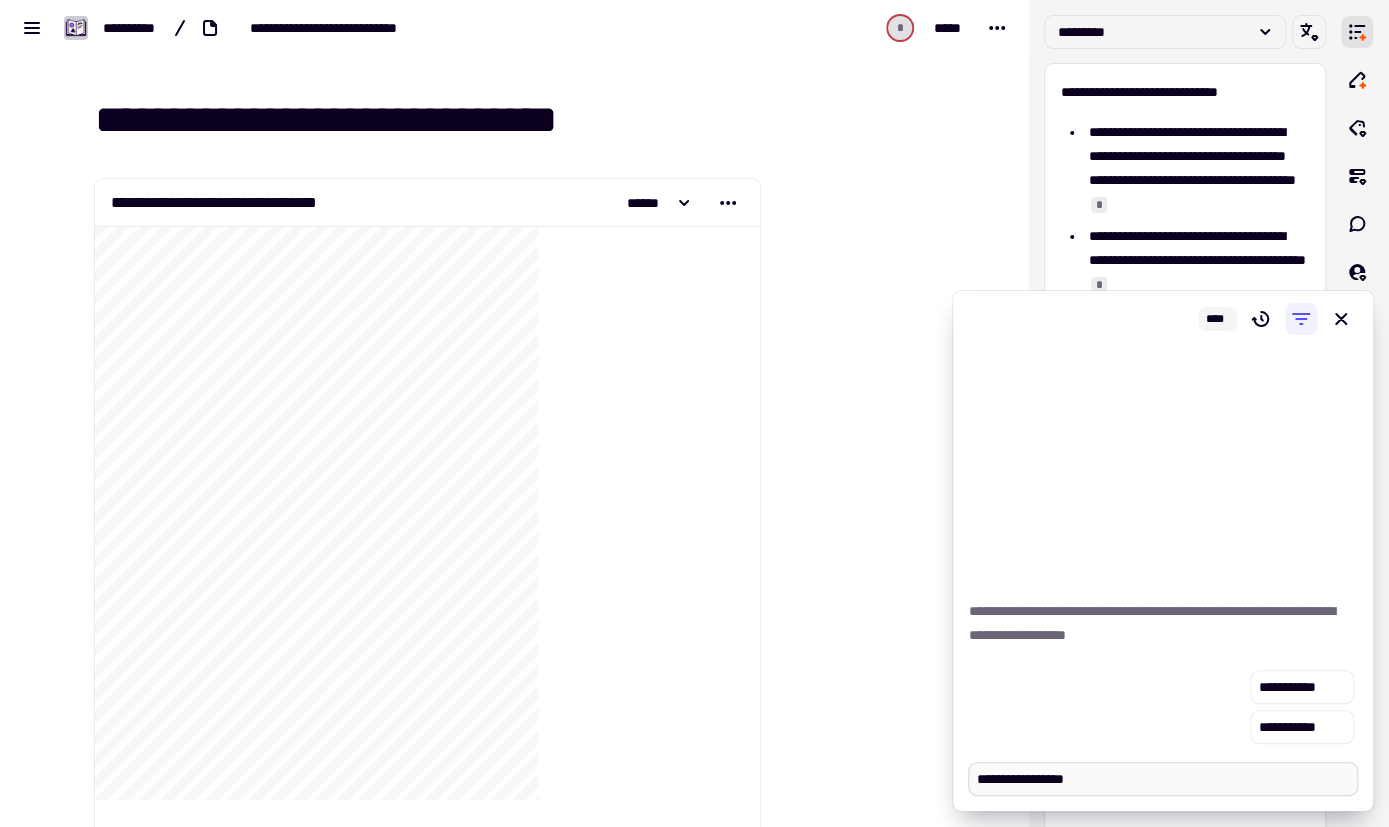 type on "*" 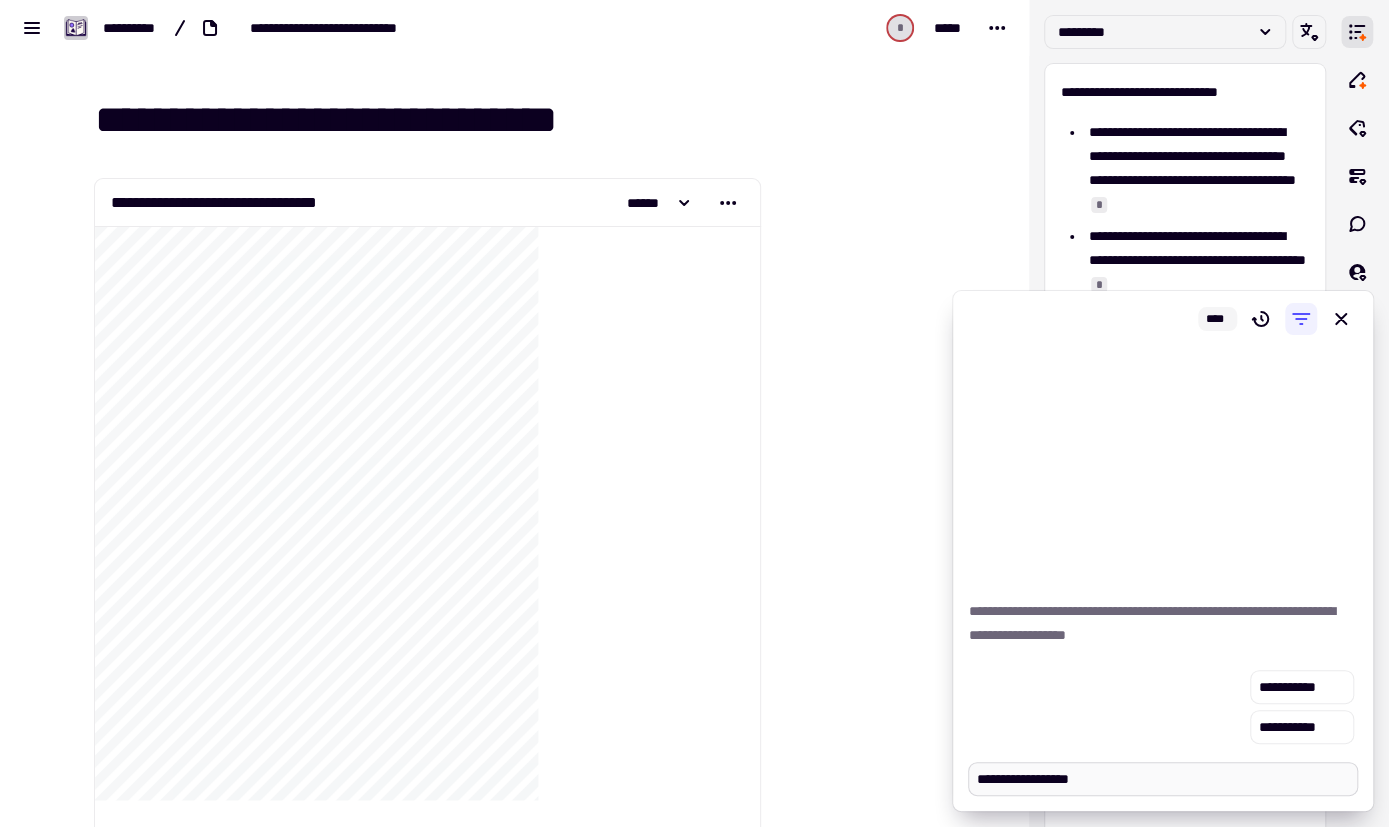 type on "*" 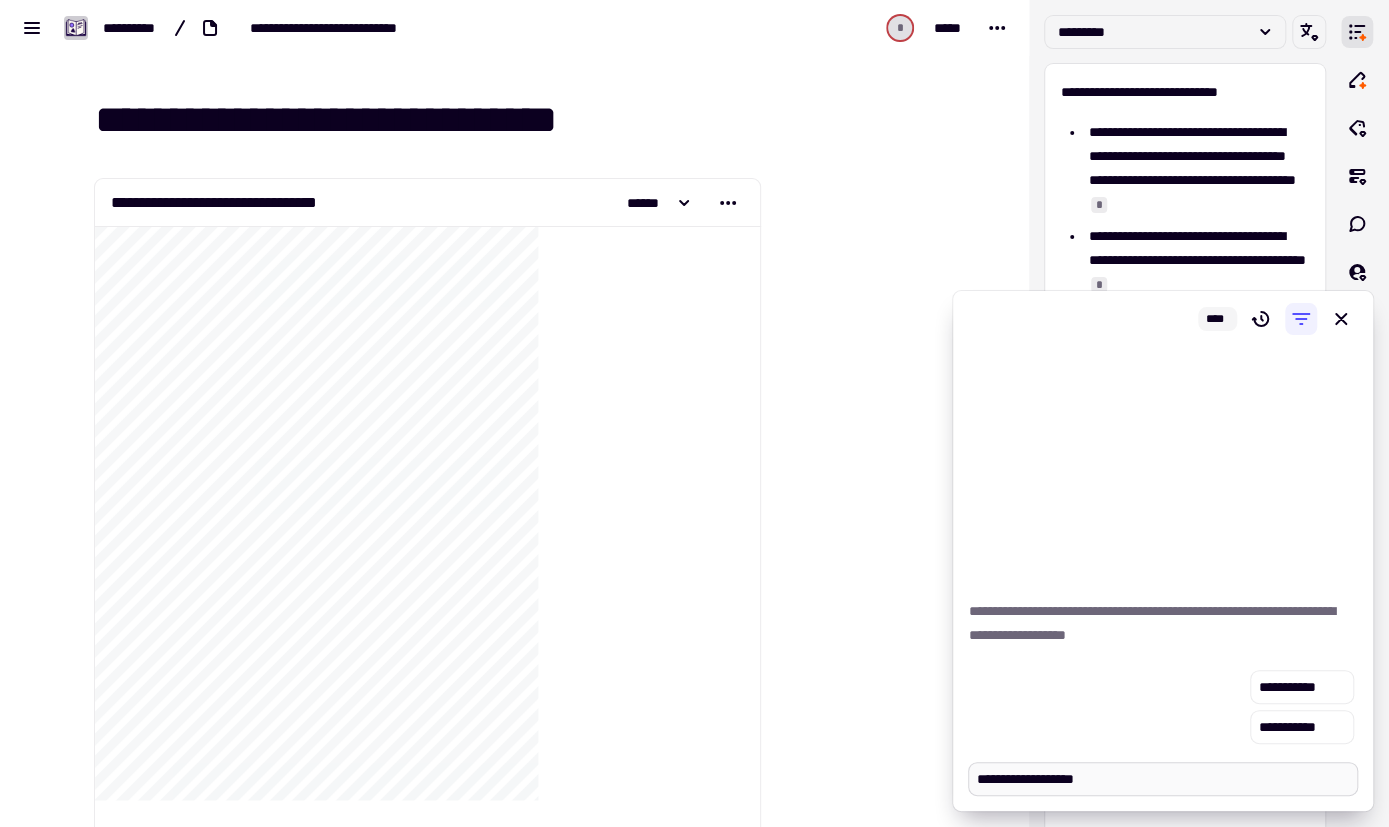 type on "*" 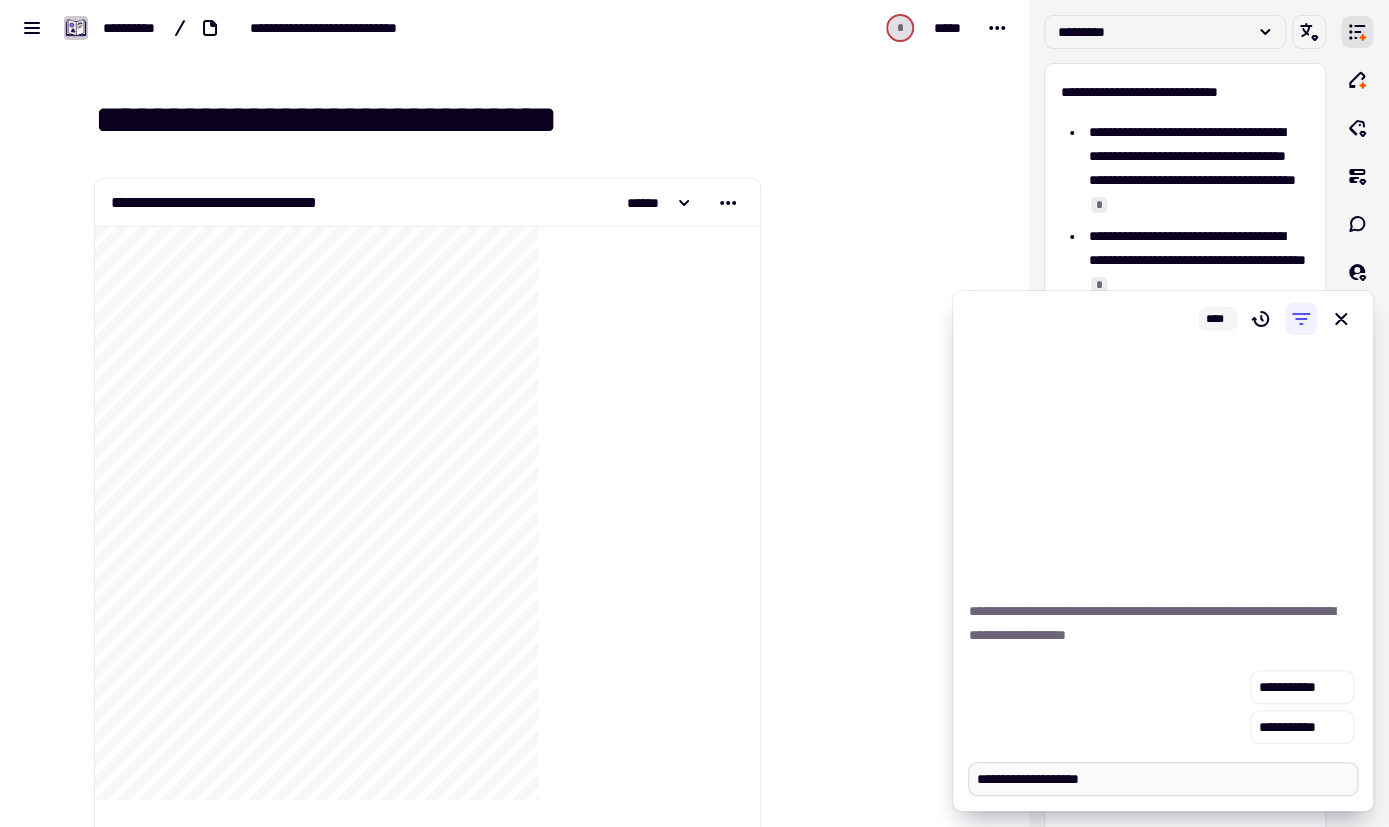 type on "*" 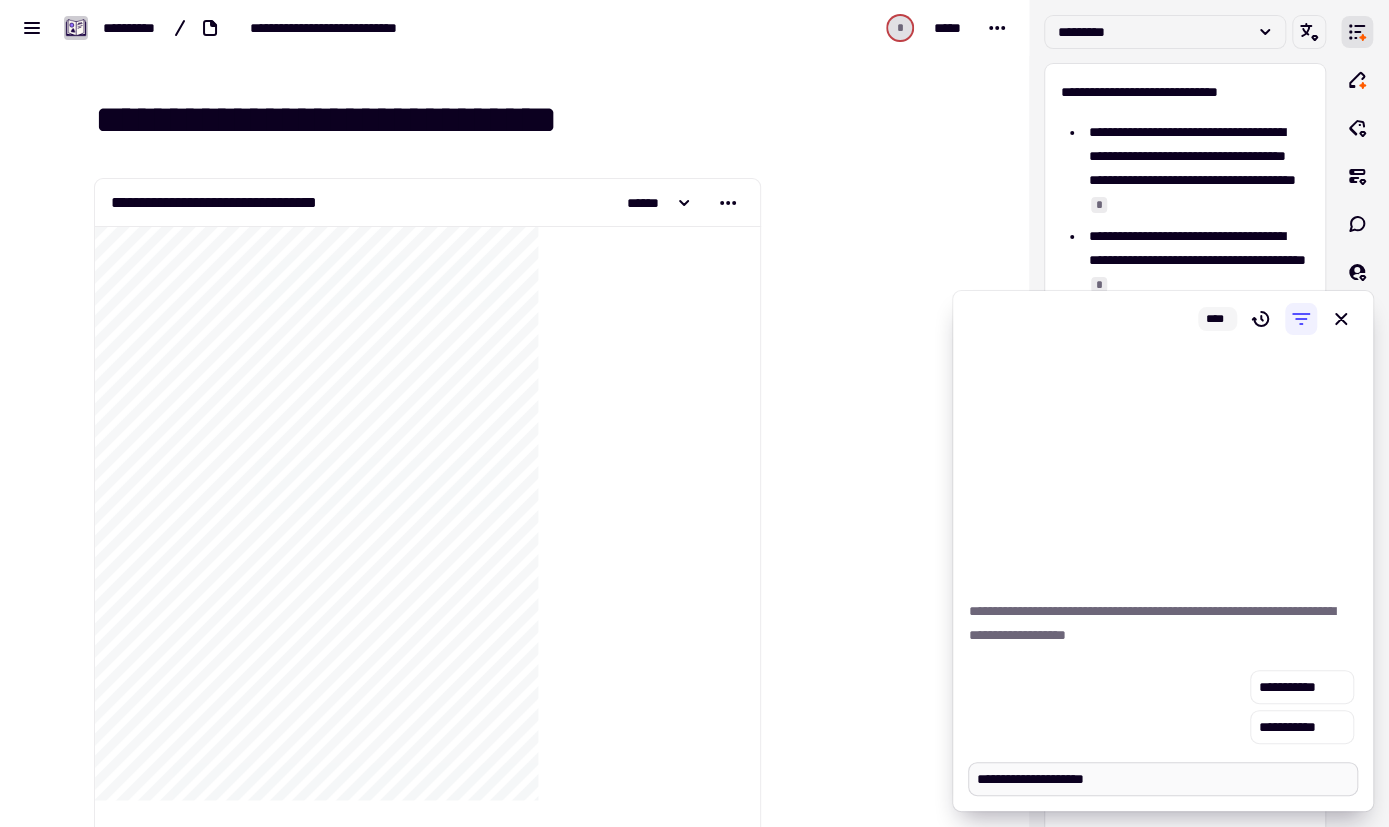 type on "*" 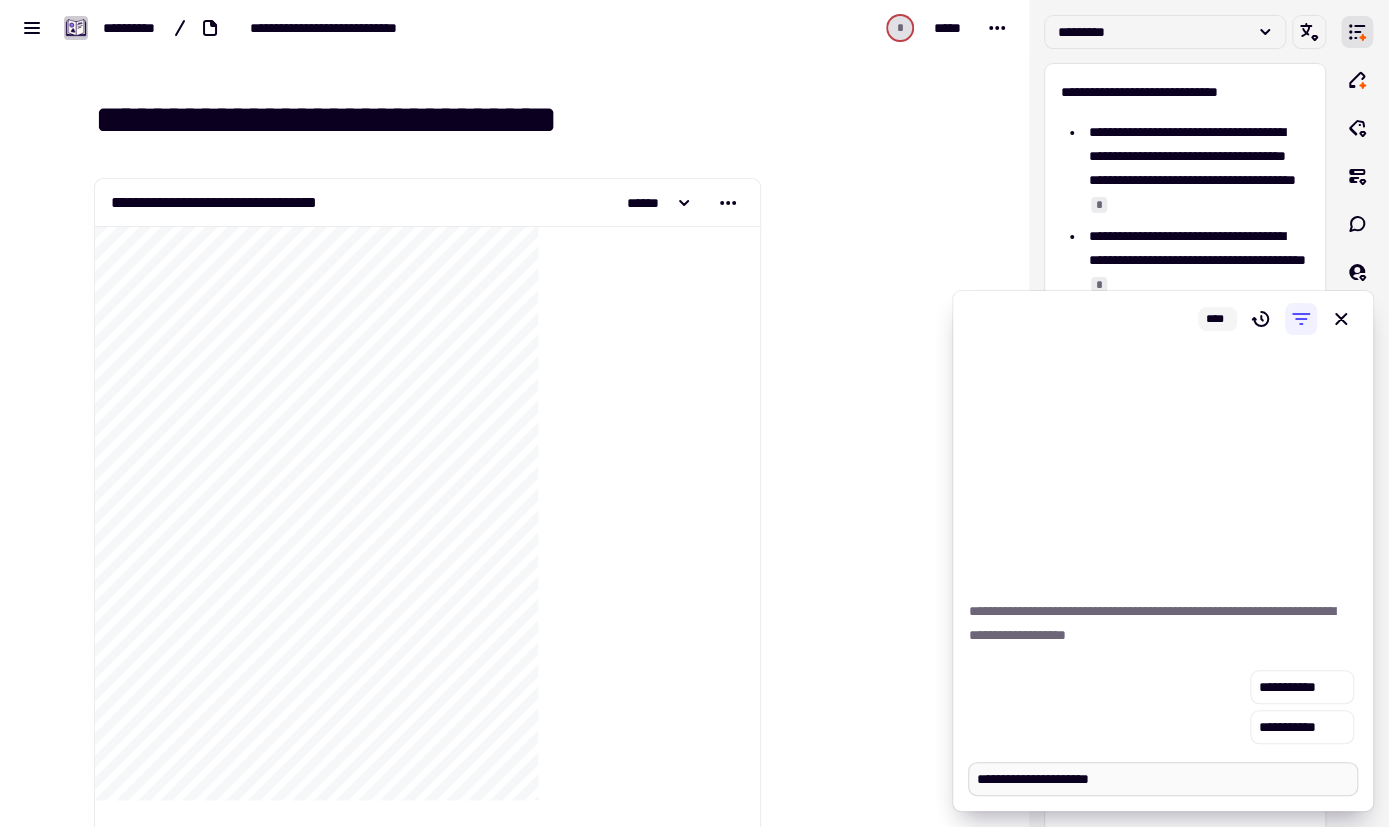 type on "*" 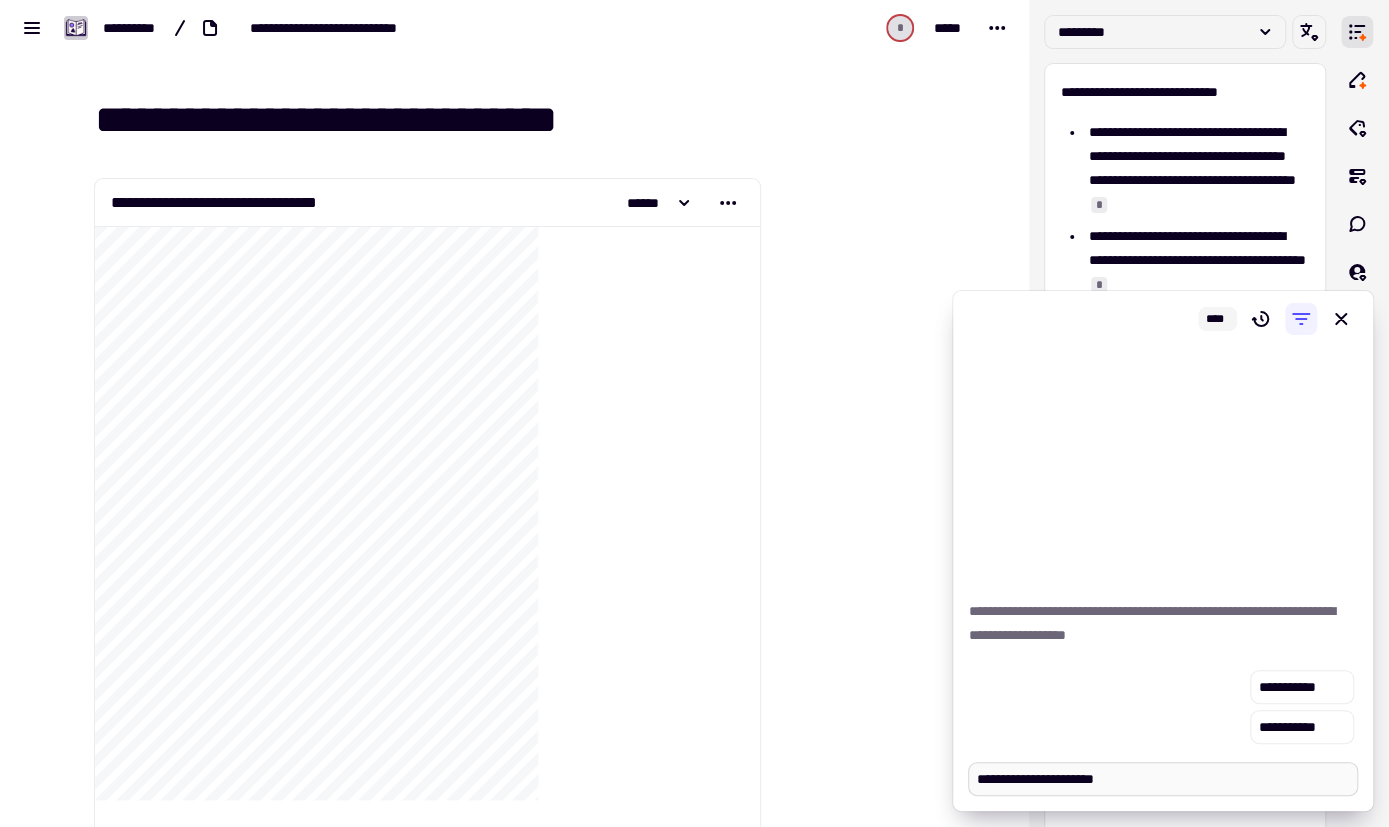 type on "*" 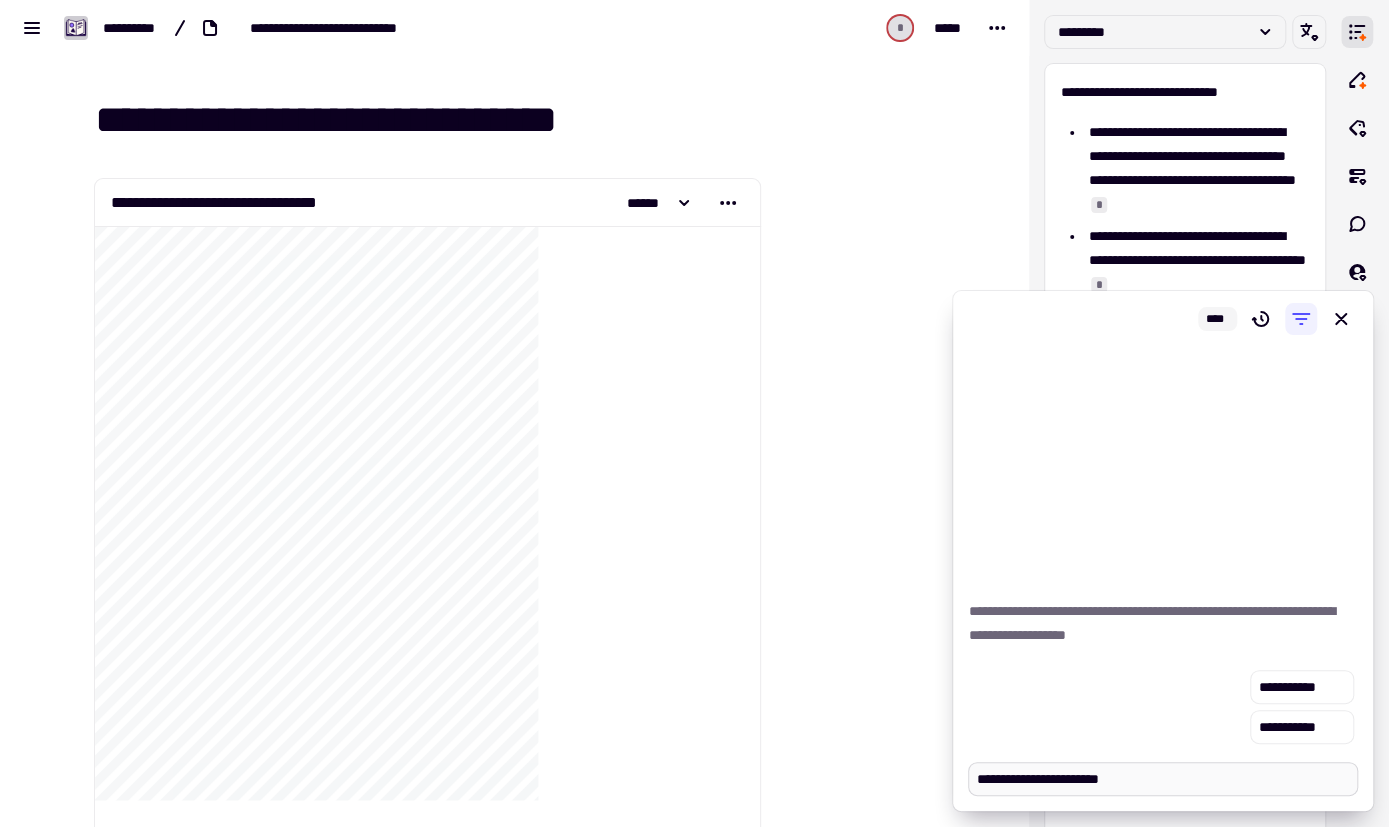 type on "*" 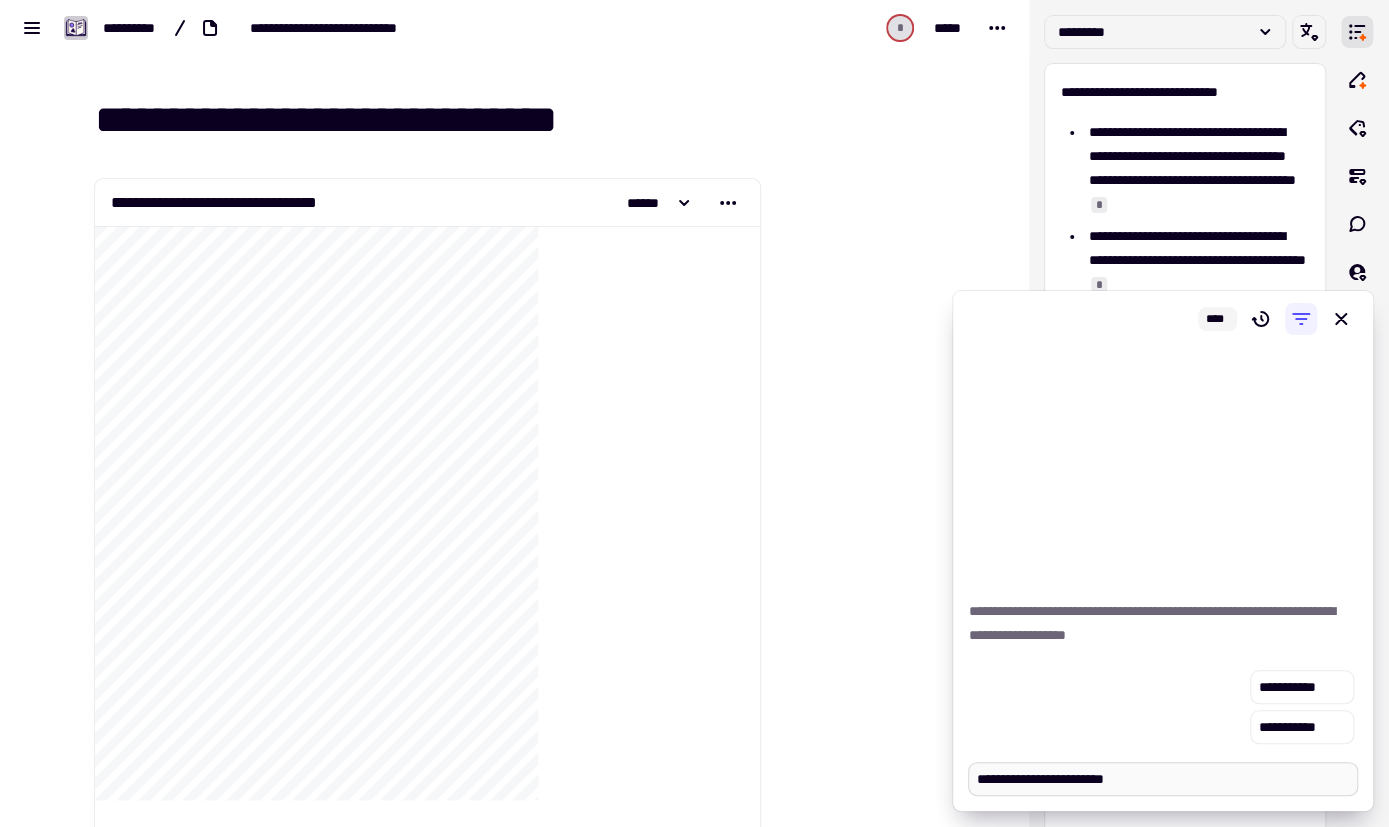 type on "*" 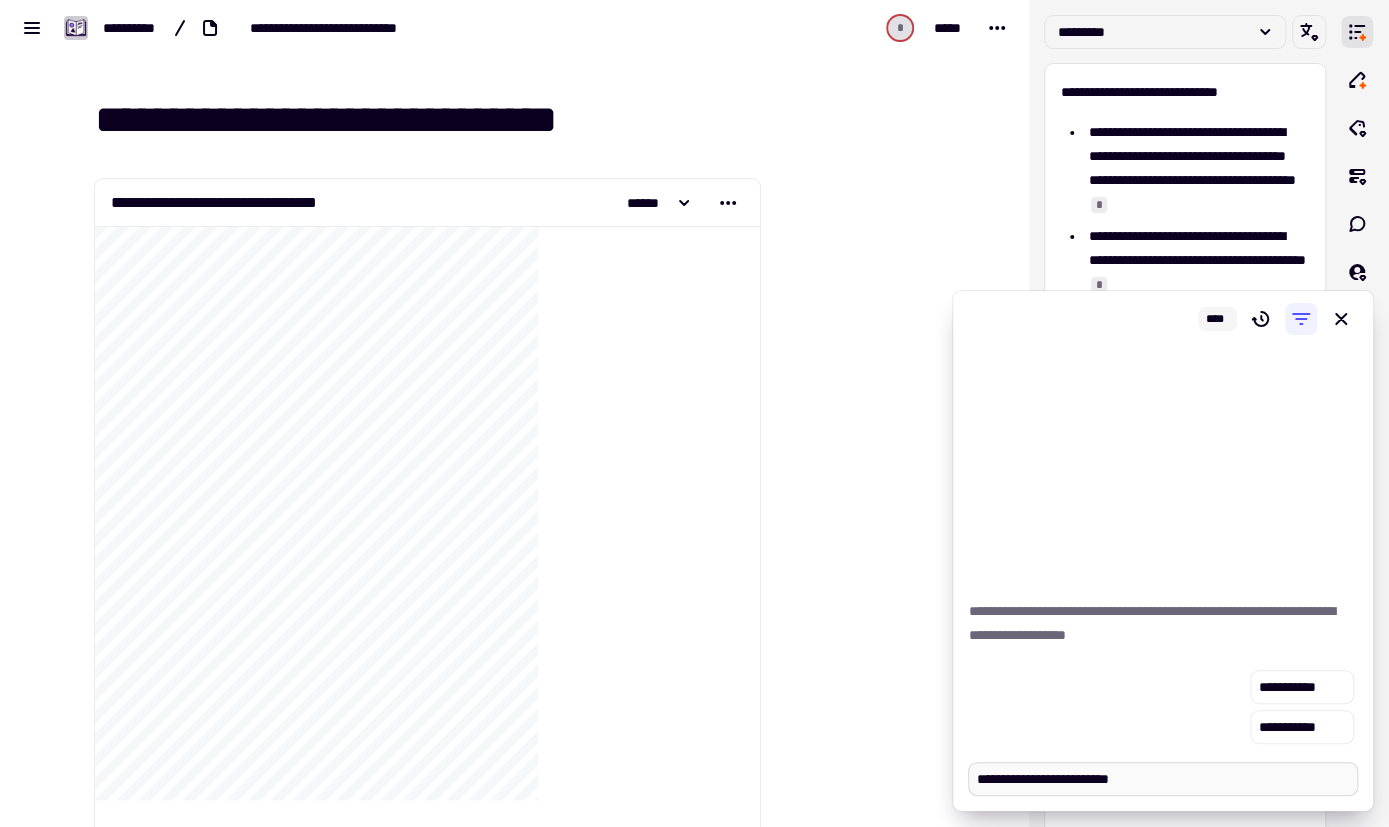 type on "*" 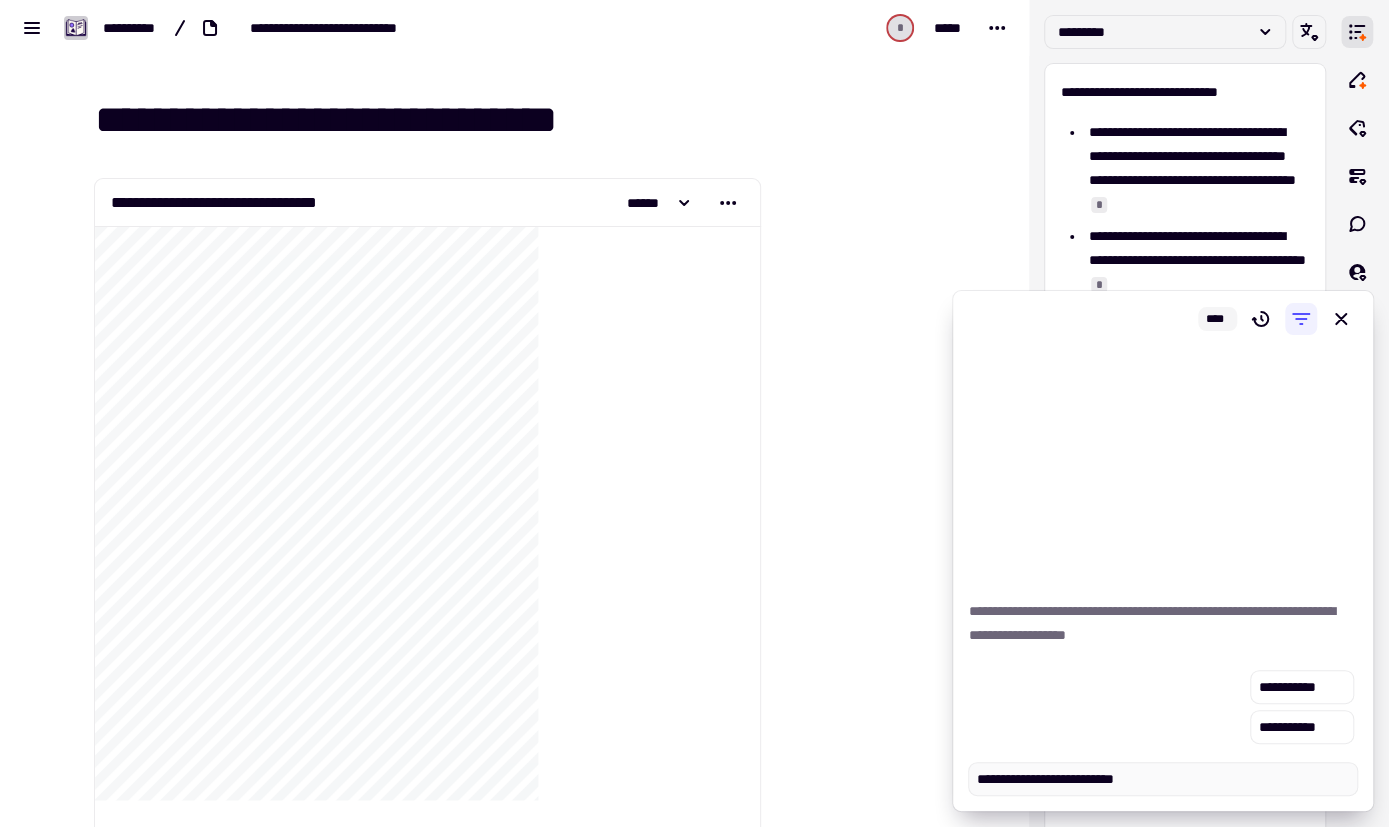 type on "*" 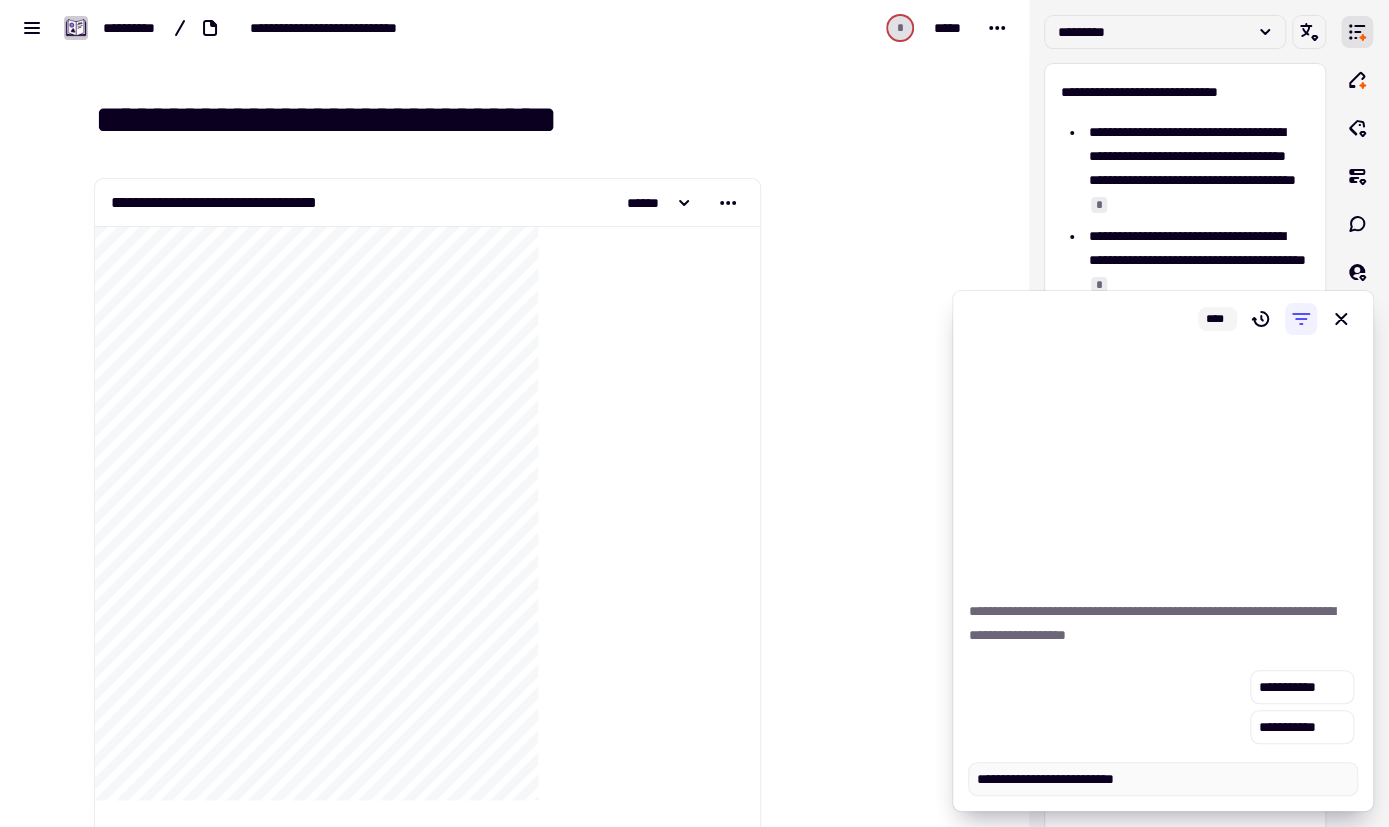 type on "**********" 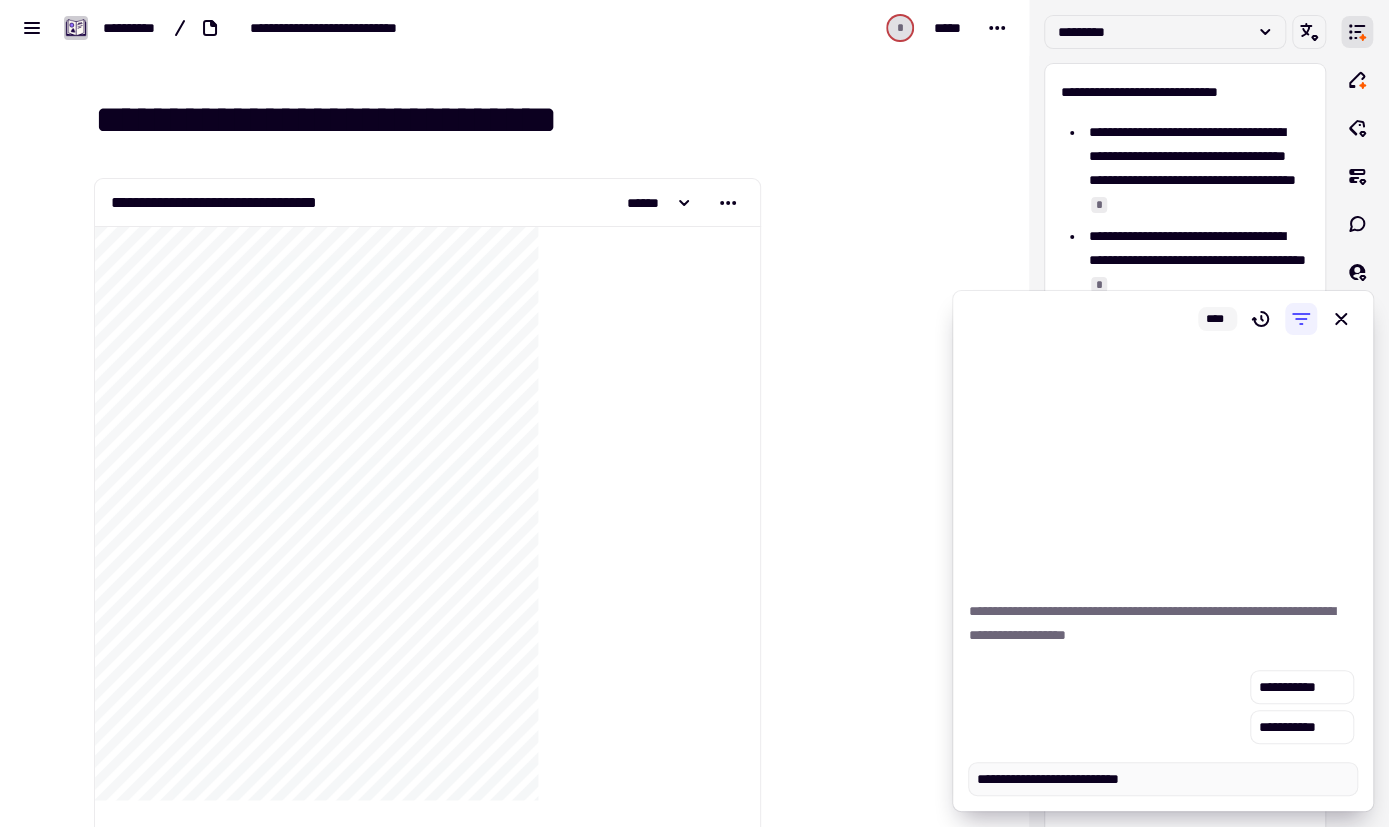 type on "*" 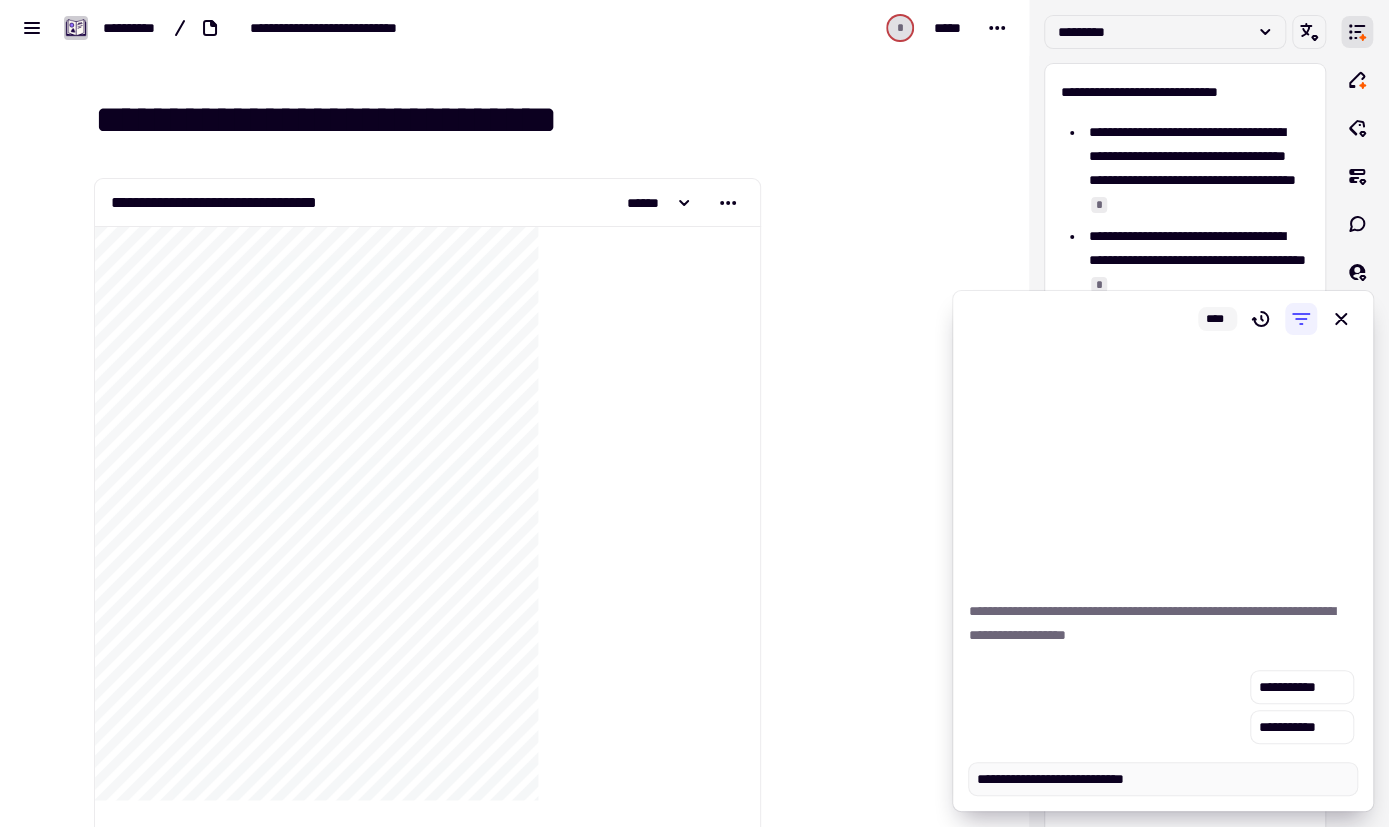 type on "*" 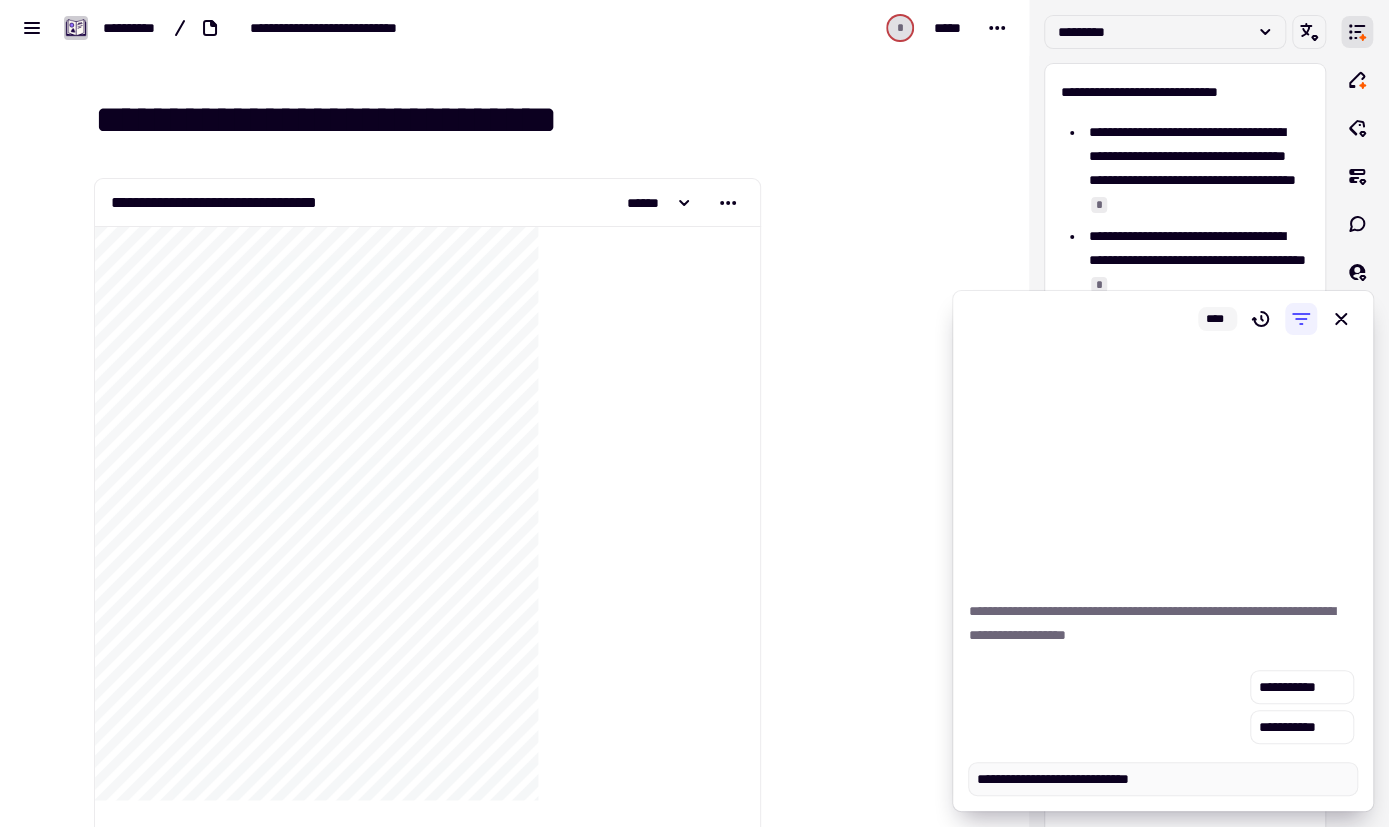 type on "*" 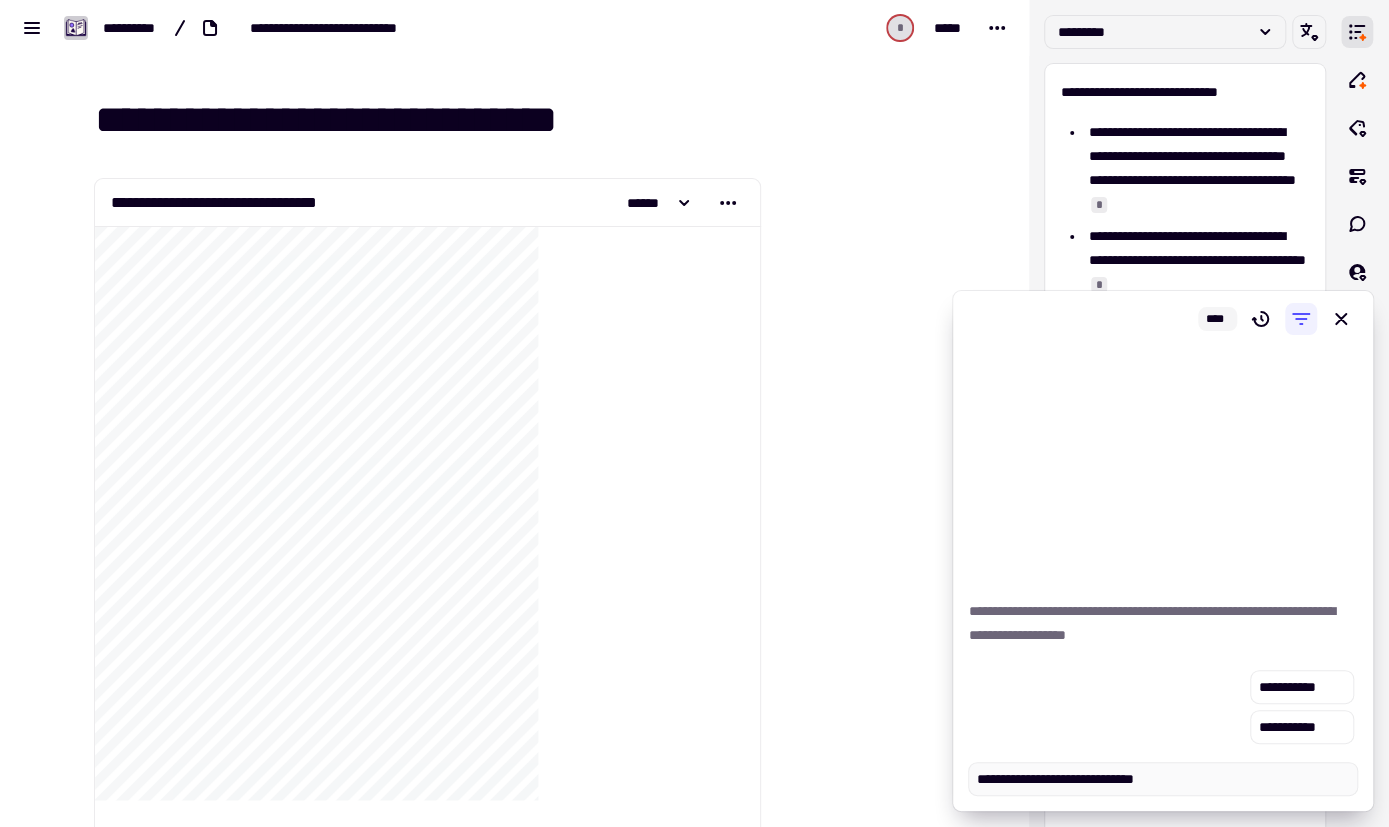 type on "*" 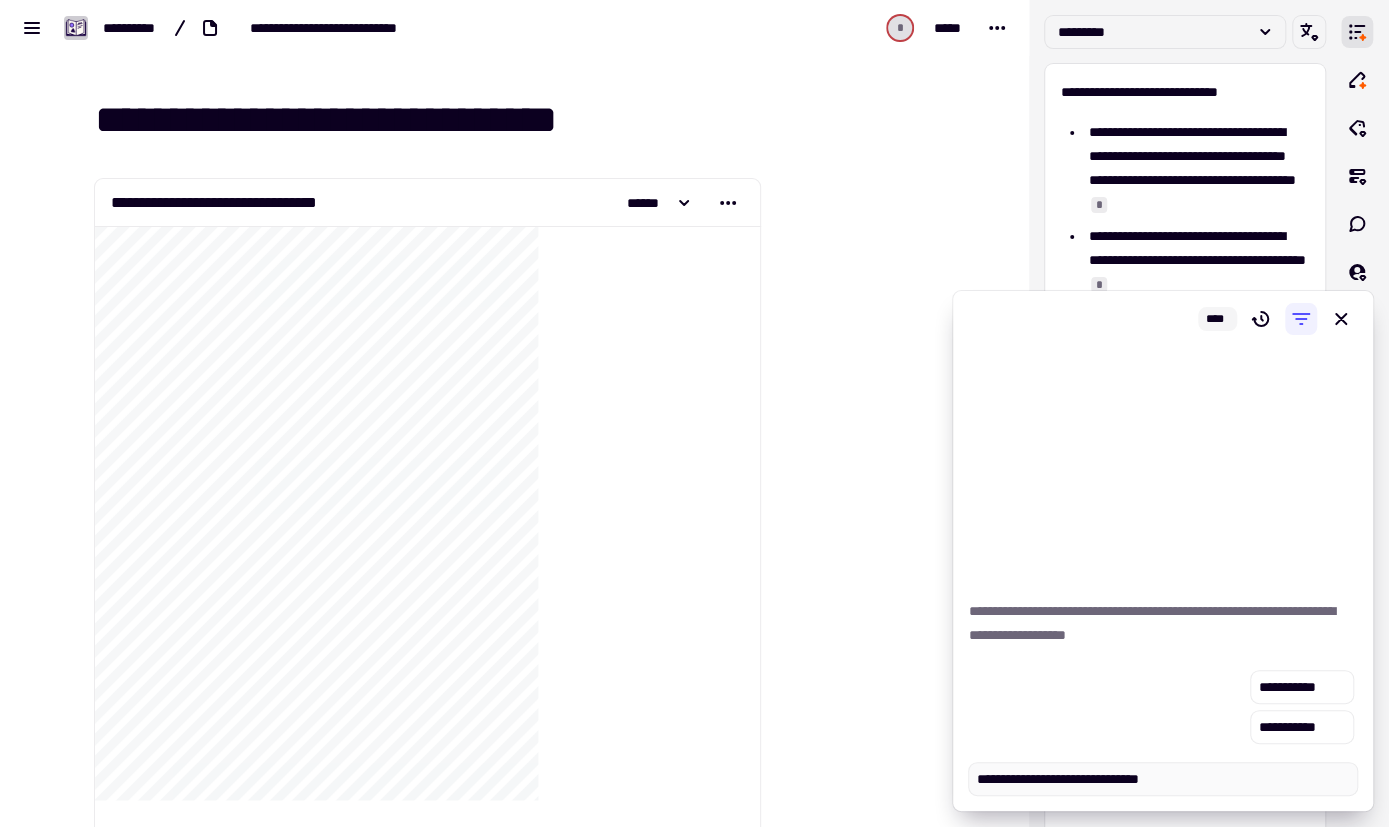 type on "*" 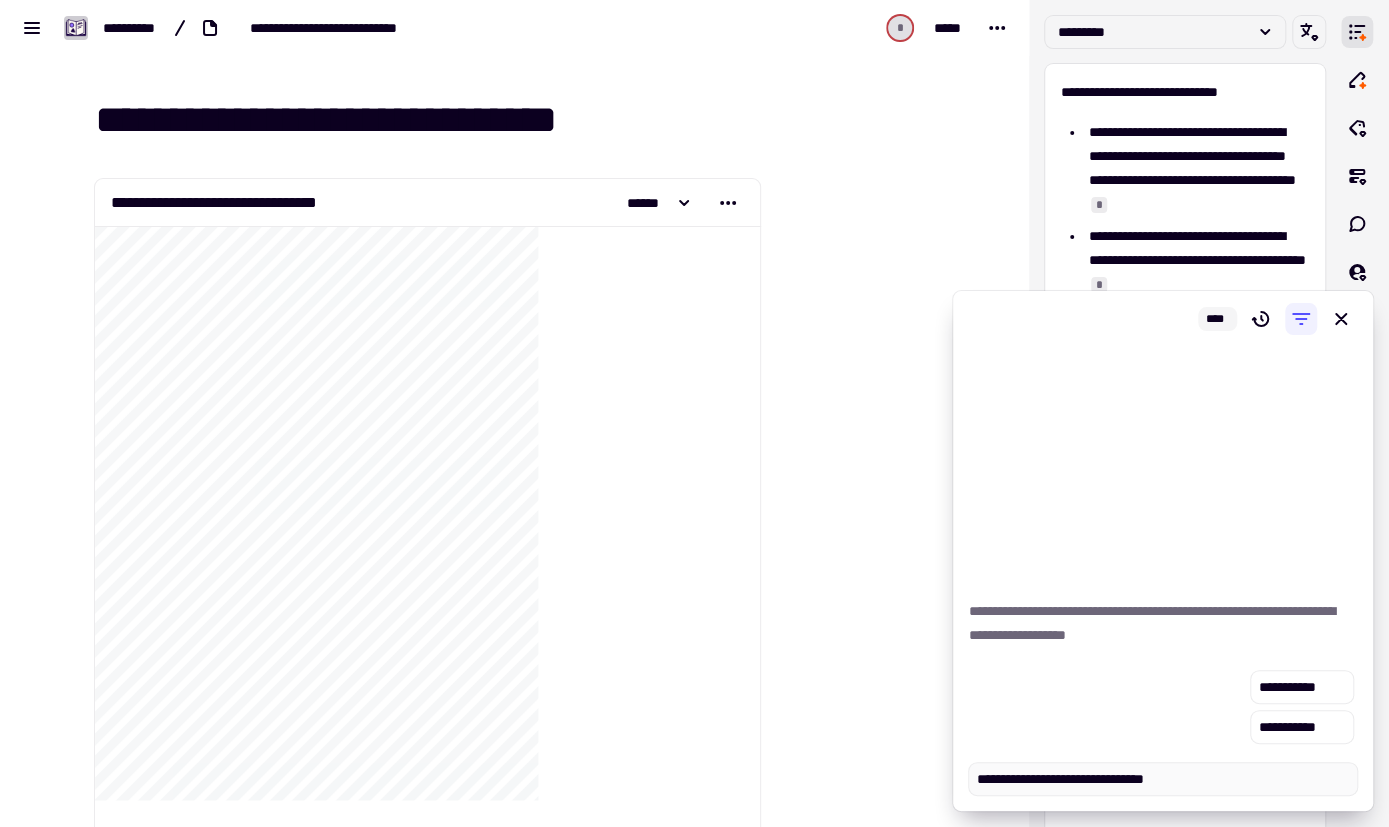 type on "*" 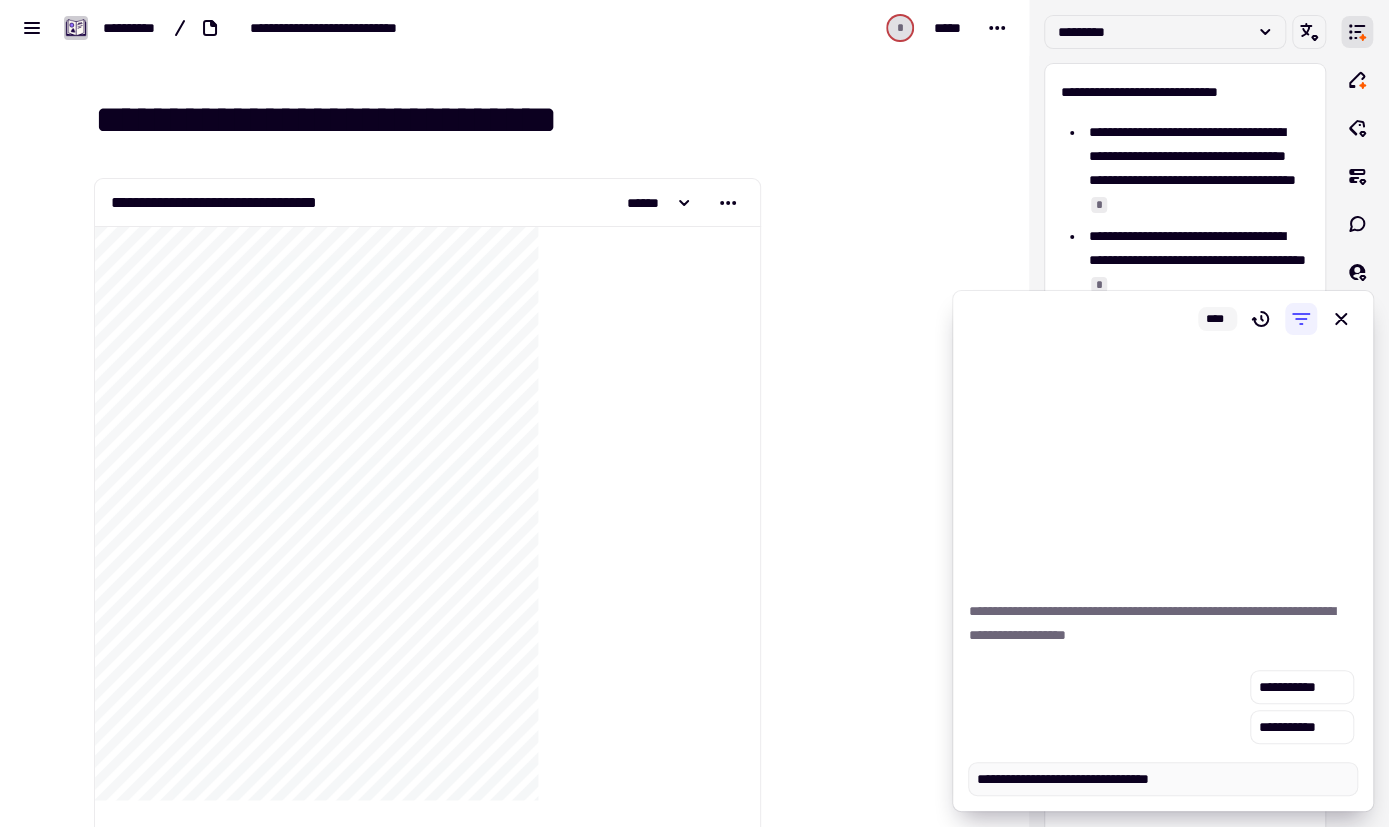 type on "*" 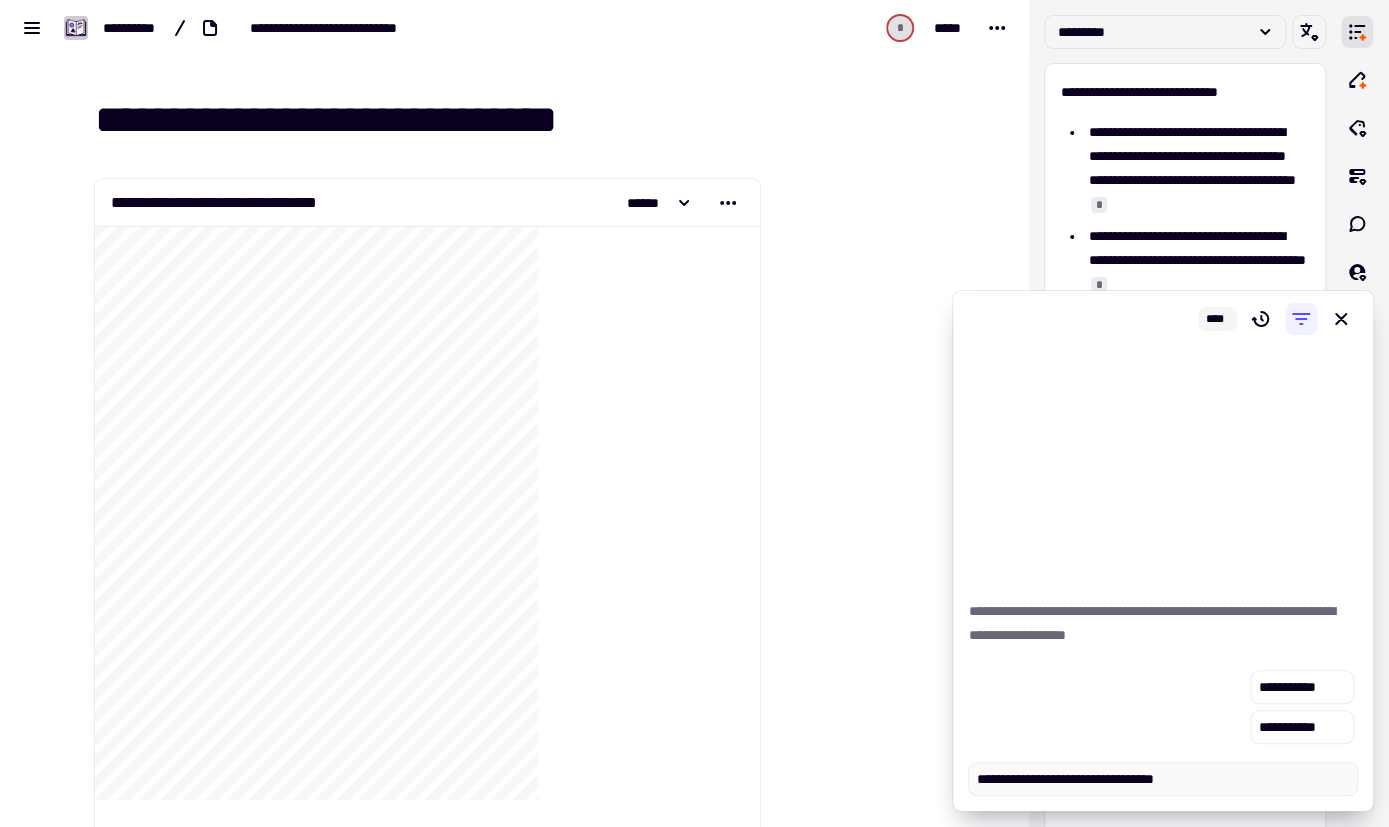 type on "*" 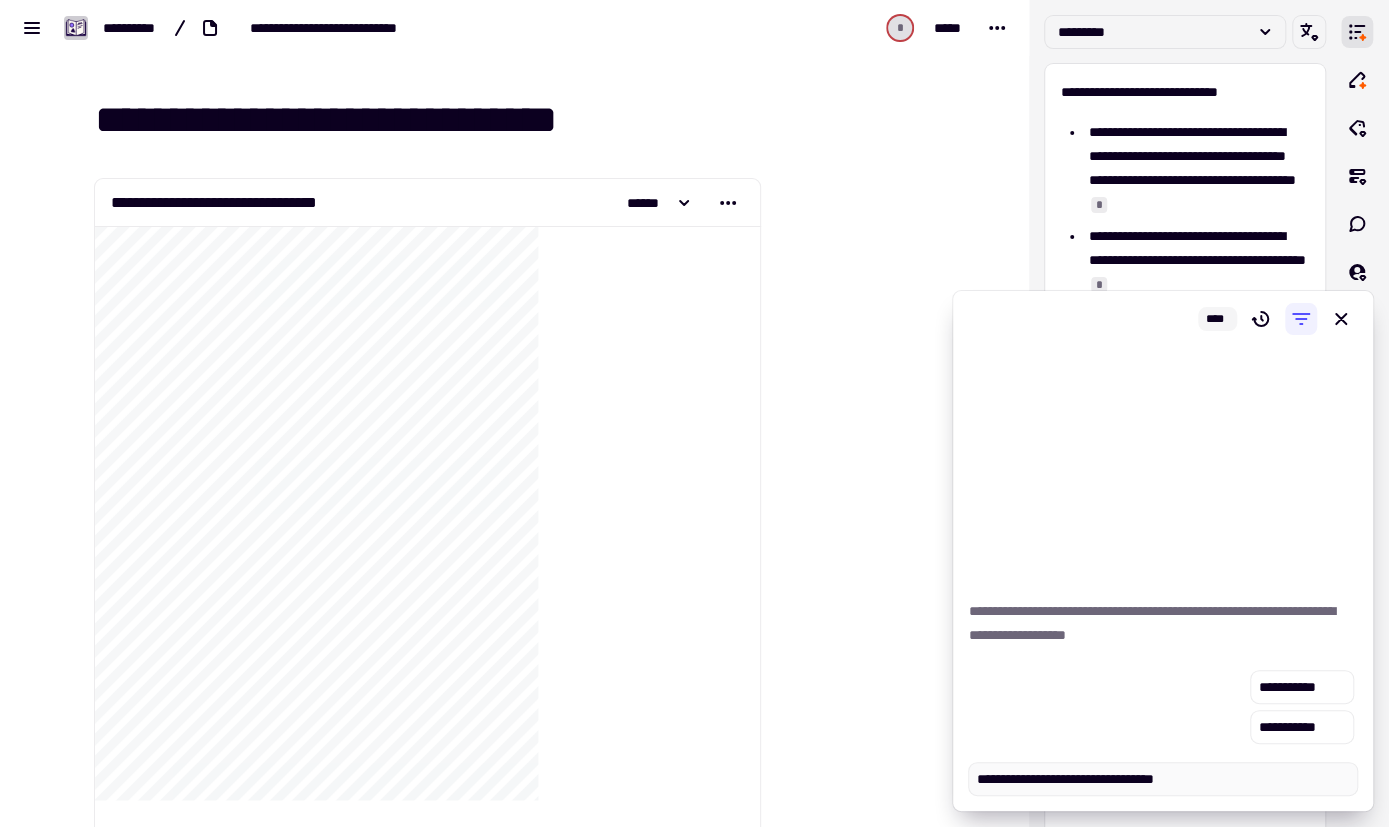 type on "**********" 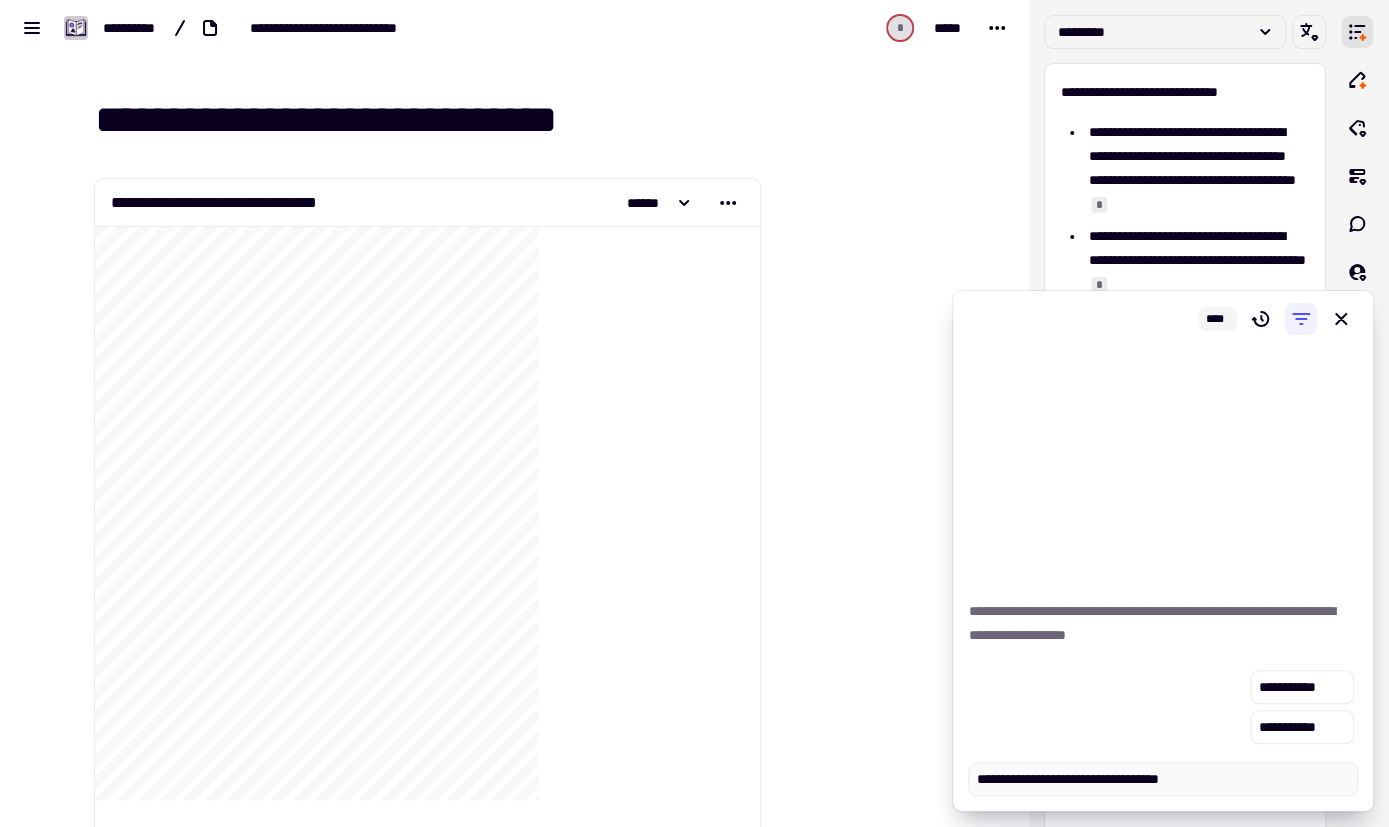 type on "*" 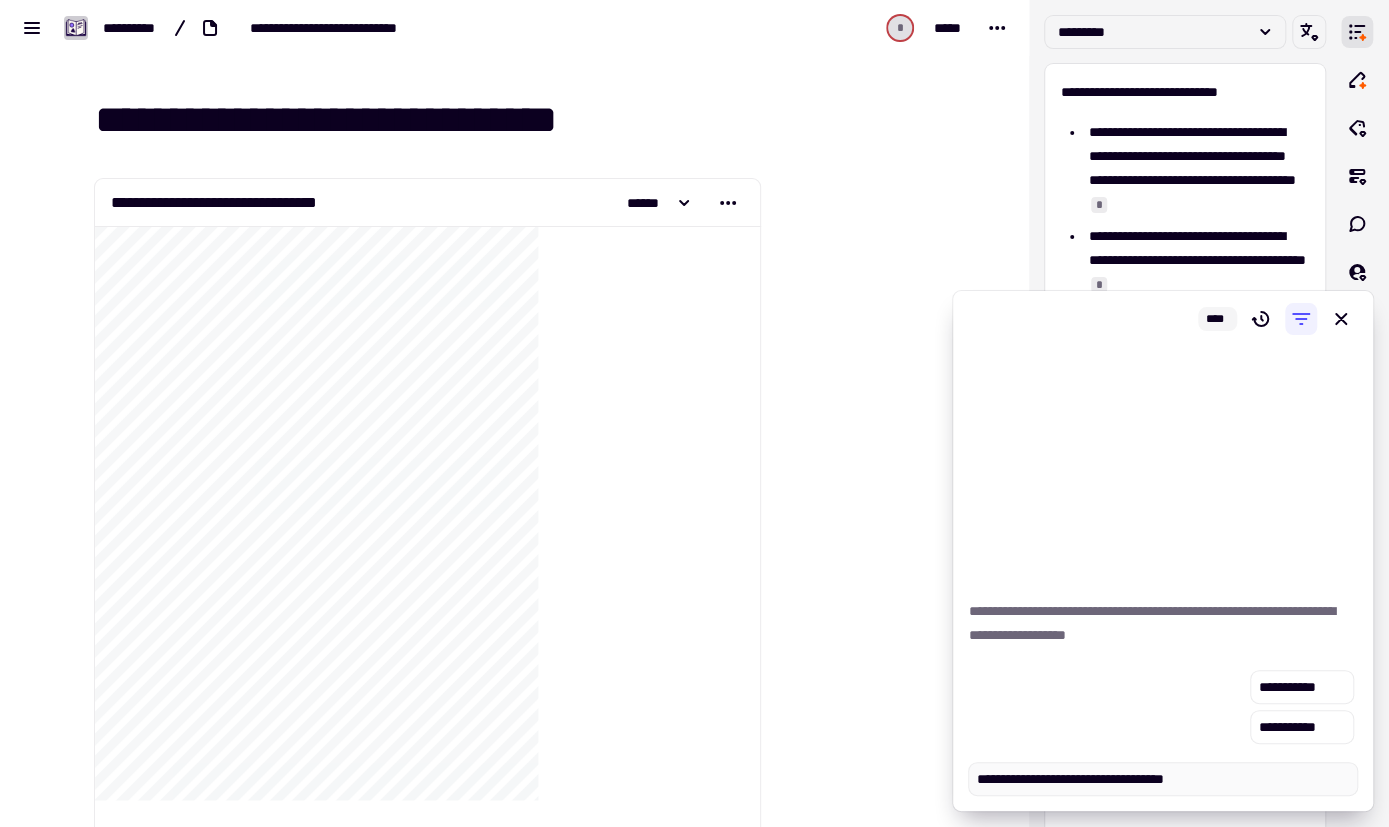 type on "*" 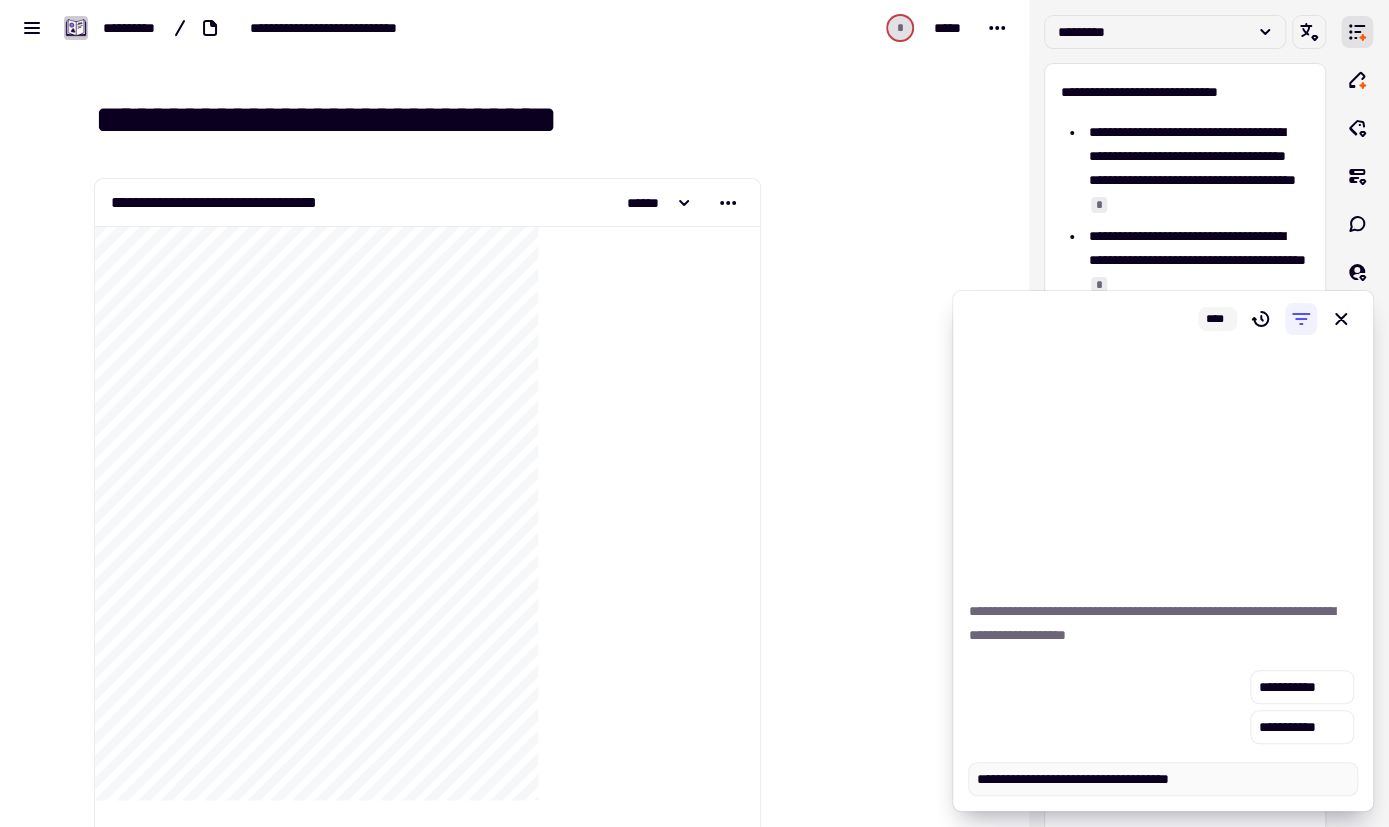 type on "*" 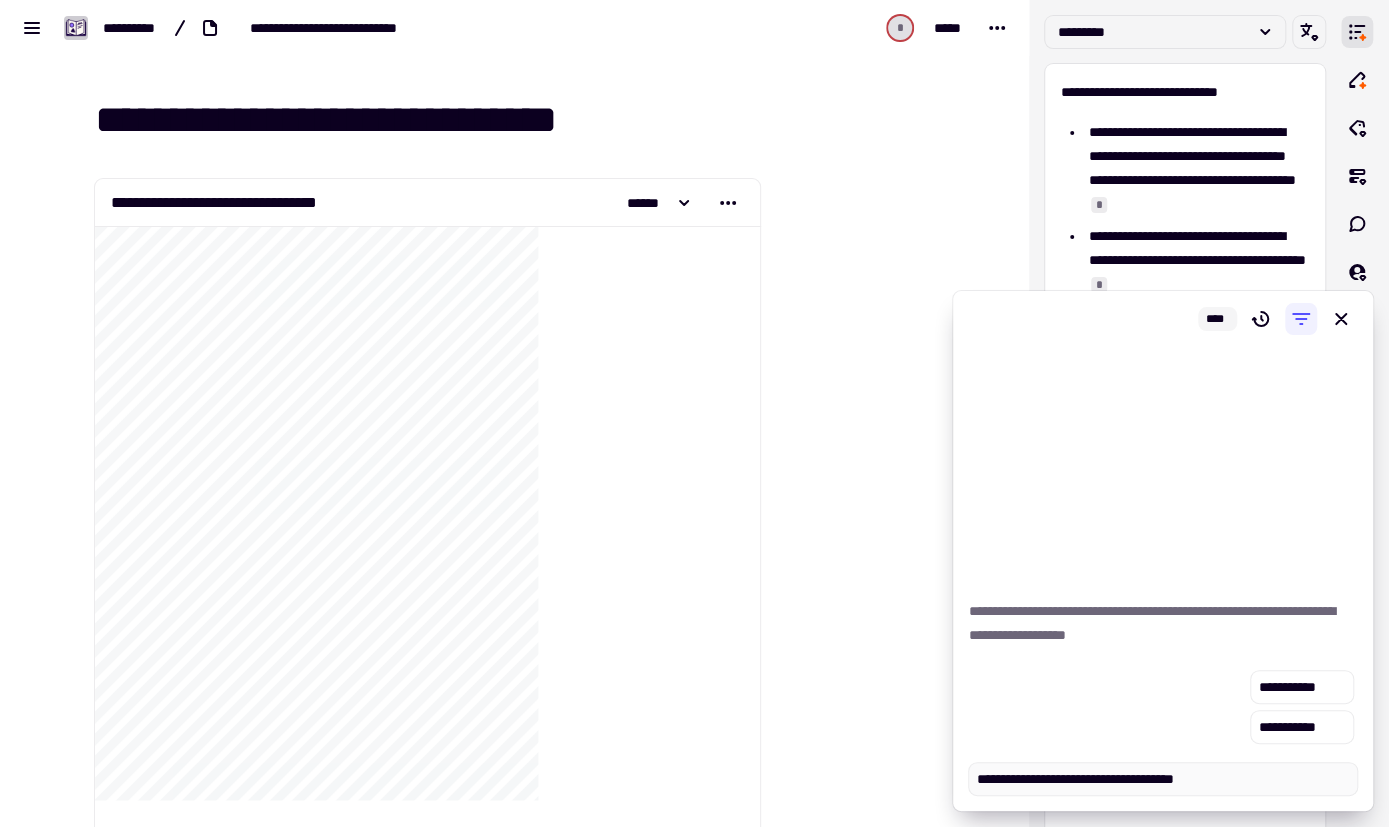 type on "*" 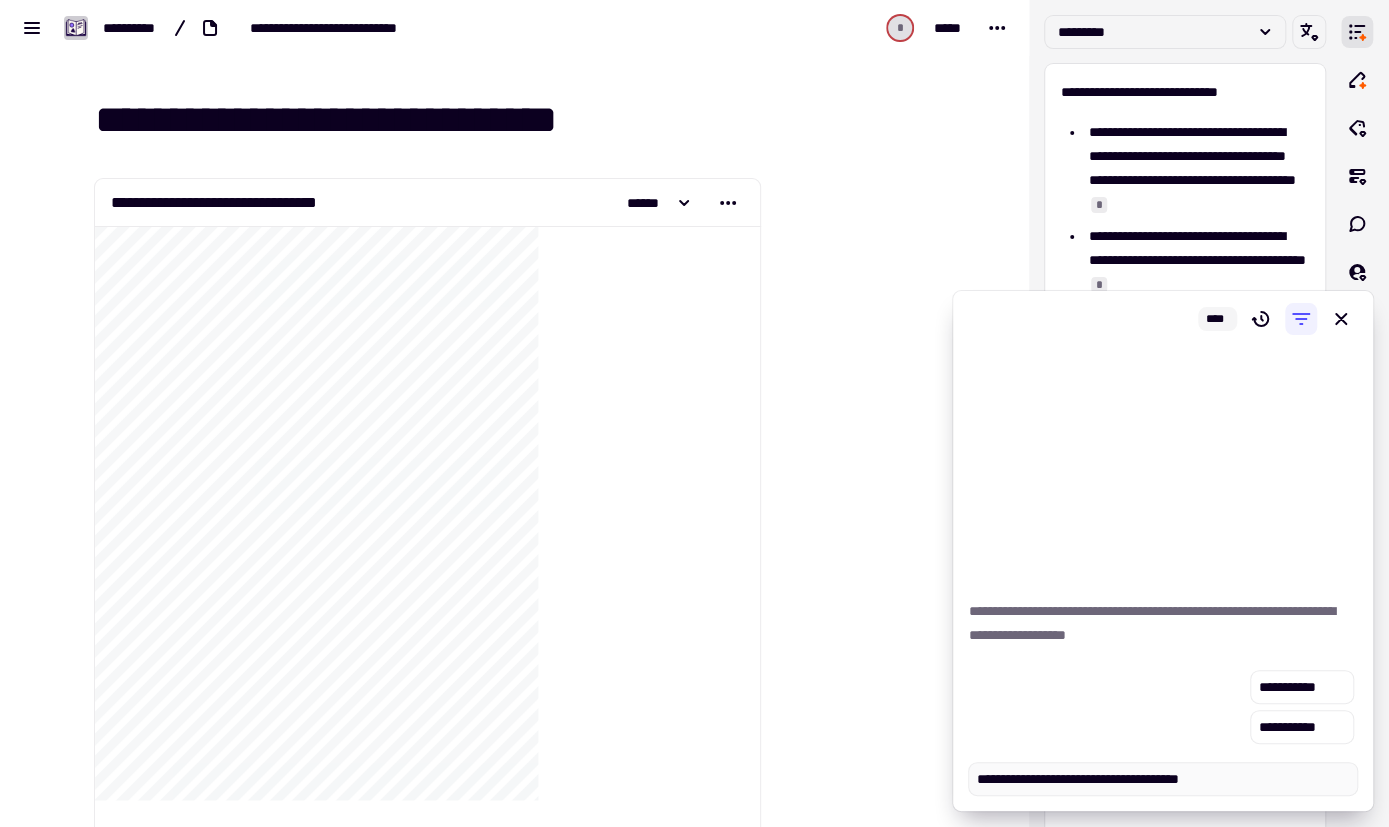 type on "*" 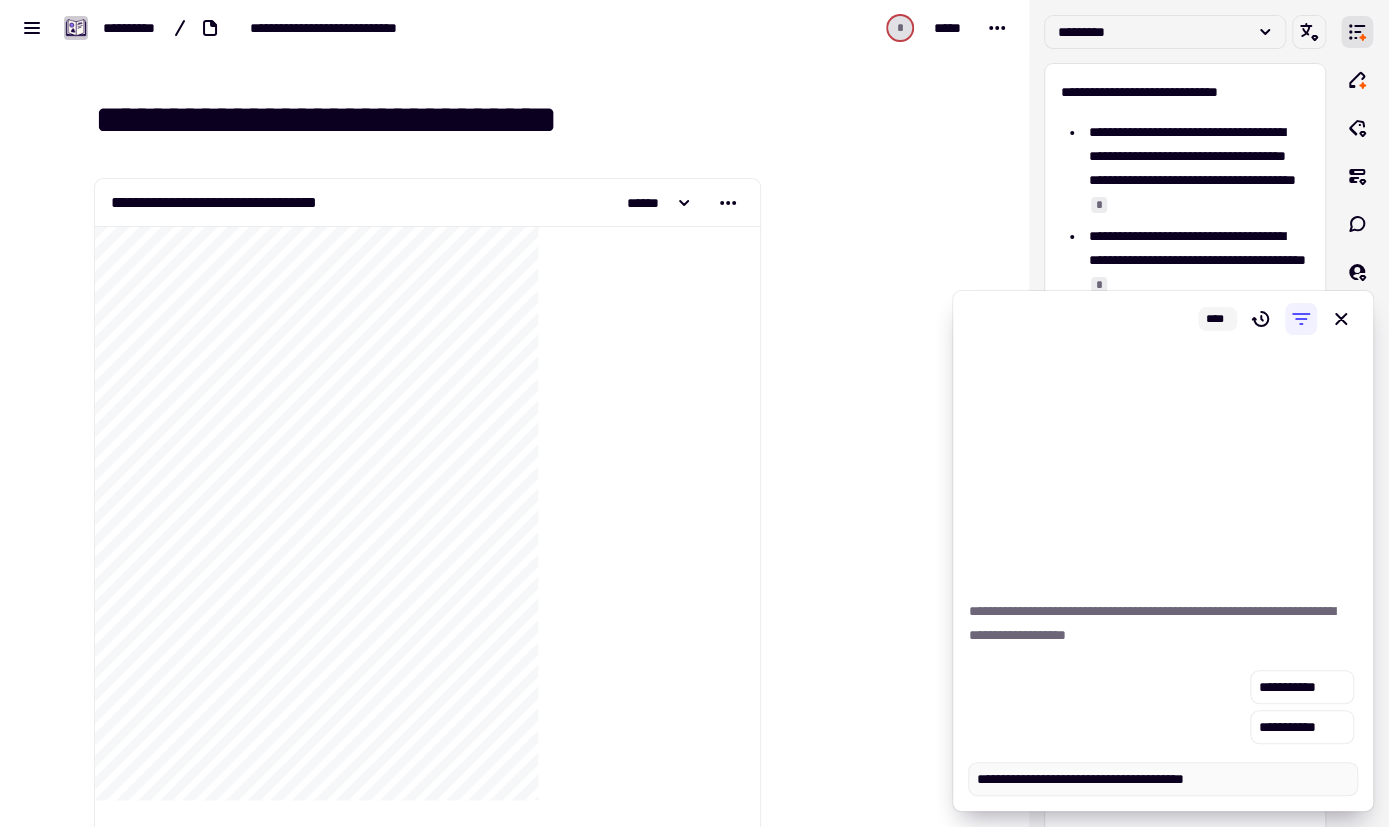 type on "*" 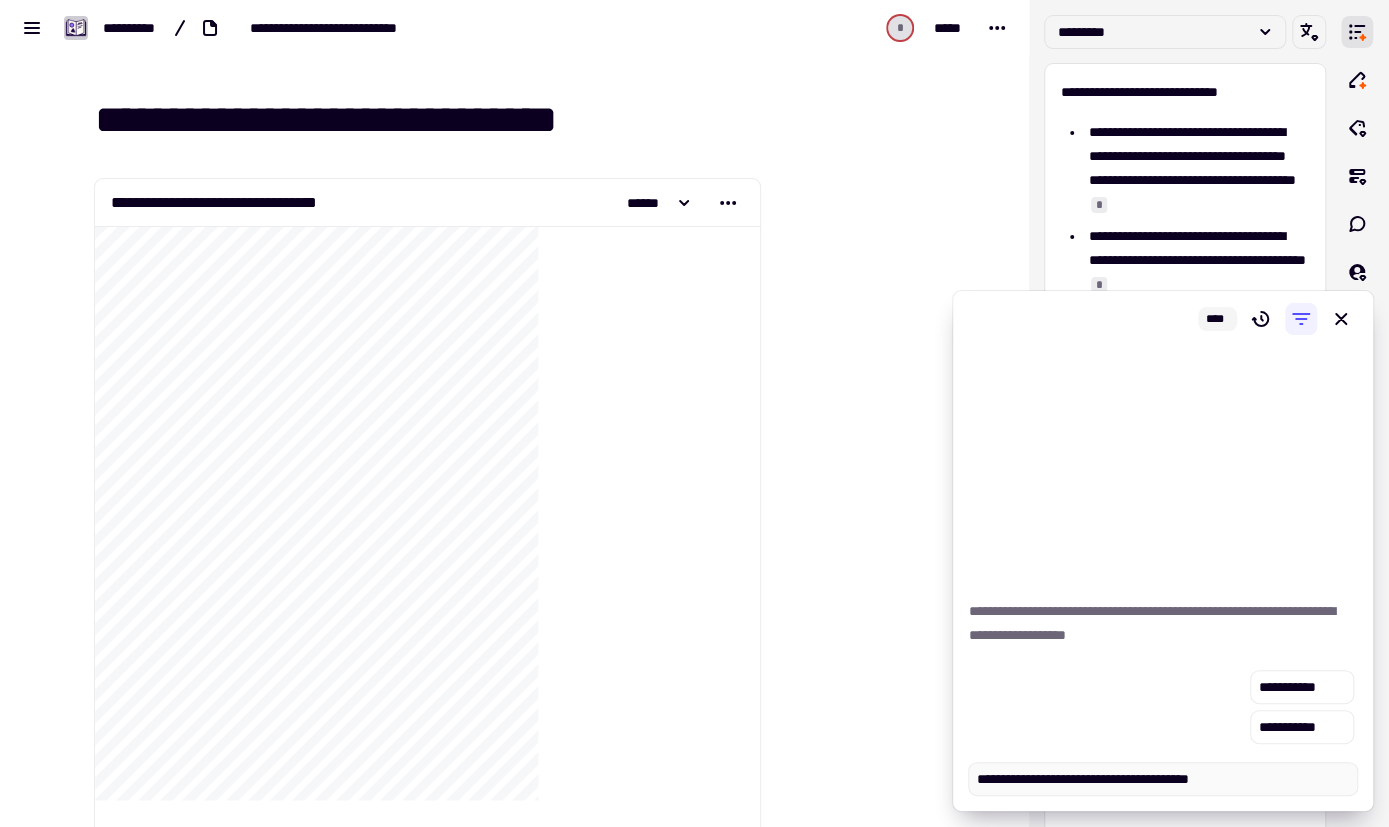 type on "*" 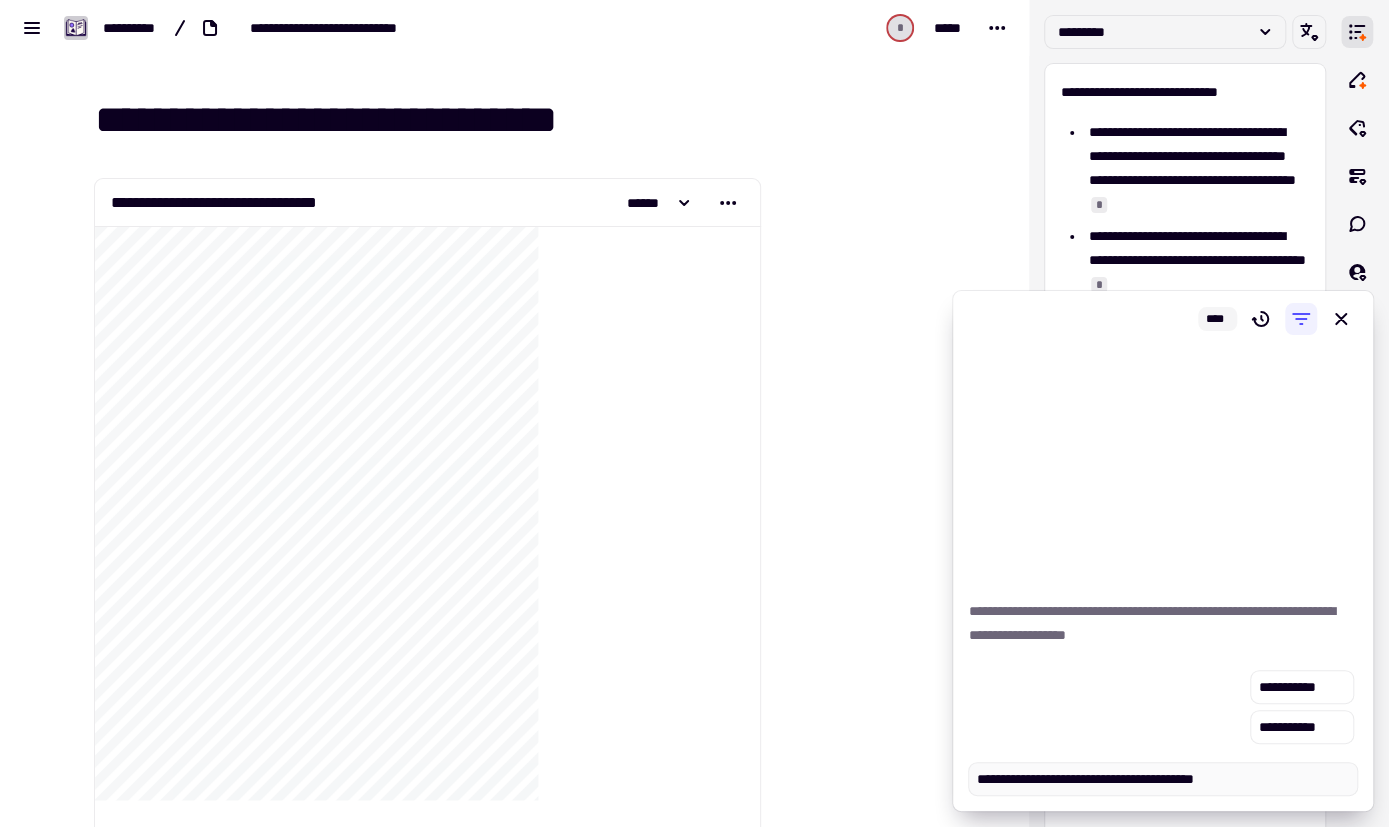 type on "*" 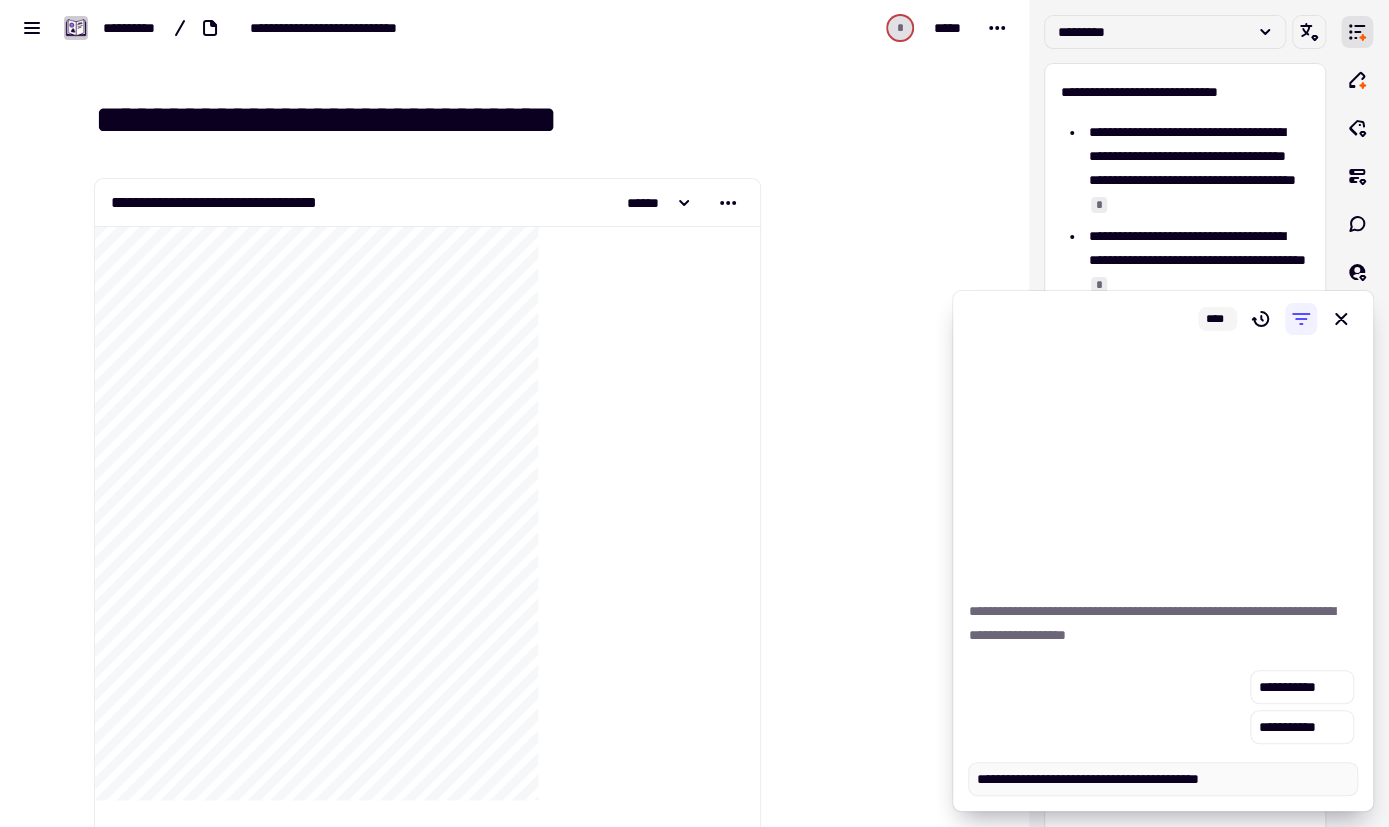 type on "*" 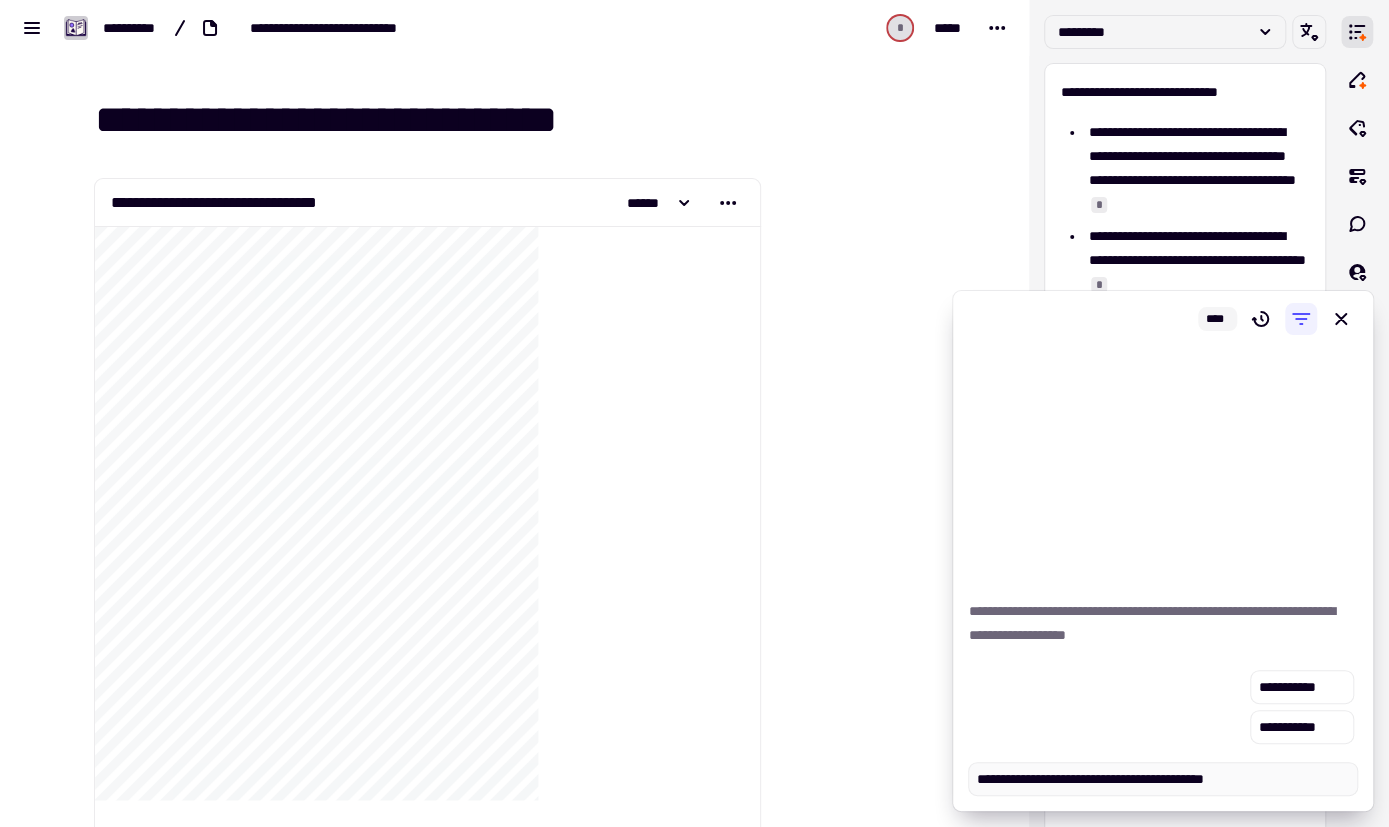 type on "*" 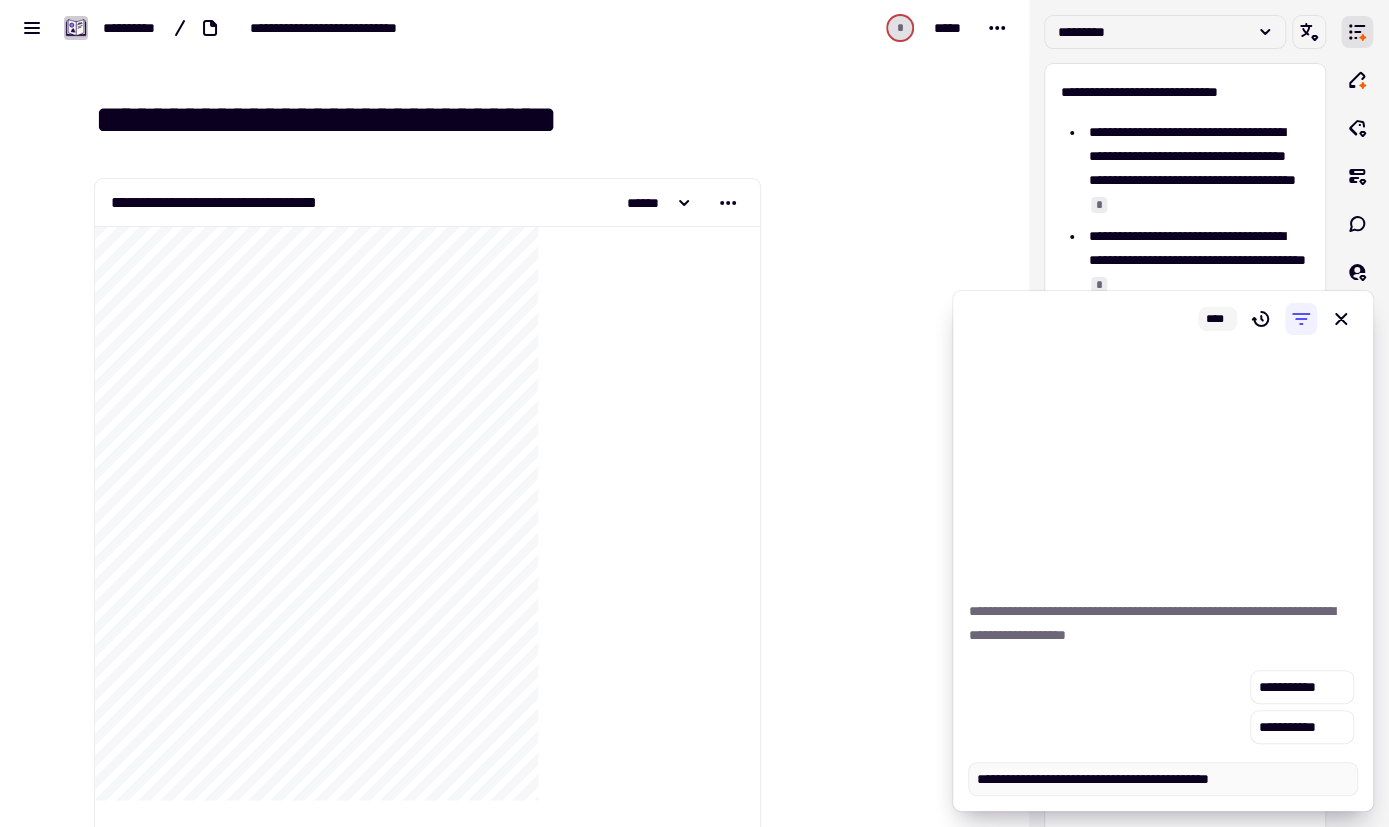 type on "*" 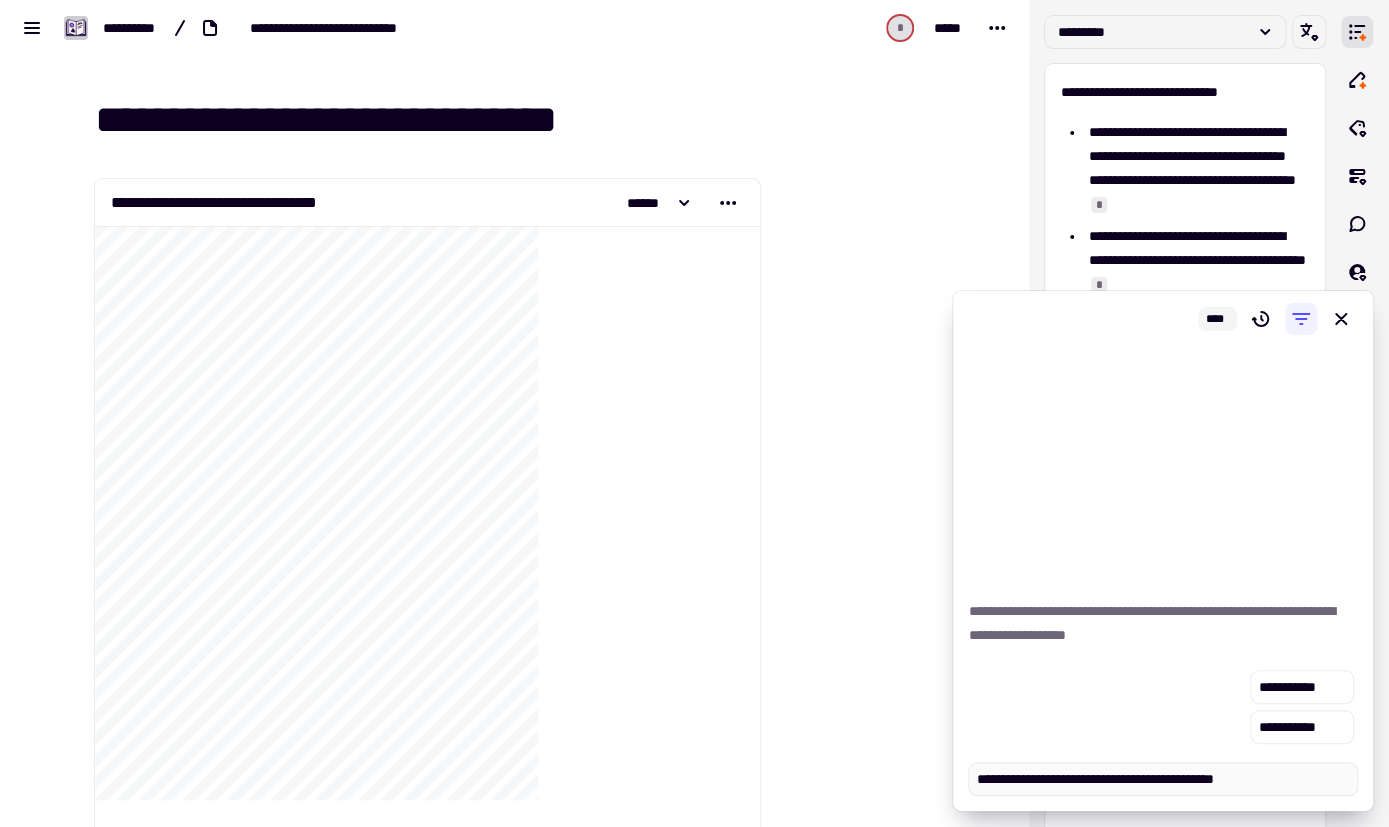 type on "*" 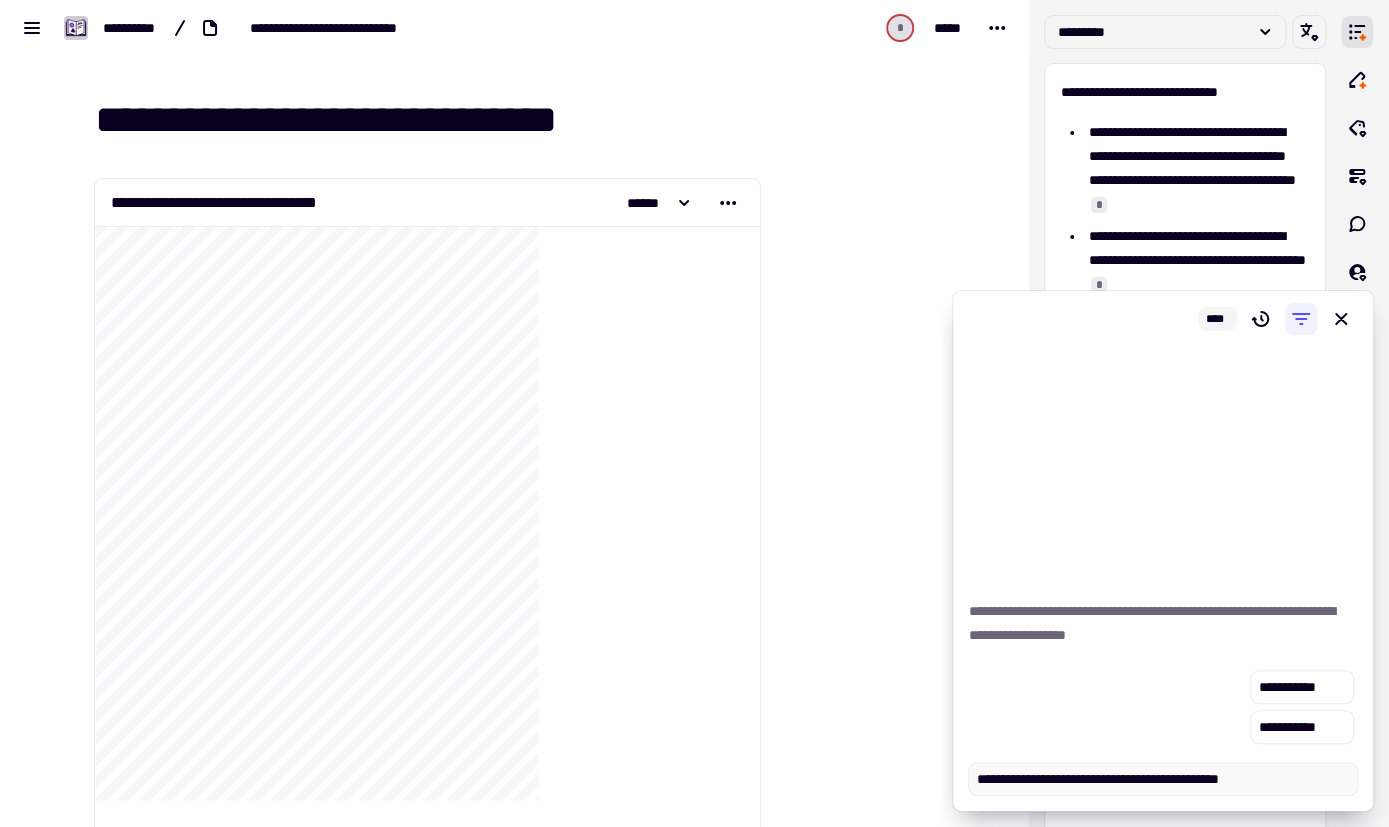 type on "*" 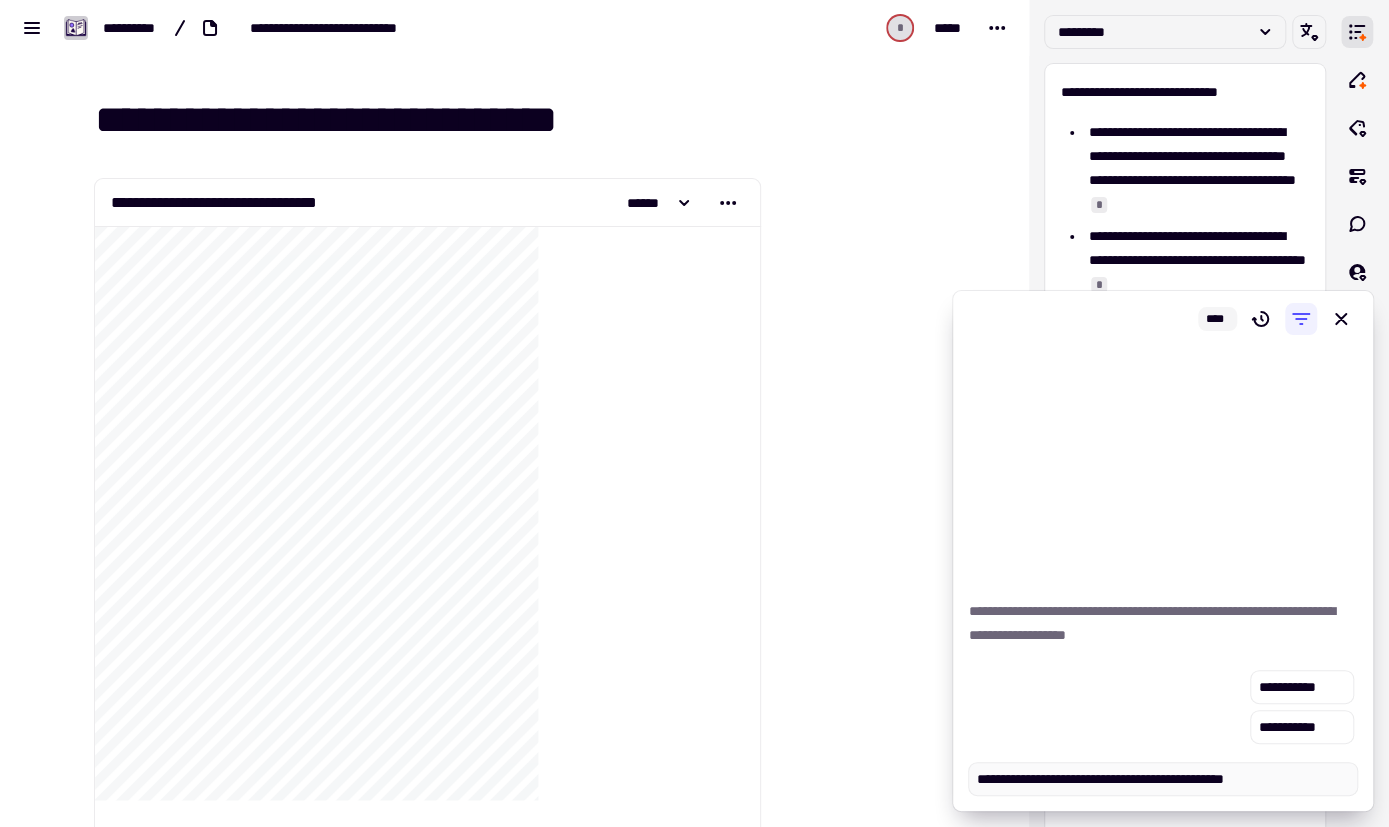 type on "*" 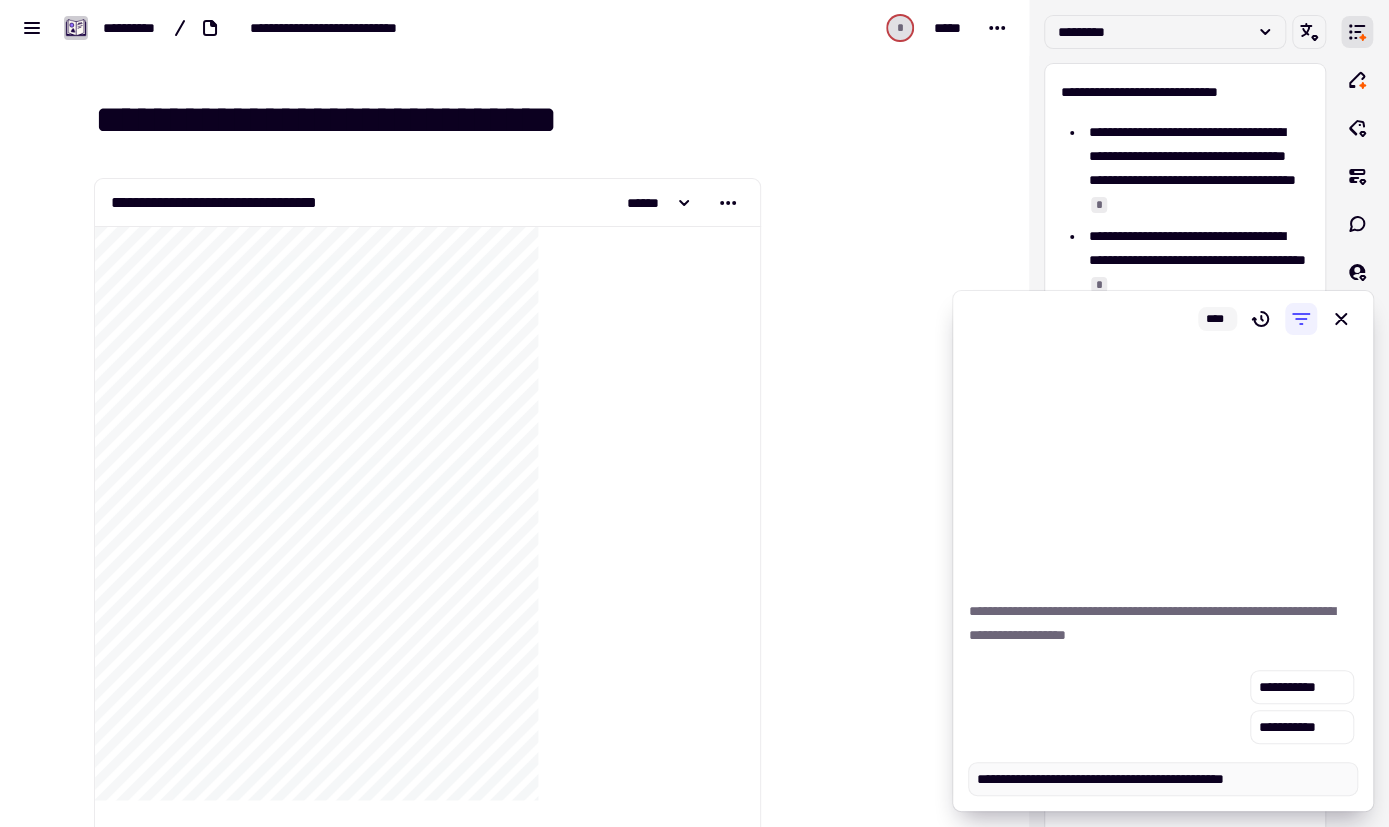 type on "**********" 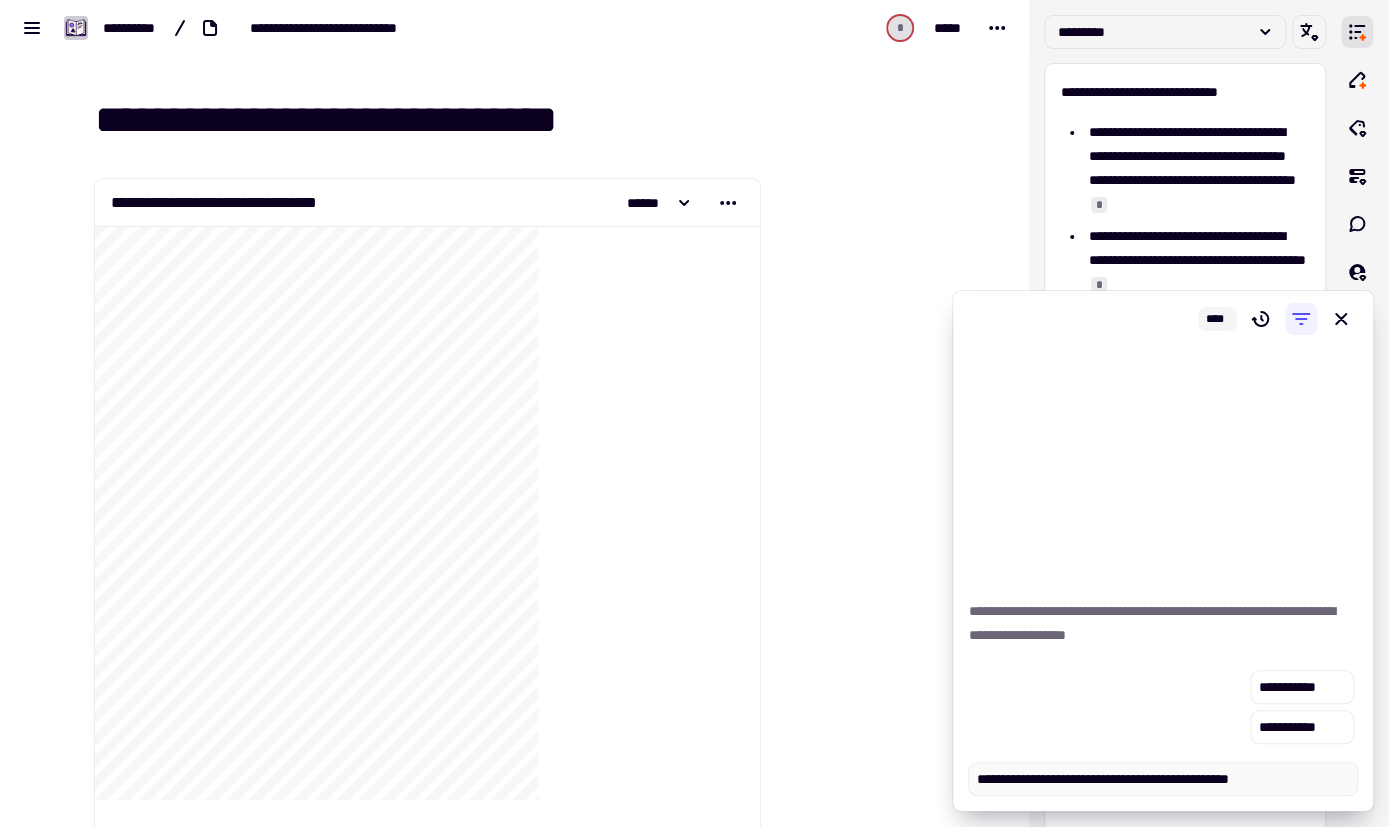 type on "*" 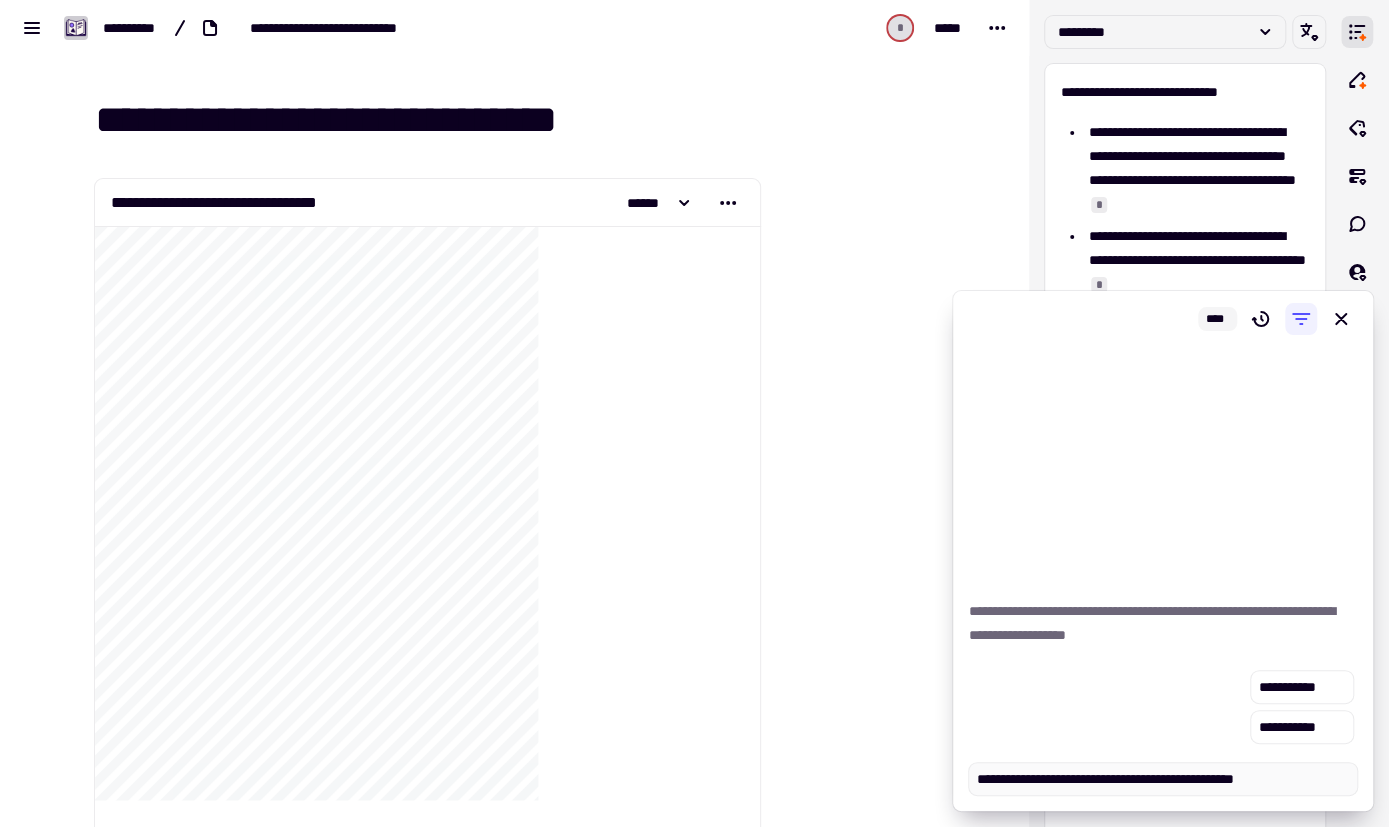 type on "*" 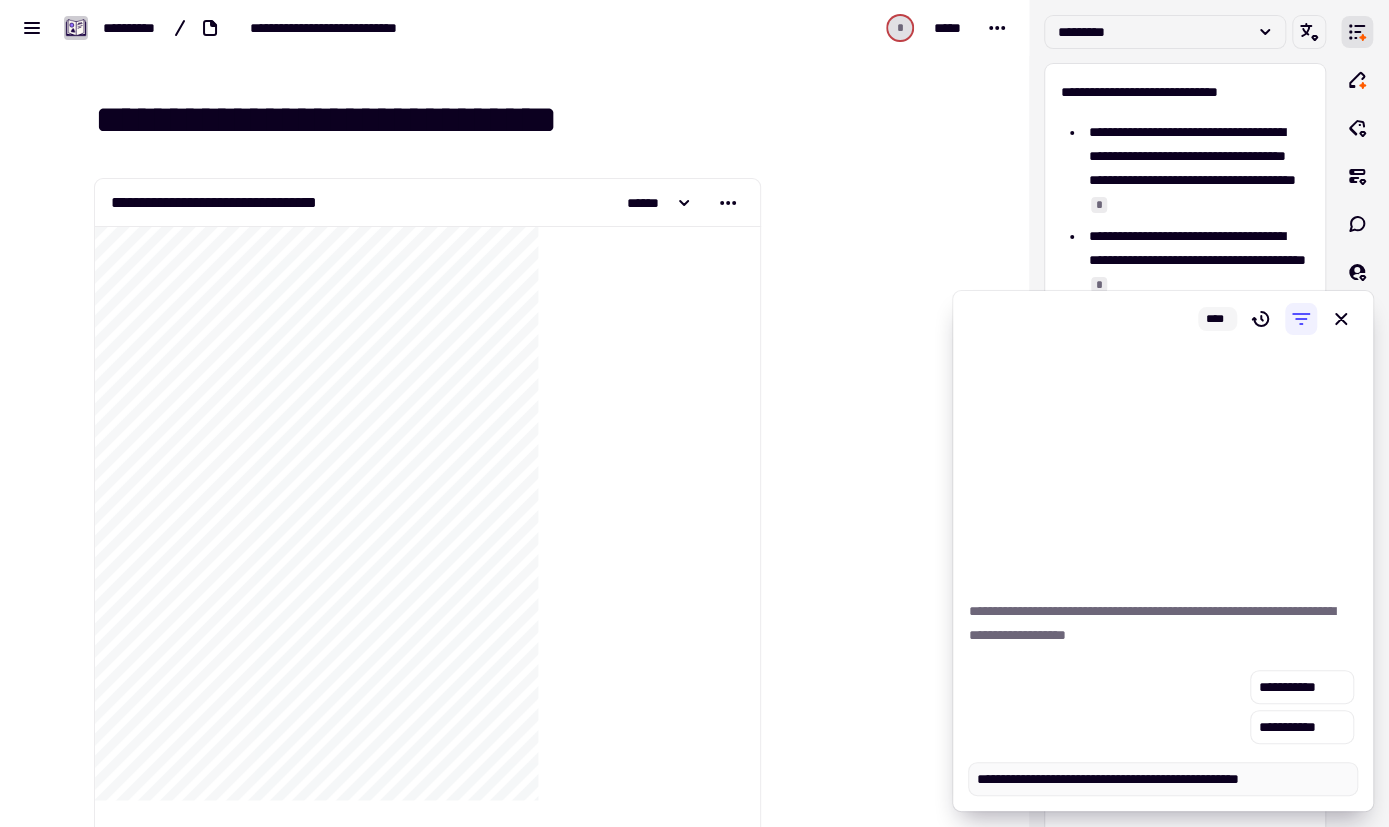 type on "*" 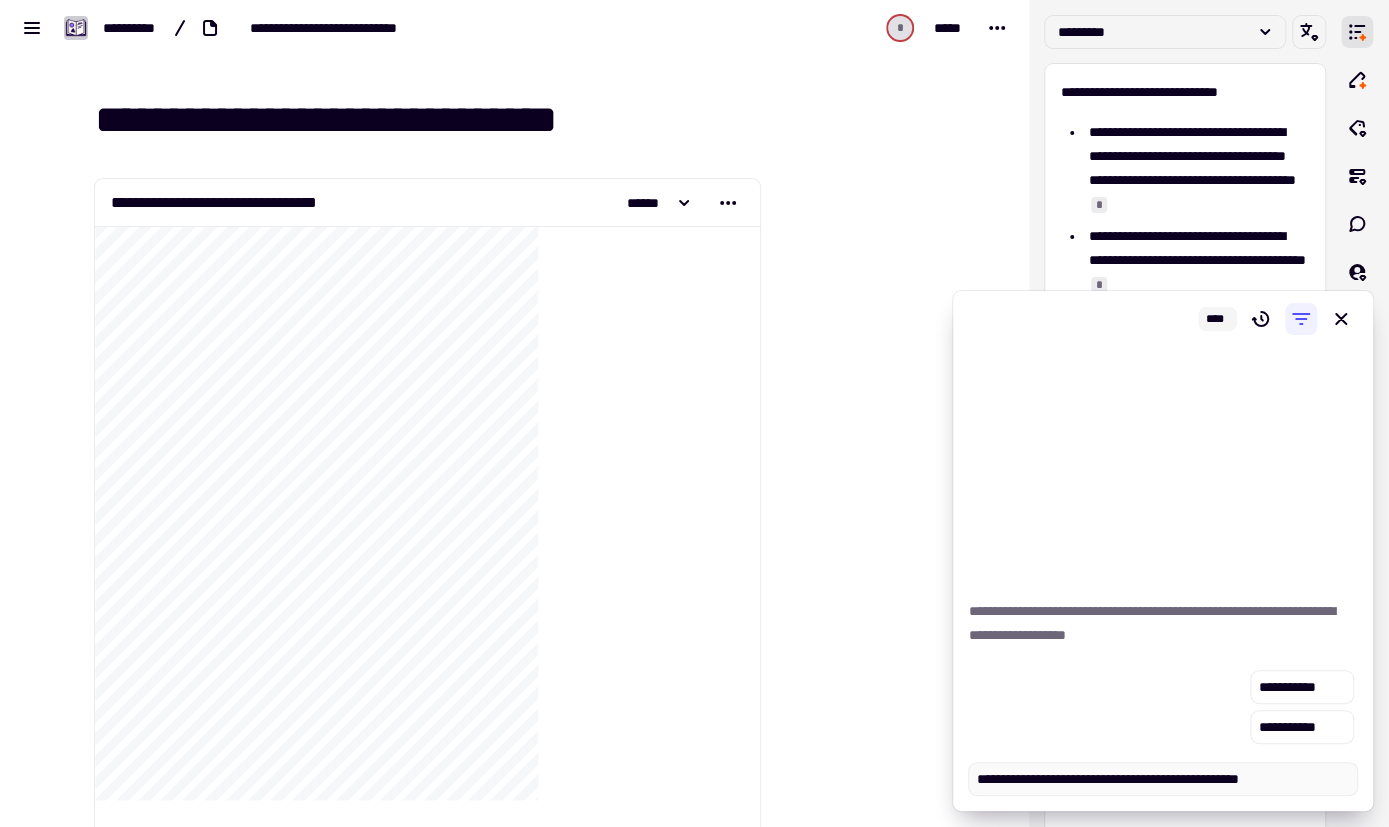 type on "**********" 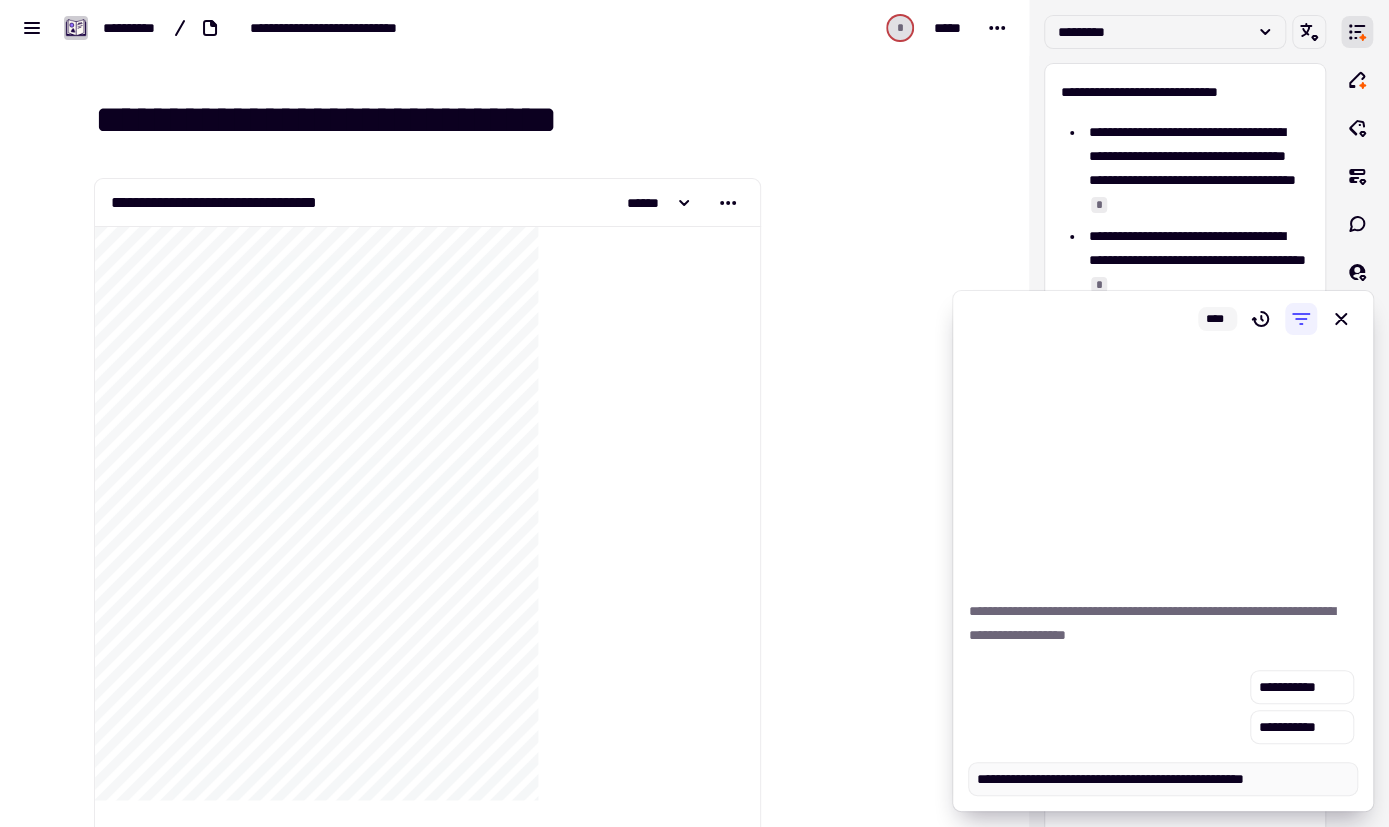 type on "*" 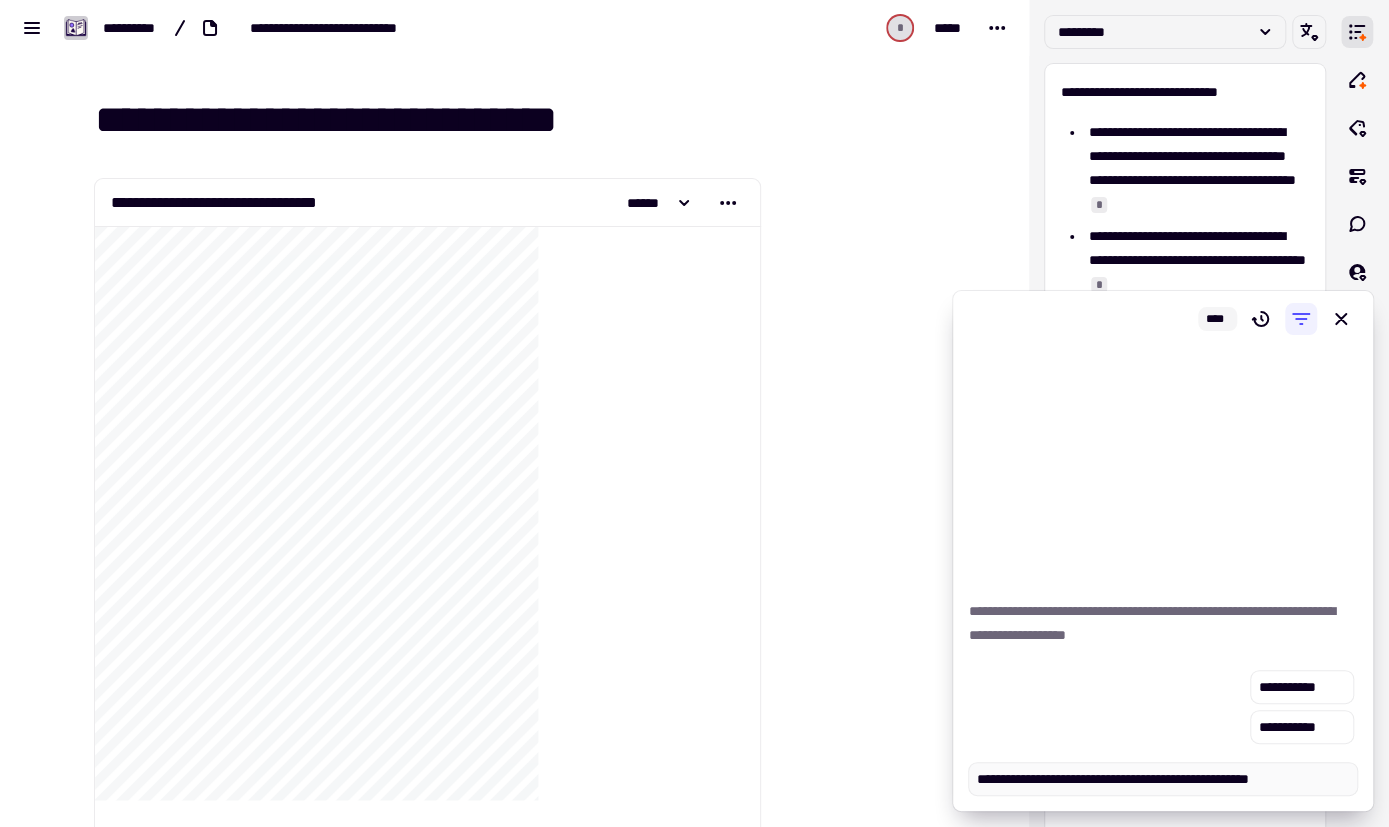 type on "*" 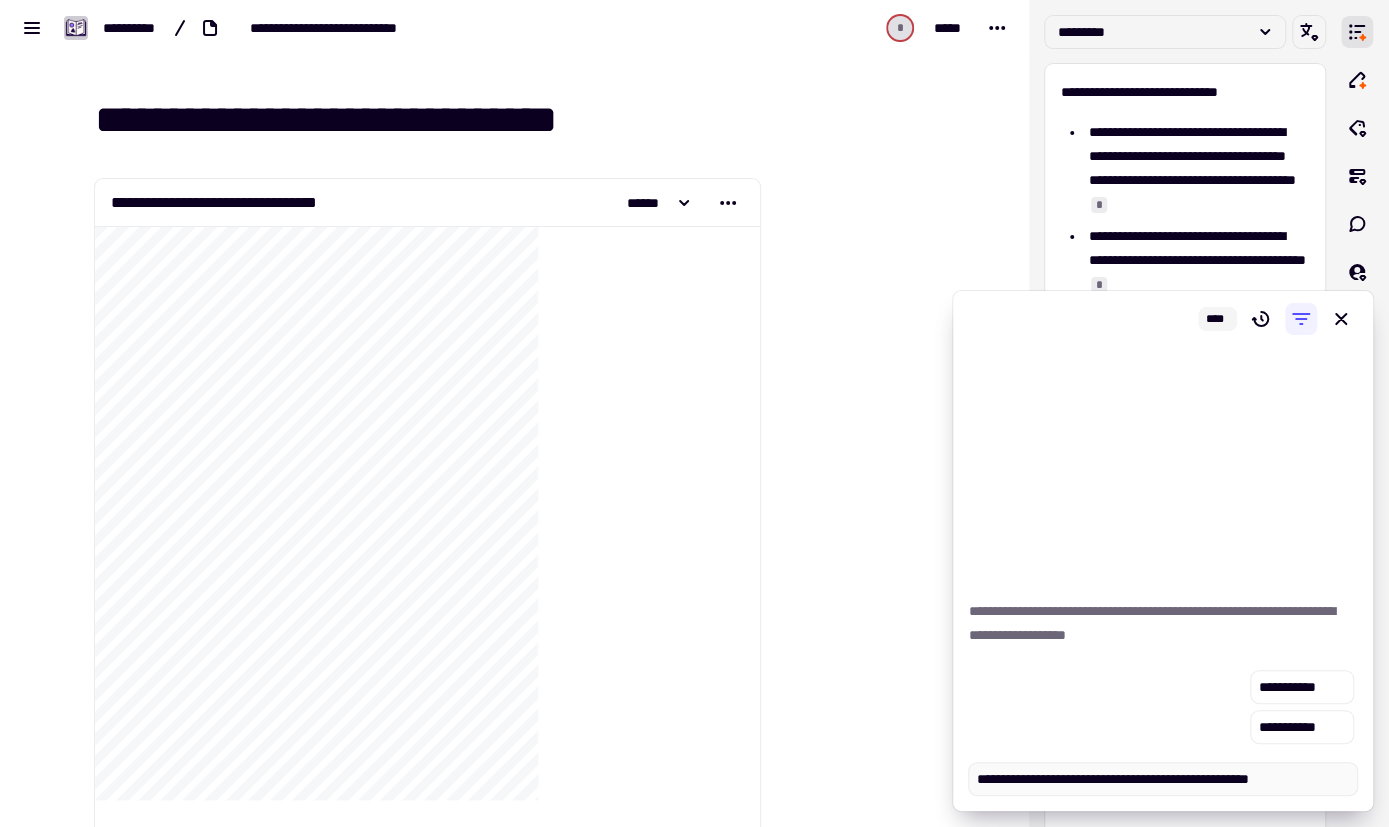 type on "**********" 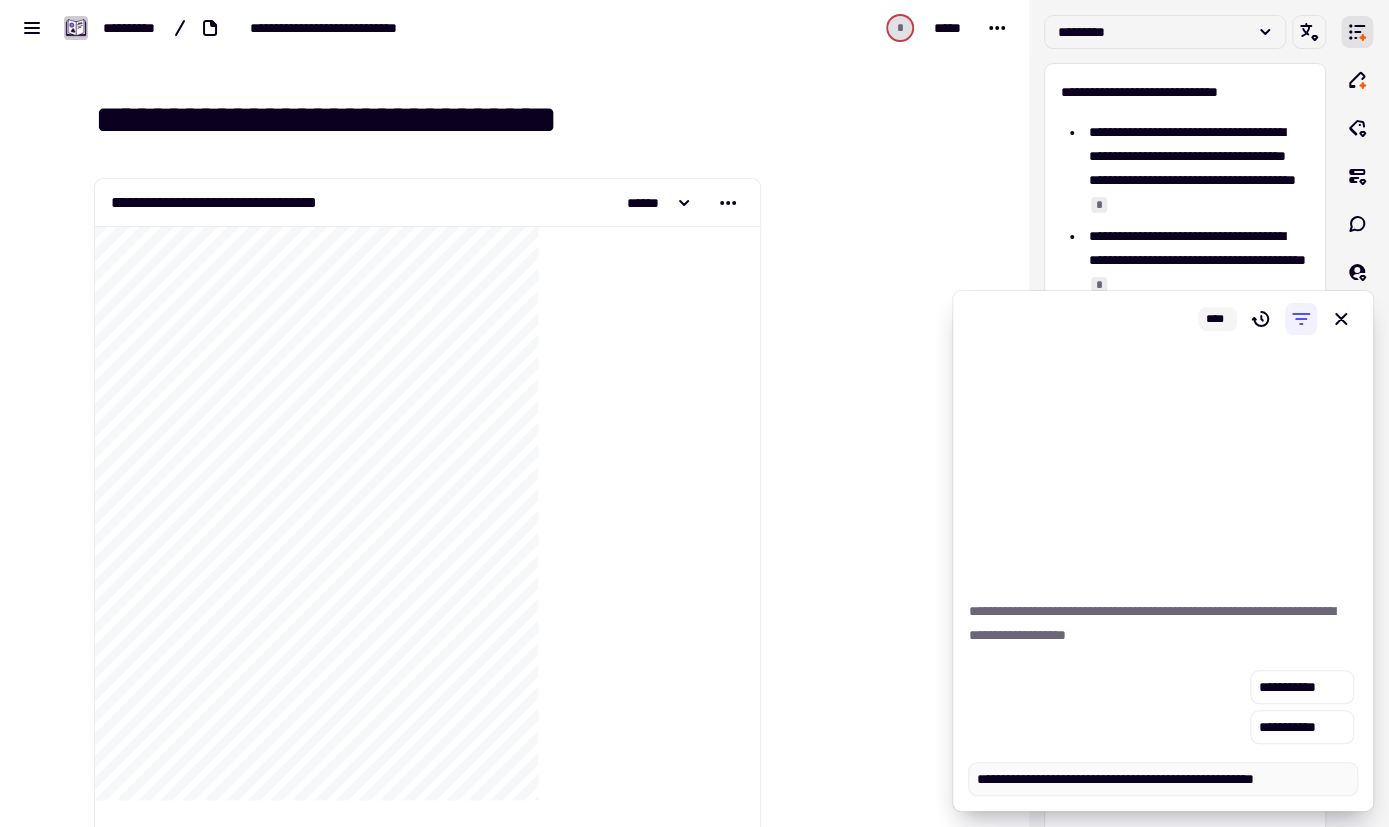type on "*" 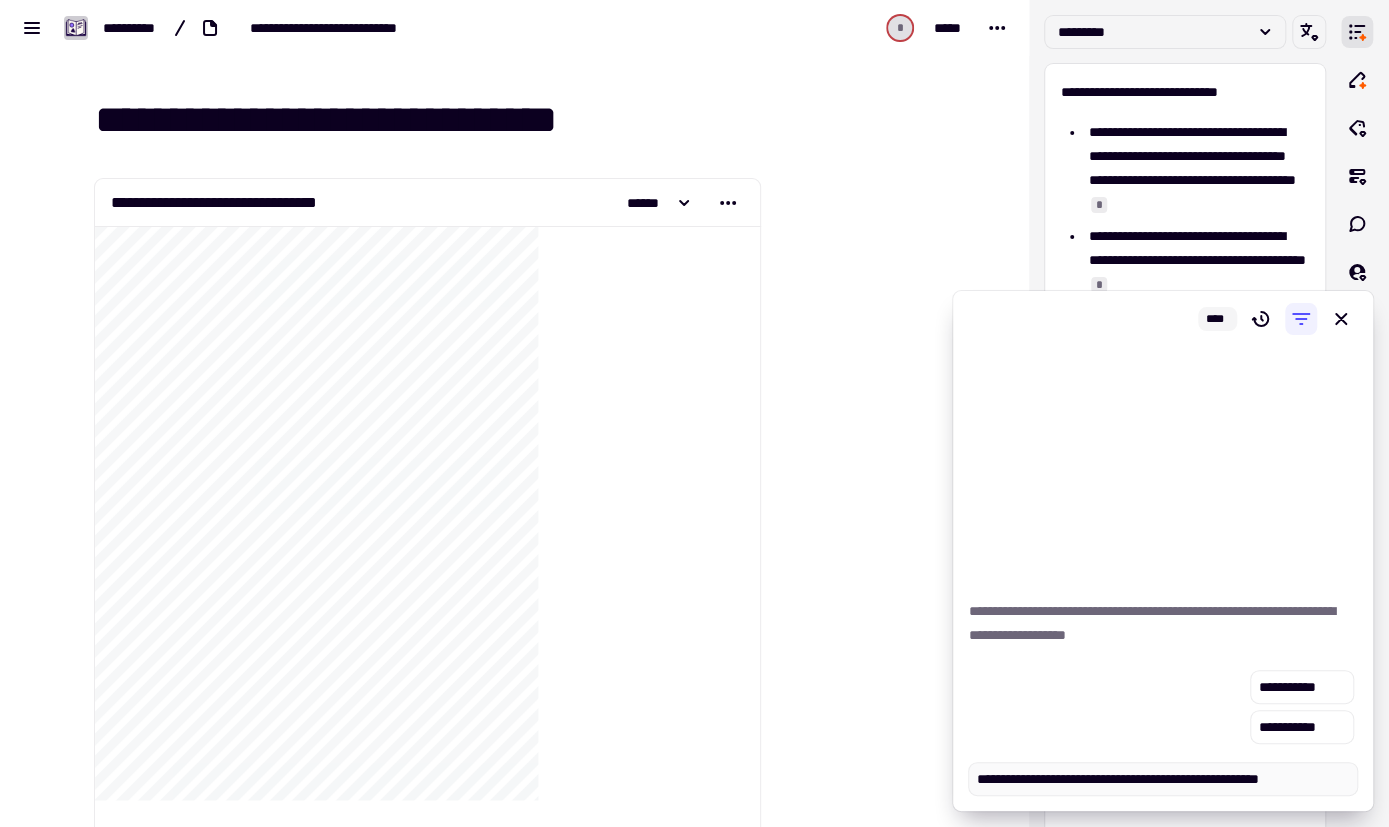 type on "*" 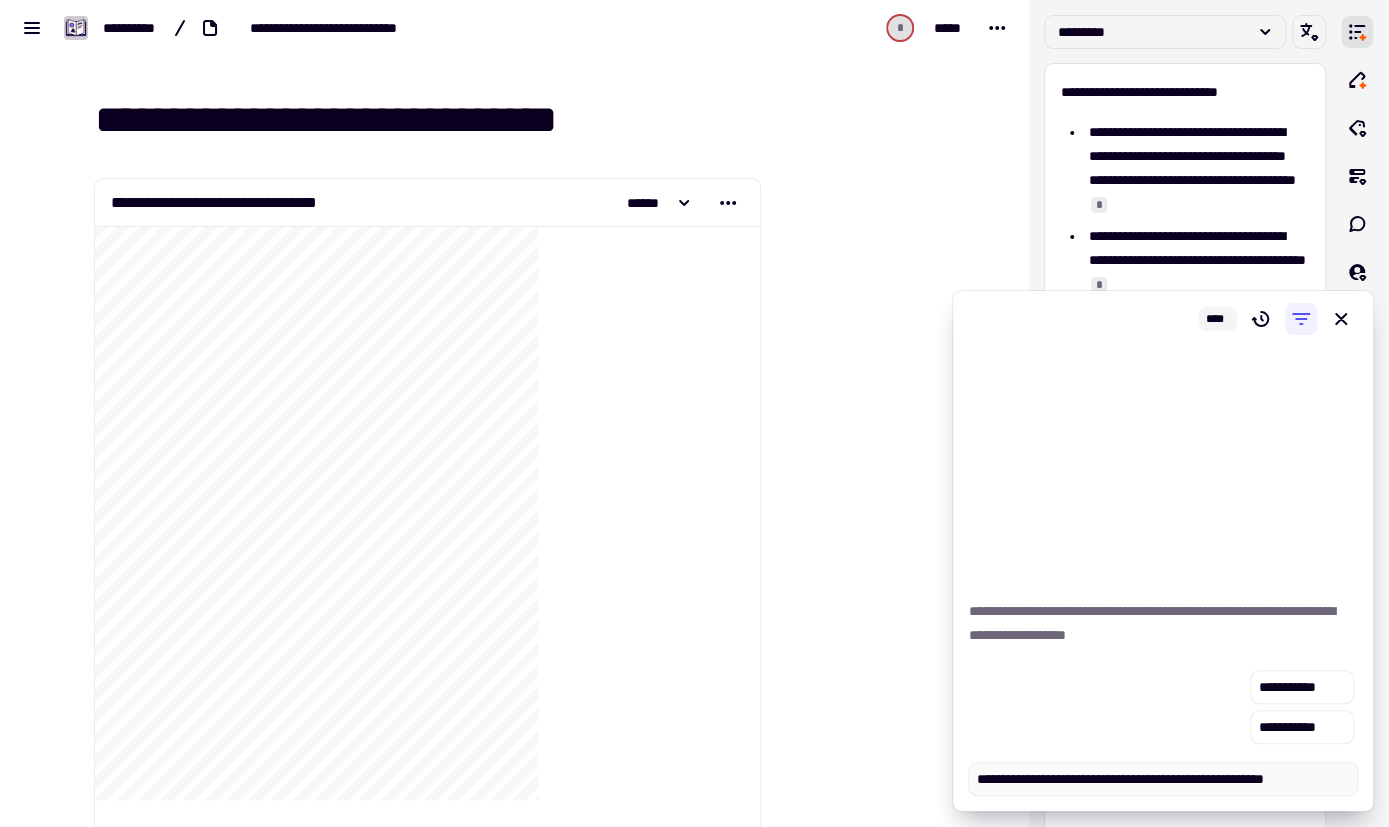 type on "*" 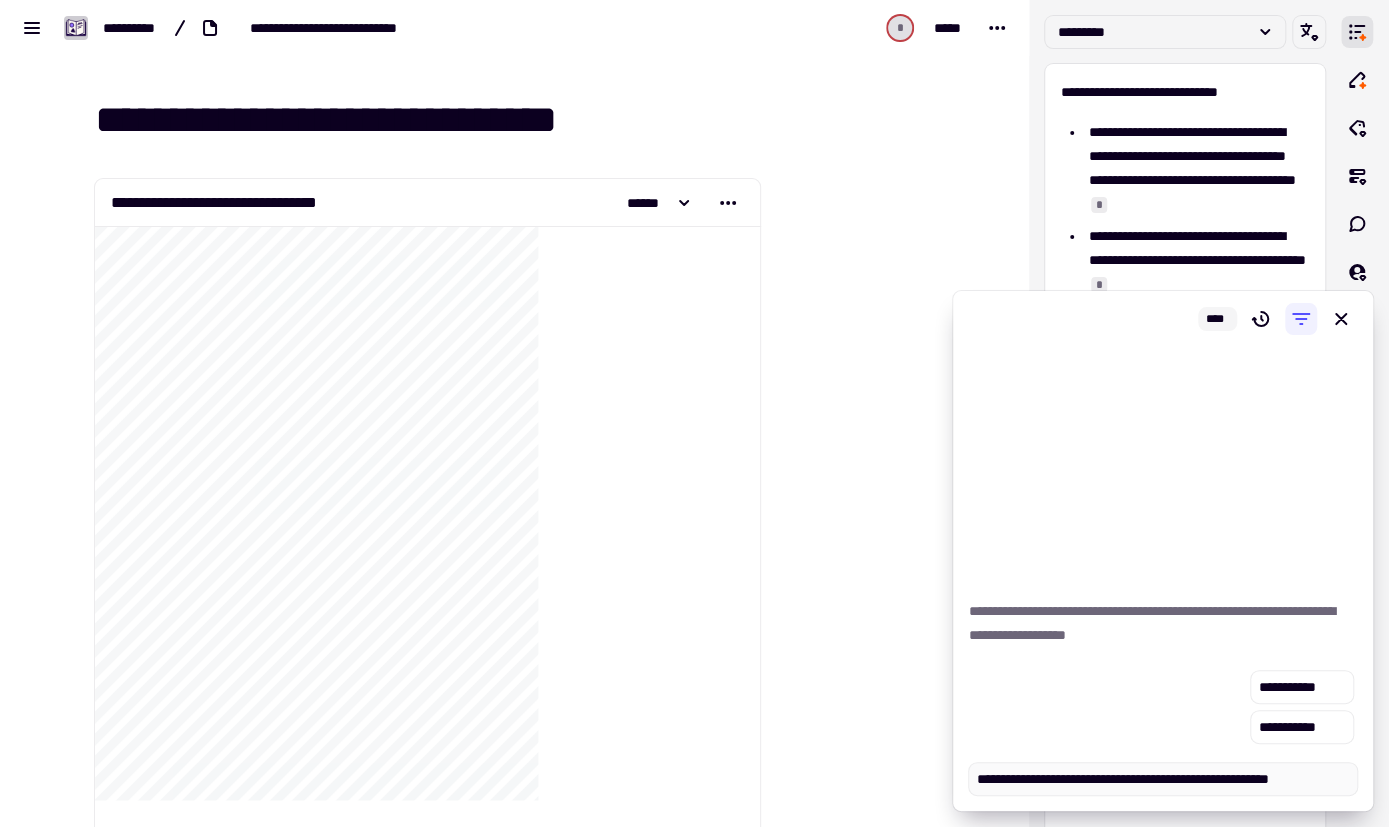 type on "*" 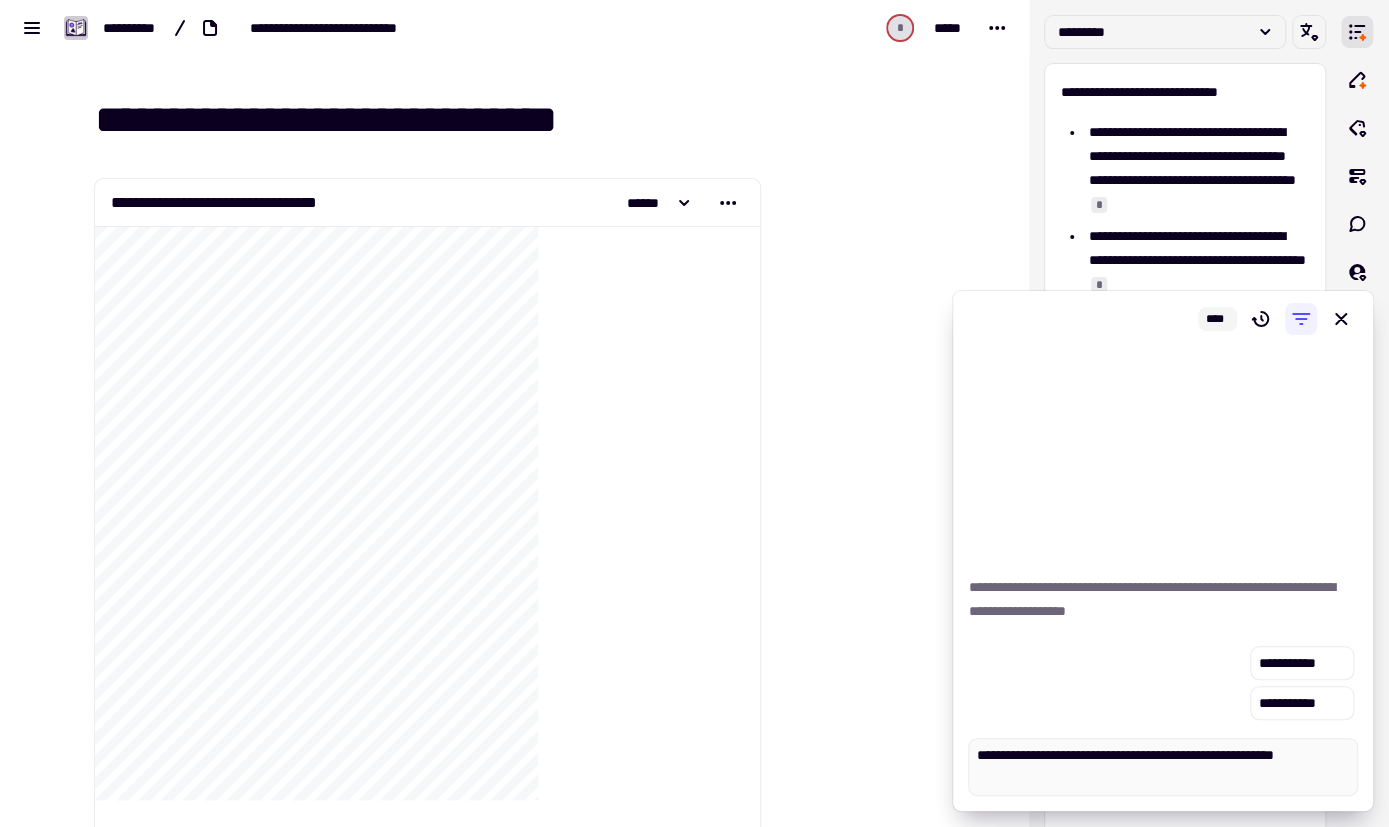 type on "*" 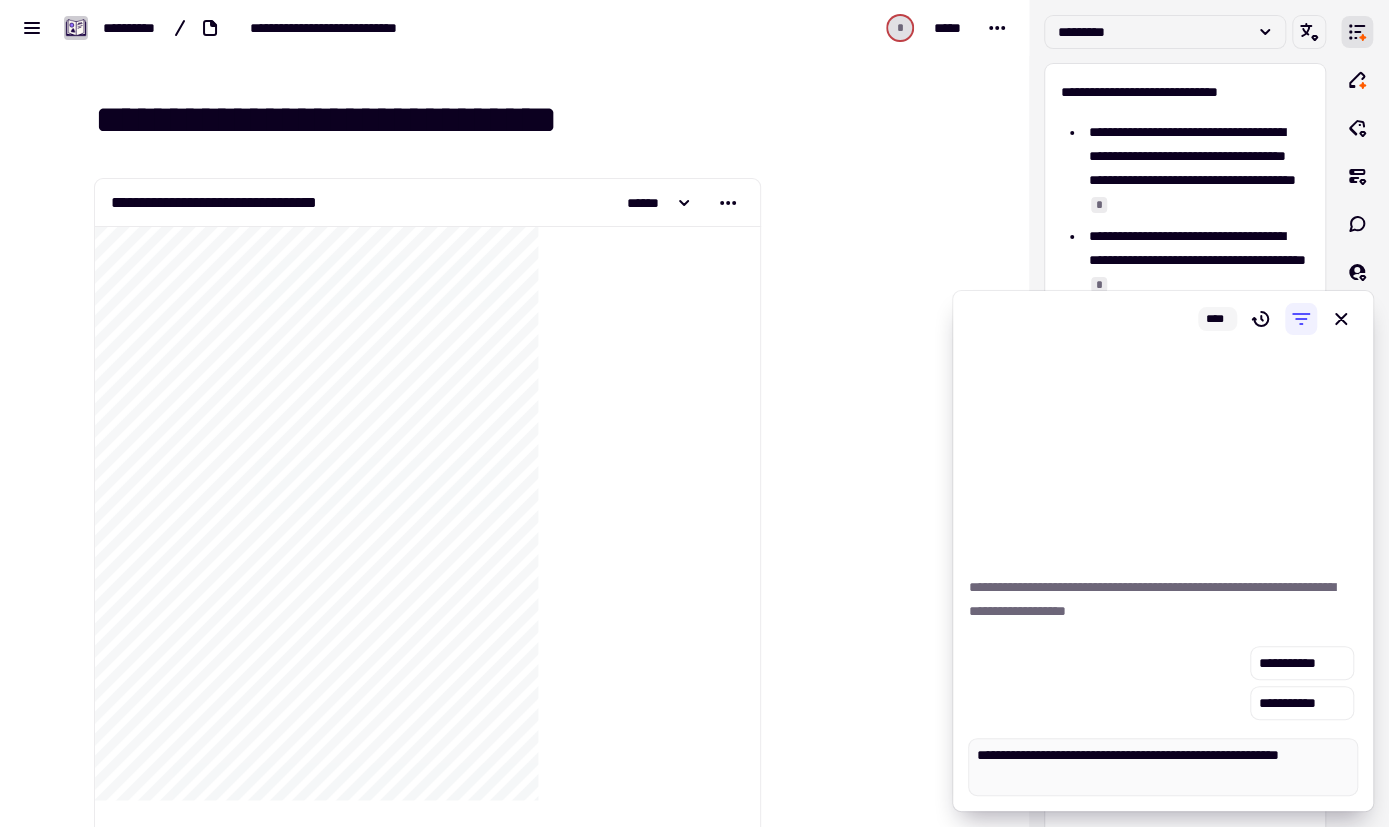 type on "*" 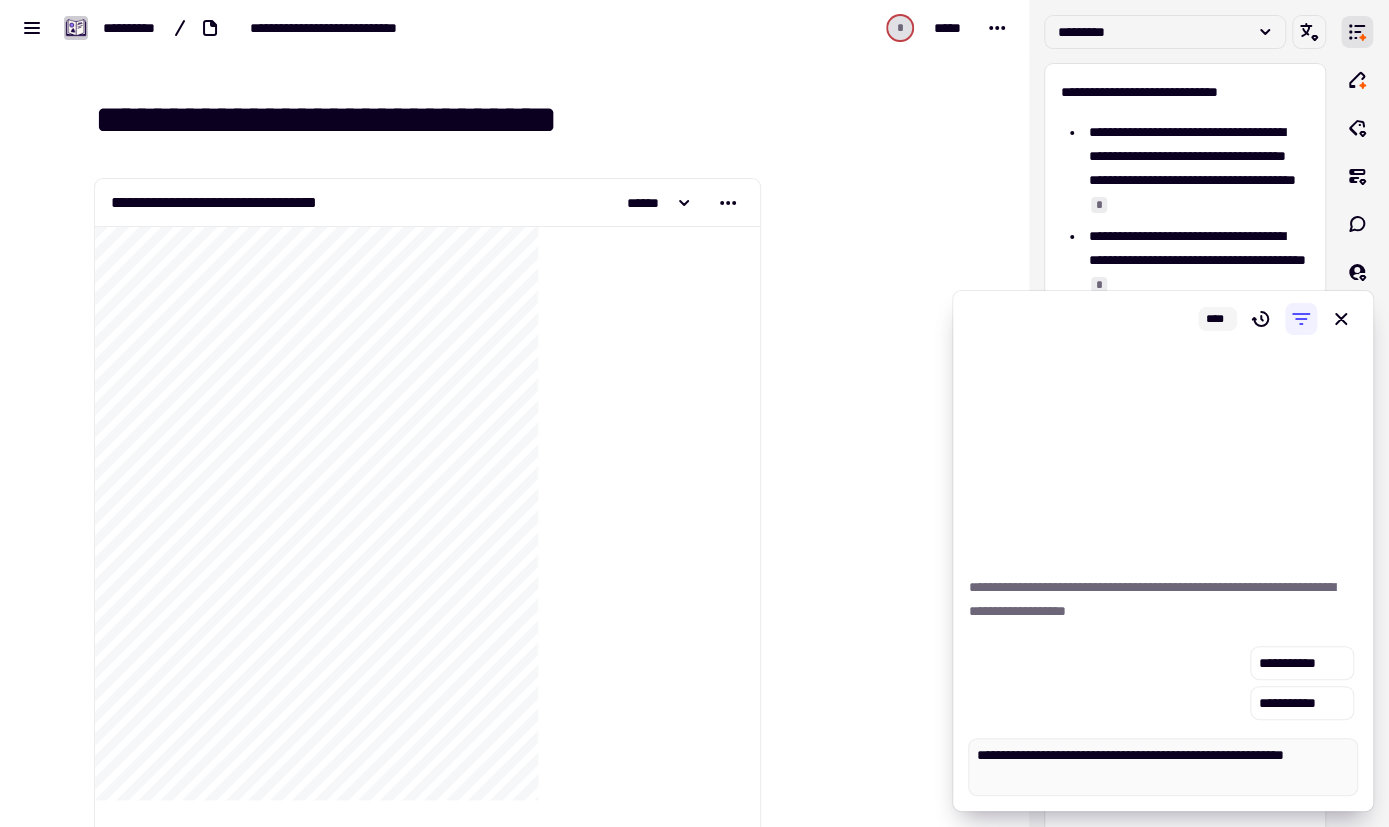 type on "*" 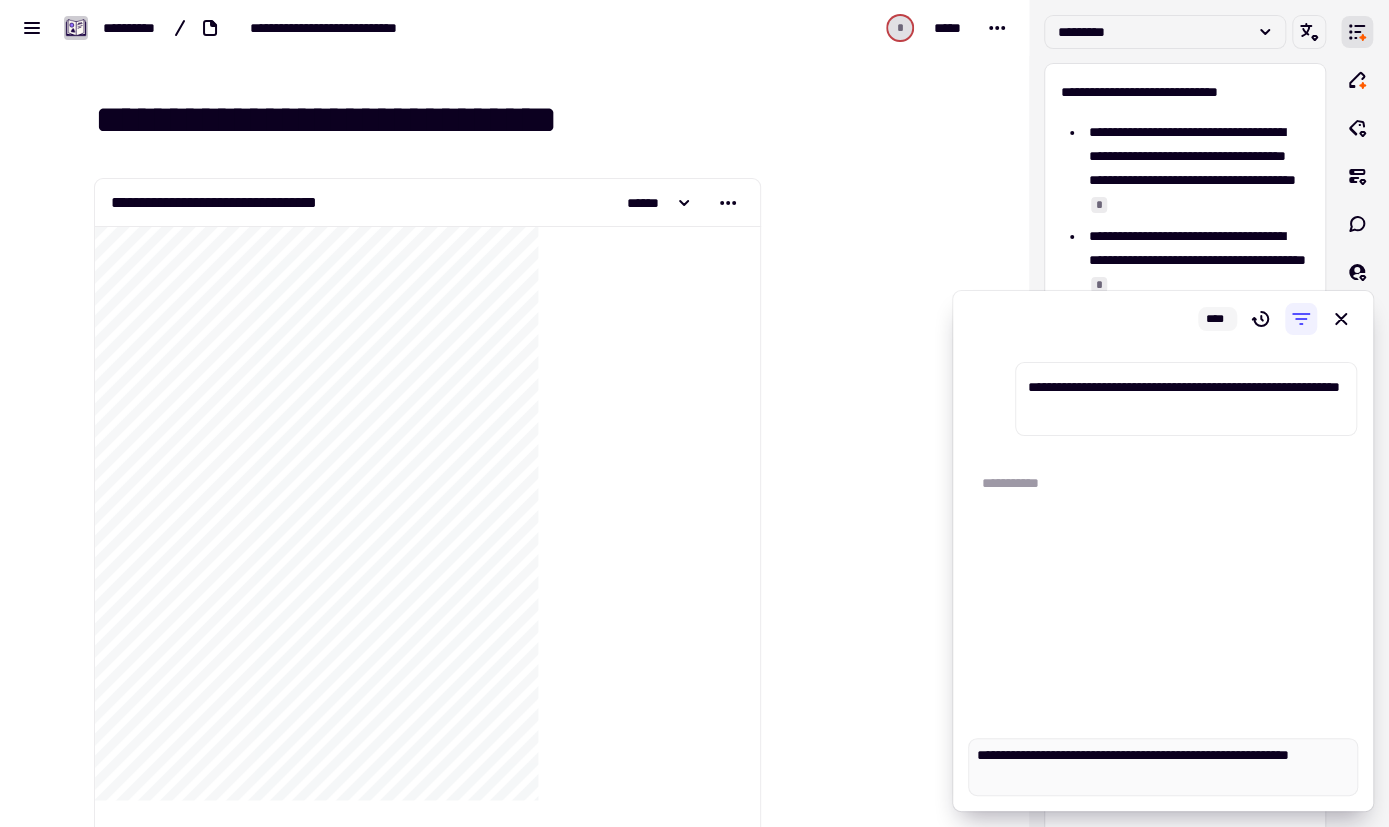 type on "*" 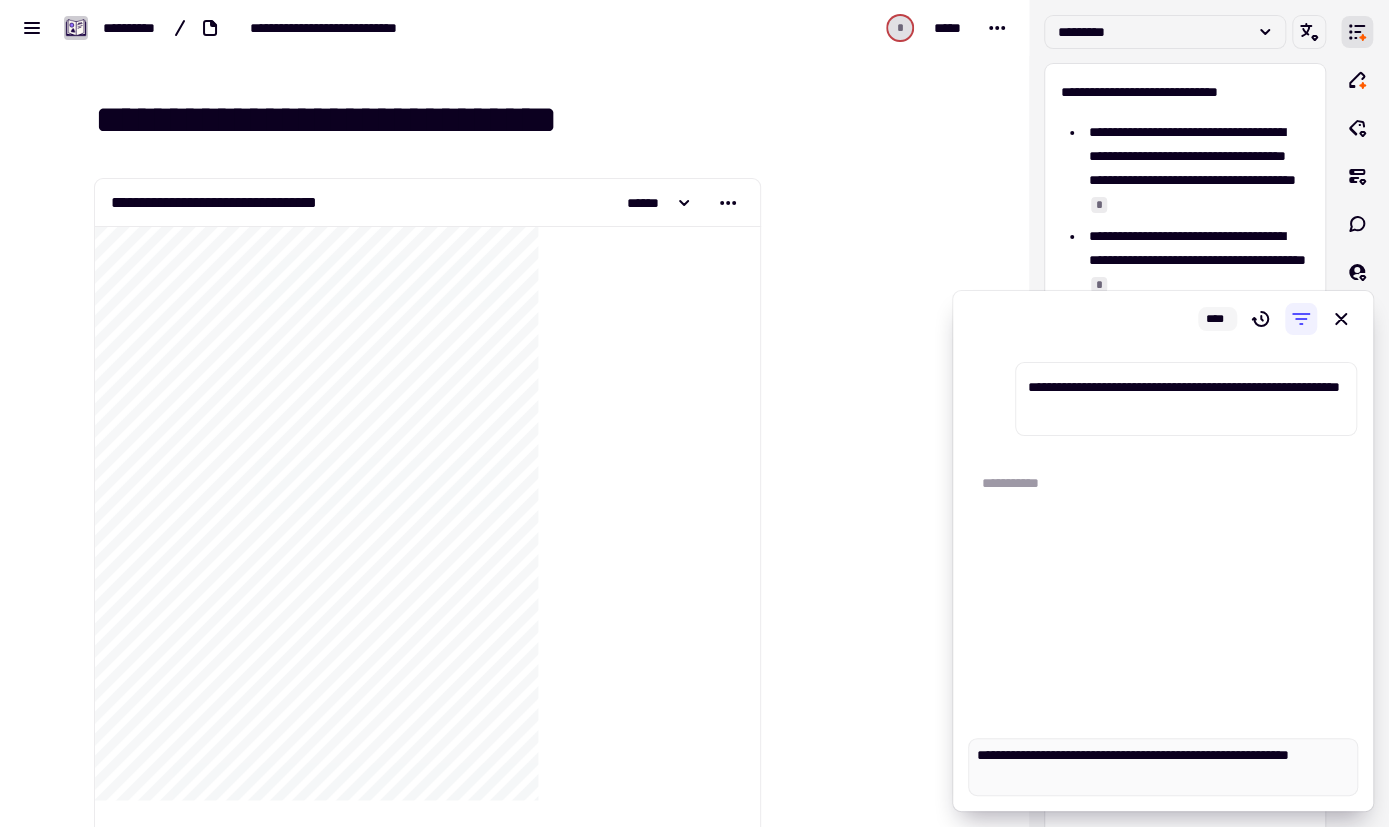 type 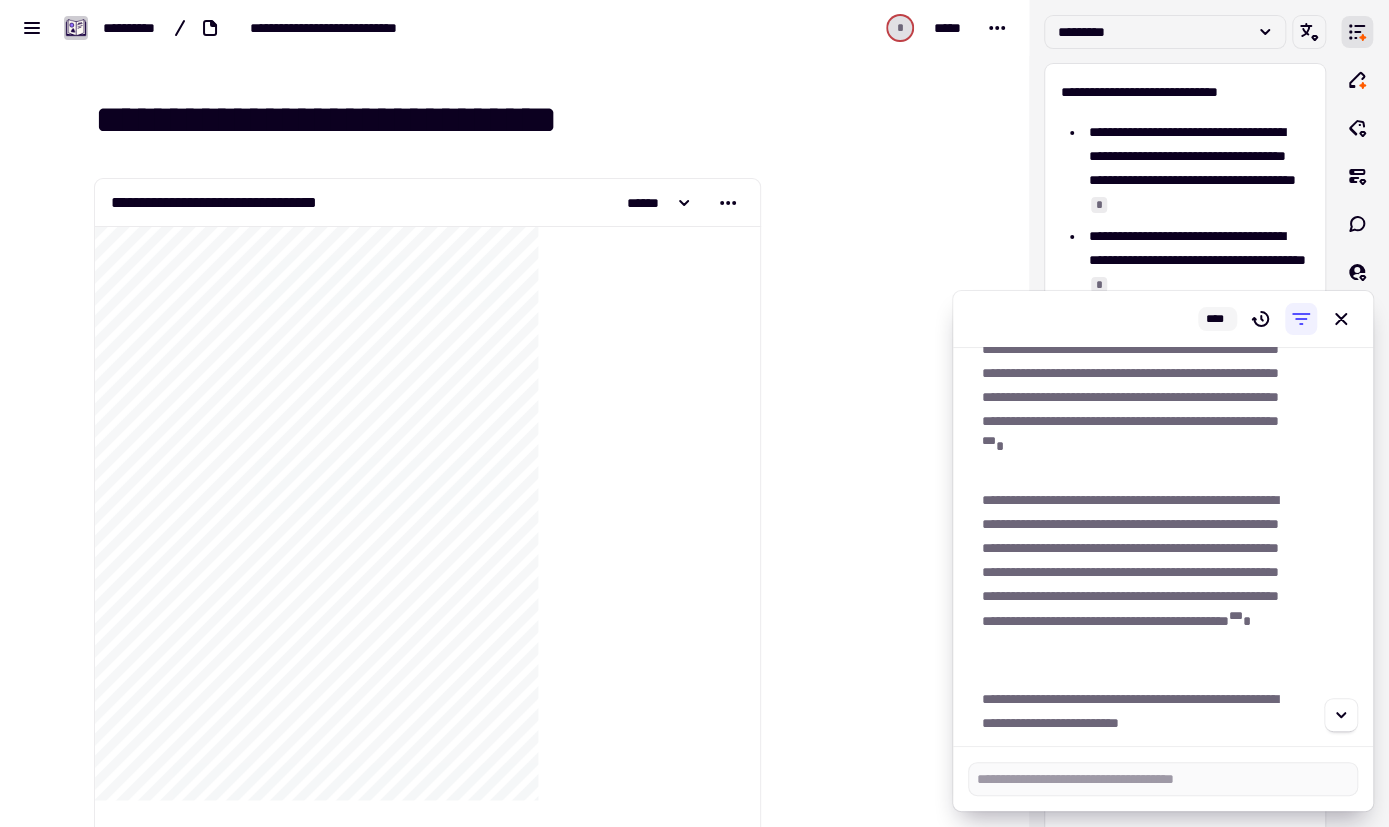 click on "**********" at bounding box center (1163, 546) 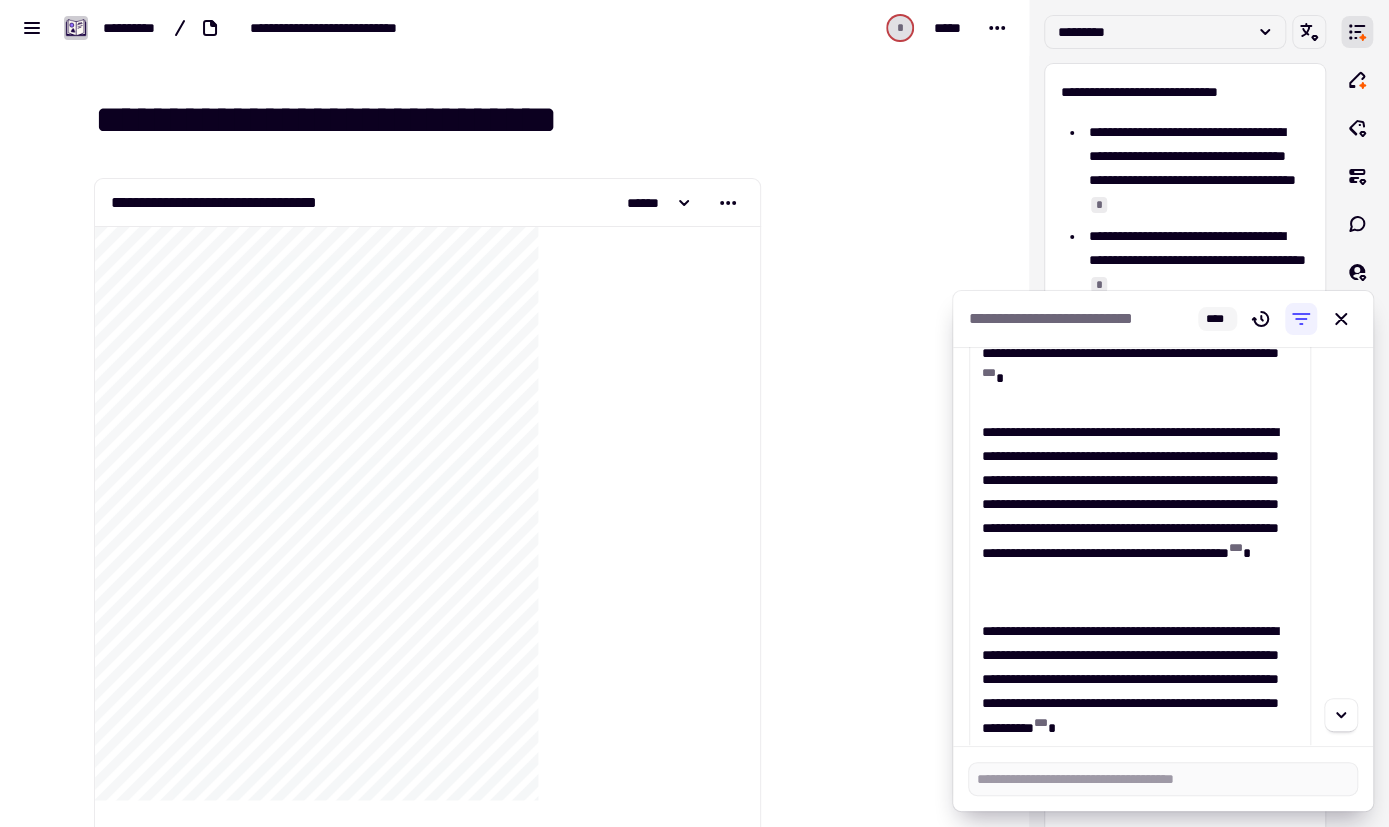 scroll, scrollTop: 358, scrollLeft: 0, axis: vertical 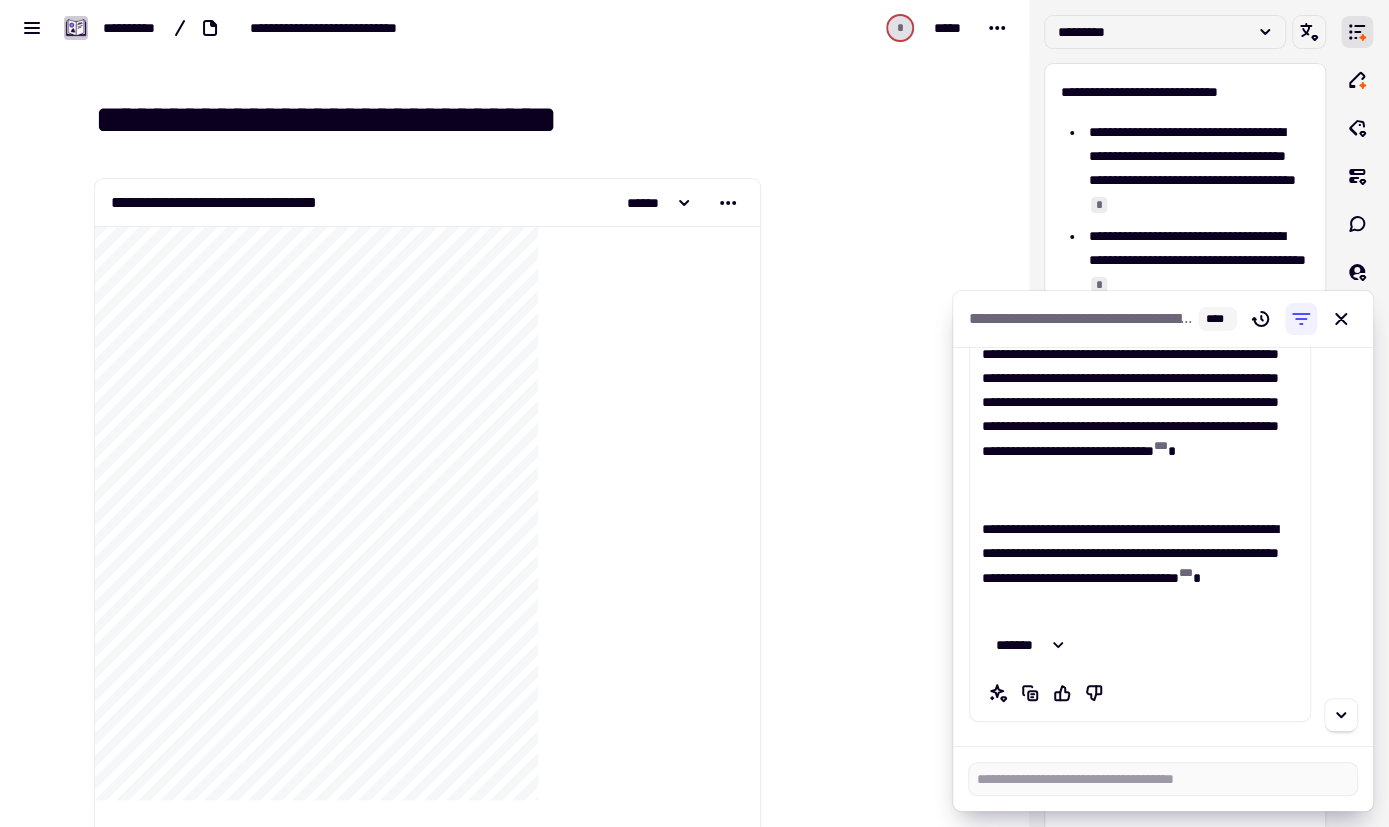 click on "**********" at bounding box center [1163, 546] 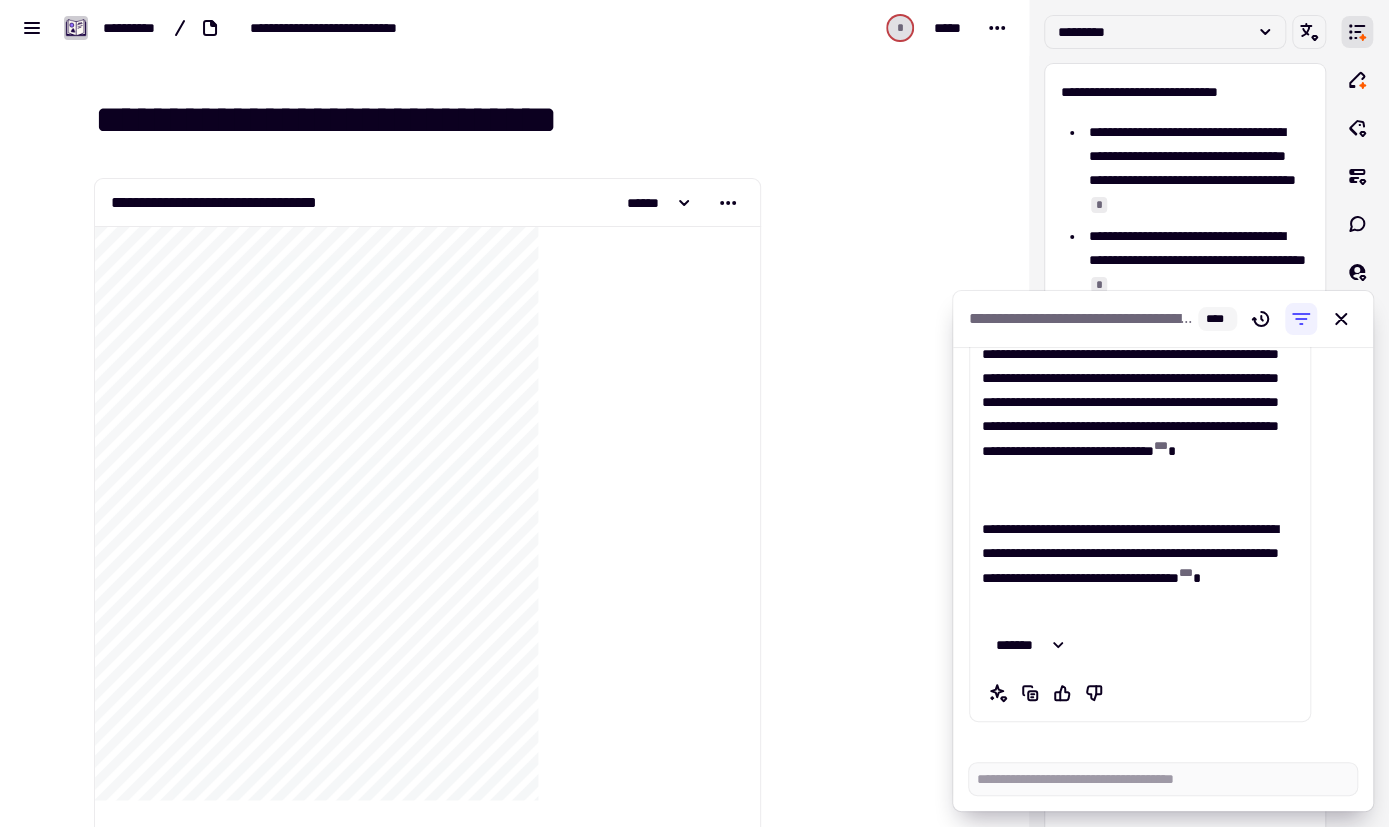 click on "**********" at bounding box center (1140, 565) 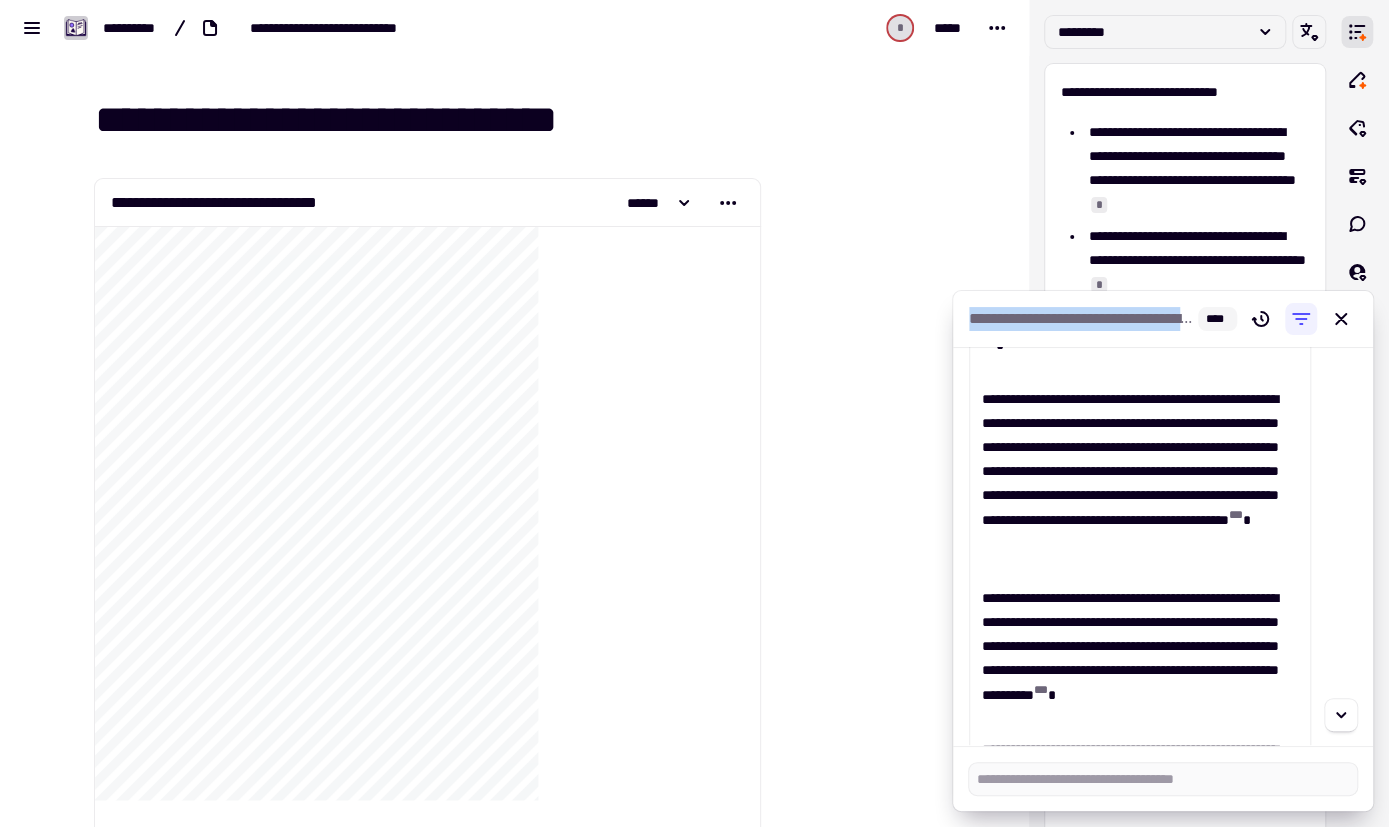 scroll, scrollTop: 0, scrollLeft: 0, axis: both 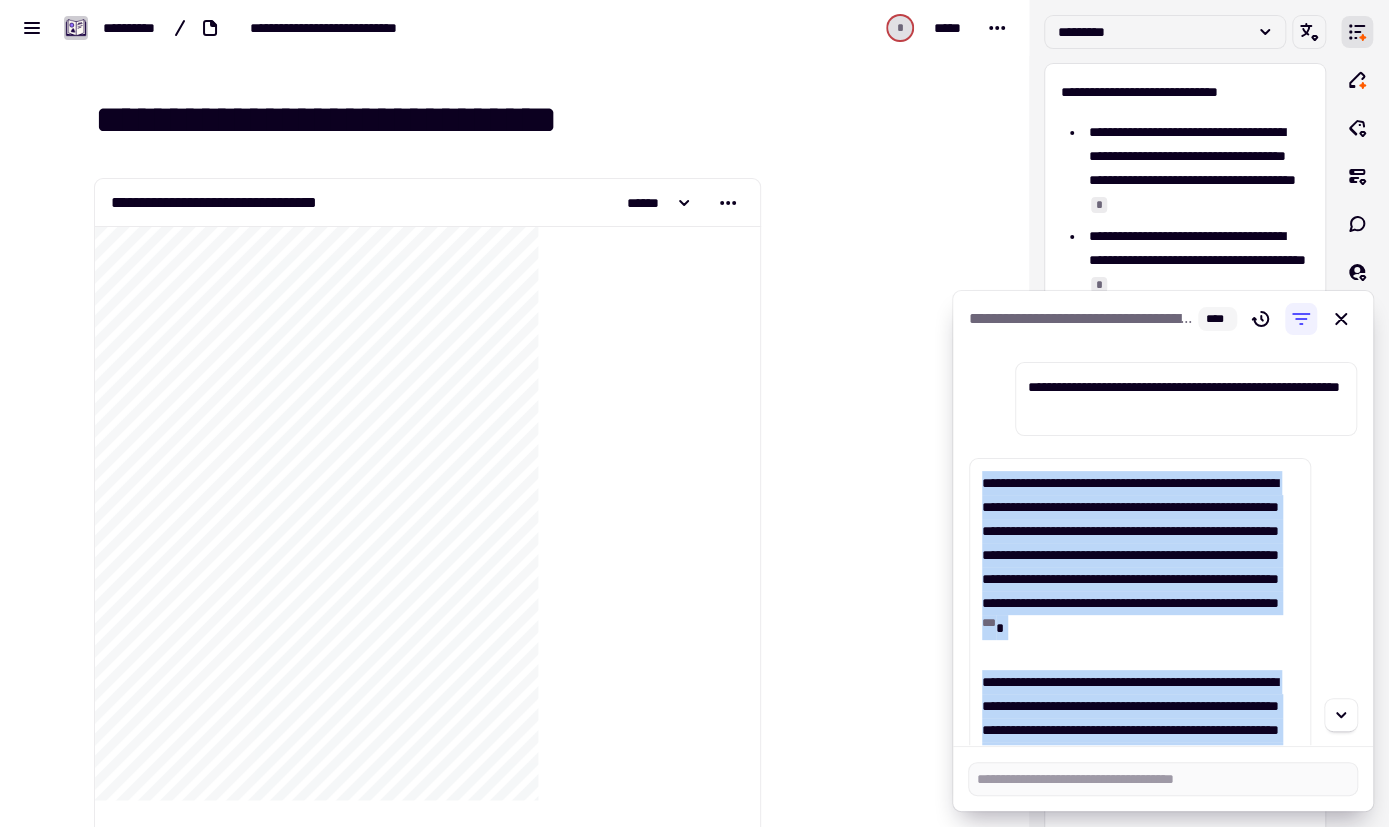 drag, startPoint x: 1114, startPoint y: 607, endPoint x: 979, endPoint y: 474, distance: 189.50989 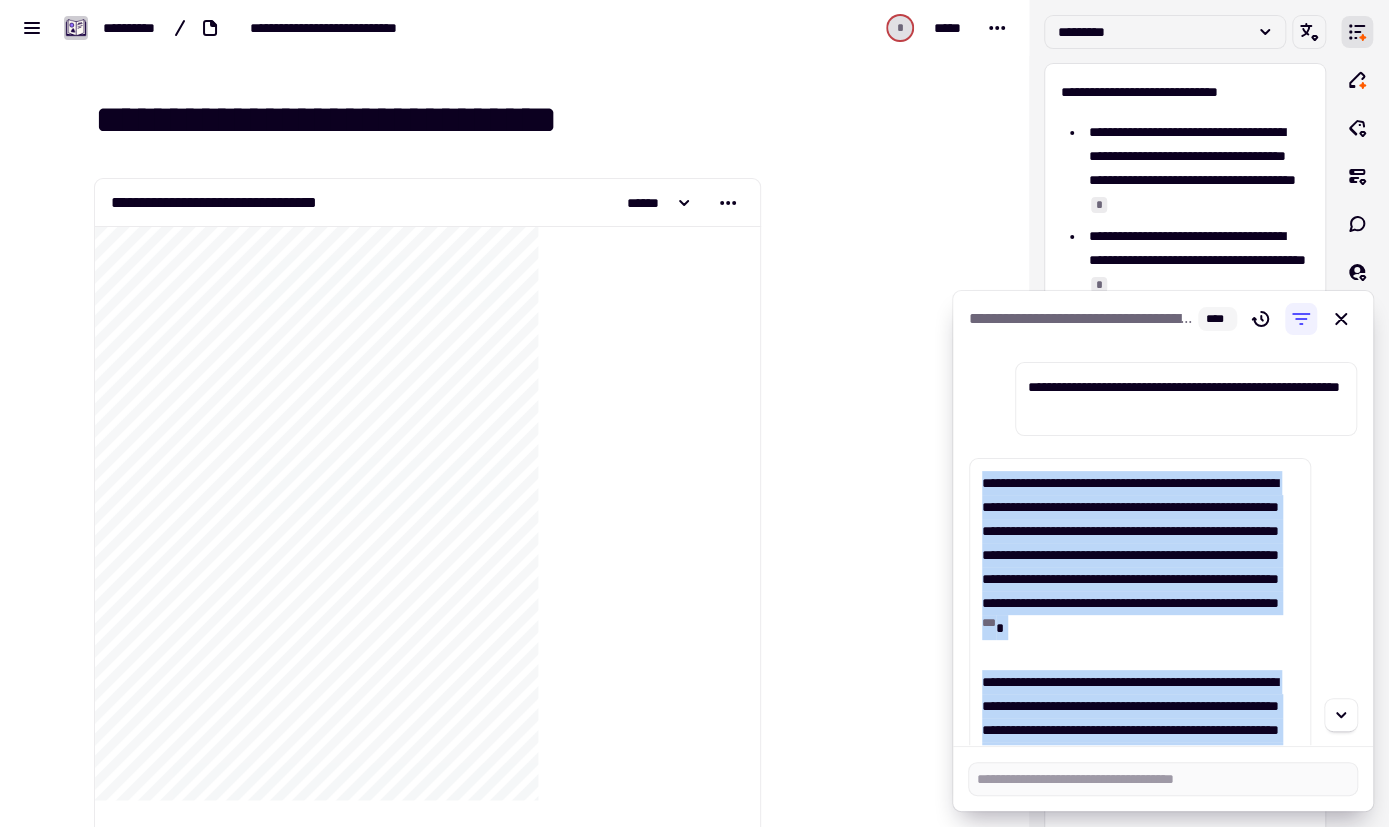 click on "**********" at bounding box center (1140, 1263) 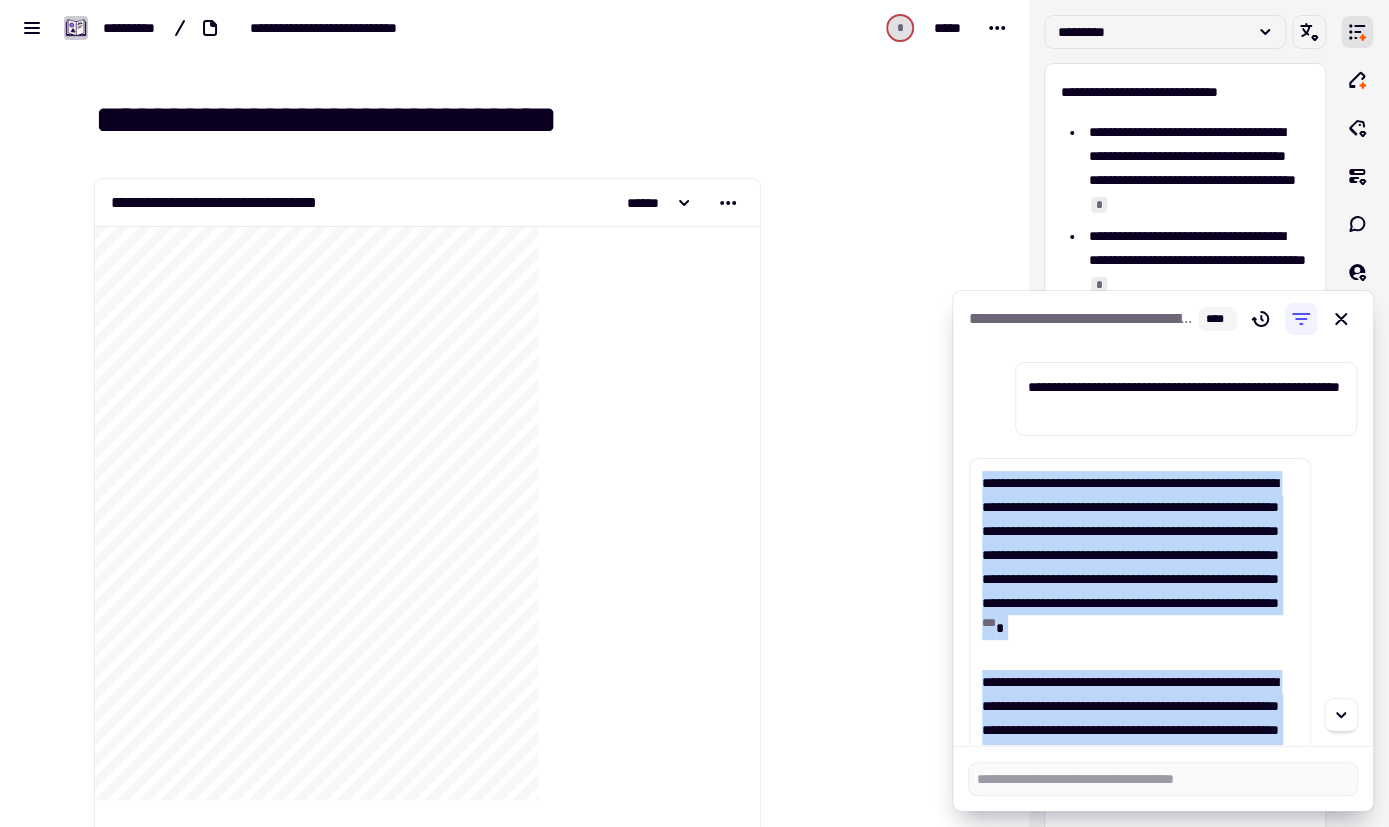 copy on "**********" 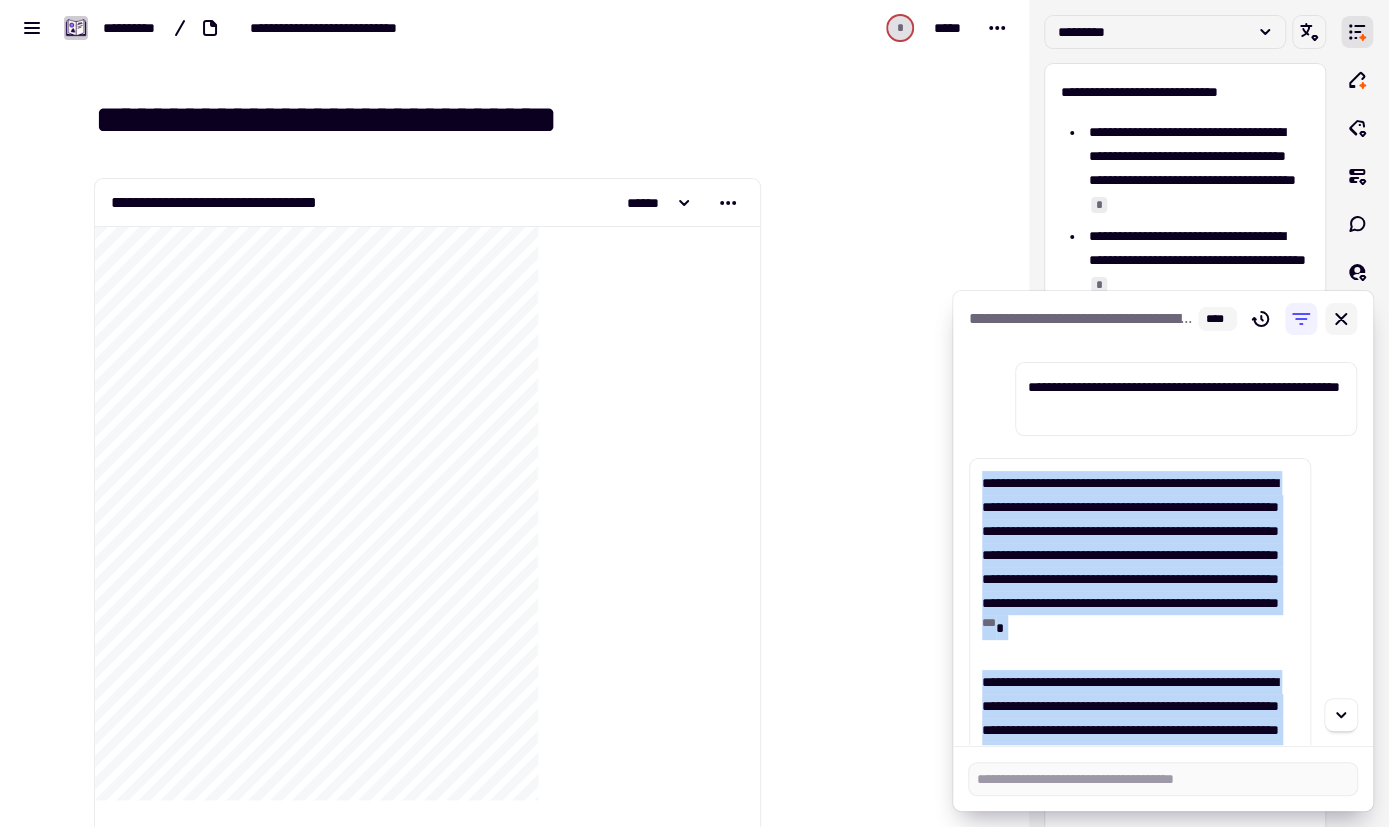 click 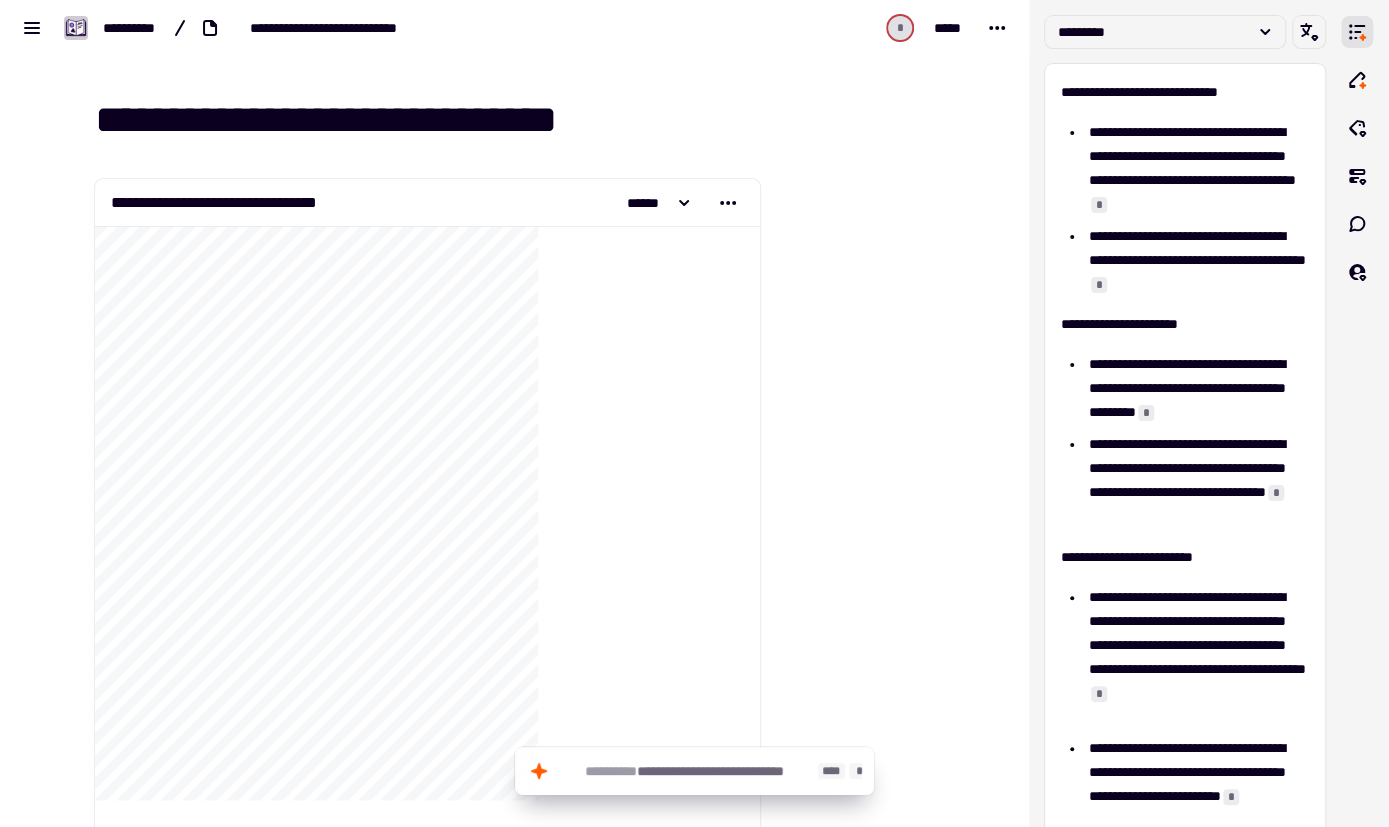 click on "**********" 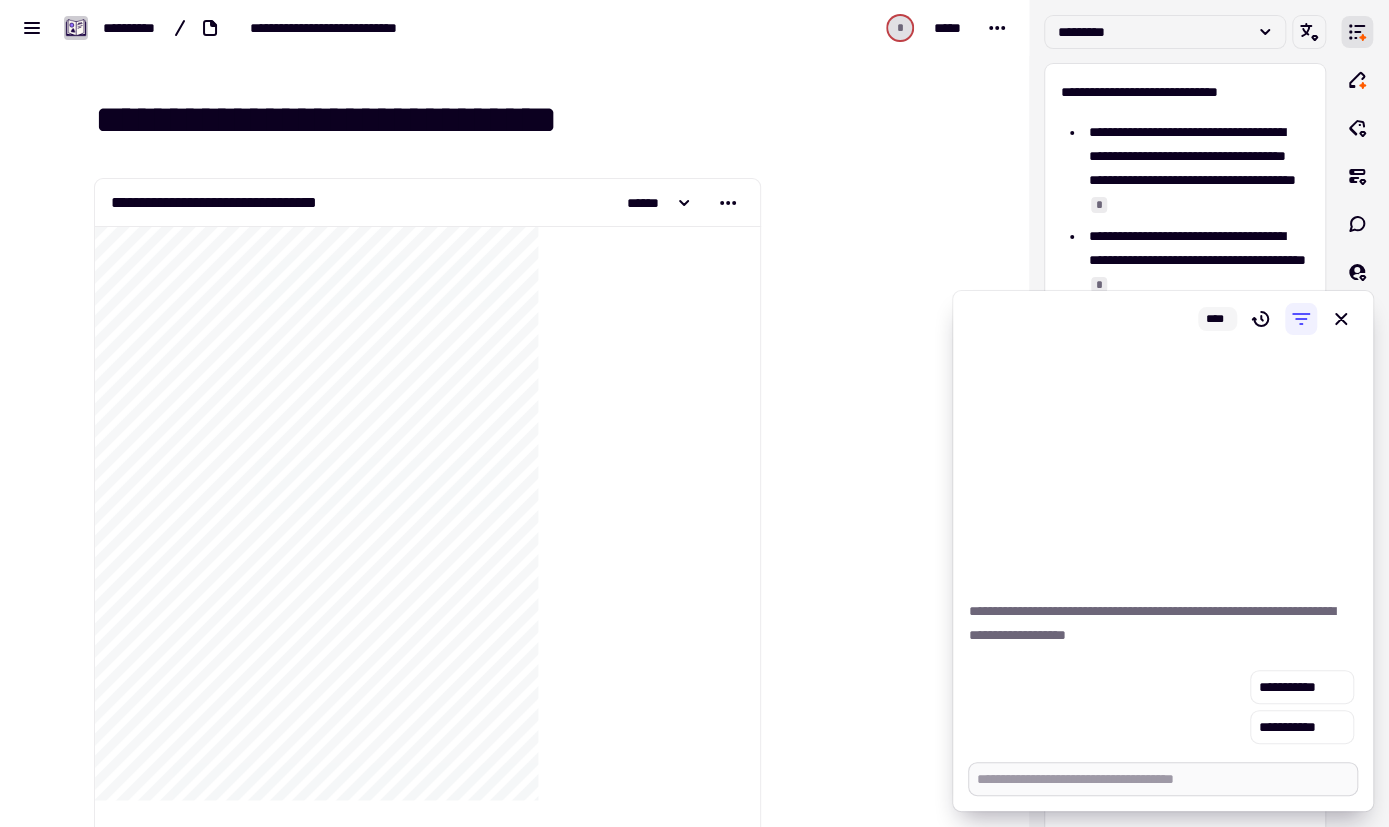click at bounding box center (1163, 779) 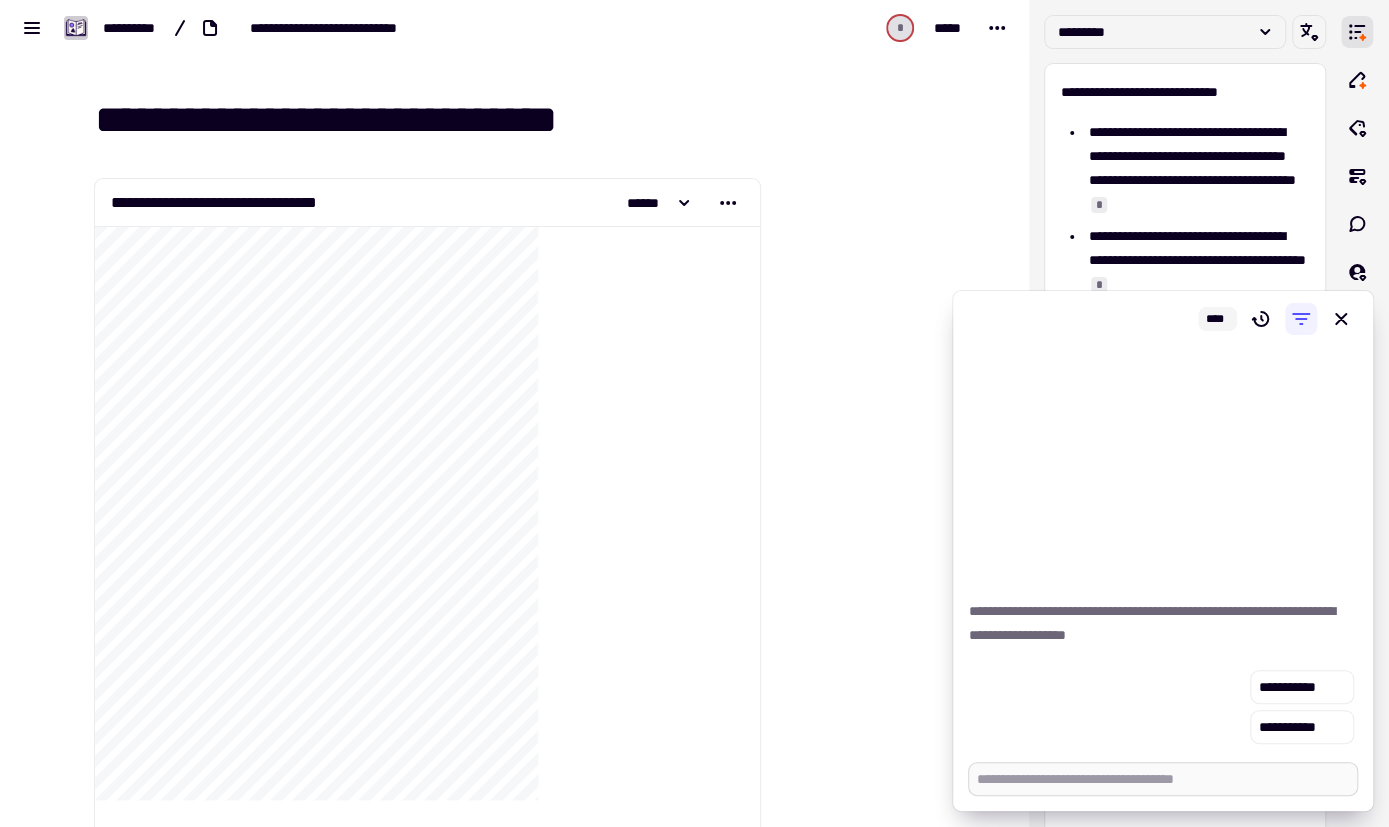 paste on "**********" 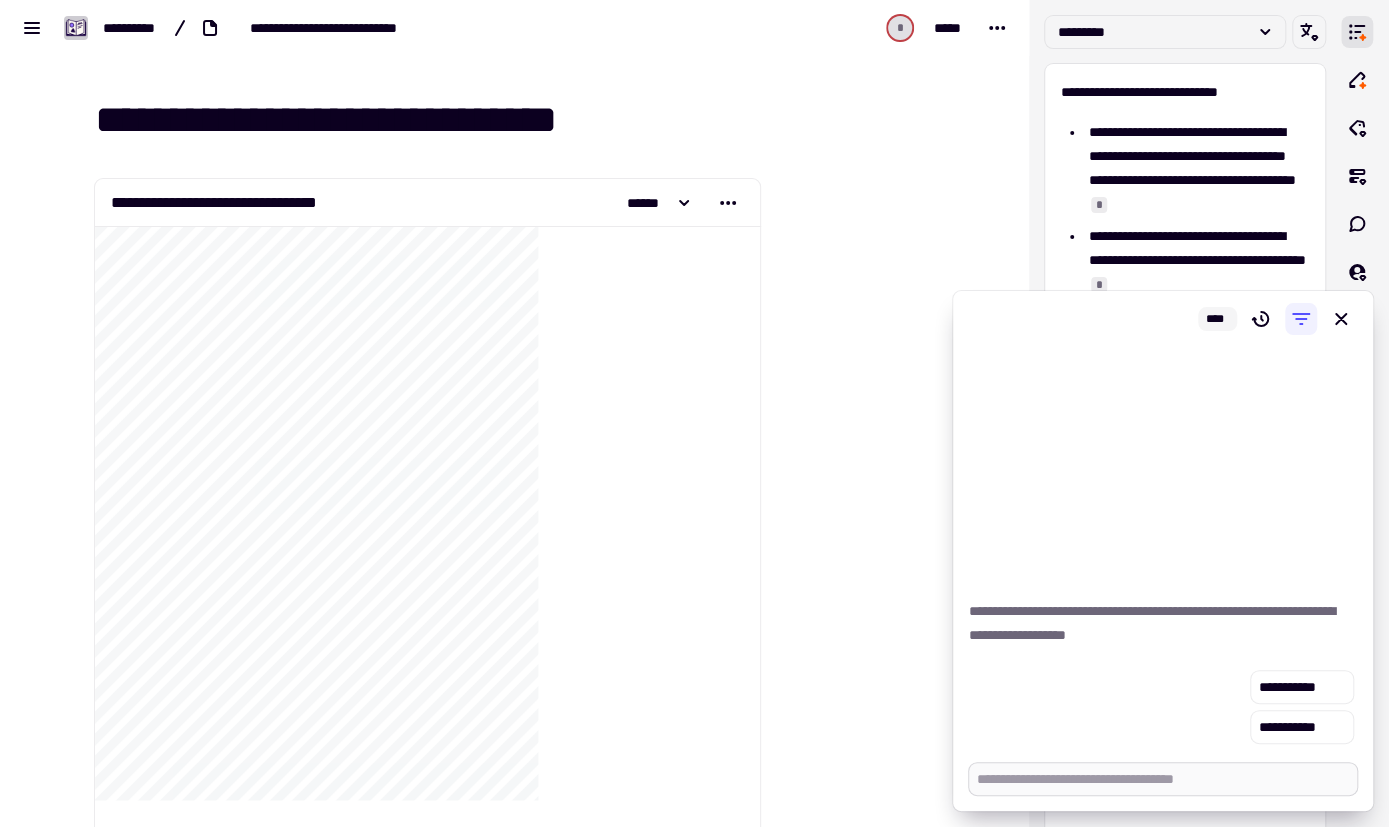 type on "*" 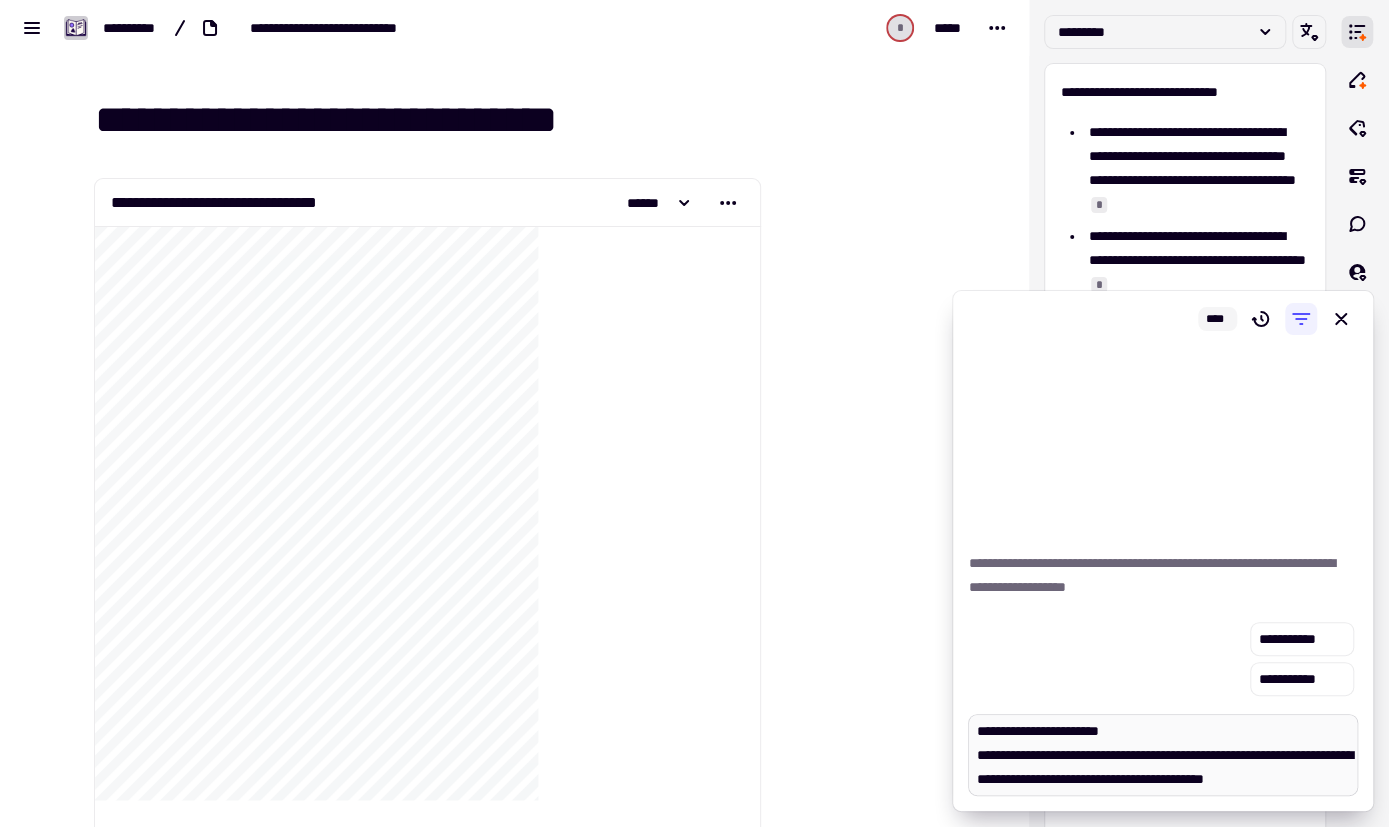 scroll, scrollTop: 212, scrollLeft: 0, axis: vertical 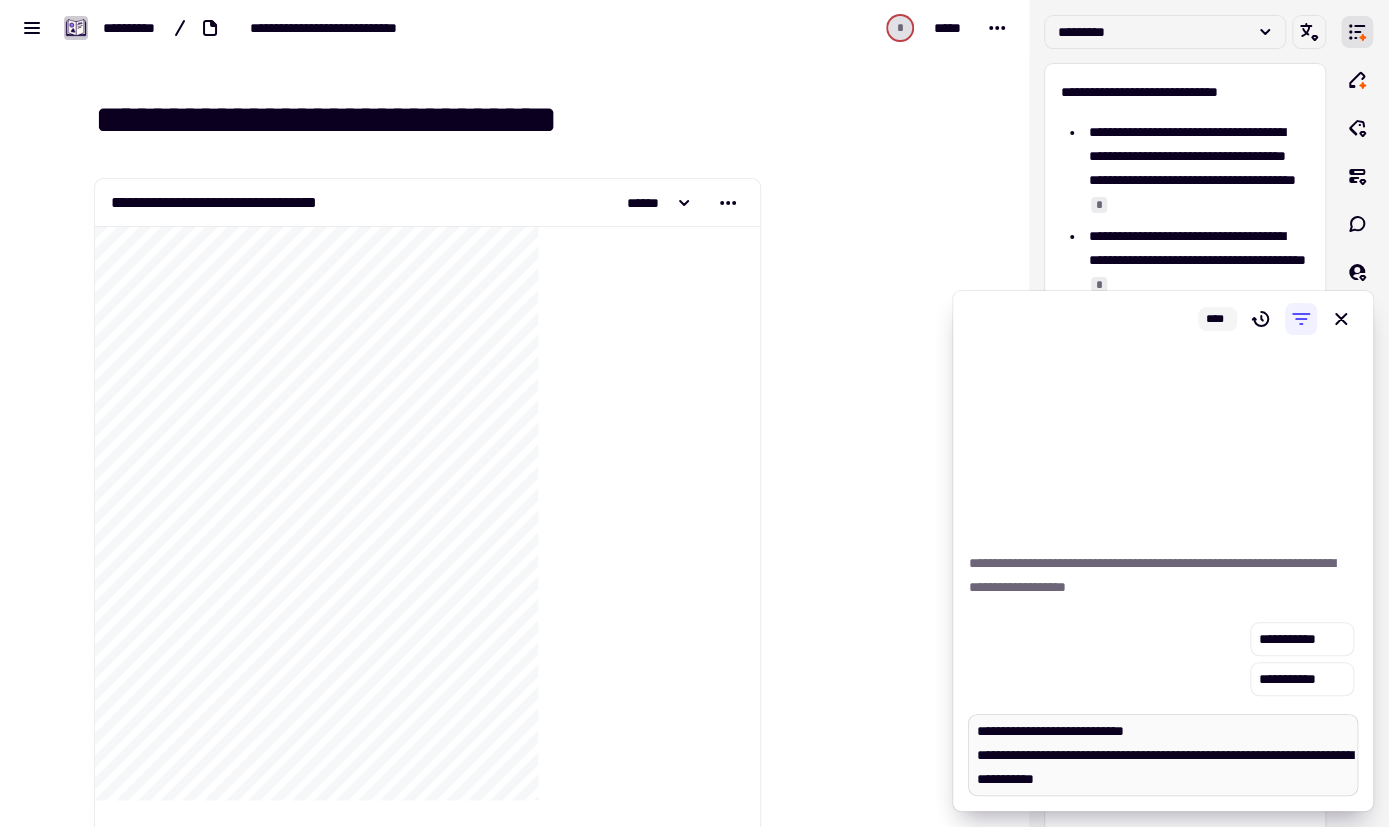 type on "*" 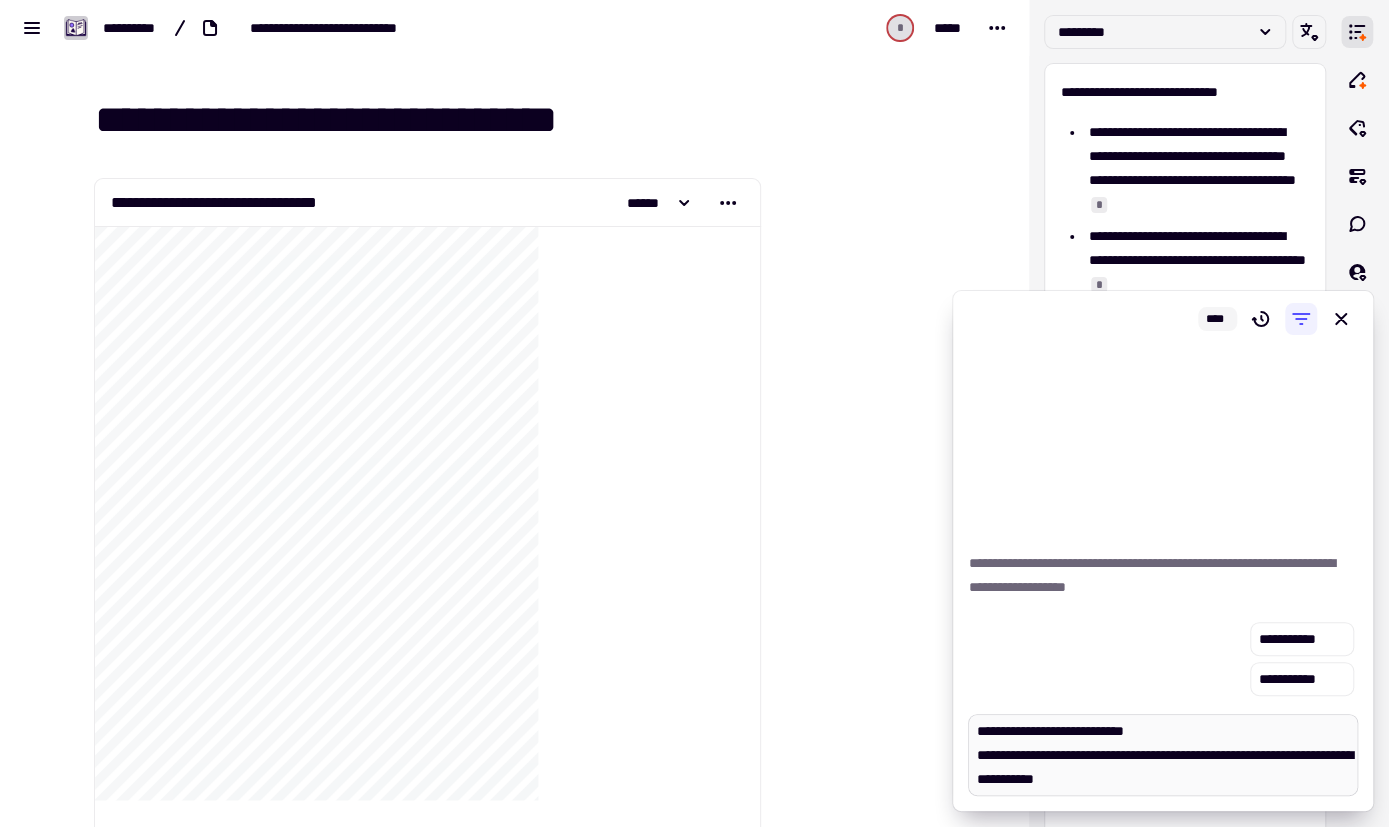 type on "**********" 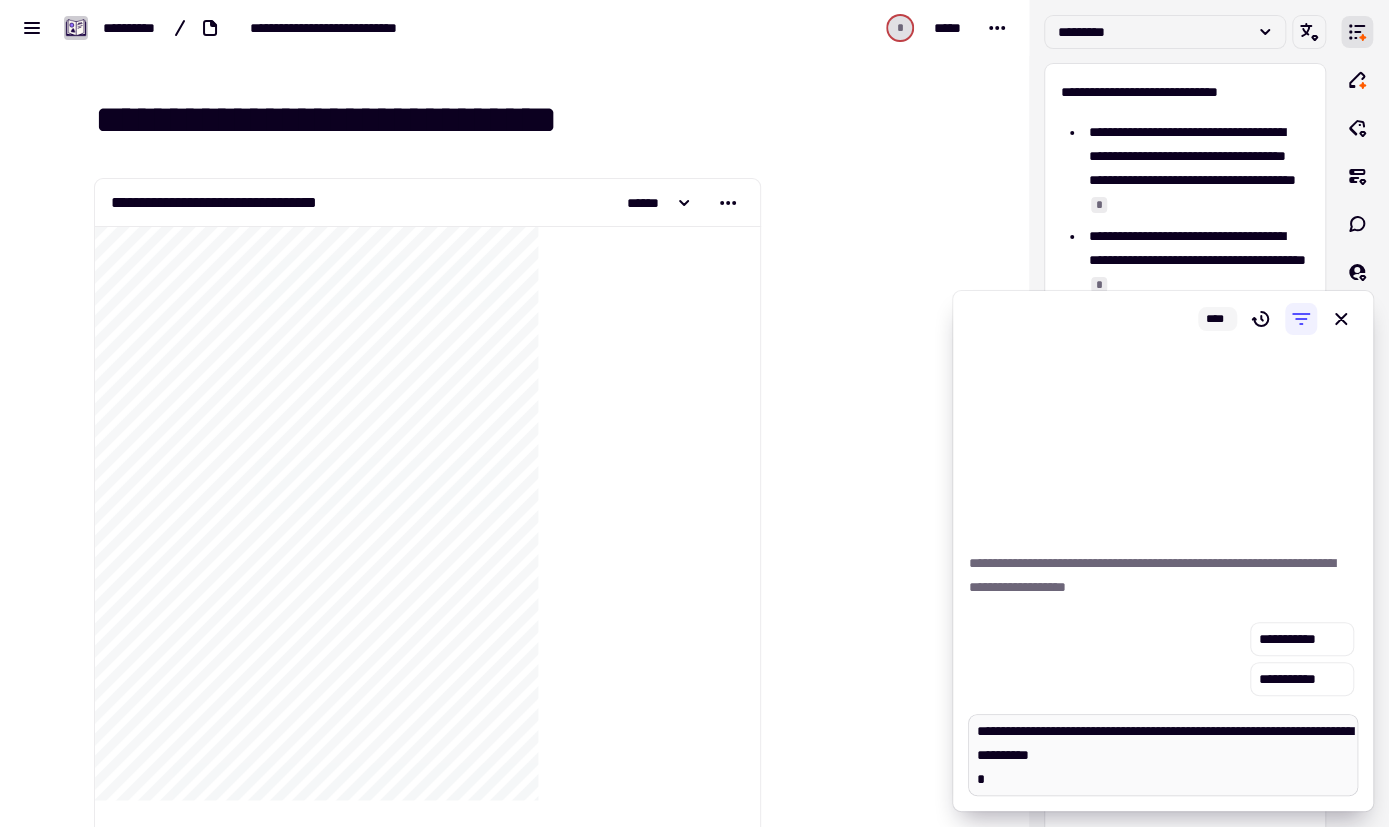 type on "*" 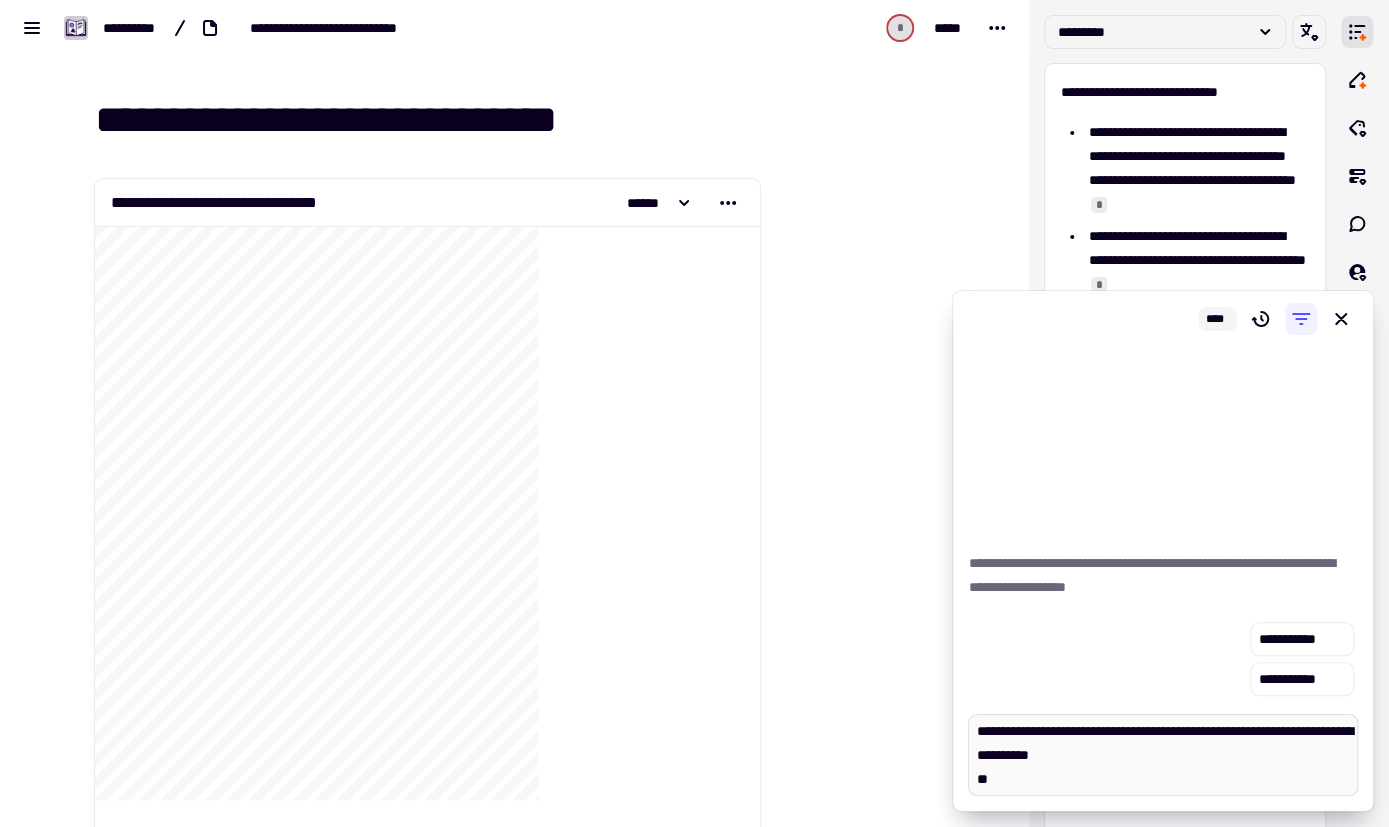 type on "*" 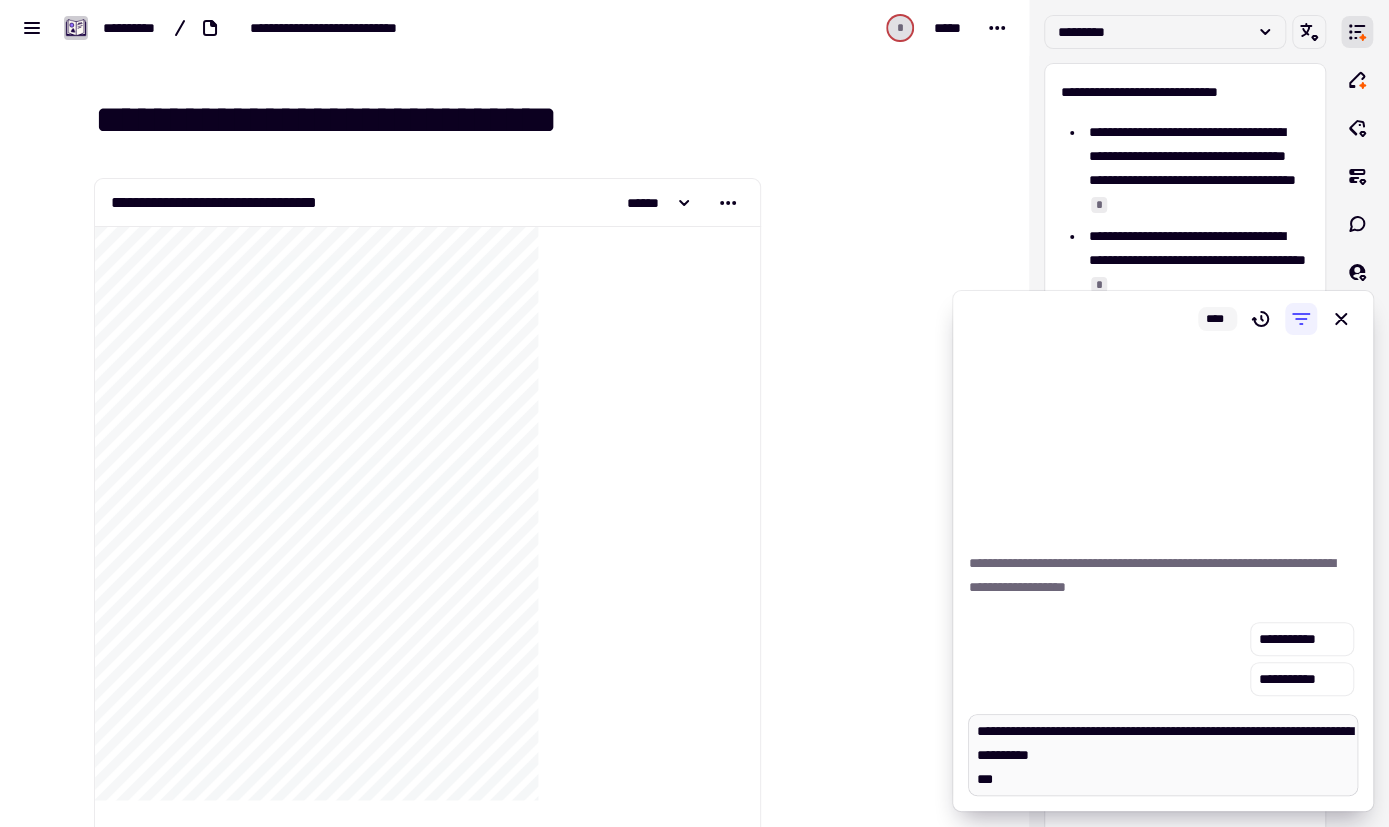 type on "*" 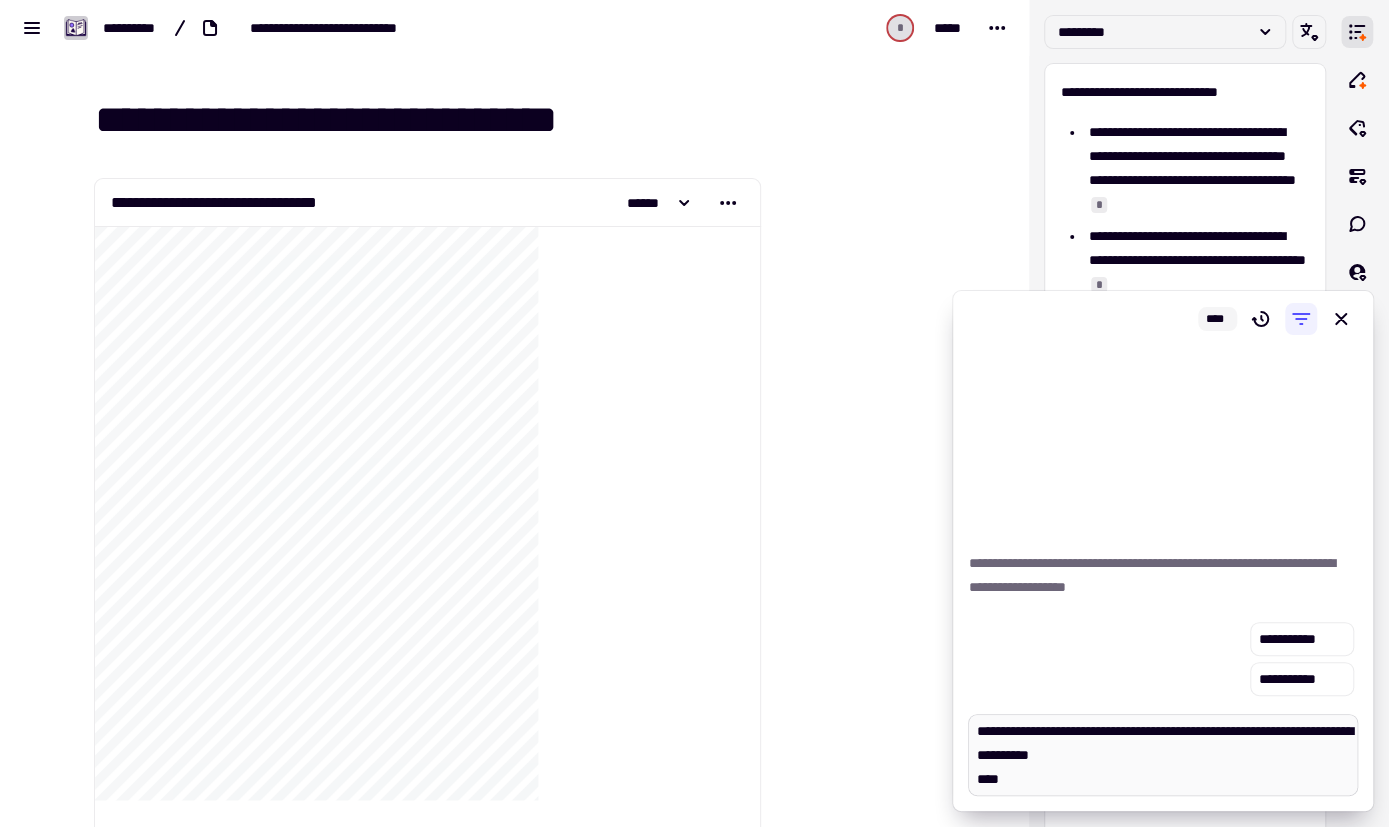 type on "*" 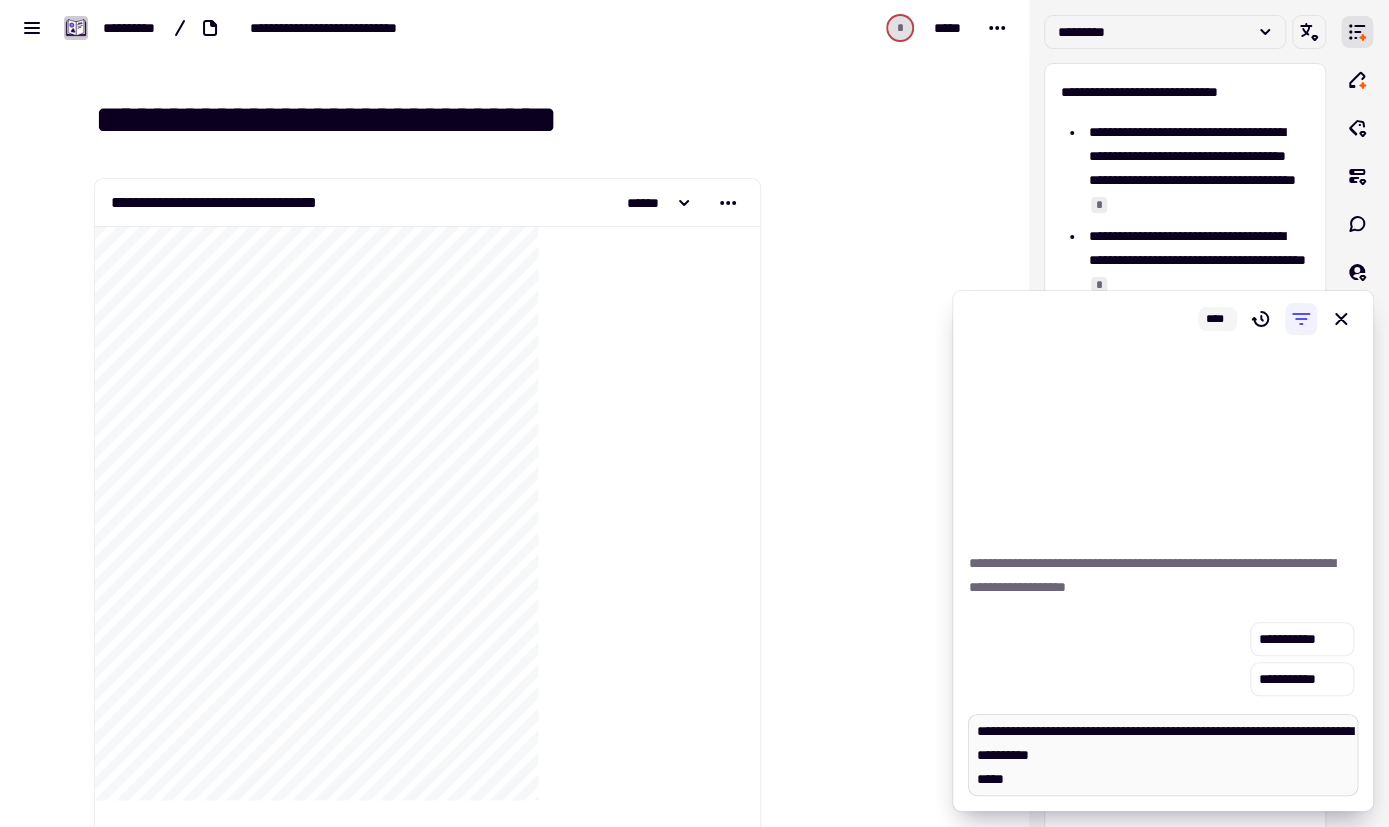type on "*" 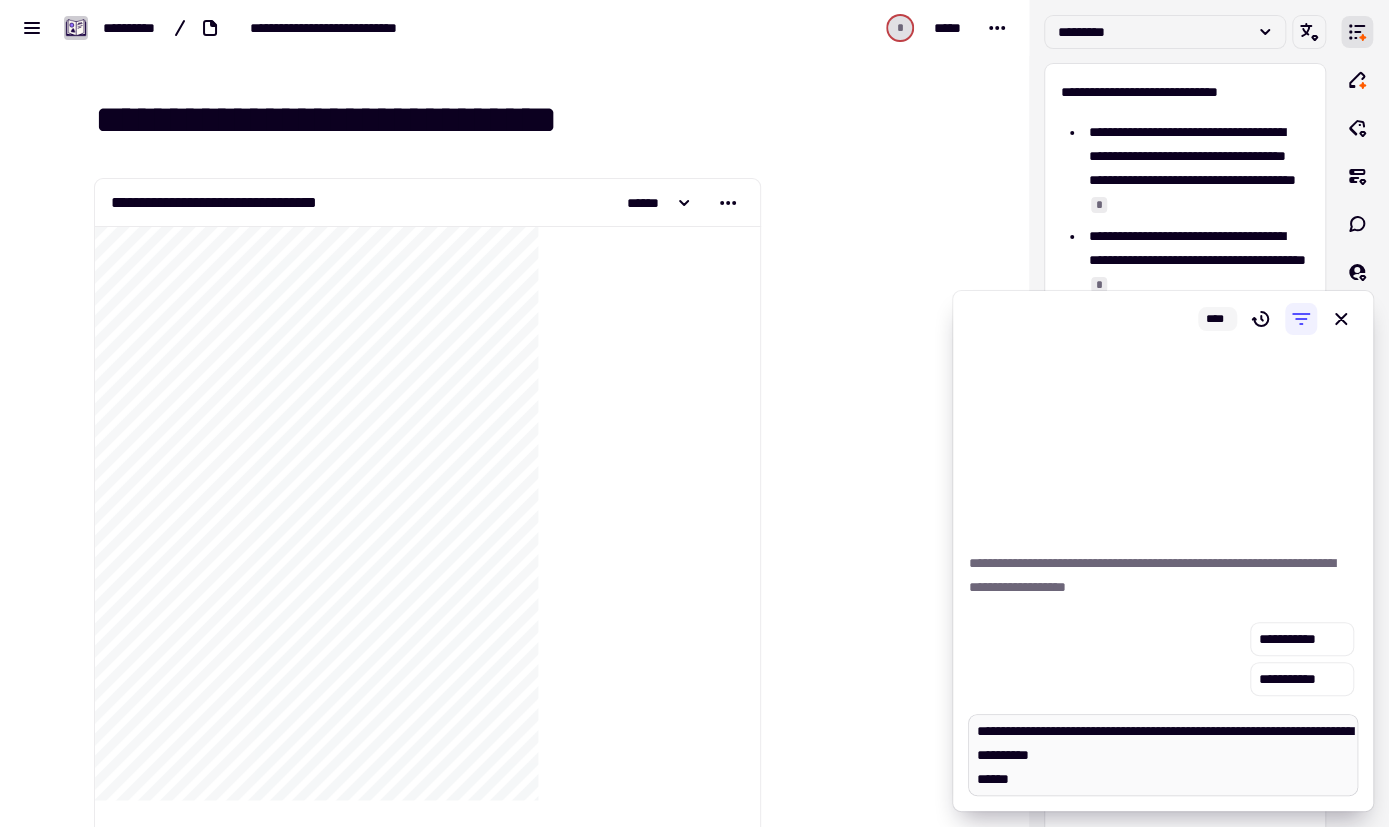 type on "*" 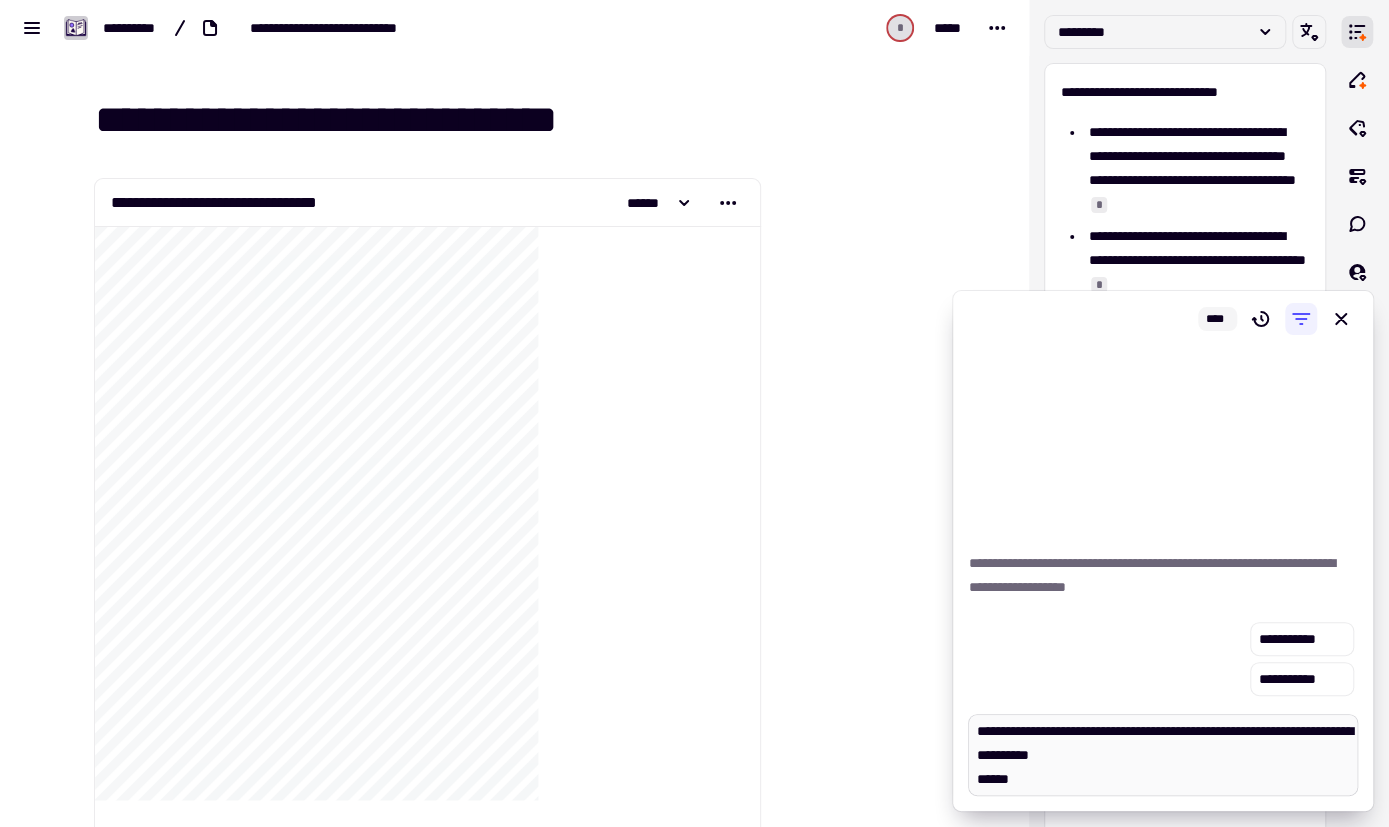 type on "**********" 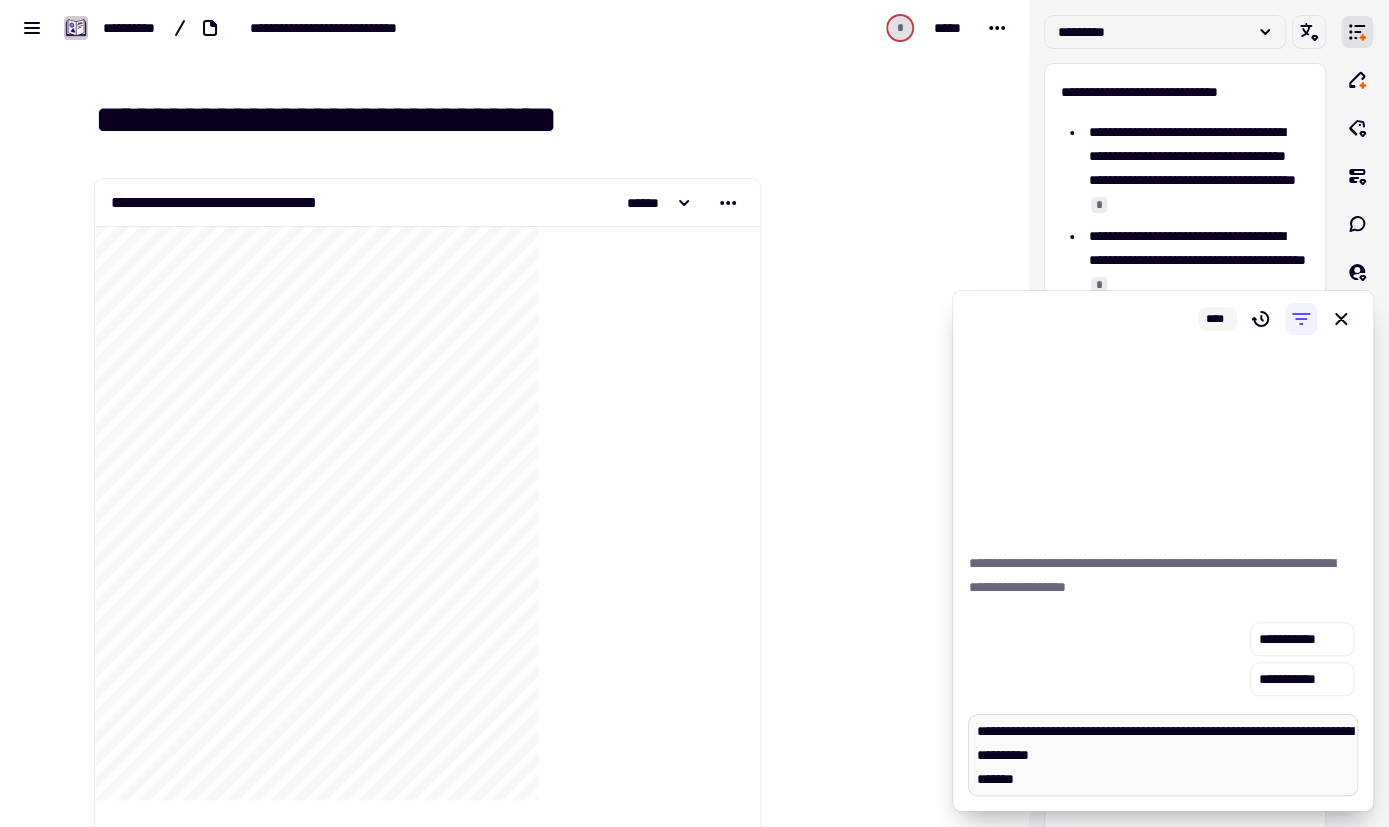 type on "*" 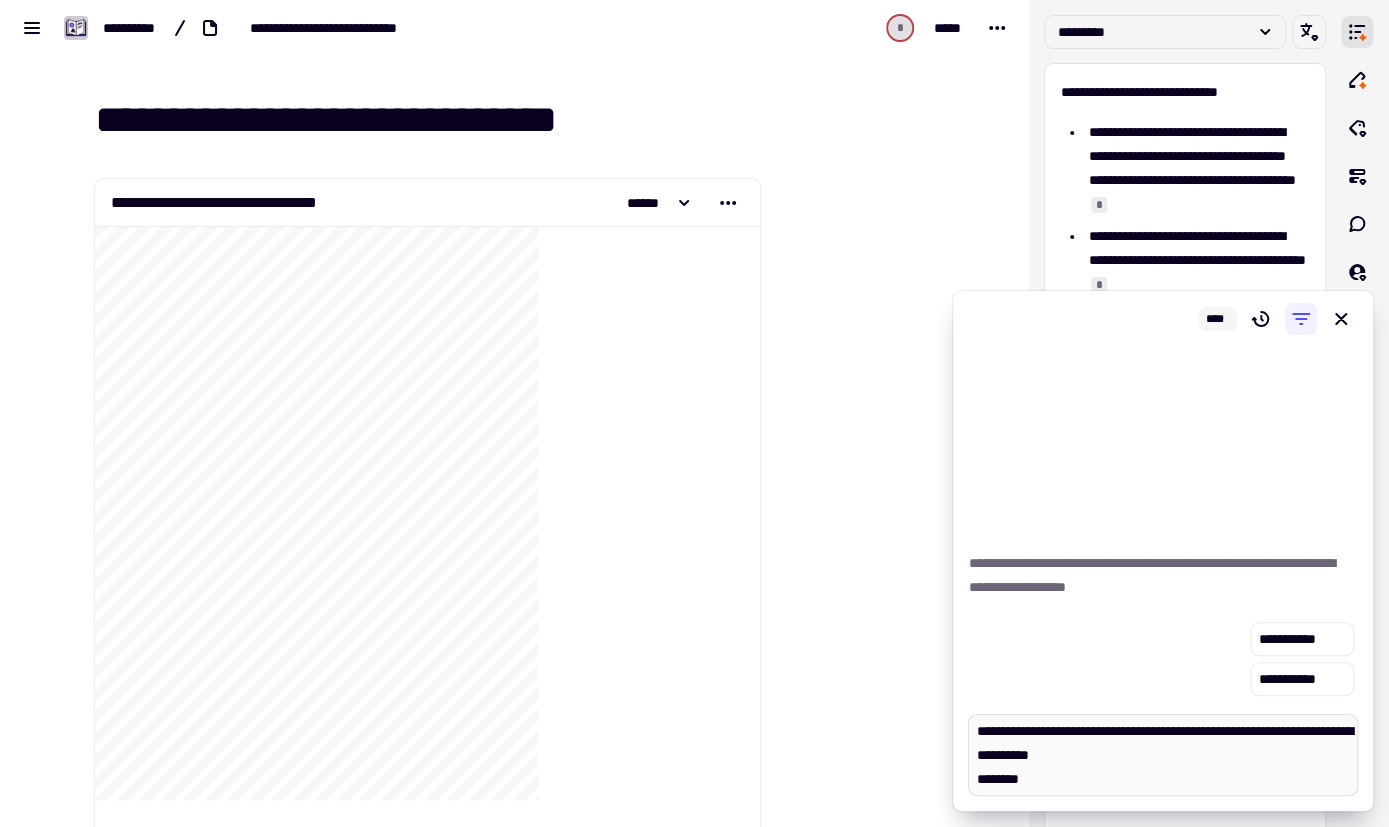 type on "*" 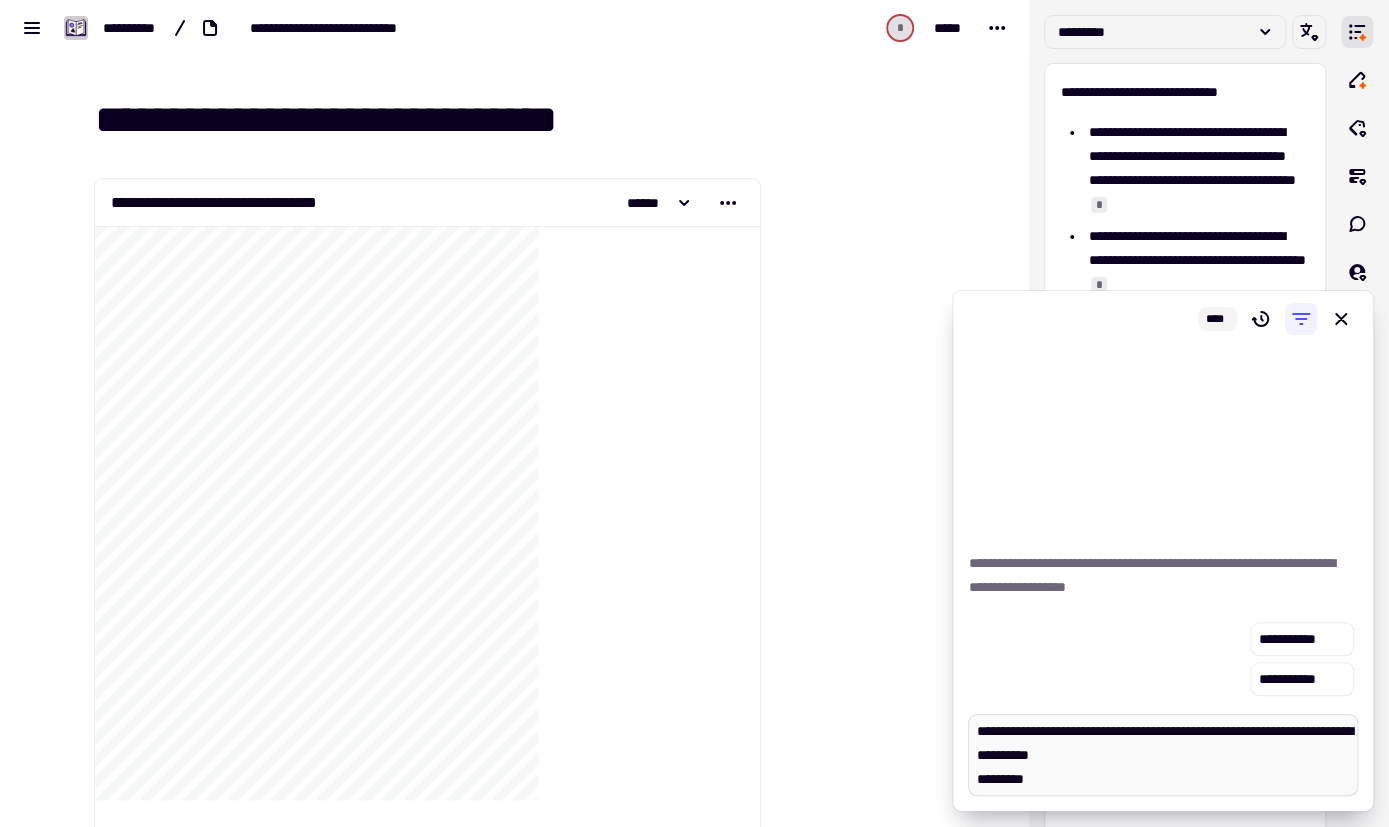 type on "*" 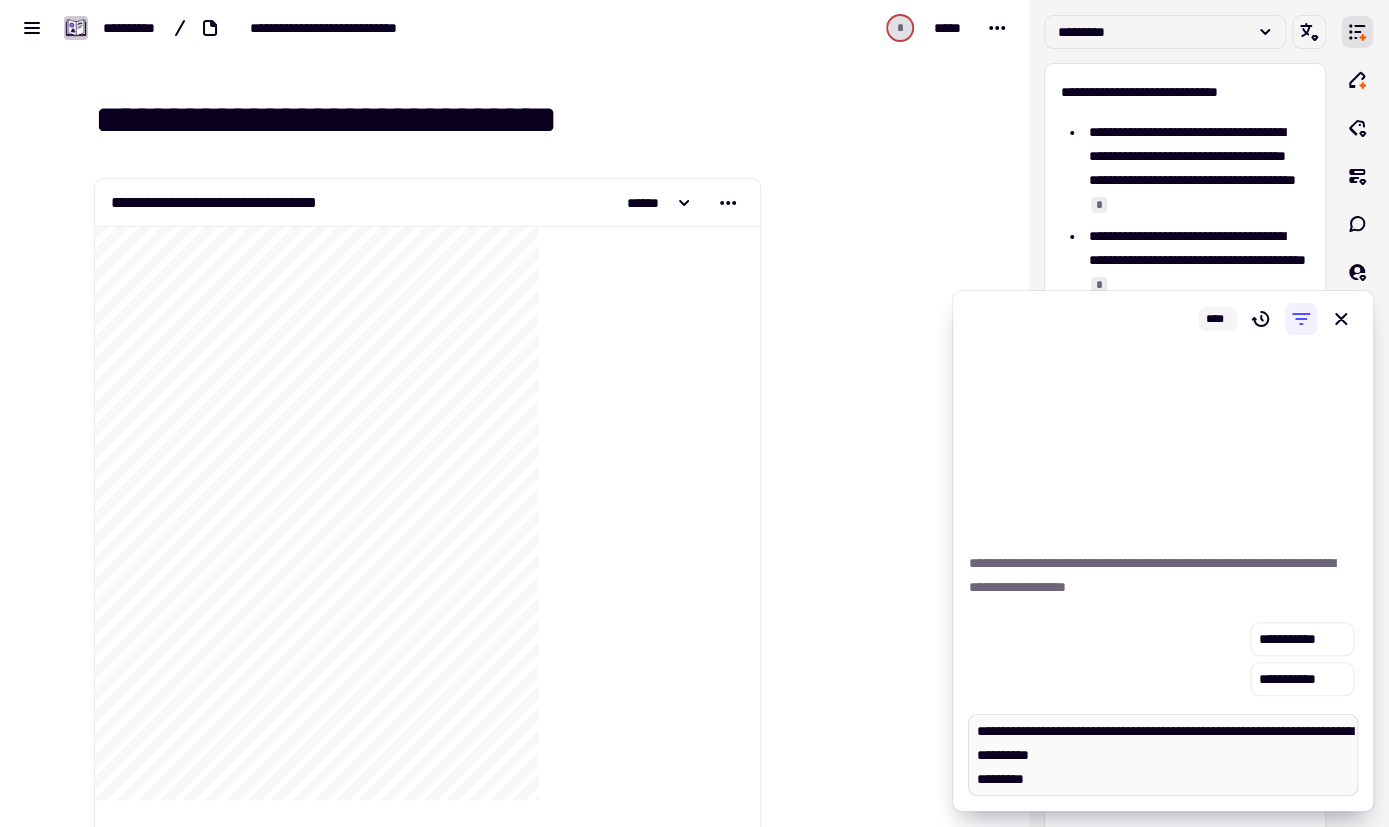 type on "**********" 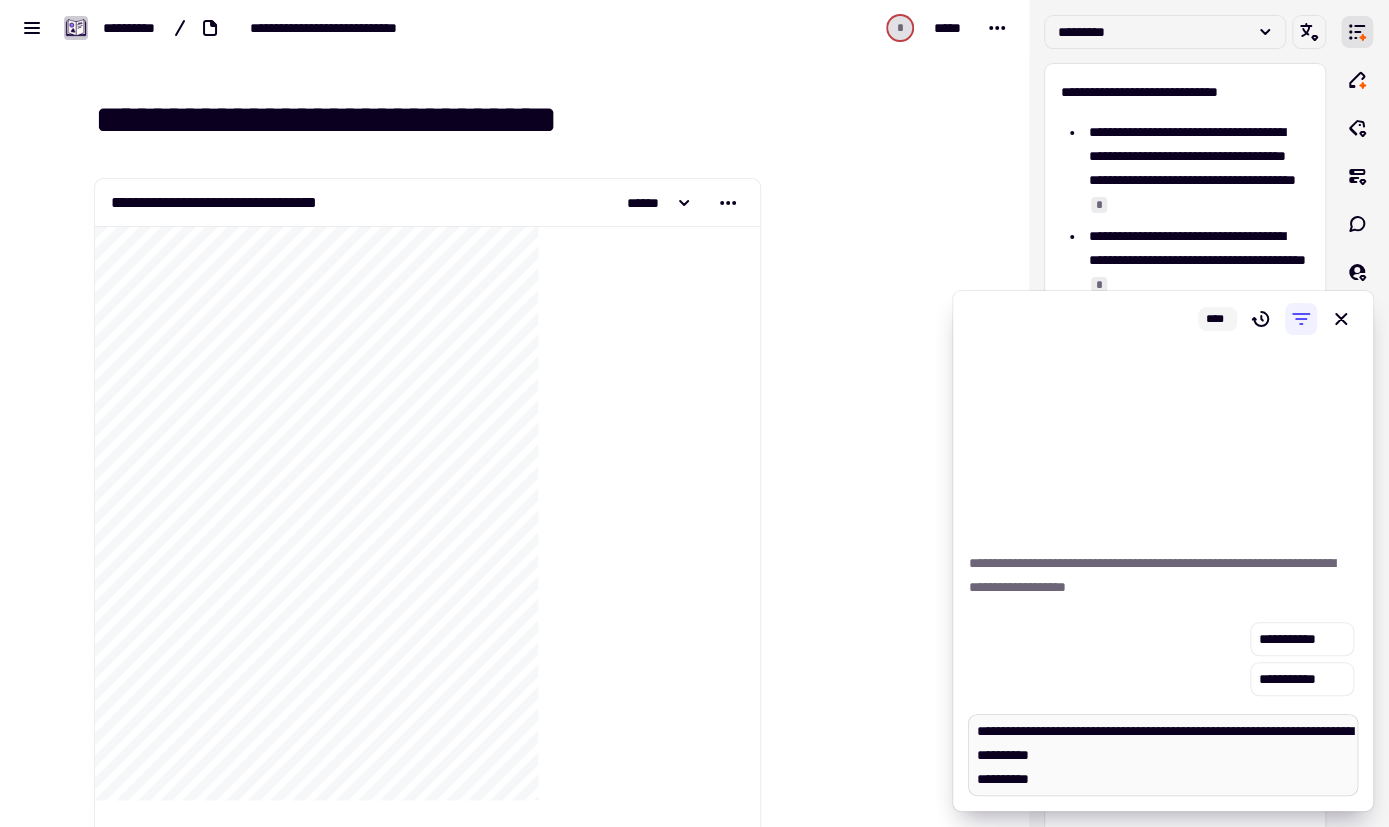 type on "*" 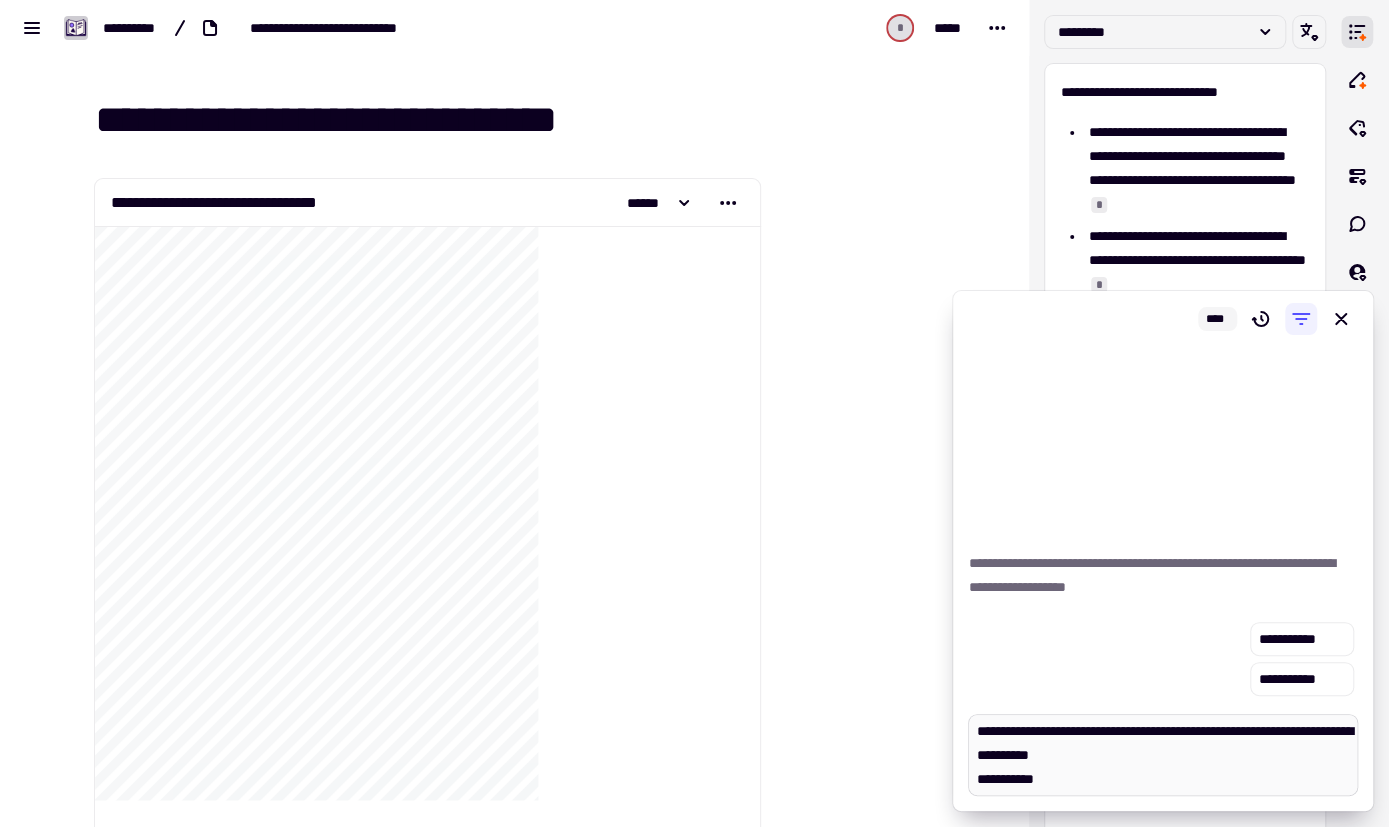 type on "*" 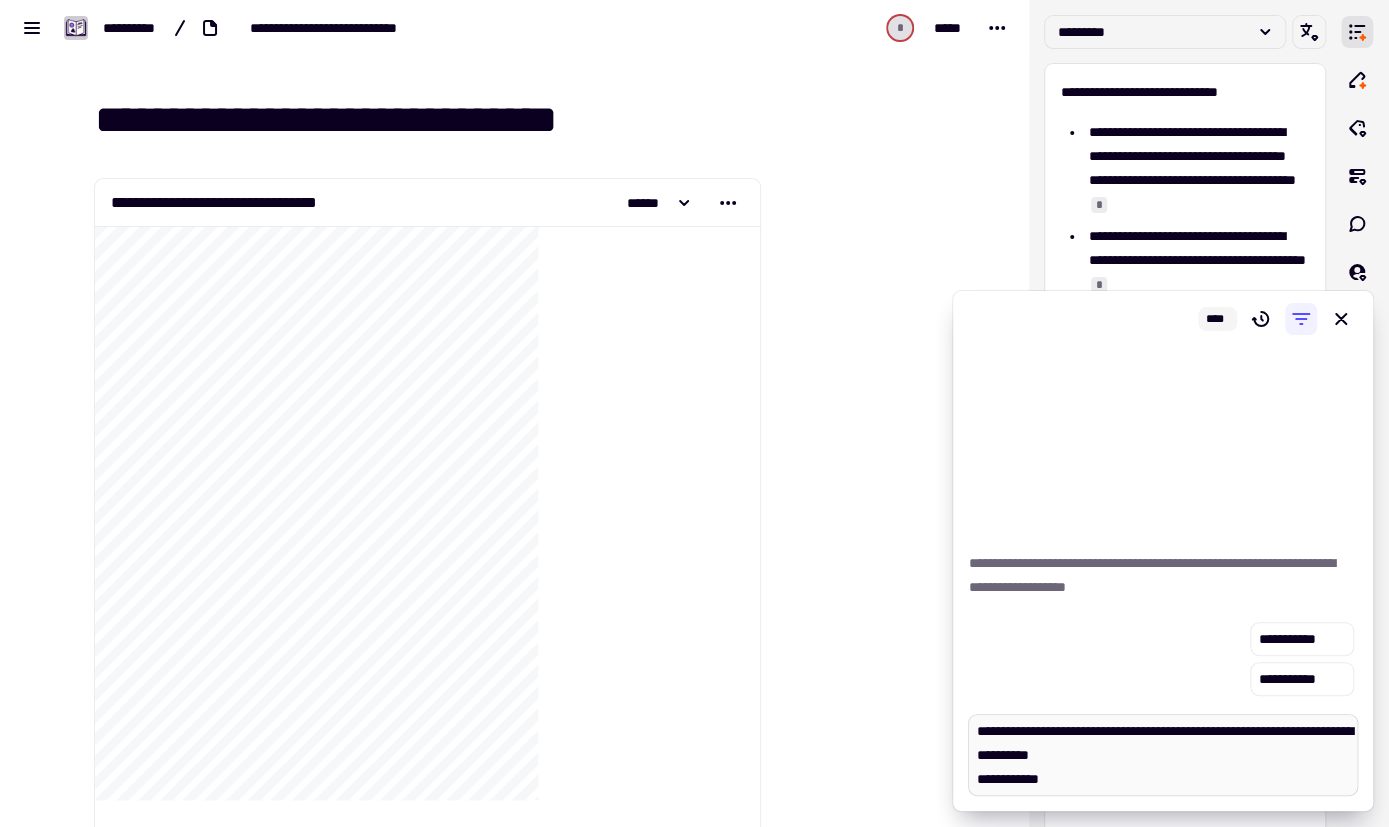 type on "*" 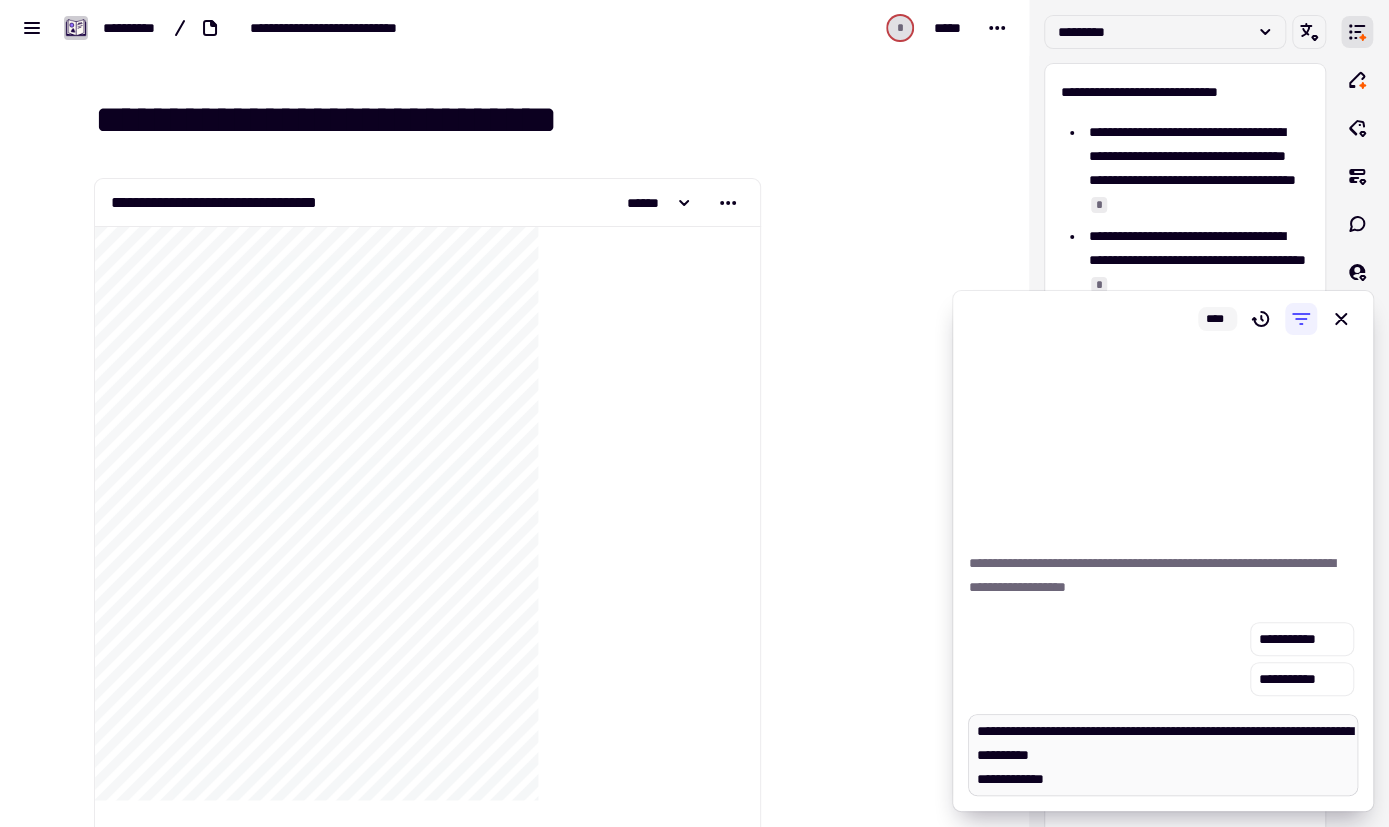 type on "*" 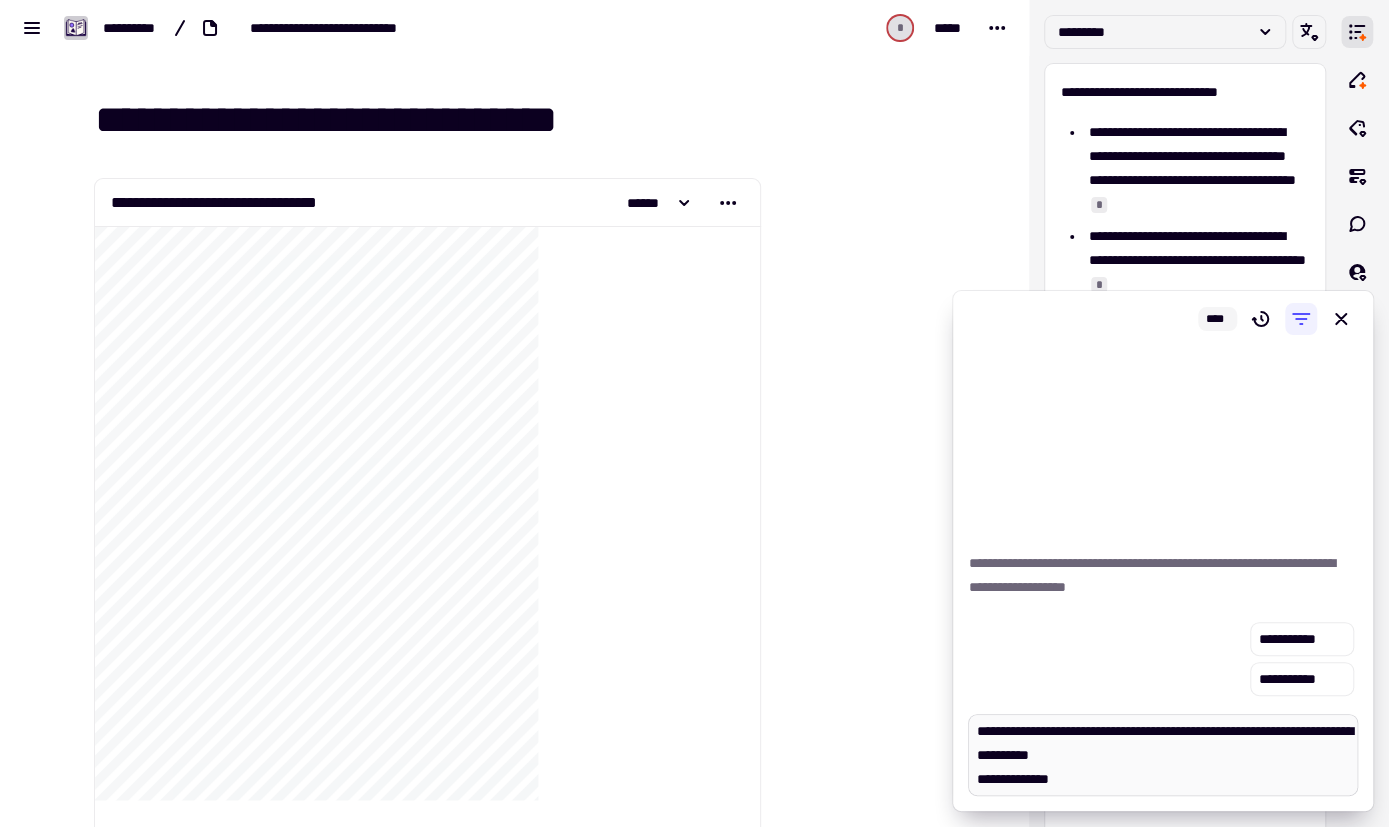 type on "*" 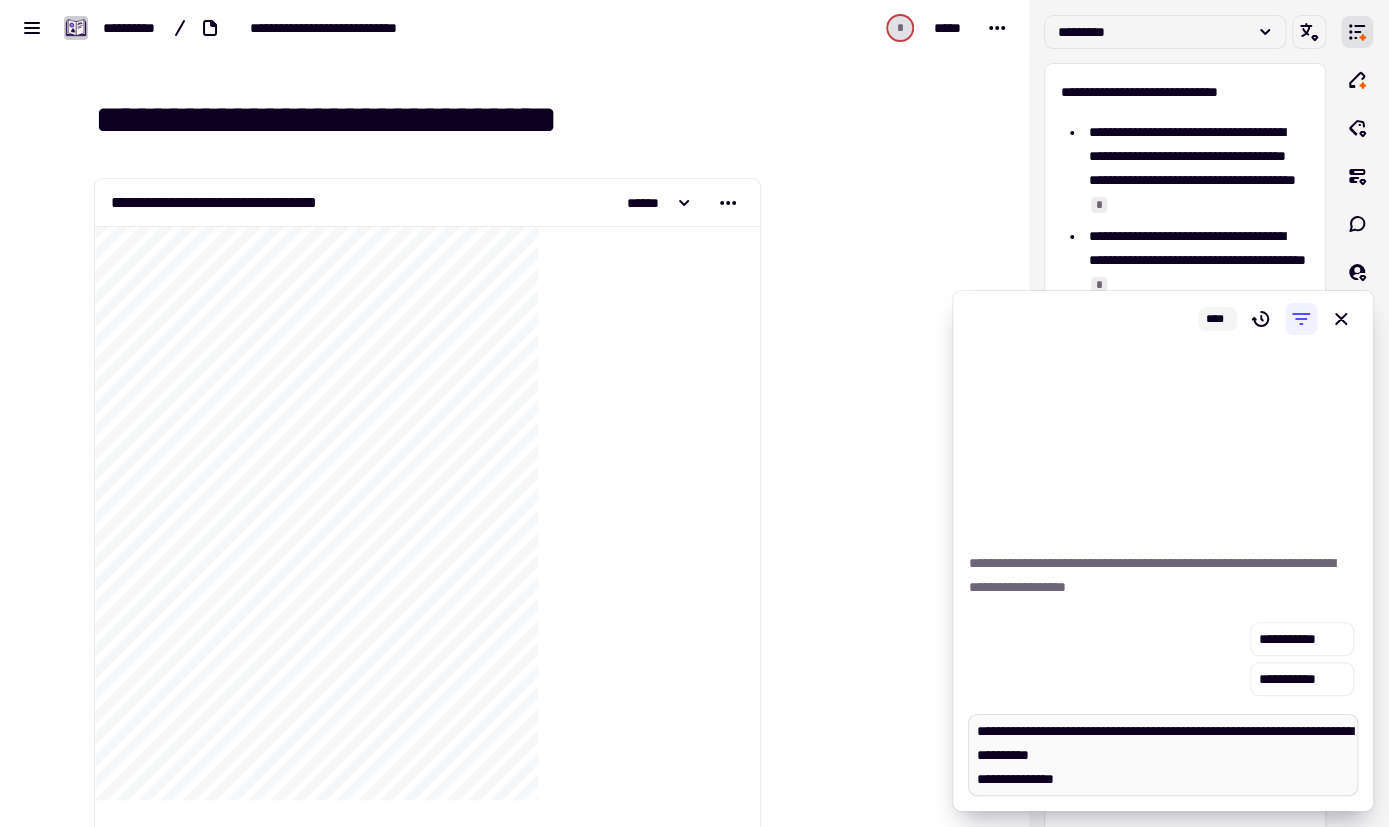 type on "*" 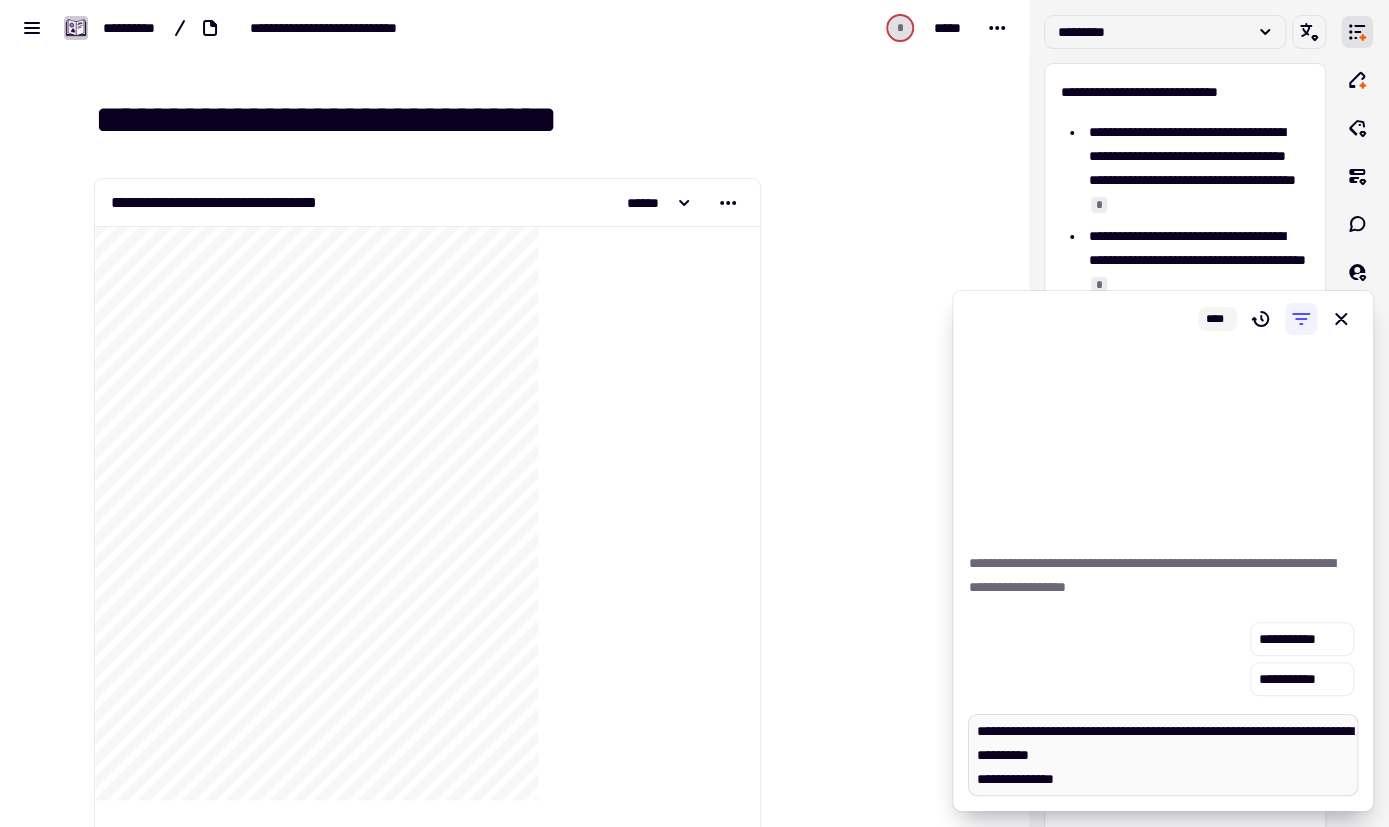 type on "**********" 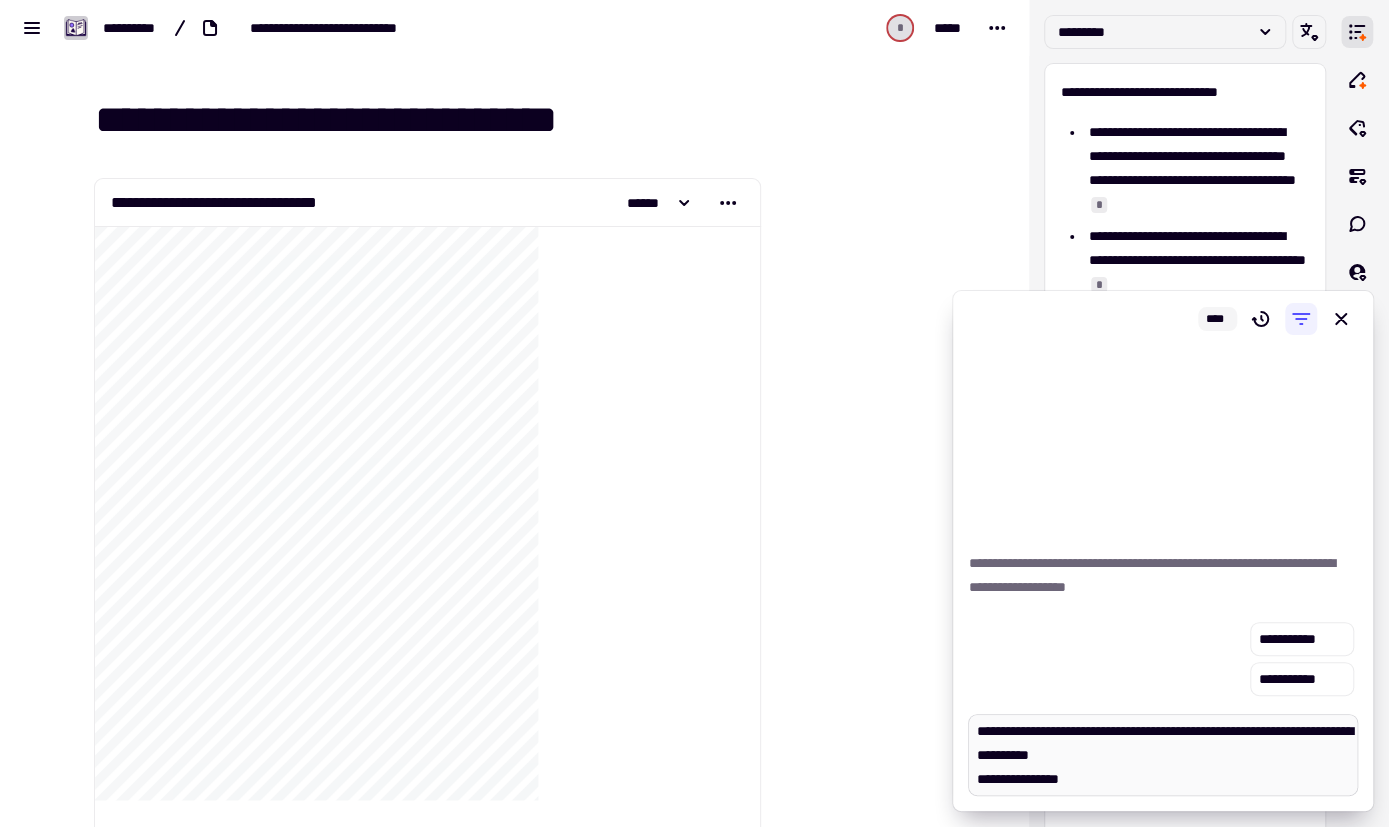 type on "*" 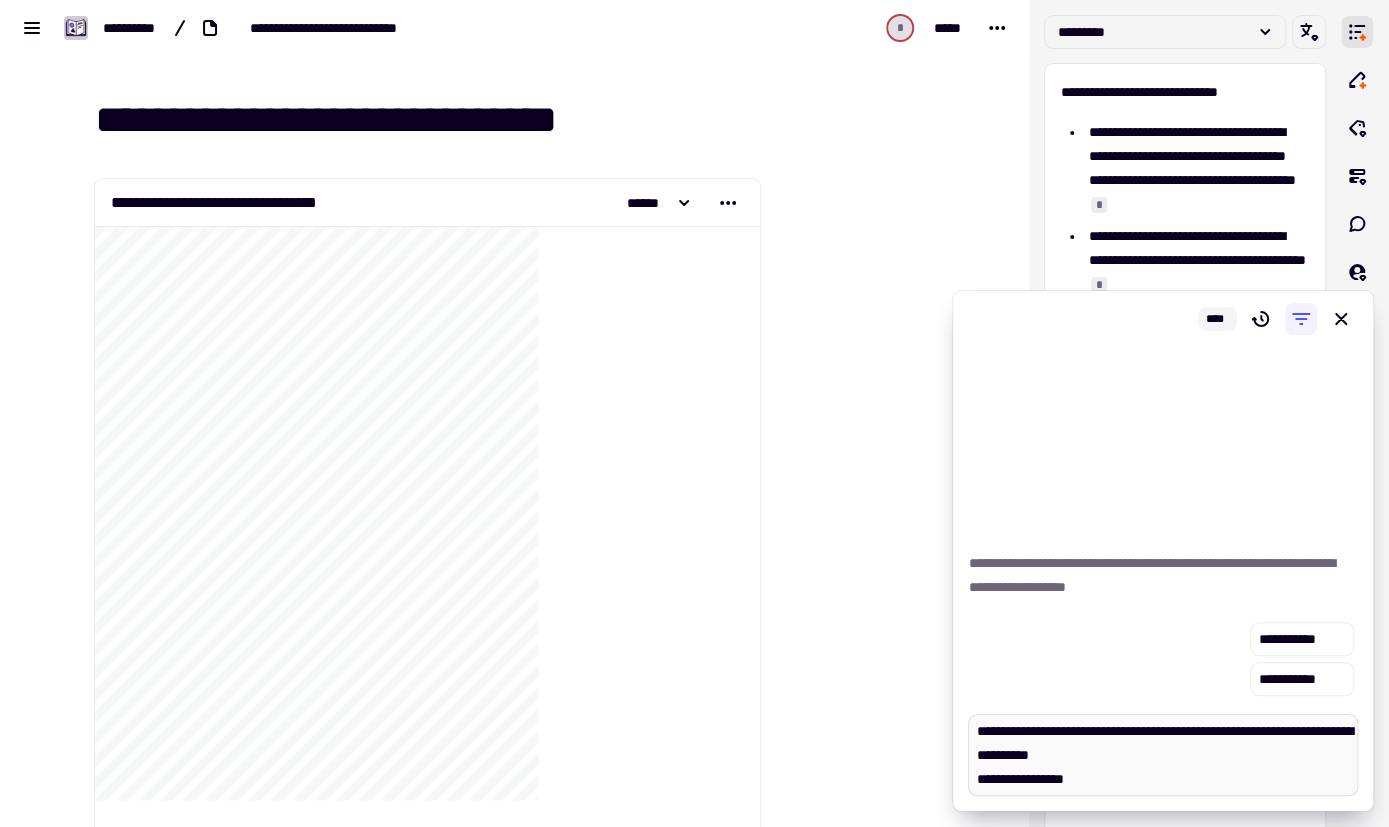 type on "*" 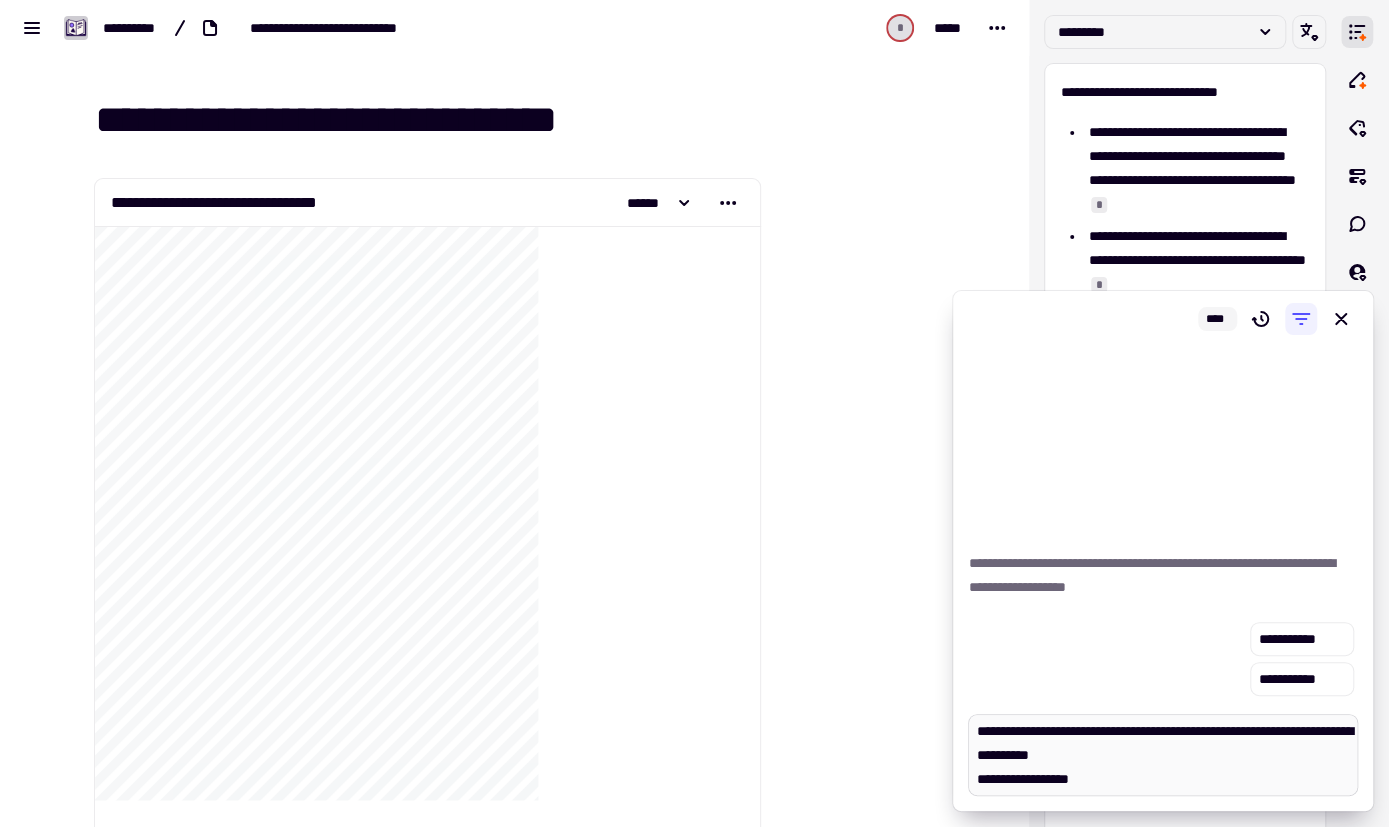 type on "*" 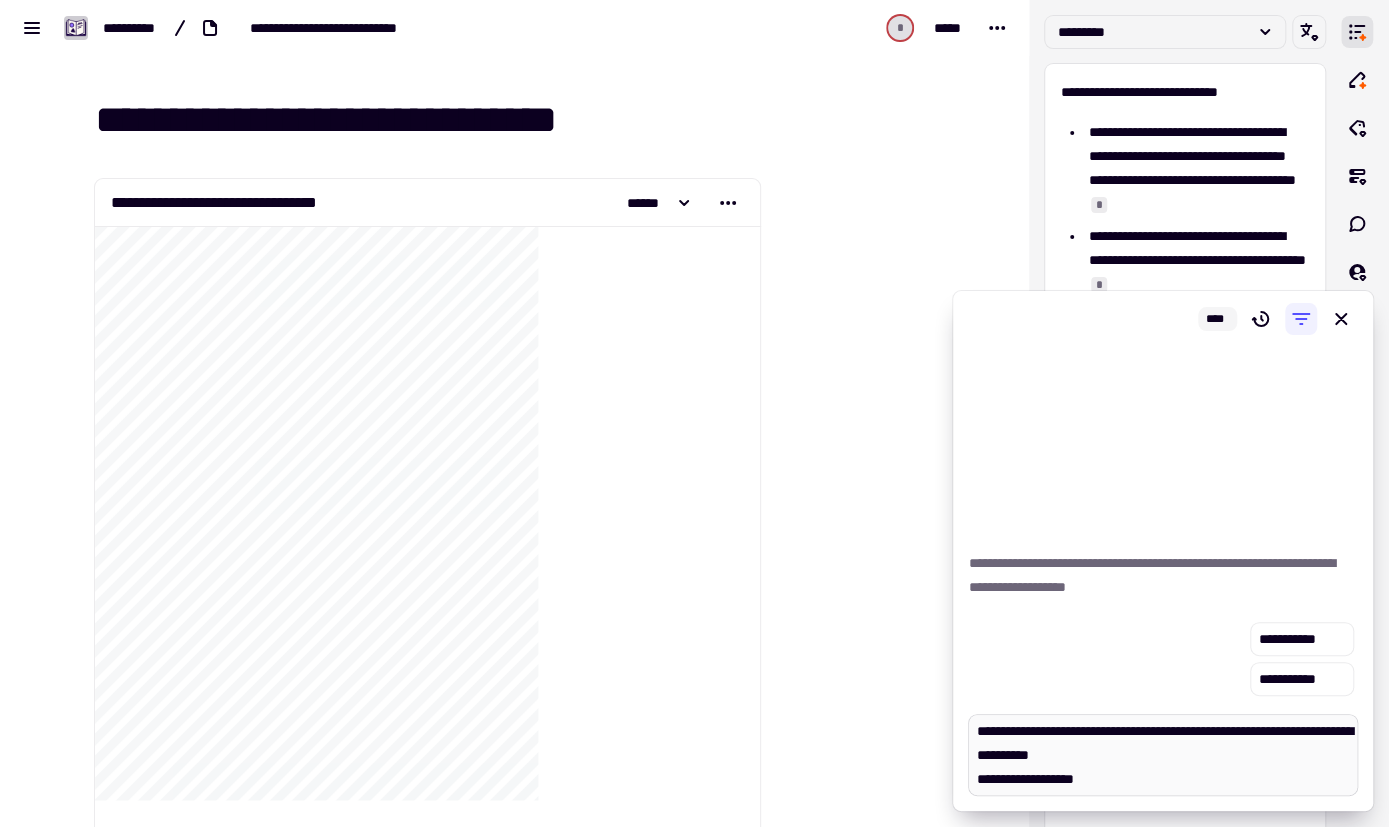 type on "*" 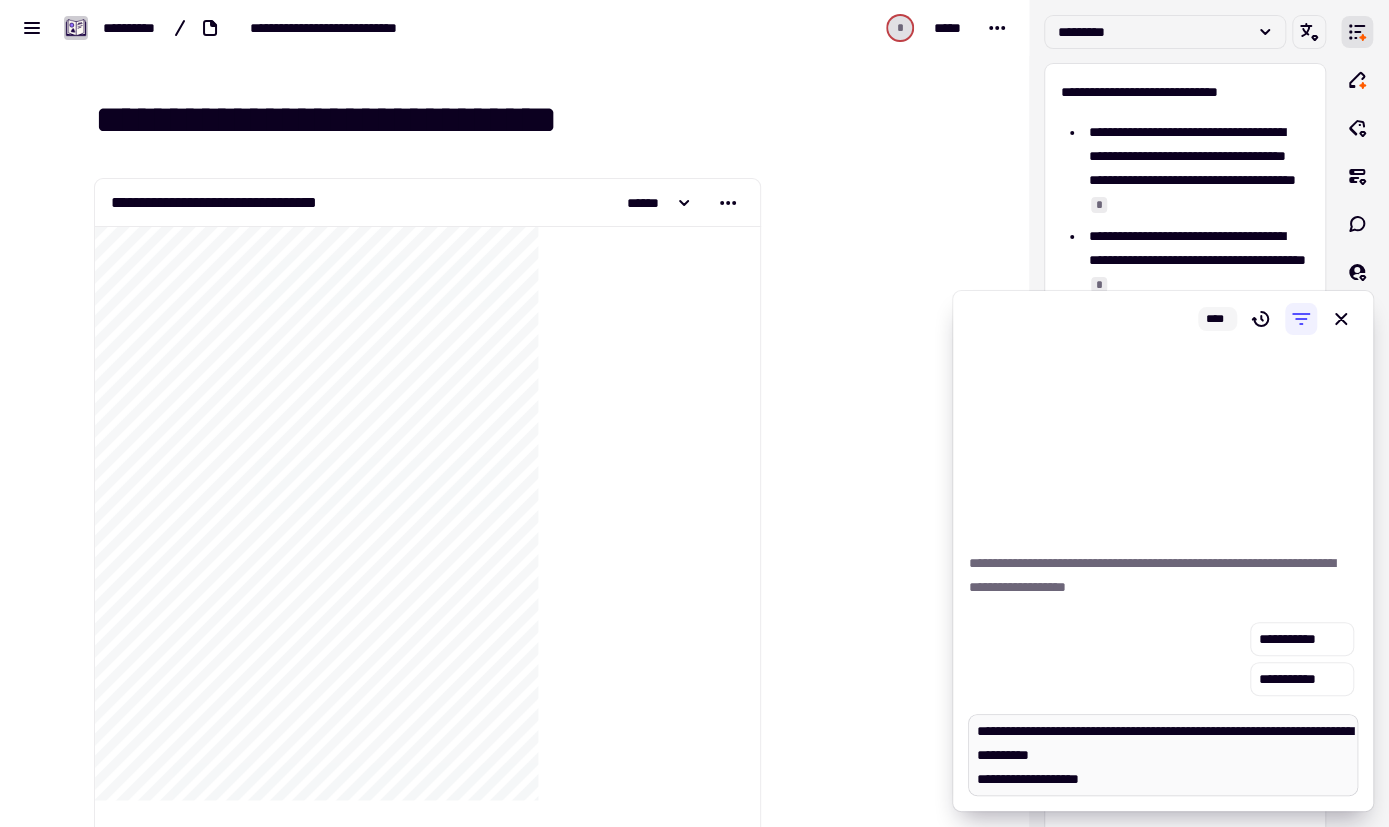 type on "*" 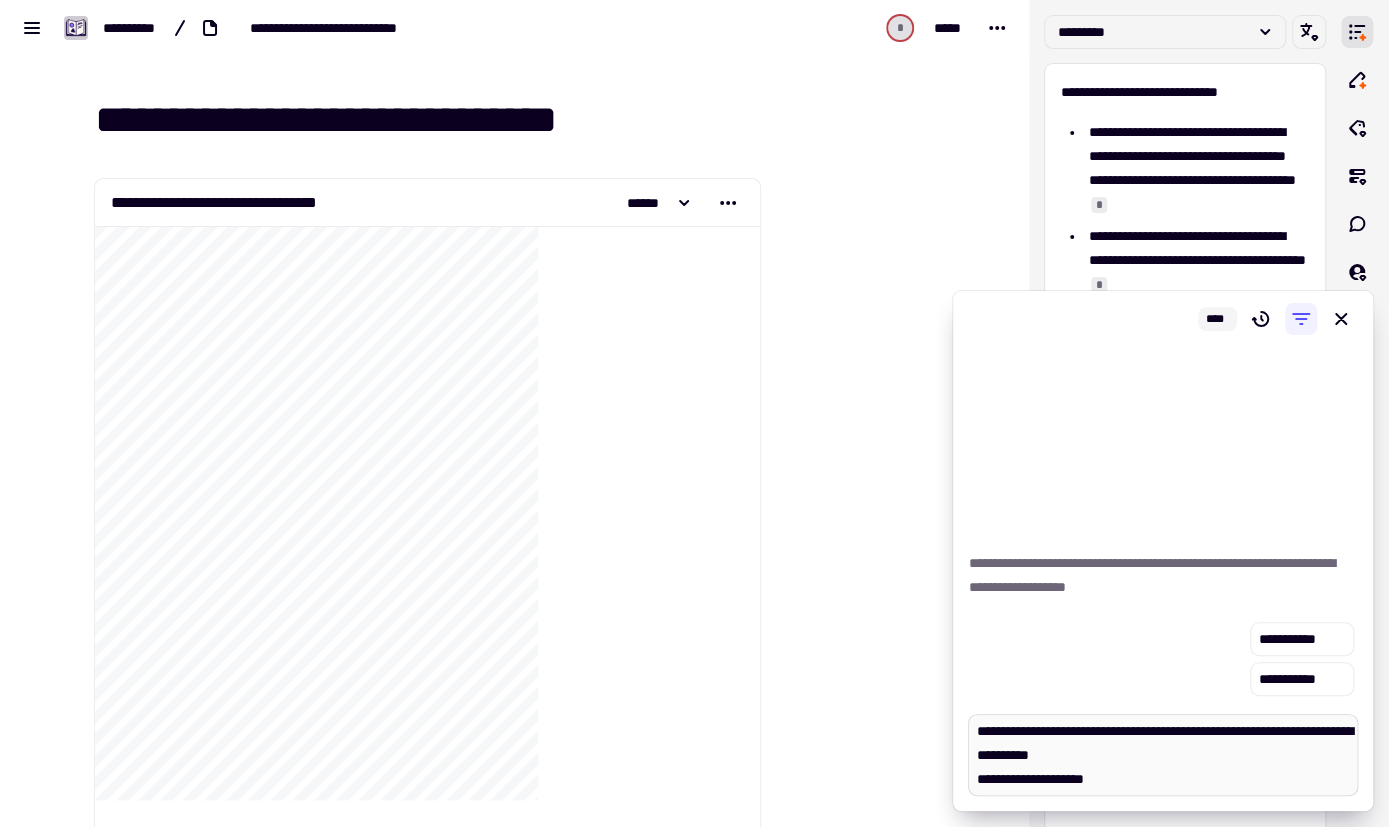 type on "*" 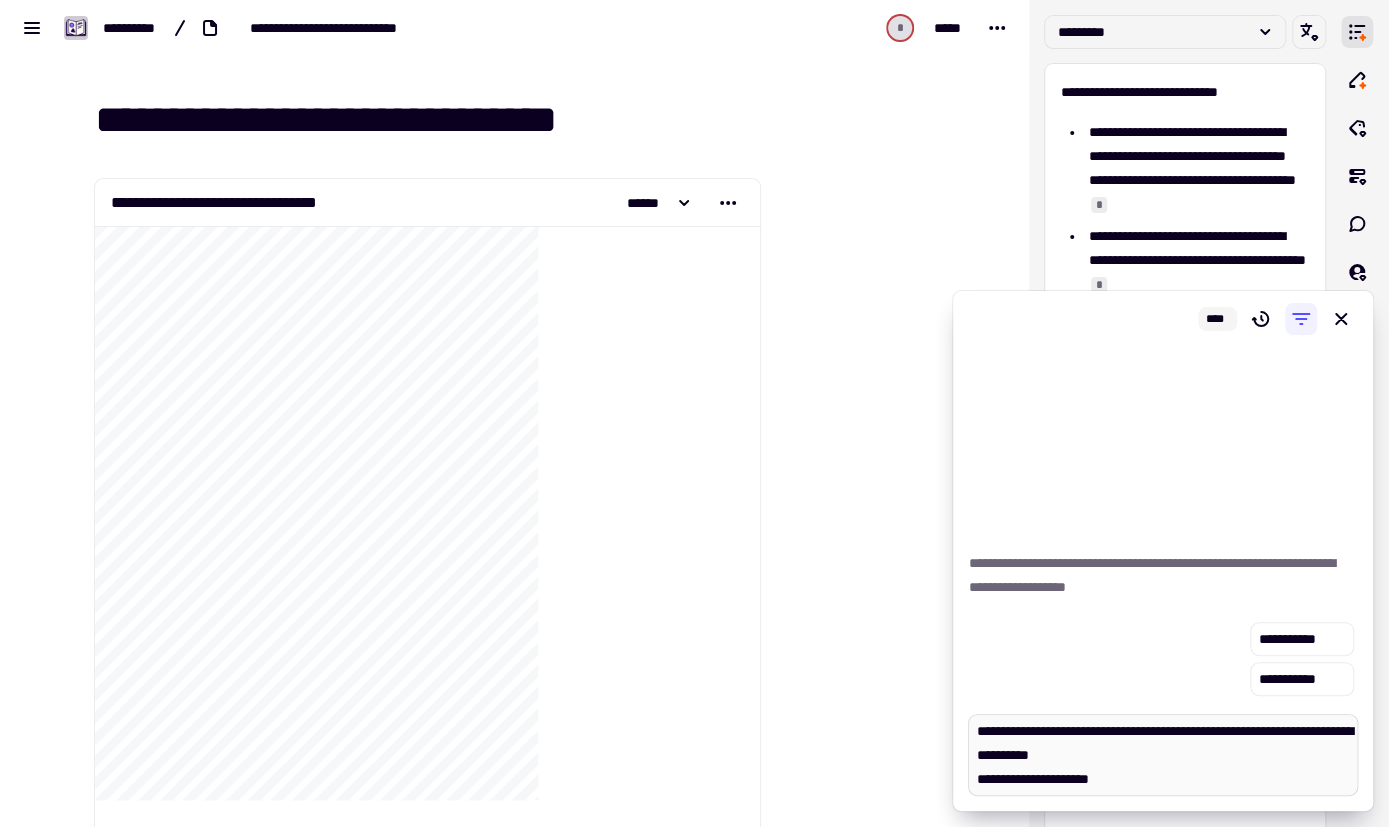 type on "*" 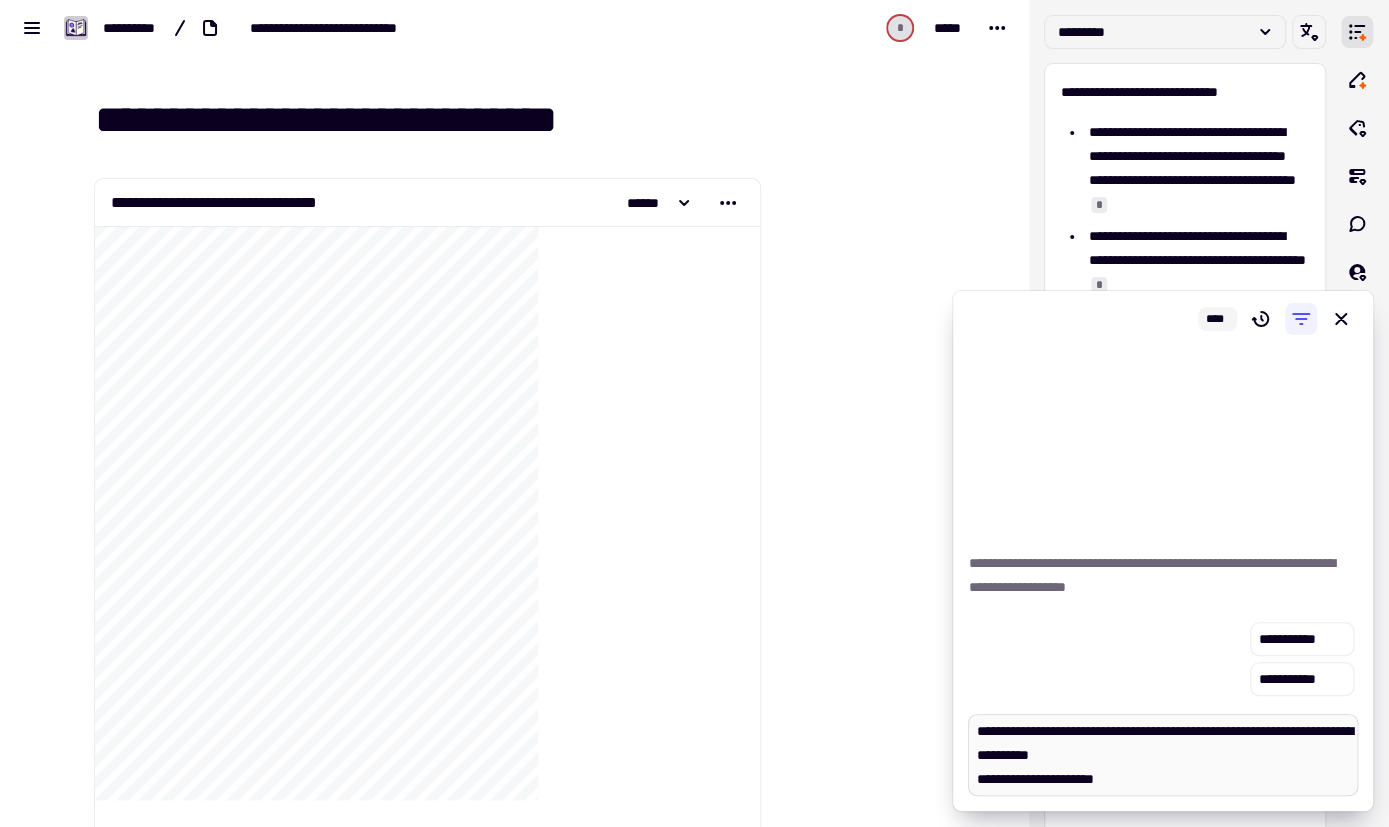 type on "*" 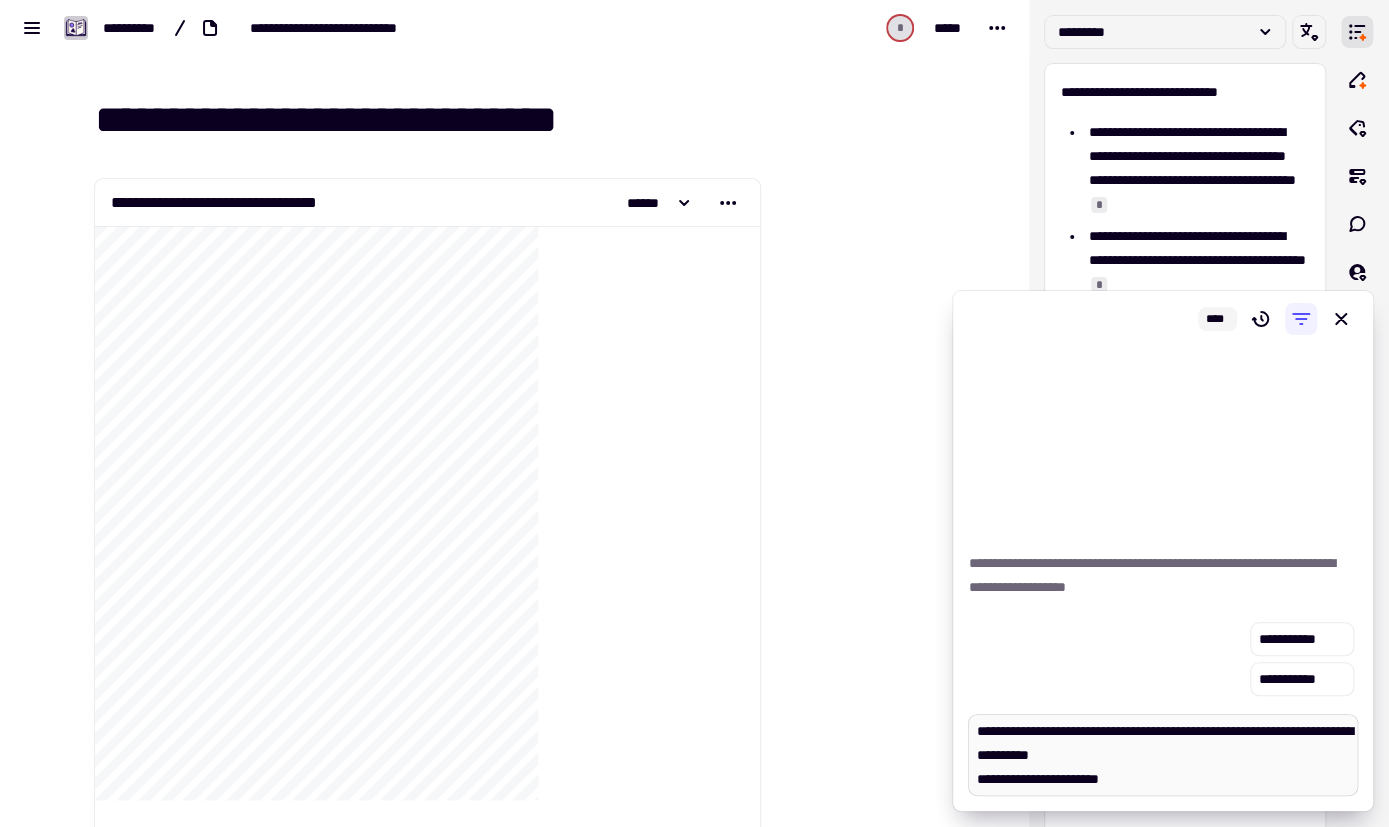 type on "*" 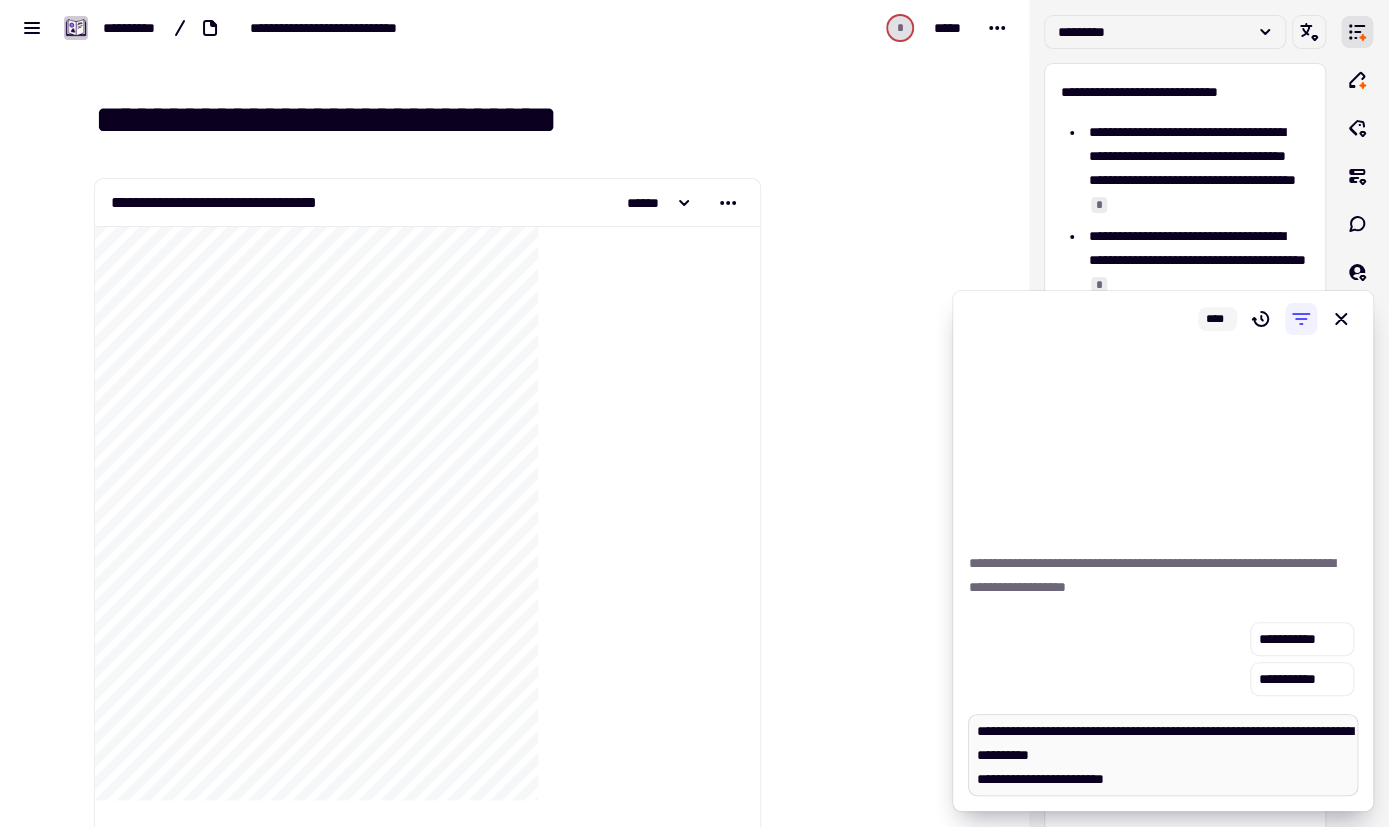 type on "*" 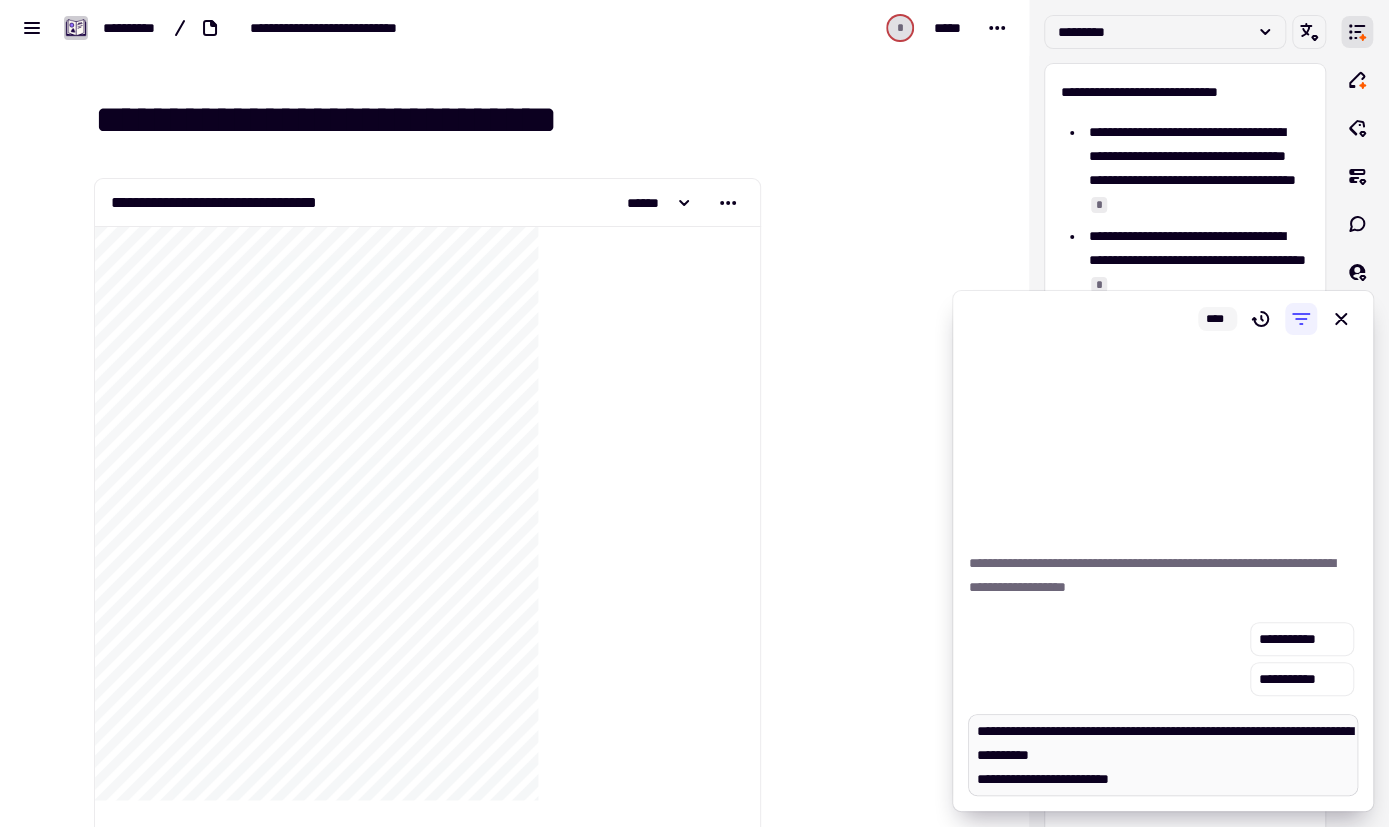 type on "*" 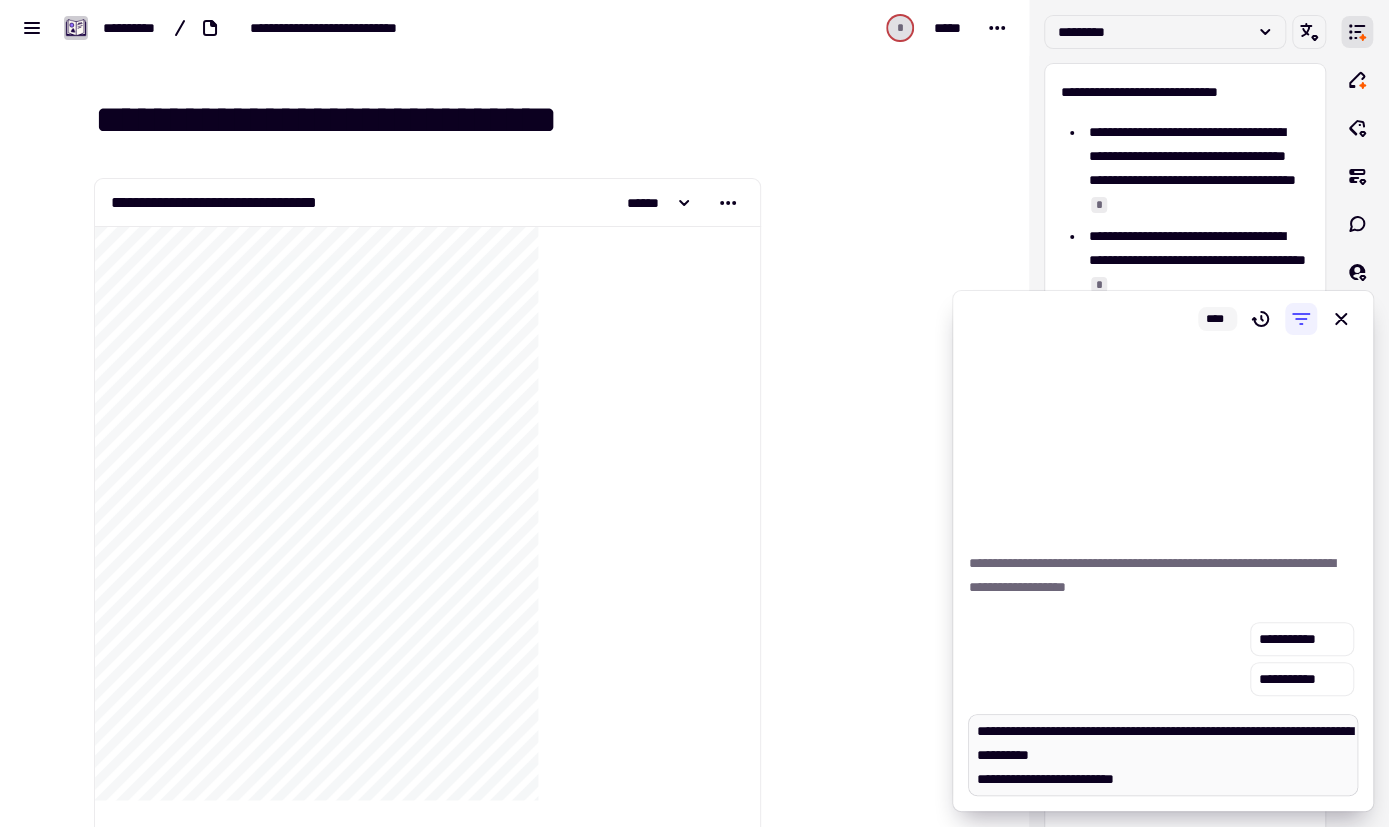 type on "*" 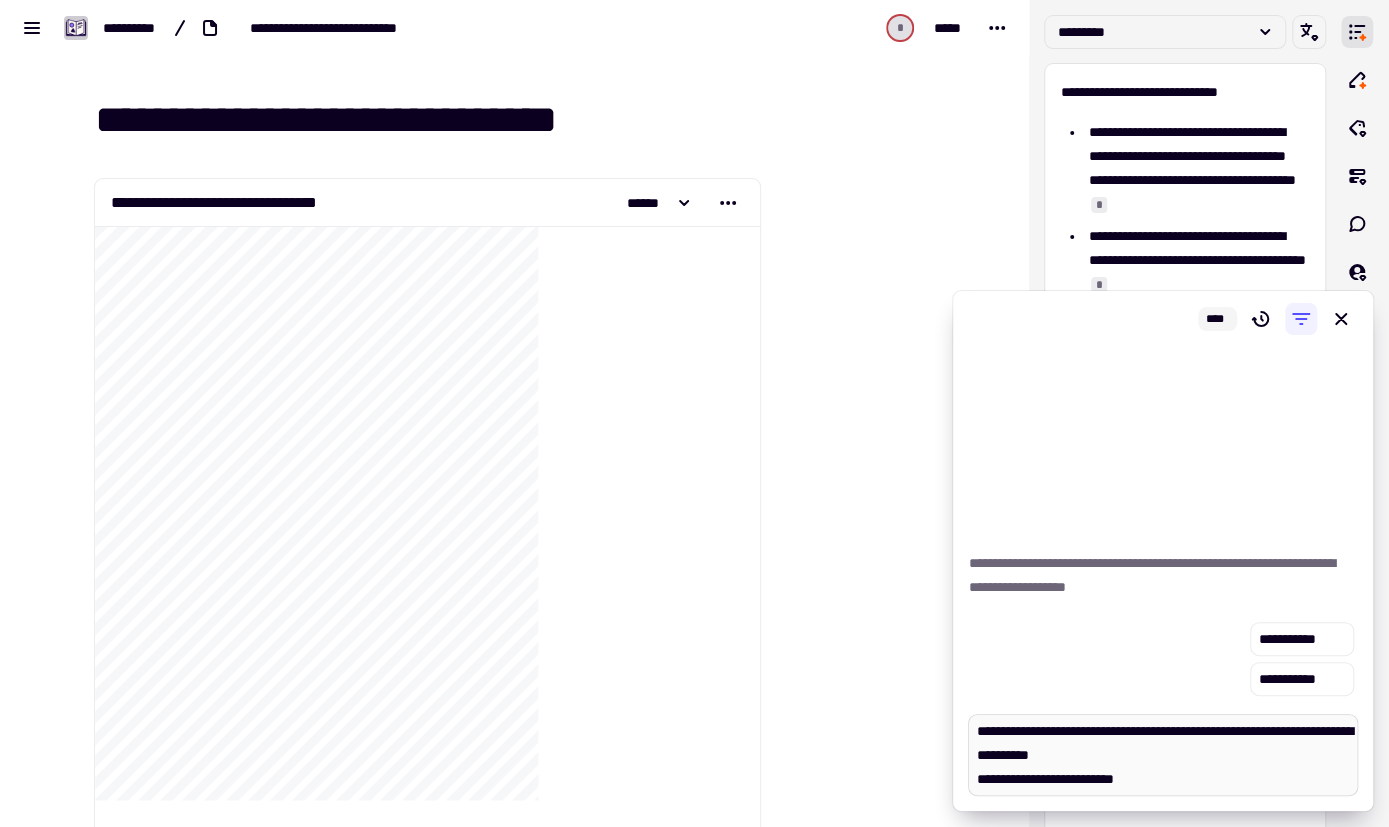 type on "**********" 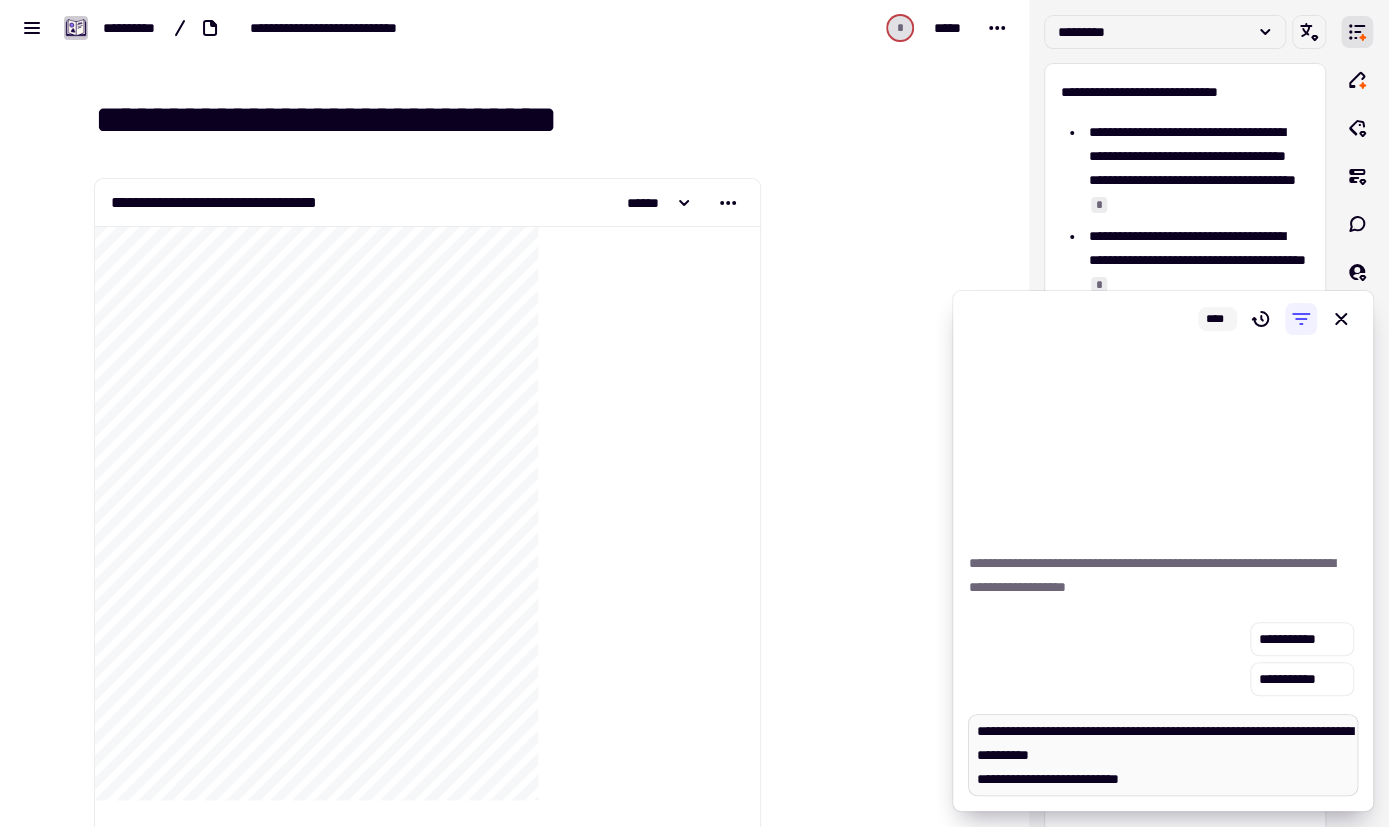 type on "*" 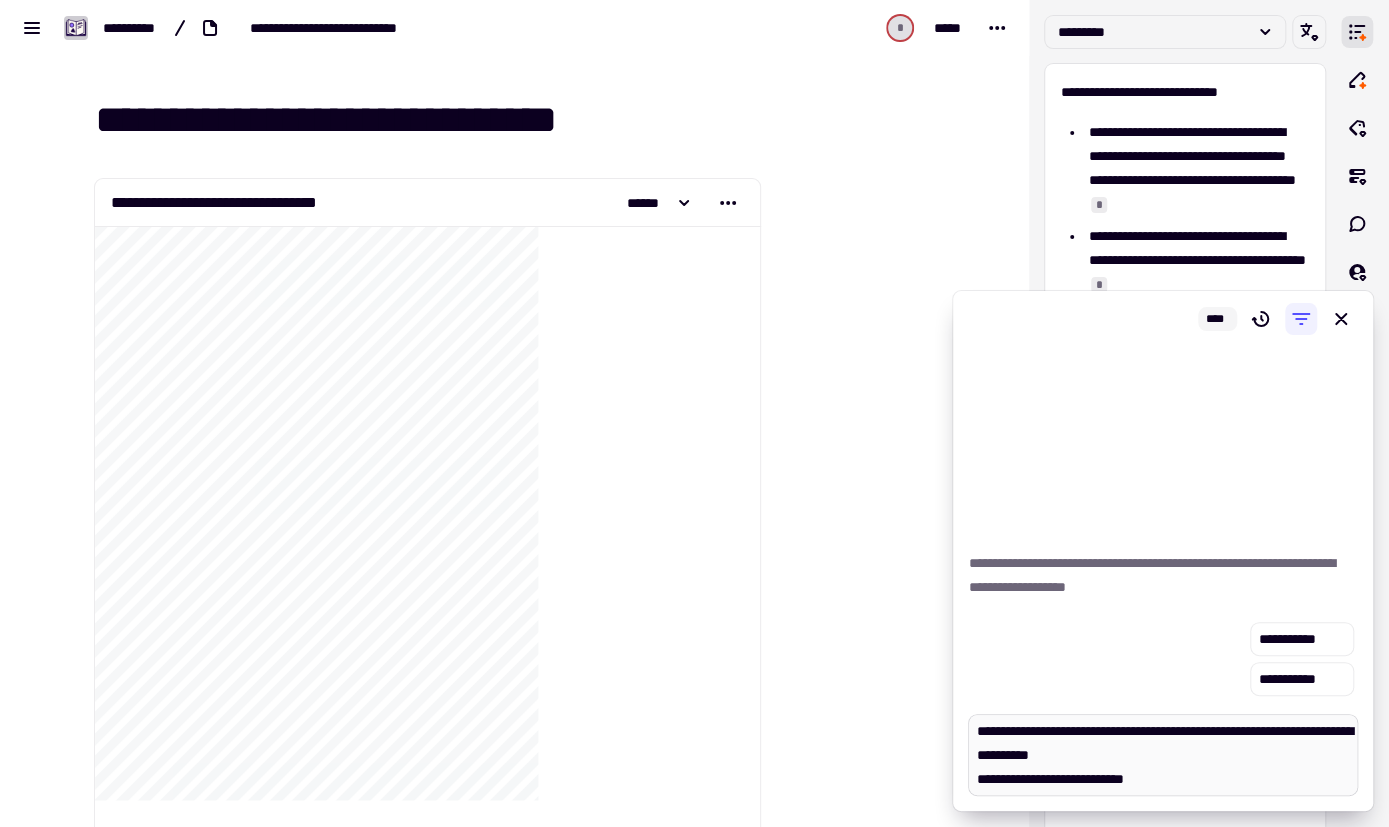 type on "*" 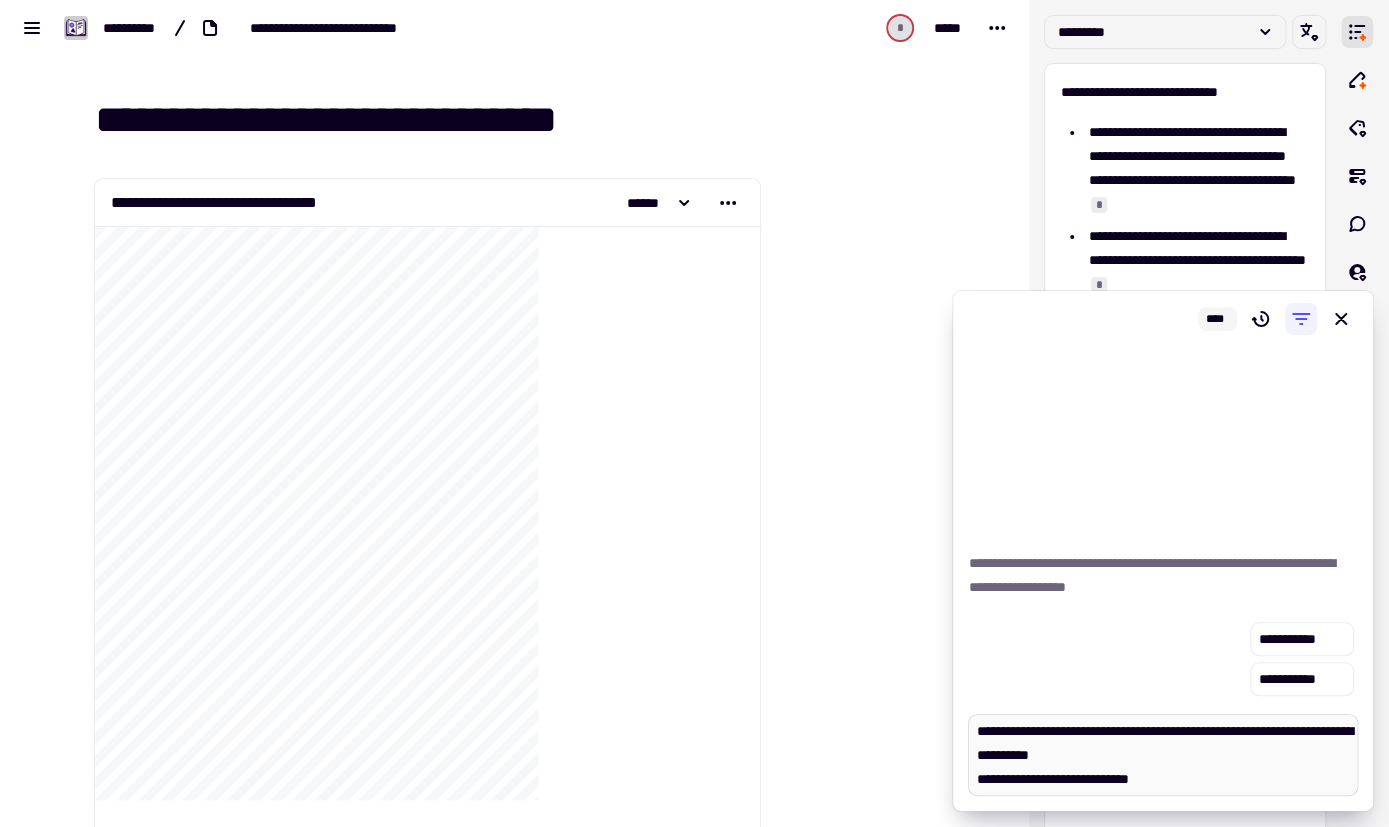 type on "*" 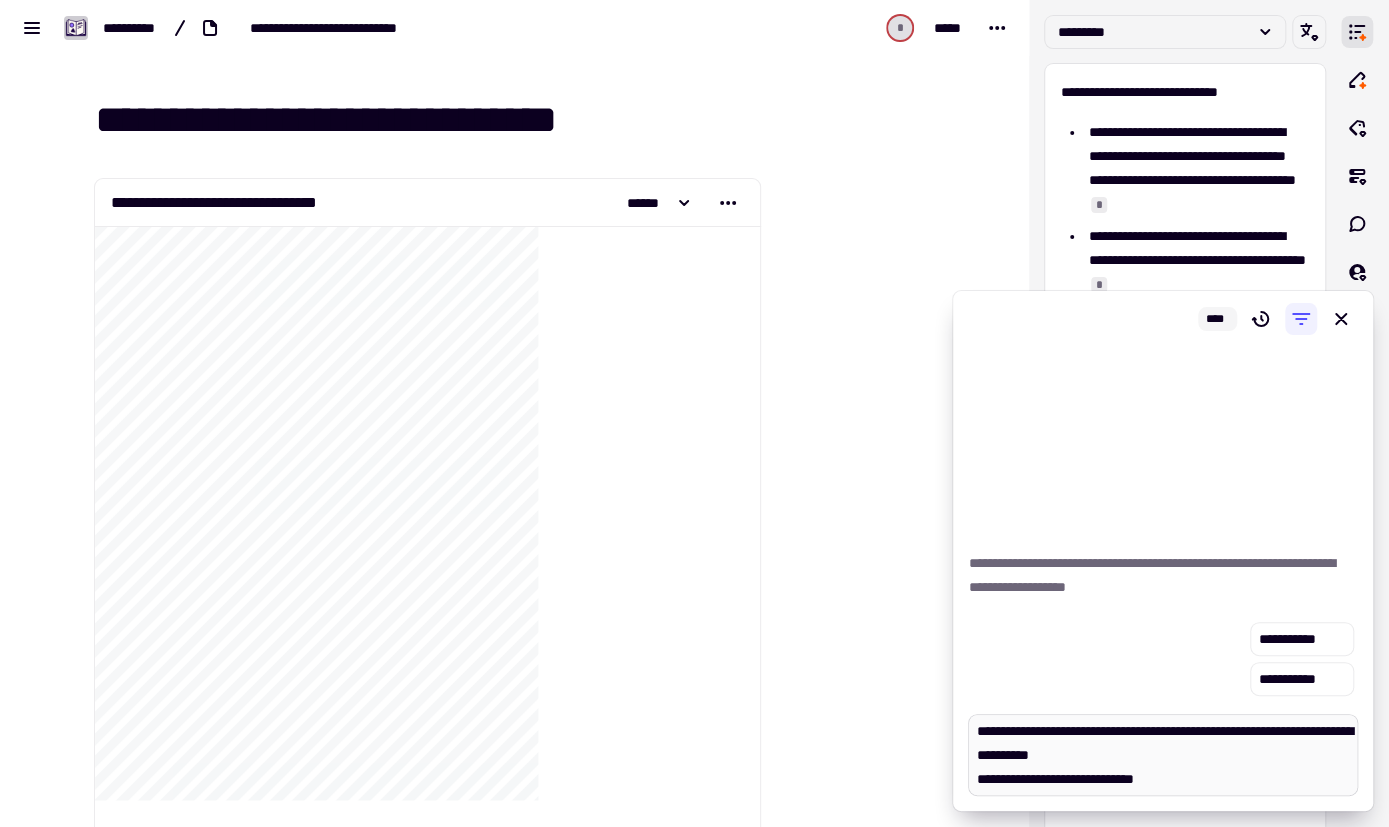 type on "*" 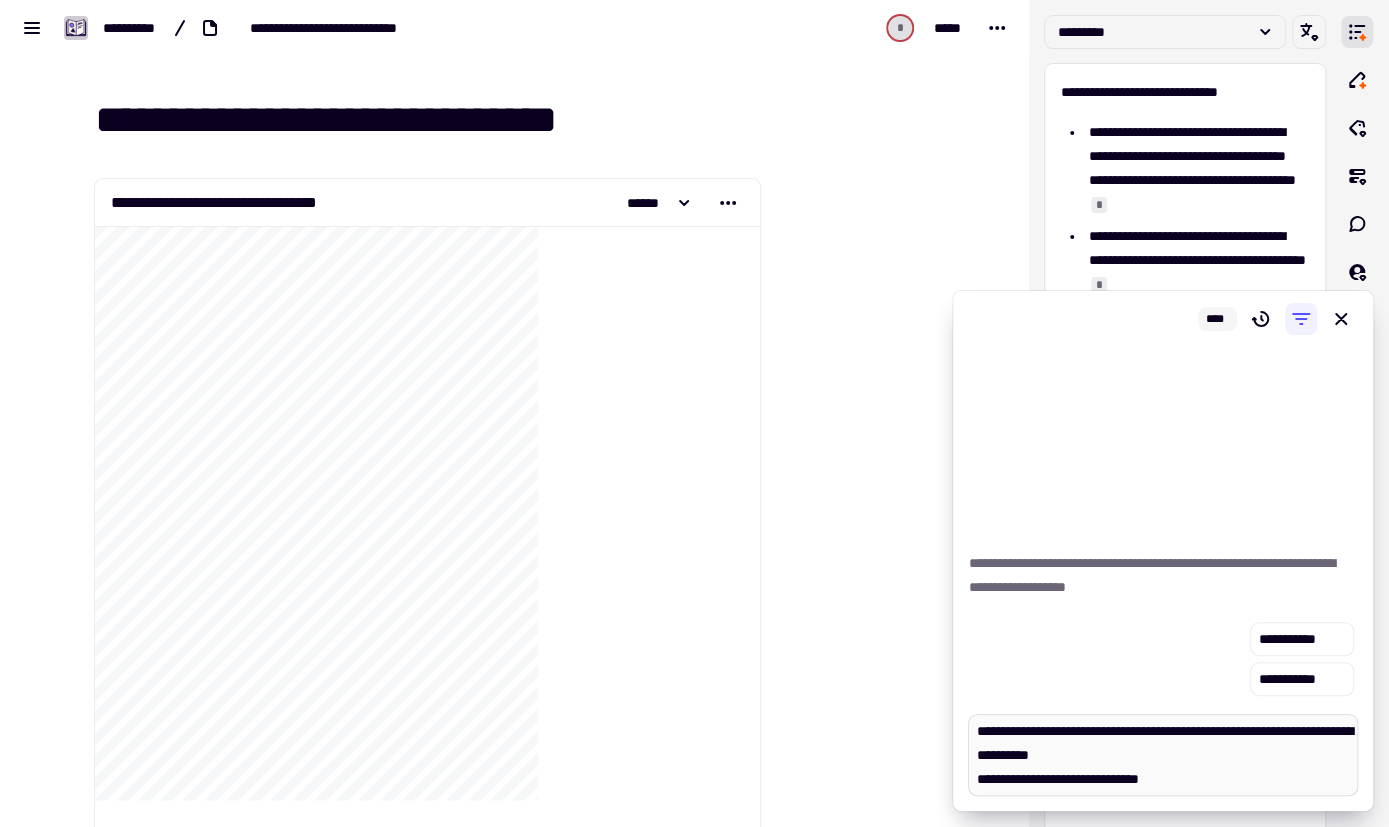 type on "*" 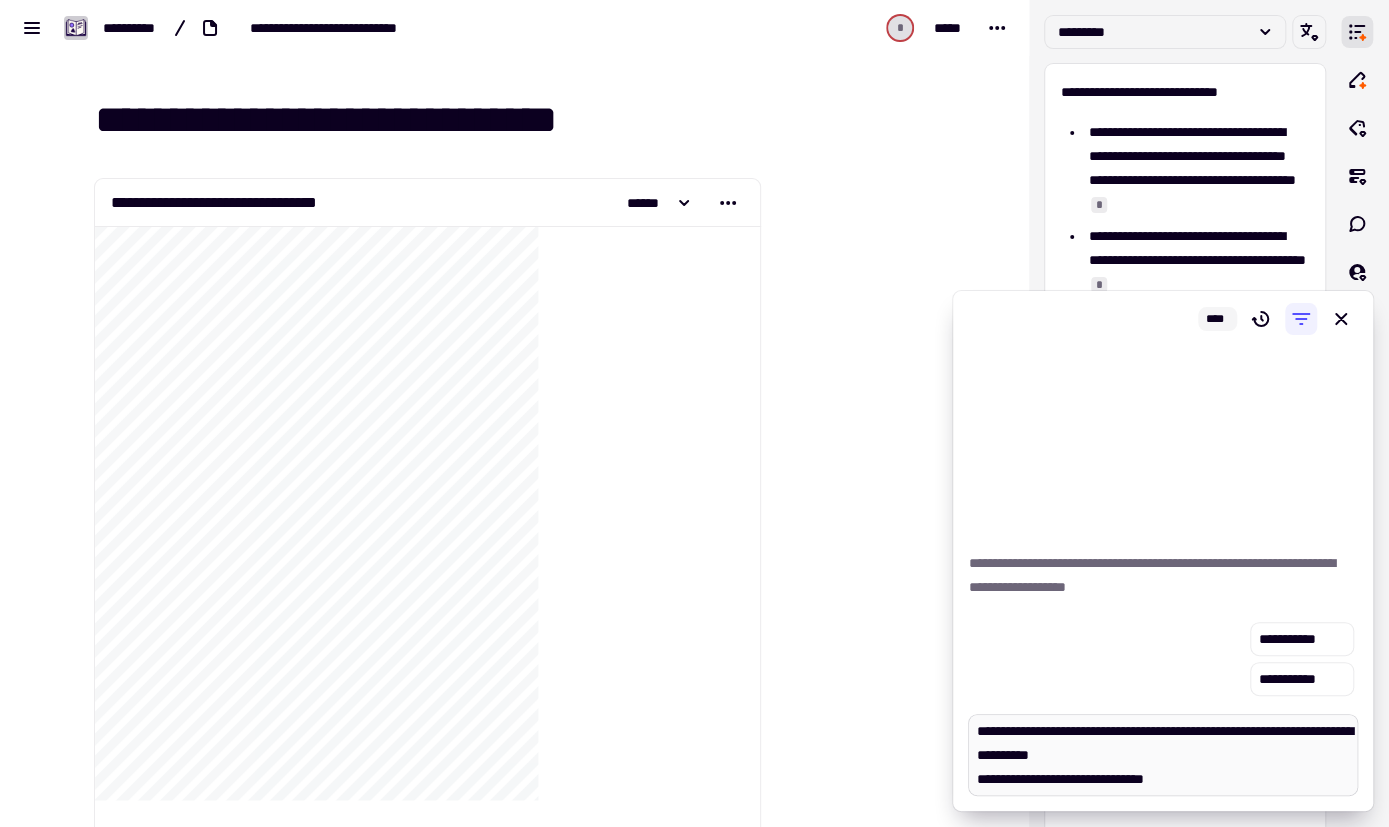 type on "*" 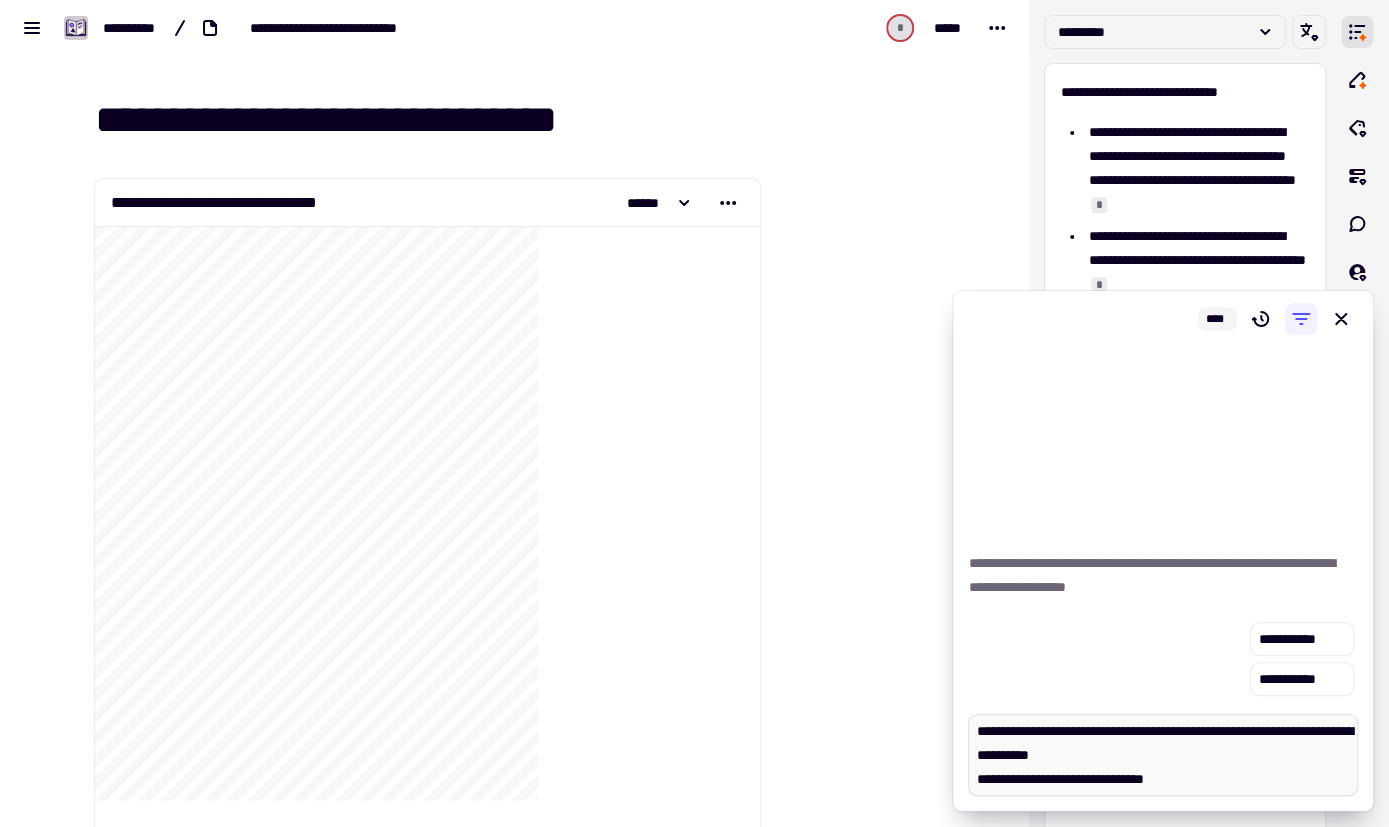 type on "**********" 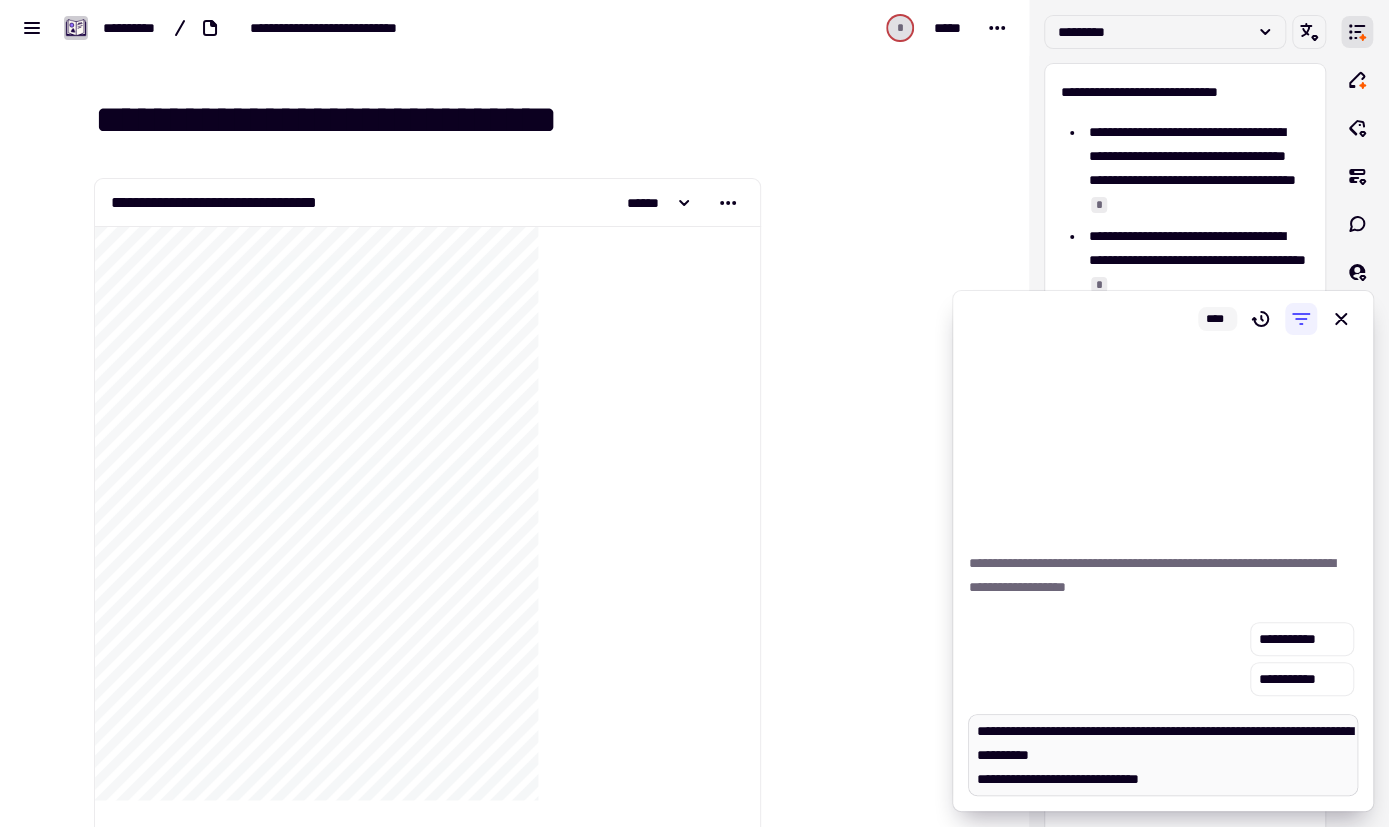 type on "*" 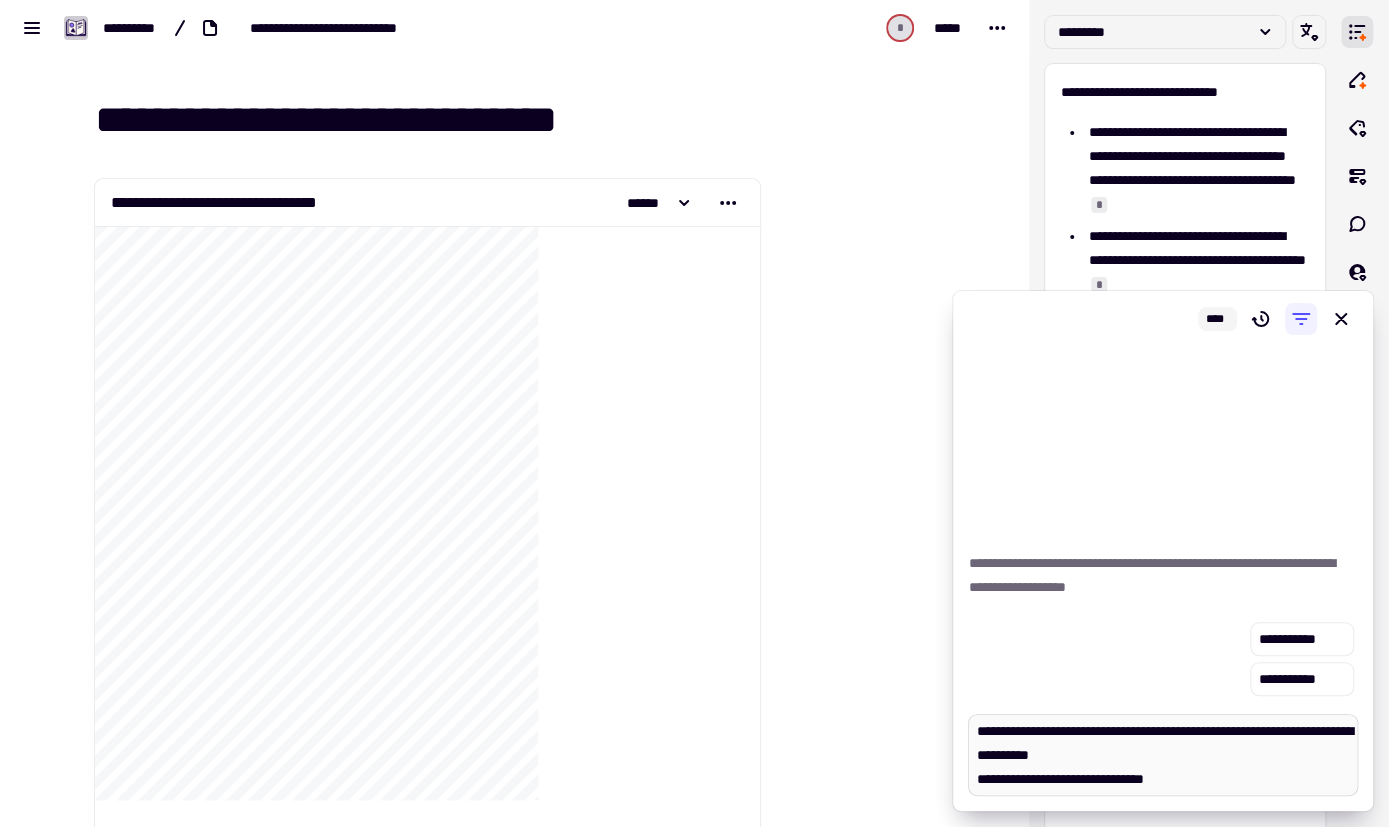 type on "*" 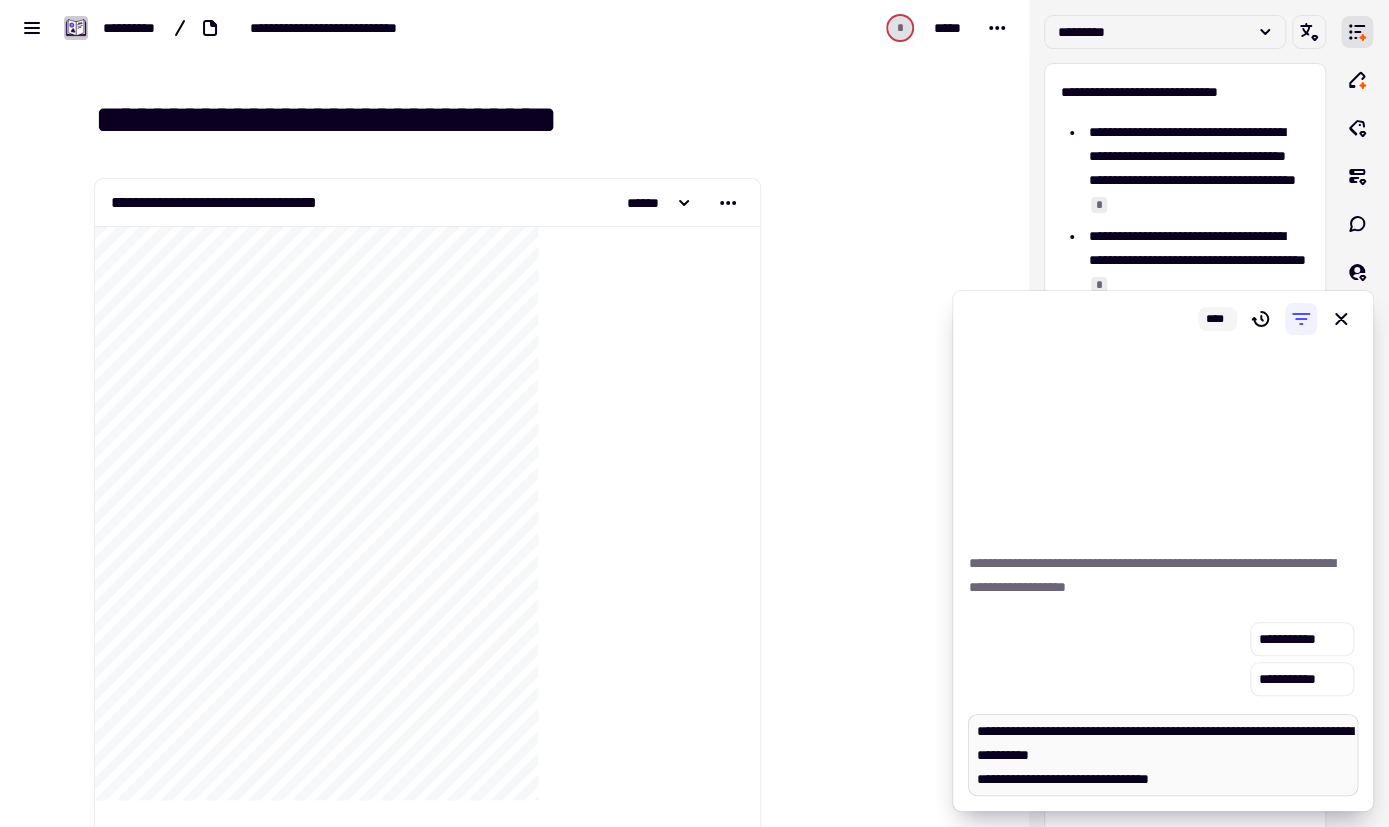 type 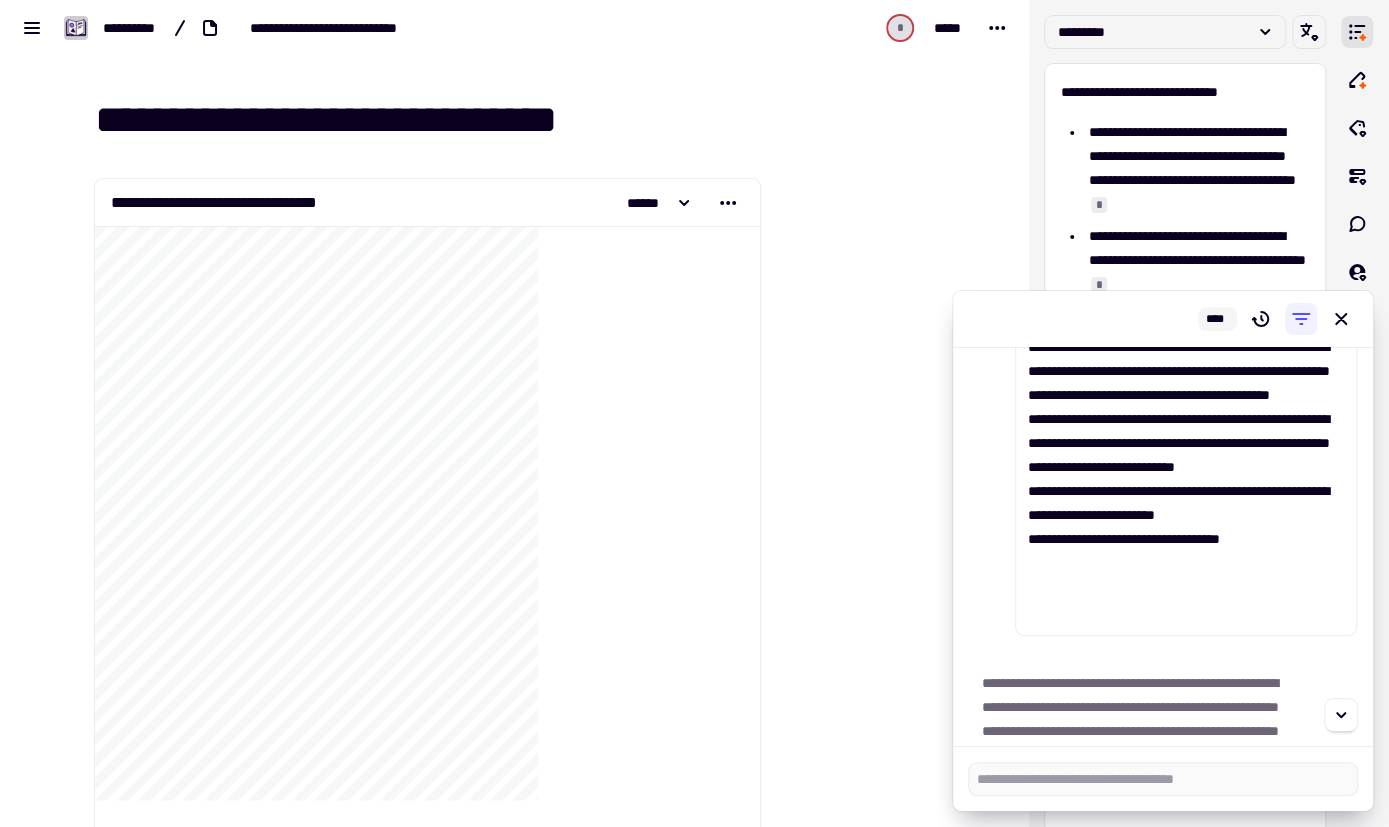 click on "**********" at bounding box center (1163, 546) 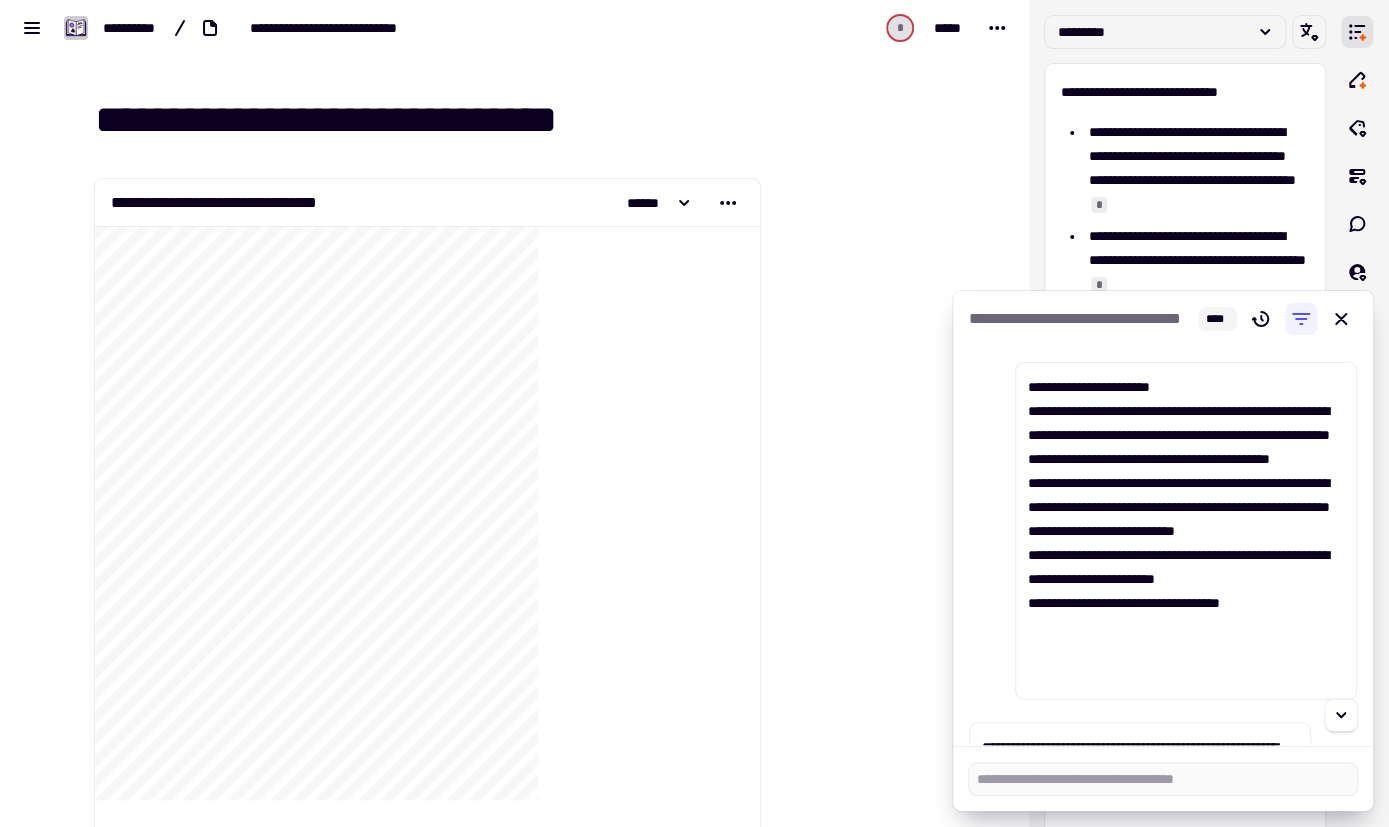 scroll, scrollTop: 0, scrollLeft: 0, axis: both 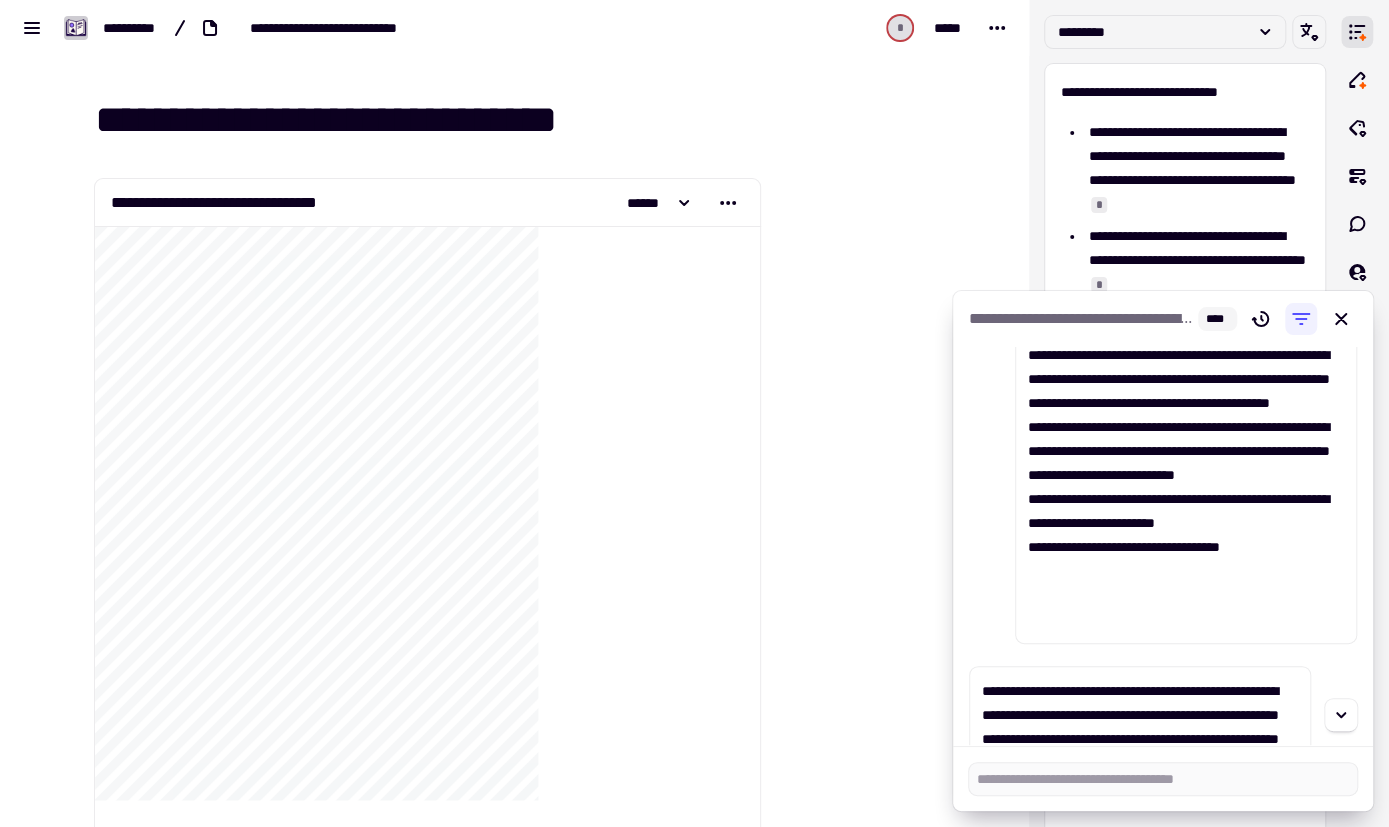 click on "**********" at bounding box center [1163, 546] 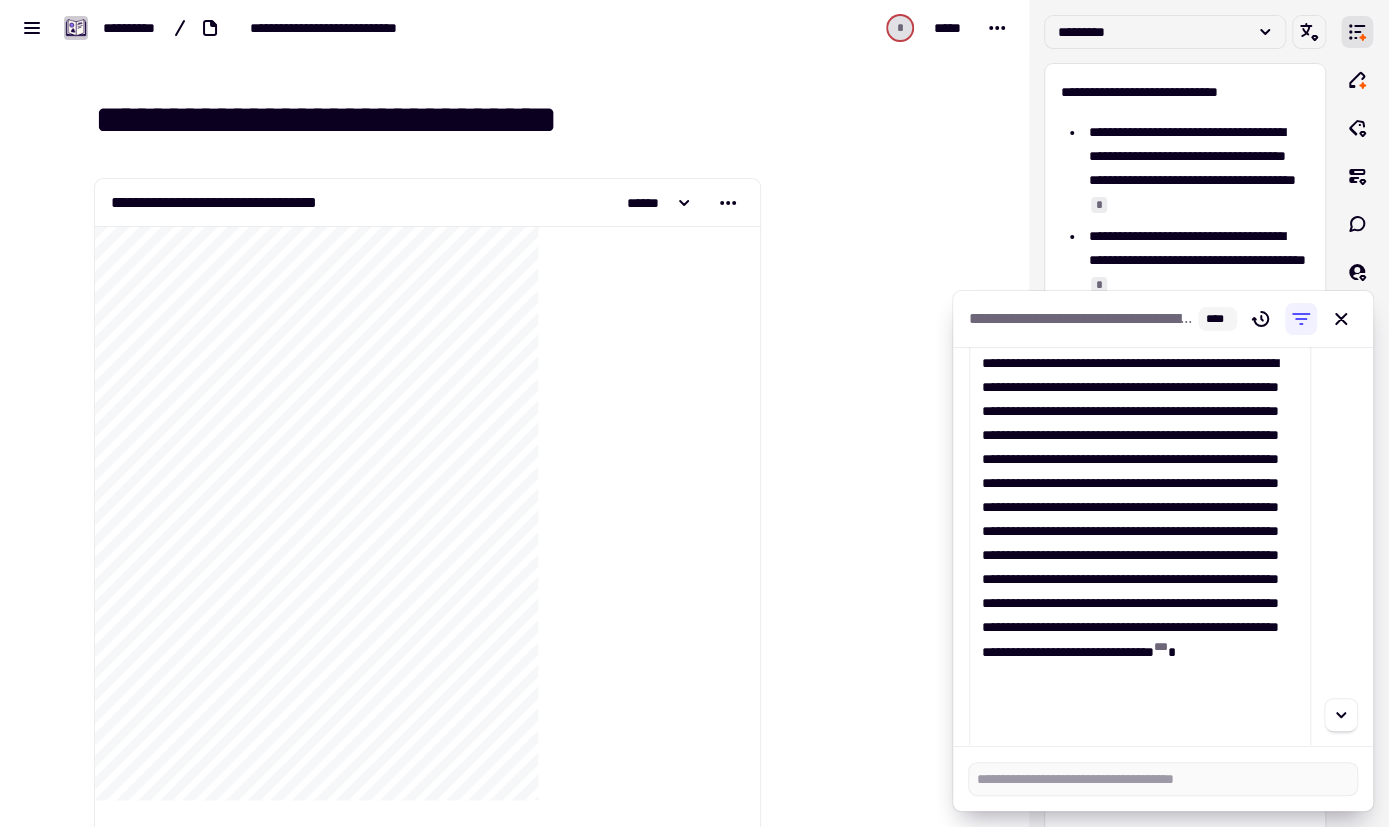 scroll, scrollTop: 448, scrollLeft: 0, axis: vertical 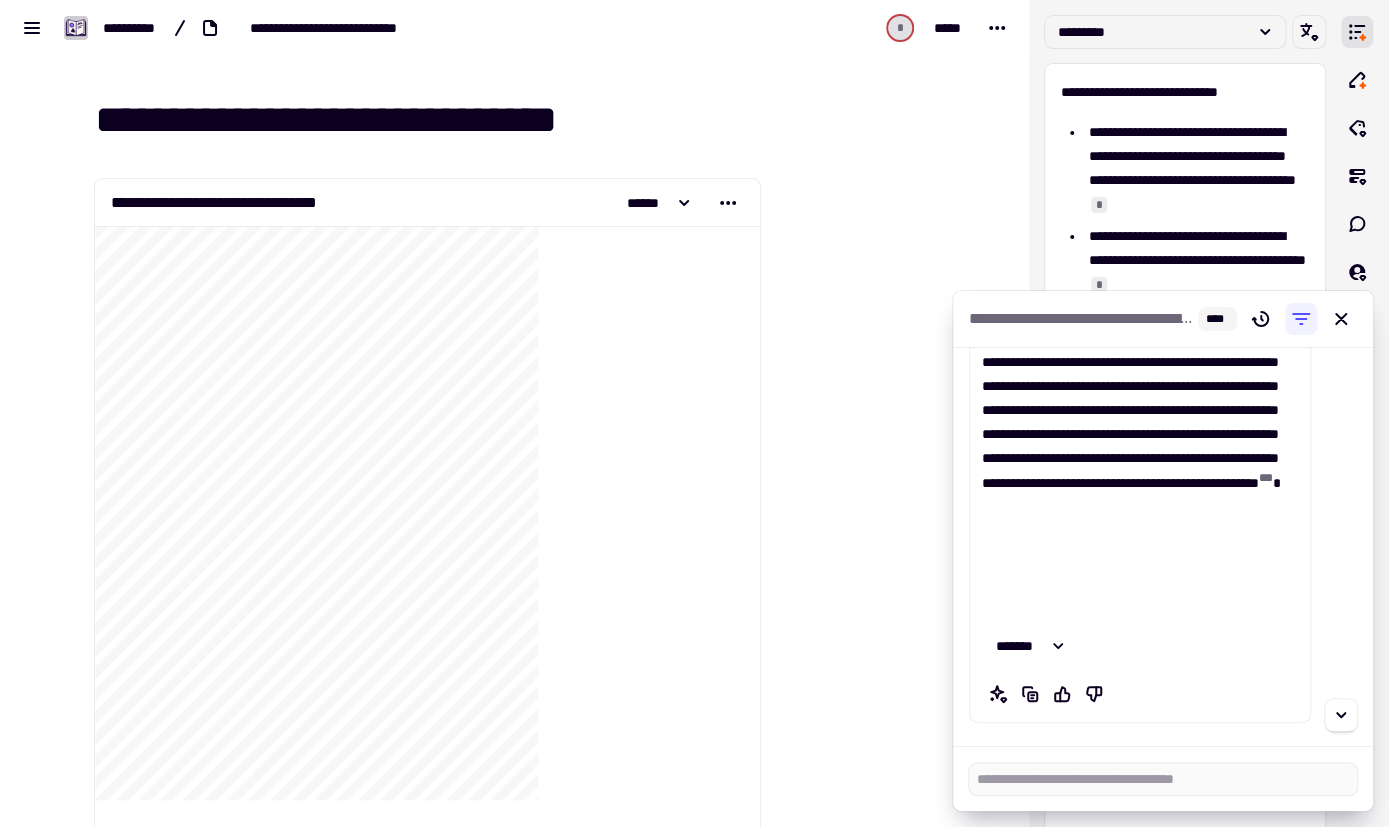 click on "**********" at bounding box center (1163, 546) 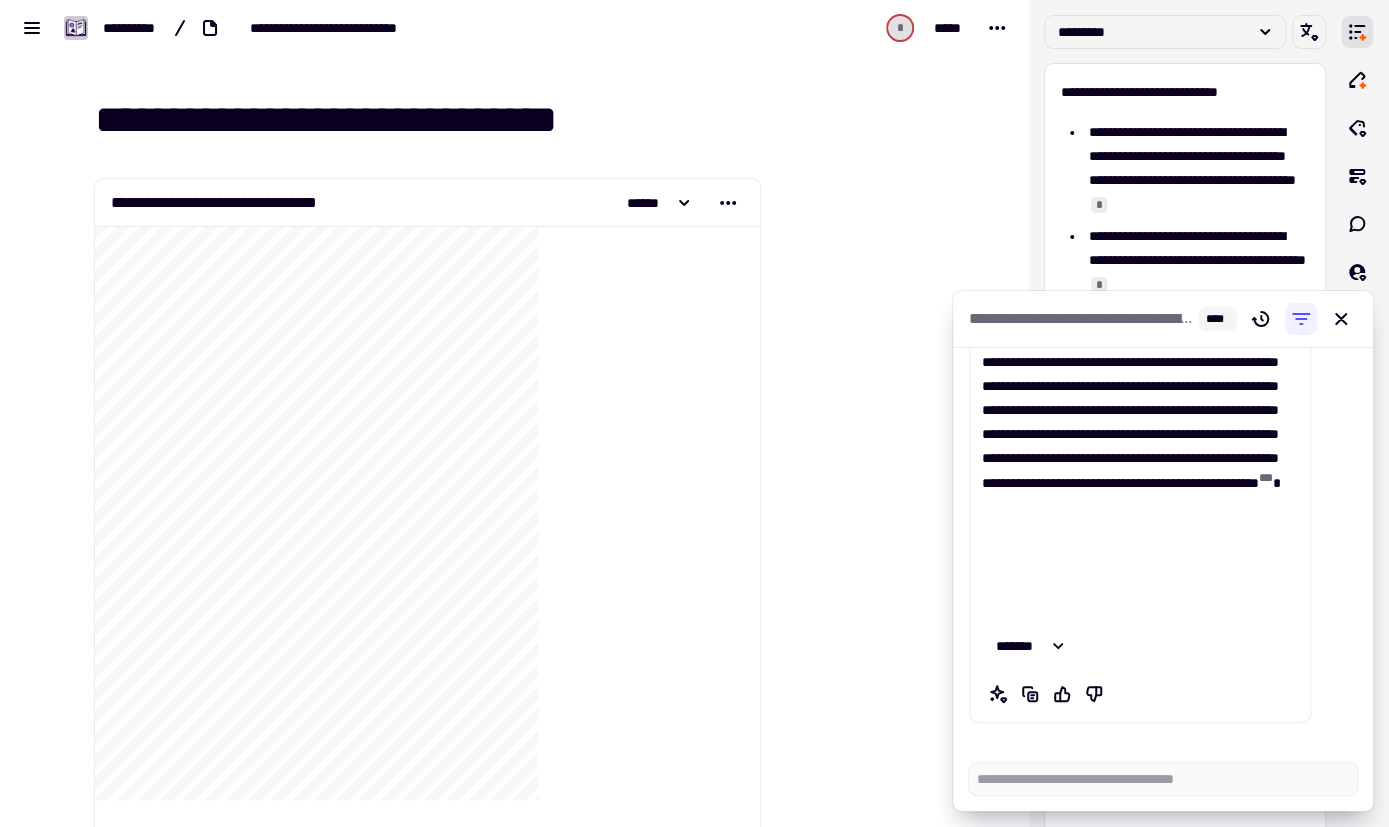 scroll, scrollTop: 1017, scrollLeft: 0, axis: vertical 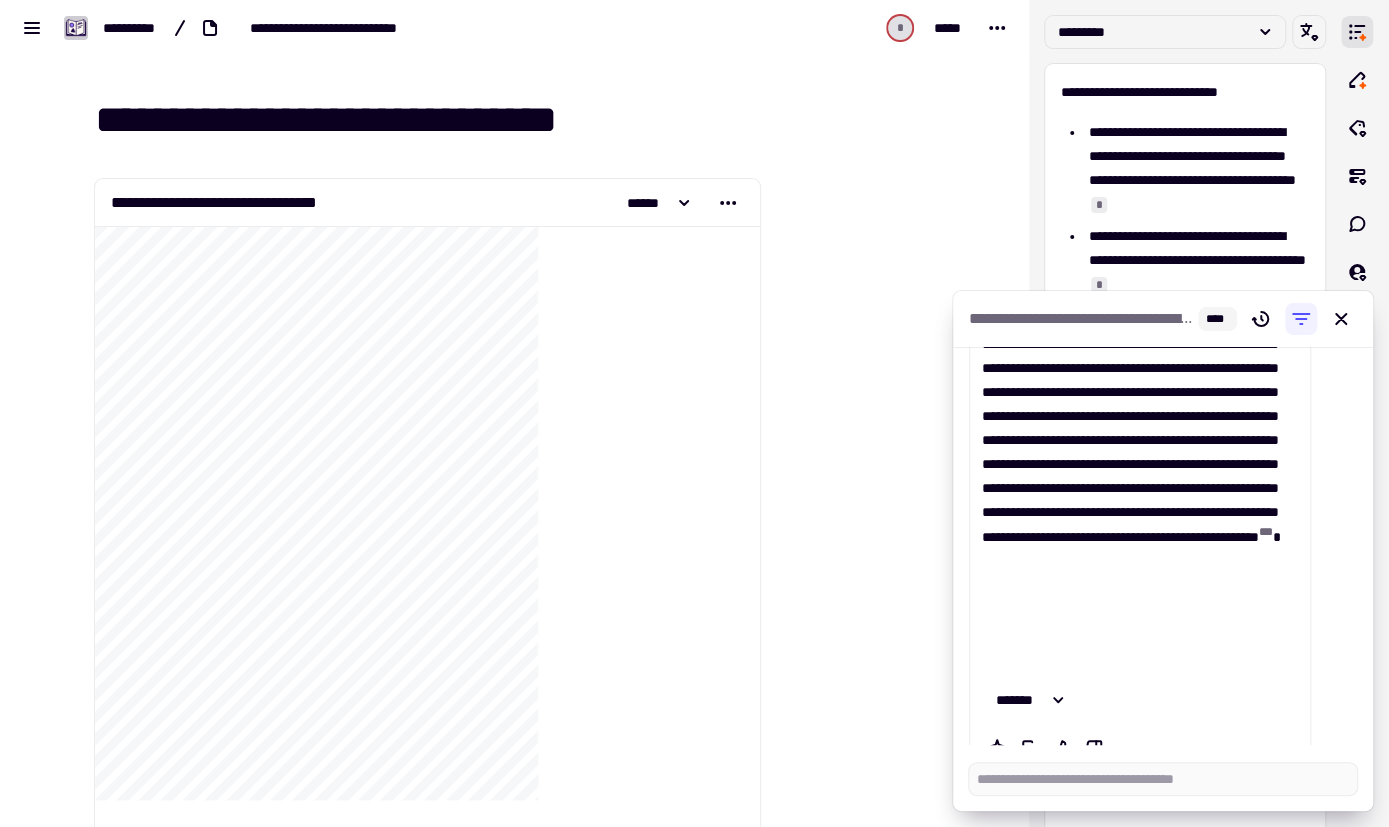 click on "**********" at bounding box center [1163, 546] 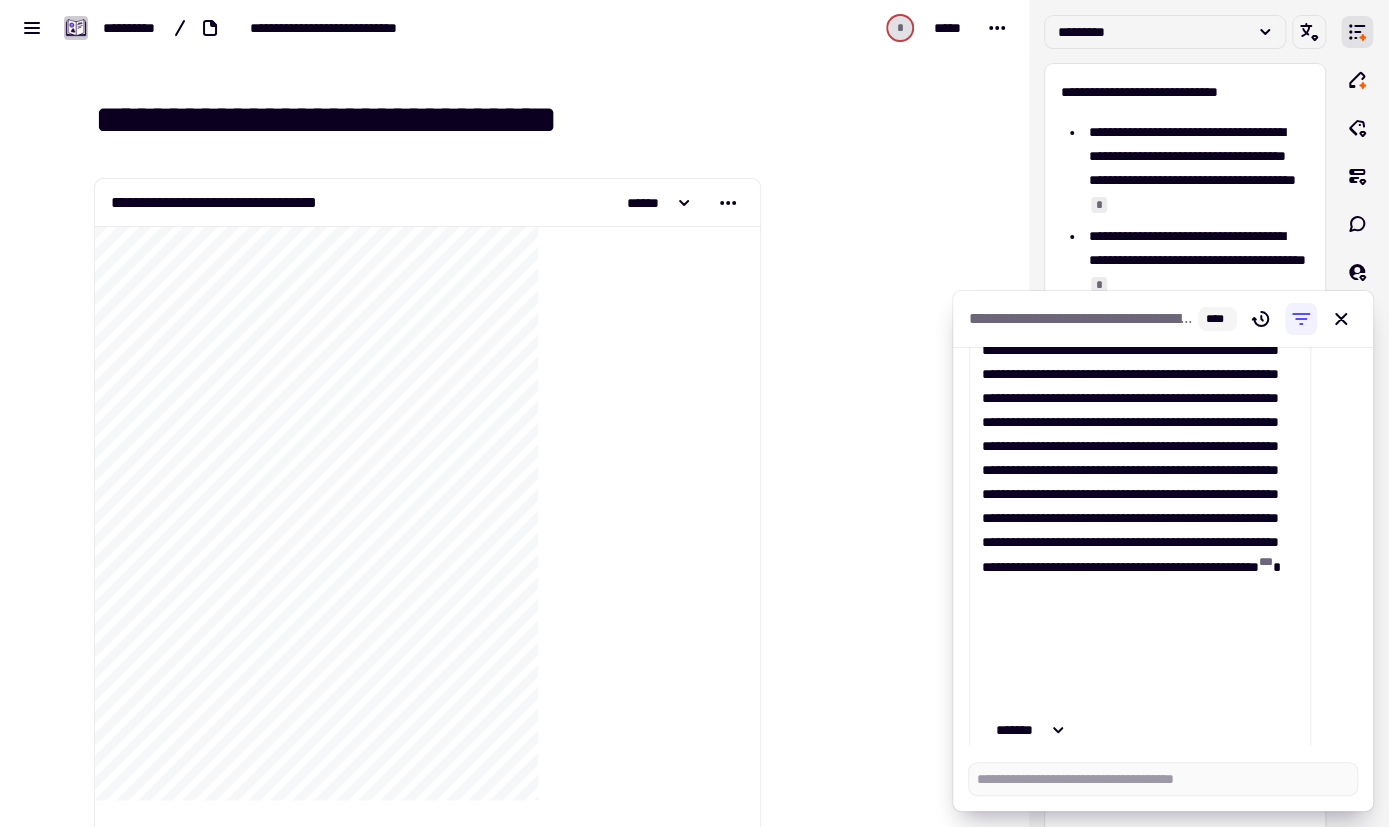scroll, scrollTop: 1017, scrollLeft: 0, axis: vertical 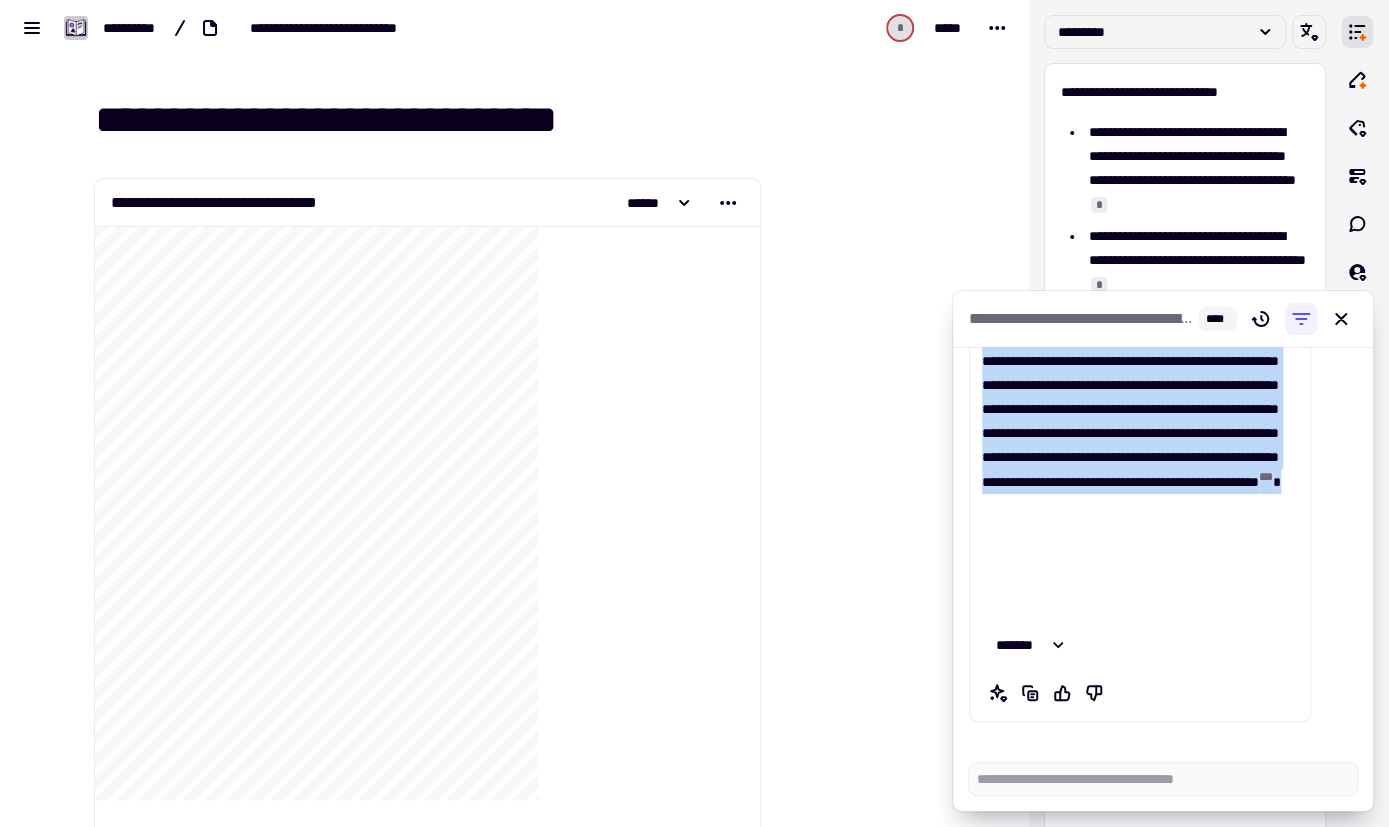 drag, startPoint x: 983, startPoint y: 623, endPoint x: 1180, endPoint y: 608, distance: 197.57024 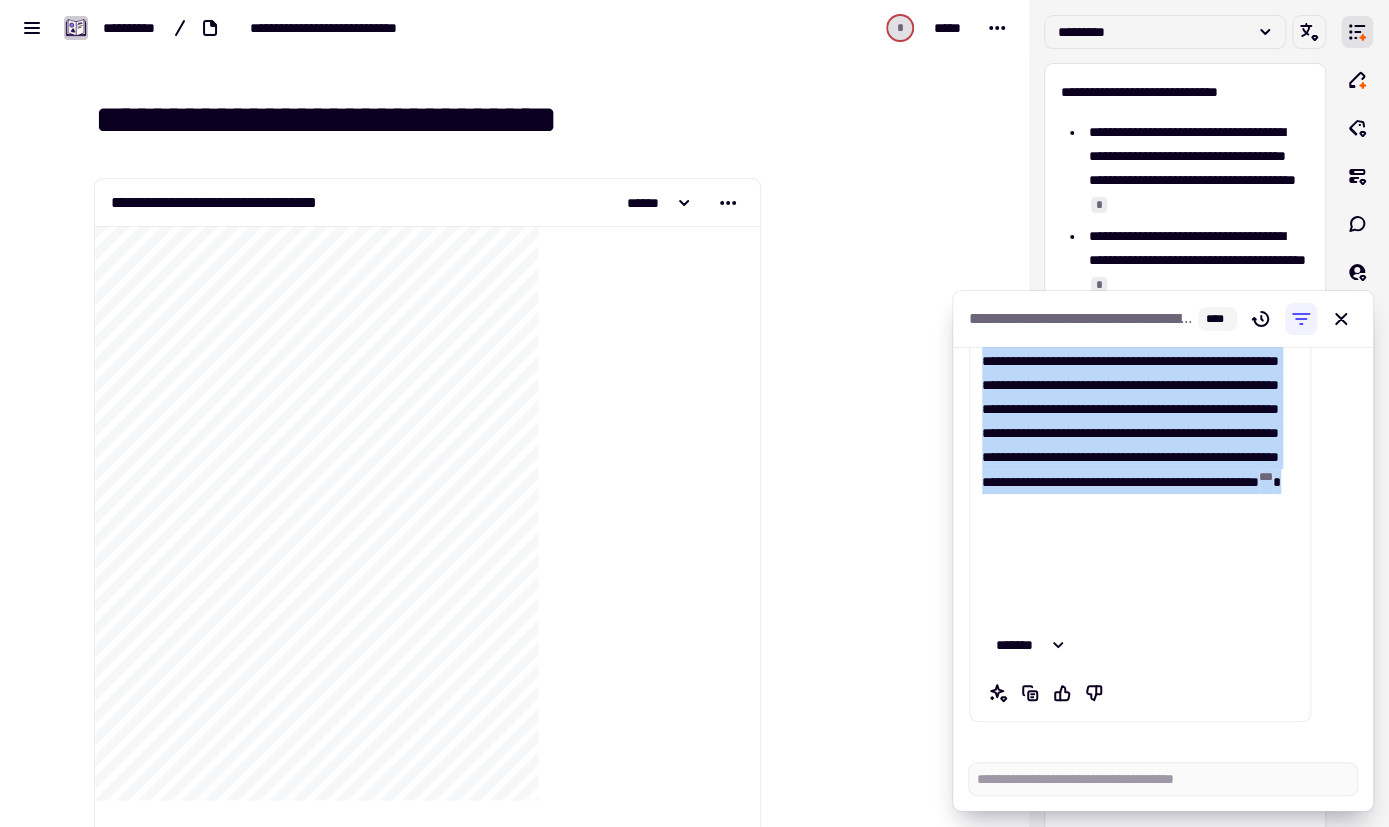 click on "**********" at bounding box center (1140, 165) 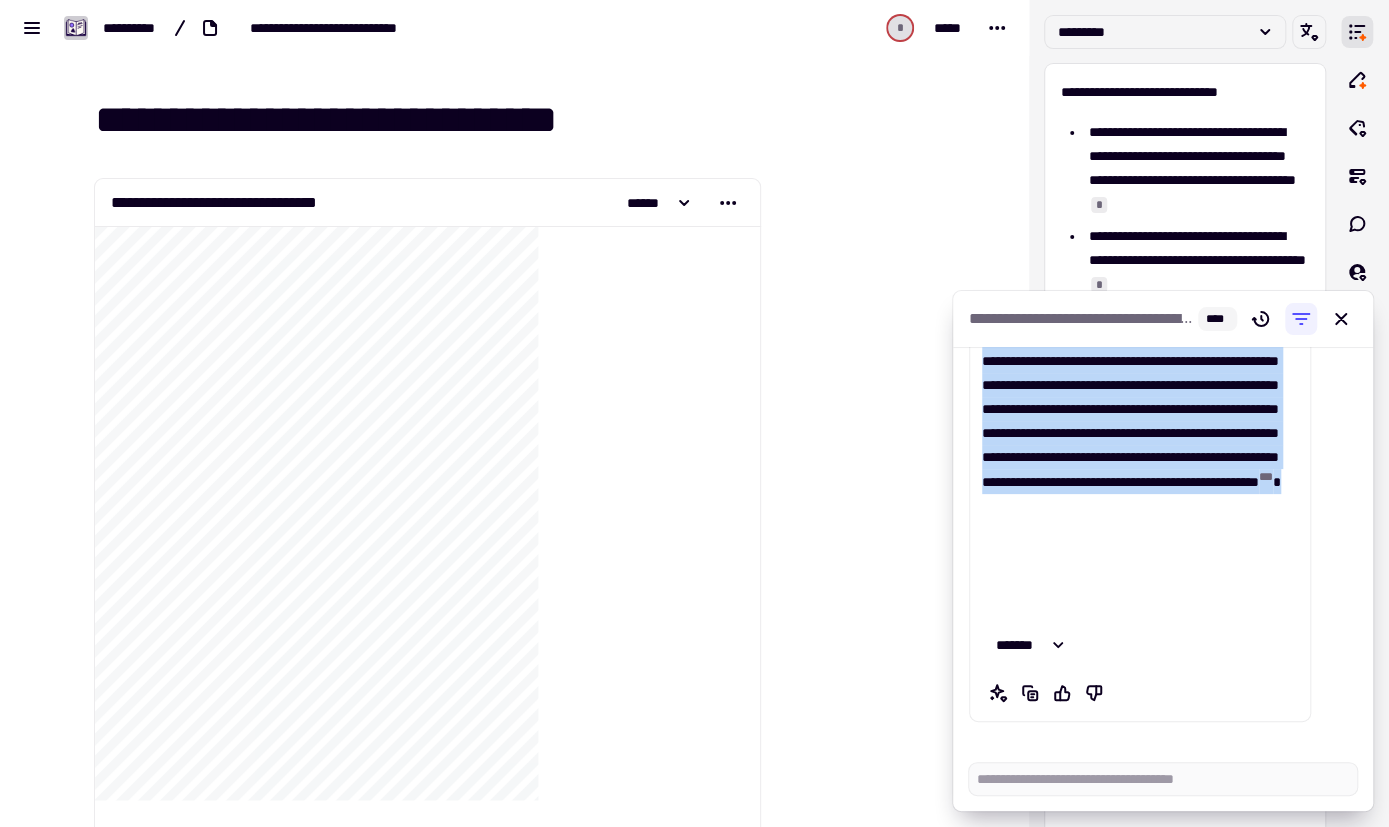 copy on "**********" 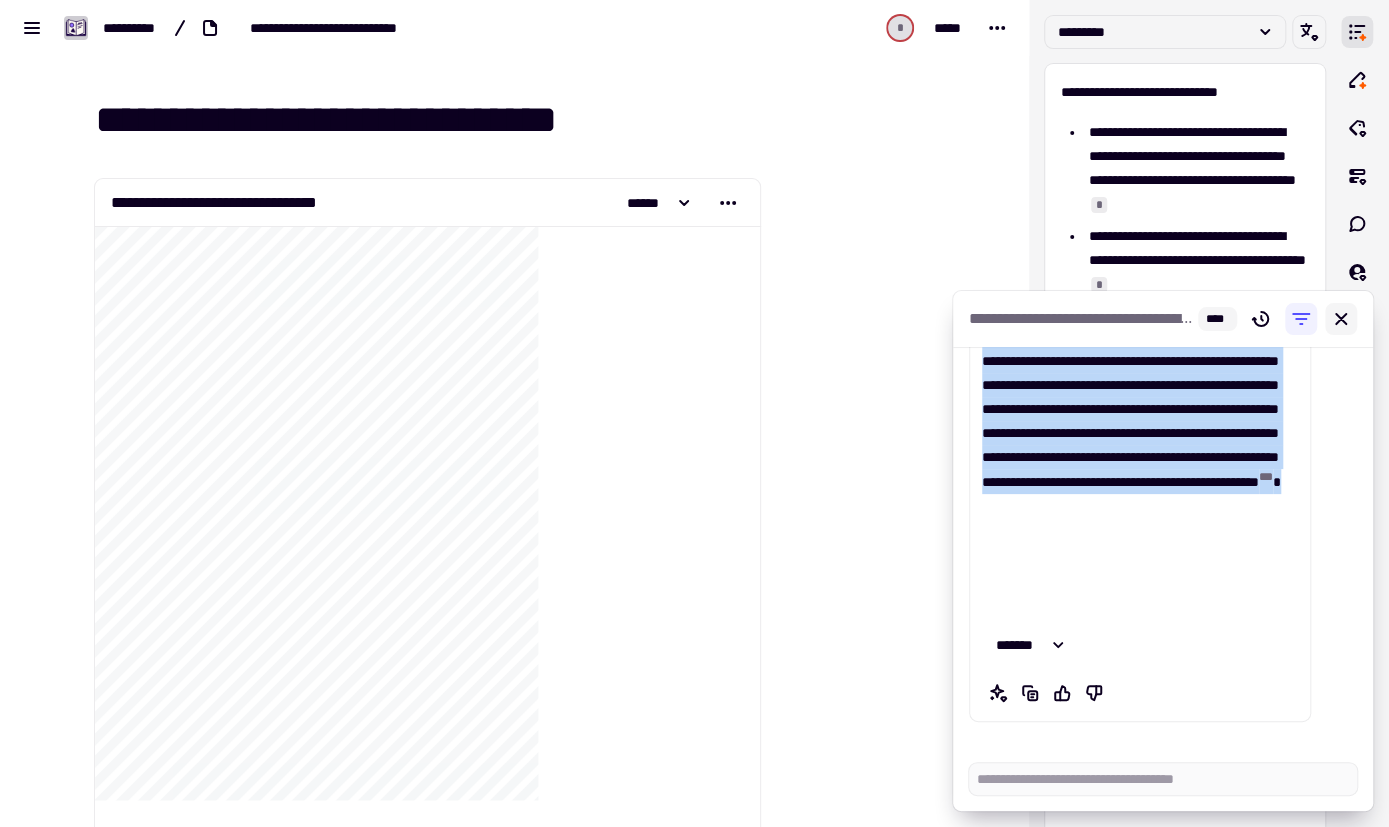 click 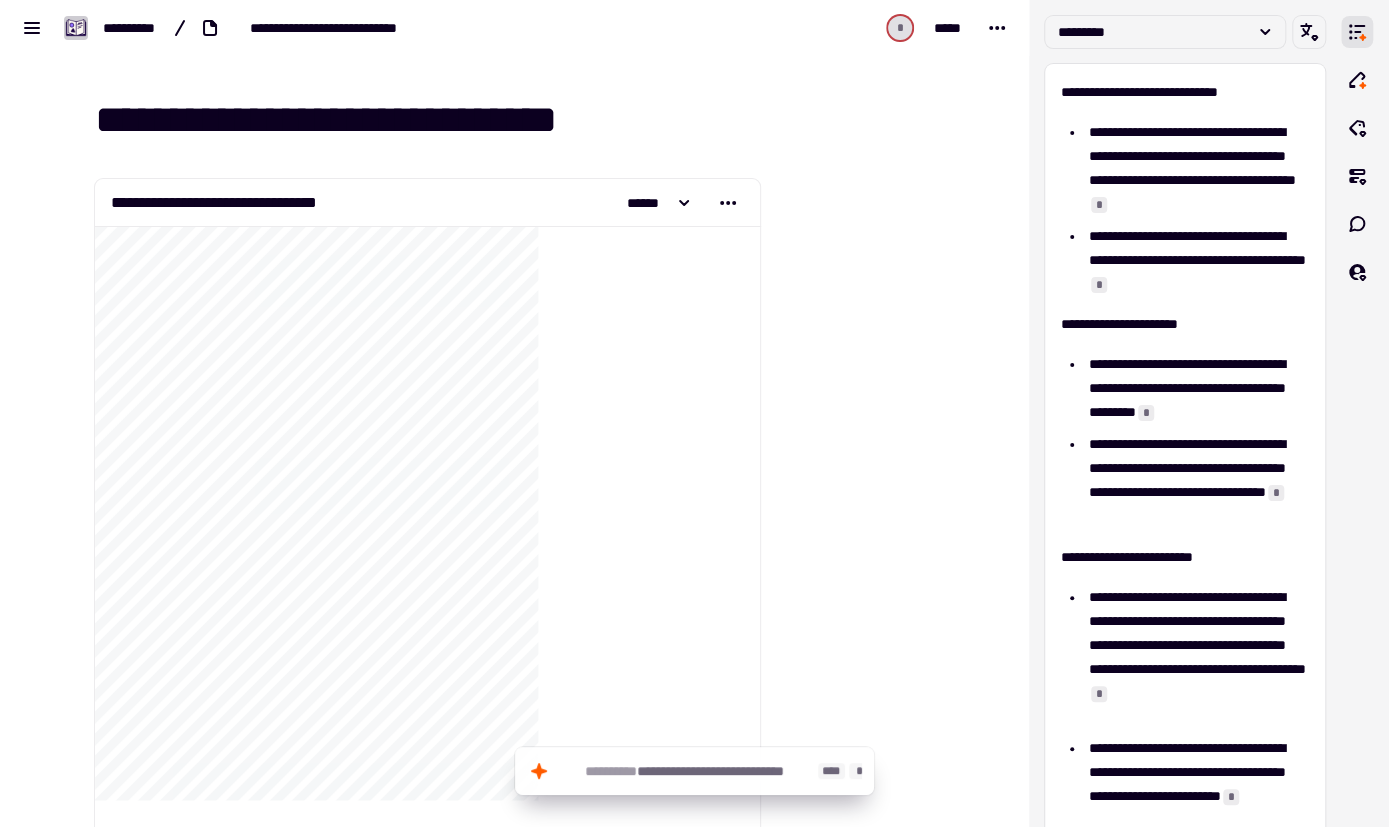 click on "**********" 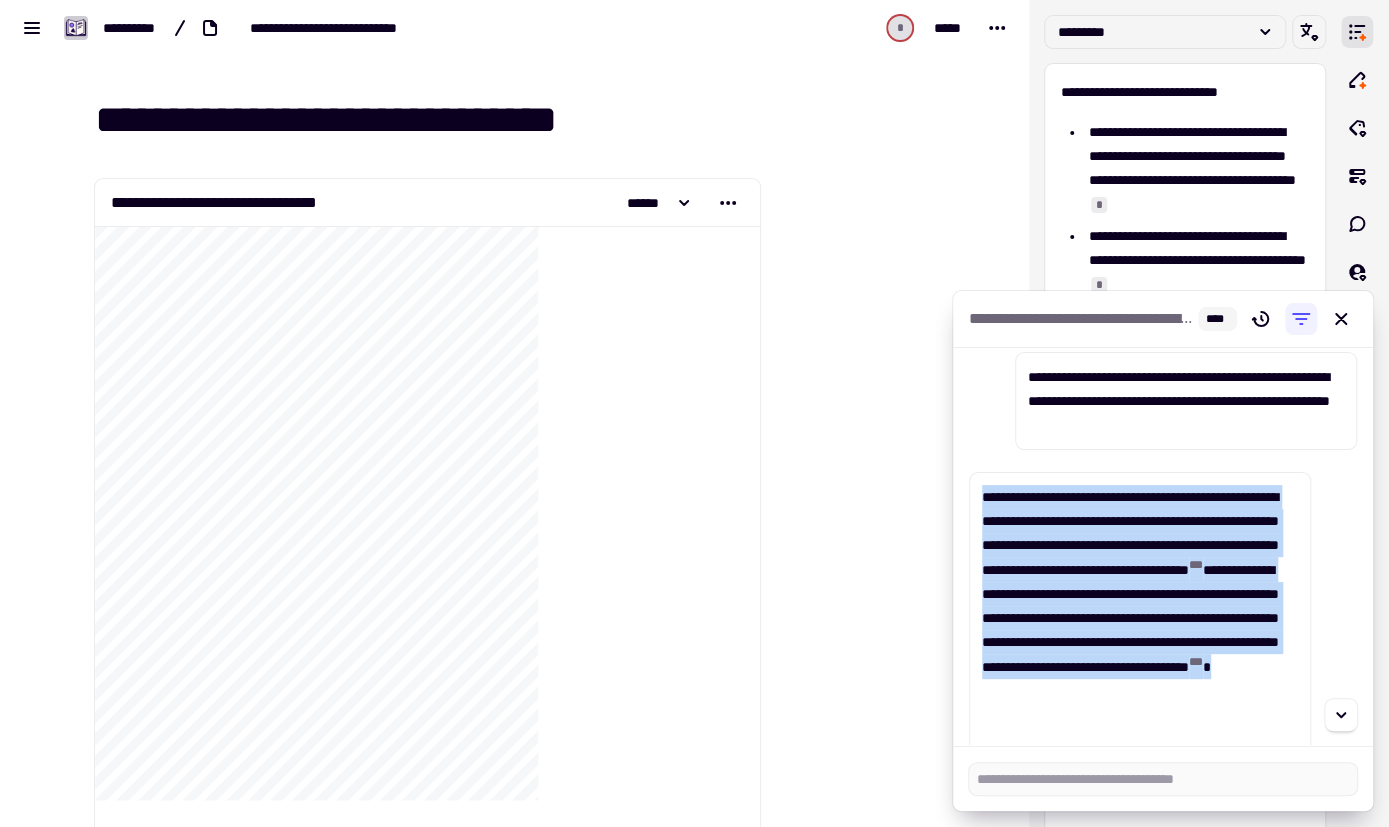 scroll, scrollTop: 29, scrollLeft: 0, axis: vertical 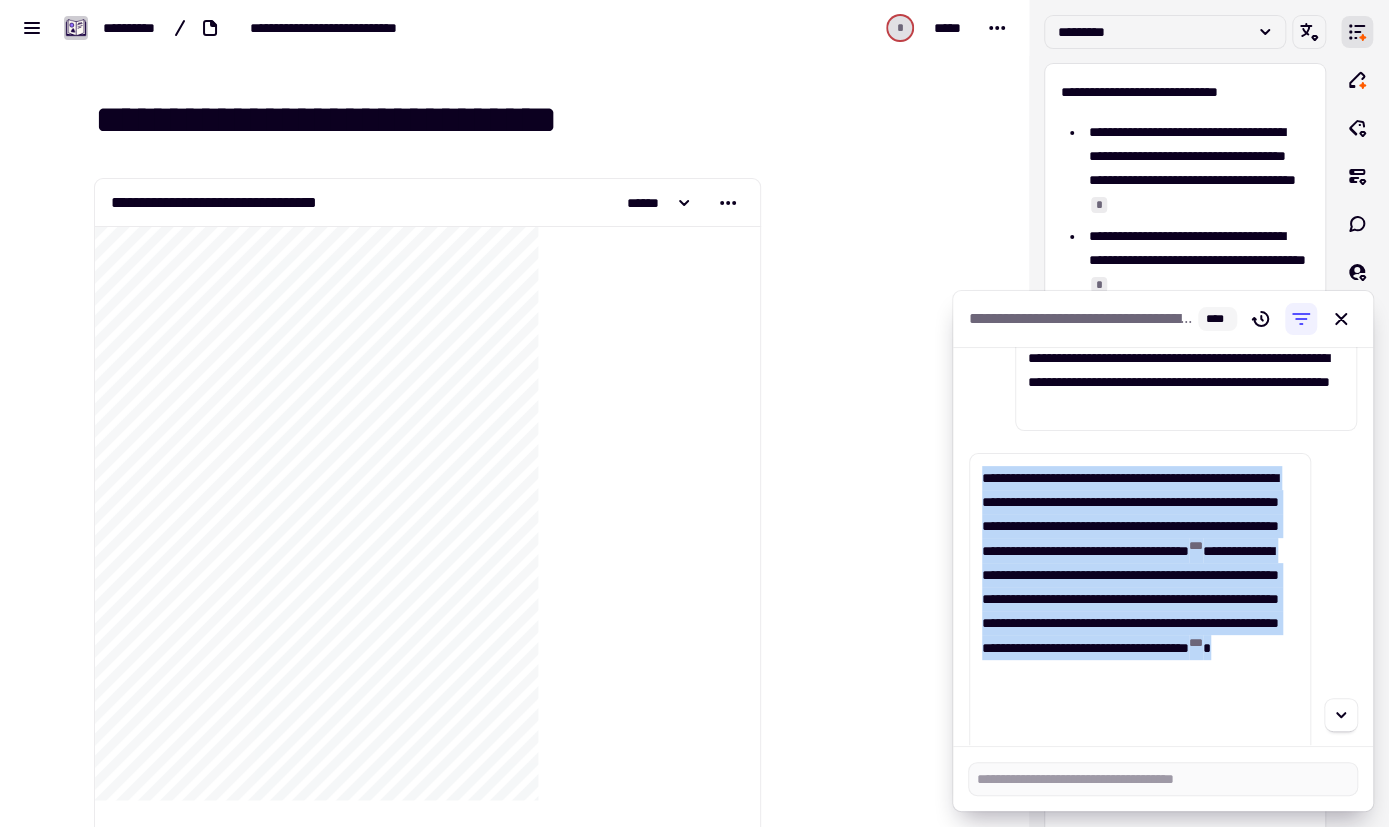 drag, startPoint x: 983, startPoint y: 505, endPoint x: 1271, endPoint y: 743, distance: 373.61478 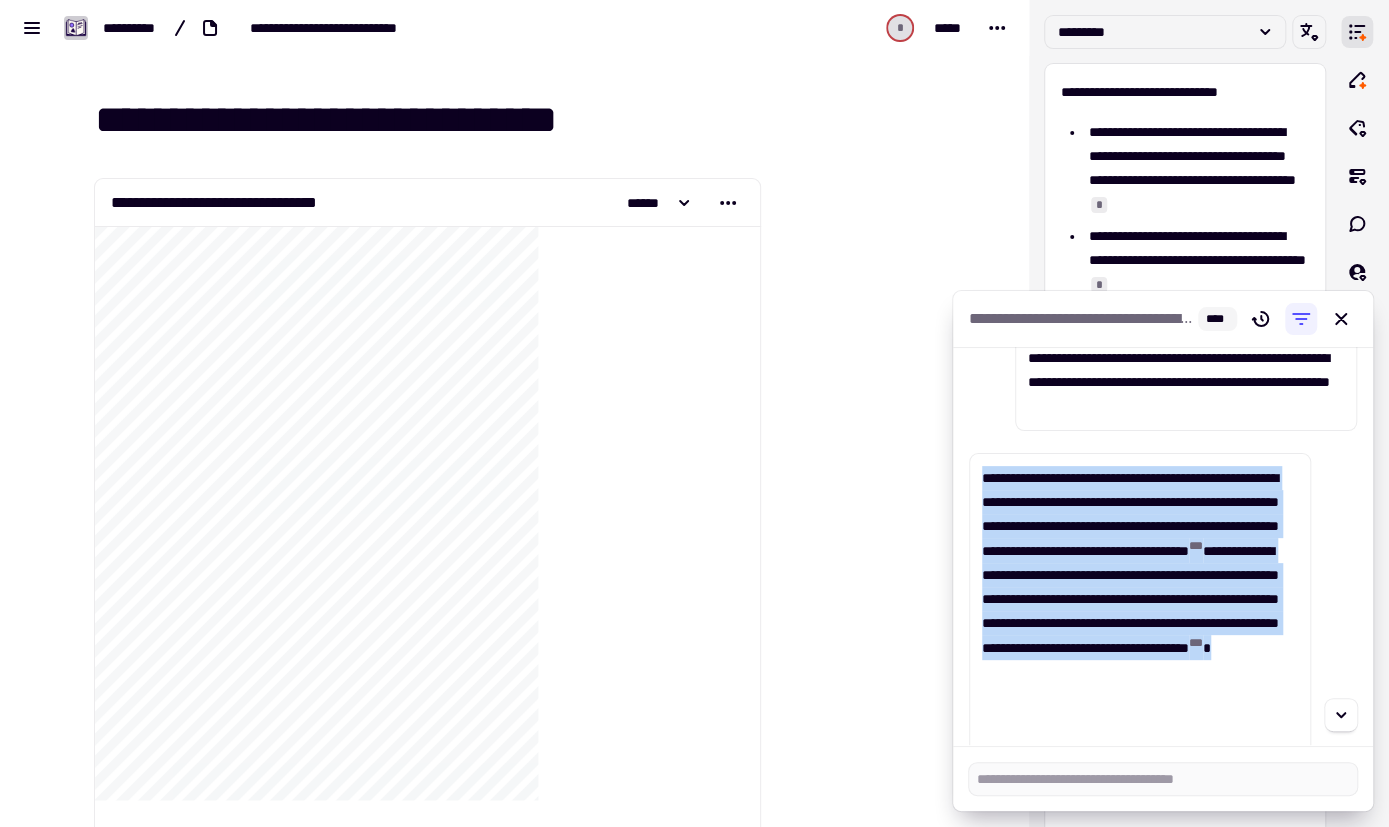 click on "**********" at bounding box center (1140, 646) 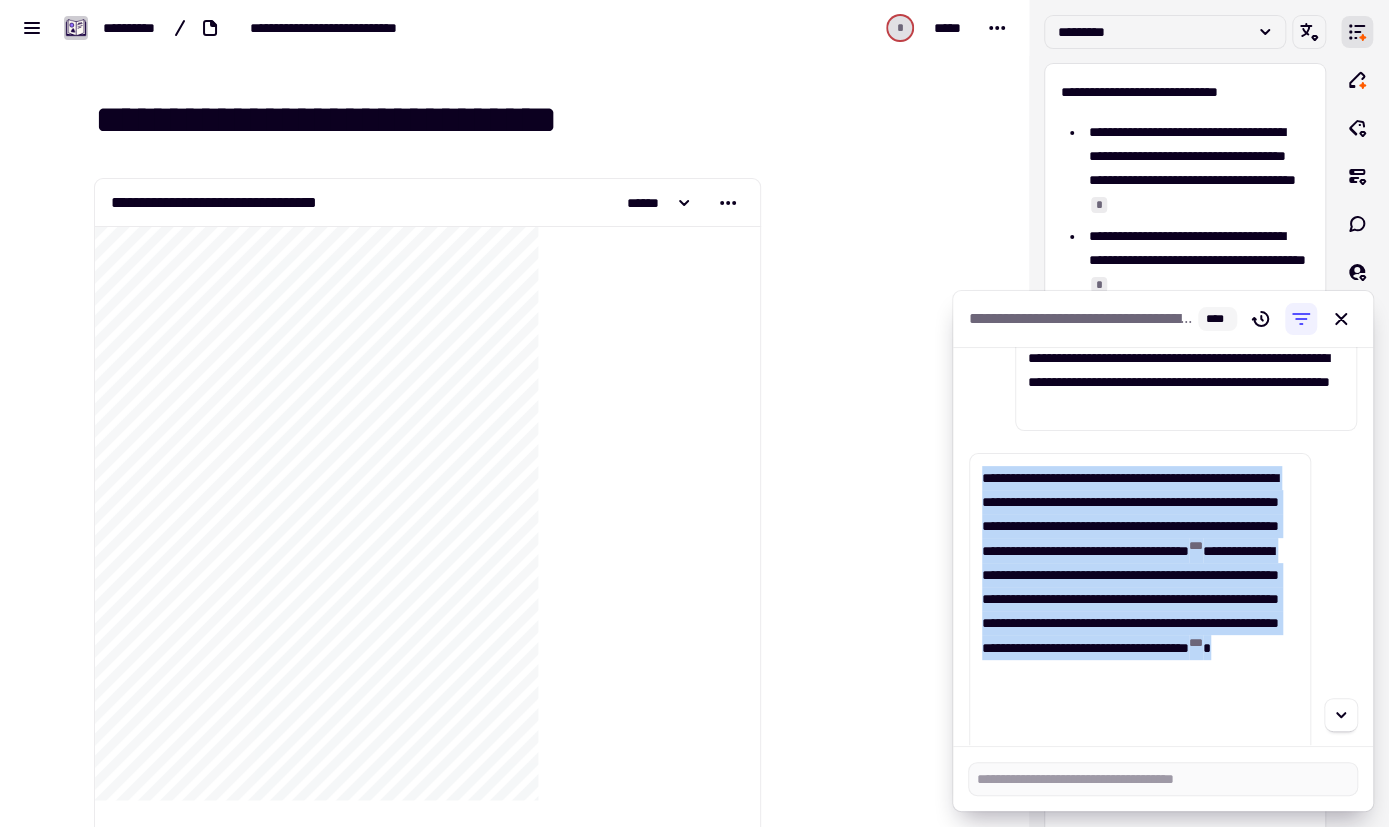 copy on "**********" 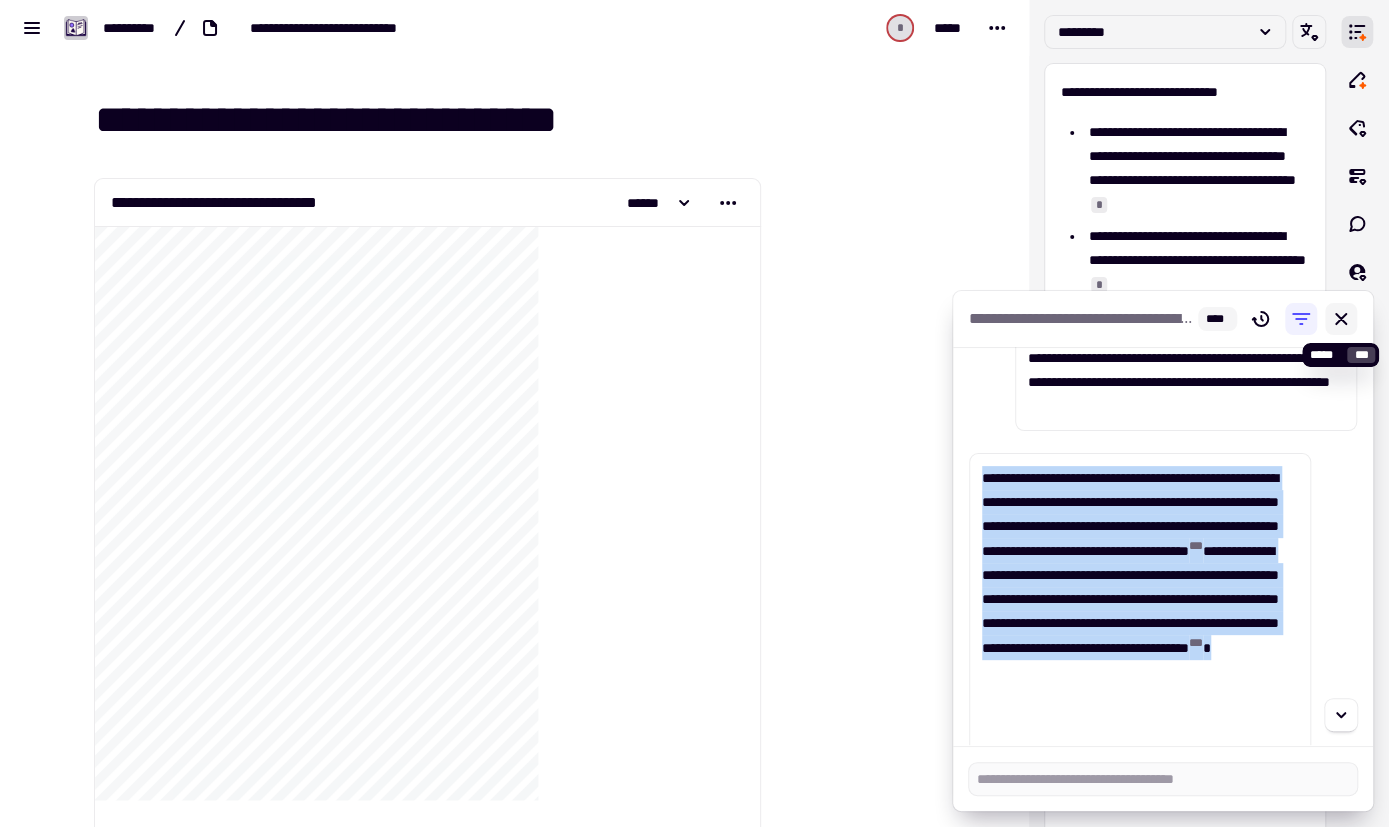 click 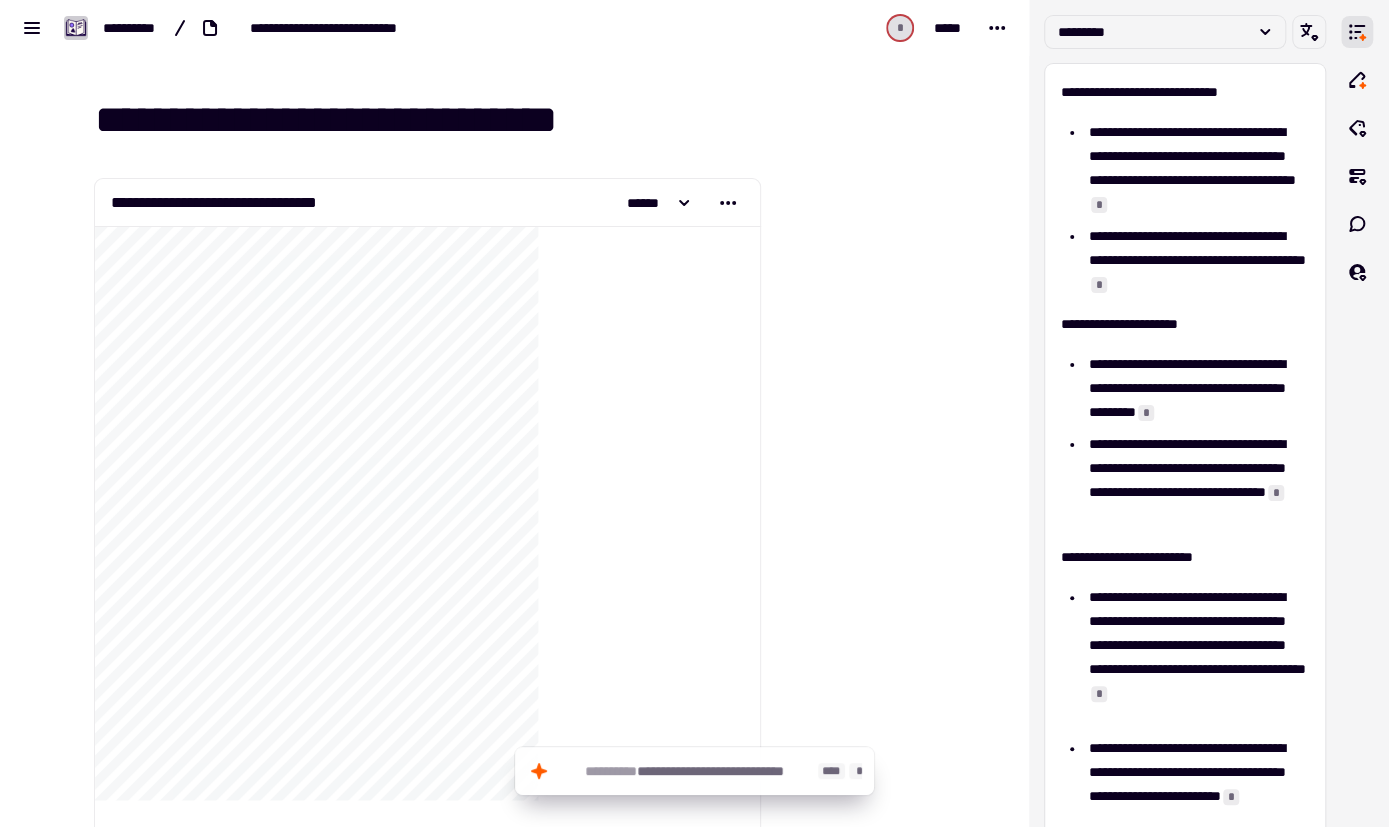 click on "**********" 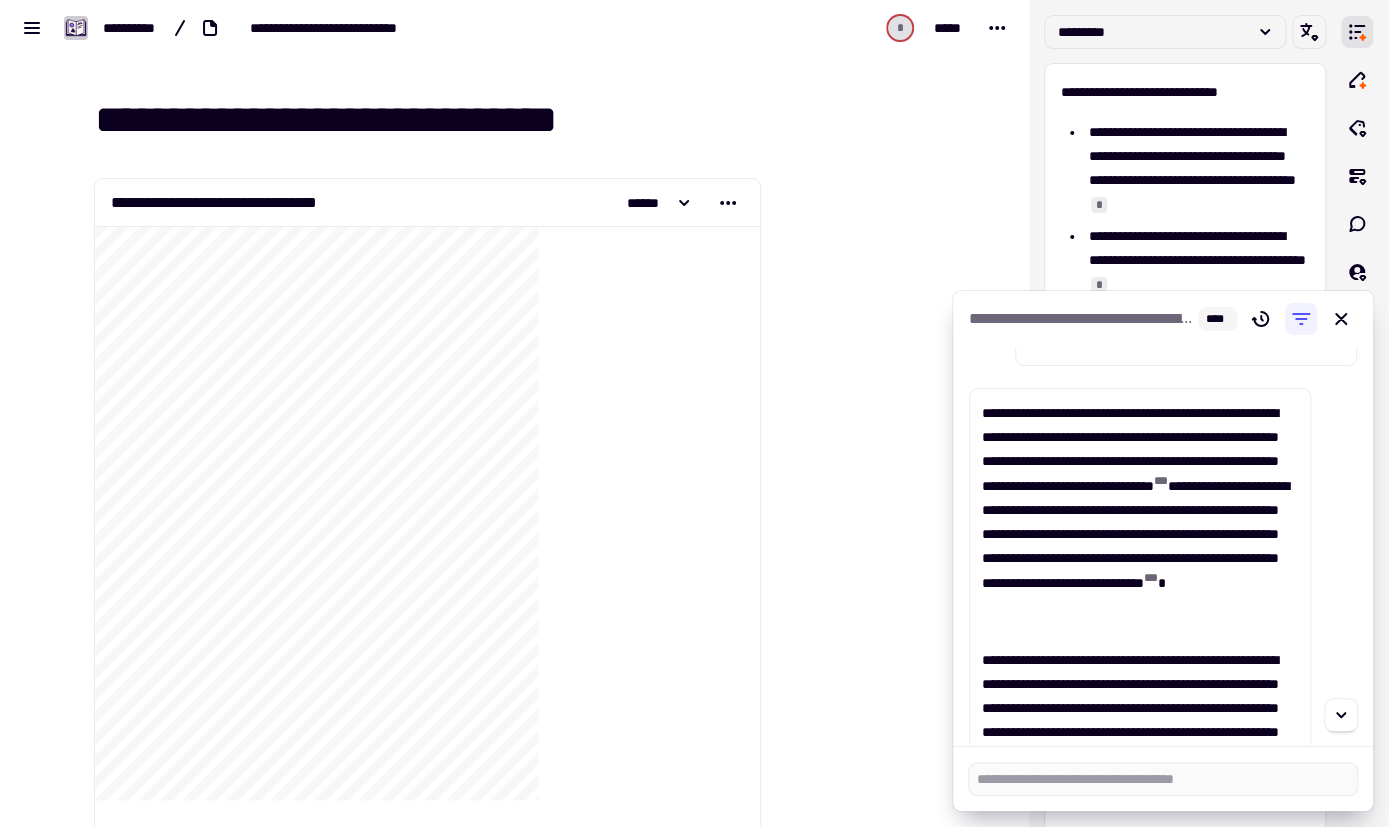 click on "**********" at bounding box center [1163, 546] 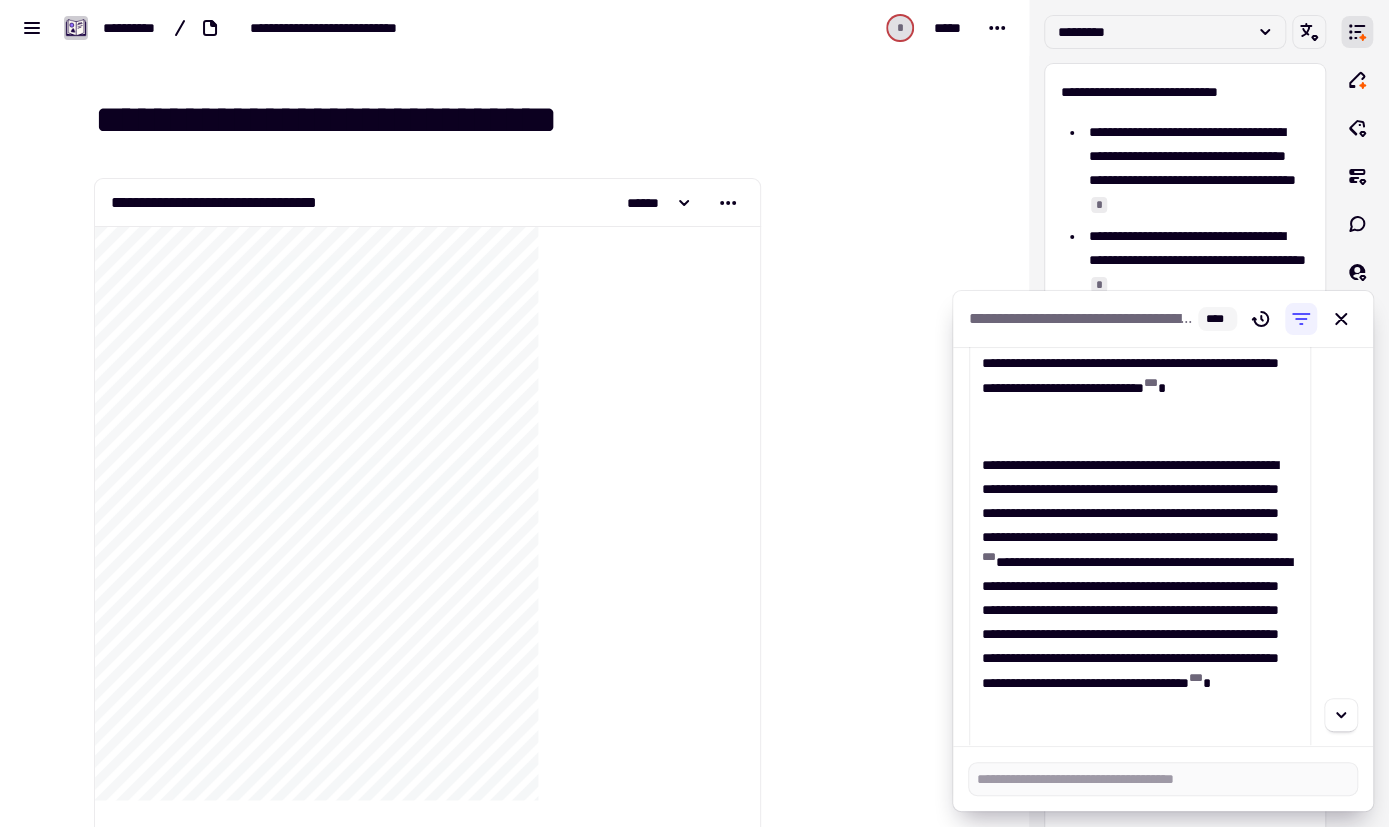 scroll, scrollTop: 320, scrollLeft: 0, axis: vertical 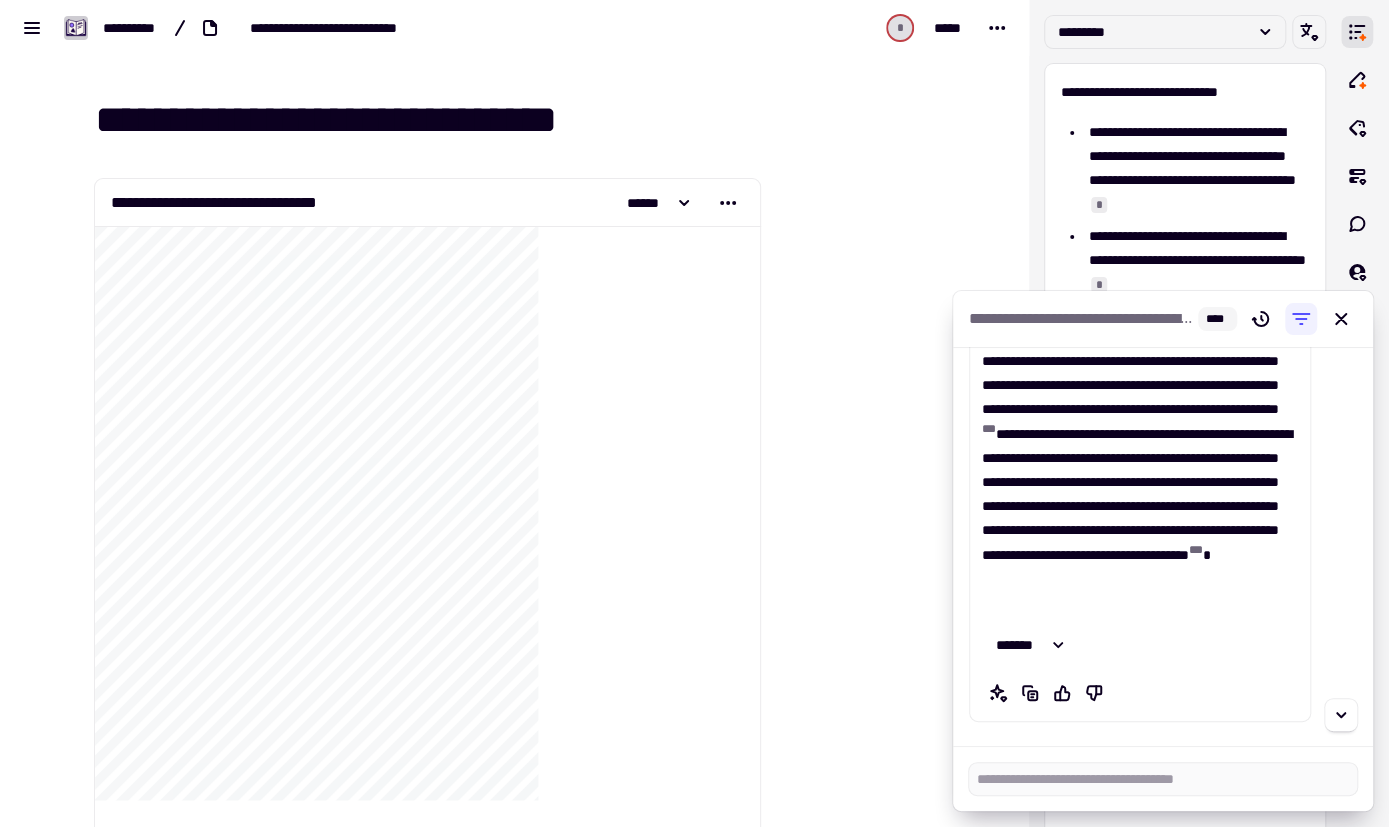 click on "**********" at bounding box center [1163, 546] 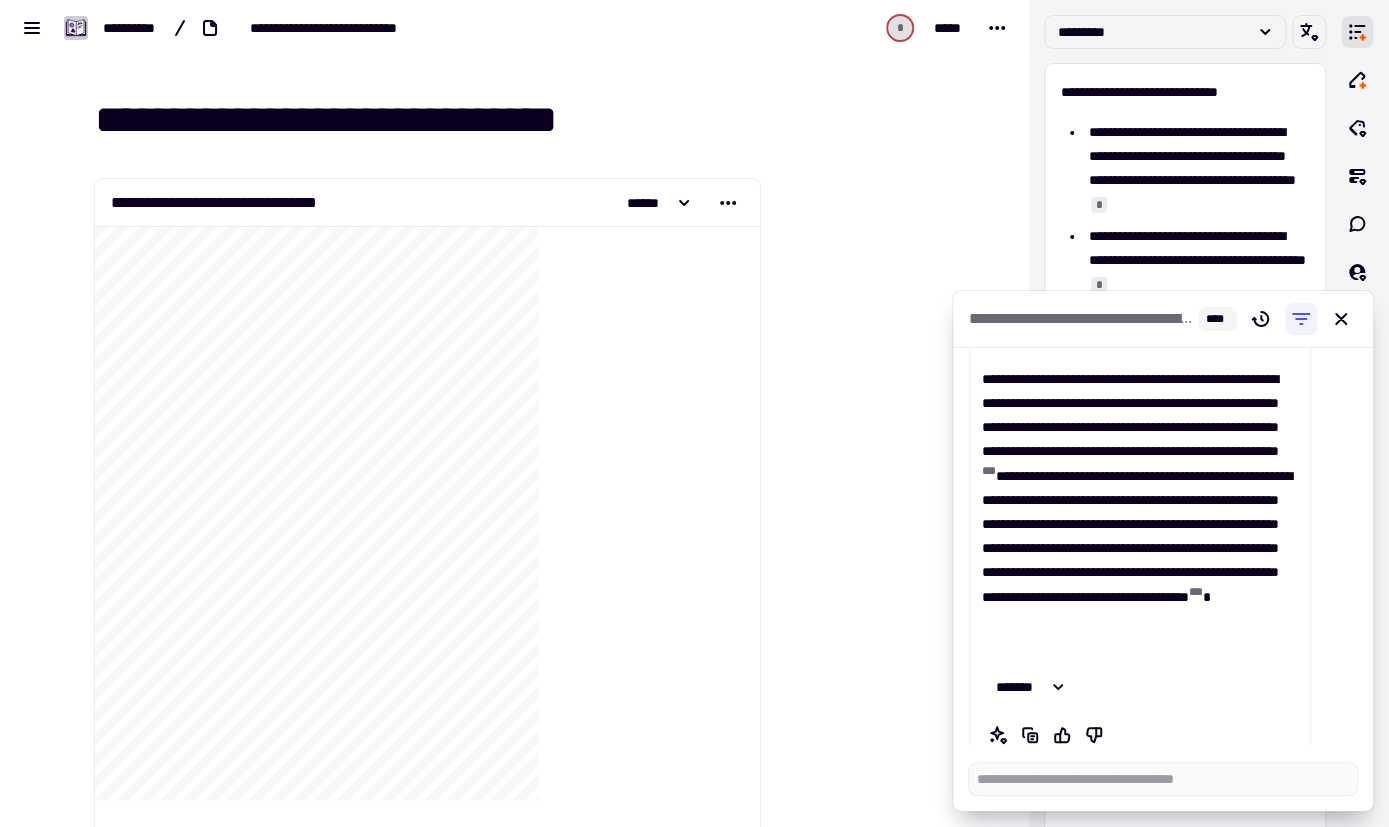 click on "**********" at bounding box center [1163, 546] 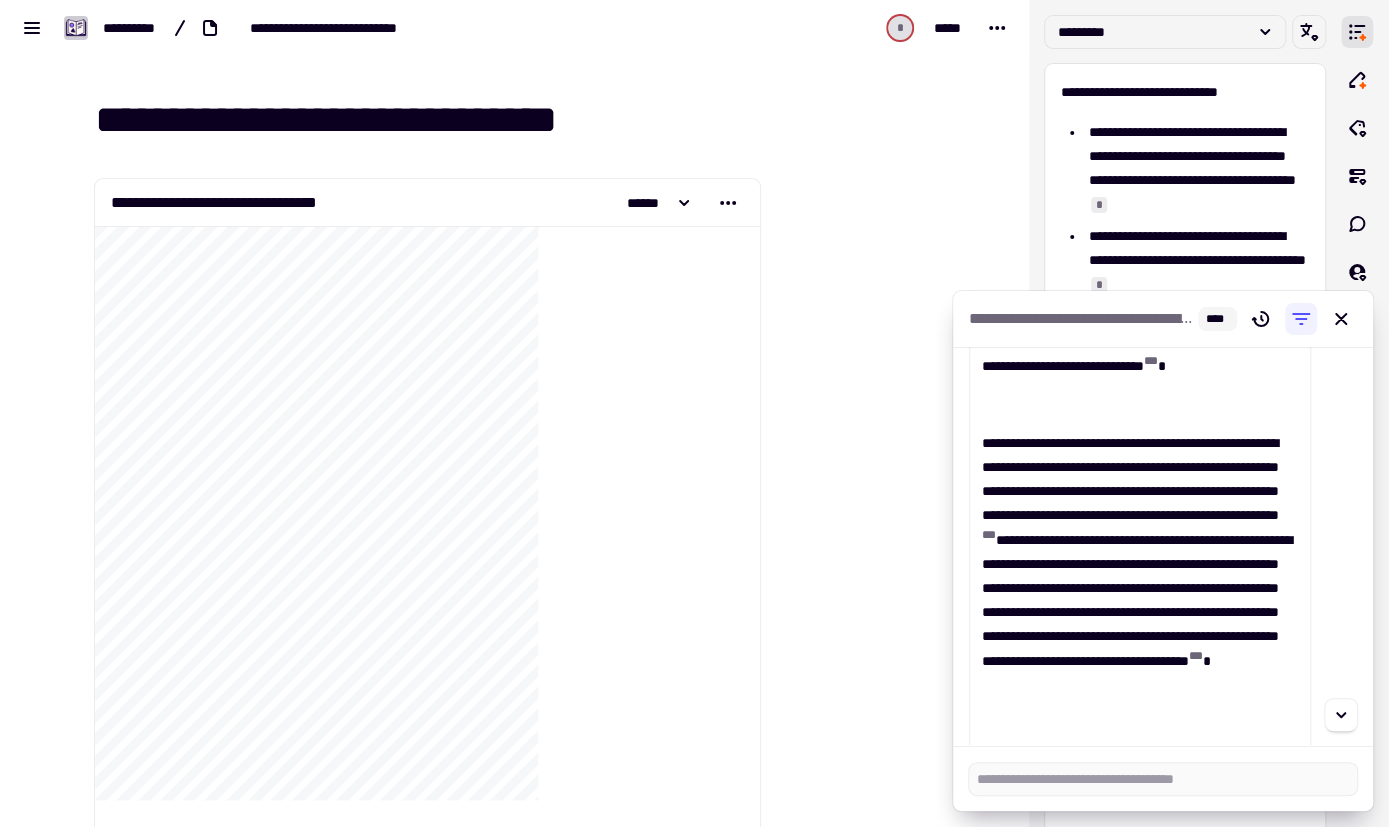 scroll, scrollTop: 393, scrollLeft: 0, axis: vertical 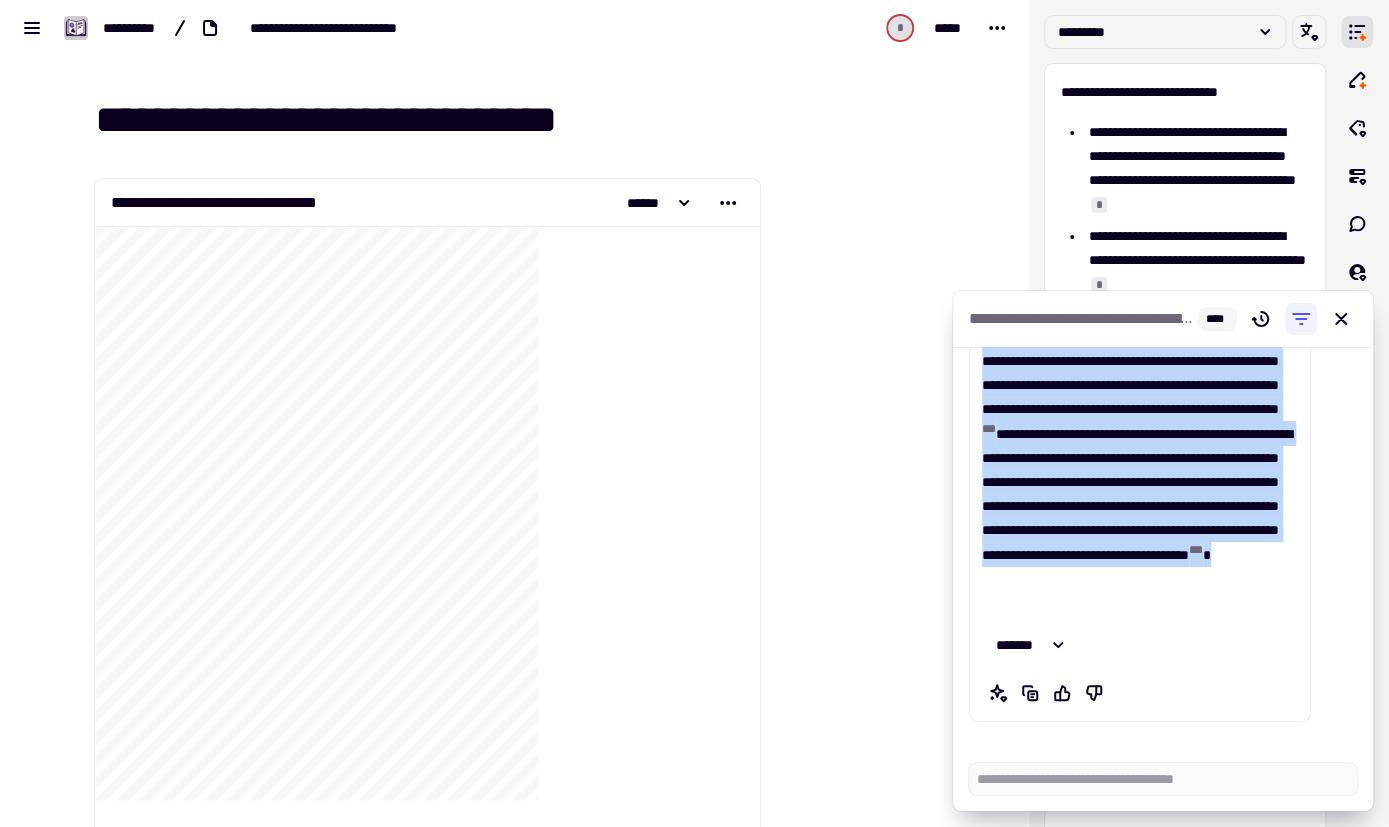 drag, startPoint x: 983, startPoint y: 473, endPoint x: 1243, endPoint y: 607, distance: 292.49957 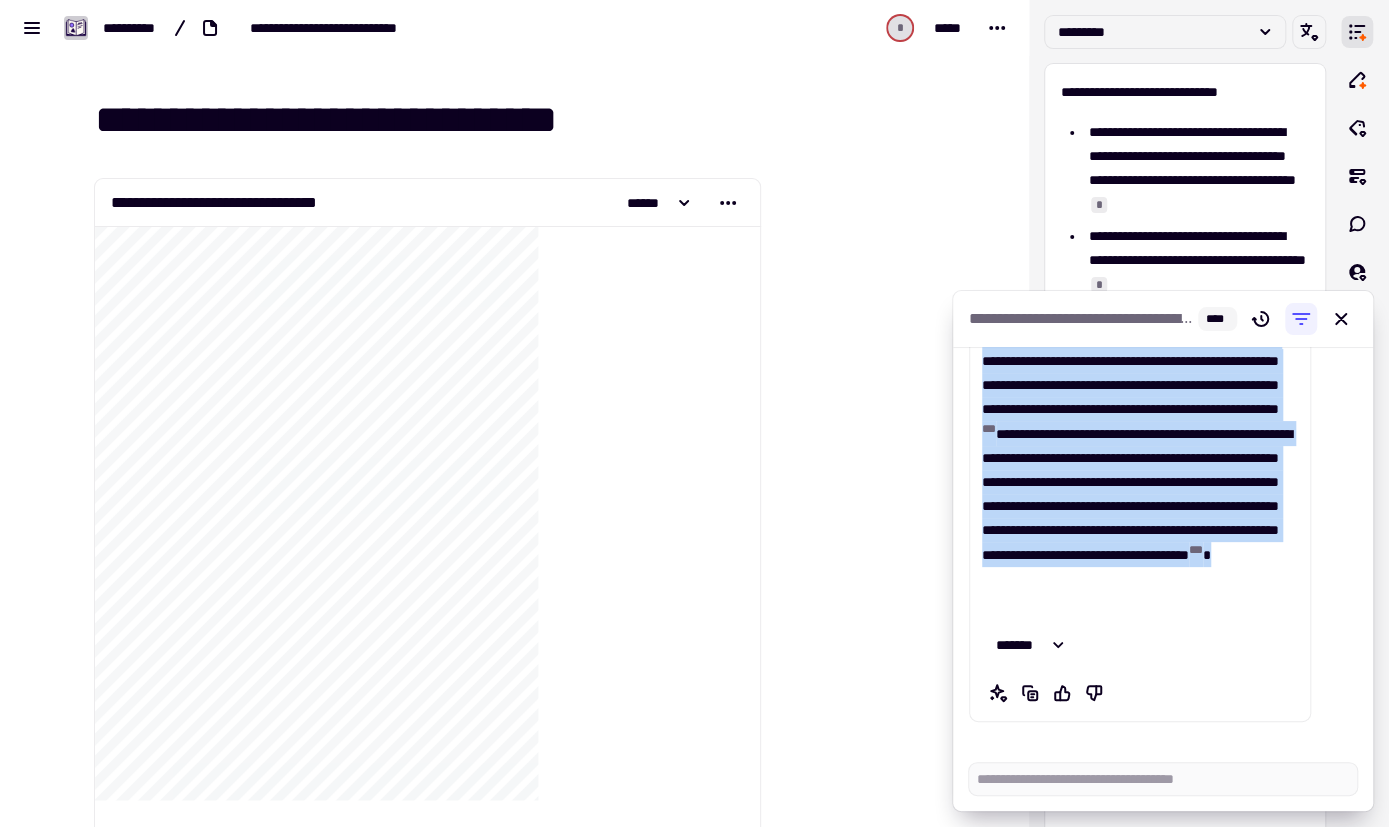 click on "**********" at bounding box center [1140, 345] 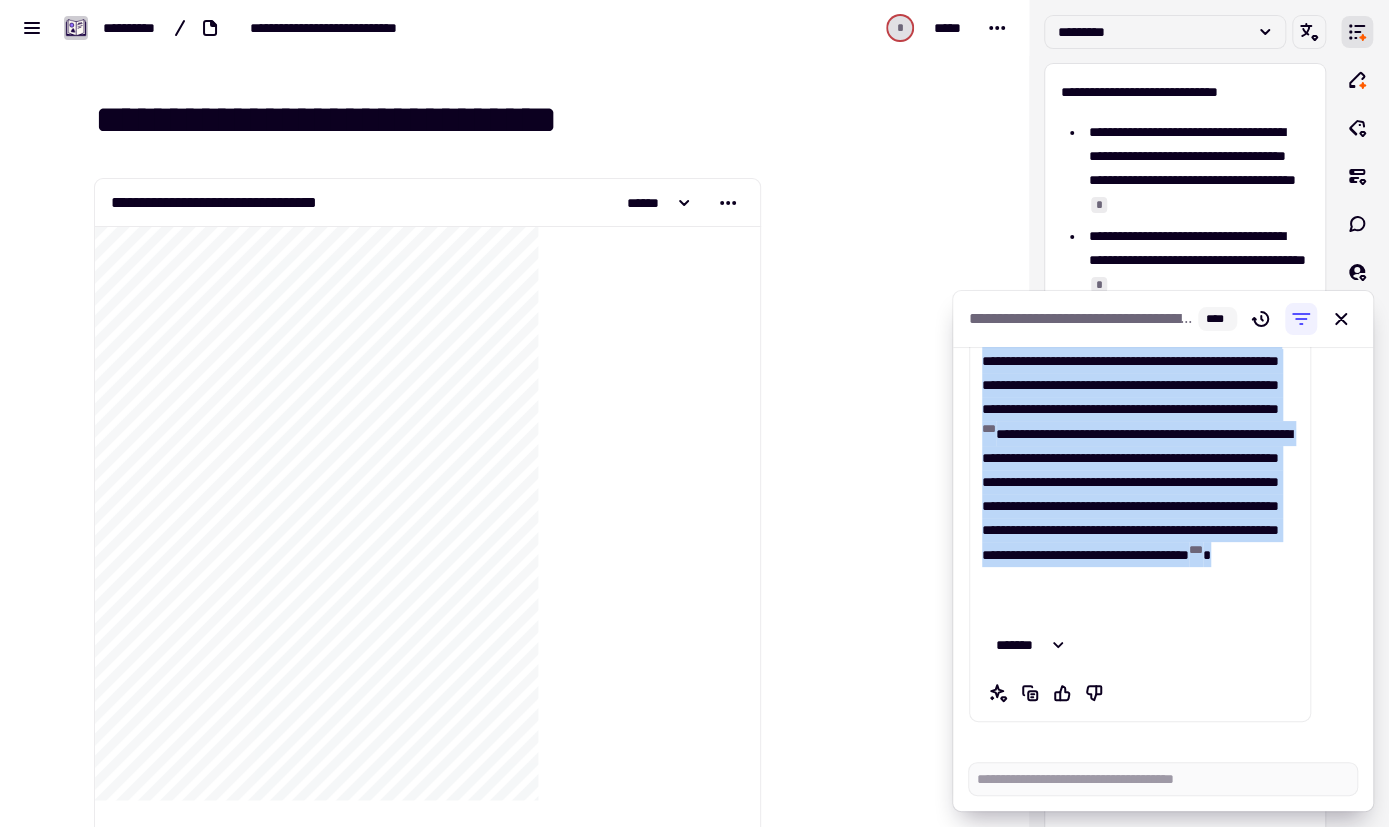 copy on "**********" 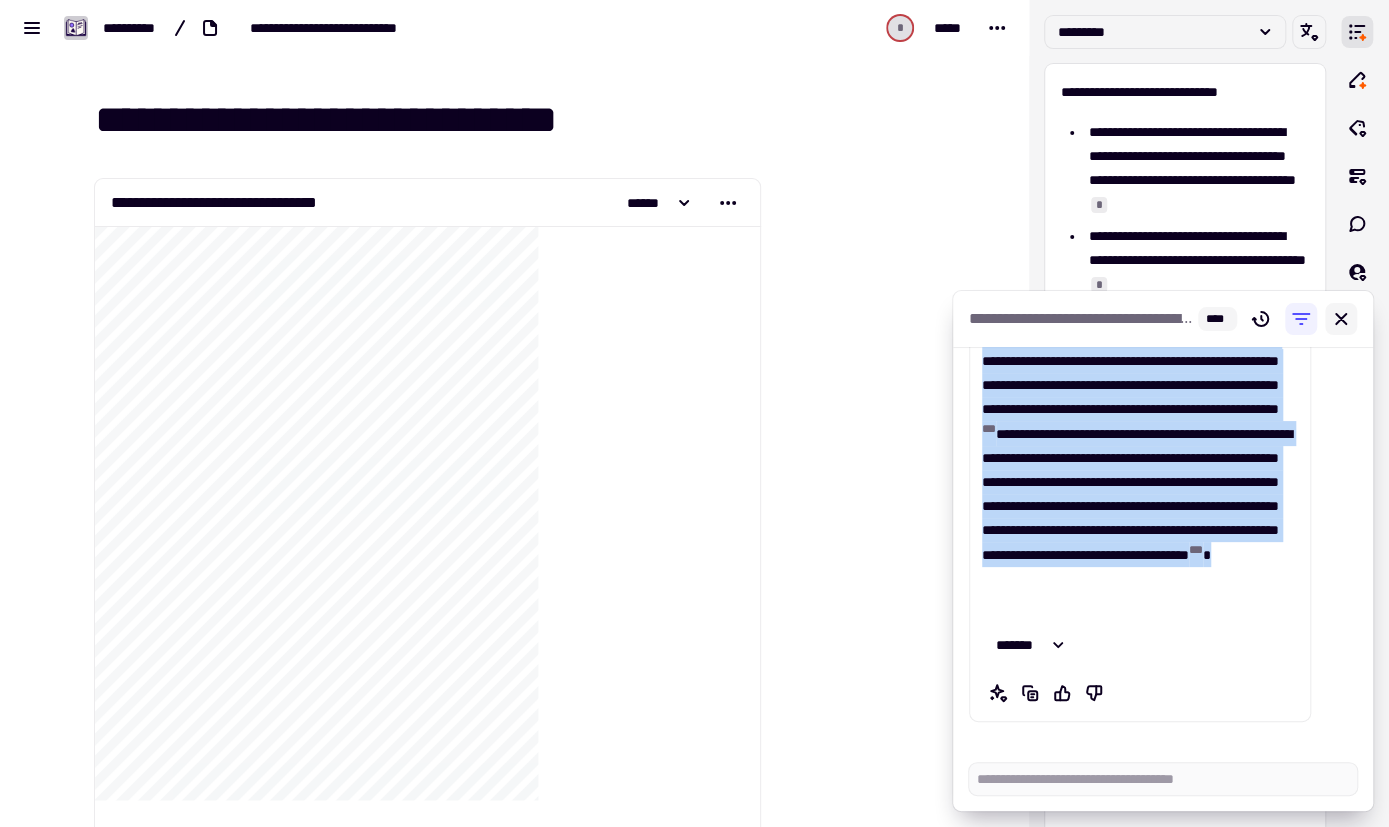 click 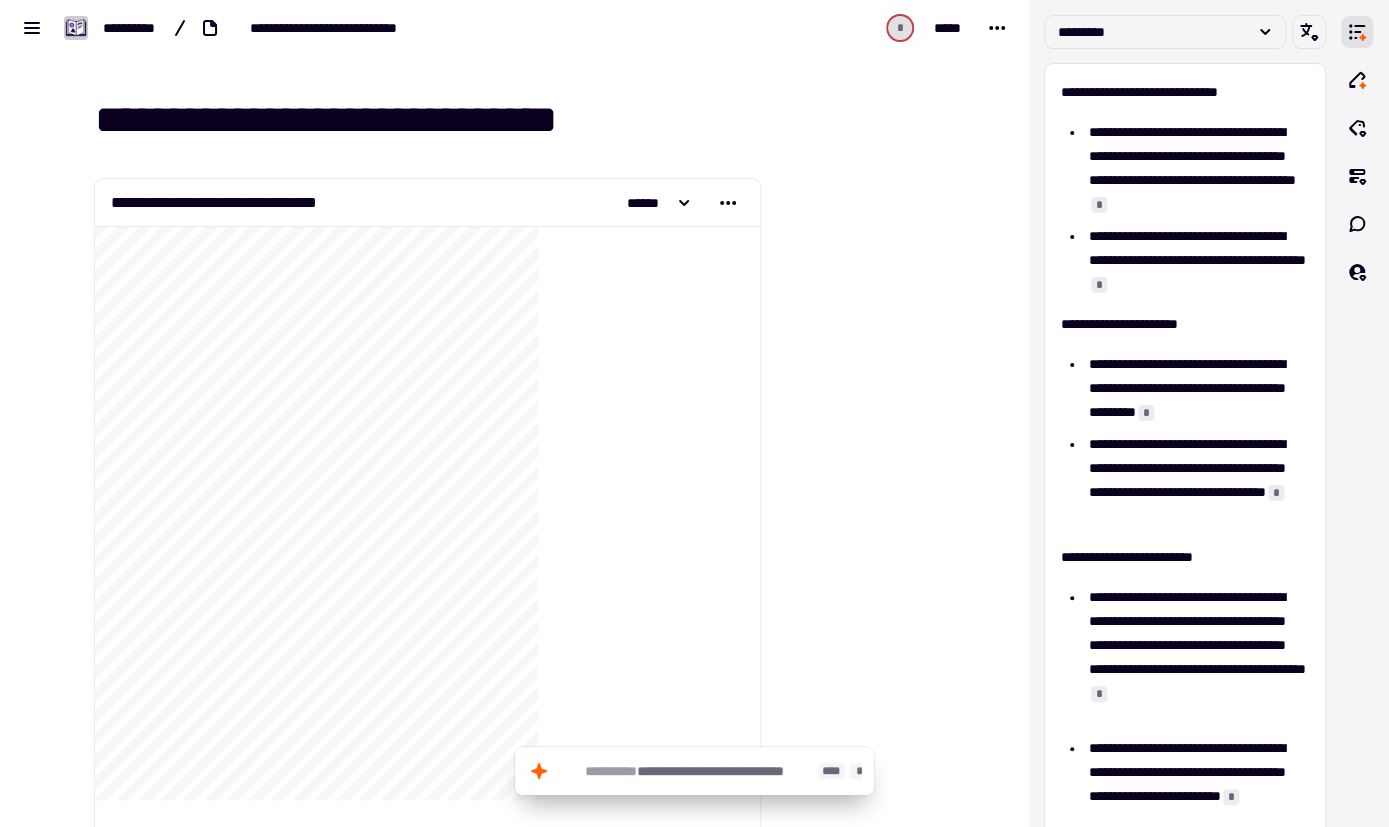 click on "**********" 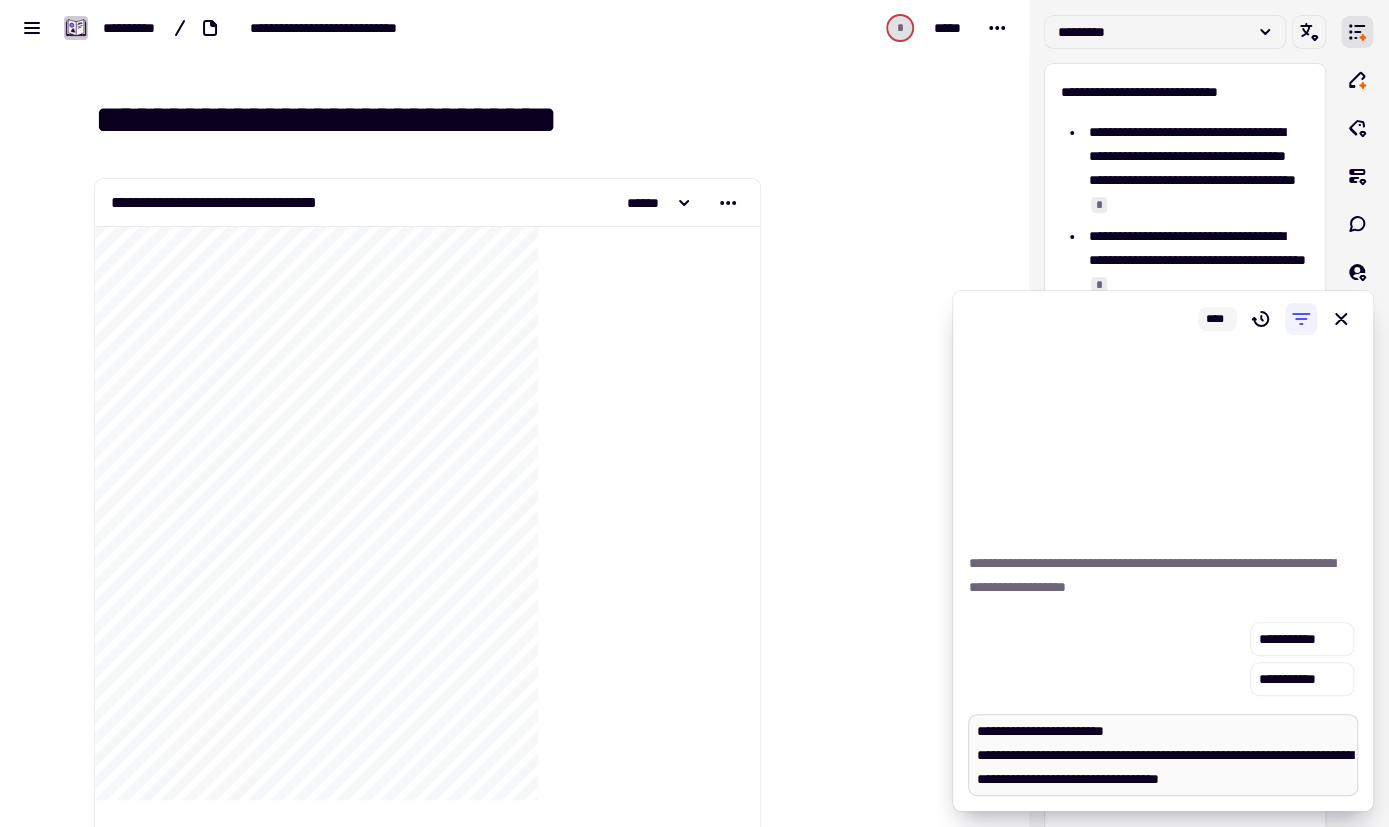 scroll, scrollTop: 20, scrollLeft: 0, axis: vertical 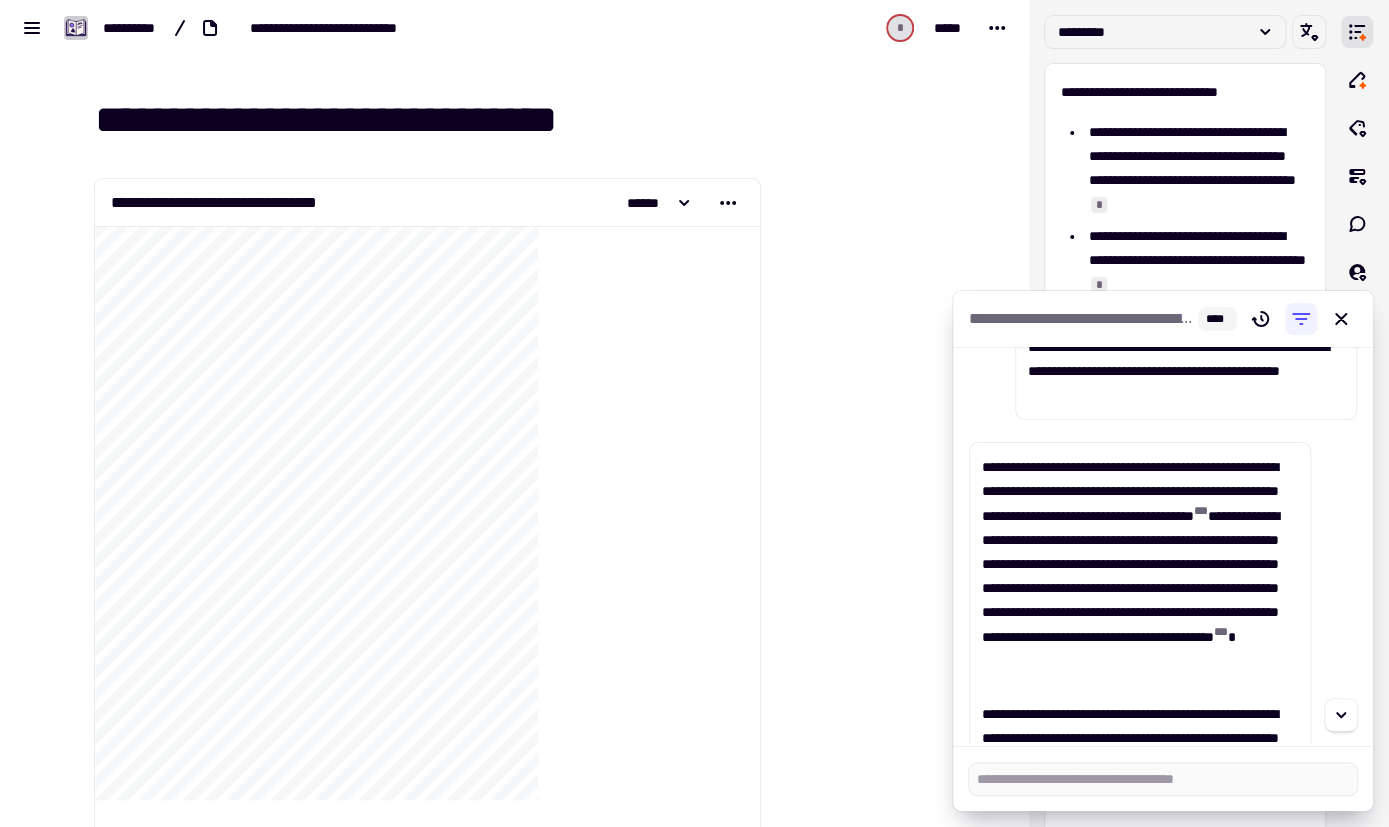 click on "**********" at bounding box center [1163, 546] 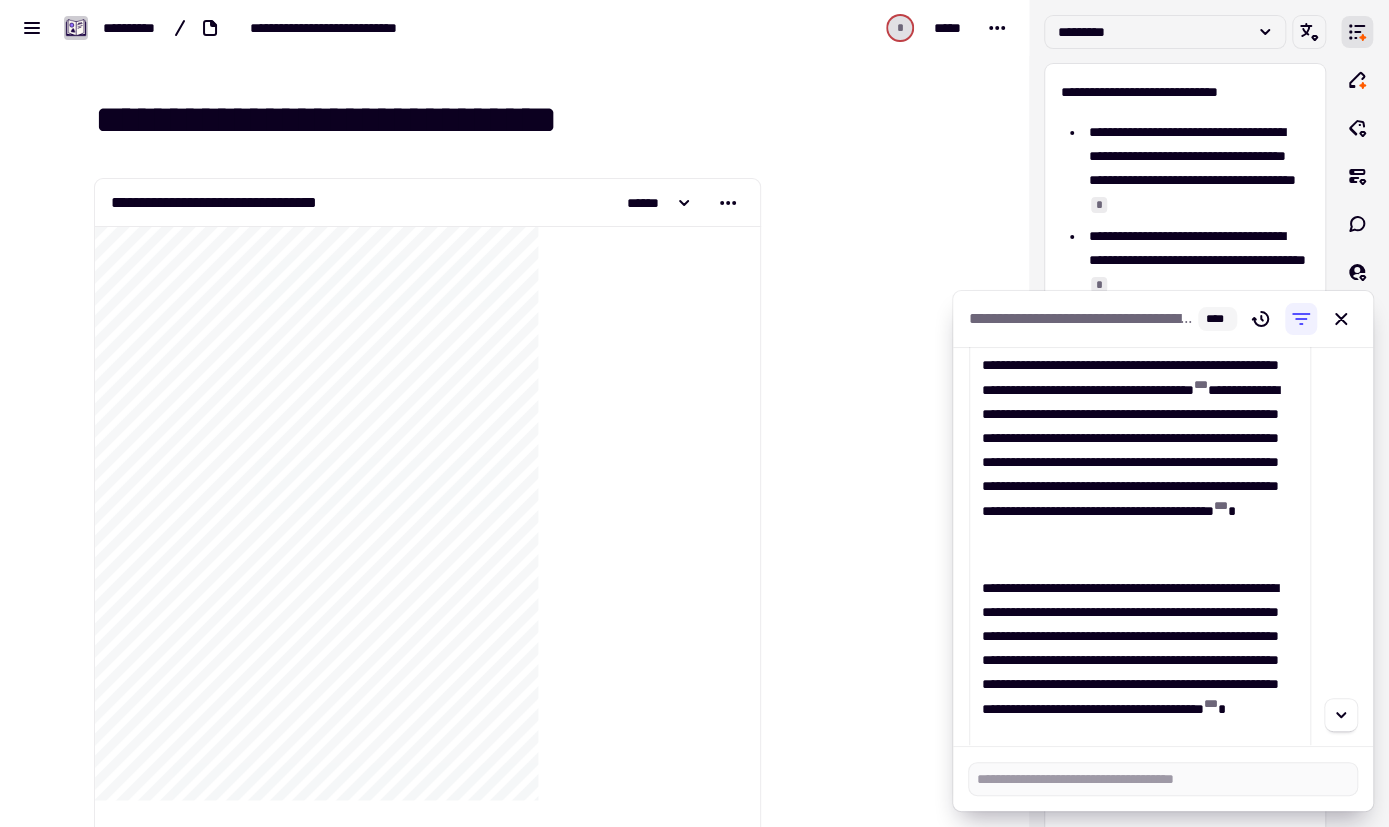 scroll, scrollTop: 234, scrollLeft: 0, axis: vertical 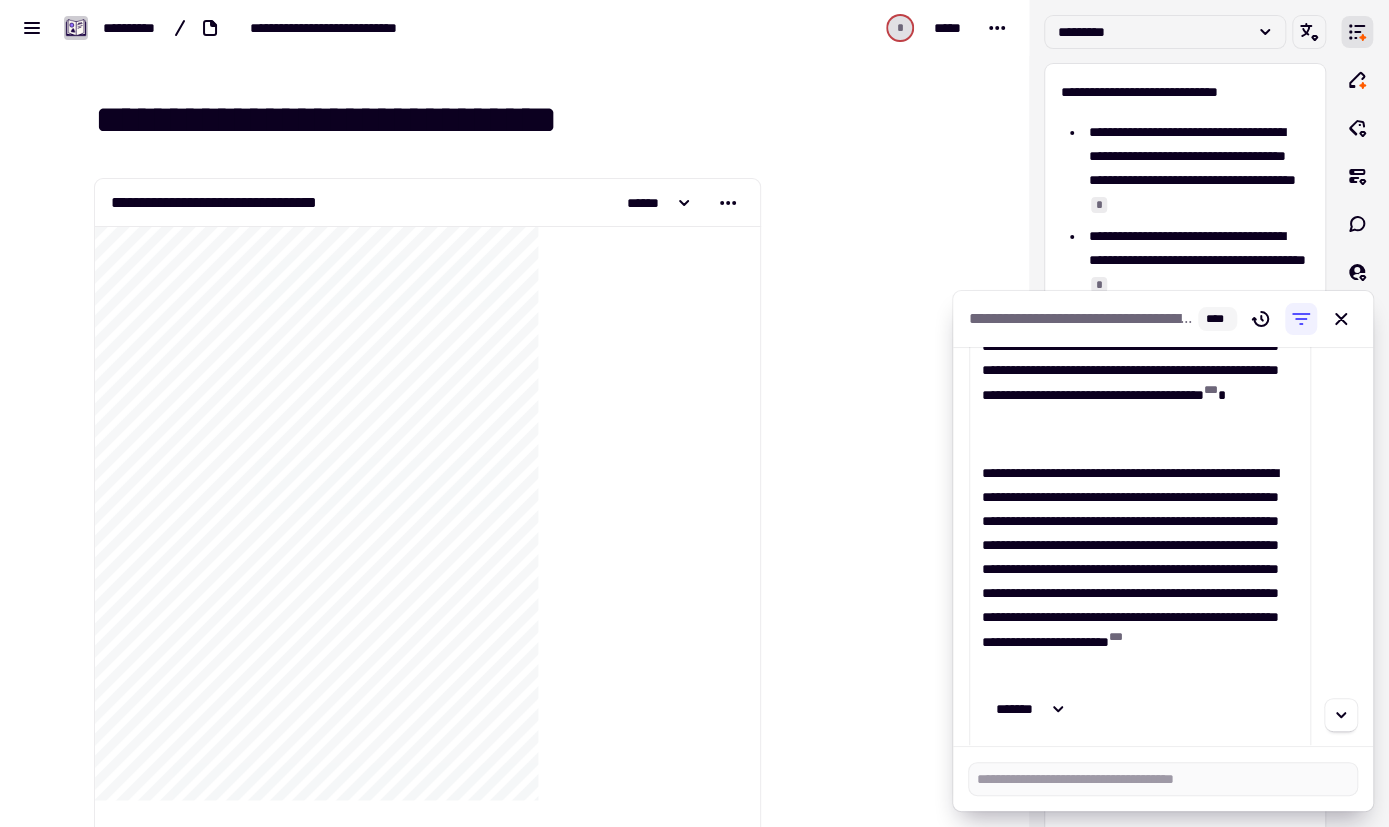 click on "**********" at bounding box center [1163, 546] 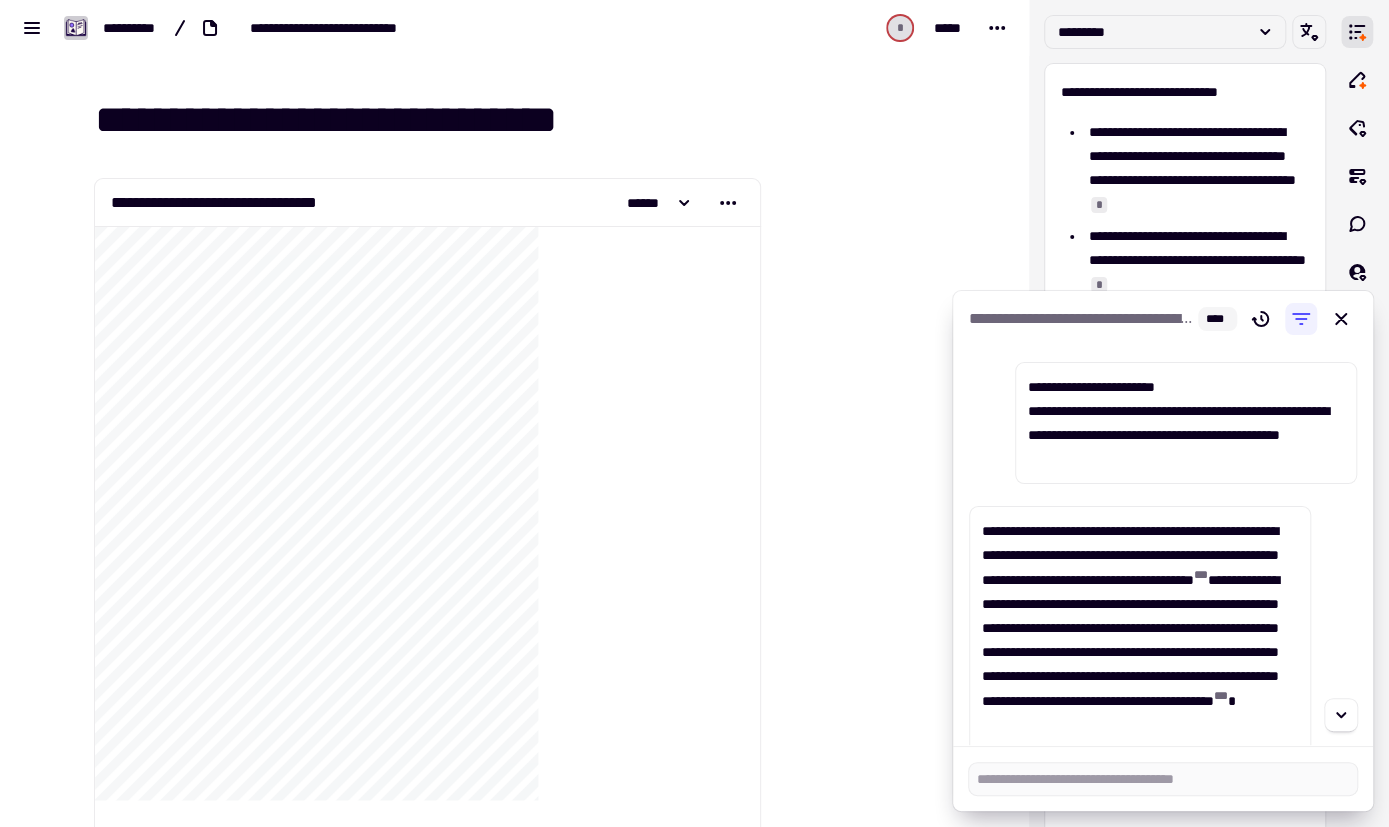 scroll, scrollTop: 0, scrollLeft: 0, axis: both 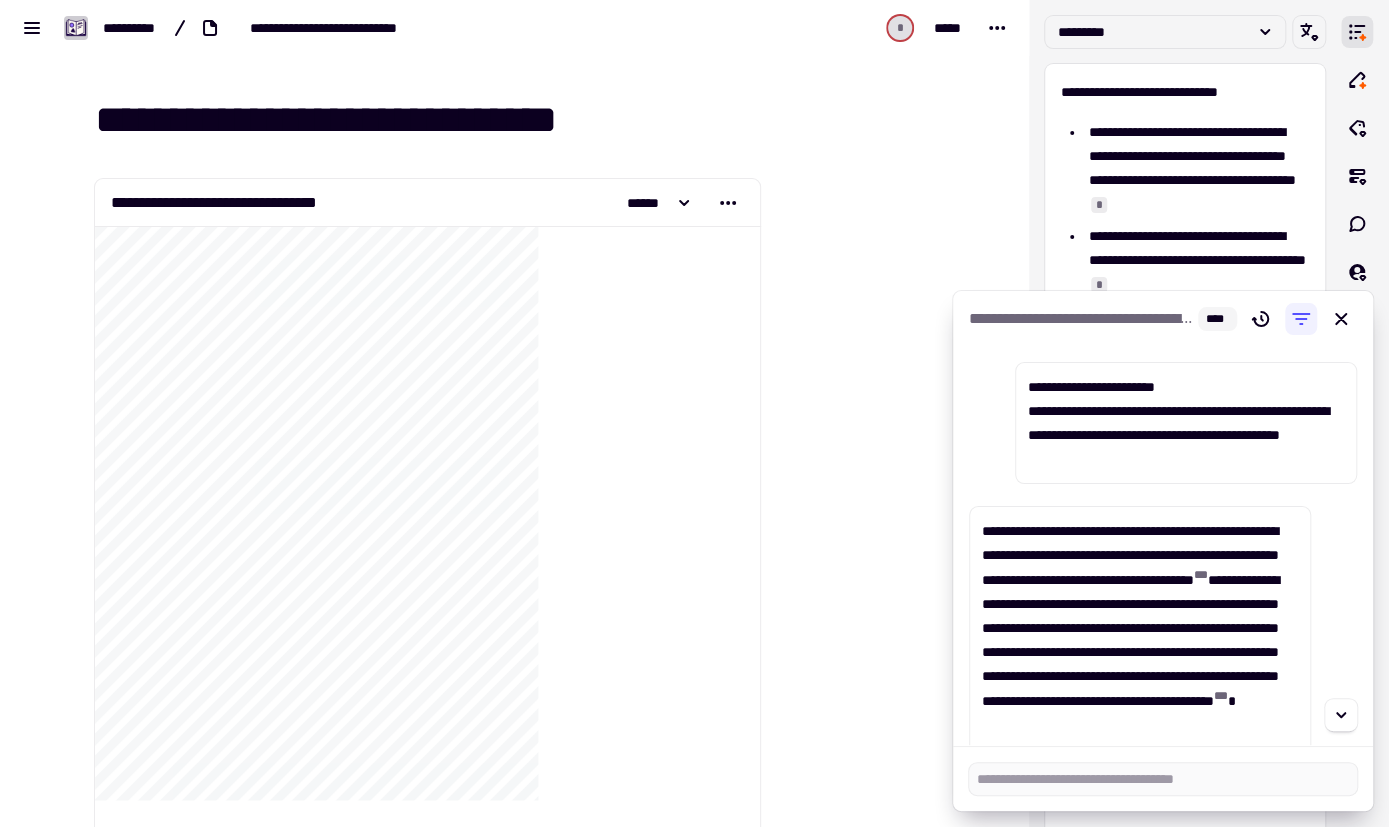 click on "**********" at bounding box center [1163, 546] 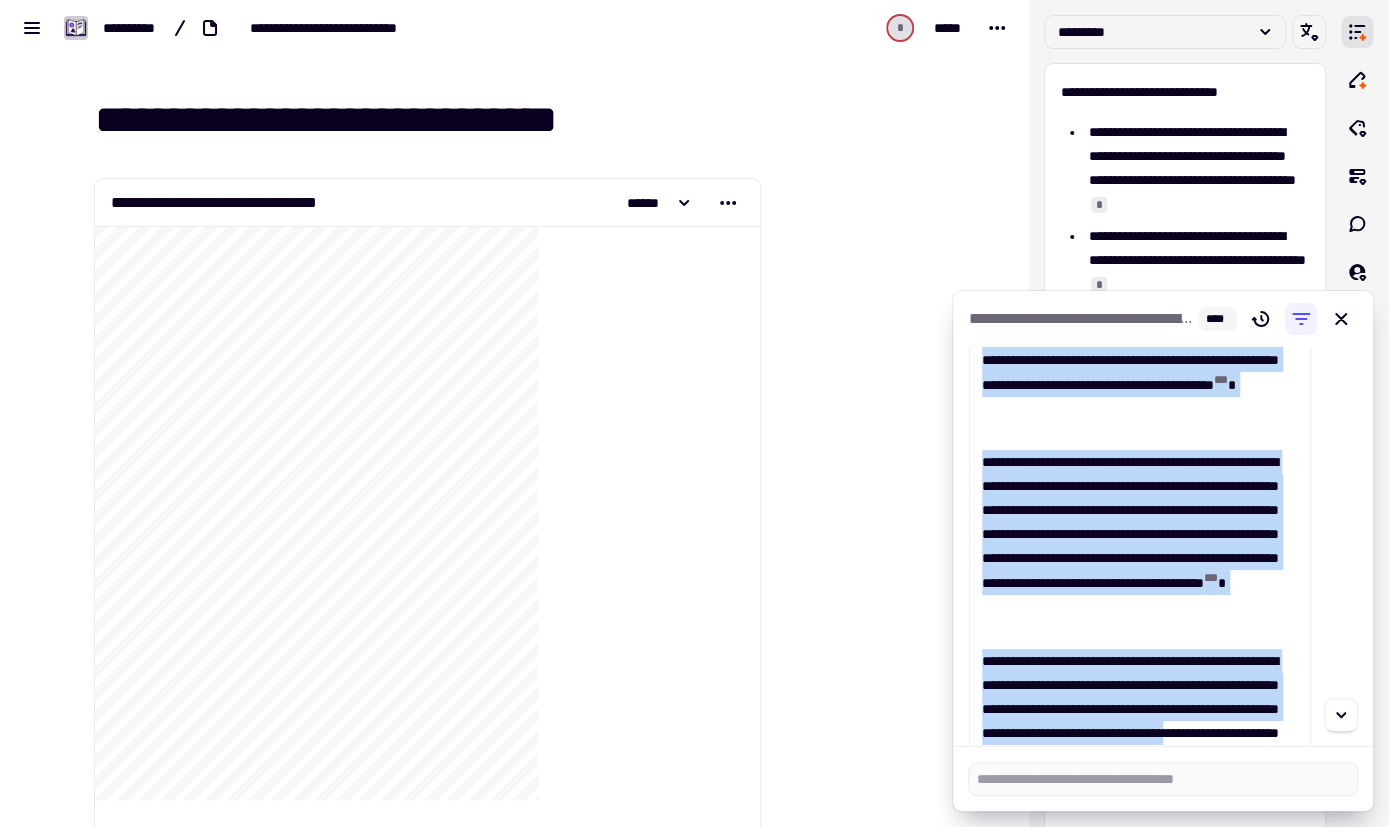 scroll, scrollTop: 568, scrollLeft: 0, axis: vertical 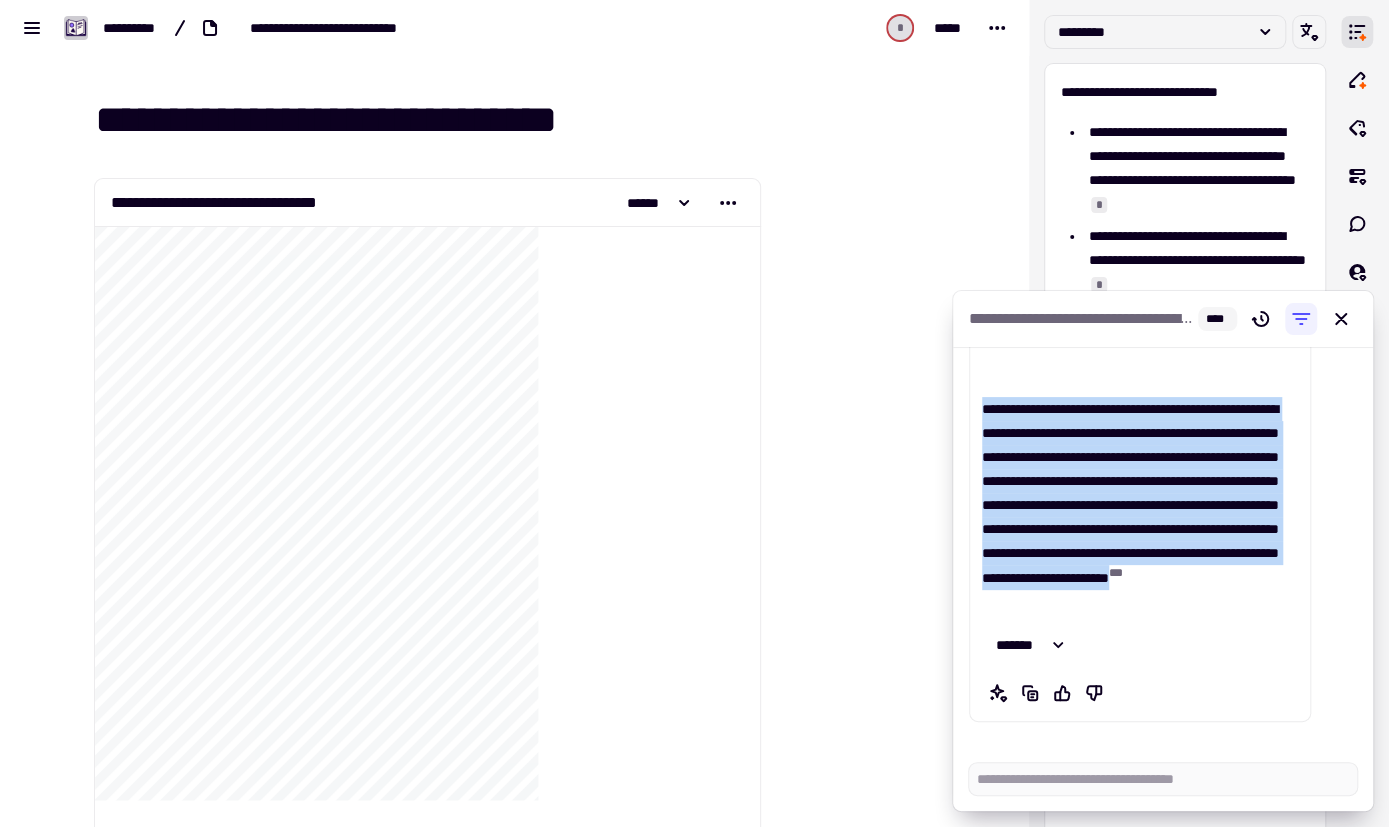 drag, startPoint x: 984, startPoint y: 533, endPoint x: 1239, endPoint y: 615, distance: 267.86005 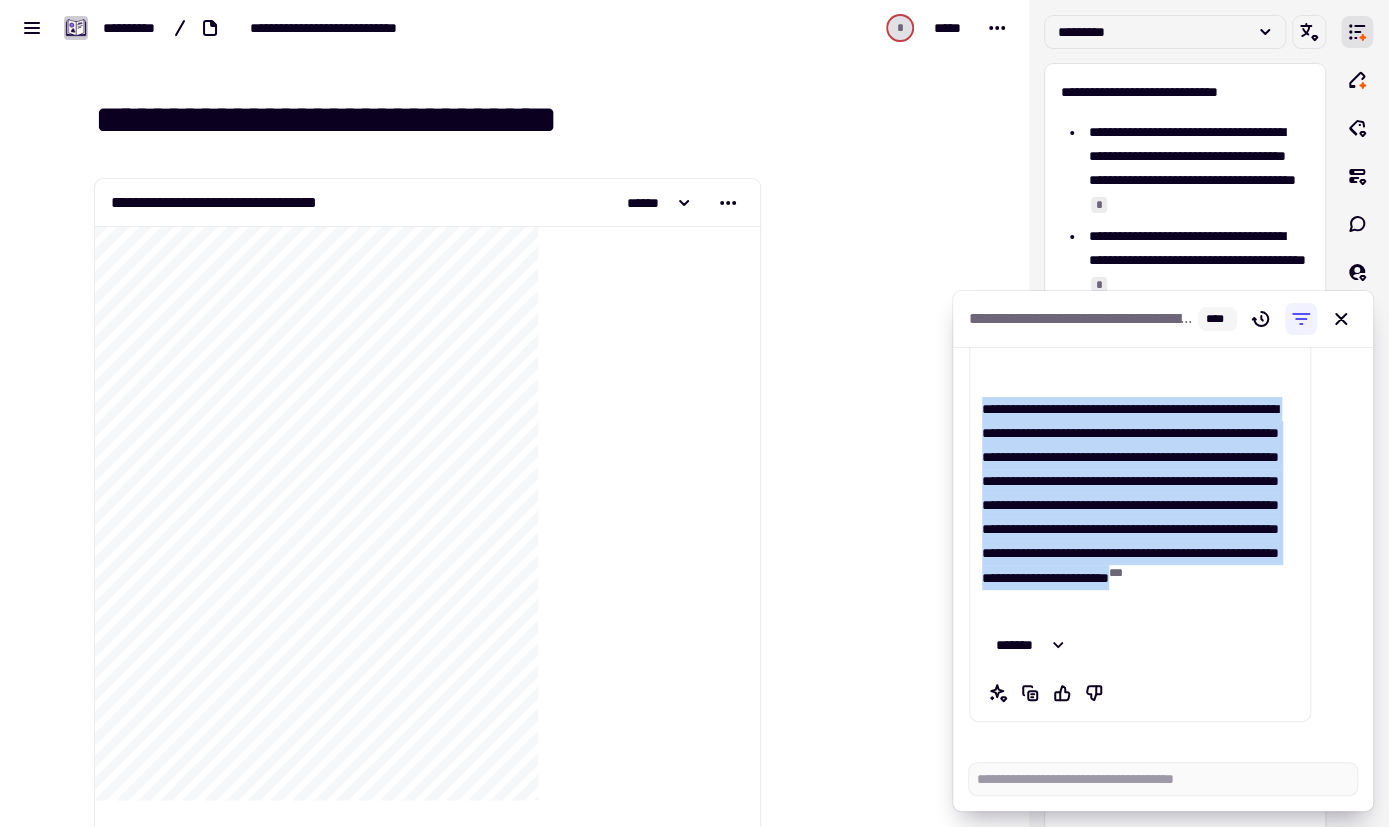 click on "**********" at bounding box center [1140, 330] 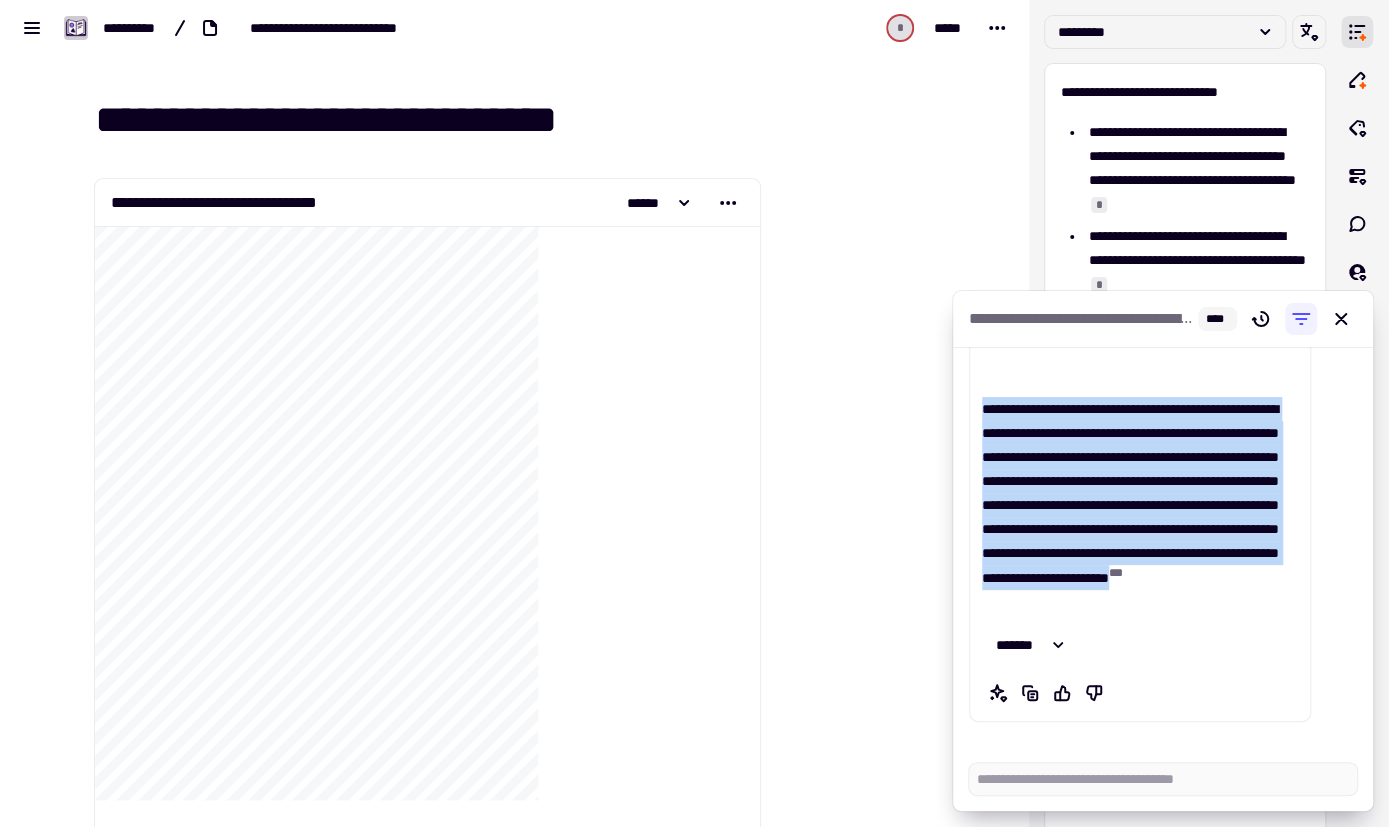 copy on "**********" 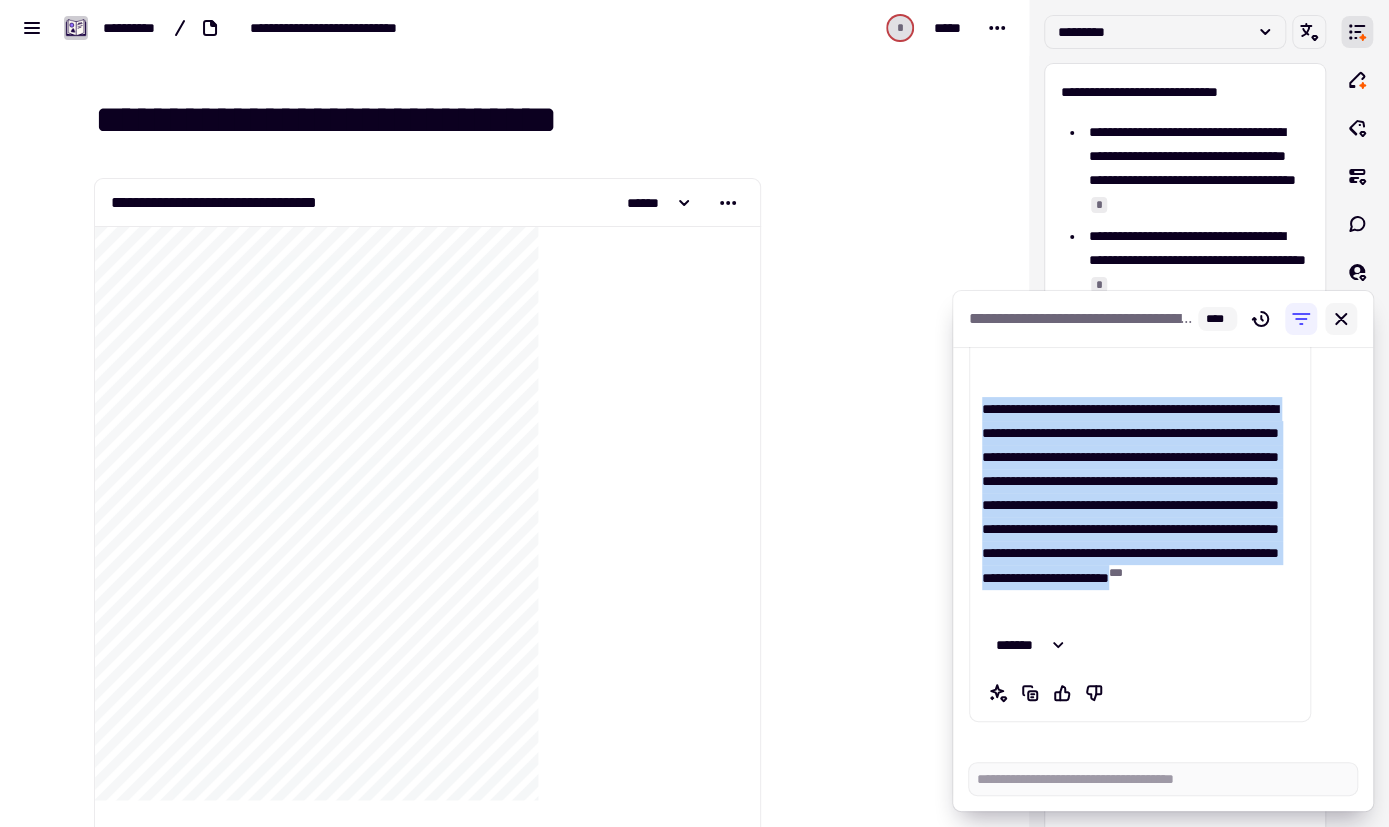 click 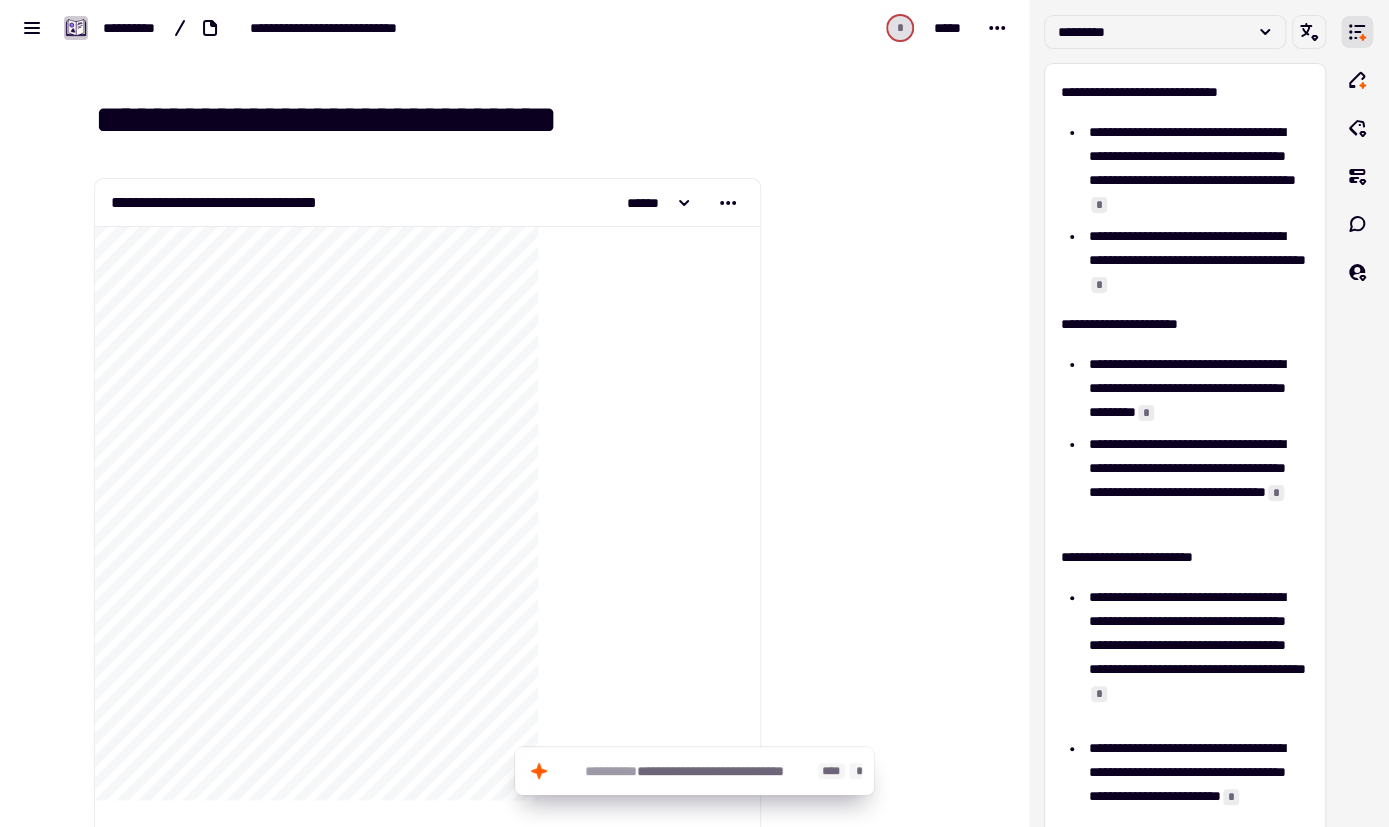 click on "**********" 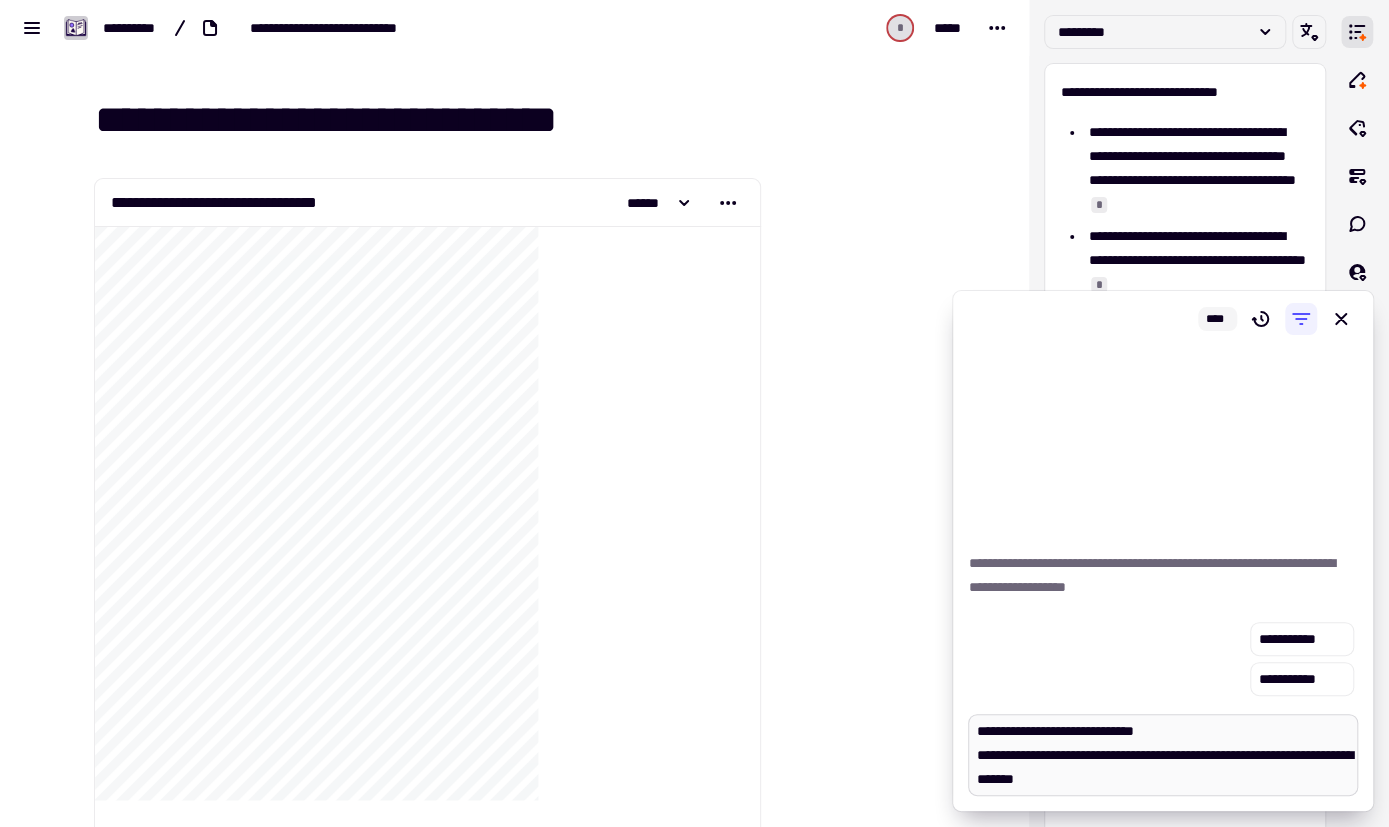 scroll, scrollTop: 20, scrollLeft: 0, axis: vertical 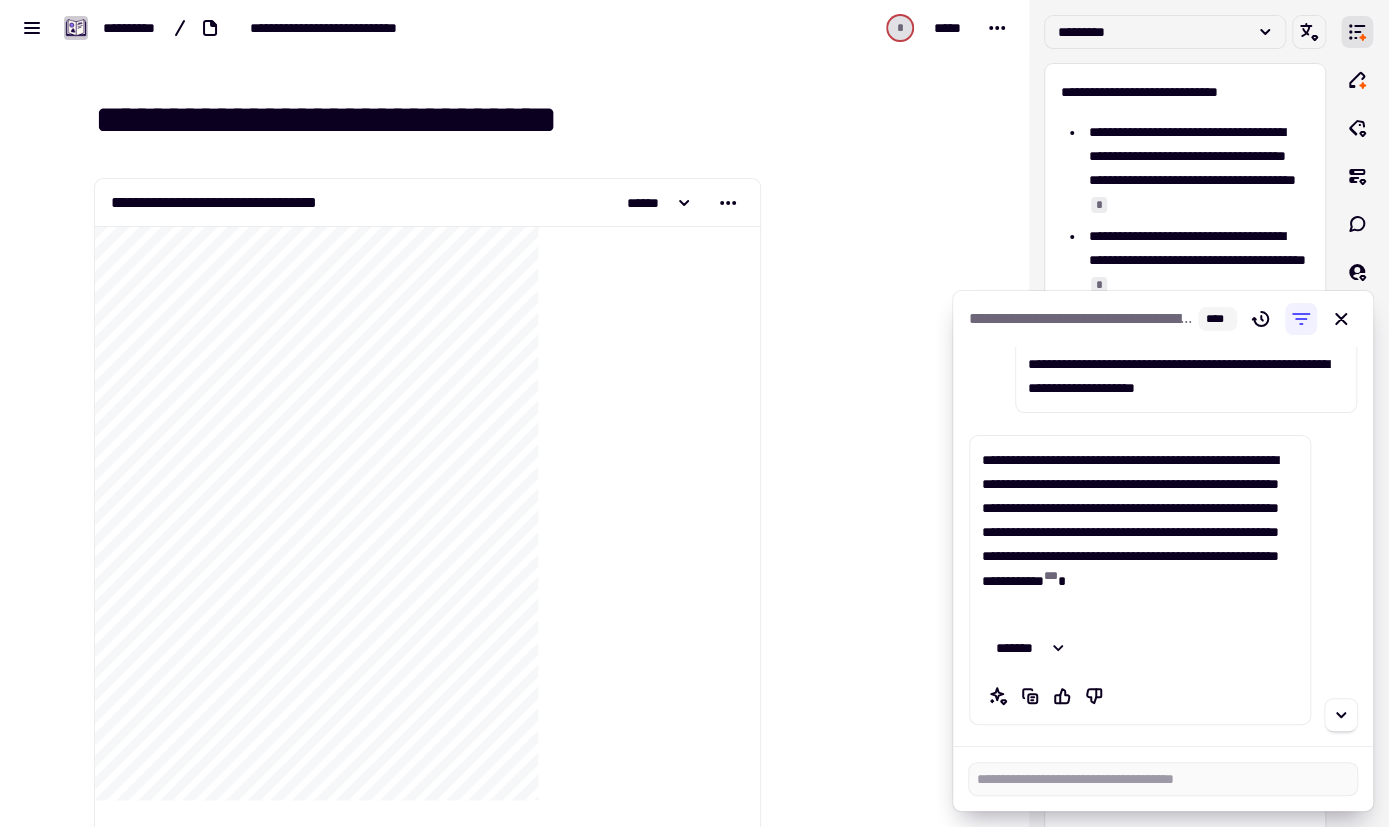 click on "**********" at bounding box center [1163, 547] 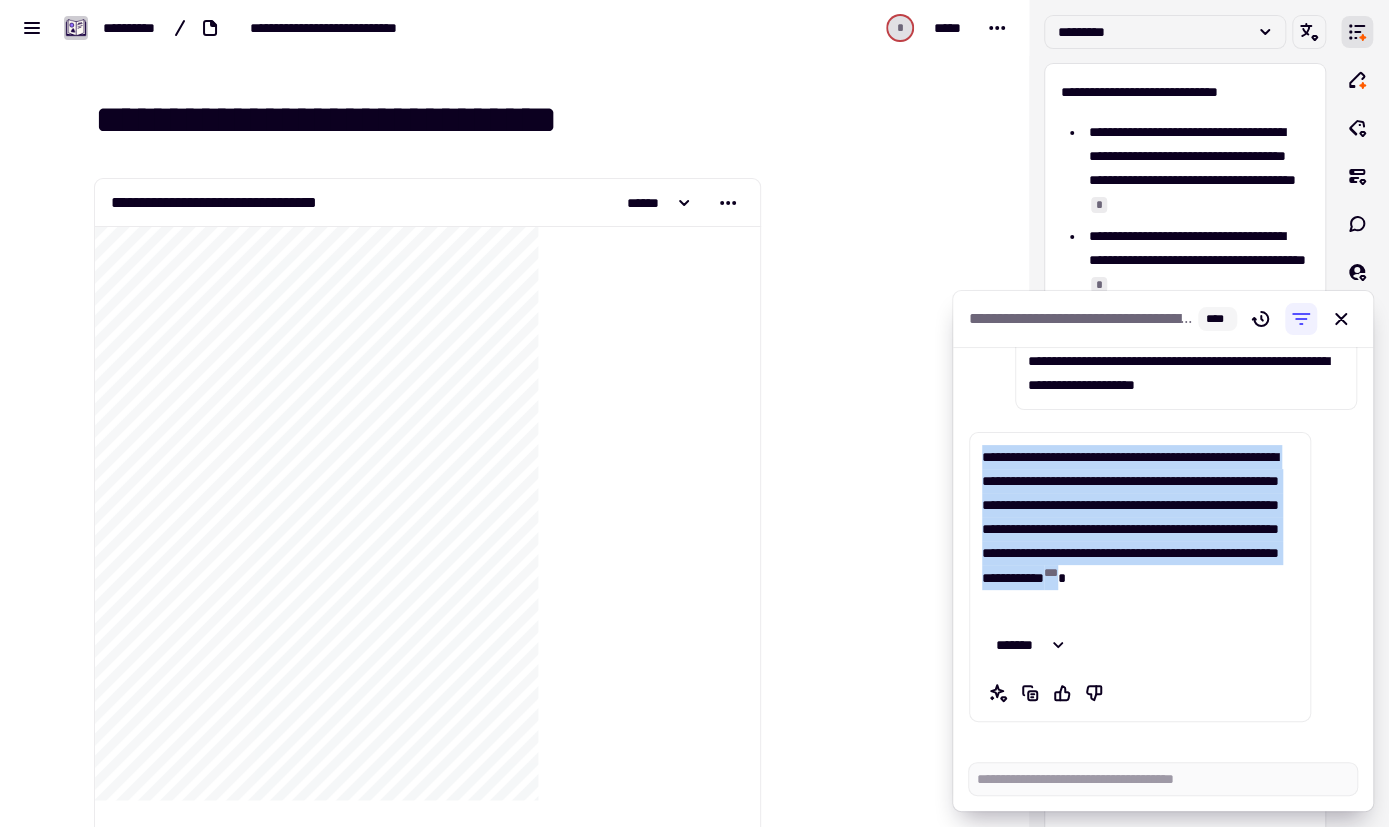 drag, startPoint x: 982, startPoint y: 454, endPoint x: 1229, endPoint y: 606, distance: 290.0224 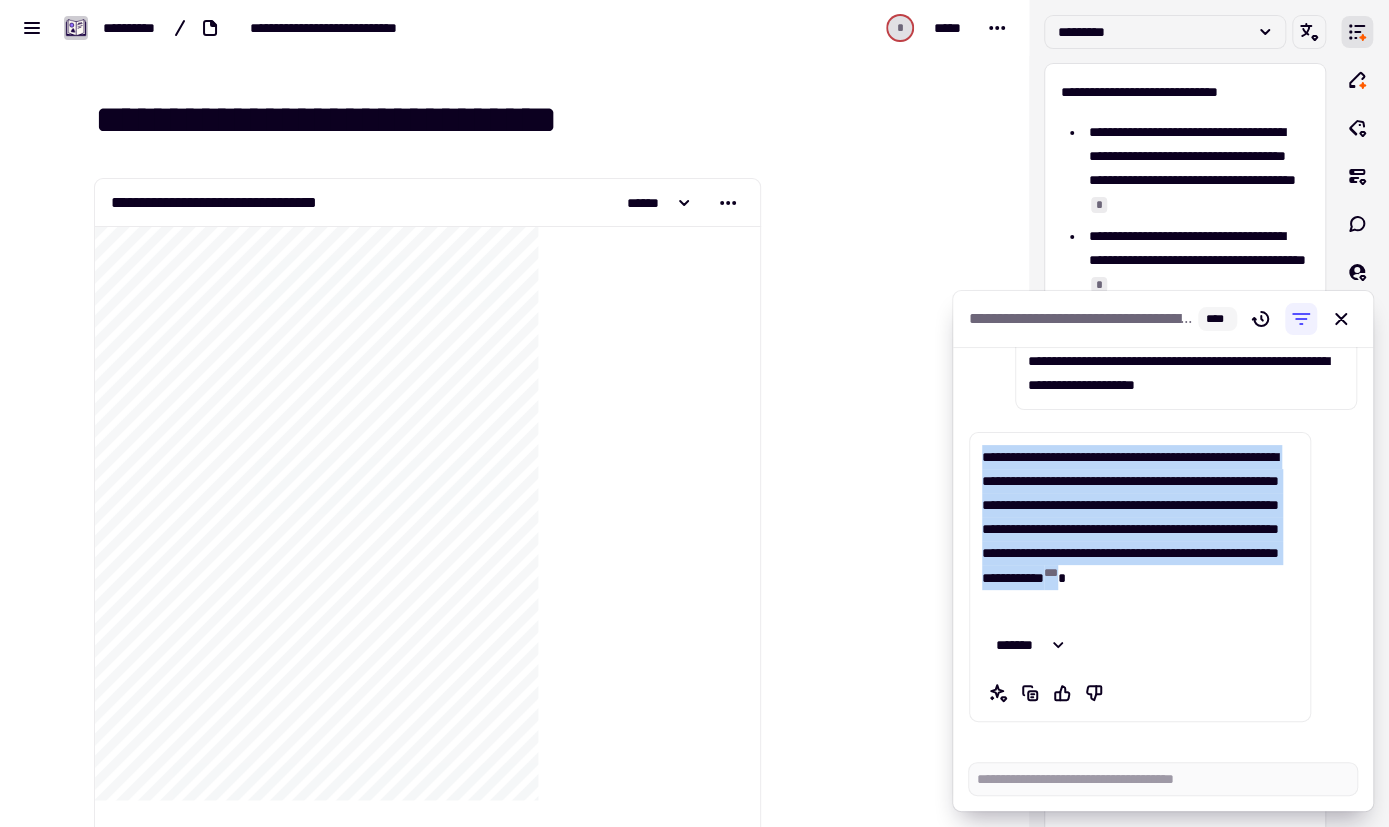 click on "**********" at bounding box center (1140, 529) 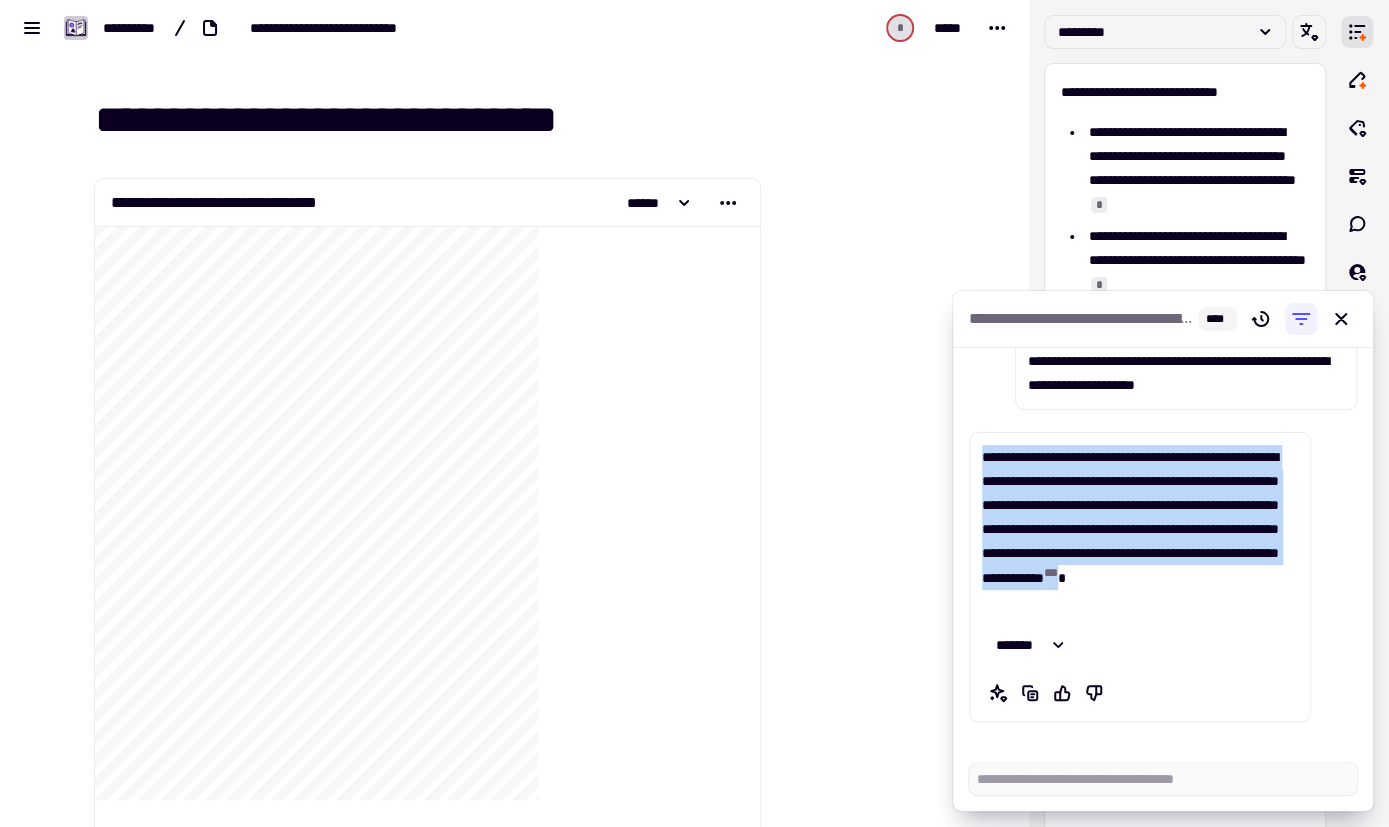 copy on "**********" 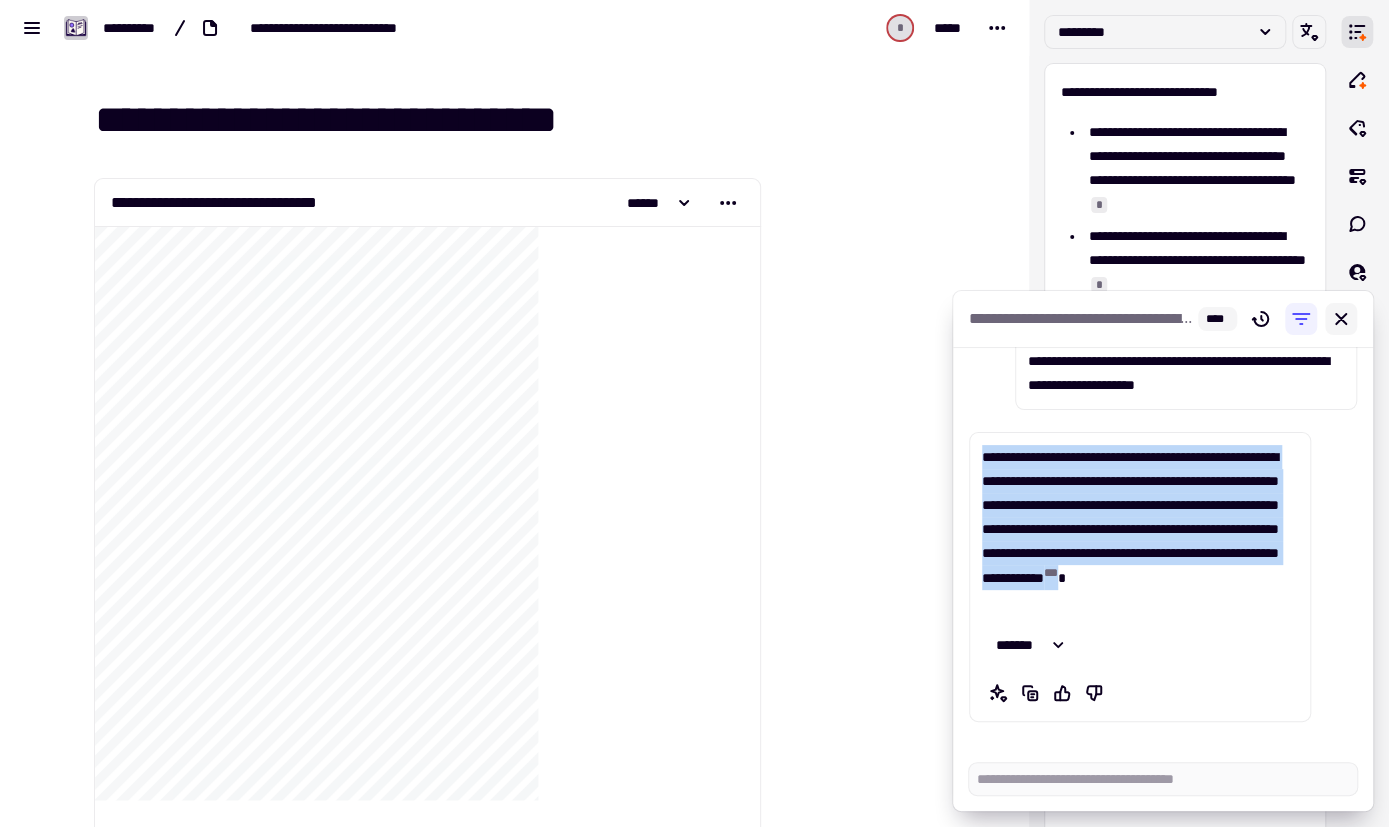 click 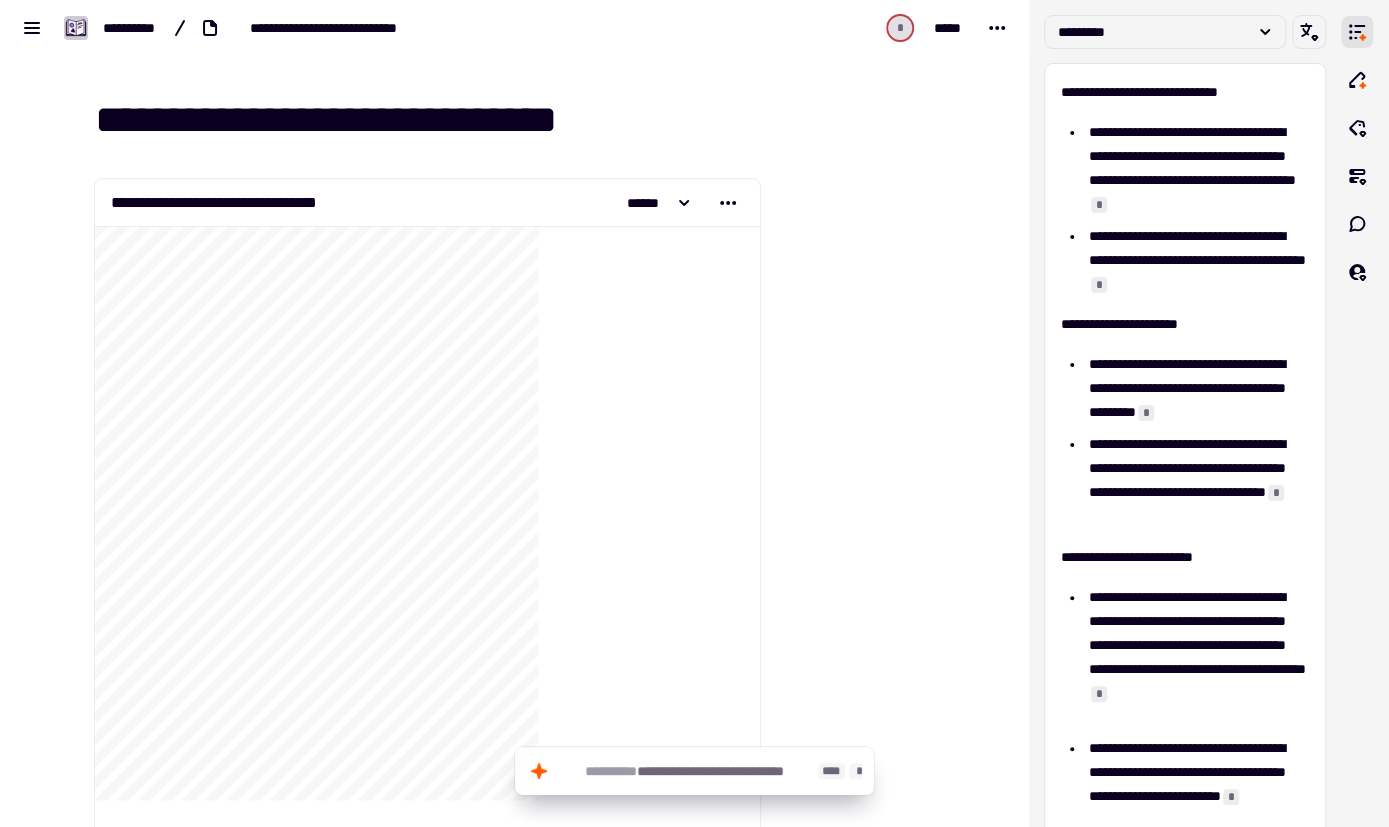 click on "**********" 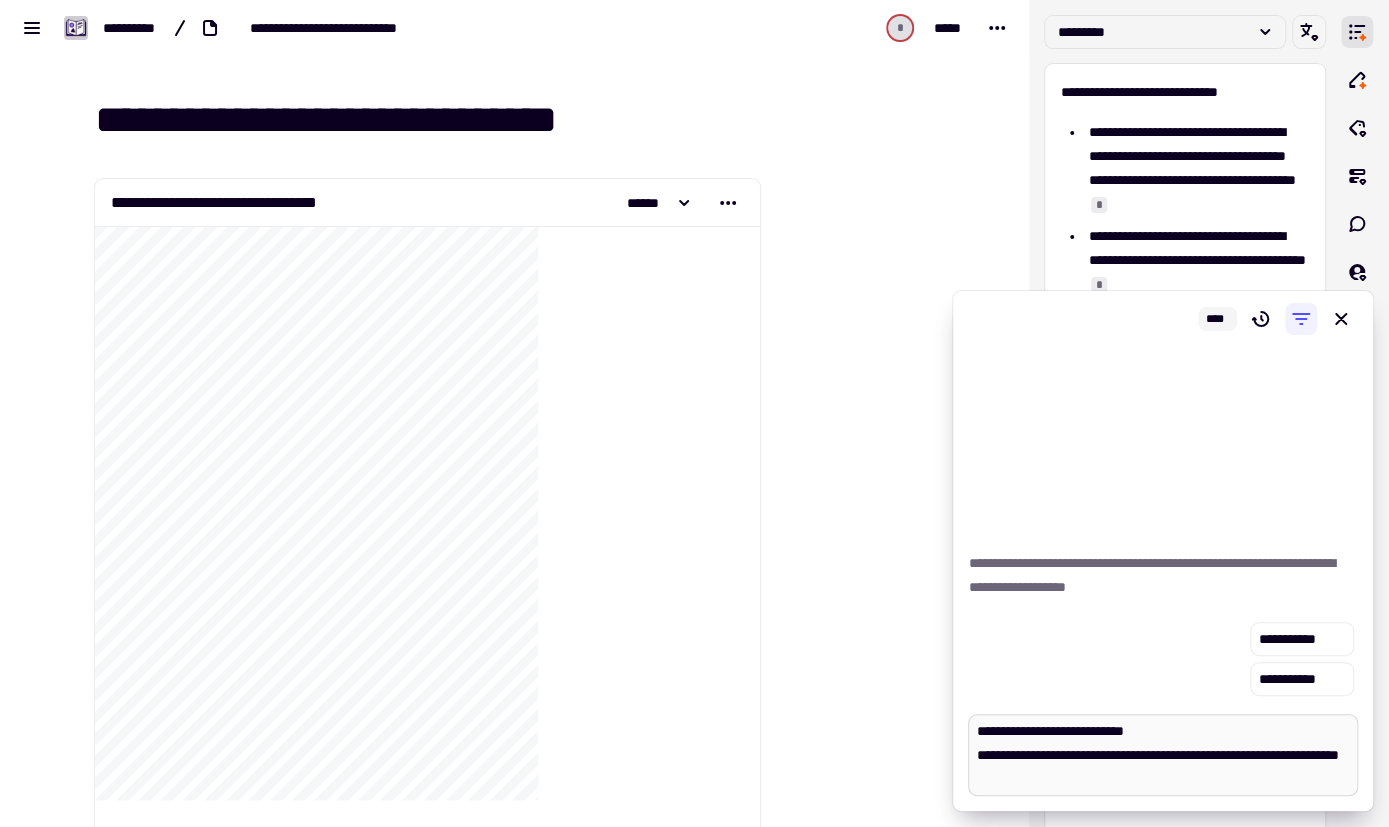 scroll, scrollTop: 20, scrollLeft: 0, axis: vertical 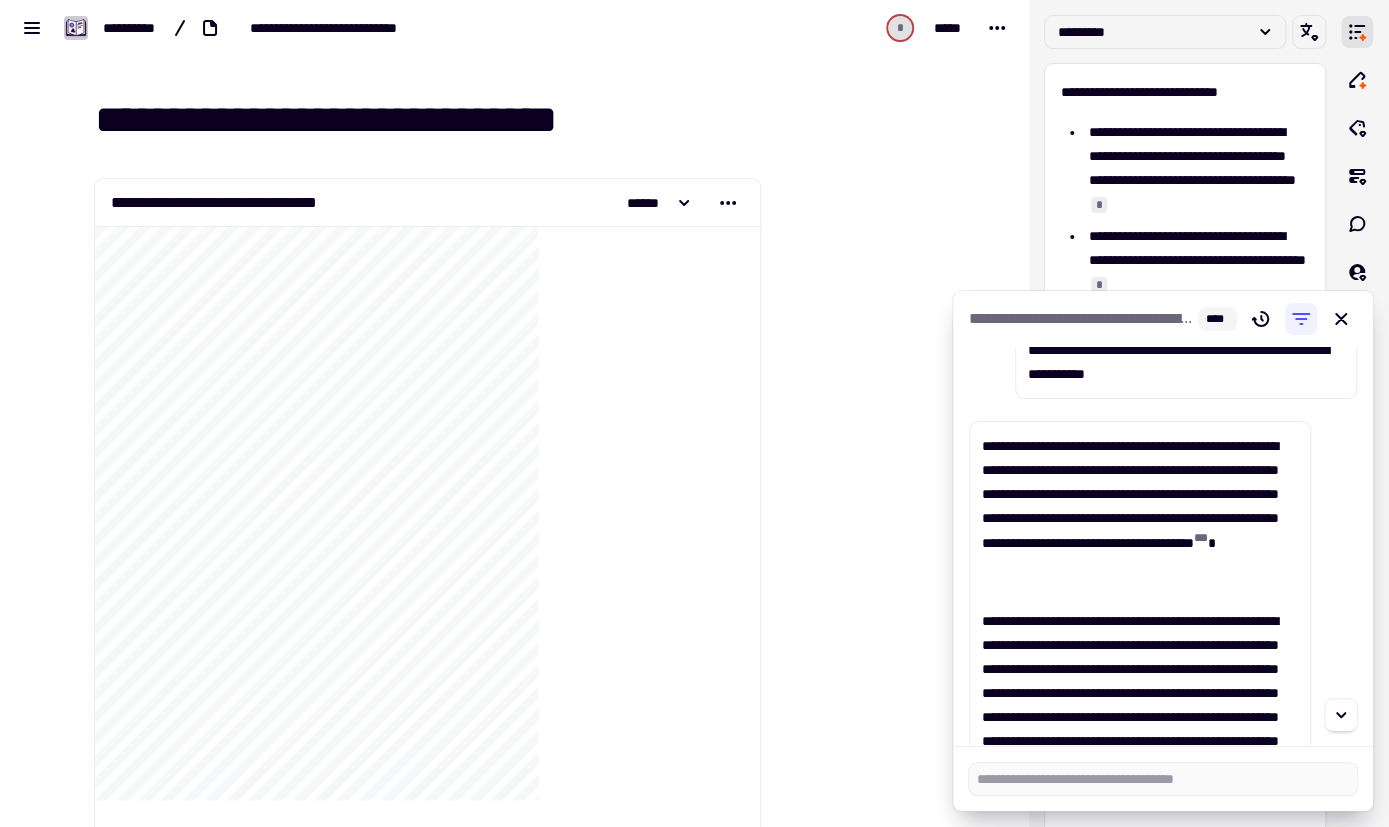 click on "**********" at bounding box center (1163, 546) 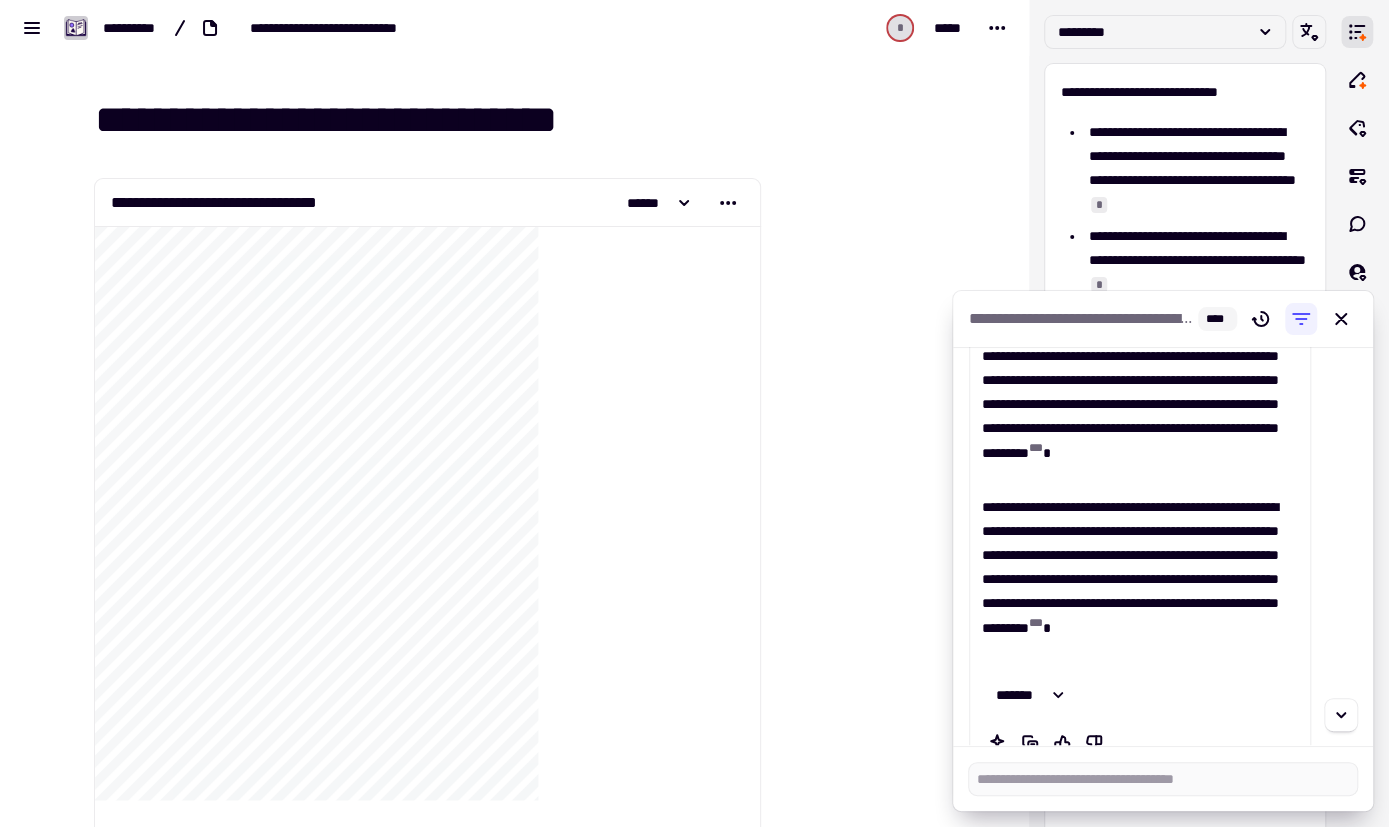 scroll, scrollTop: 384, scrollLeft: 0, axis: vertical 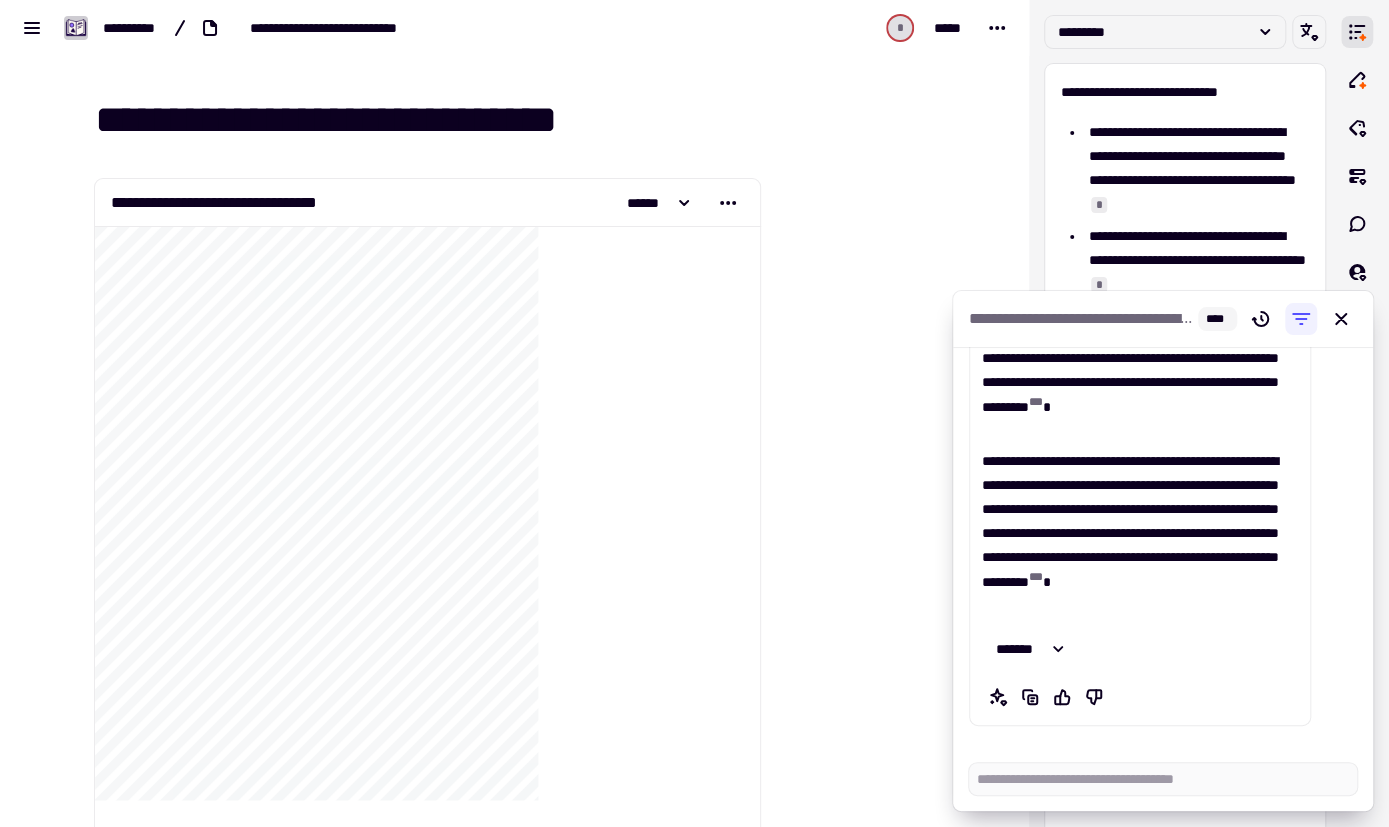 click on "**********" at bounding box center (1163, 546) 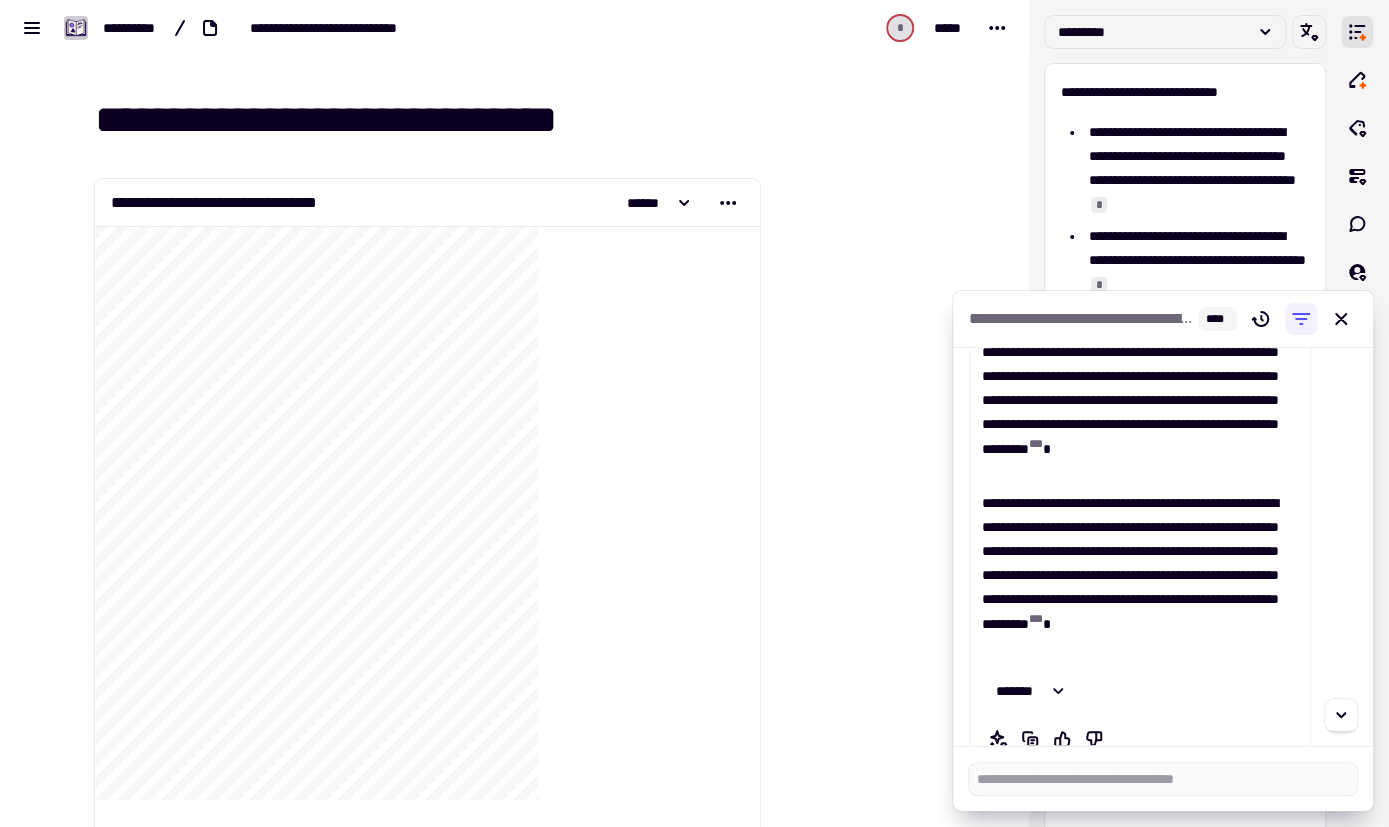 click on "**********" at bounding box center [1163, 546] 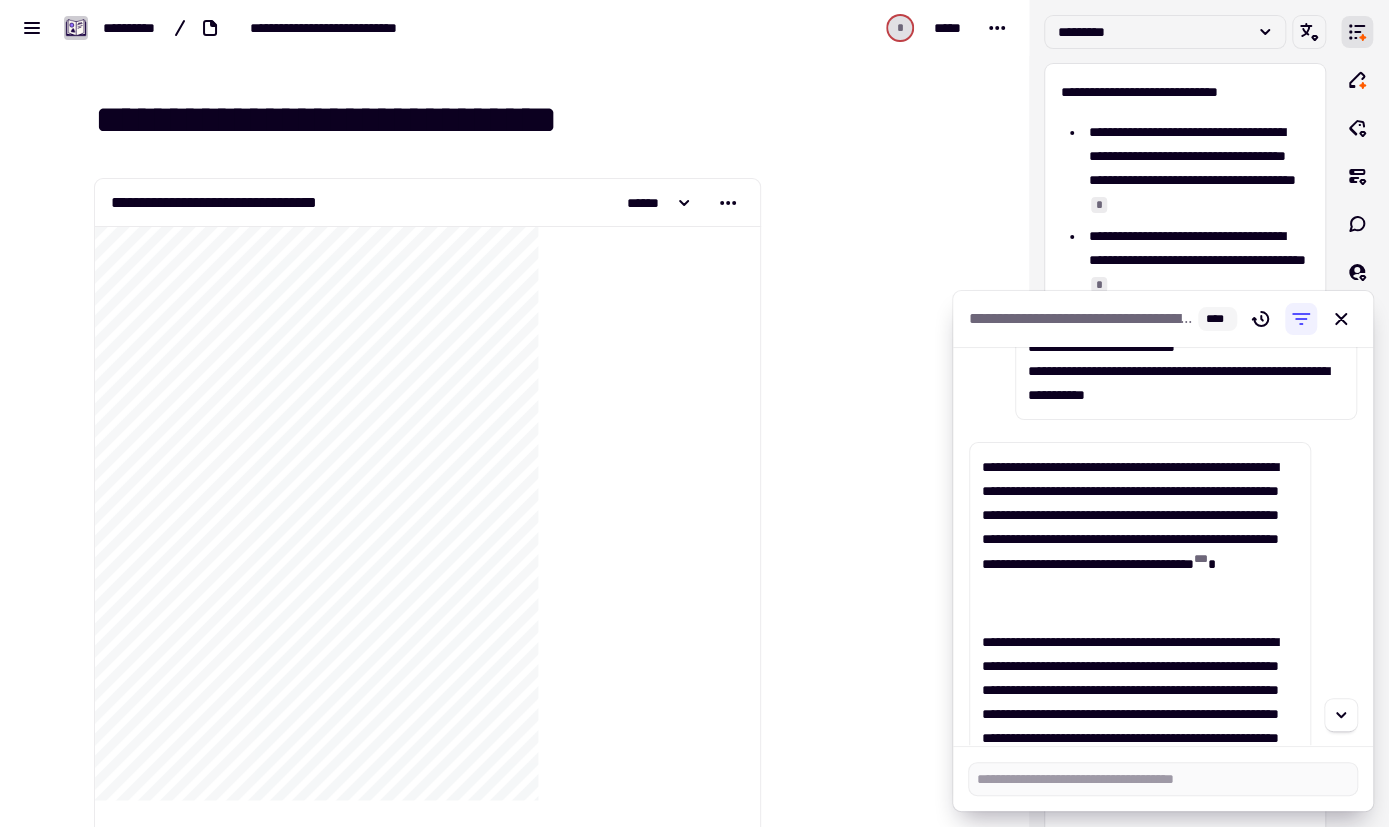 scroll, scrollTop: 5, scrollLeft: 0, axis: vertical 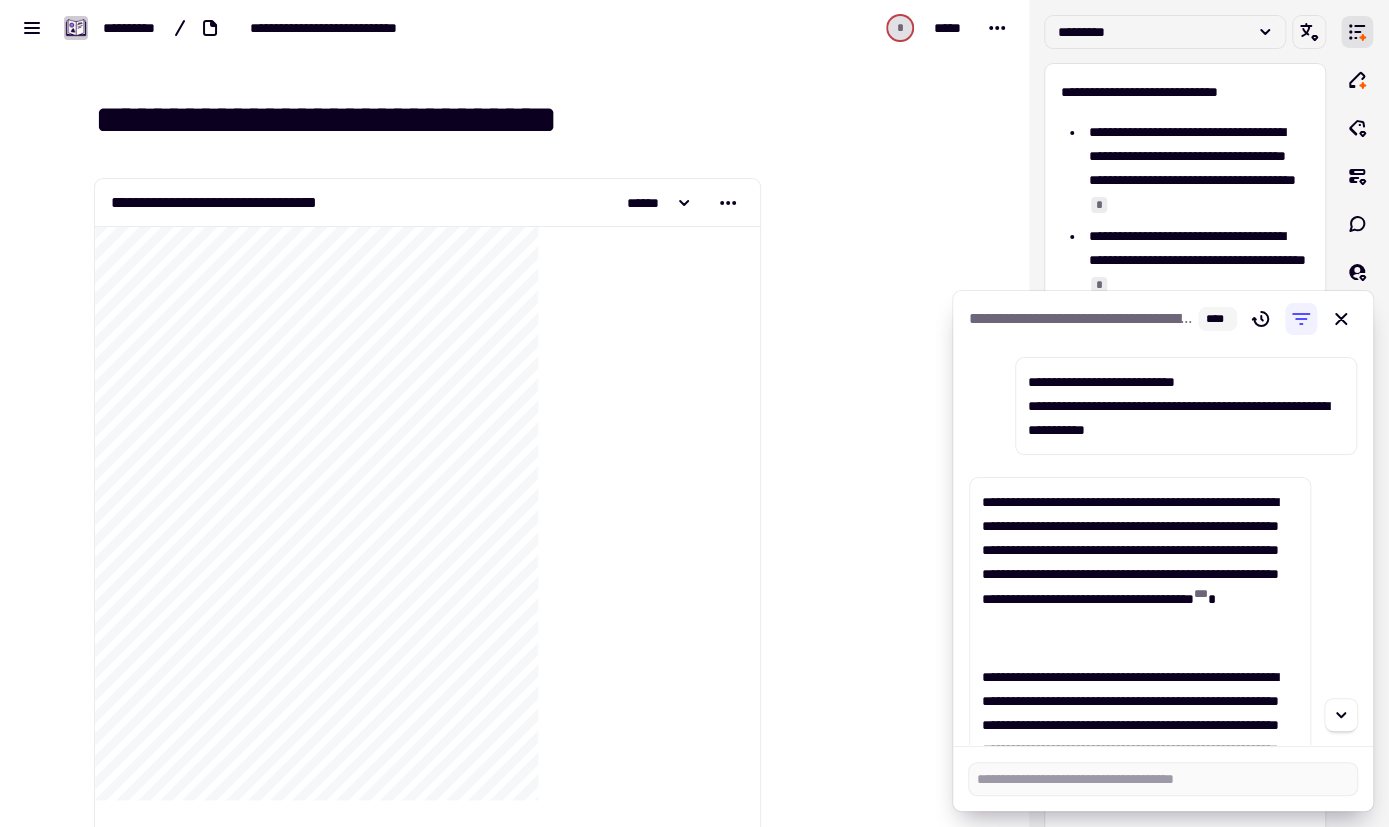 click on "**********" at bounding box center (1163, 546) 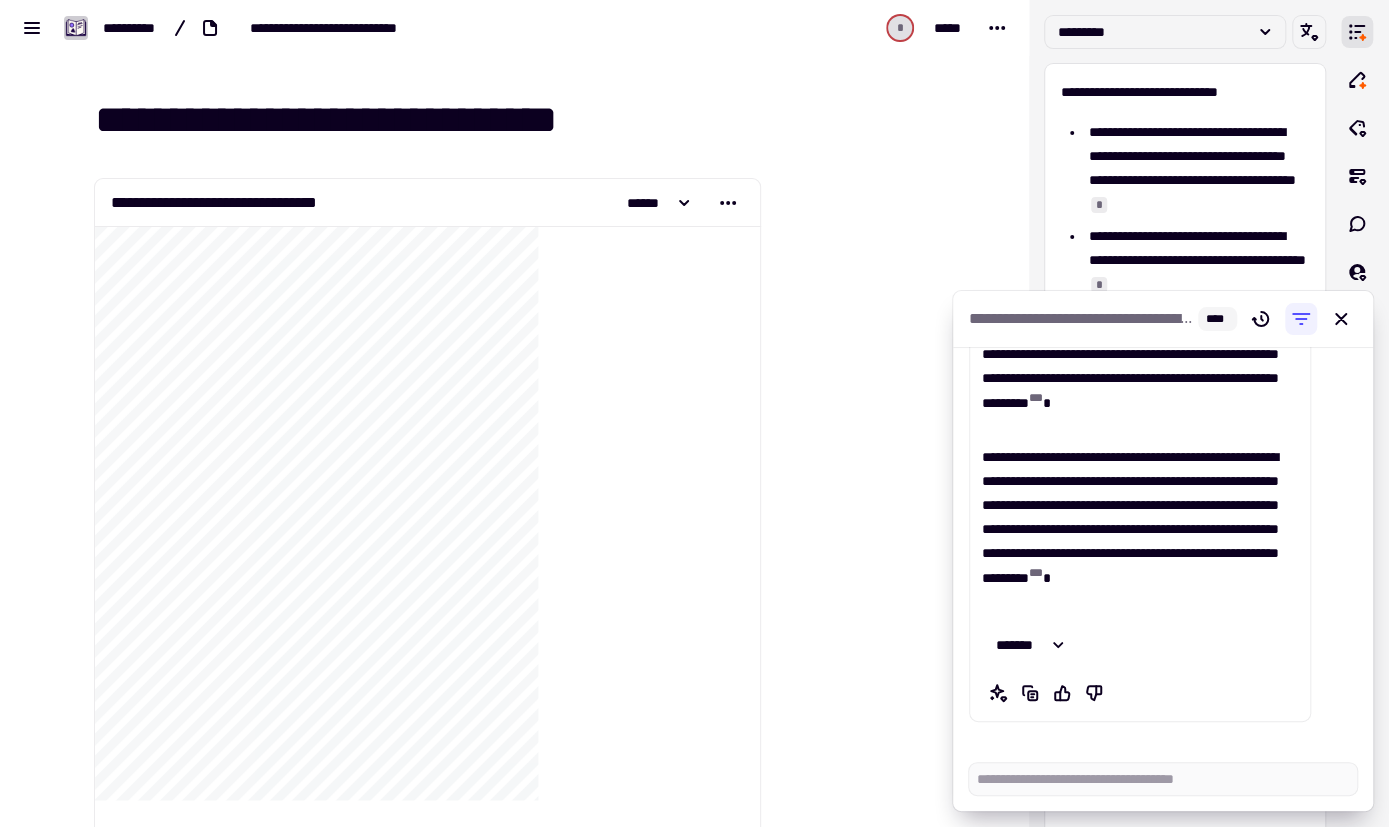 scroll, scrollTop: 424, scrollLeft: 0, axis: vertical 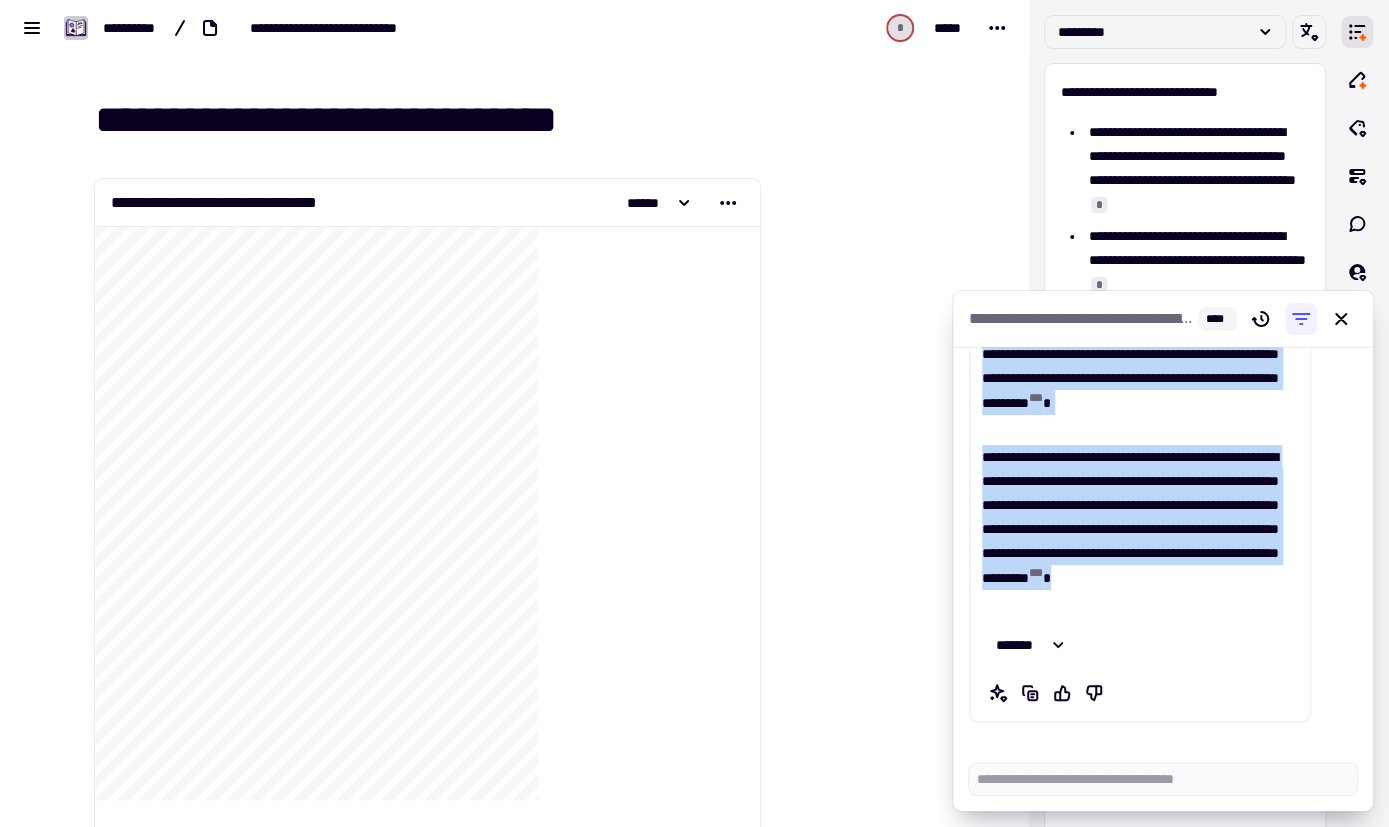 drag, startPoint x: 984, startPoint y: 510, endPoint x: 1207, endPoint y: 606, distance: 242.78592 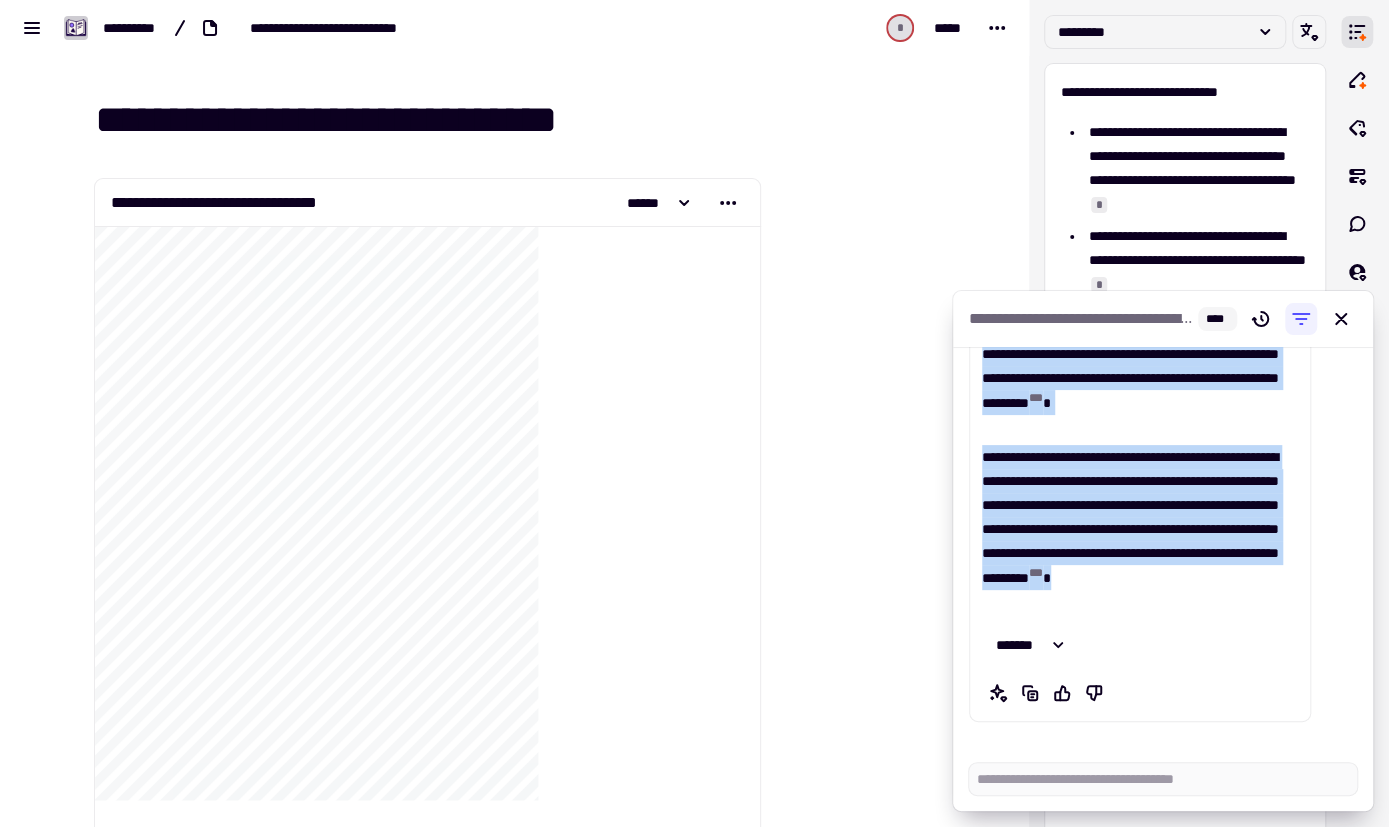 click on "**********" at bounding box center [1140, 342] 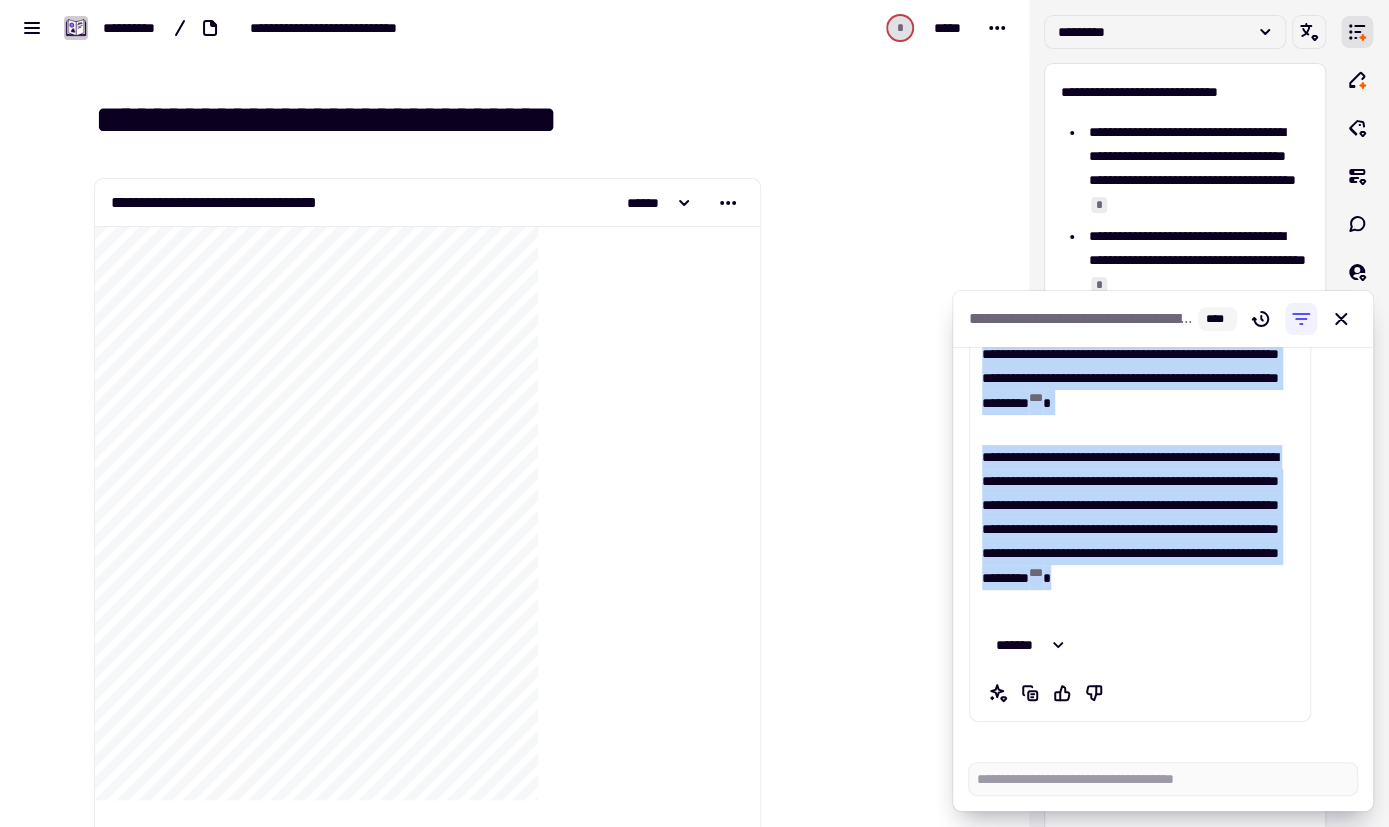 copy on "**********" 